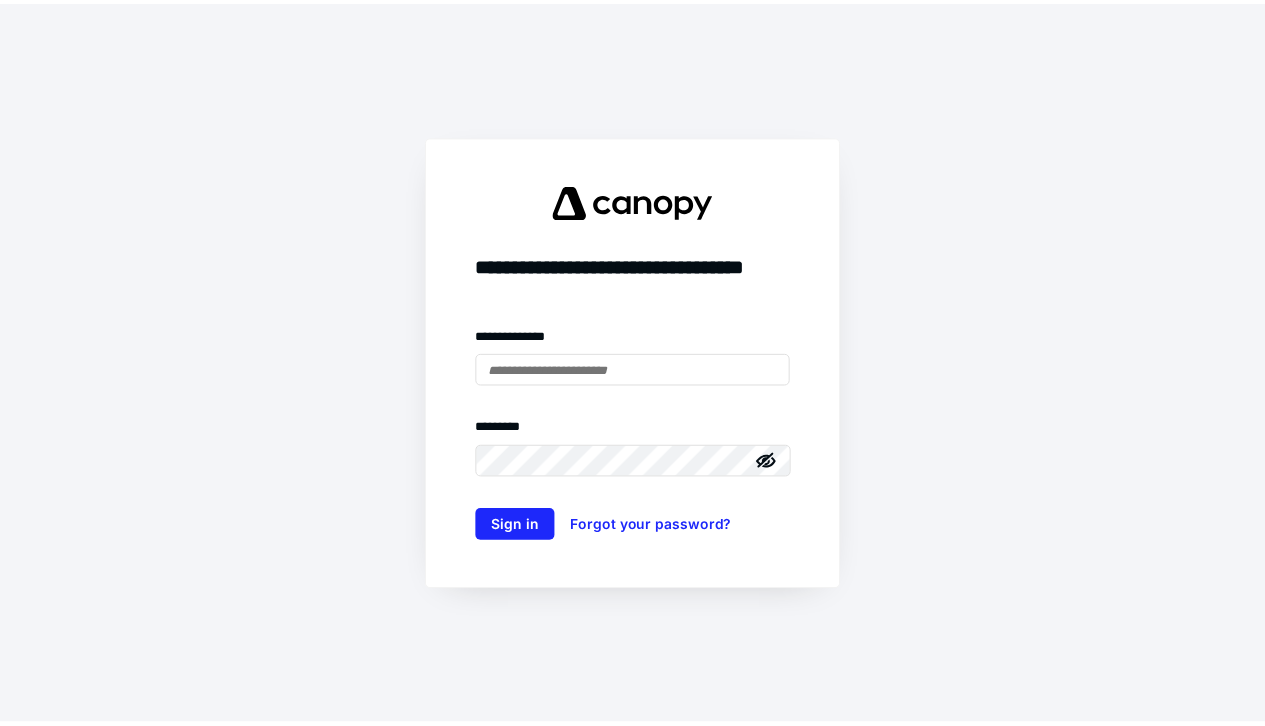 scroll, scrollTop: 0, scrollLeft: 0, axis: both 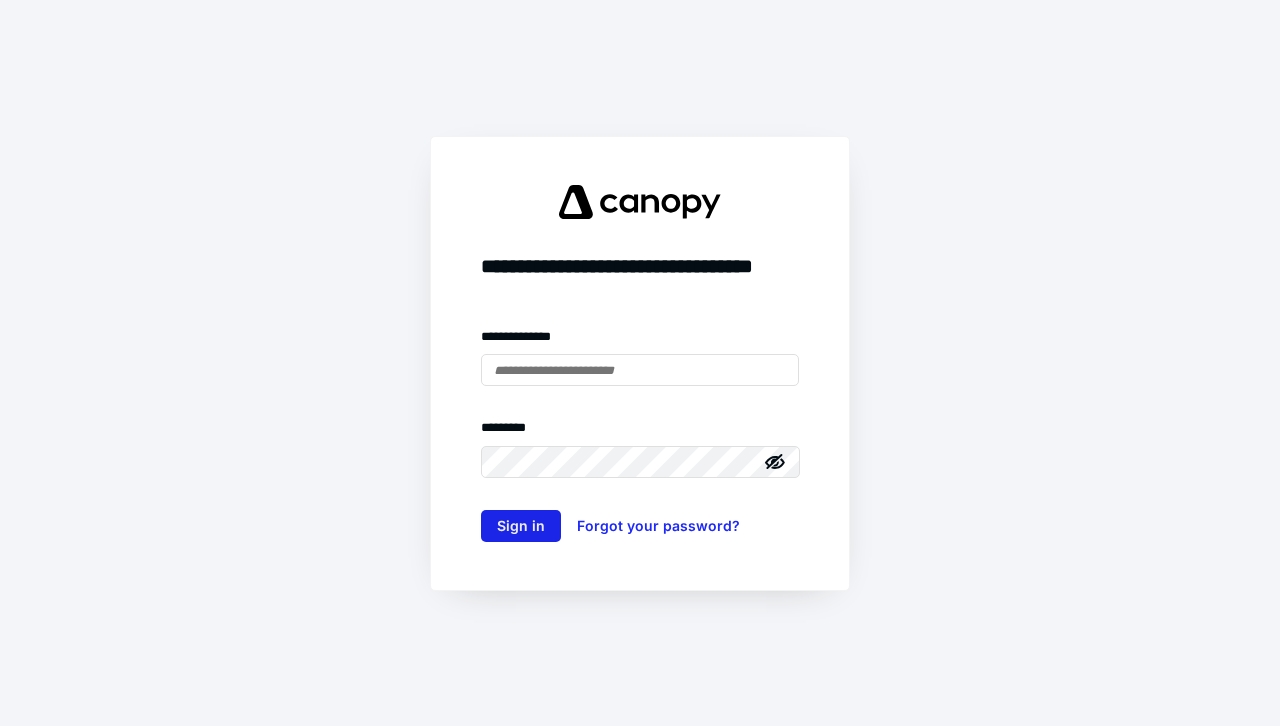 type on "**********" 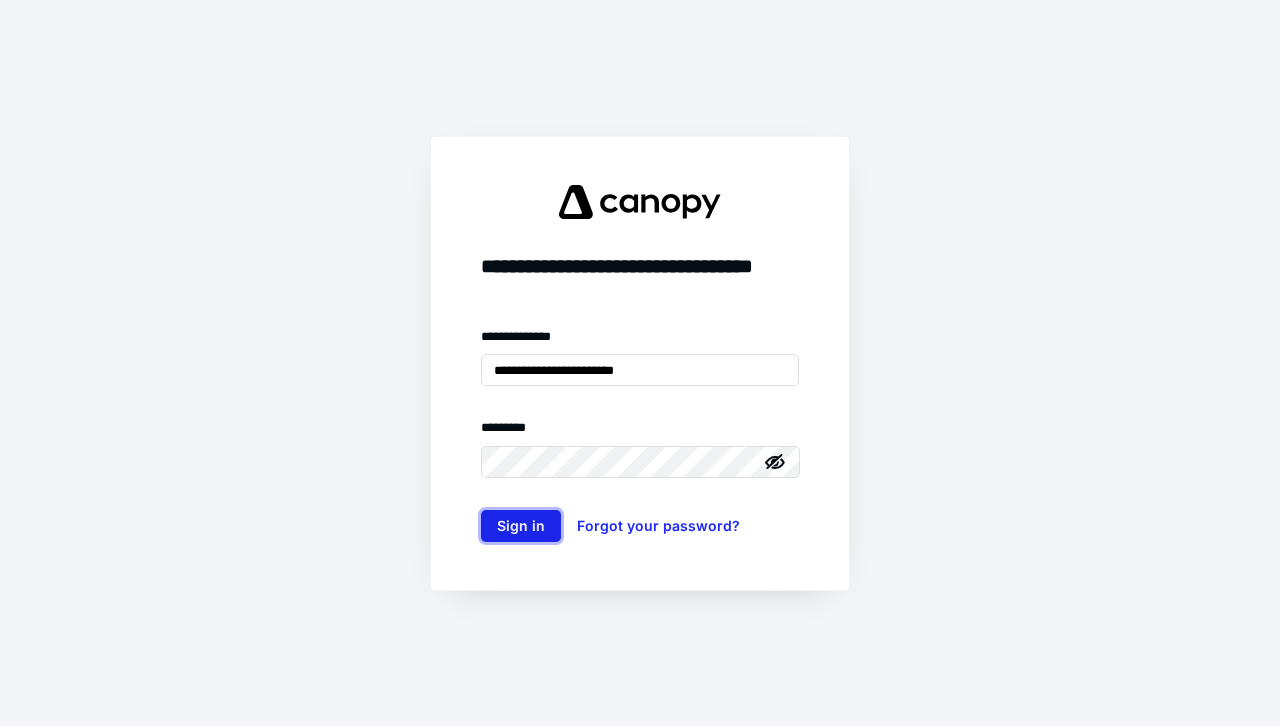 click on "Sign in" at bounding box center [521, 526] 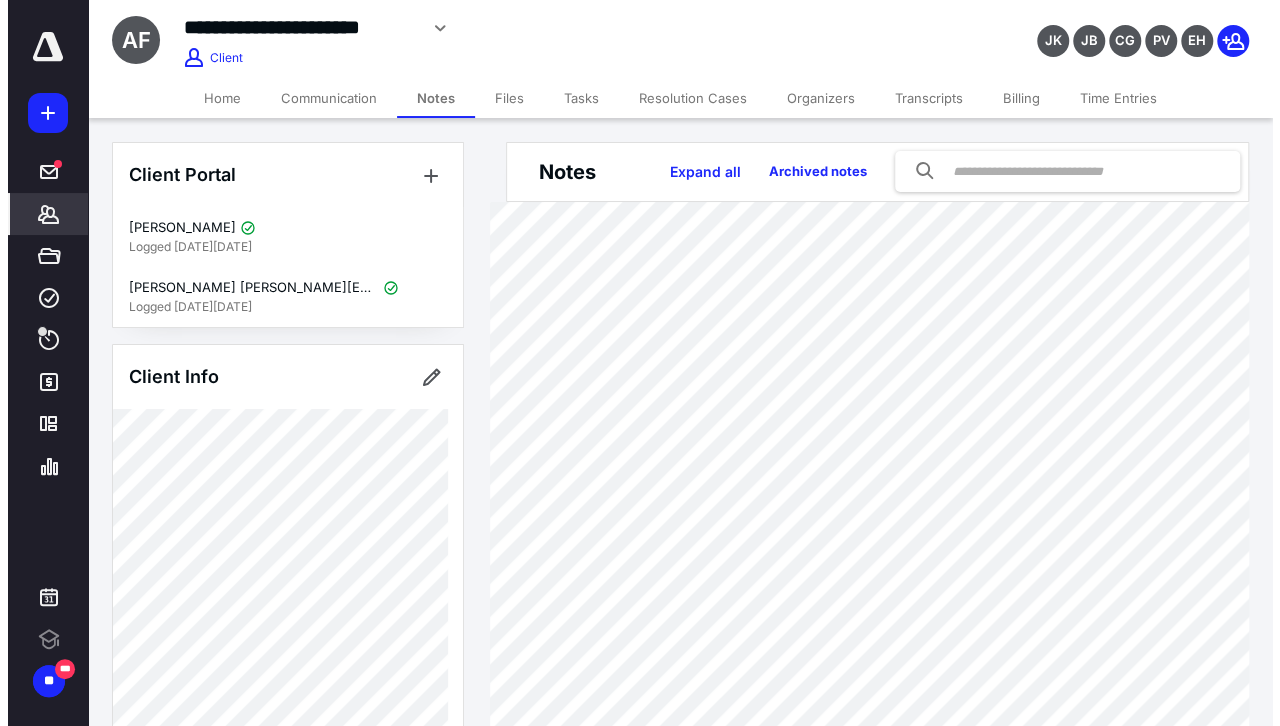 scroll, scrollTop: 0, scrollLeft: 0, axis: both 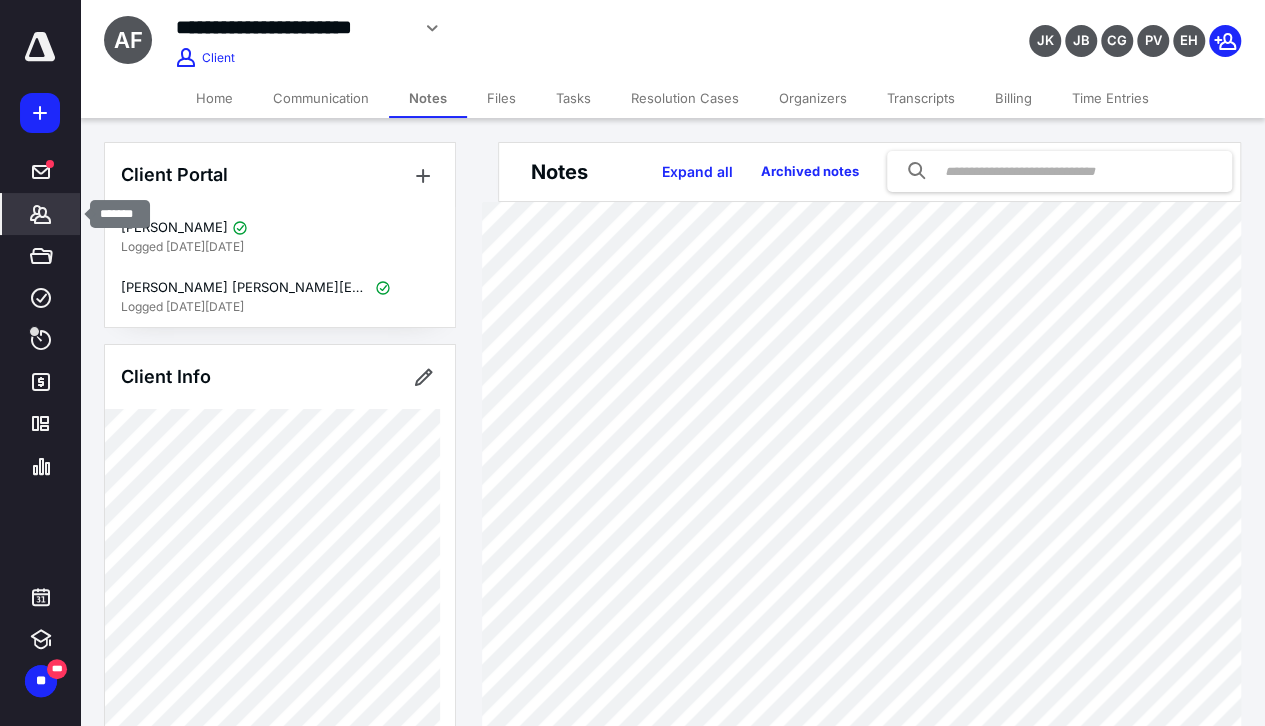 click 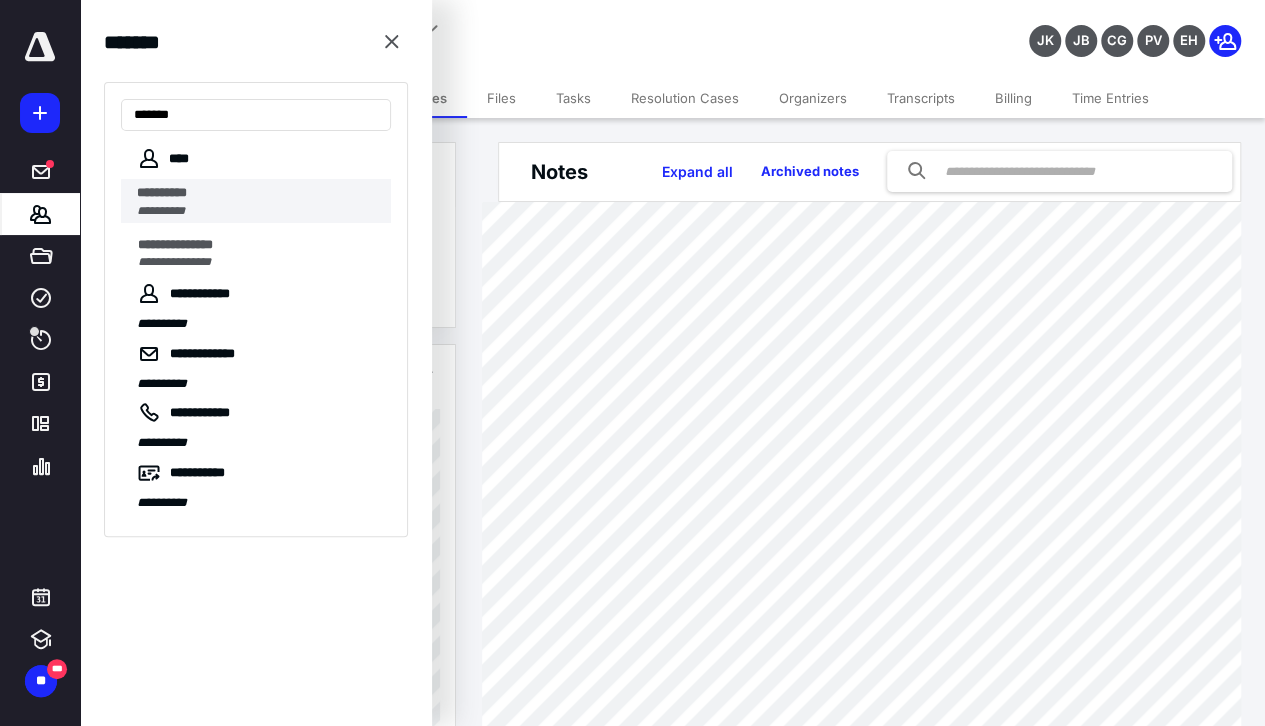 type on "*******" 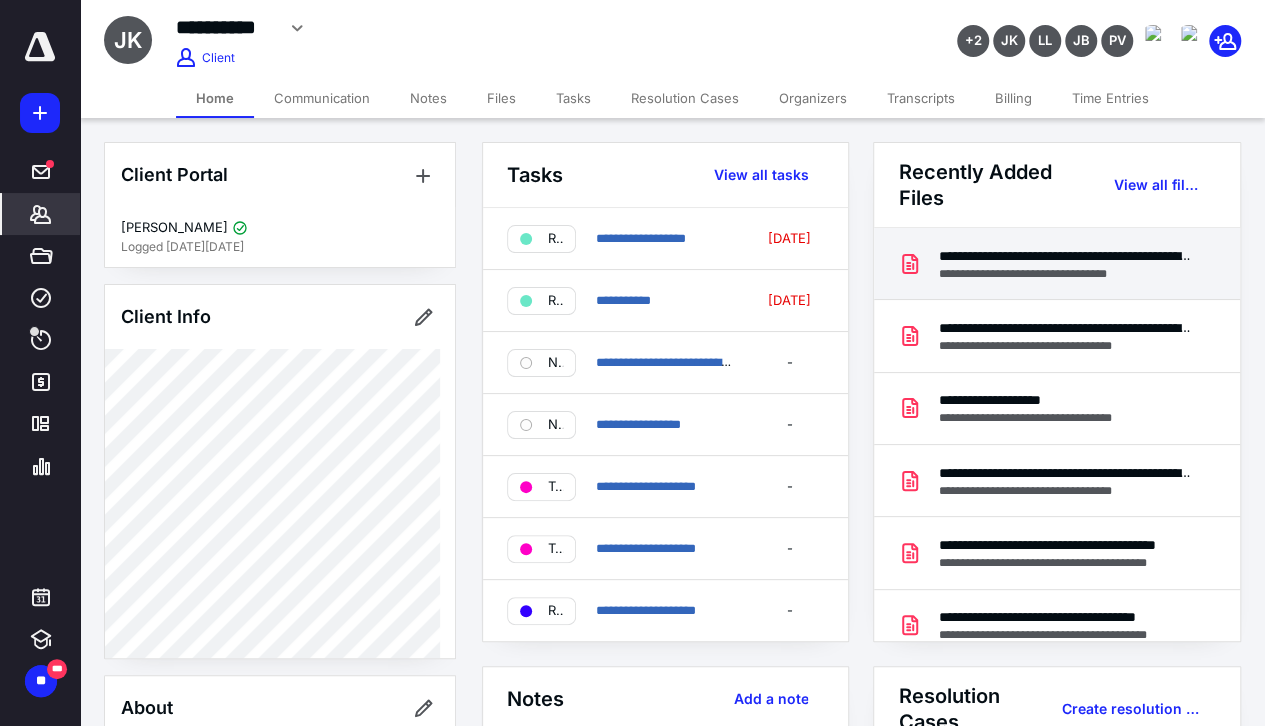 click on "**********" at bounding box center [1065, 256] 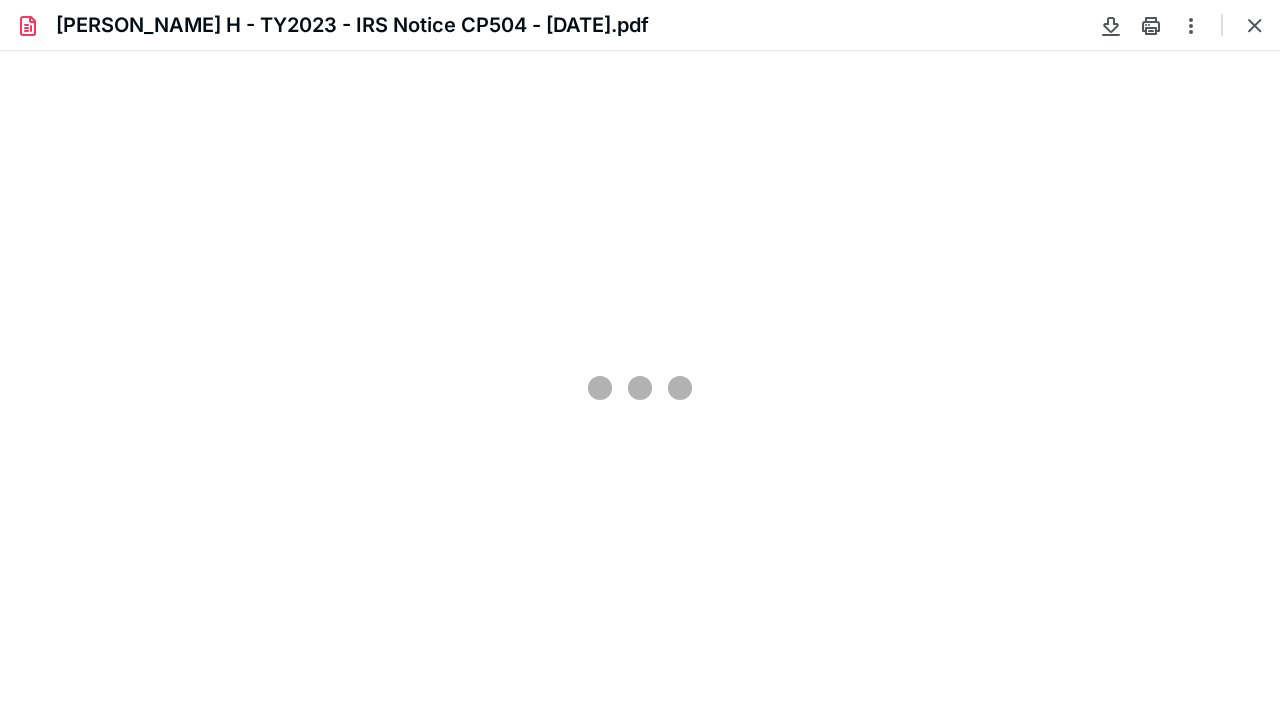 scroll, scrollTop: 0, scrollLeft: 0, axis: both 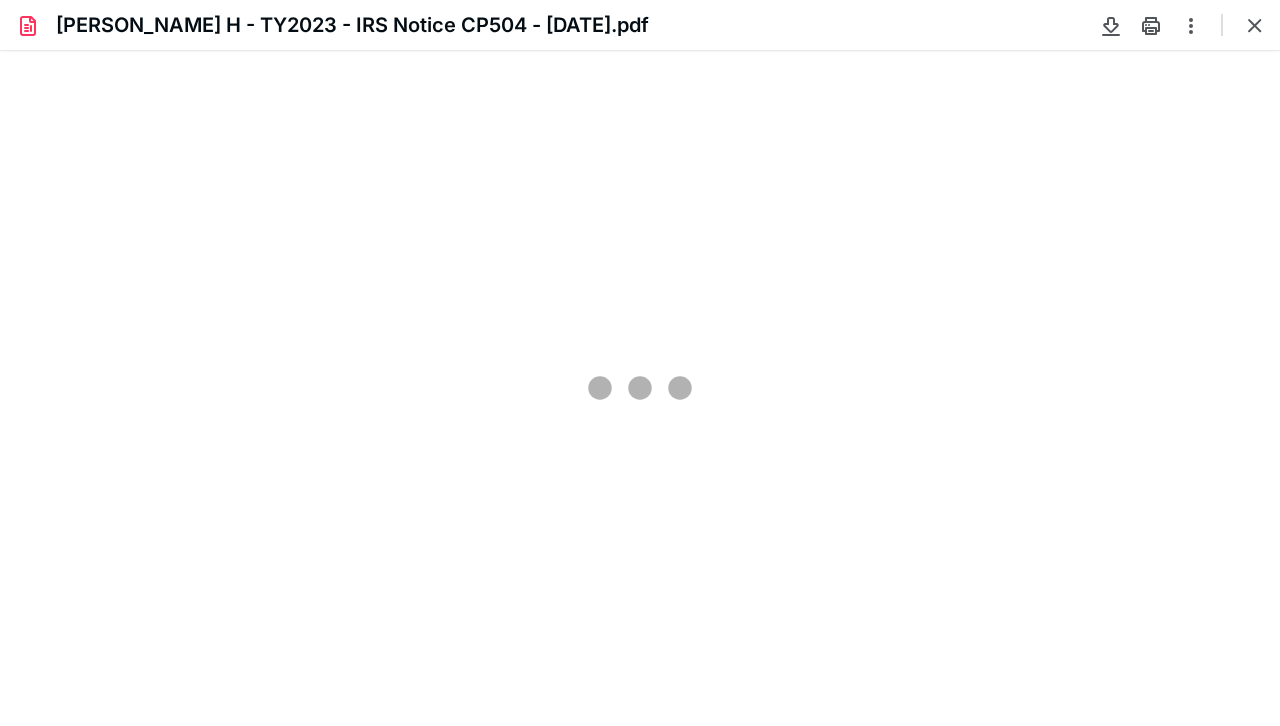 type on "80" 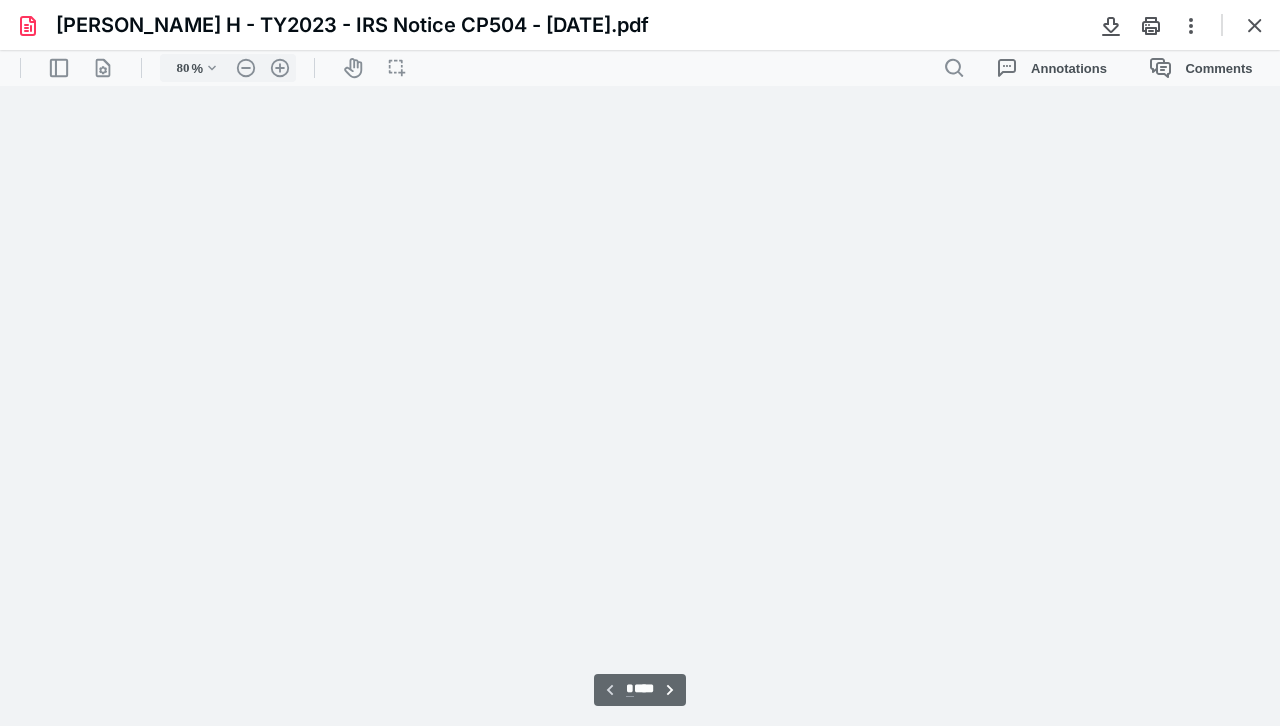 scroll, scrollTop: 39, scrollLeft: 0, axis: vertical 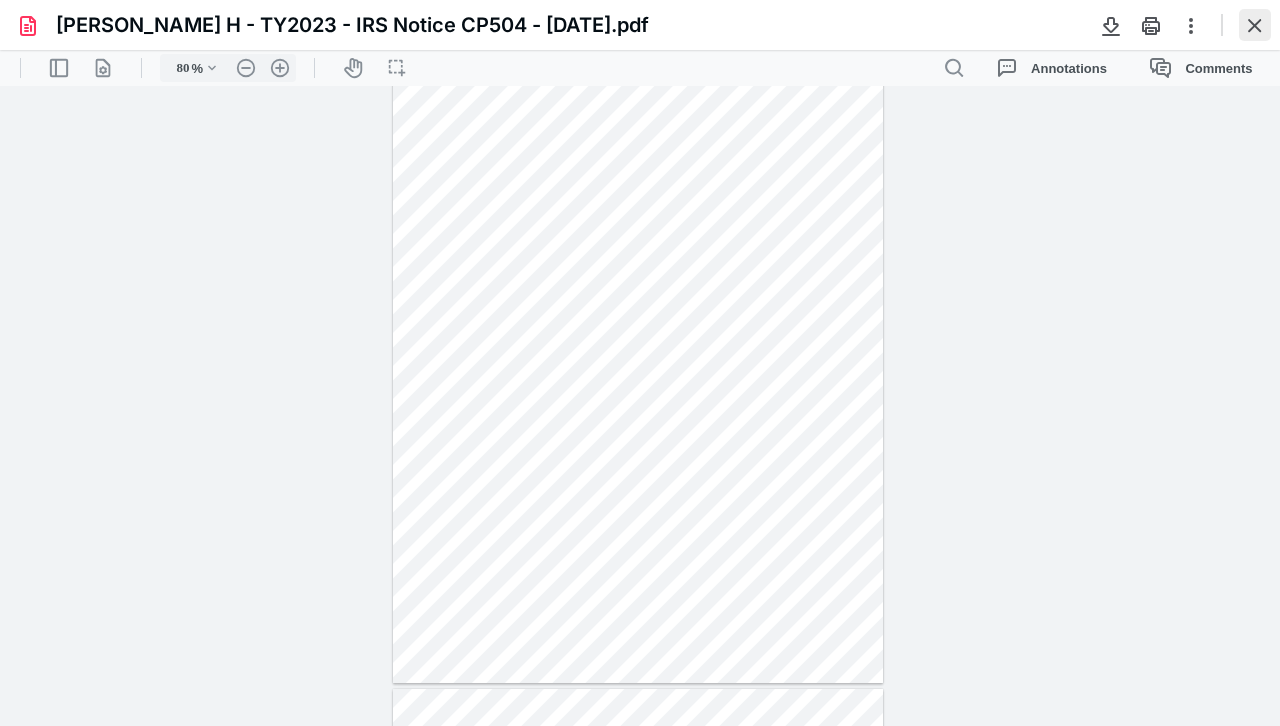 click at bounding box center [1255, 25] 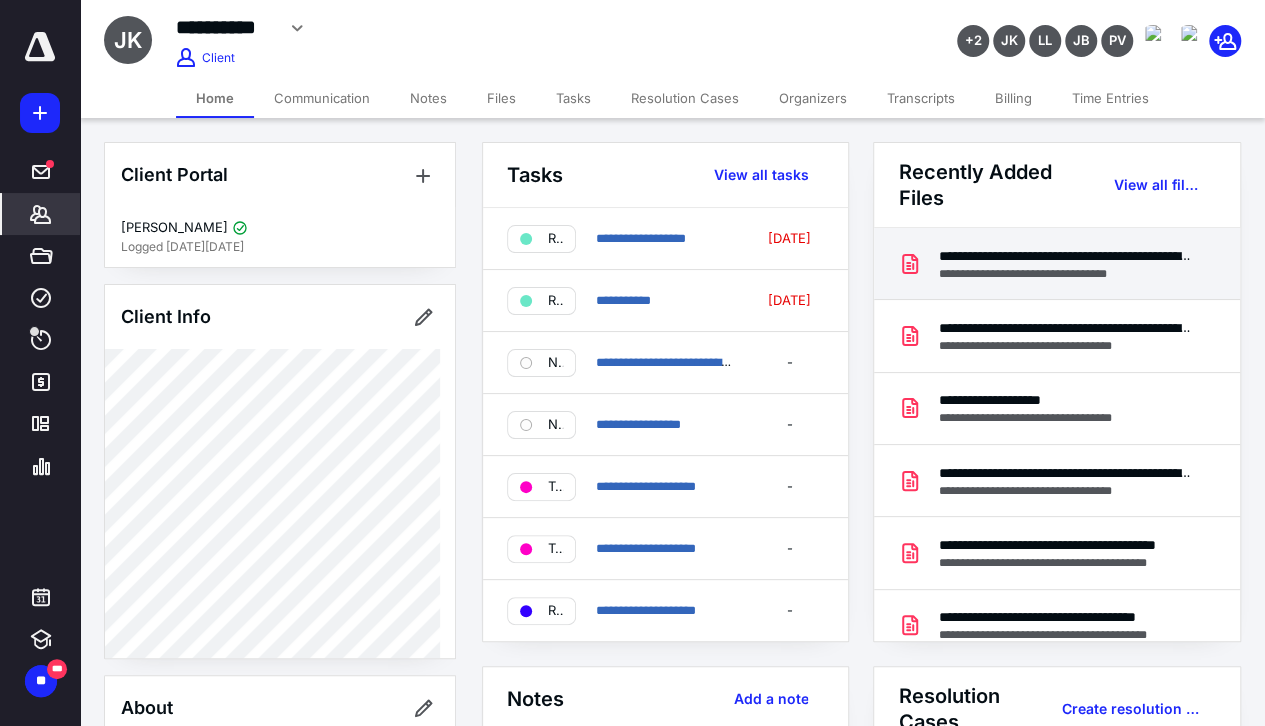 click on "**********" at bounding box center (1065, 256) 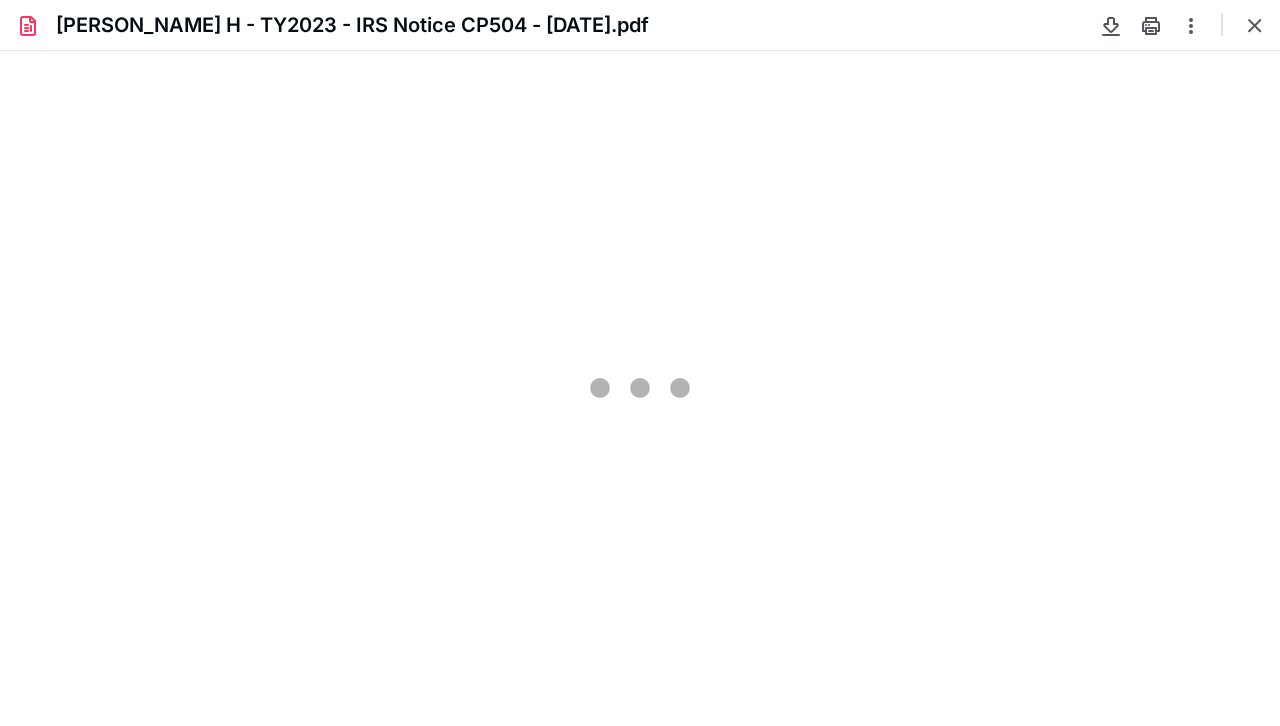 scroll, scrollTop: 0, scrollLeft: 0, axis: both 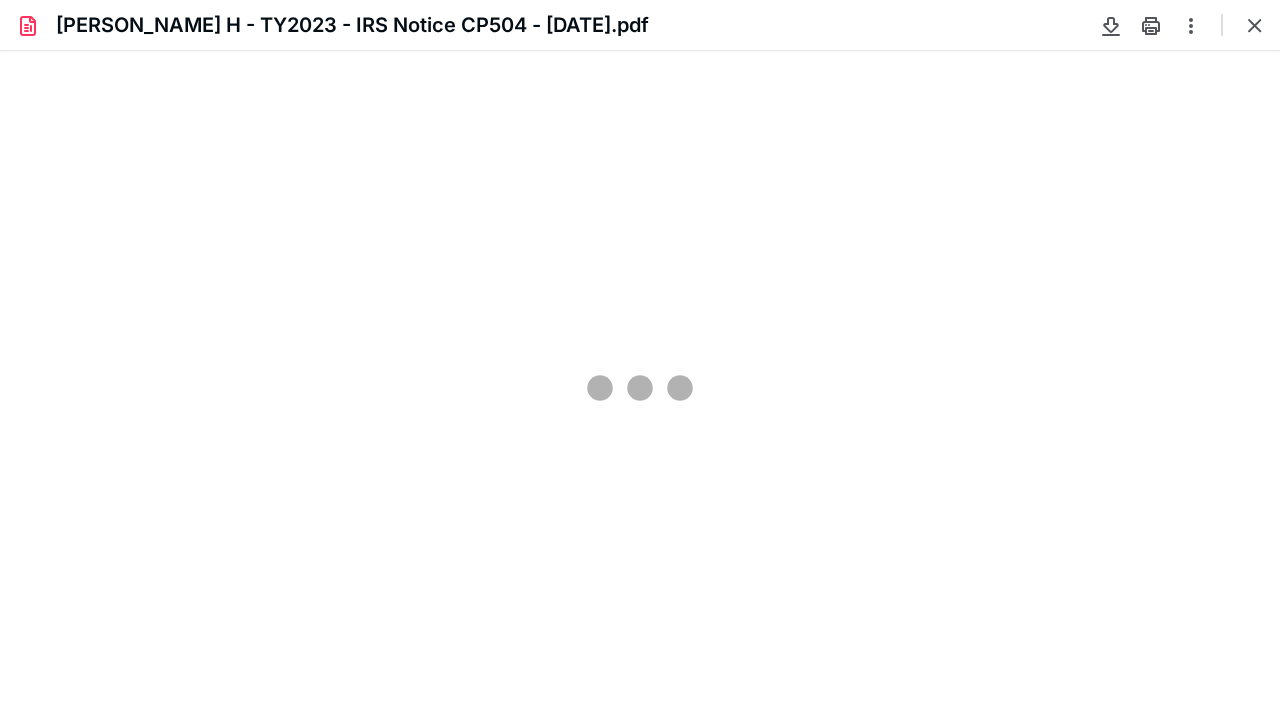 type on "80" 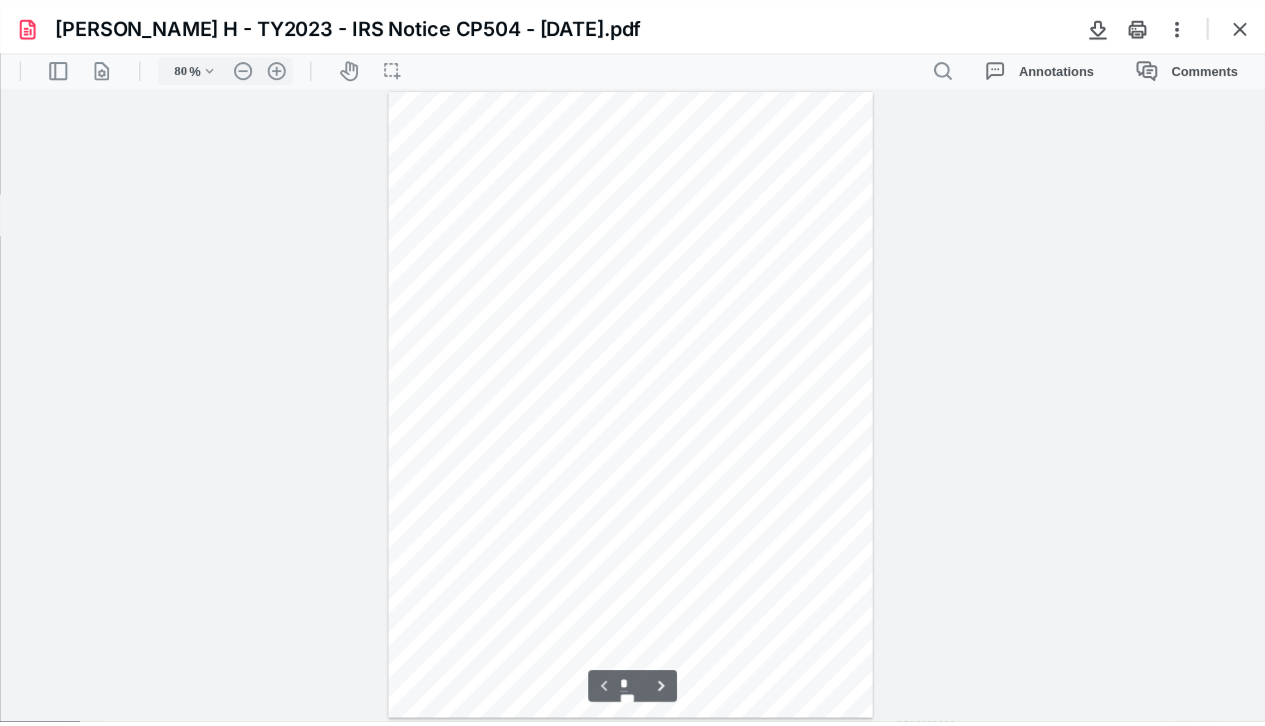 scroll, scrollTop: 39, scrollLeft: 0, axis: vertical 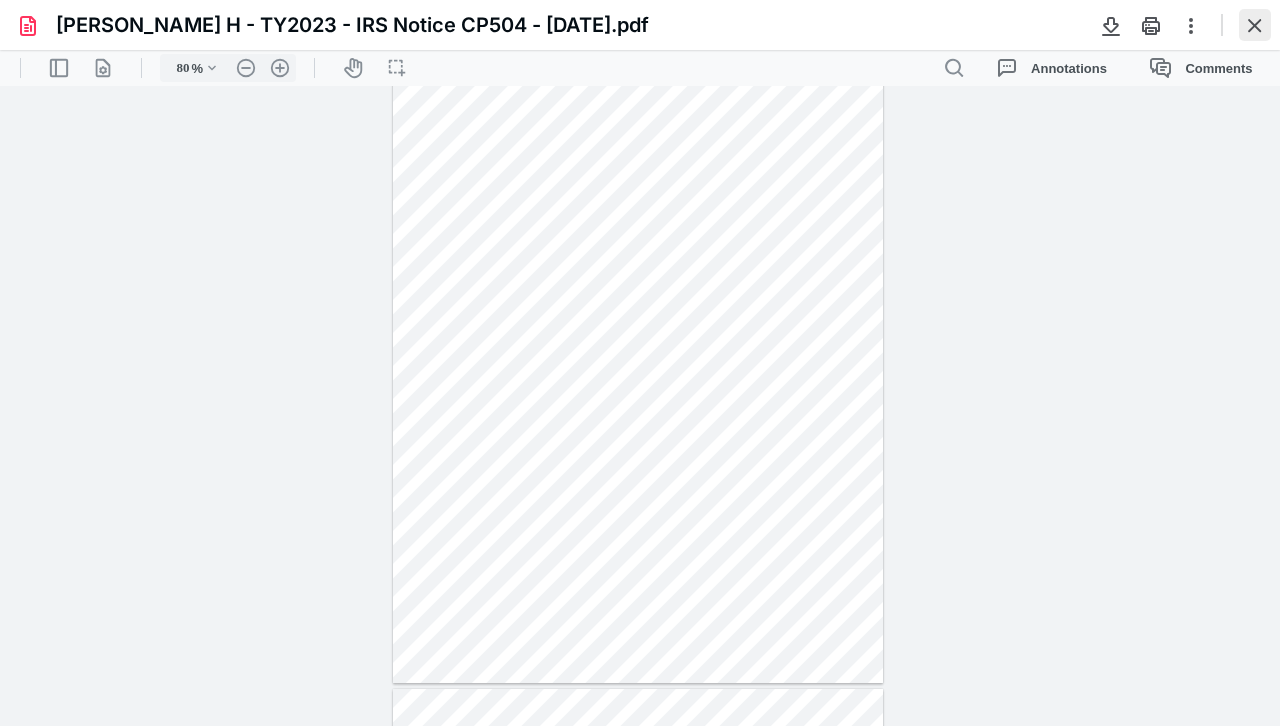 click at bounding box center [1255, 25] 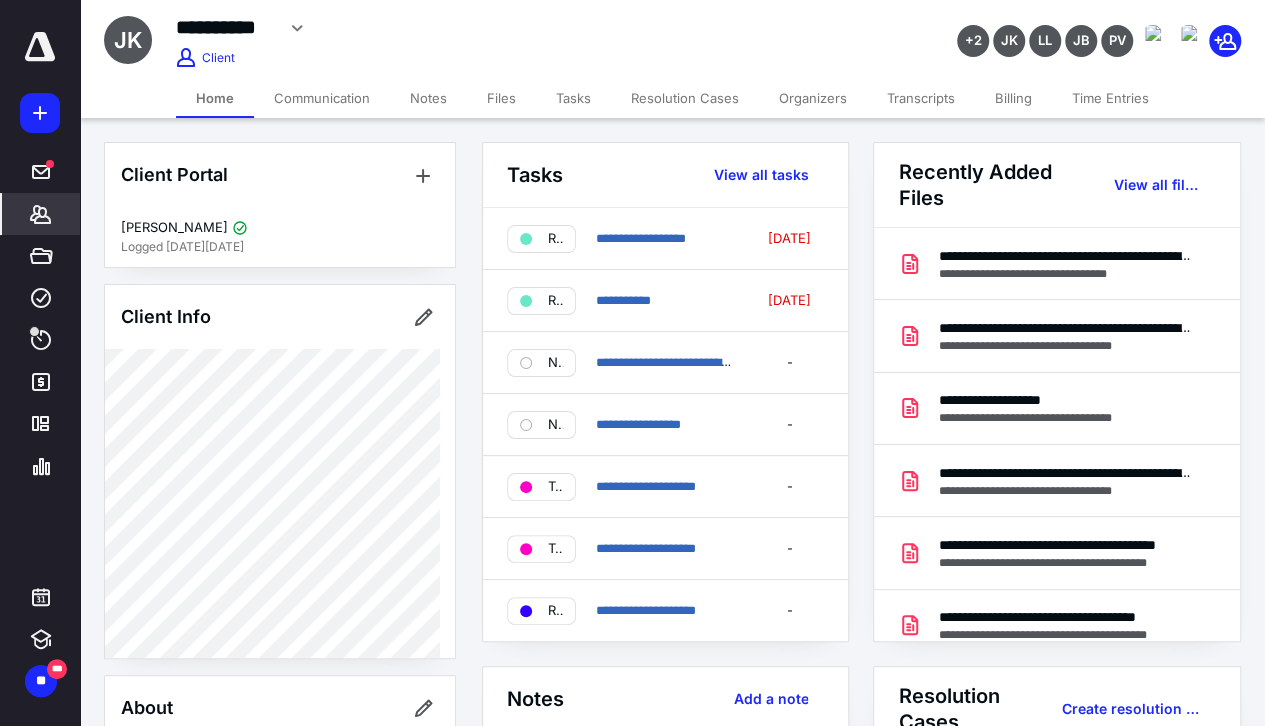 click on "Notes" at bounding box center [428, 98] 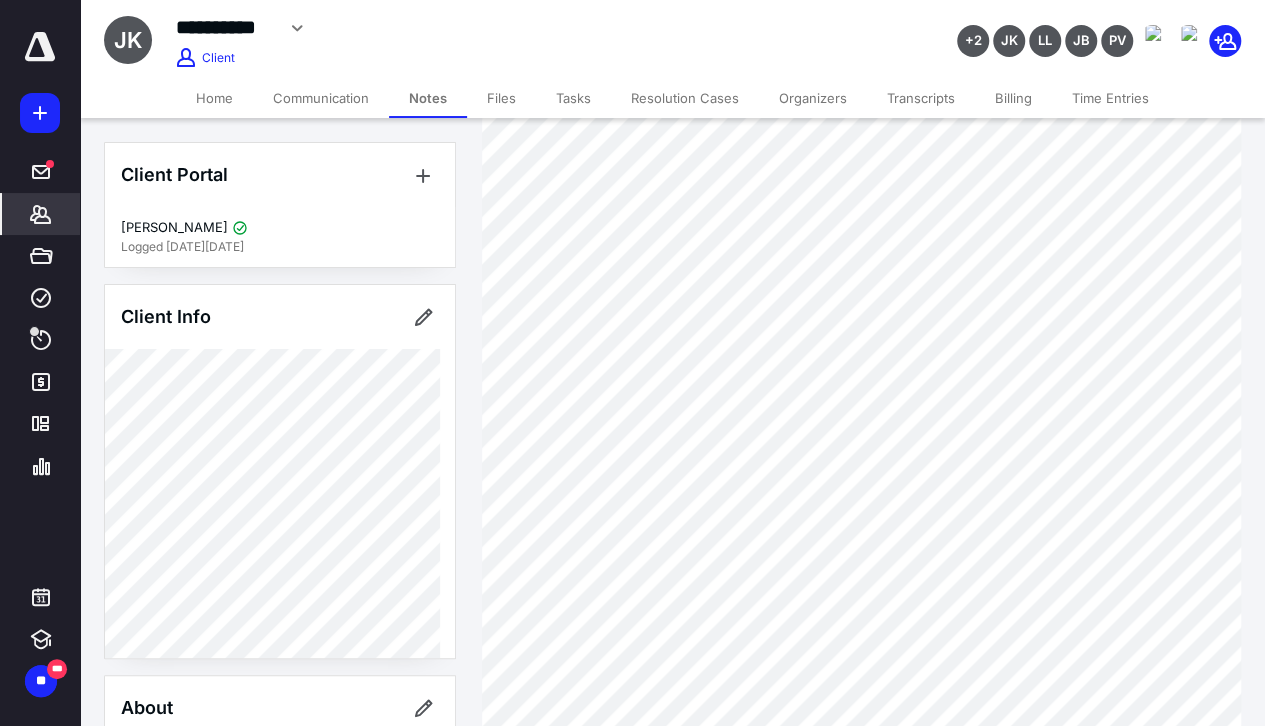 scroll, scrollTop: 0, scrollLeft: 0, axis: both 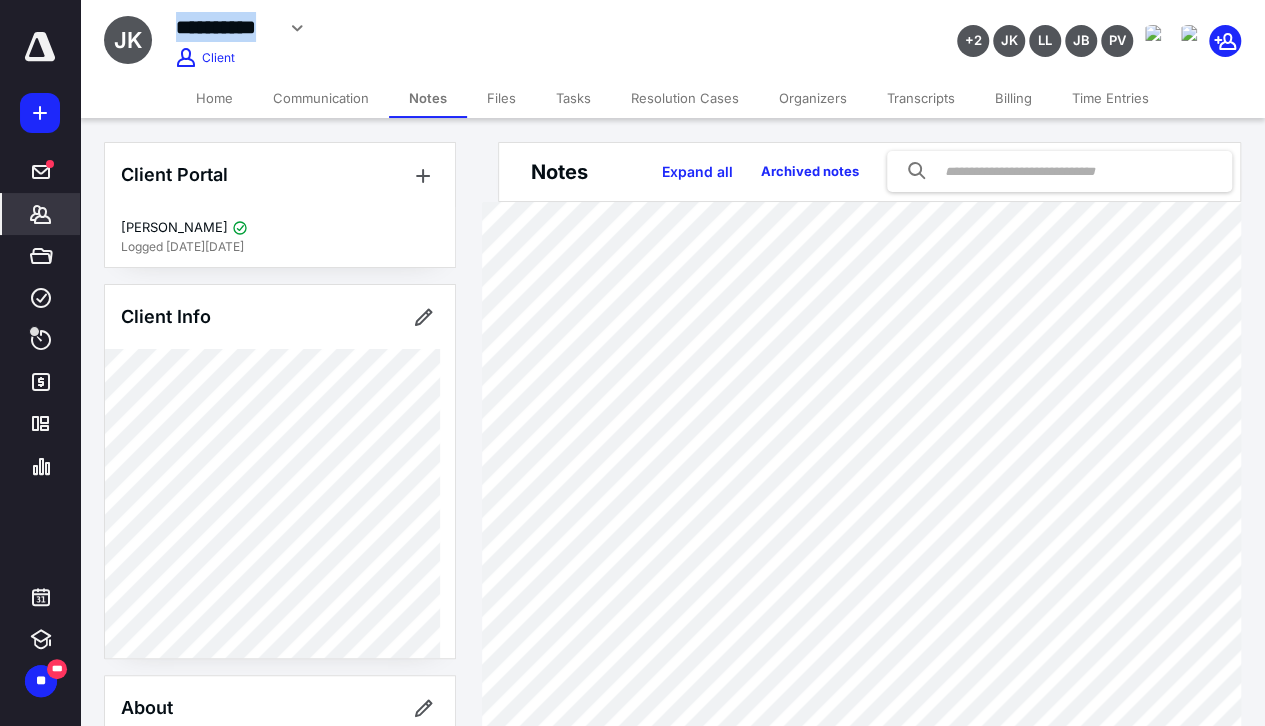 click on "**********" at bounding box center (480, 25) 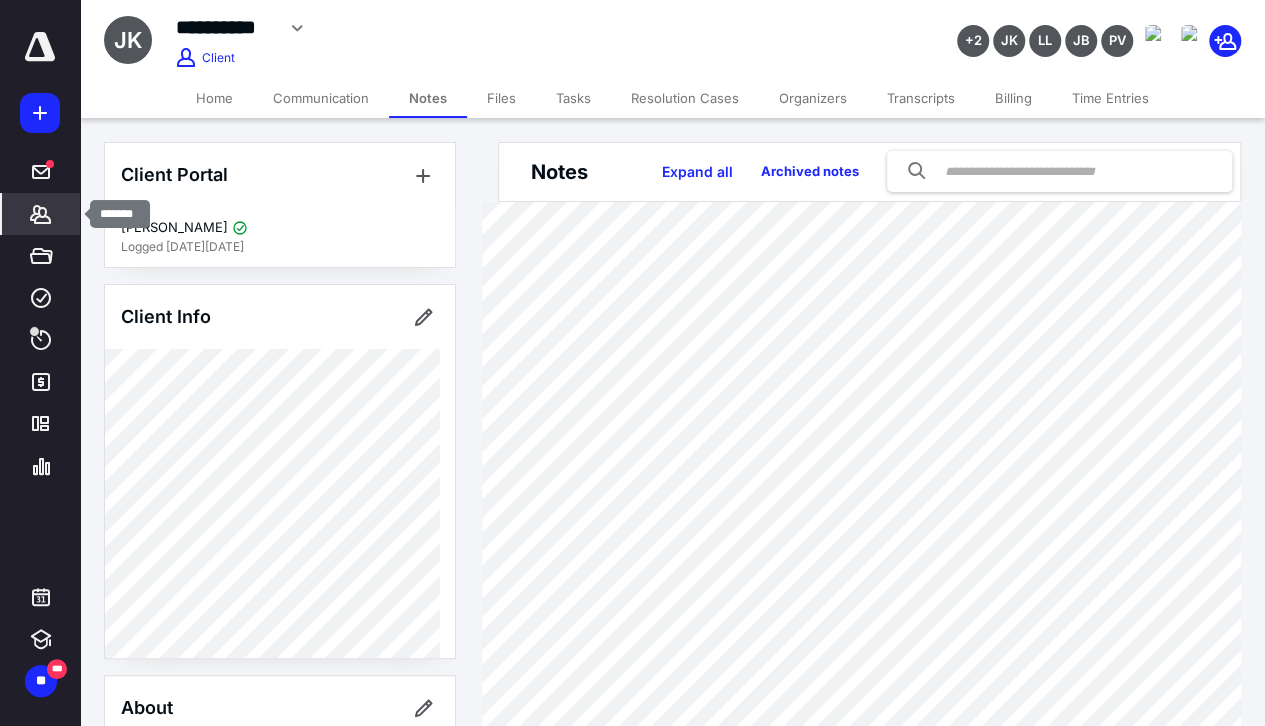 click 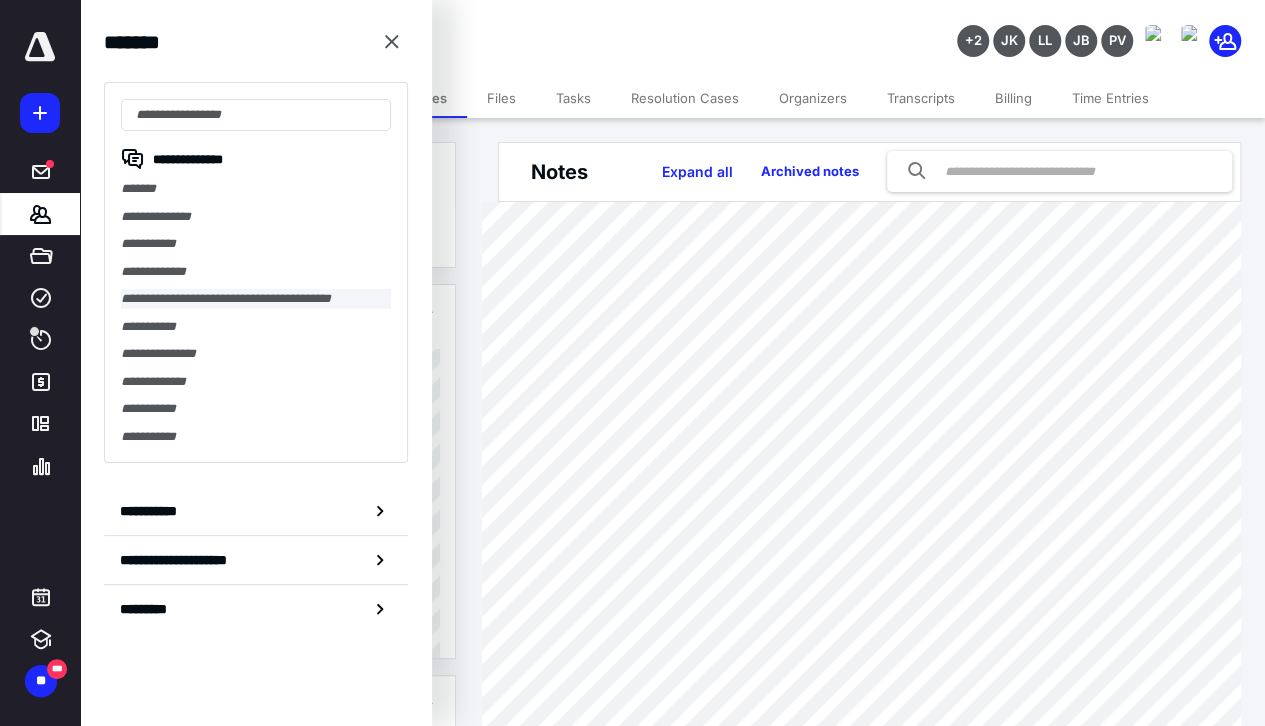 click on "**********" at bounding box center [256, 299] 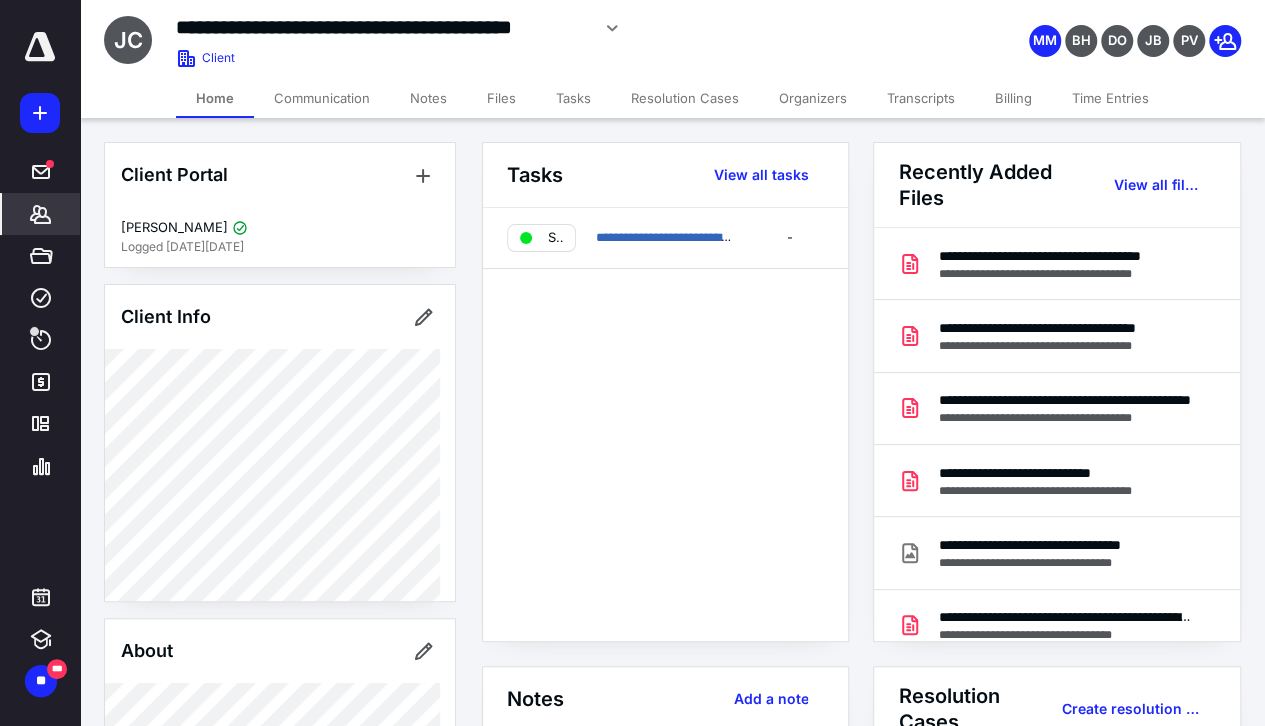 click on "Time Entries" at bounding box center (1110, 98) 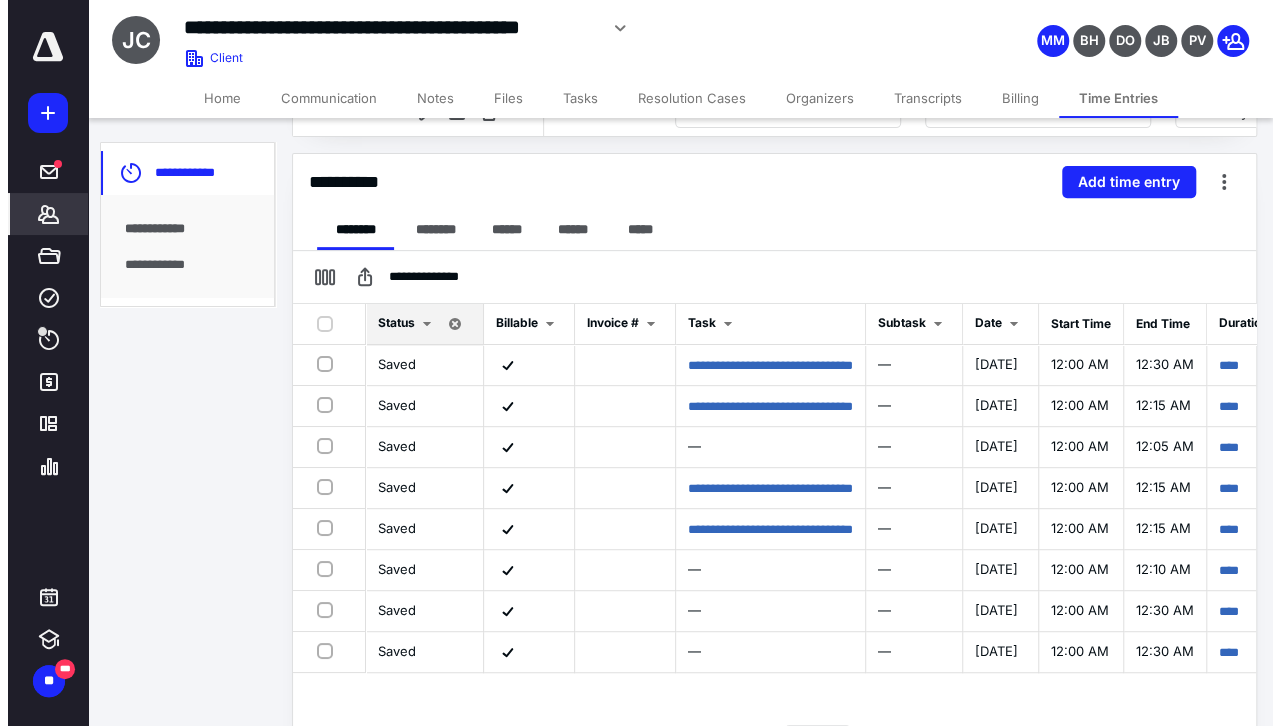 scroll, scrollTop: 0, scrollLeft: 0, axis: both 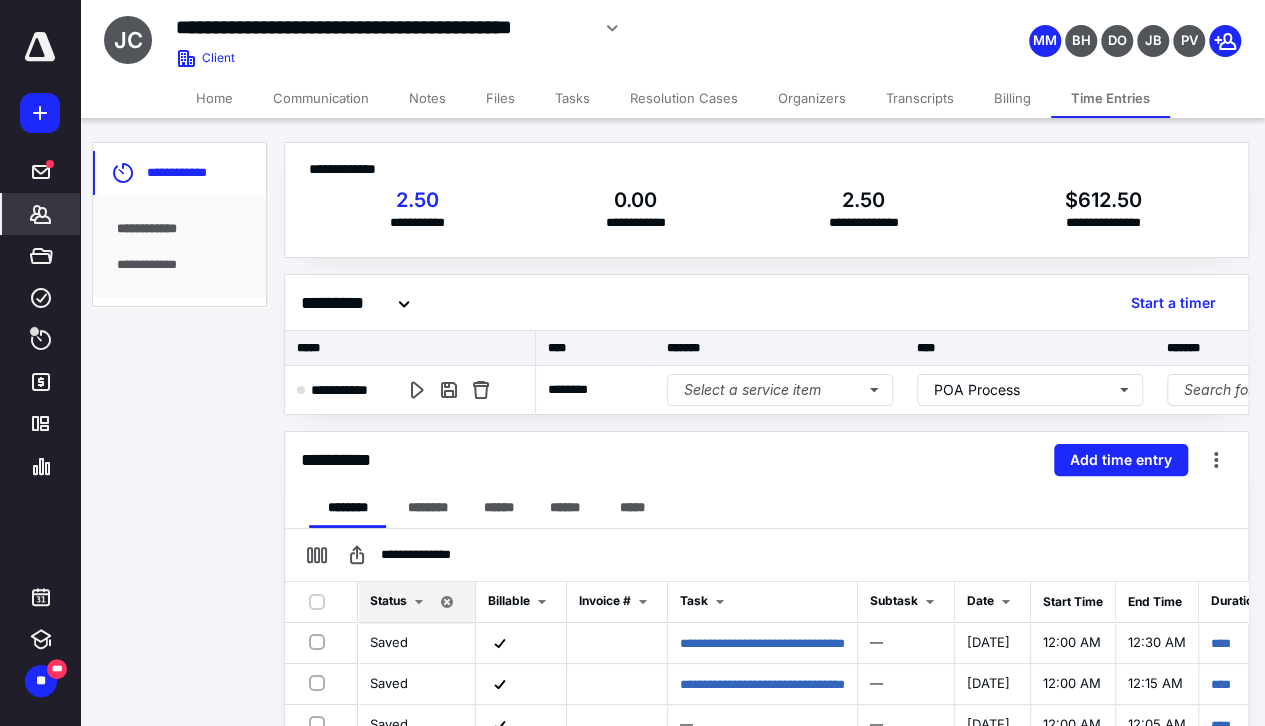 click on "Files" at bounding box center [500, 98] 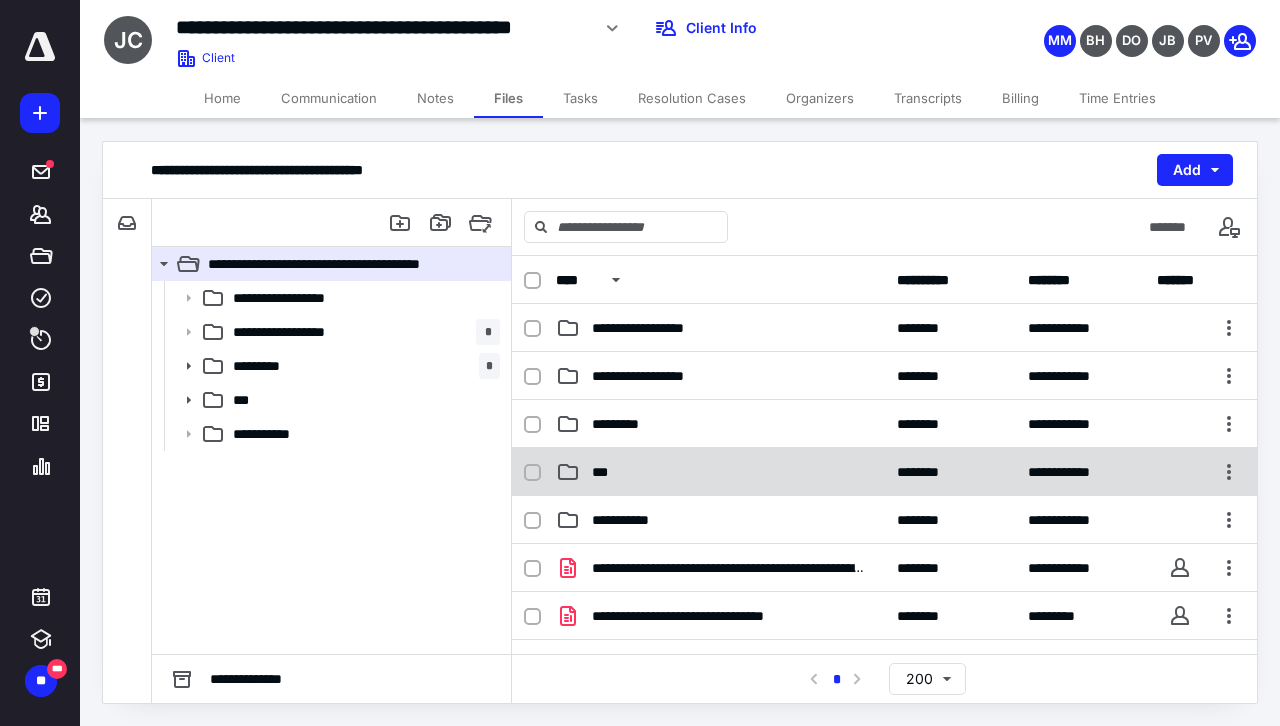 click on "***" at bounding box center [720, 472] 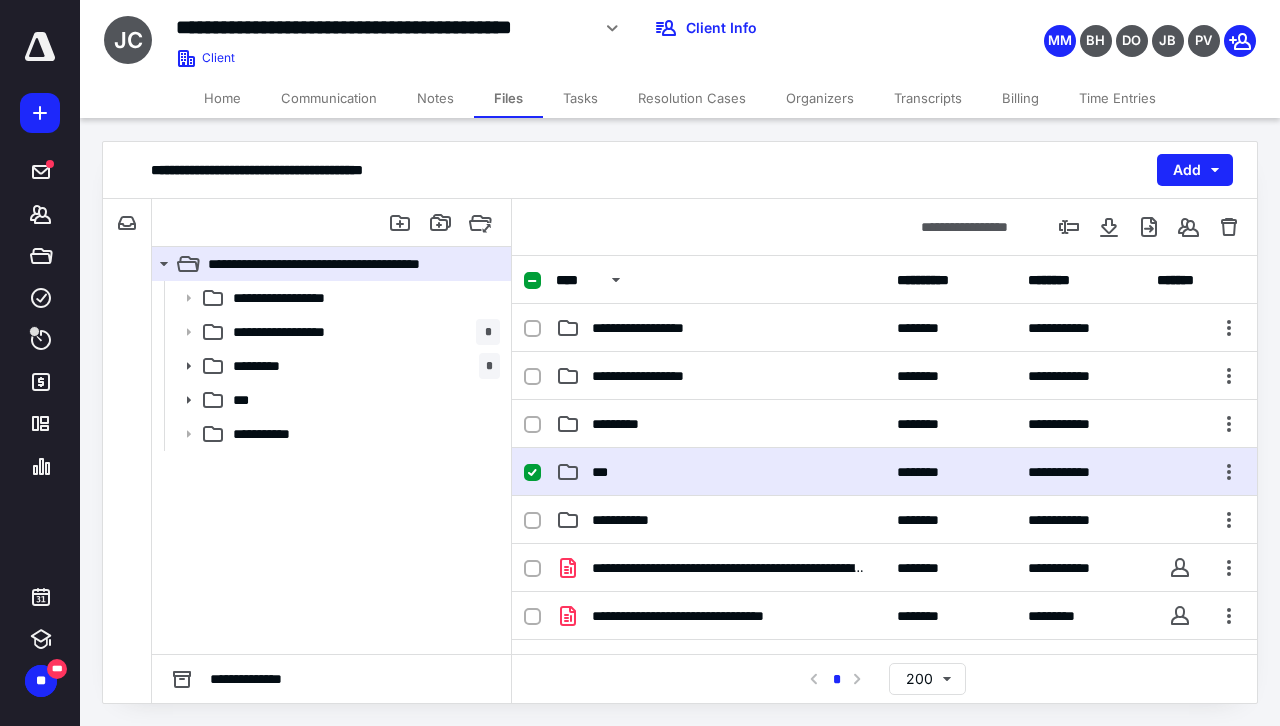click on "***" at bounding box center (720, 472) 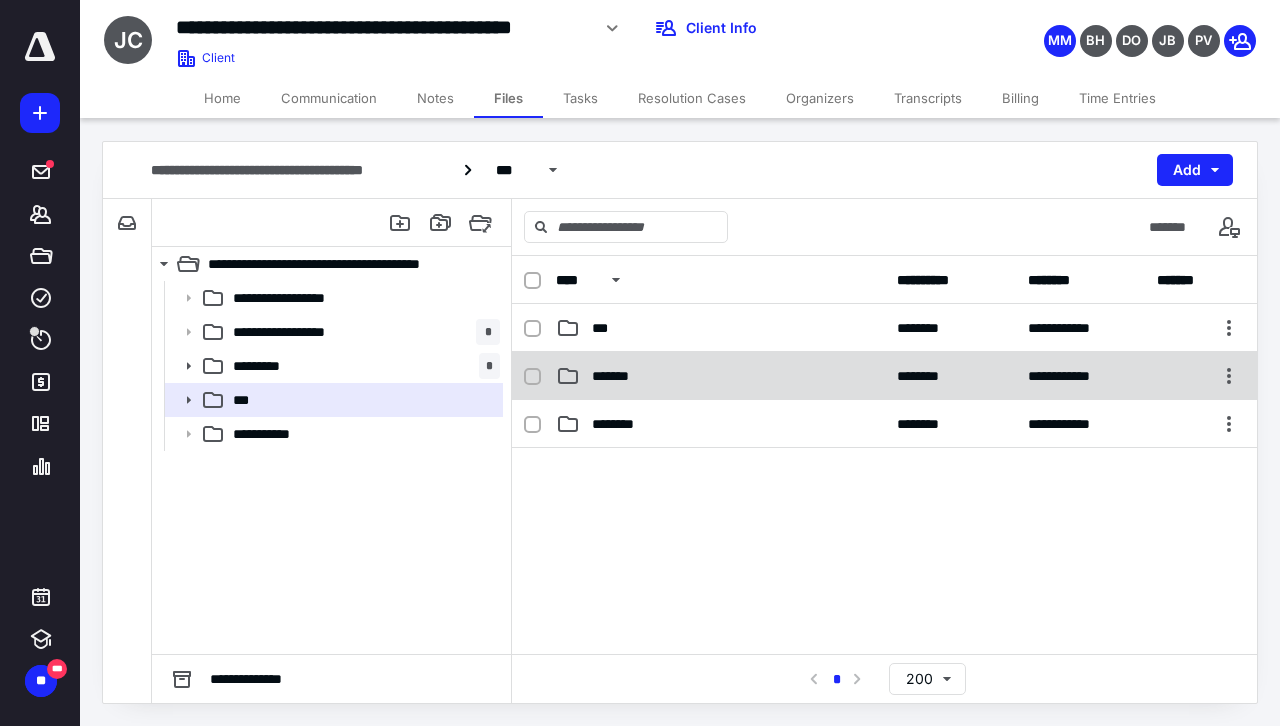 click on "*******" at bounding box center [720, 376] 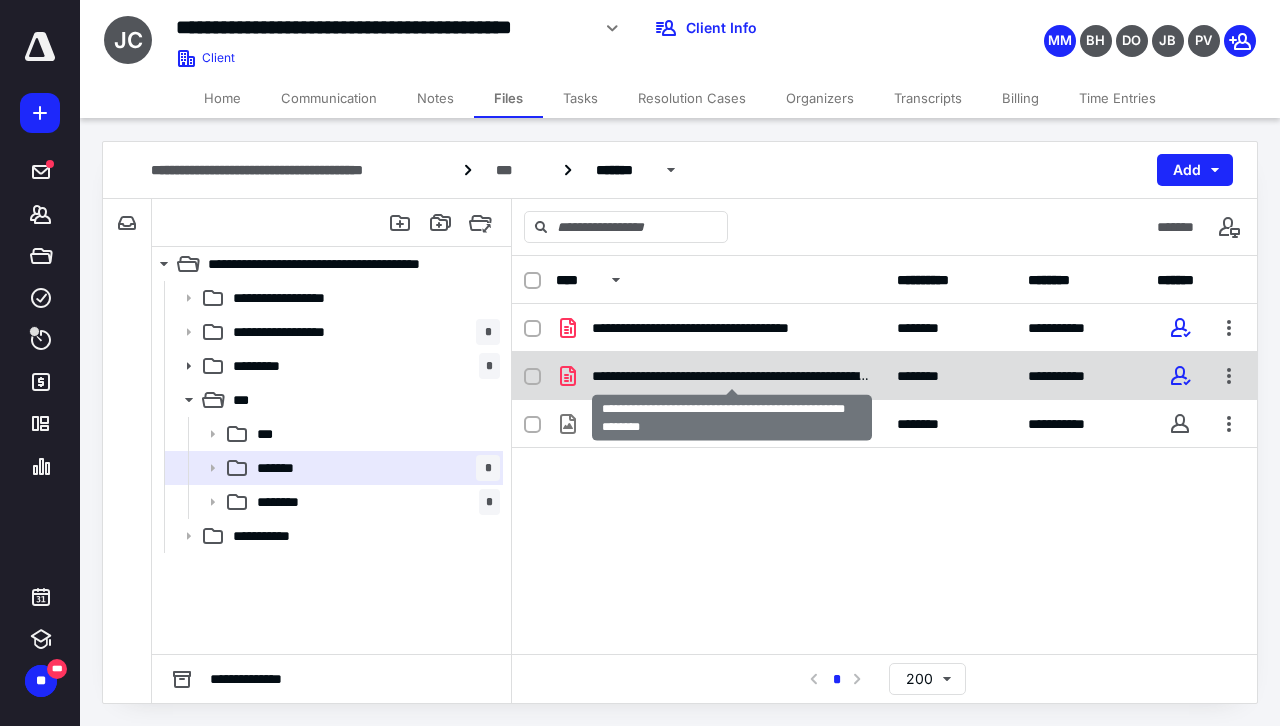 click on "**********" at bounding box center (732, 376) 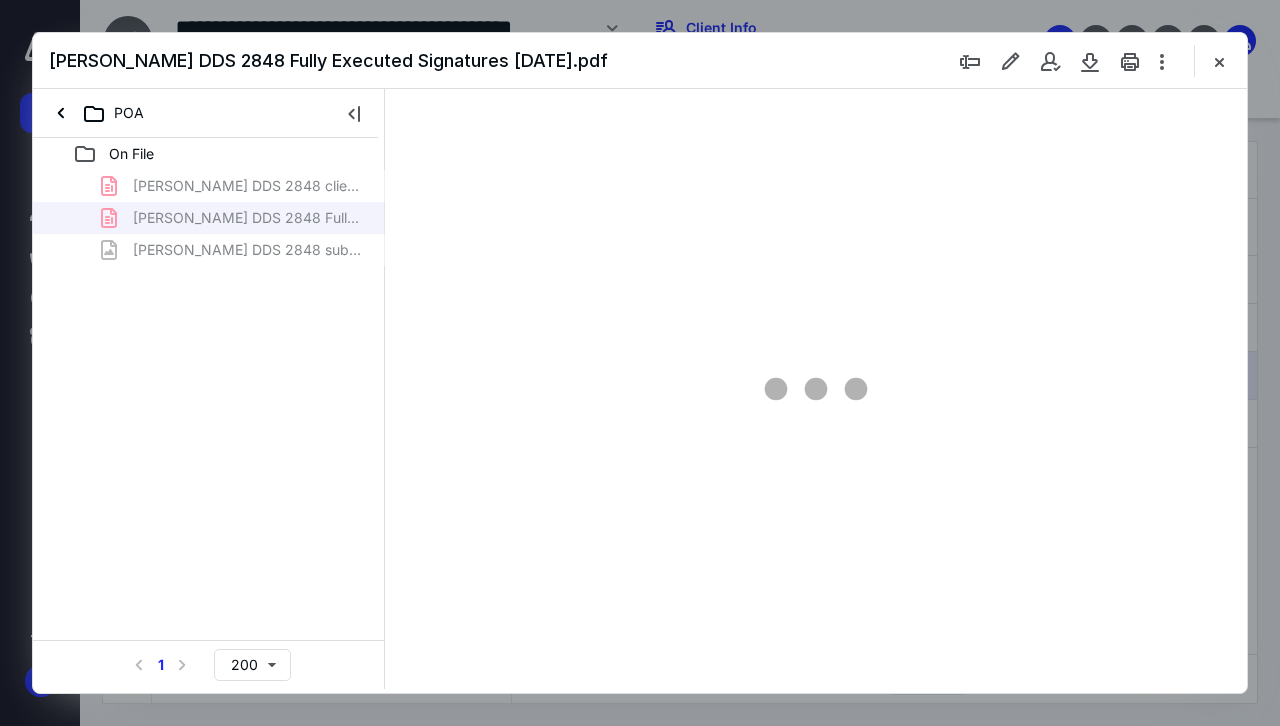 scroll, scrollTop: 0, scrollLeft: 0, axis: both 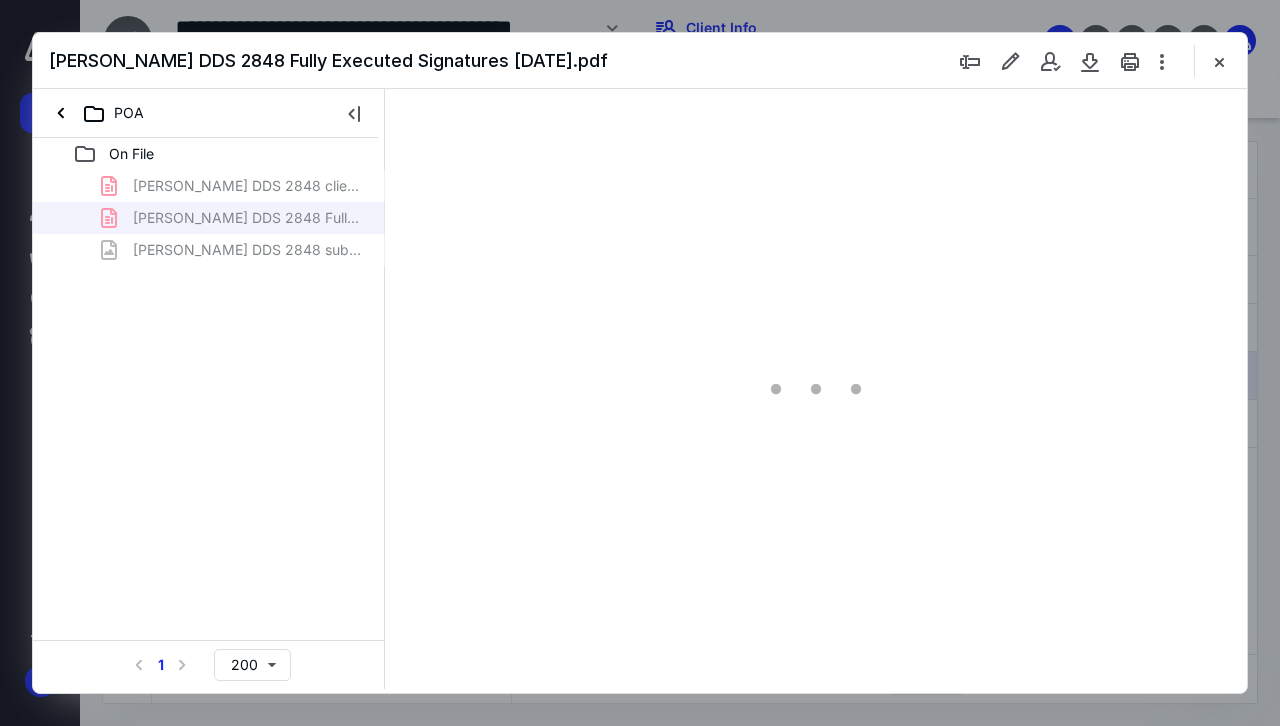 type on "62" 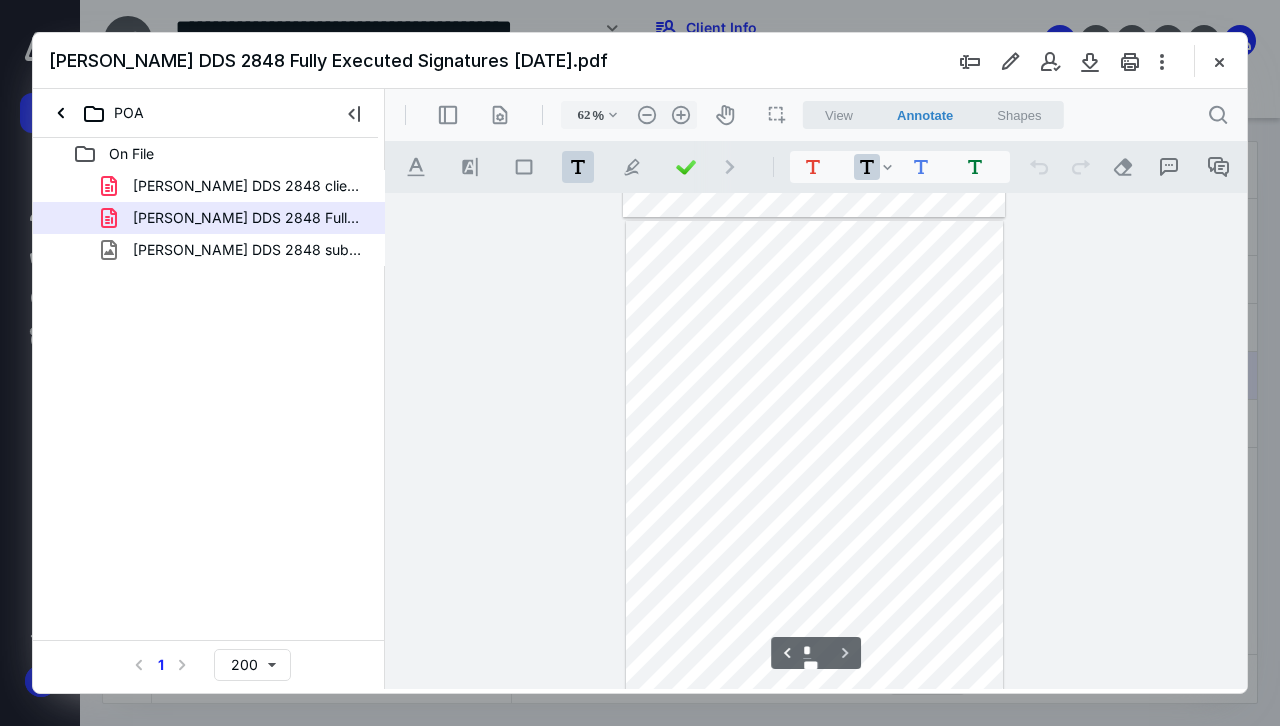 scroll, scrollTop: 493, scrollLeft: 0, axis: vertical 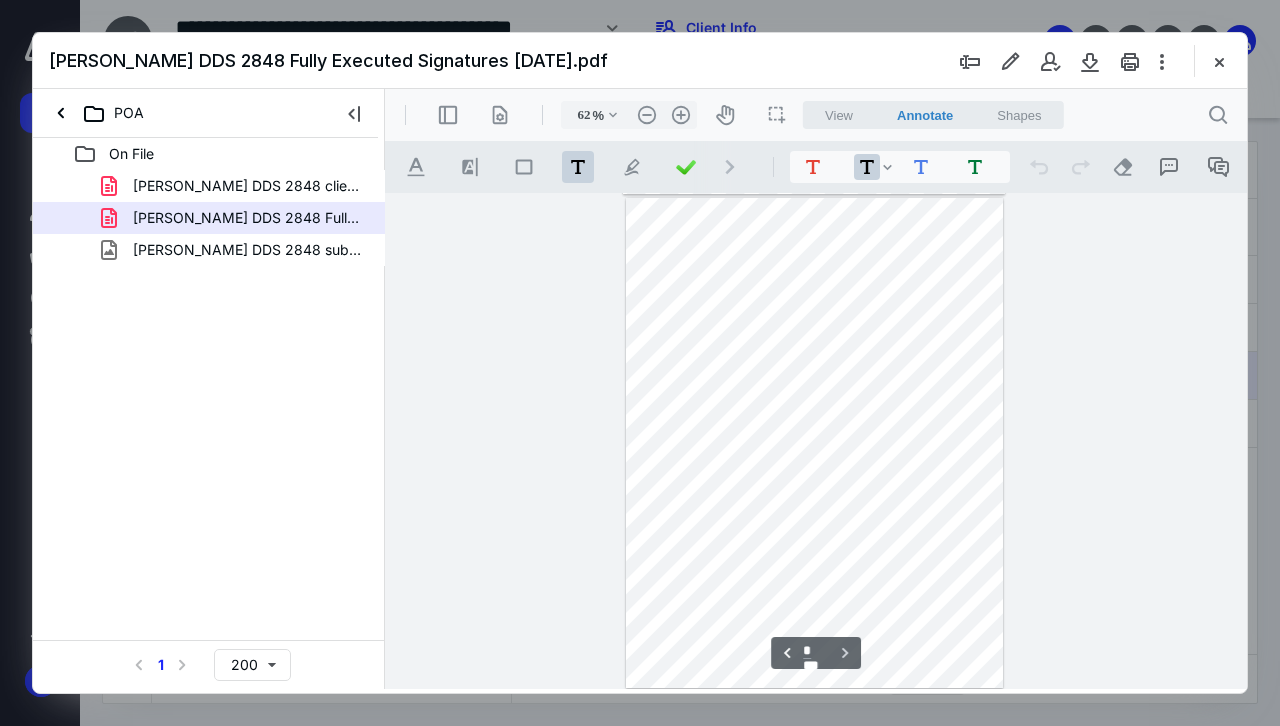 type on "*" 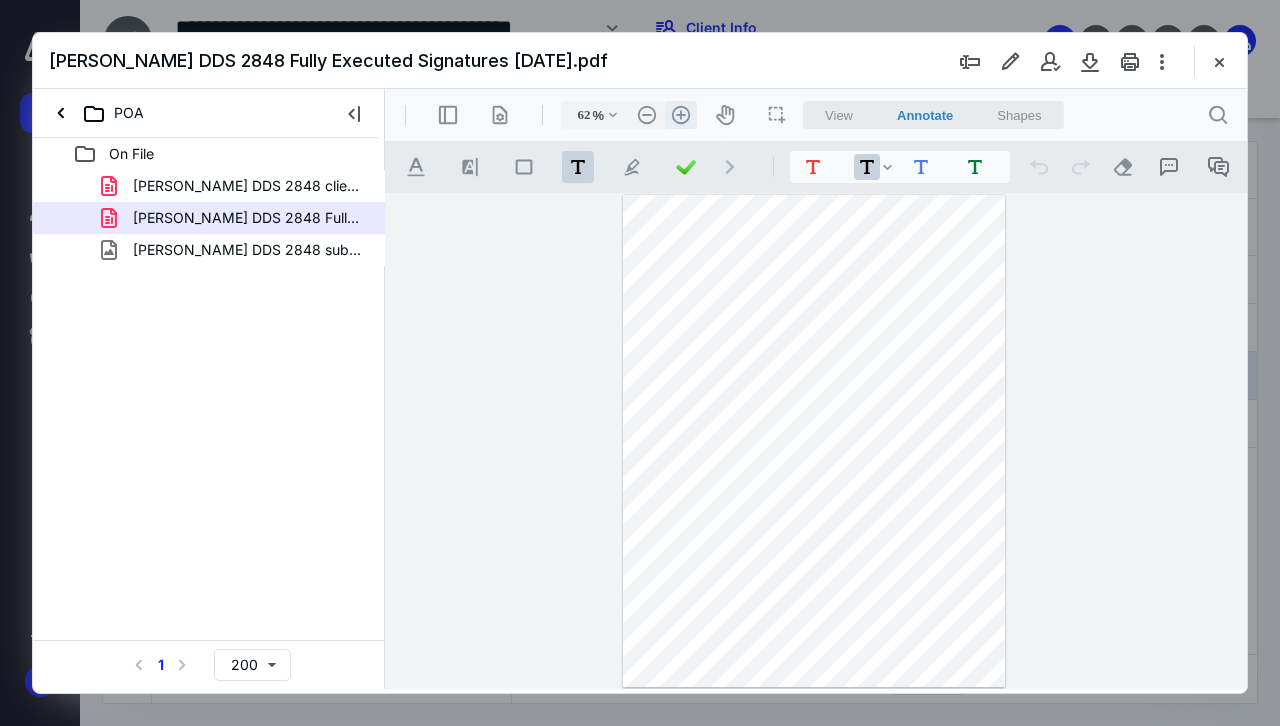 click on ".cls-1{fill:#abb0c4;} icon - header - zoom - in - line" at bounding box center (681, 115) 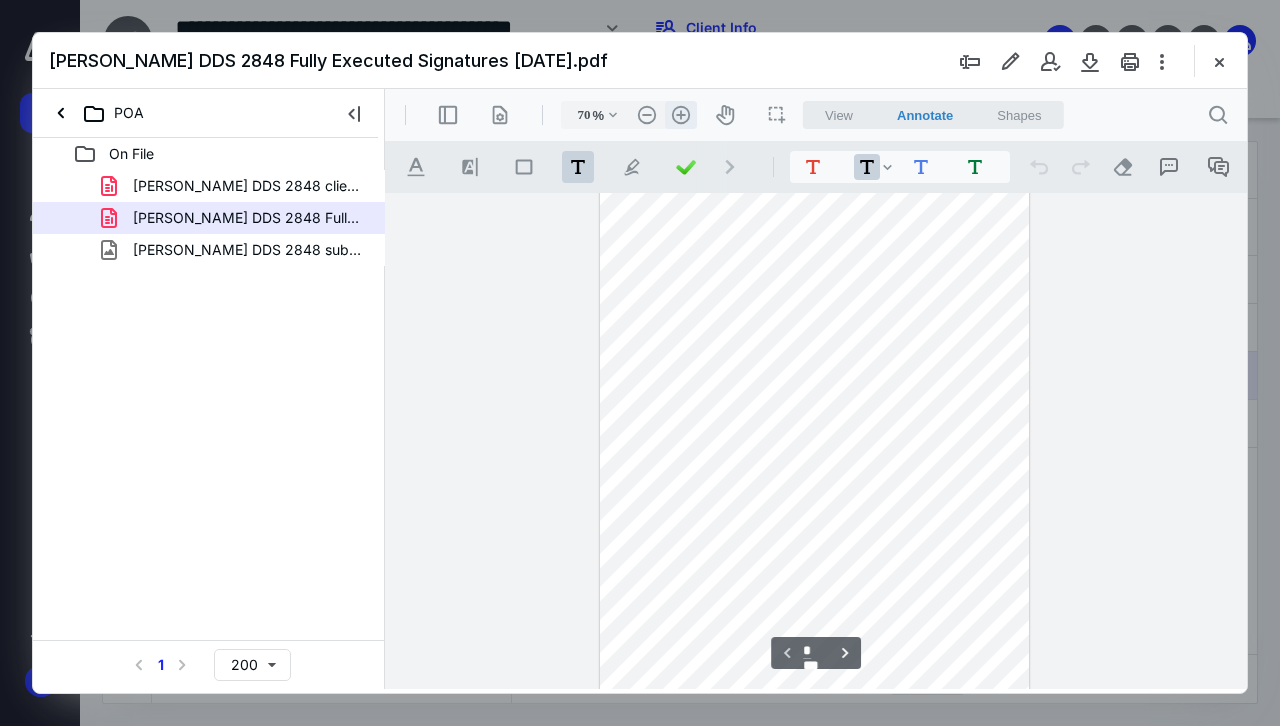 click on ".cls-1{fill:#abb0c4;} icon - header - zoom - in - line" at bounding box center (681, 115) 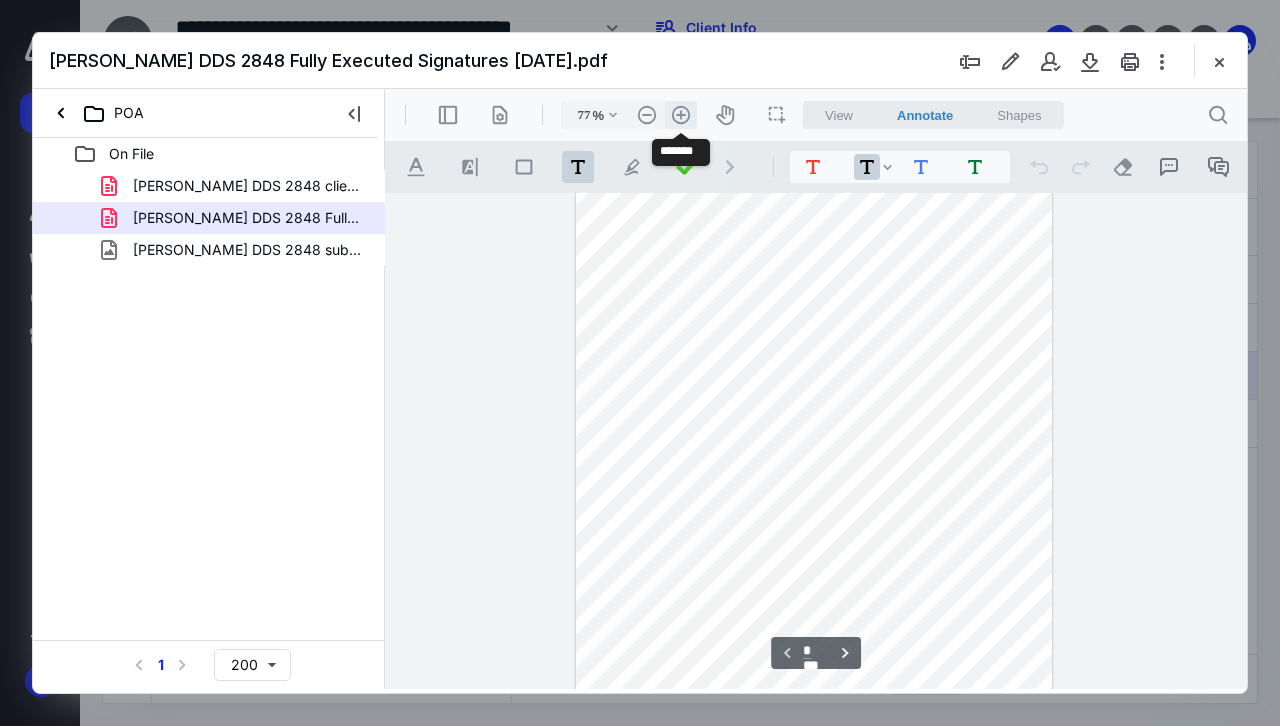 scroll, scrollTop: 48, scrollLeft: 0, axis: vertical 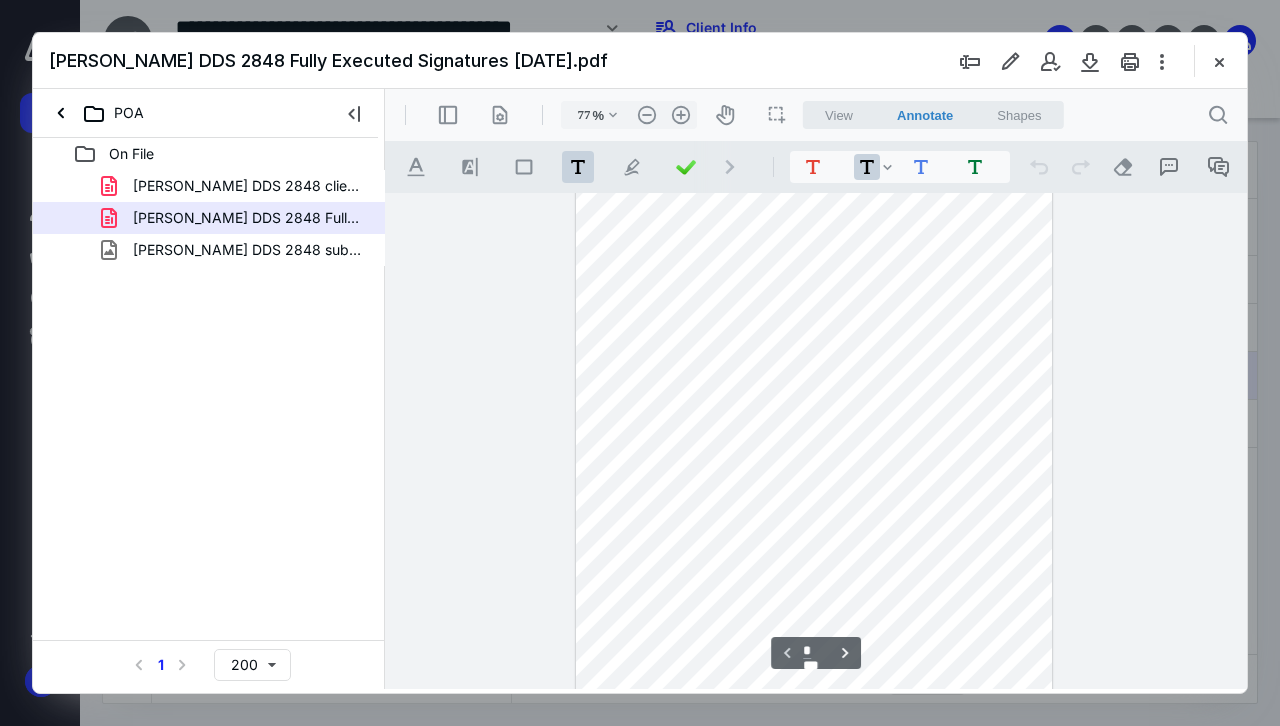 type on "*" 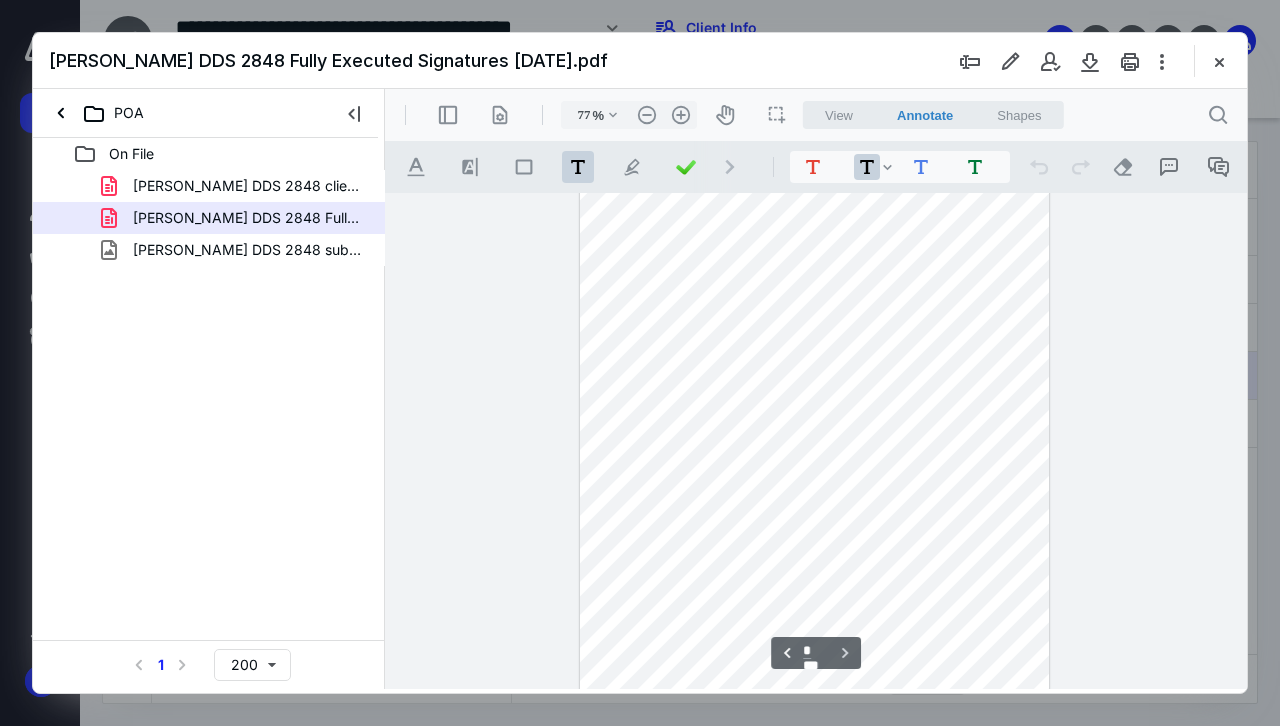 scroll, scrollTop: 736, scrollLeft: 0, axis: vertical 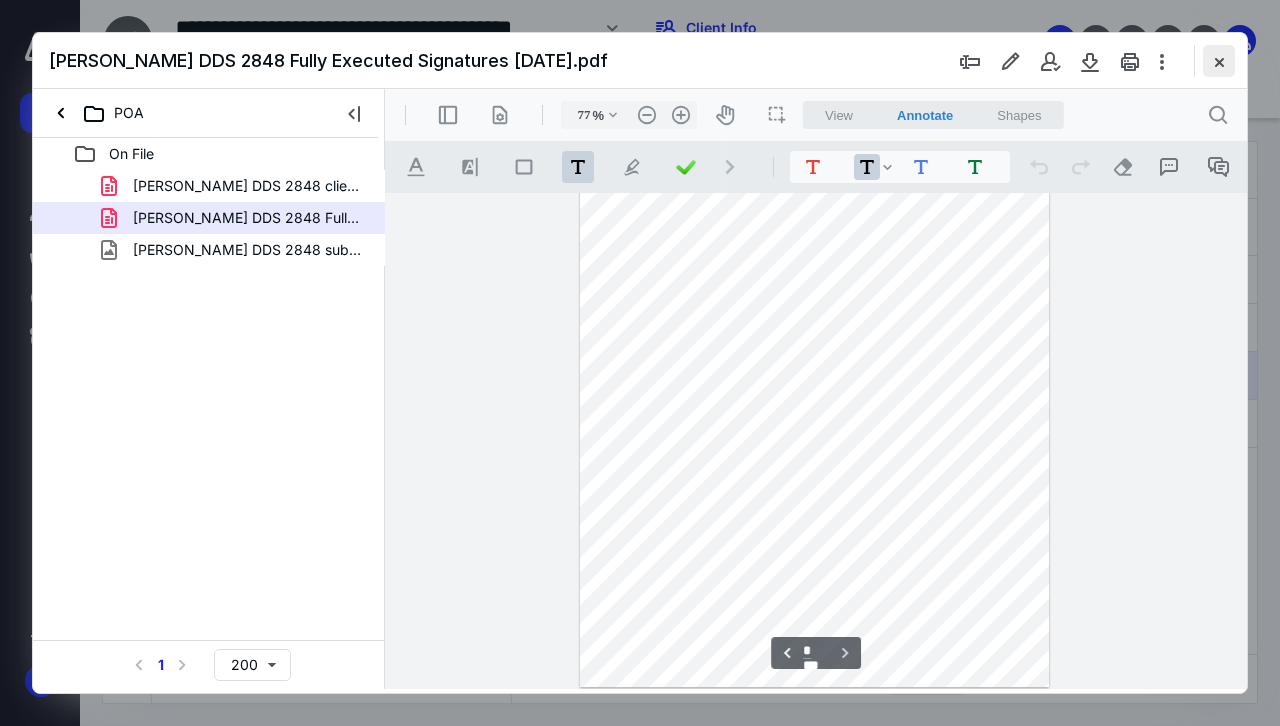 click at bounding box center (1219, 61) 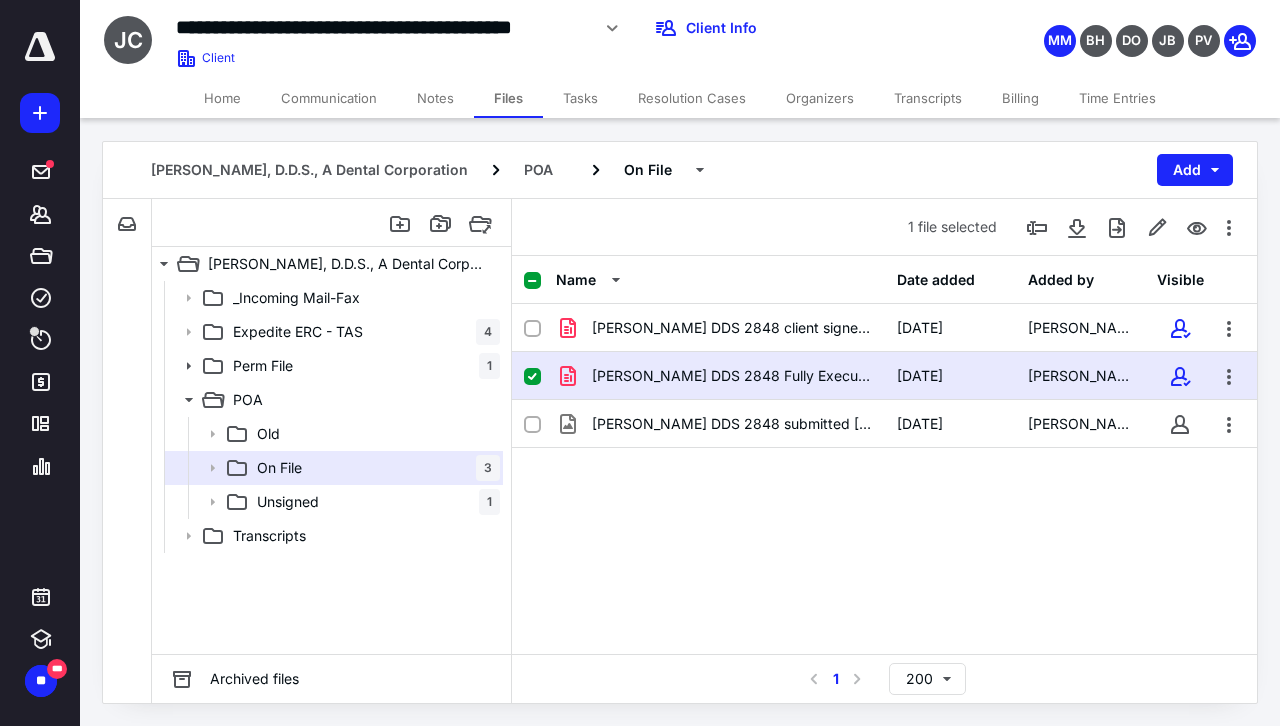 click on "Home" at bounding box center (222, 98) 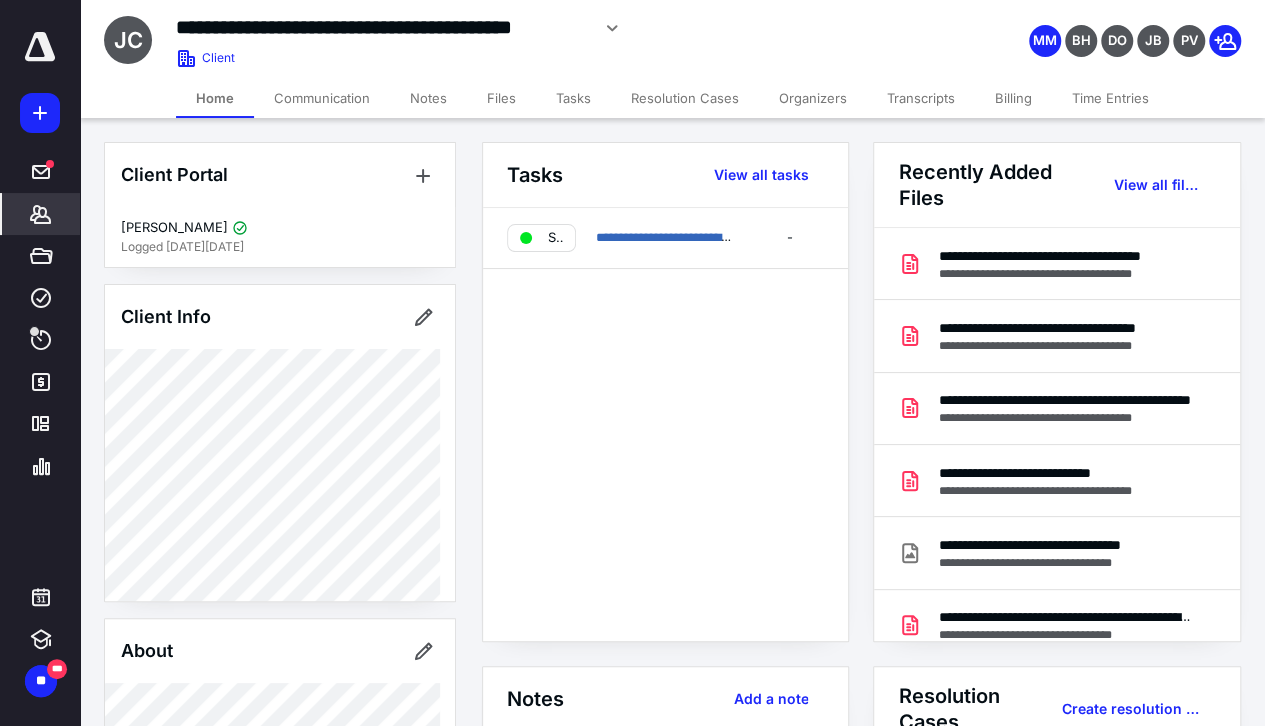 click on "Recently Added Files View all files" at bounding box center [1056, 185] 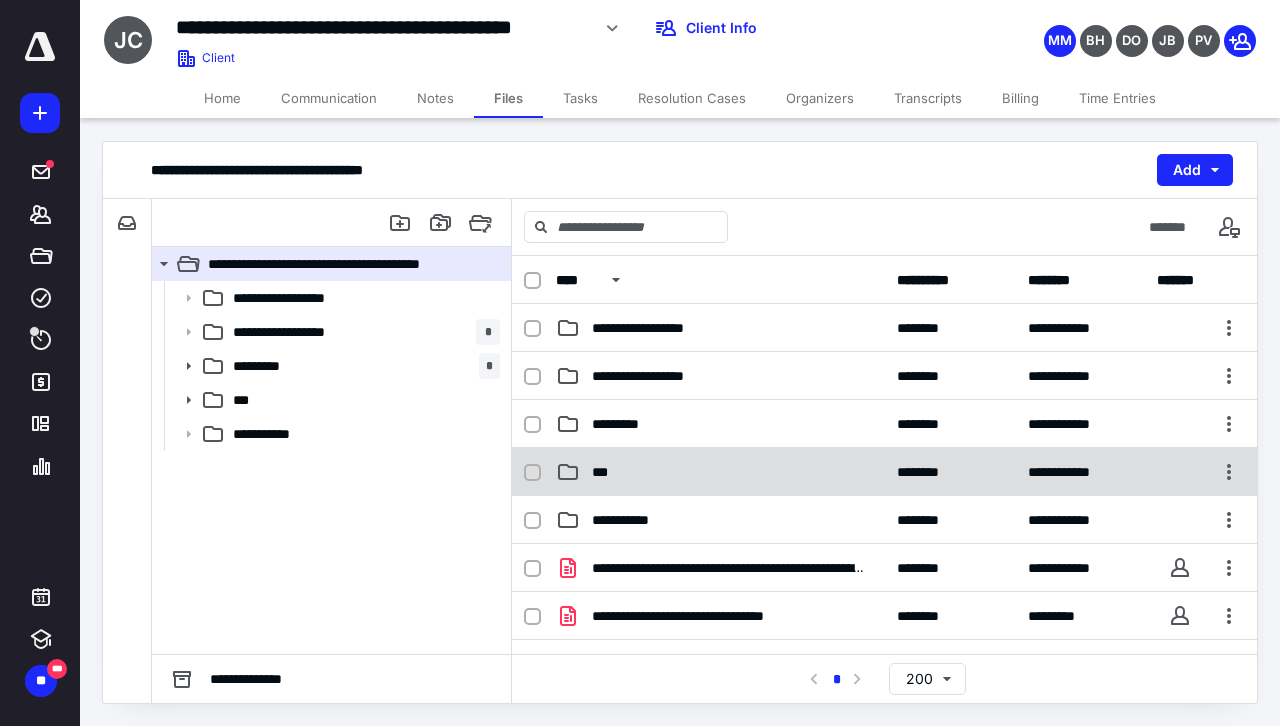 click on "***" at bounding box center [720, 472] 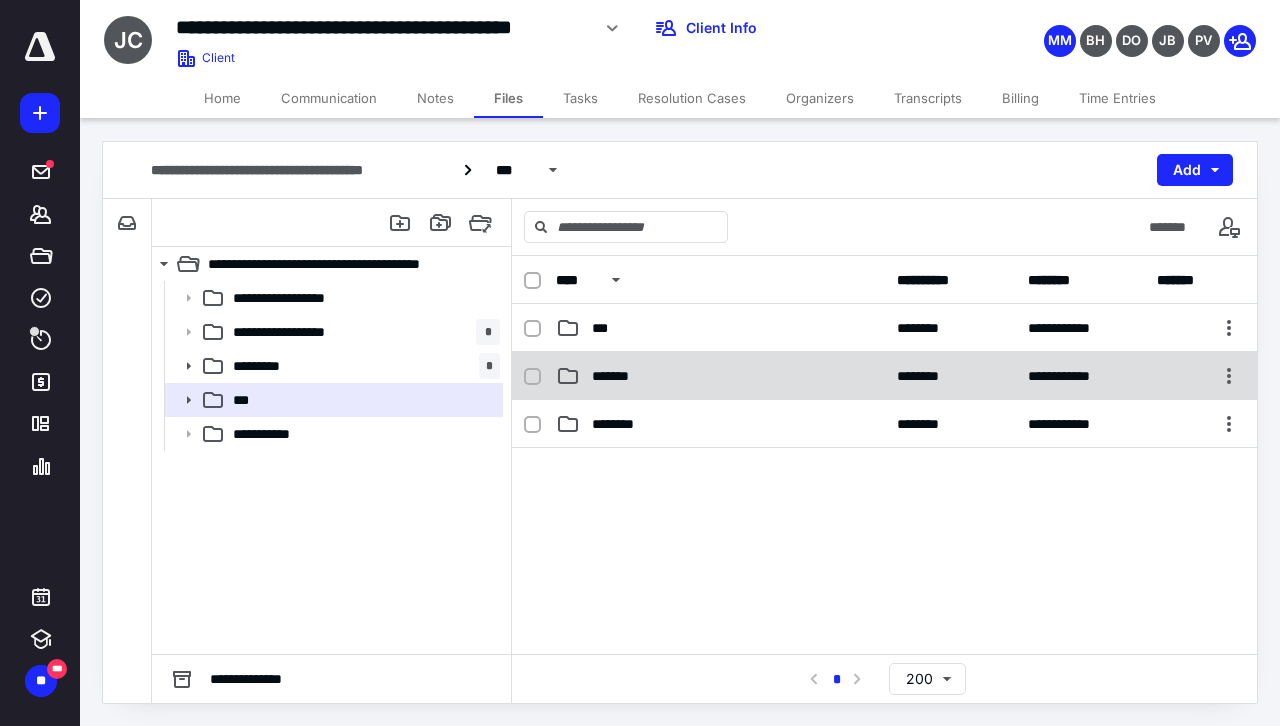 click on "*******" at bounding box center (615, 376) 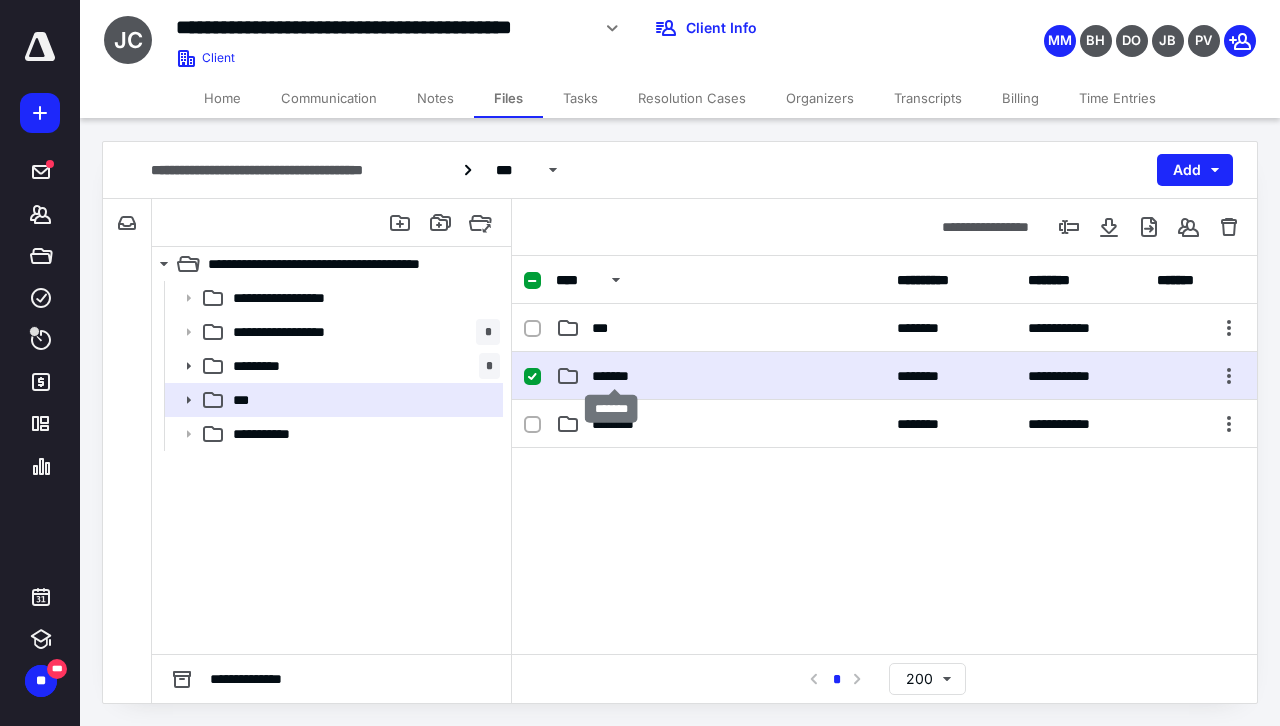 click on "*******" at bounding box center [615, 376] 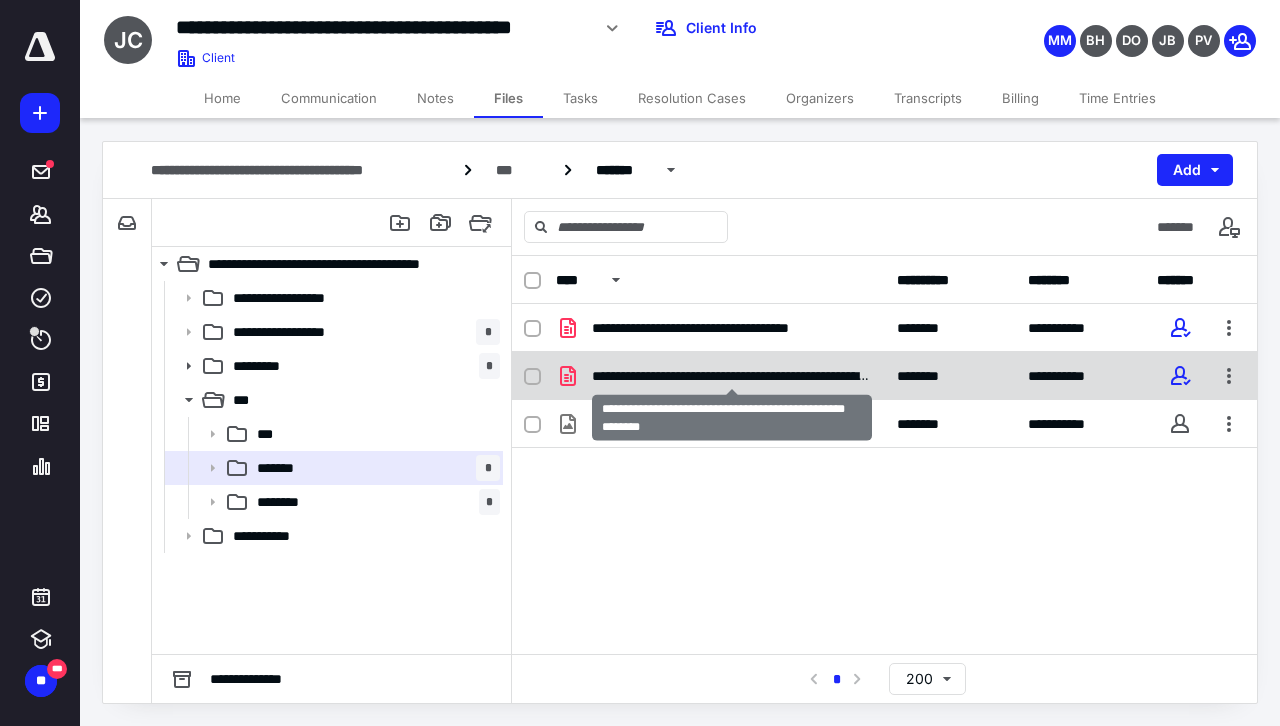 click on "**********" at bounding box center [732, 376] 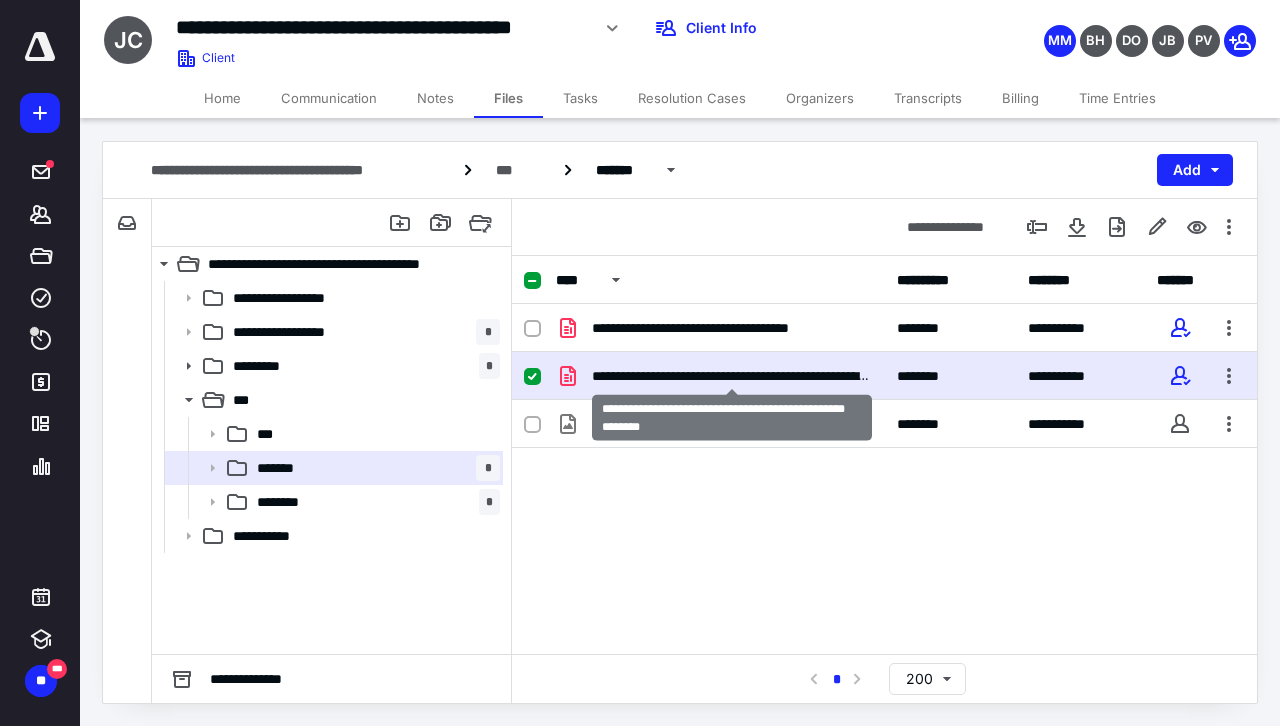click on "**********" at bounding box center (732, 376) 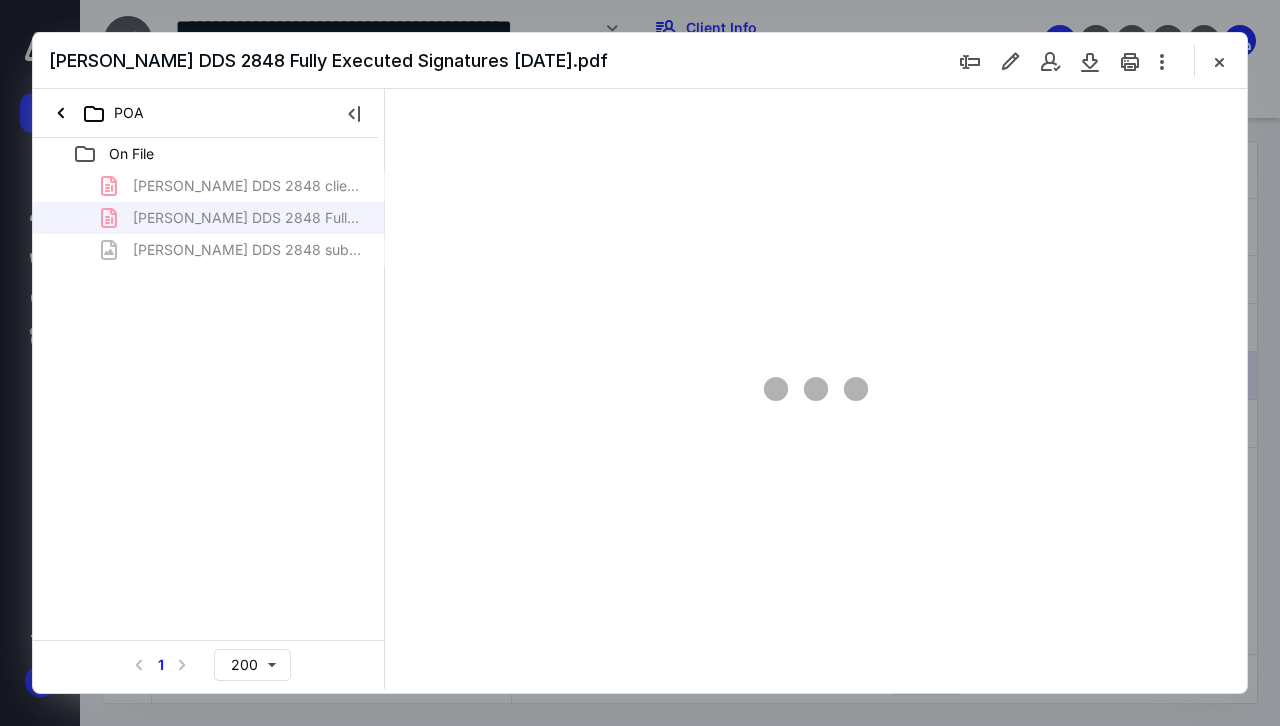 scroll, scrollTop: 0, scrollLeft: 0, axis: both 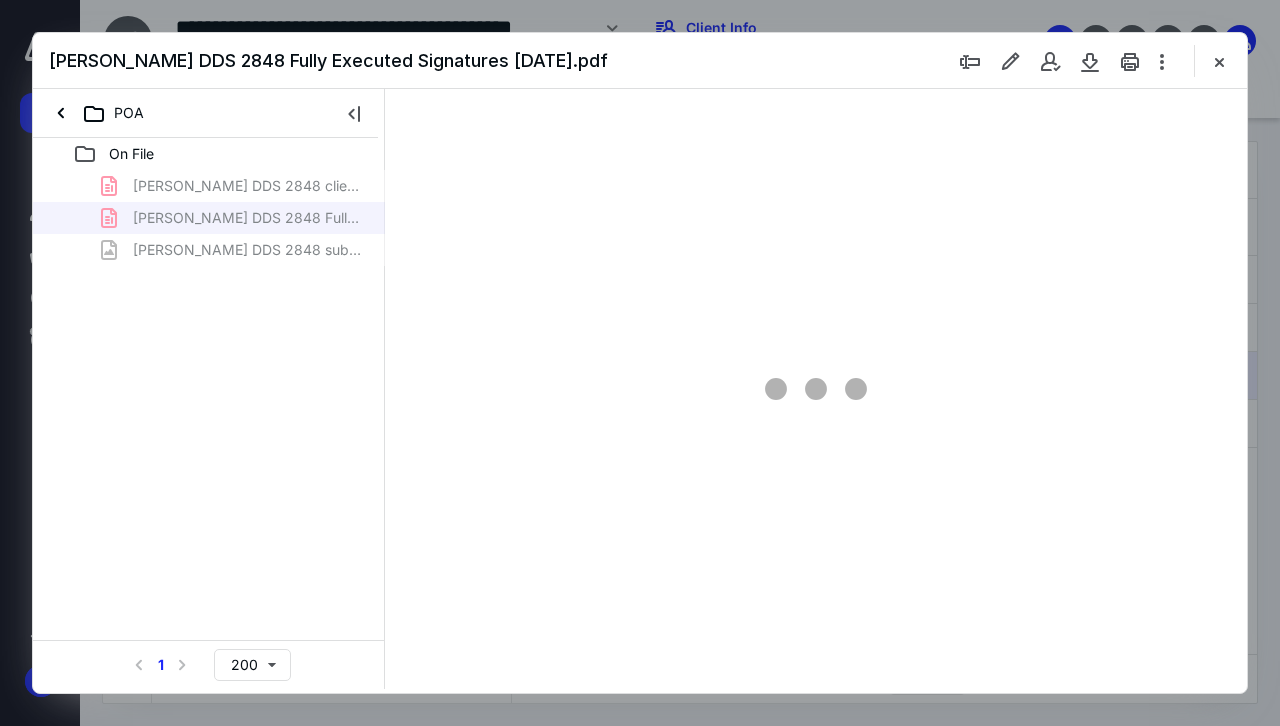 type on "62" 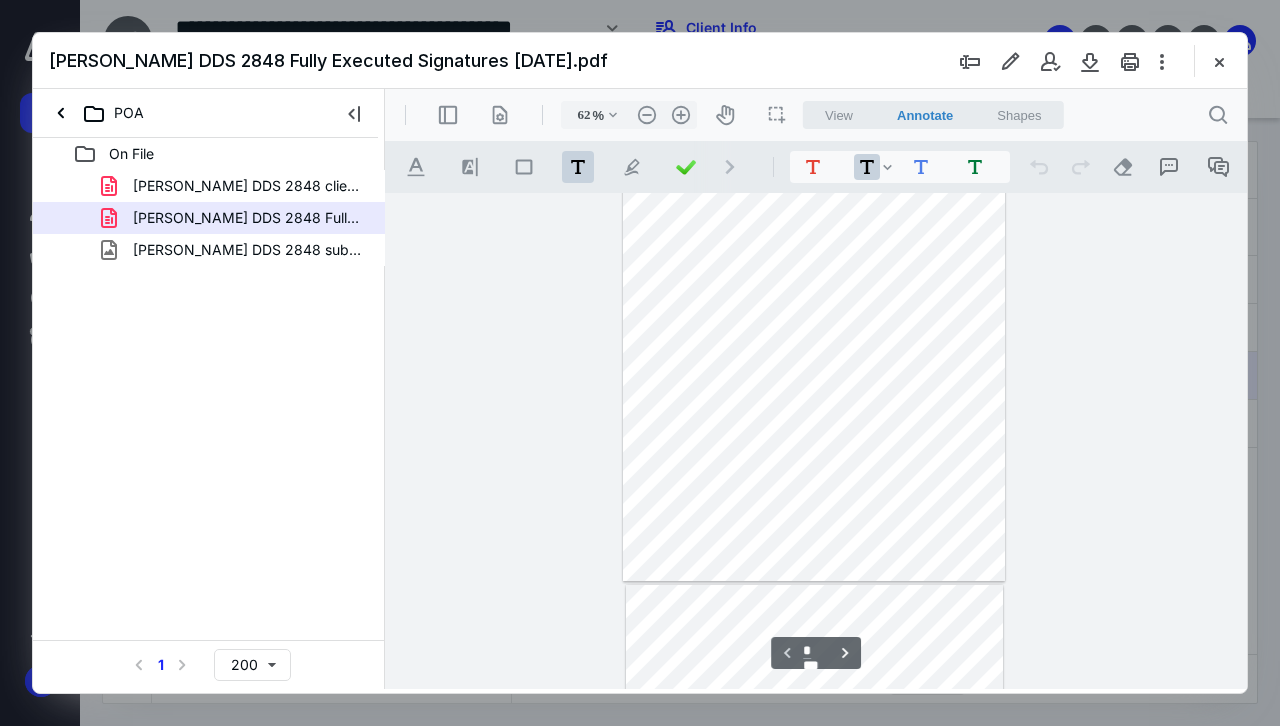 scroll, scrollTop: 0, scrollLeft: 0, axis: both 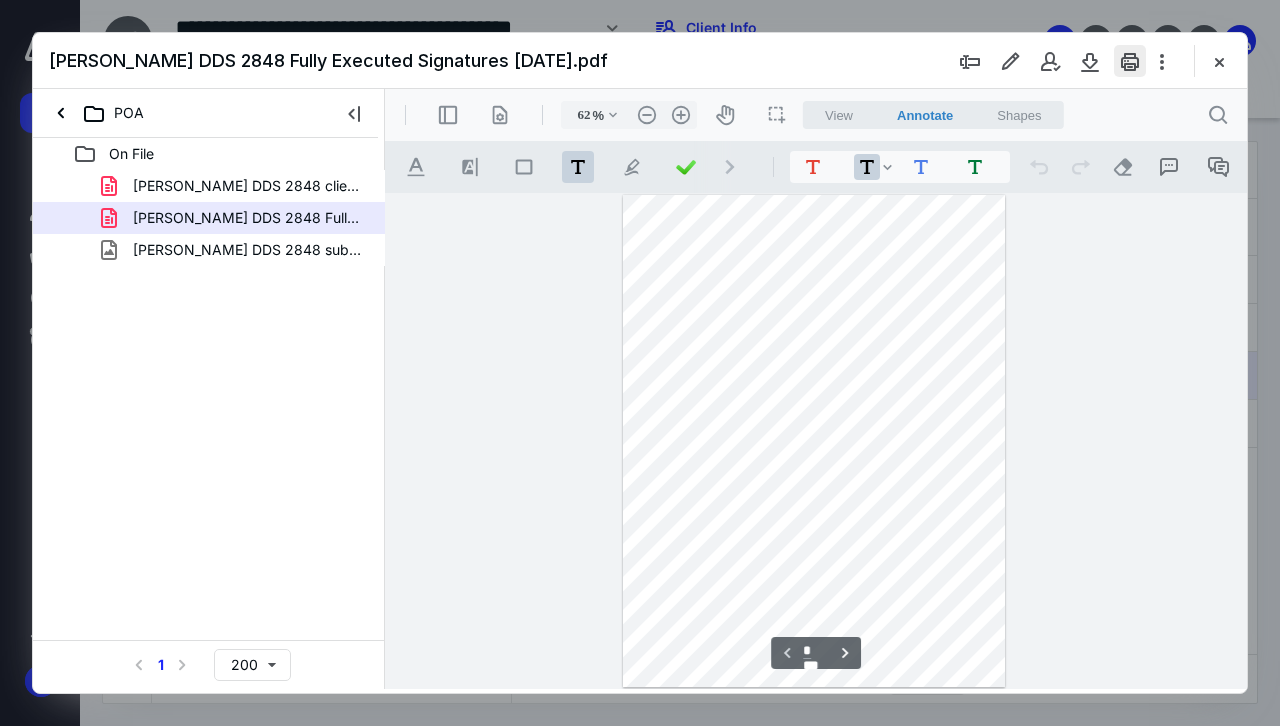 click at bounding box center (1130, 61) 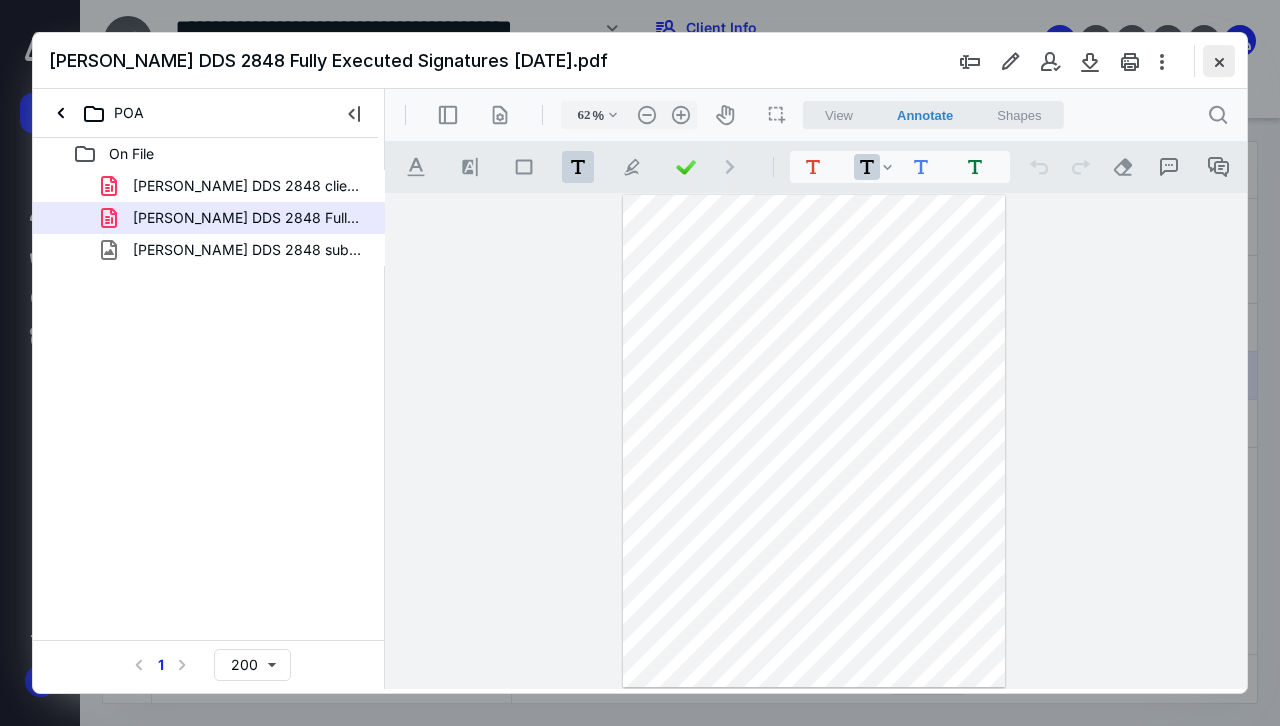 click at bounding box center (1219, 61) 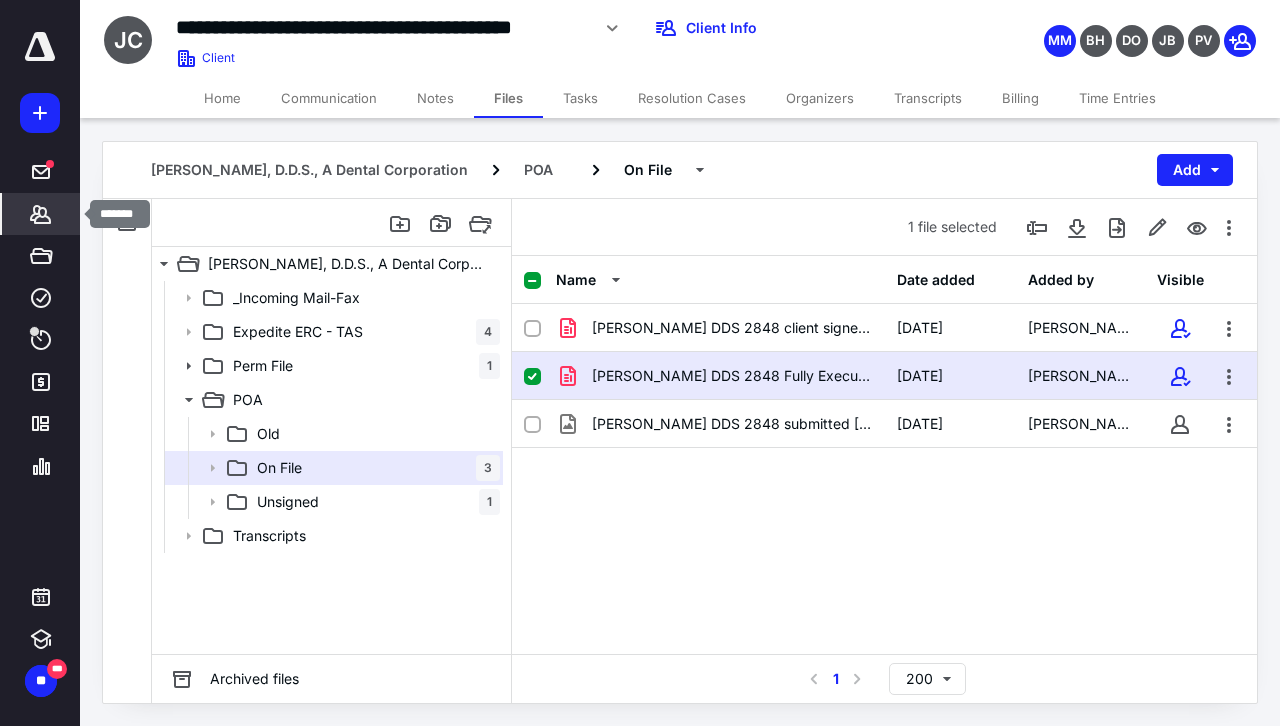 click 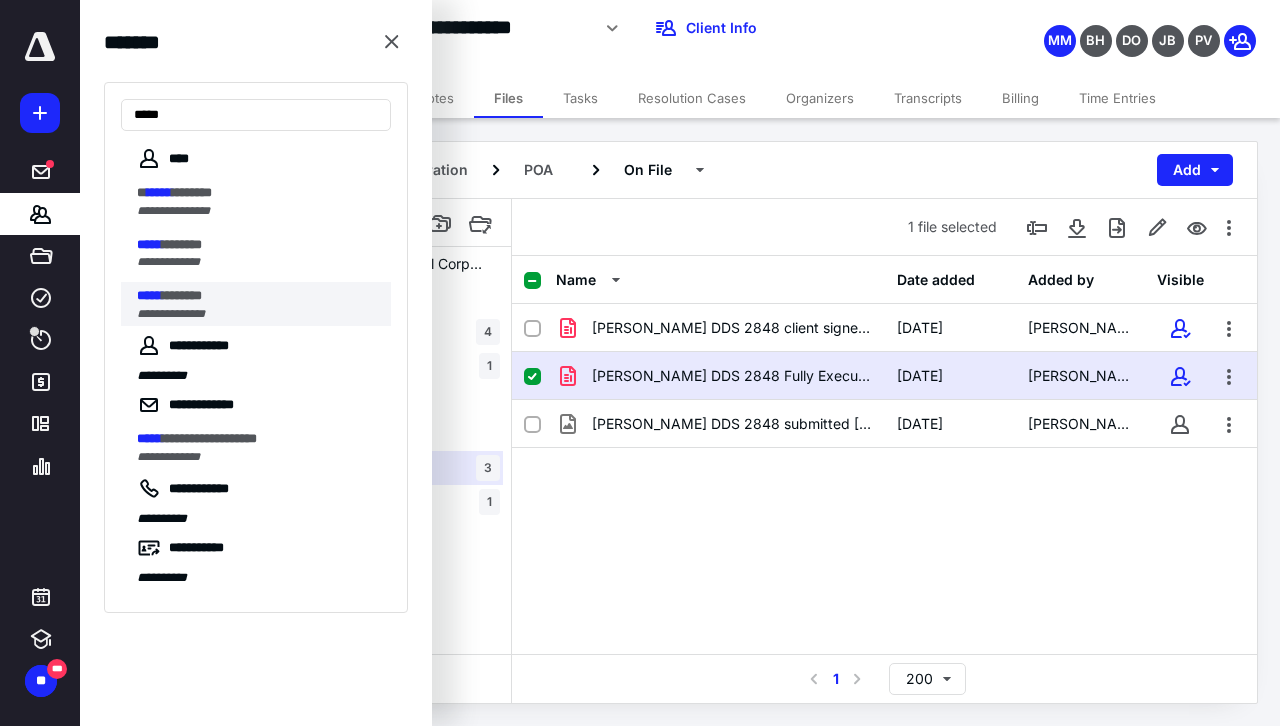 type on "*****" 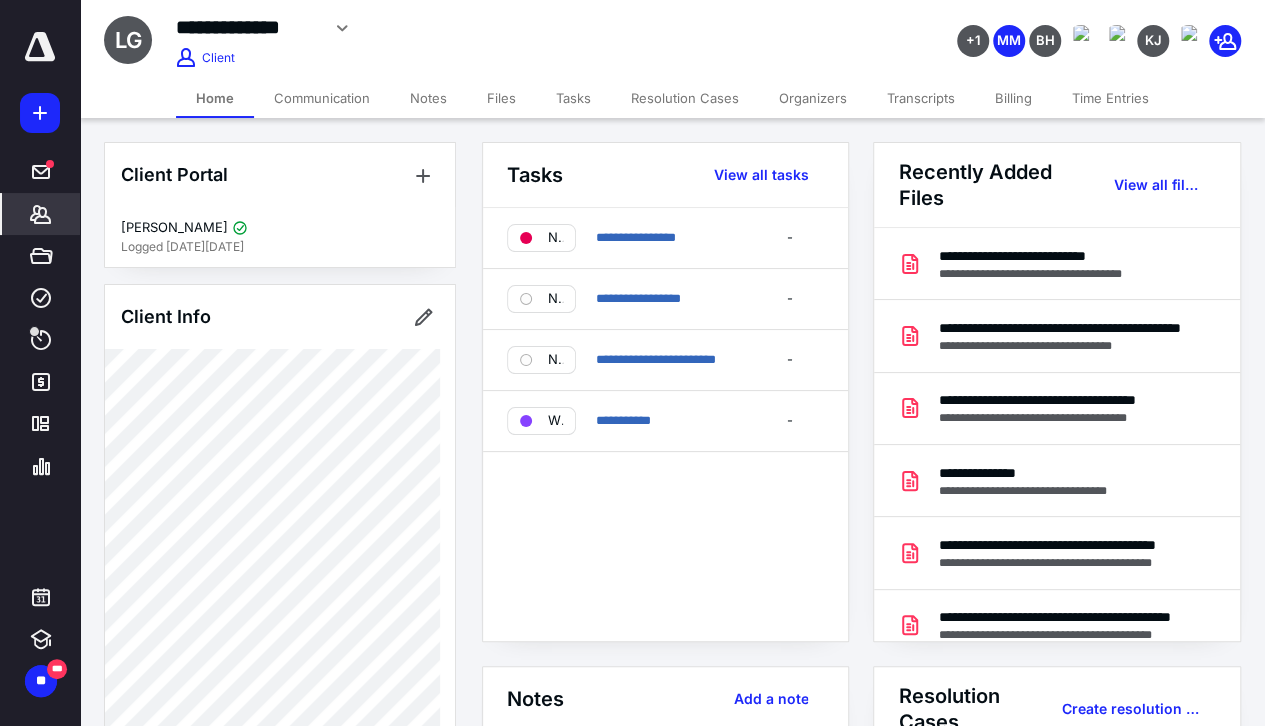click on "Files" at bounding box center (501, 98) 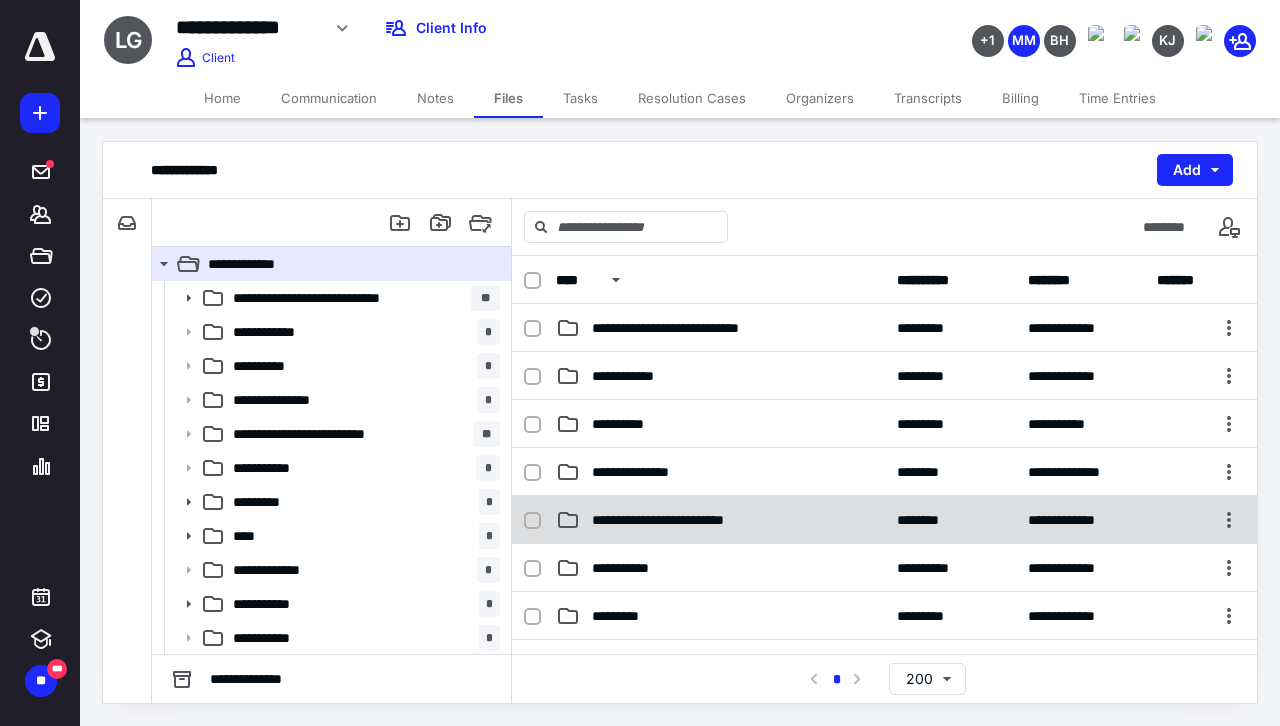 click on "**********" at bounding box center (680, 520) 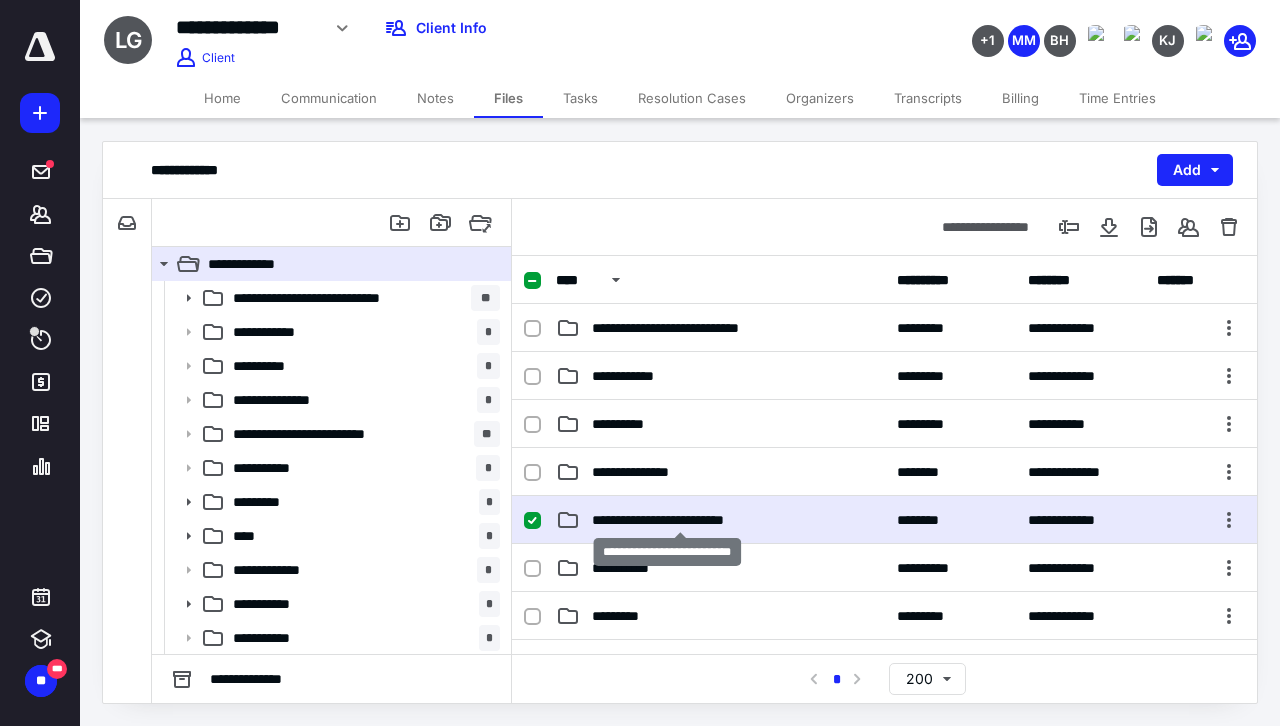 click on "**********" at bounding box center [680, 520] 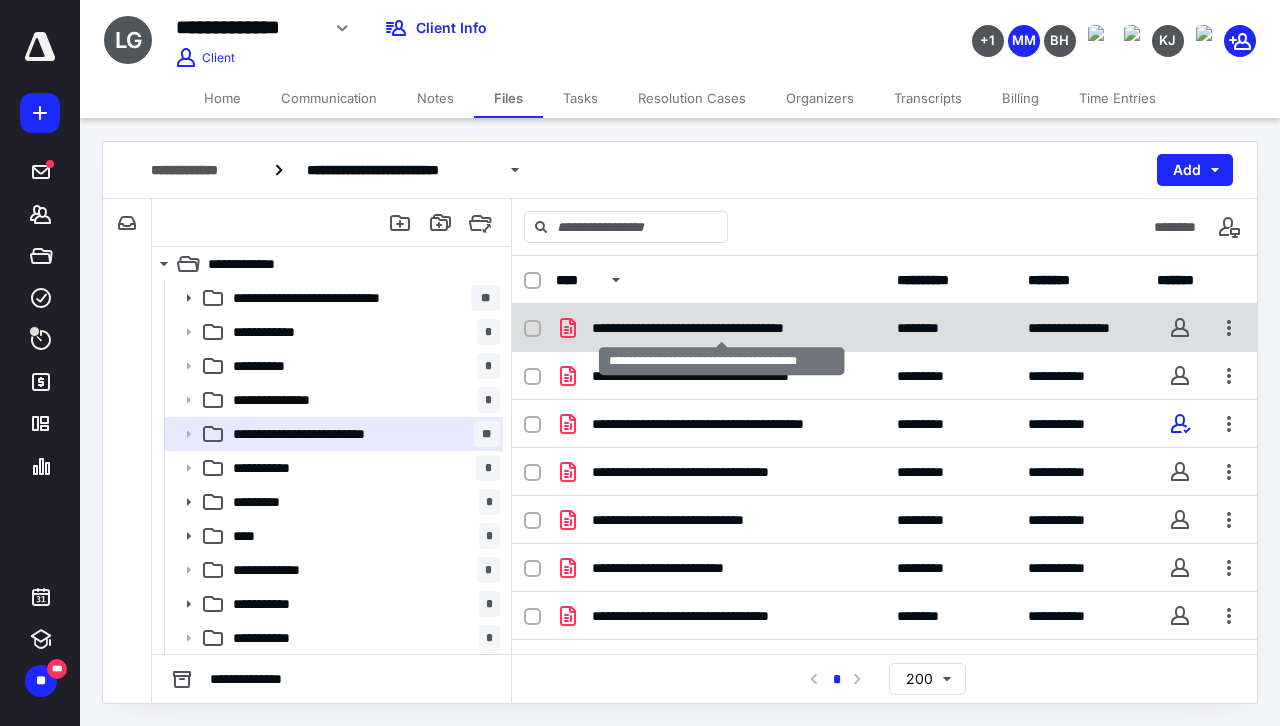 click on "**********" at bounding box center (722, 328) 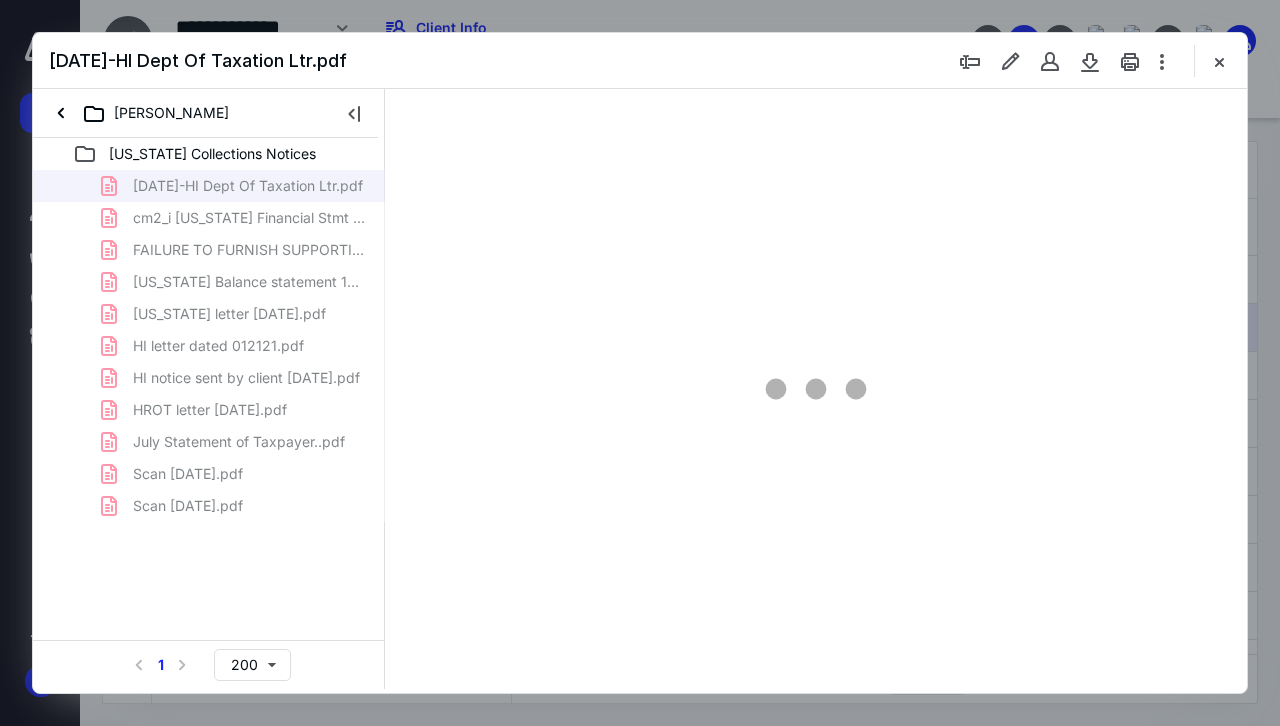 scroll, scrollTop: 0, scrollLeft: 0, axis: both 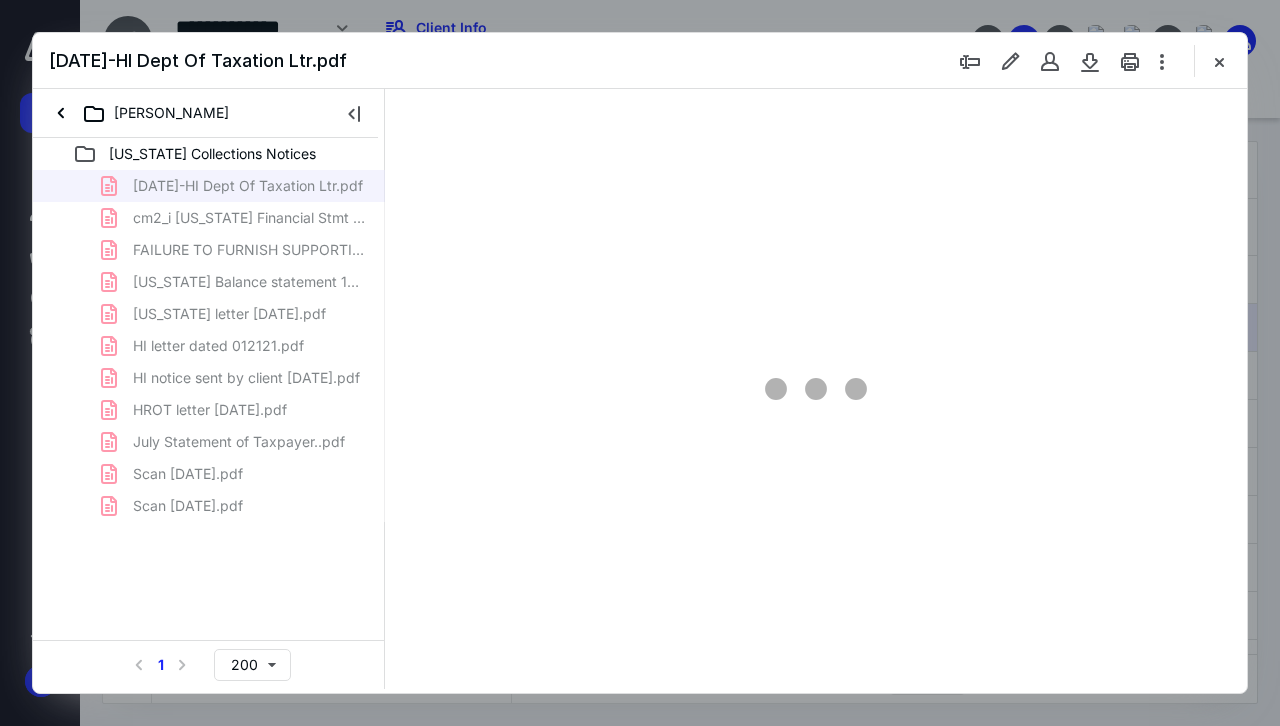 type on "63" 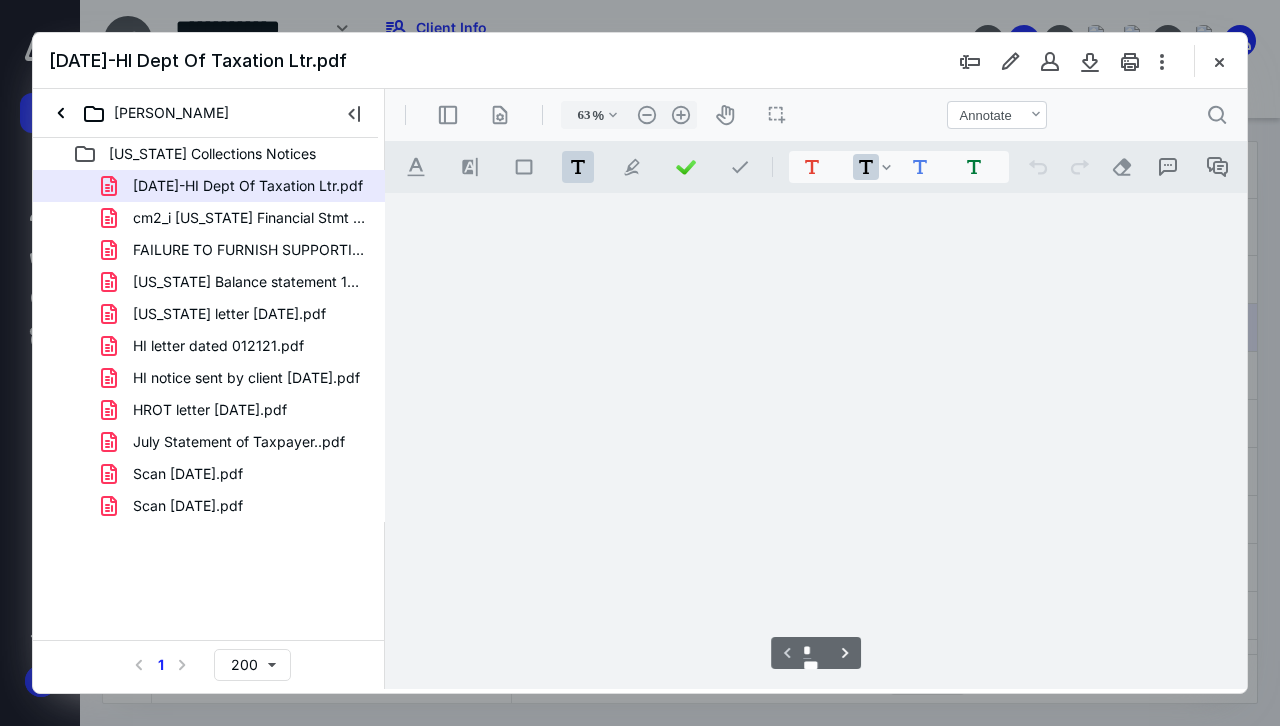 scroll, scrollTop: 106, scrollLeft: 0, axis: vertical 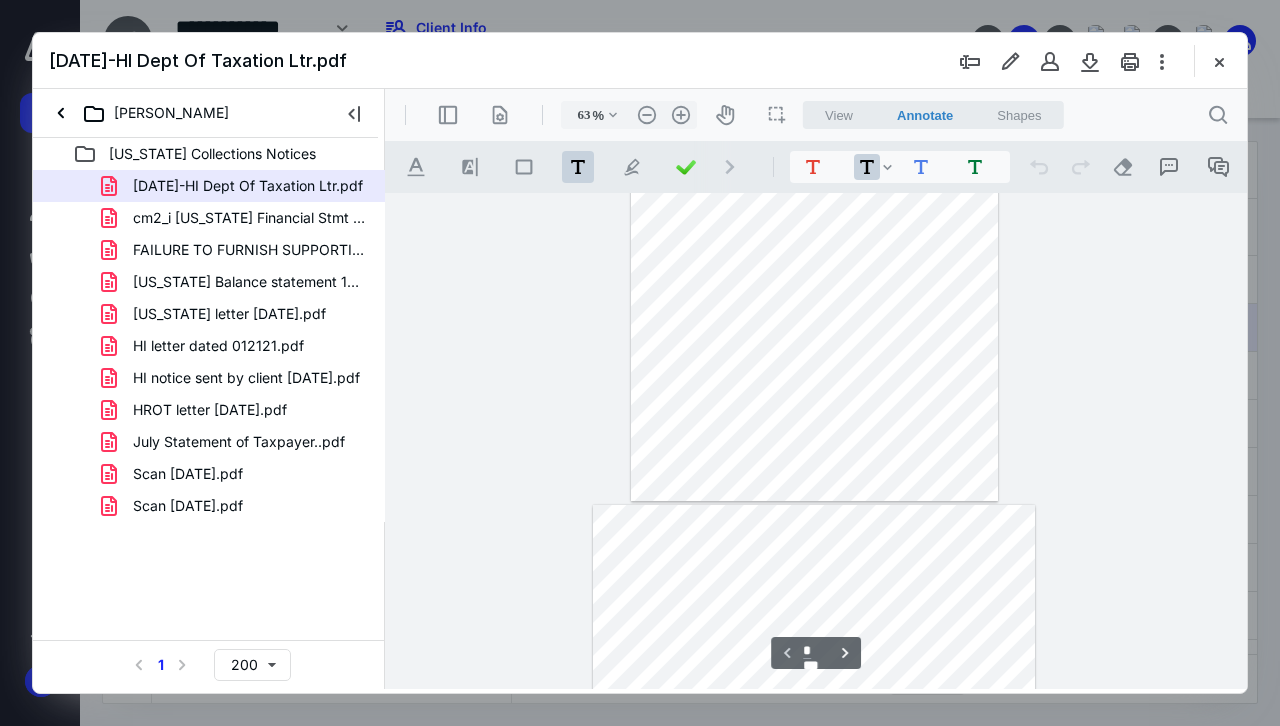 type on "*" 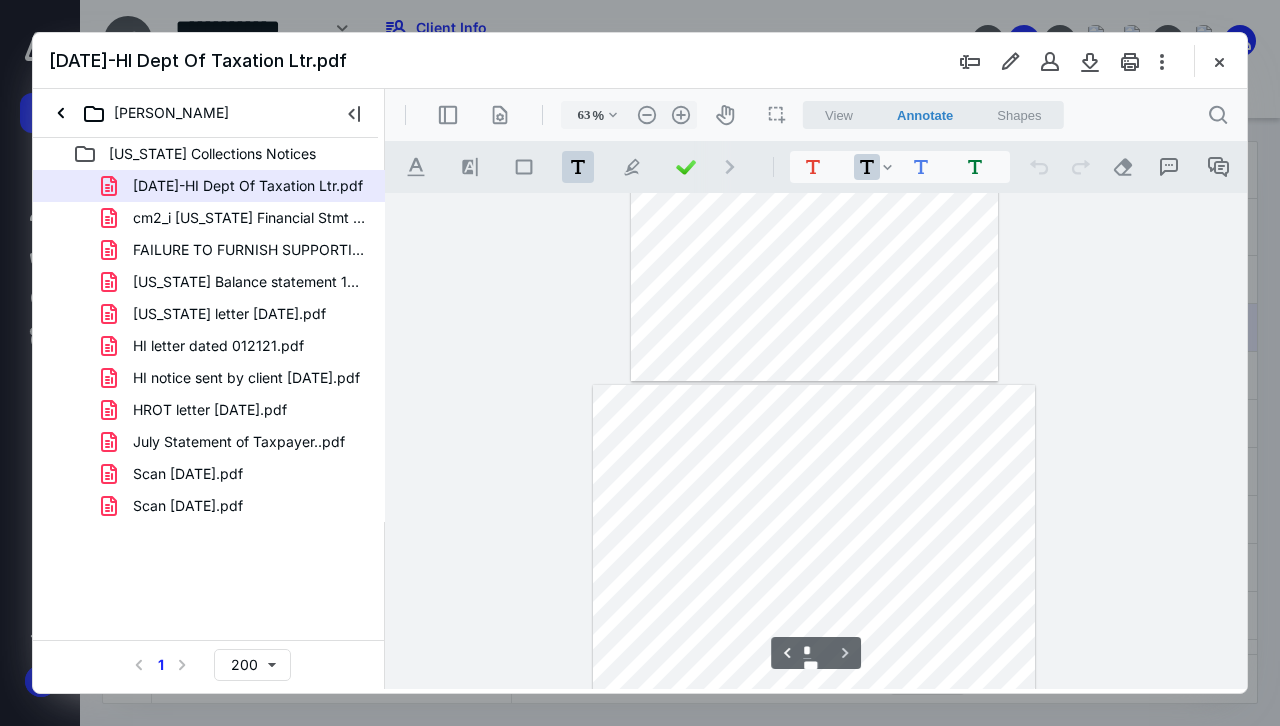 scroll, scrollTop: 383, scrollLeft: 0, axis: vertical 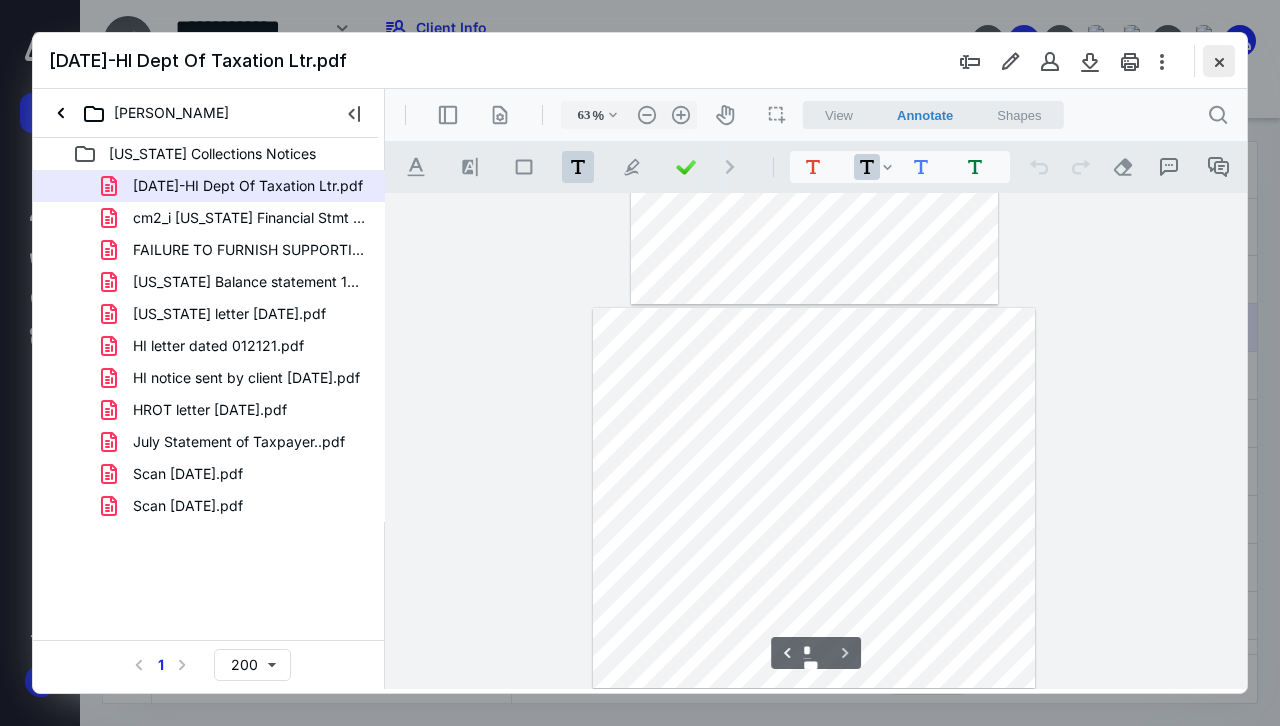 click at bounding box center [1219, 61] 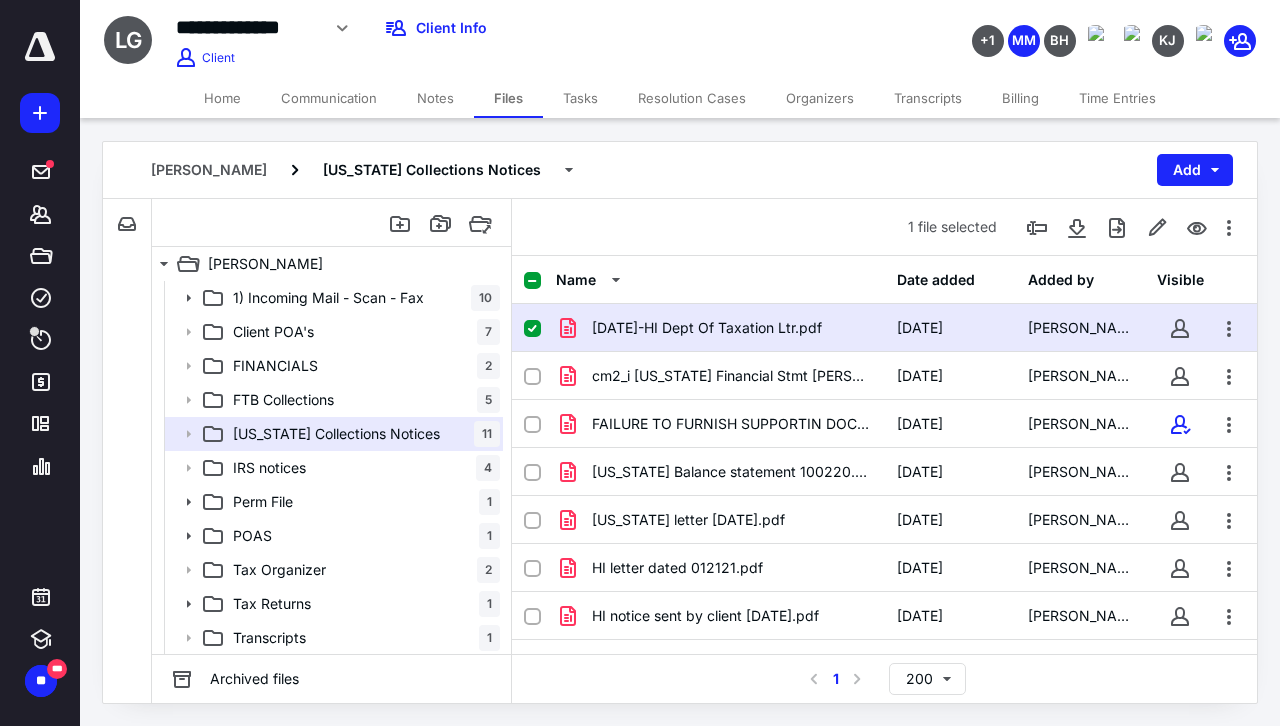 click on "Home" at bounding box center (222, 98) 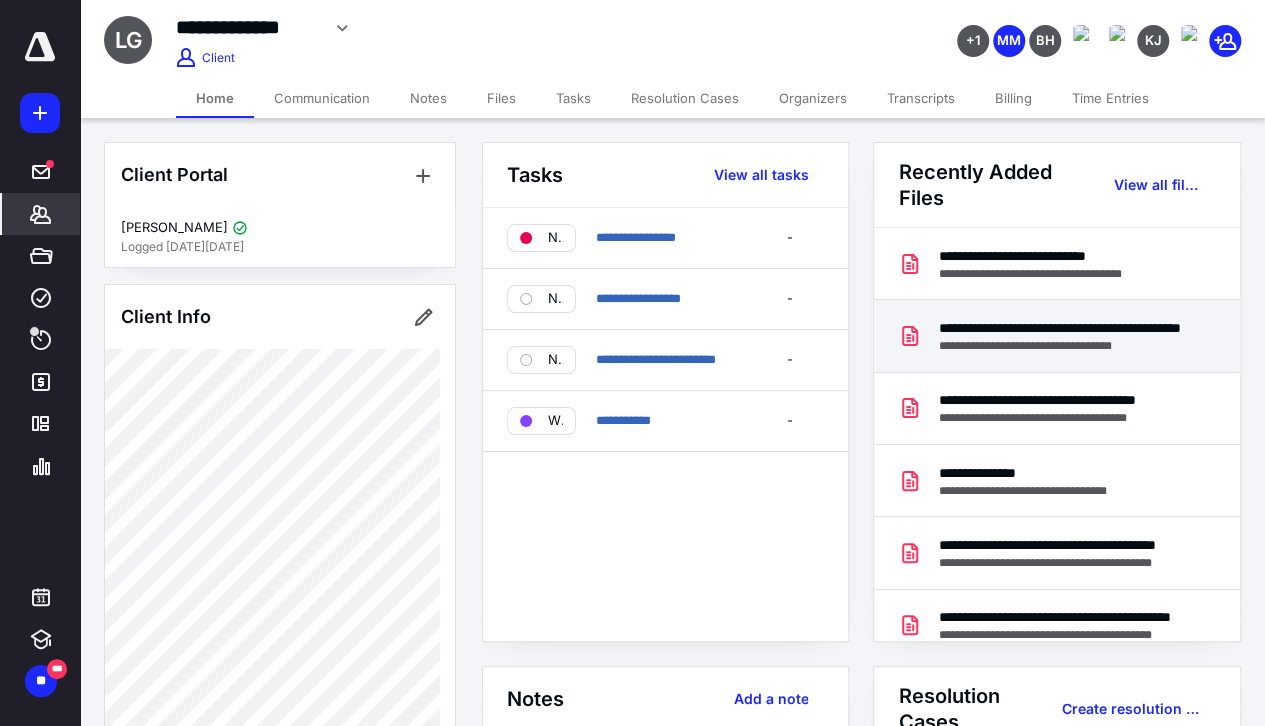 click on "**********" at bounding box center (1065, 346) 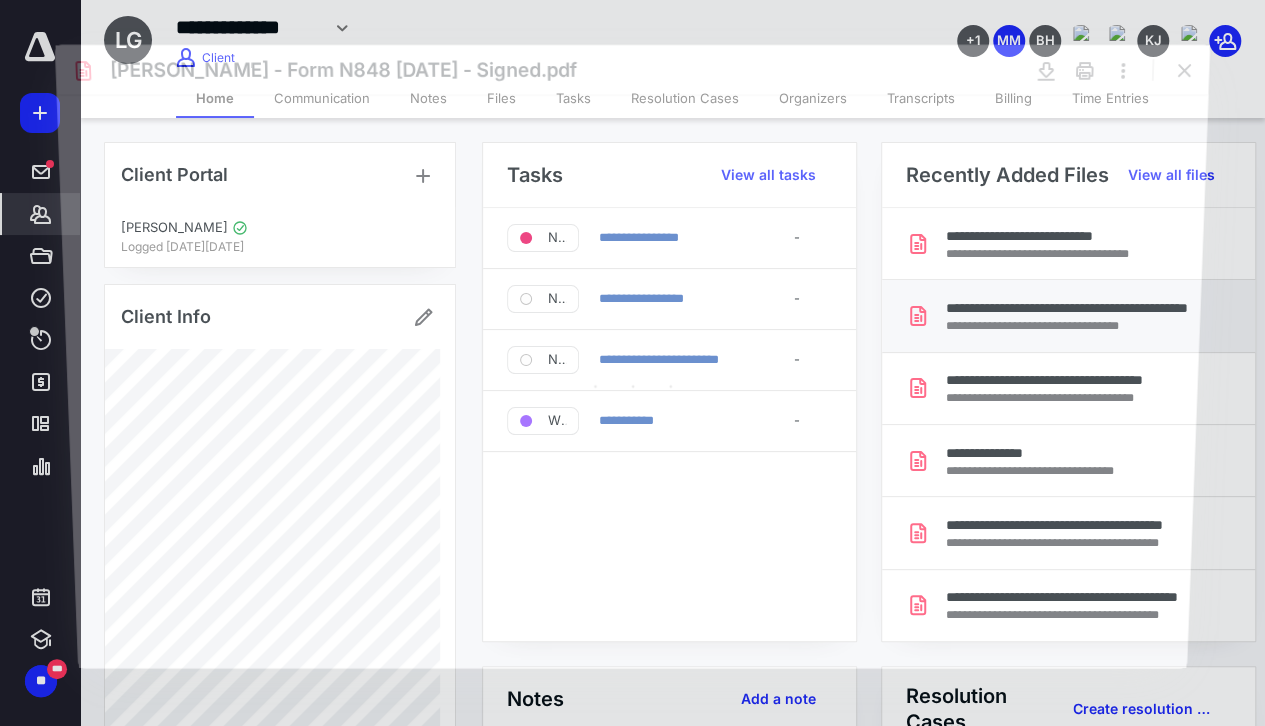 click at bounding box center [632, 380] 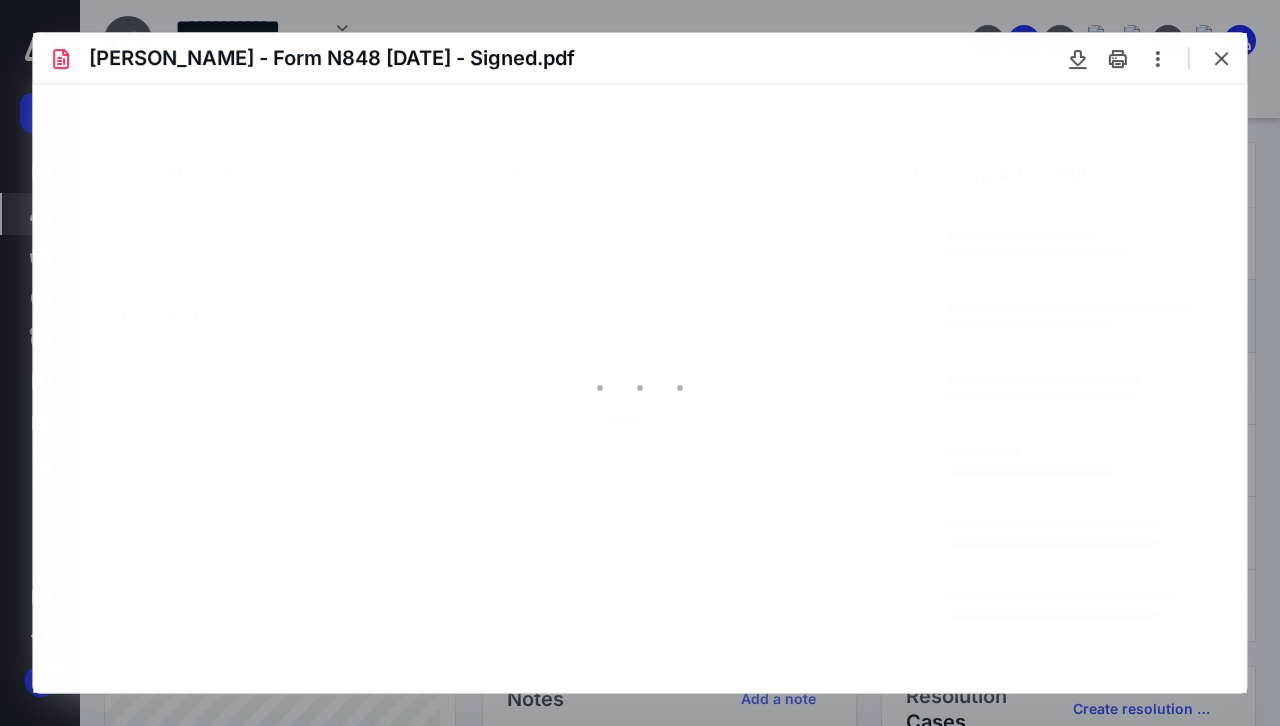 scroll, scrollTop: 0, scrollLeft: 0, axis: both 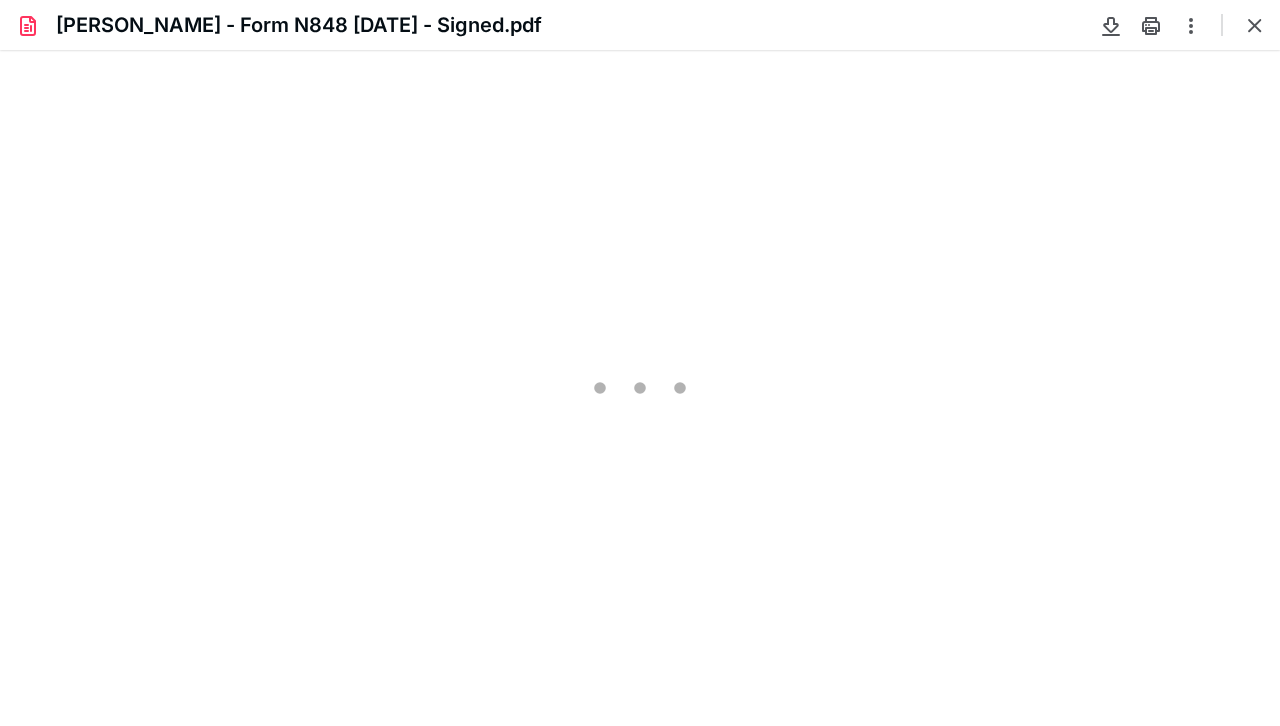 type on "80" 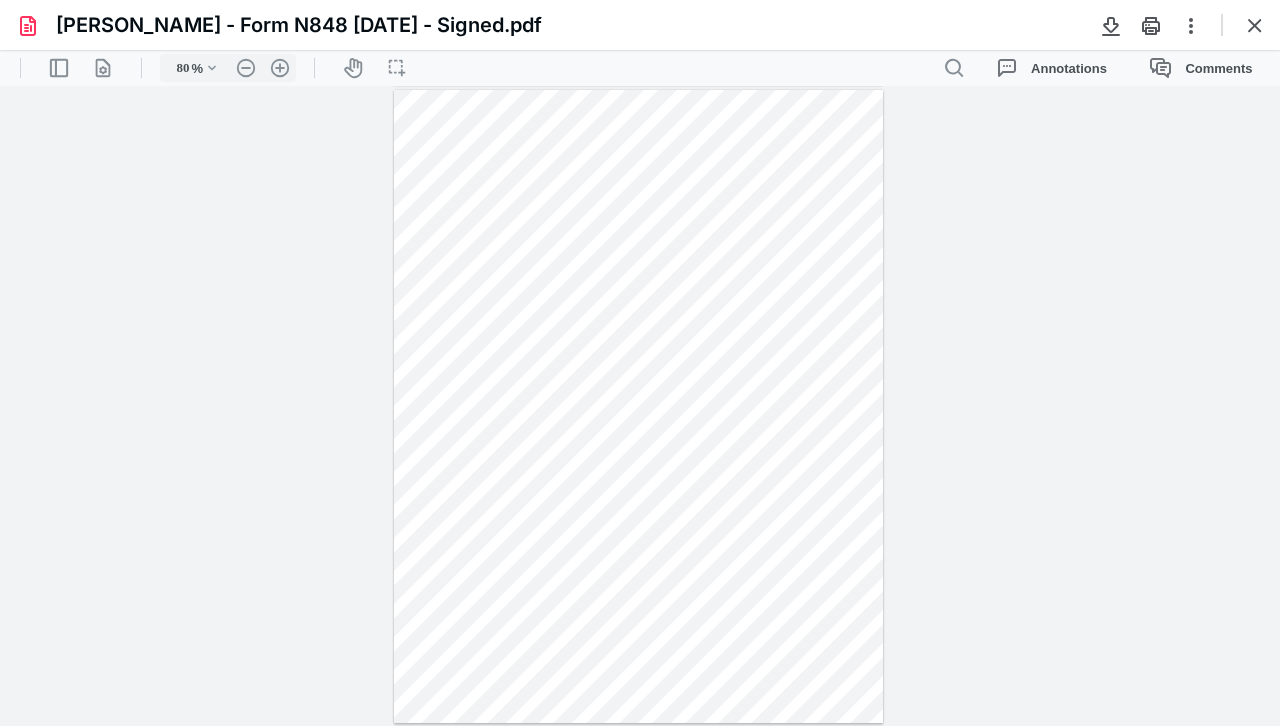 scroll, scrollTop: 238, scrollLeft: 0, axis: vertical 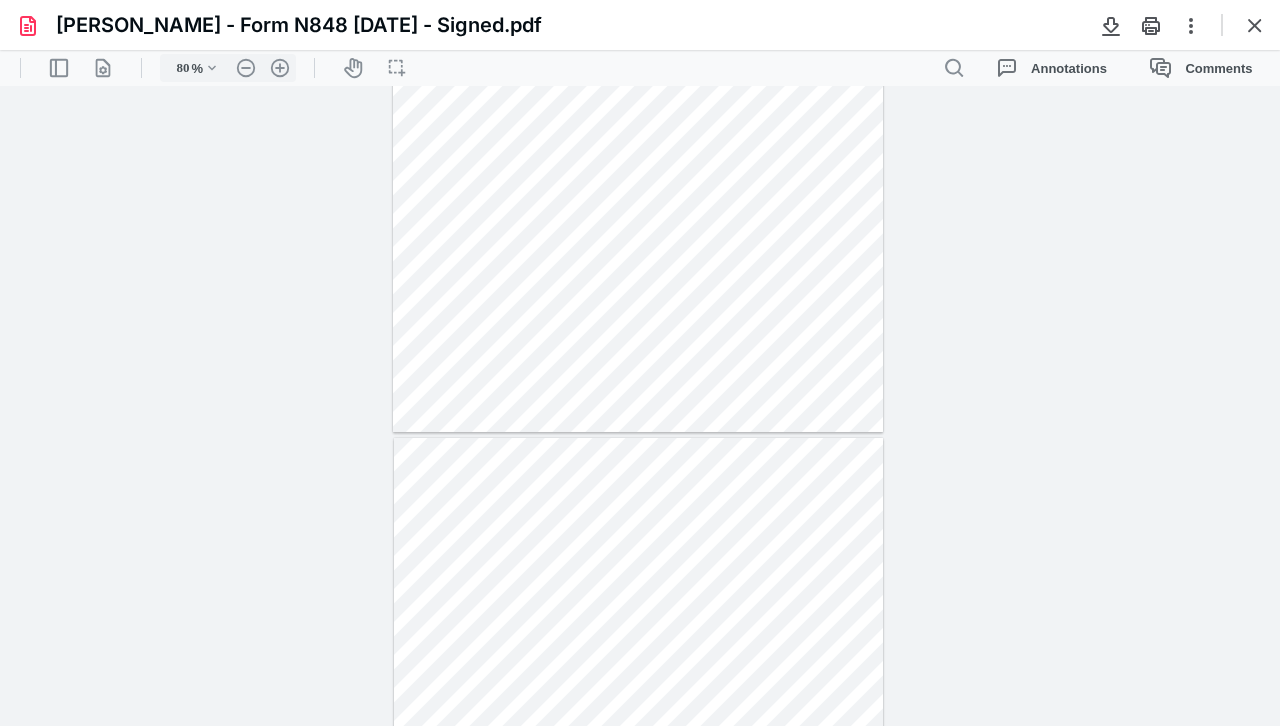 type on "*" 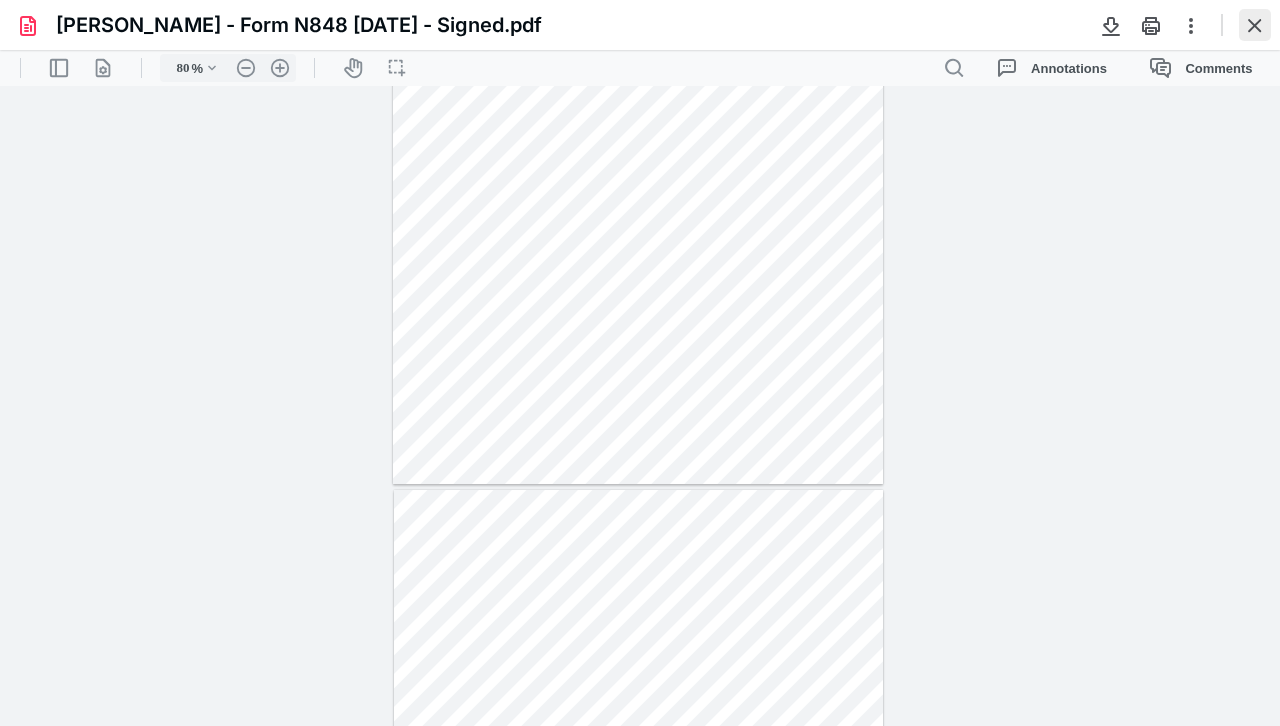 click at bounding box center (1255, 25) 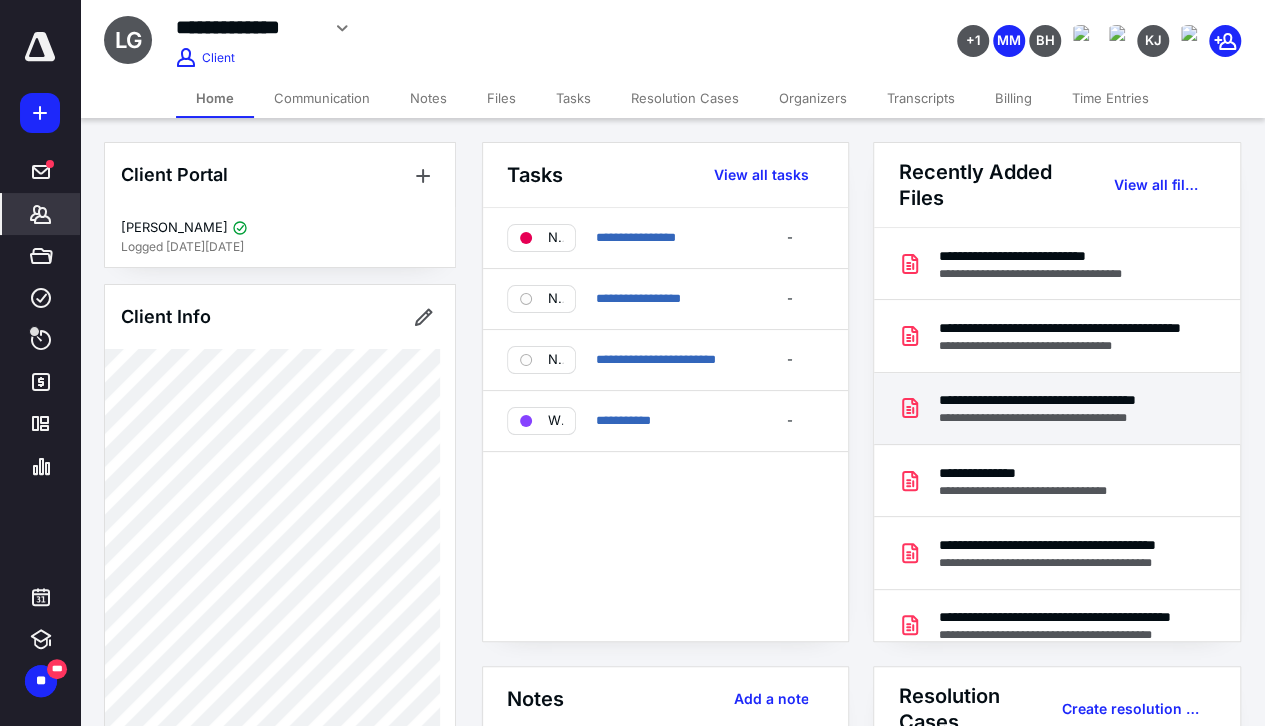click on "**********" at bounding box center [1065, 400] 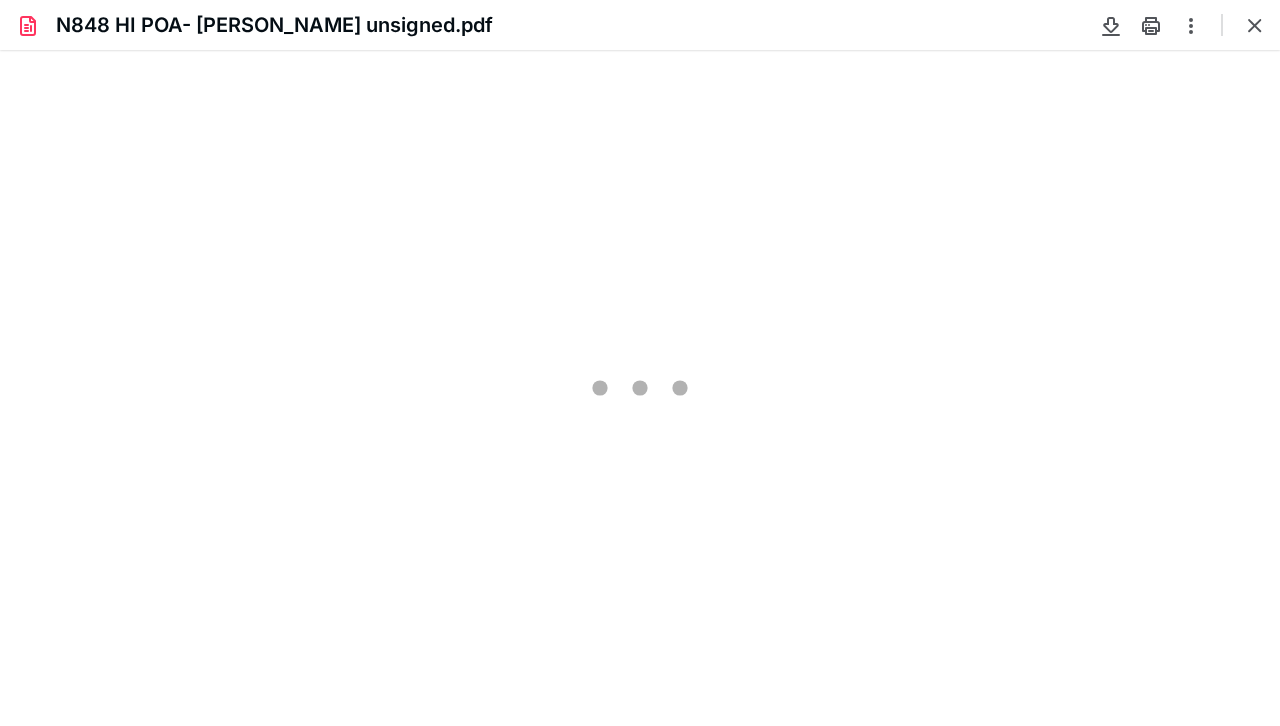 scroll, scrollTop: 0, scrollLeft: 0, axis: both 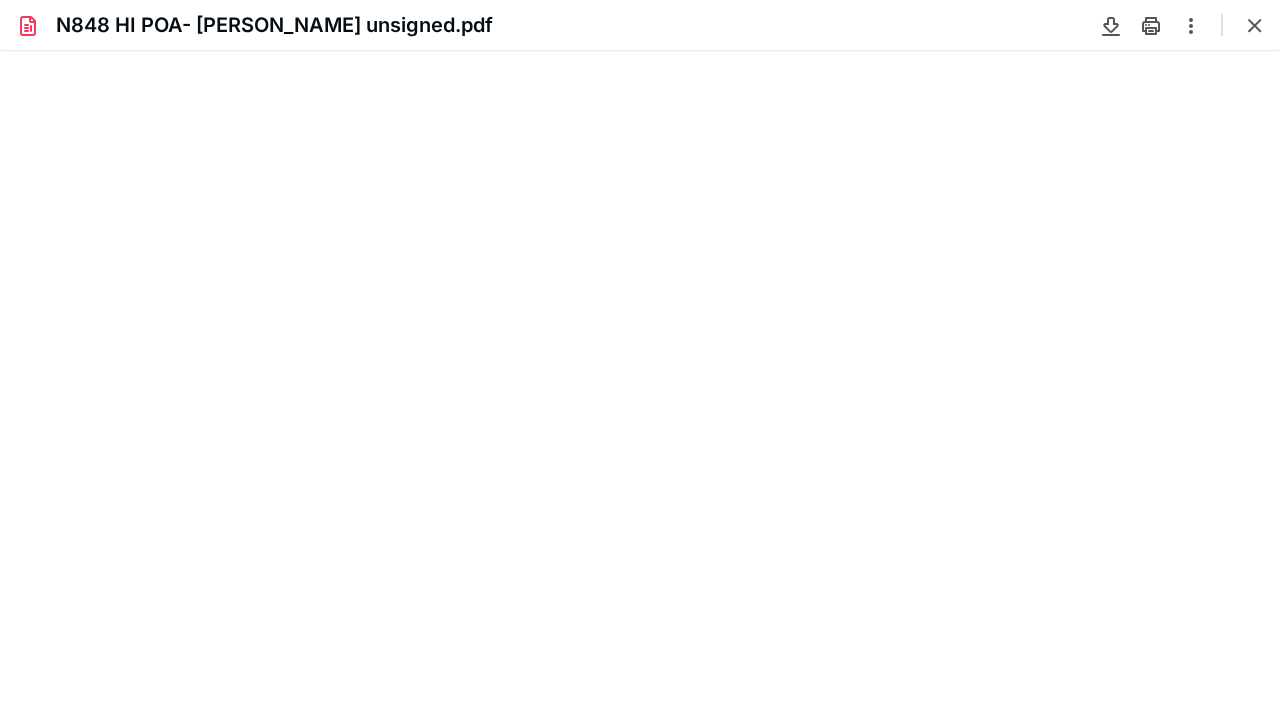 type on "80" 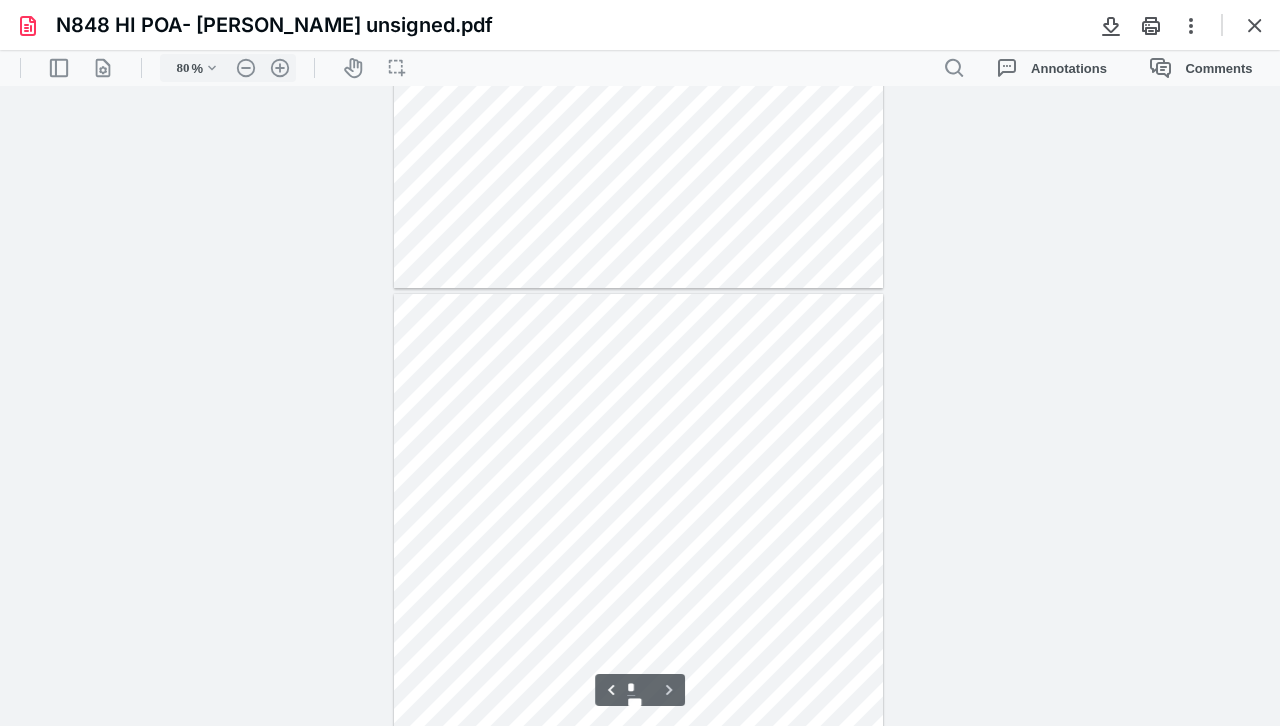 scroll, scrollTop: 638, scrollLeft: 0, axis: vertical 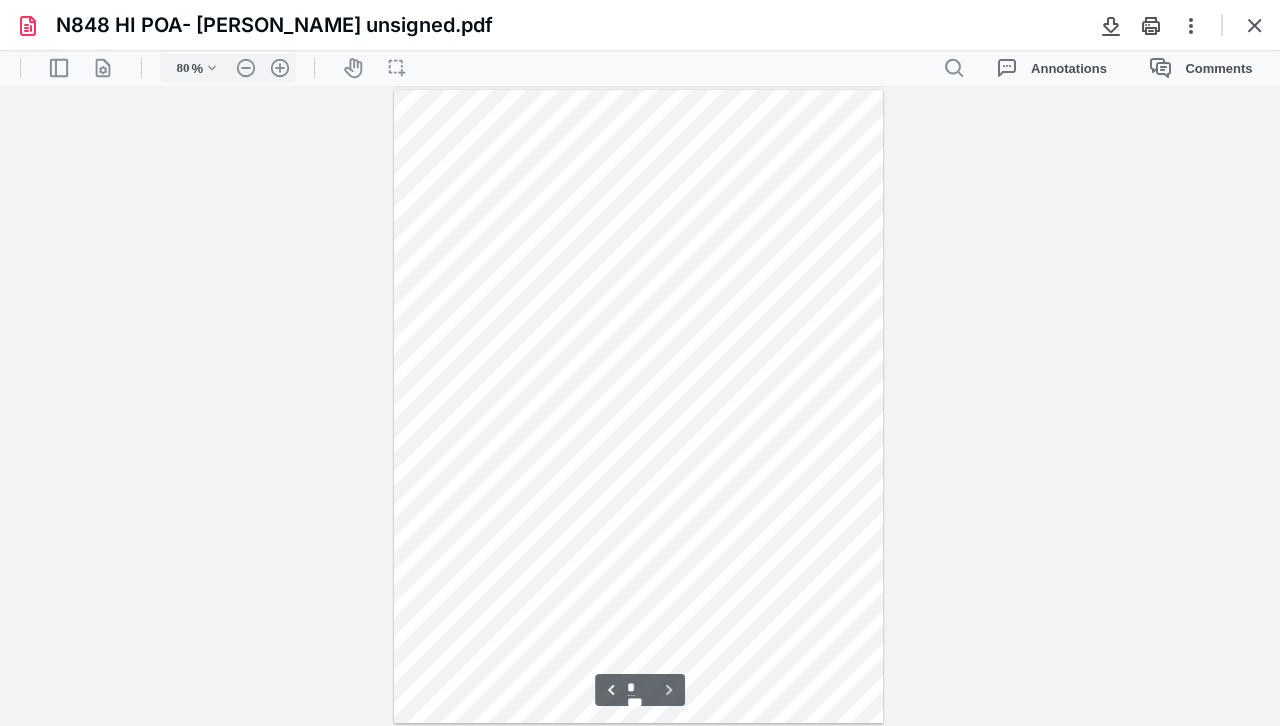 type on "*" 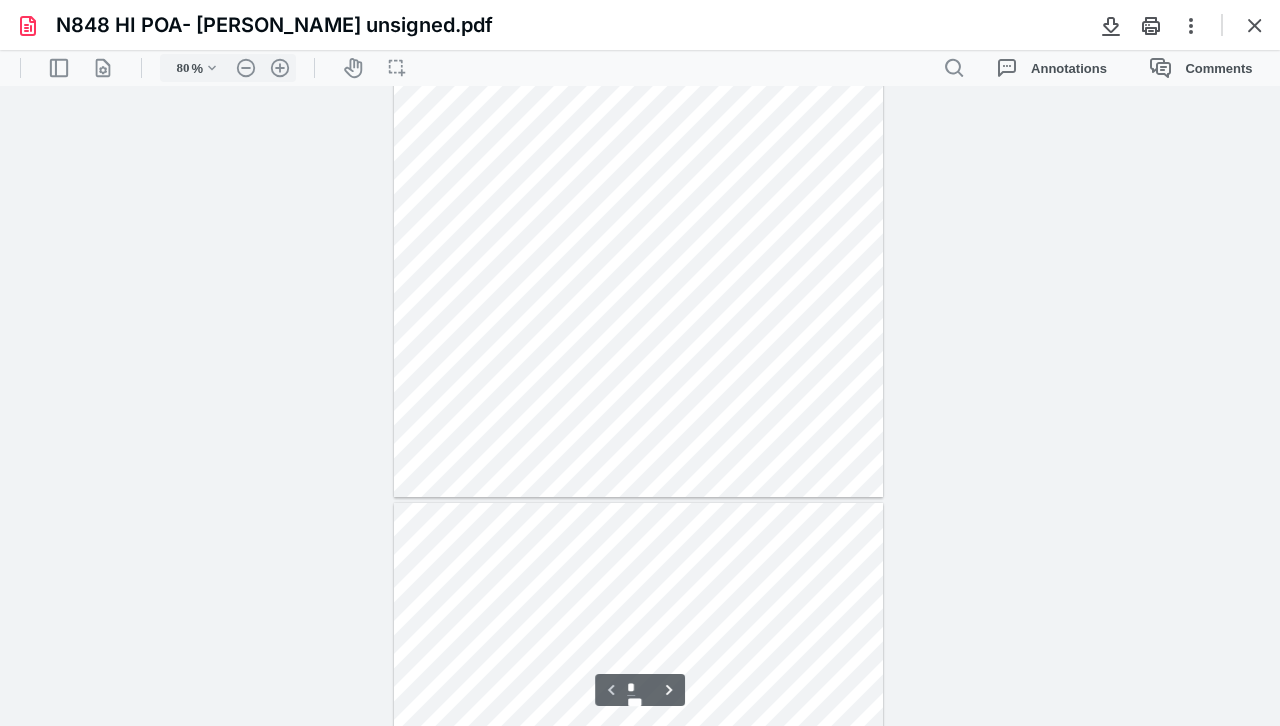 scroll, scrollTop: 138, scrollLeft: 0, axis: vertical 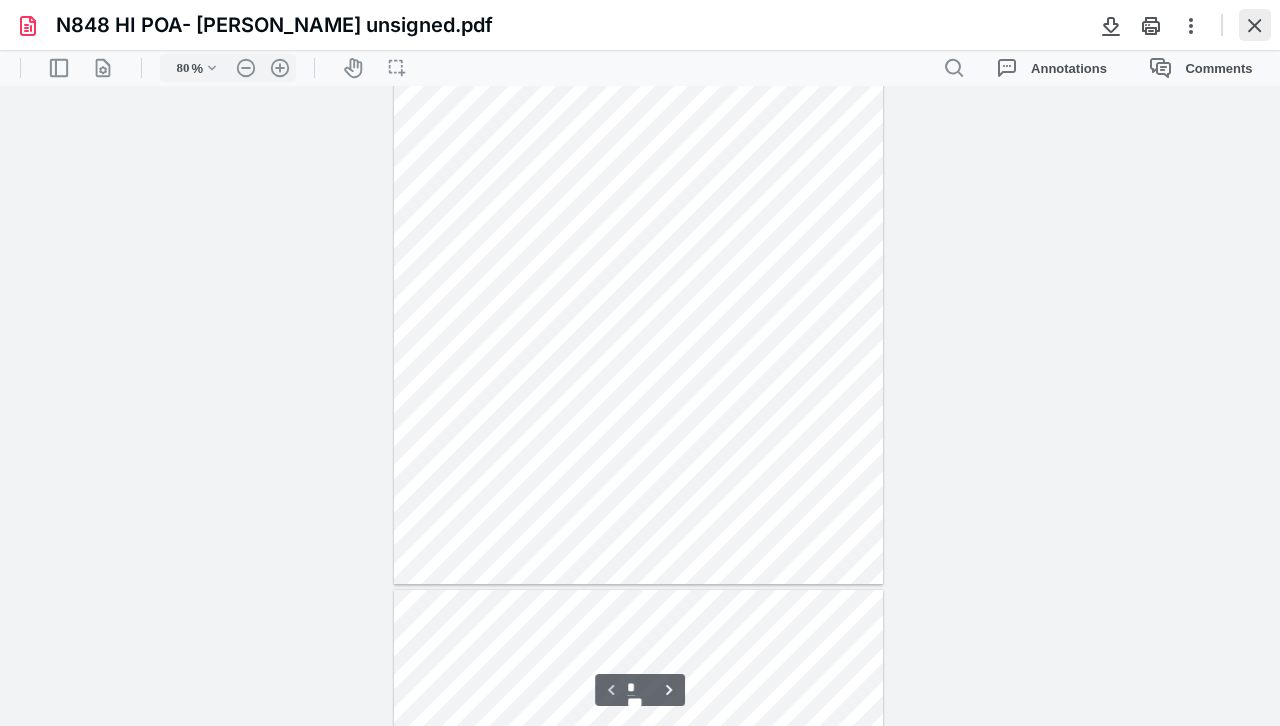 click at bounding box center (1255, 25) 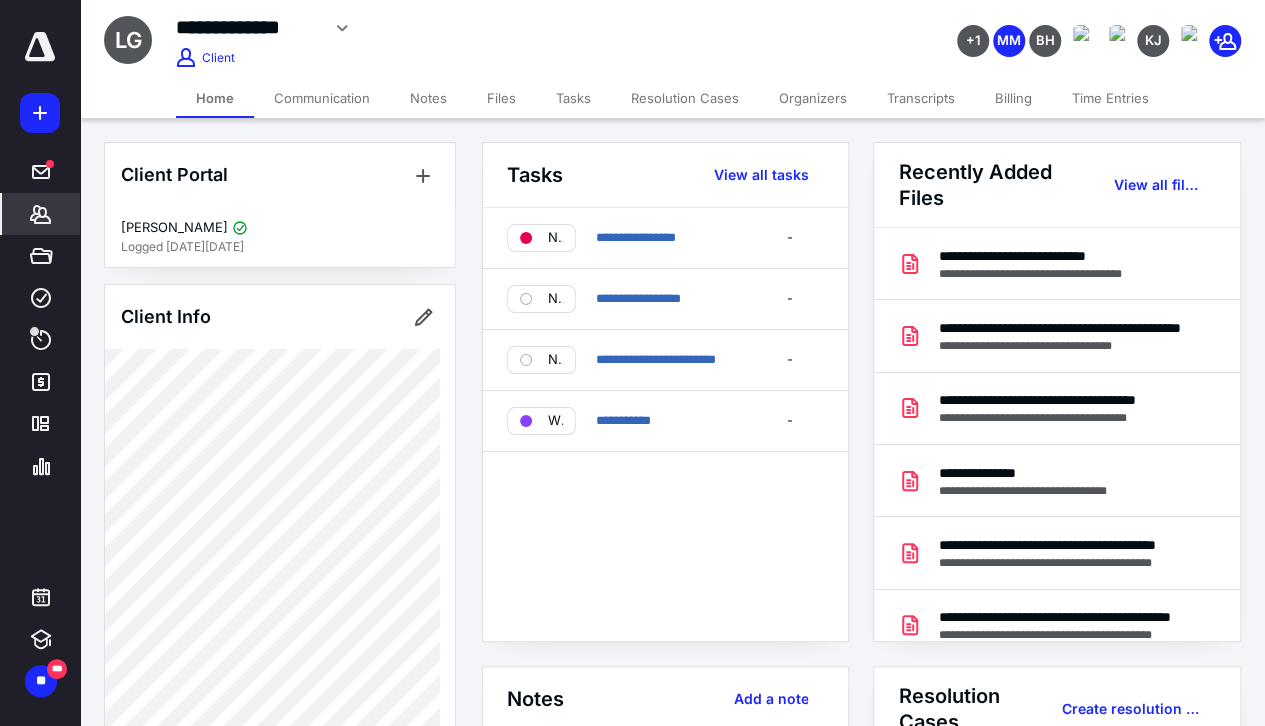 click on "Files" at bounding box center [501, 98] 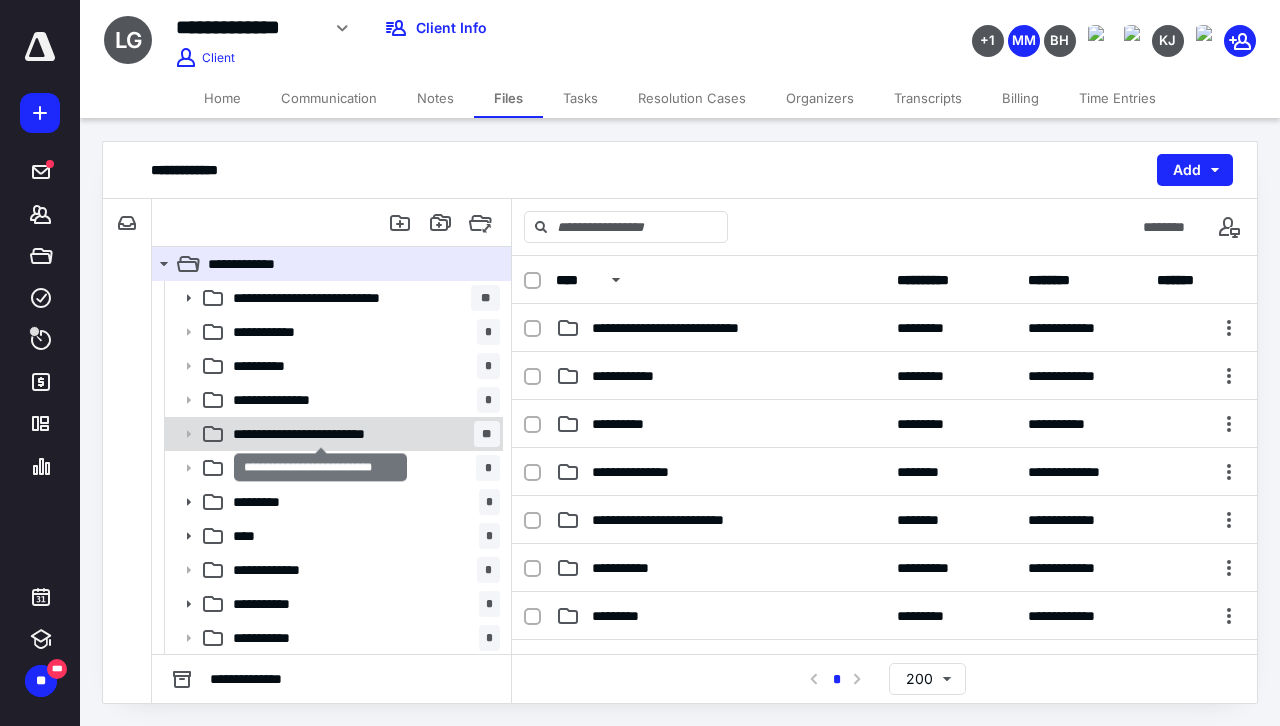 click on "**********" at bounding box center [321, 434] 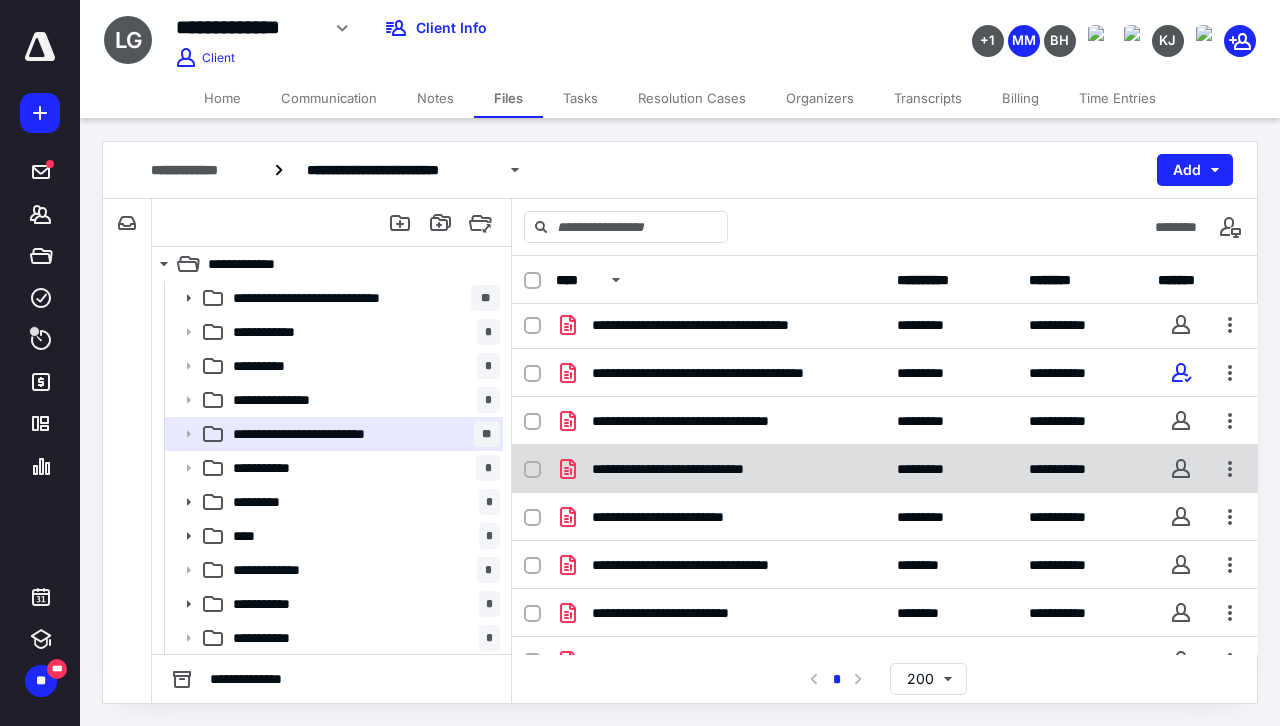scroll, scrollTop: 0, scrollLeft: 0, axis: both 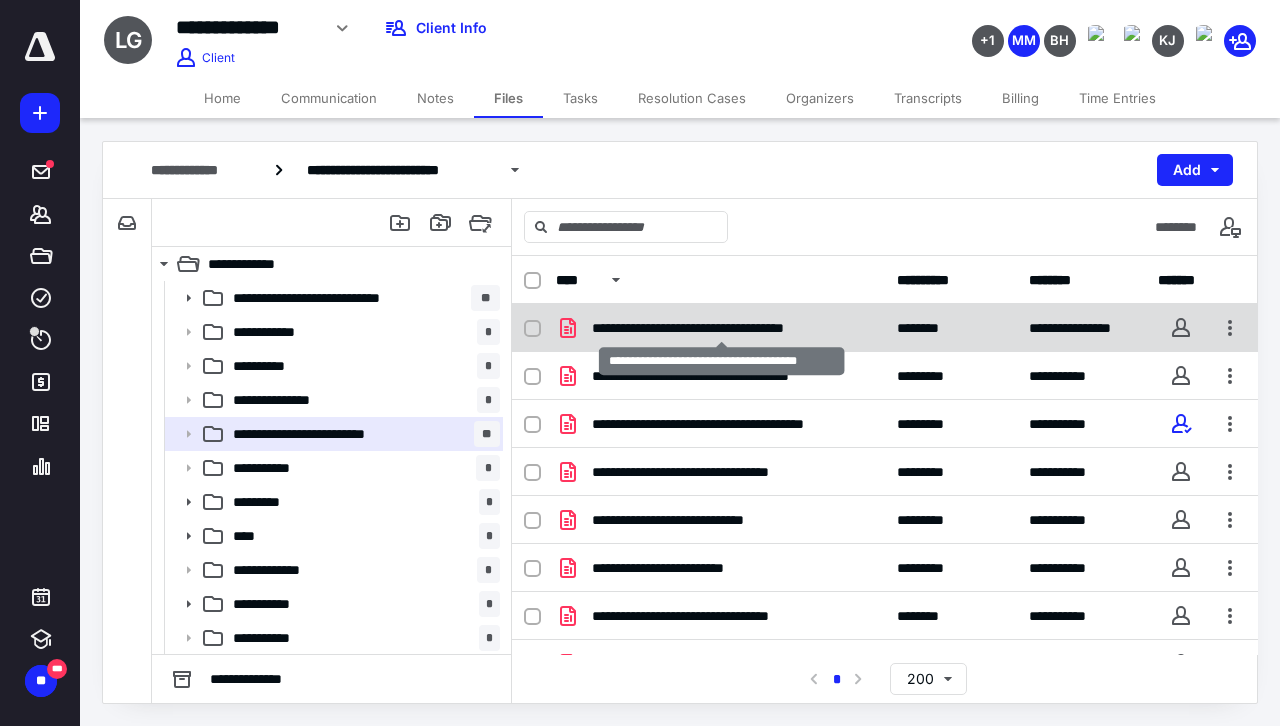 click on "**********" at bounding box center [722, 328] 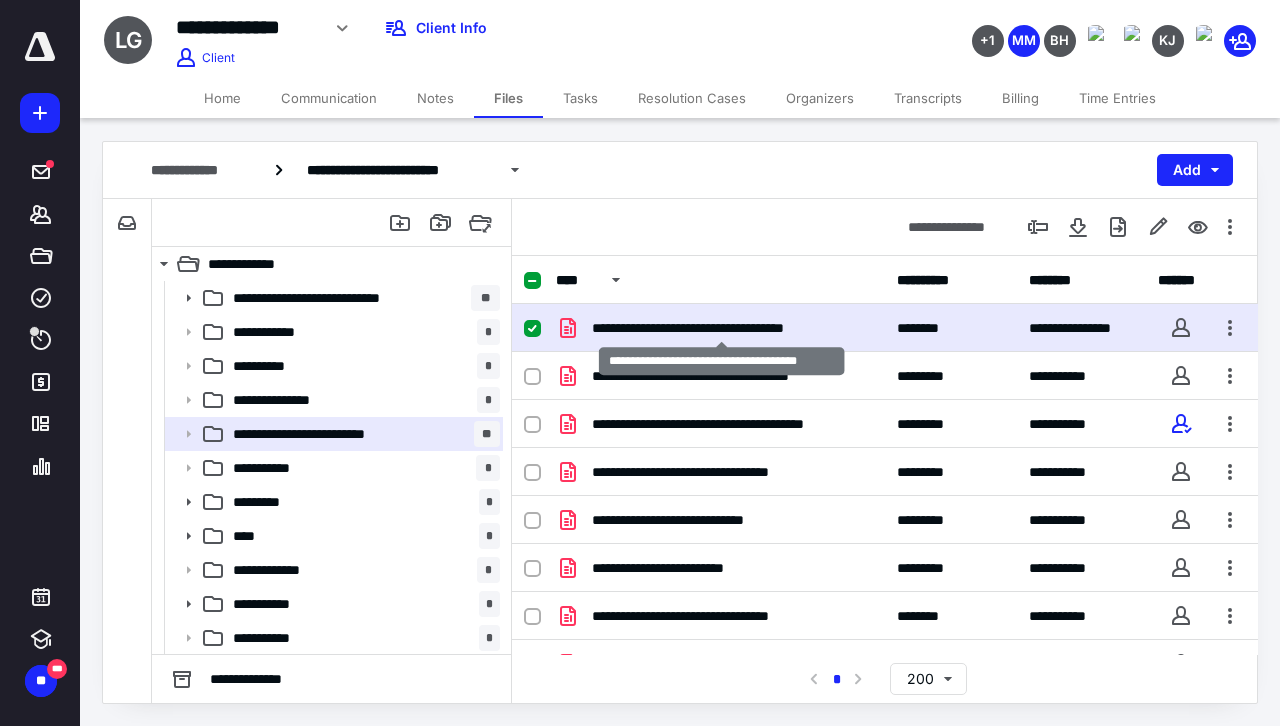 click on "**********" at bounding box center (722, 328) 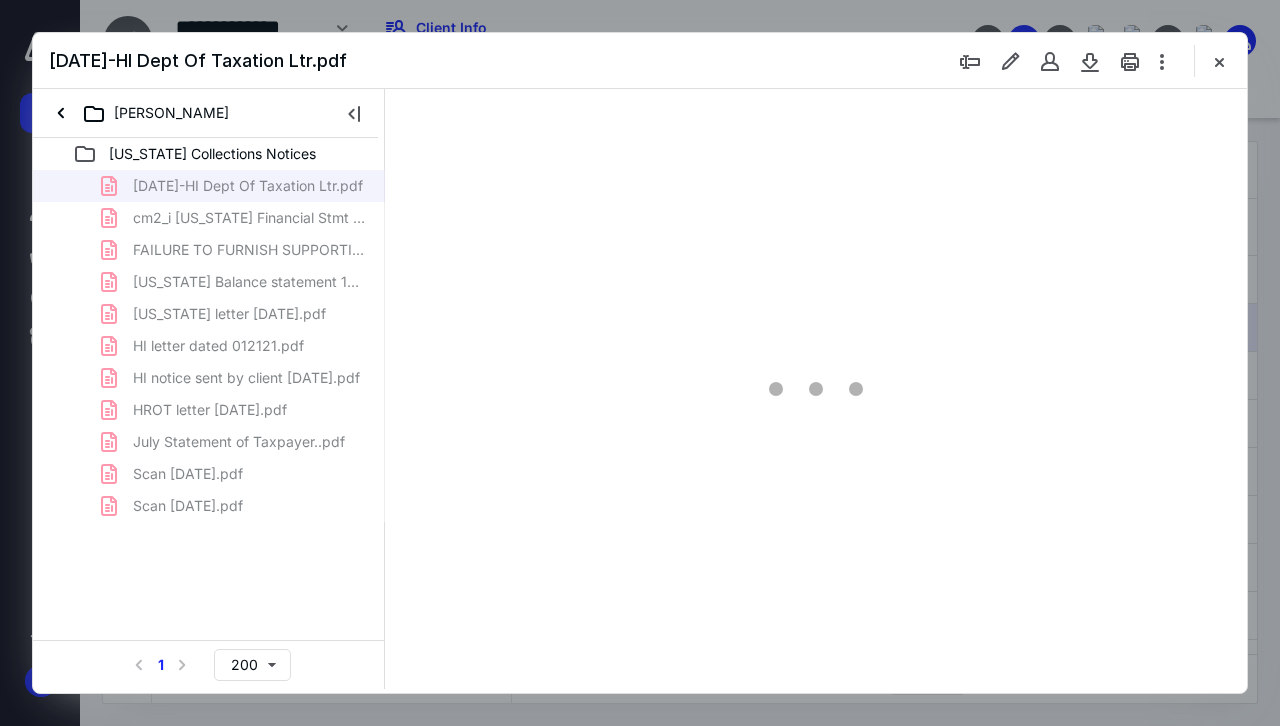 scroll, scrollTop: 0, scrollLeft: 0, axis: both 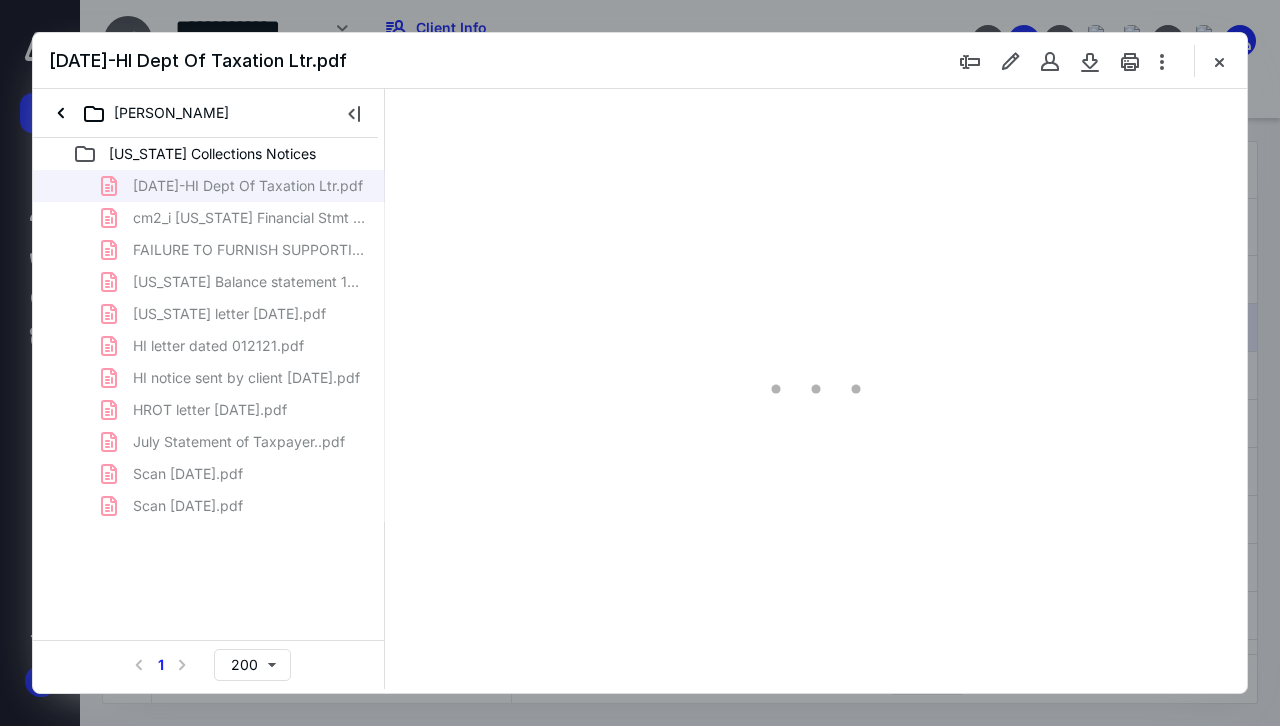 type on "63" 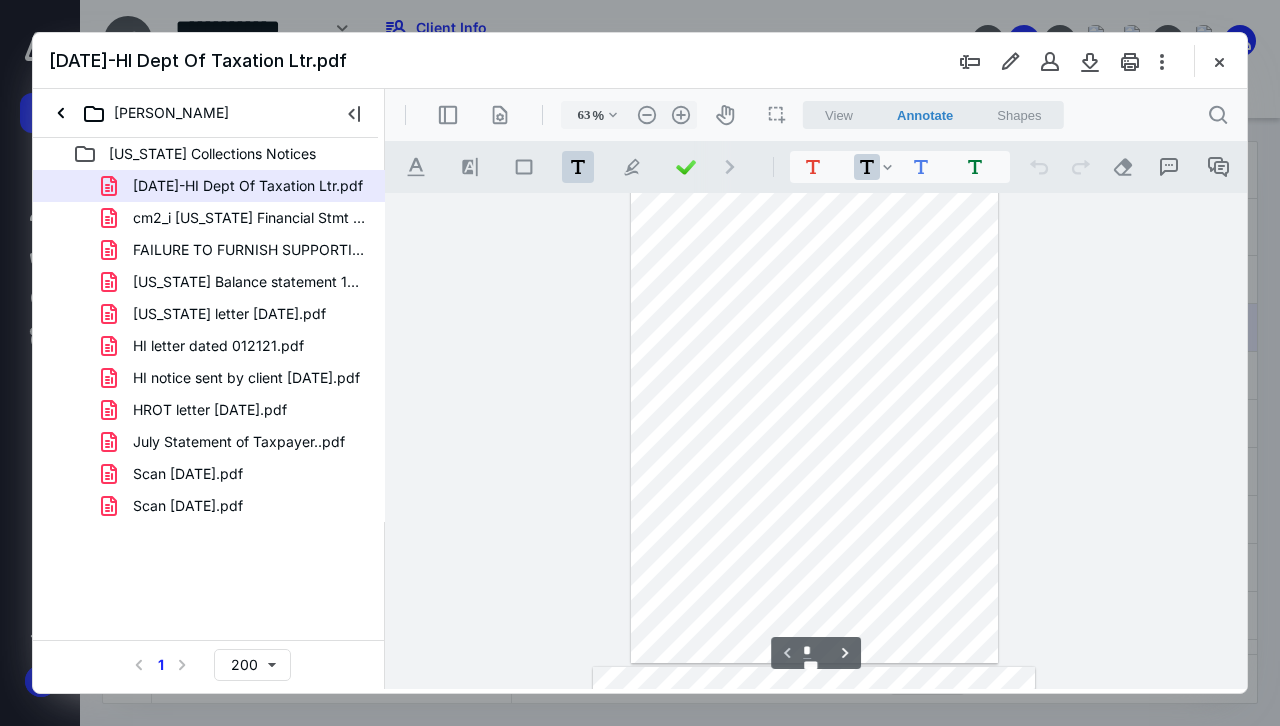 scroll, scrollTop: 0, scrollLeft: 0, axis: both 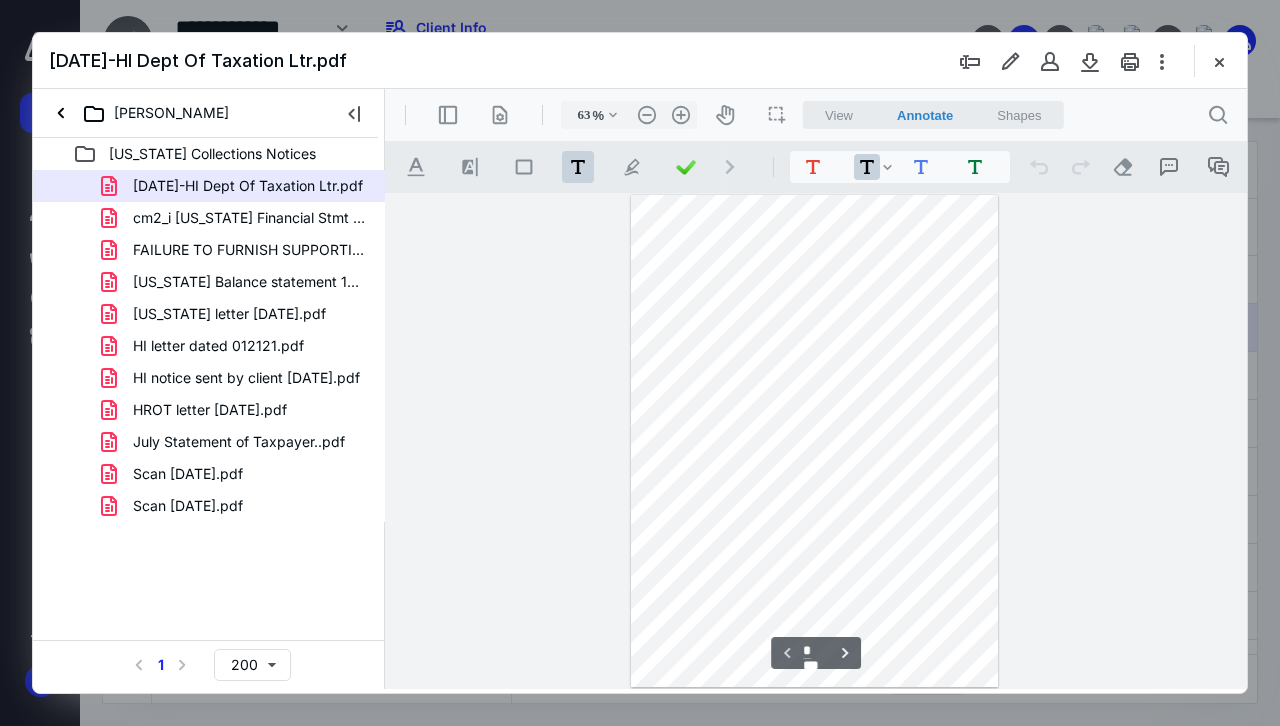type on "*" 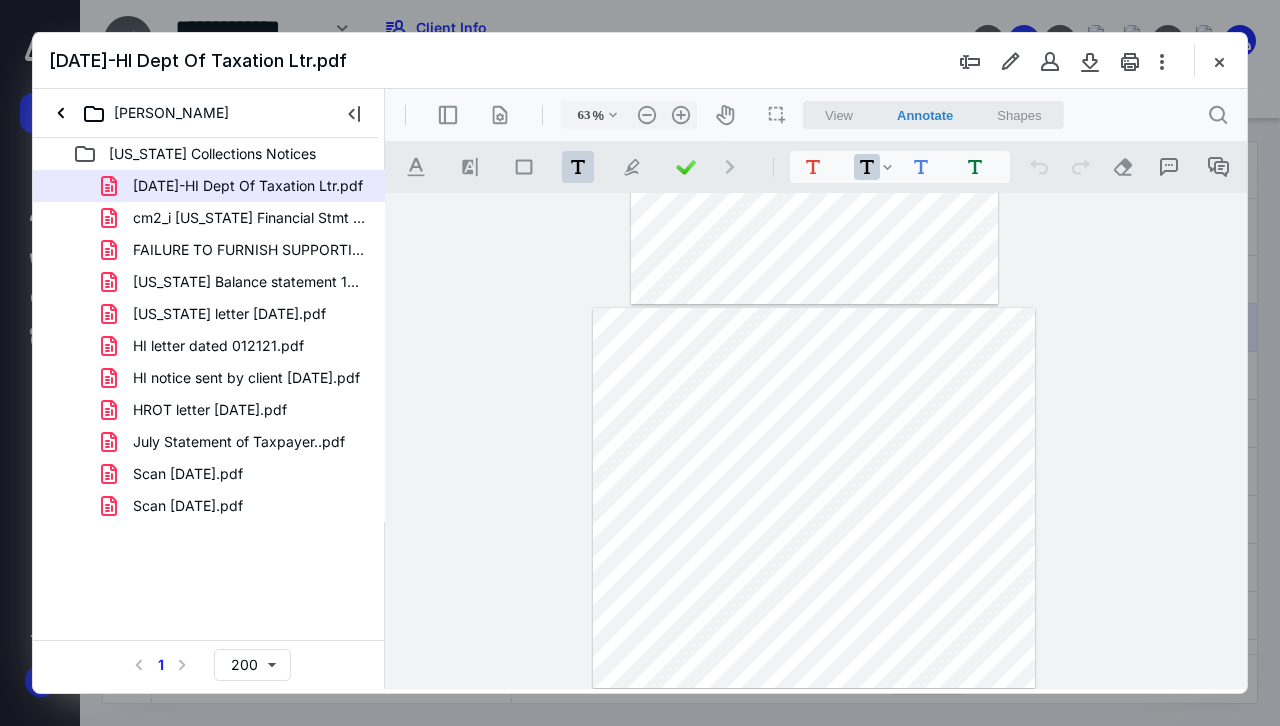 drag, startPoint x: 1214, startPoint y: 57, endPoint x: 851, endPoint y: 8, distance: 366.29224 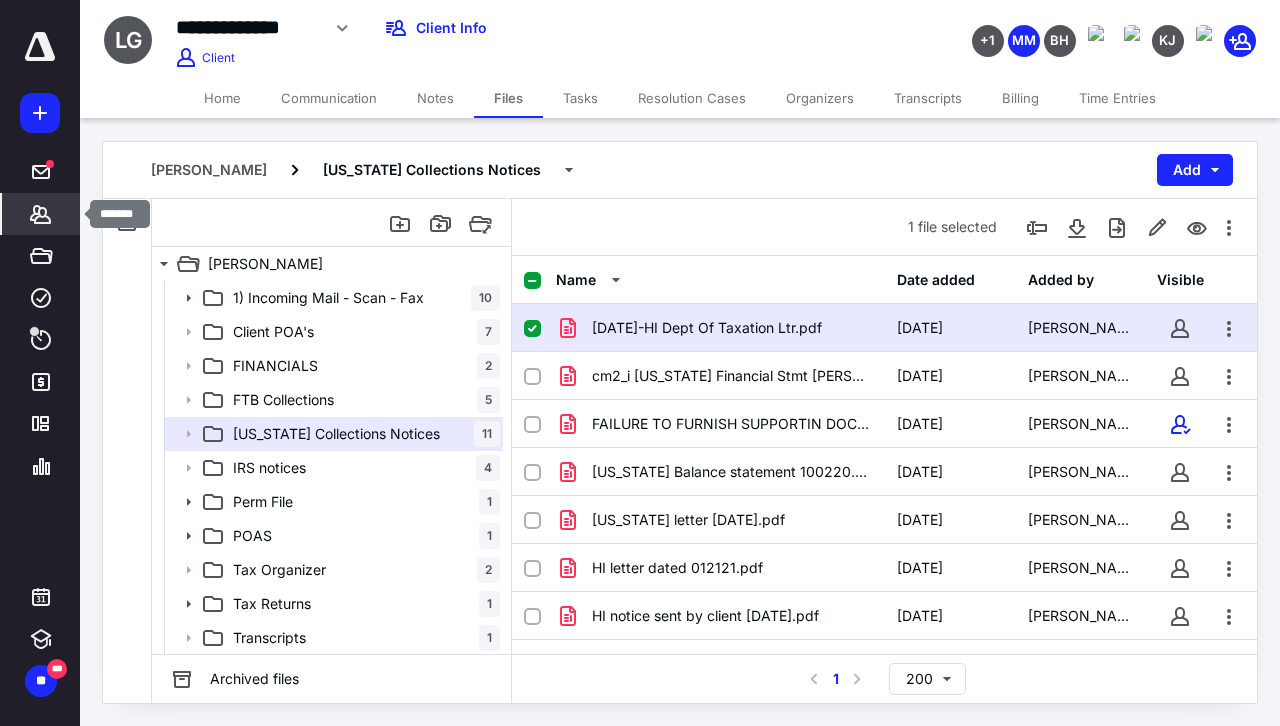 click on "*******" at bounding box center (41, 214) 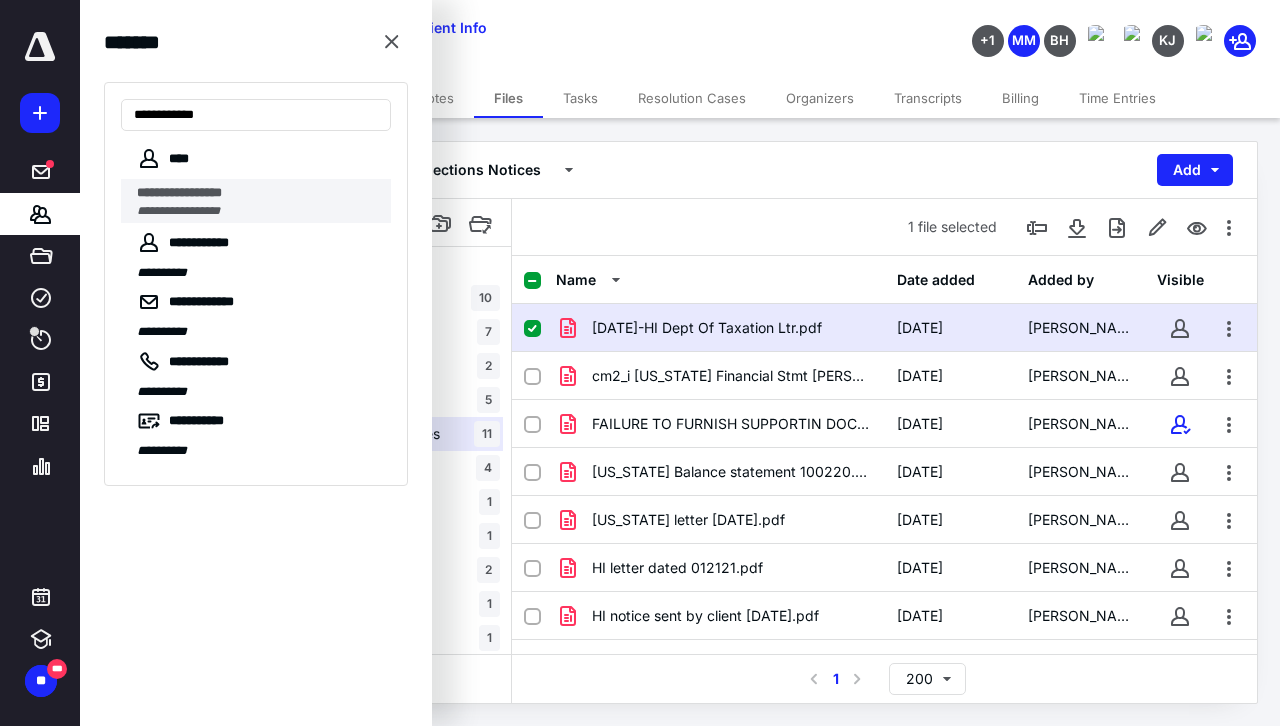 type on "**********" 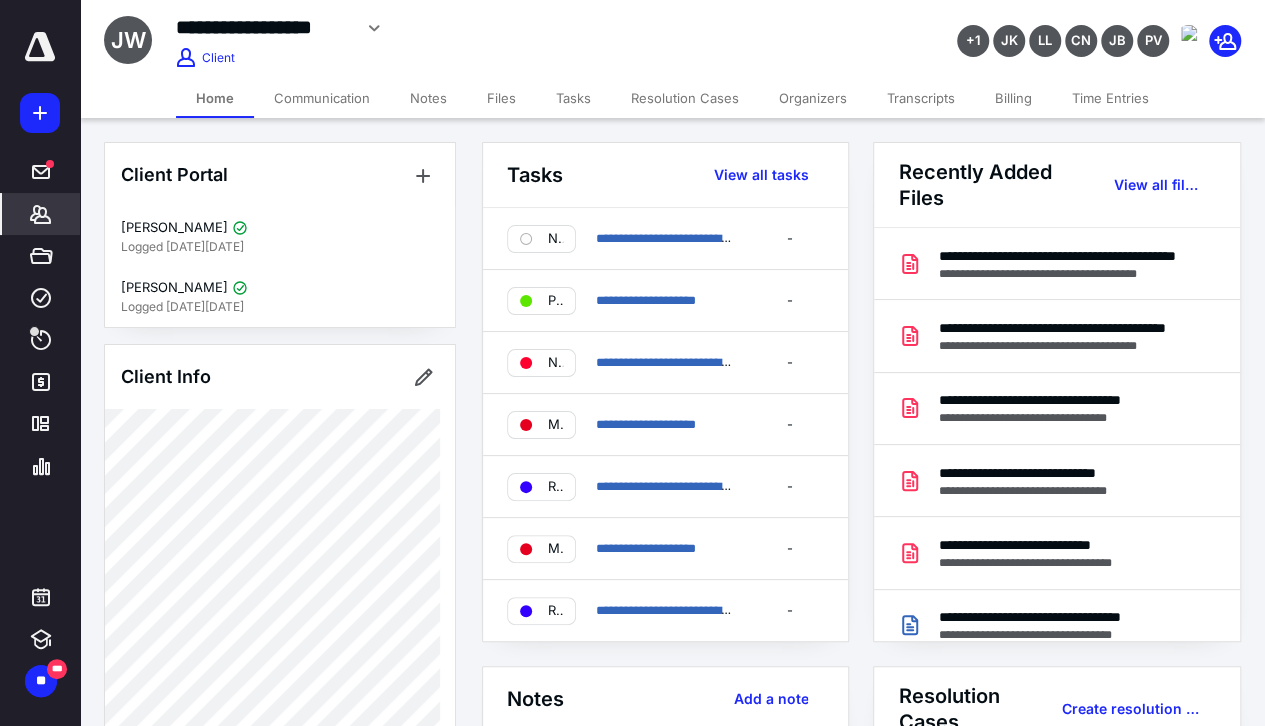click on "Notes" at bounding box center [428, 98] 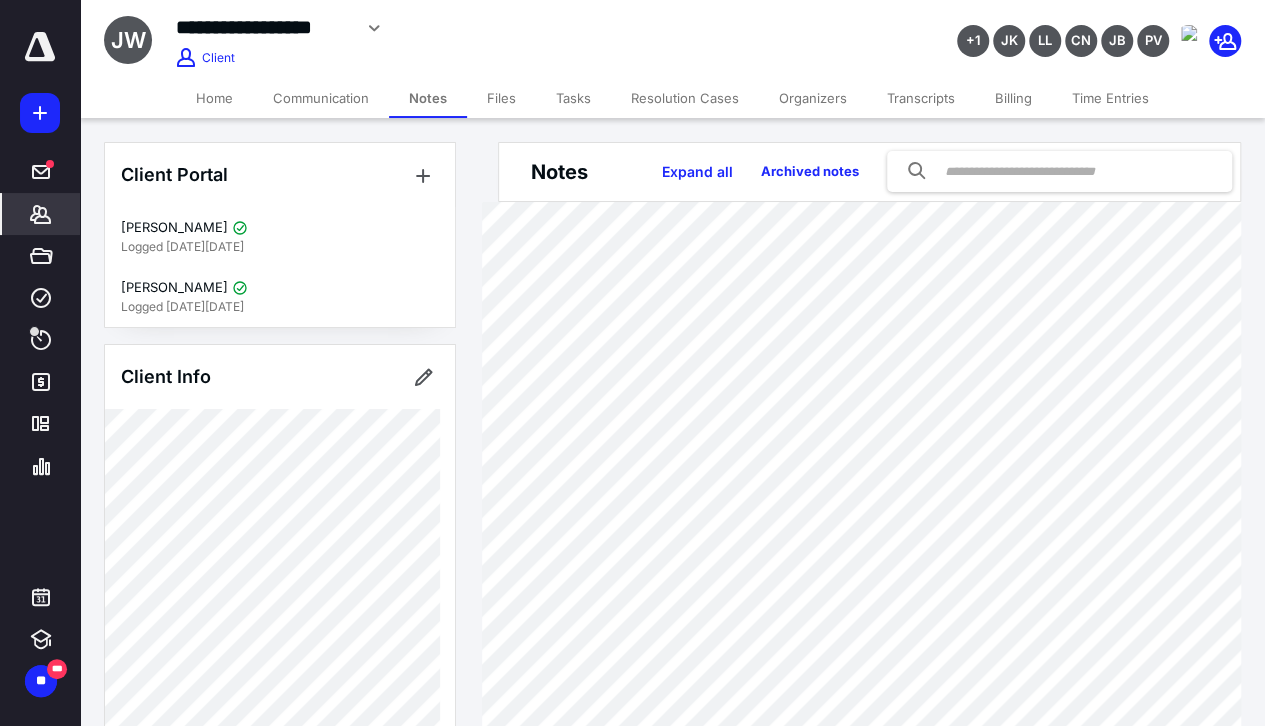 click on "Home" at bounding box center (214, 98) 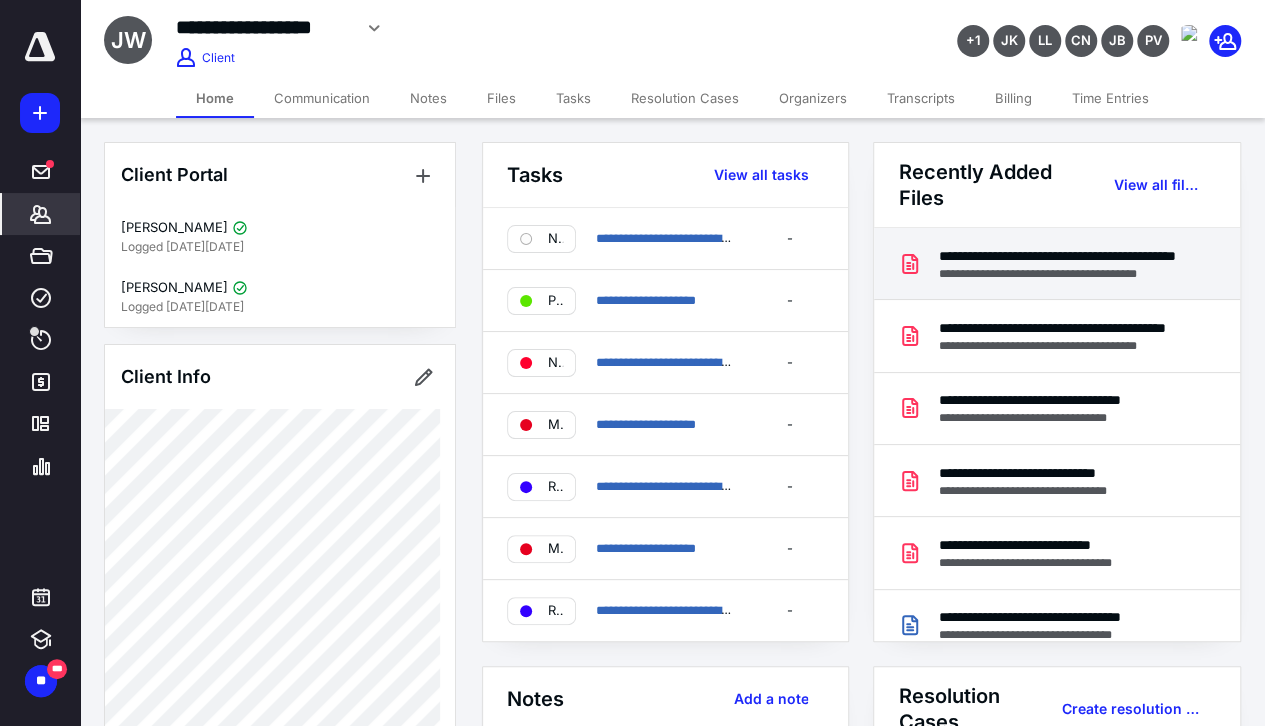 click on "**********" at bounding box center [1065, 256] 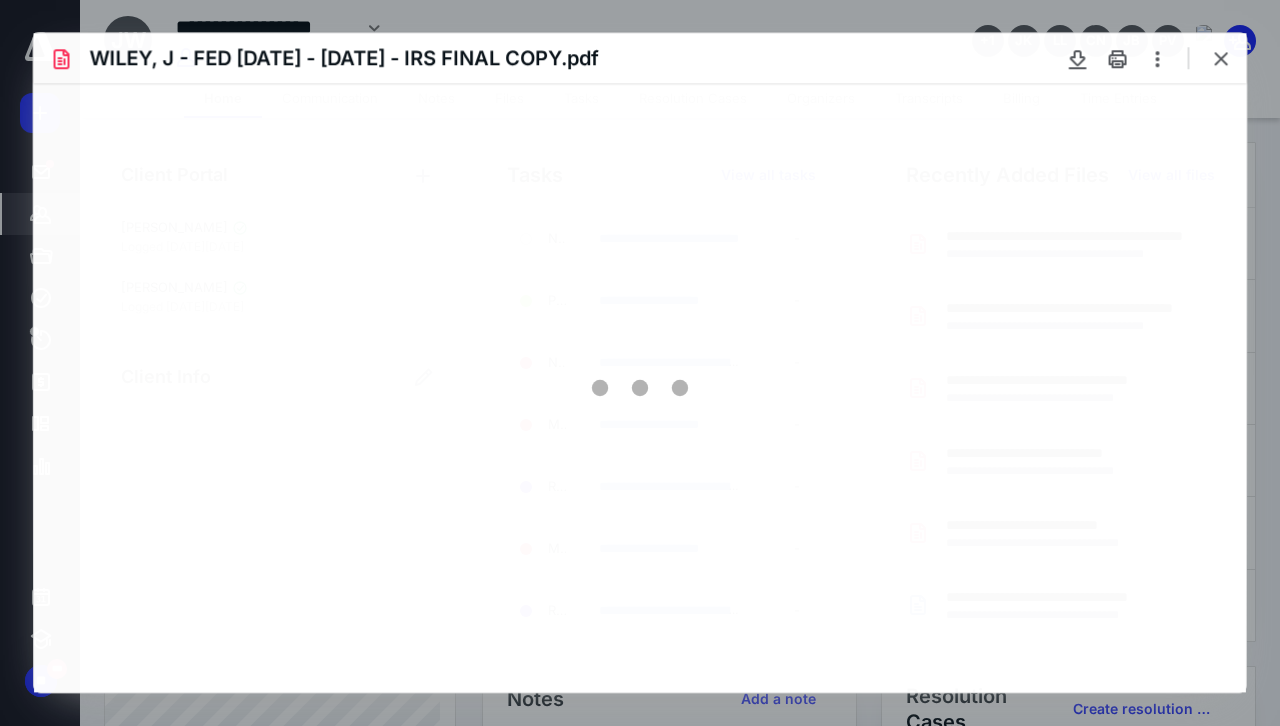 scroll, scrollTop: 0, scrollLeft: 0, axis: both 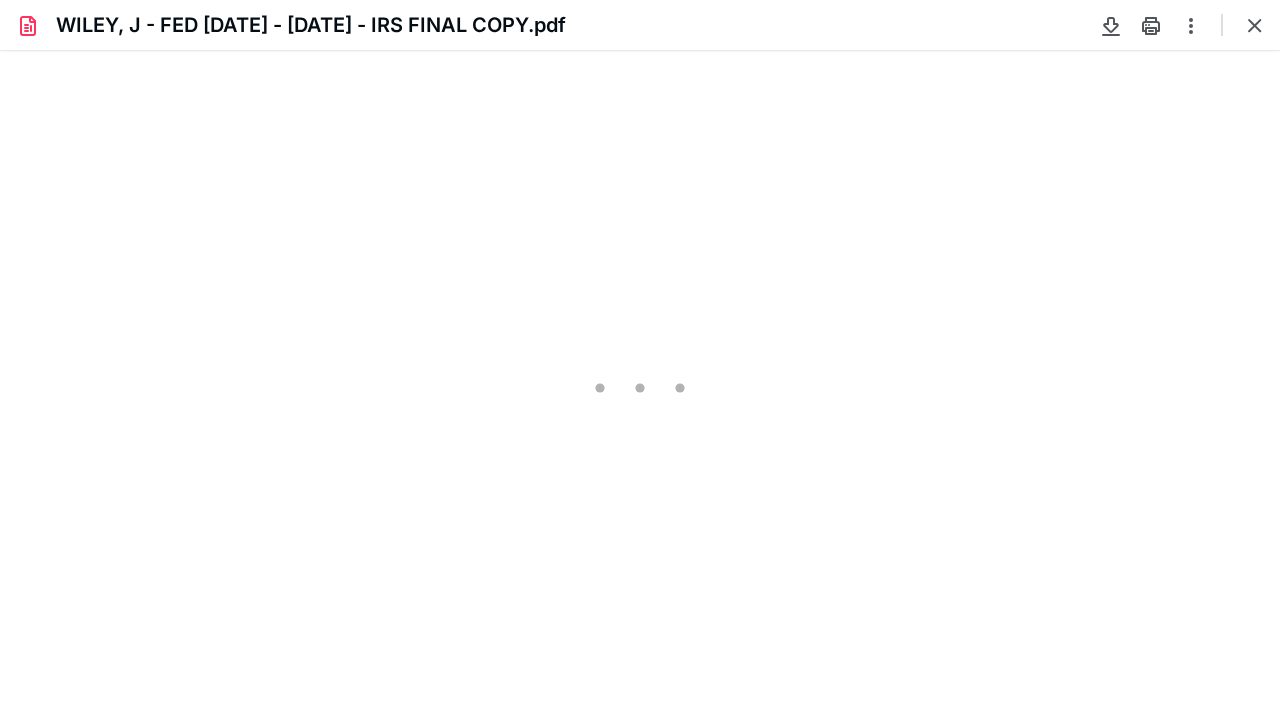 type on "80" 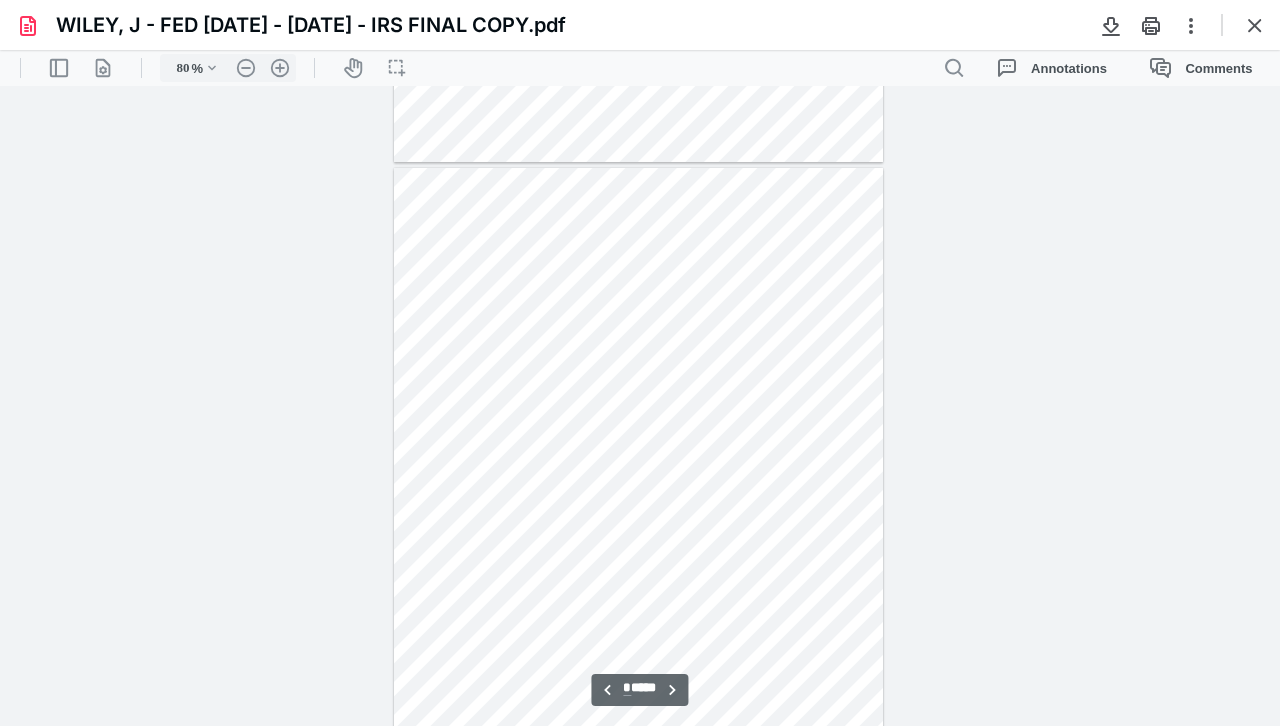 scroll, scrollTop: 1139, scrollLeft: 0, axis: vertical 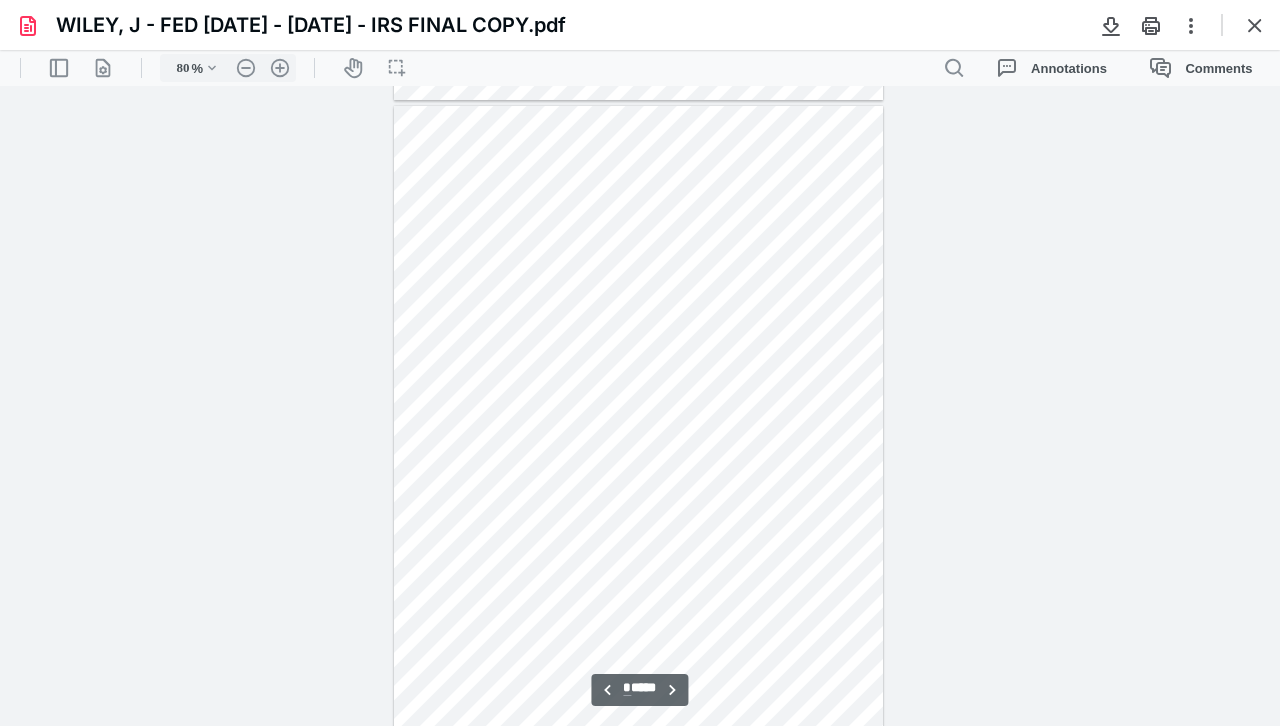 type on "*" 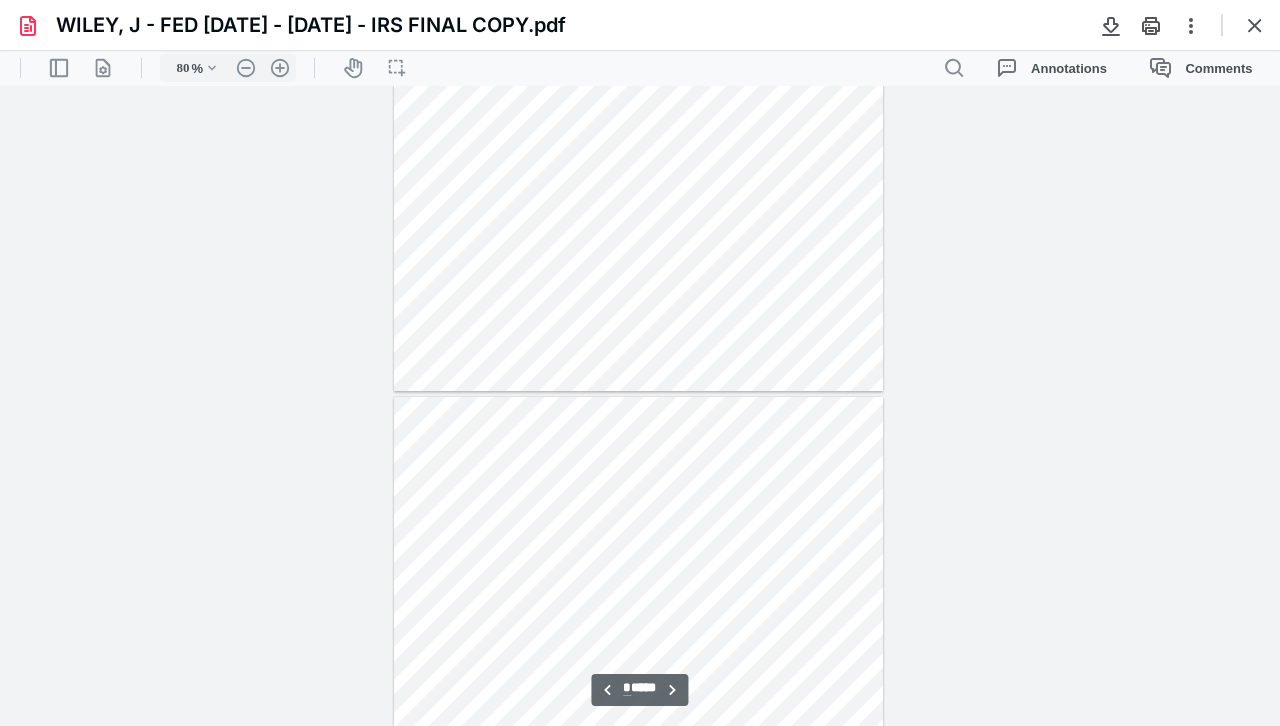 scroll, scrollTop: 3139, scrollLeft: 0, axis: vertical 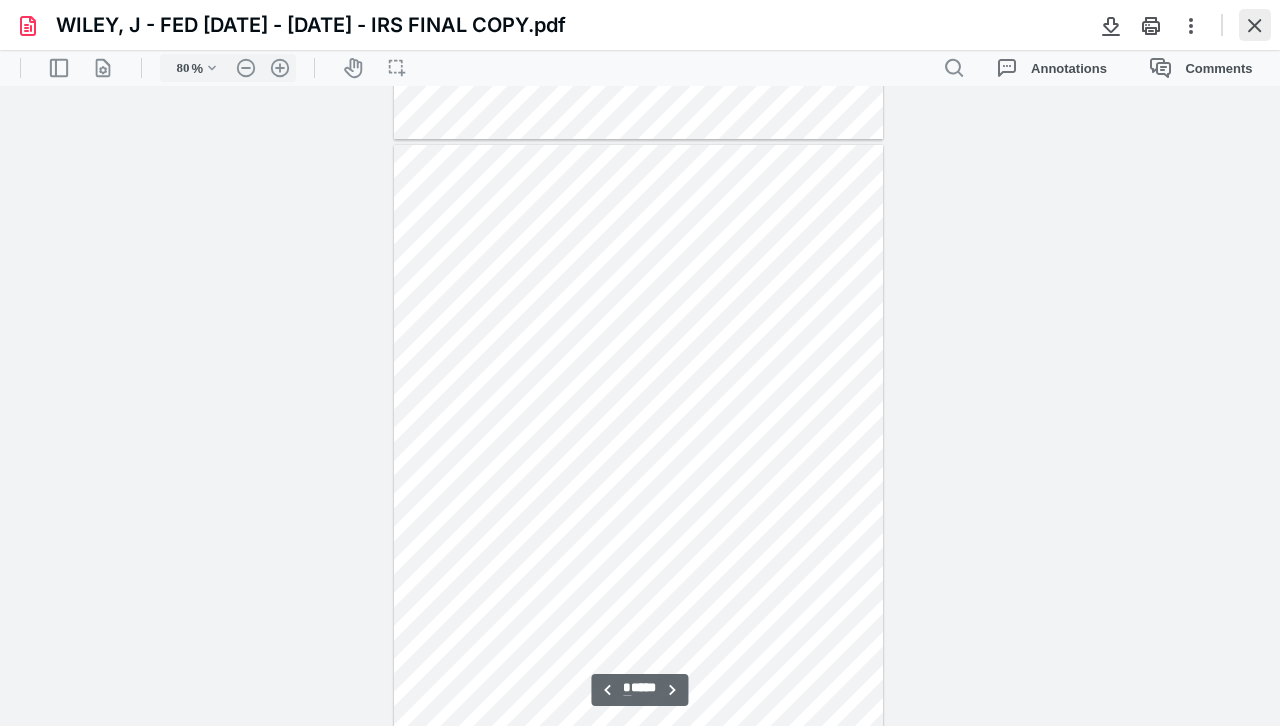 click at bounding box center (1255, 25) 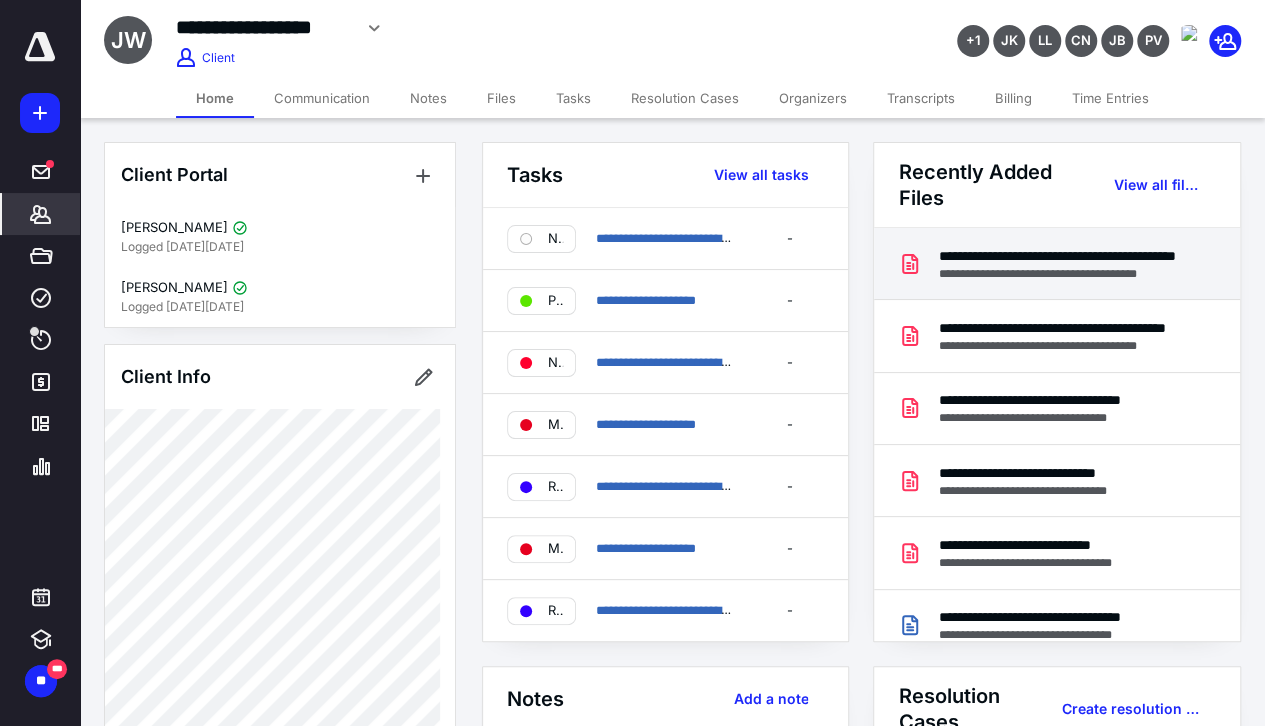 click on "**********" at bounding box center [1065, 256] 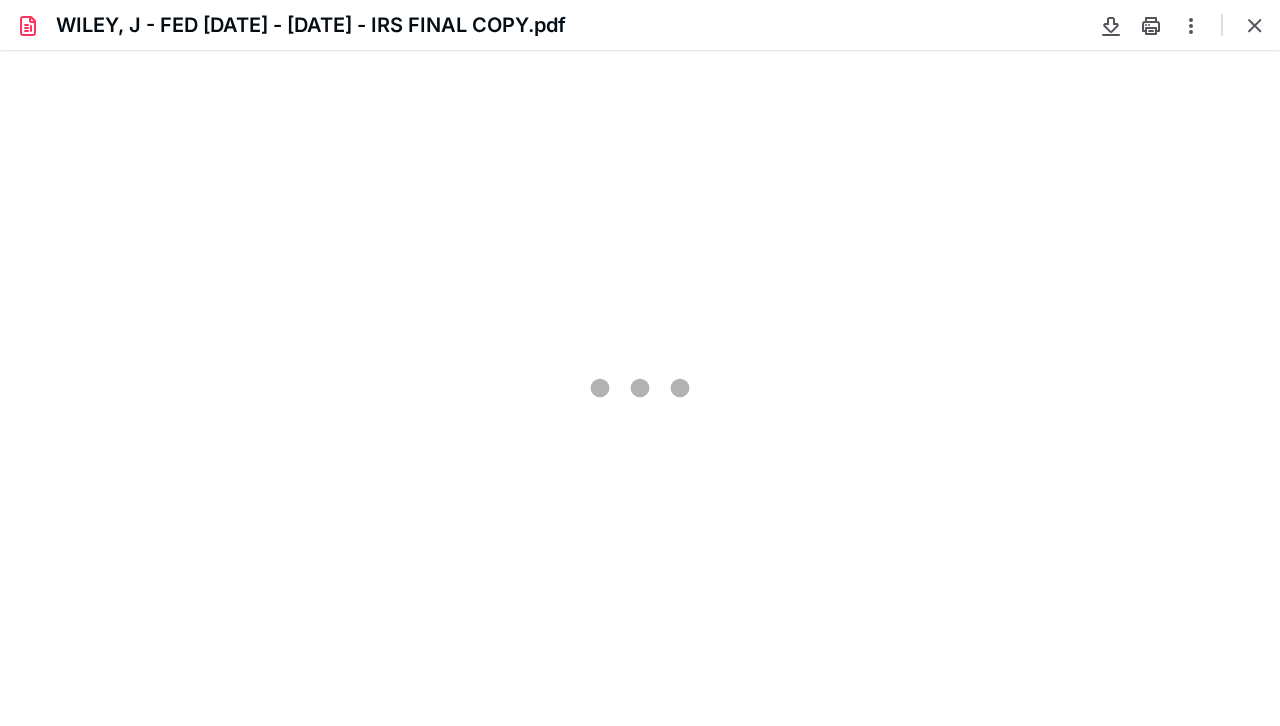 scroll, scrollTop: 0, scrollLeft: 0, axis: both 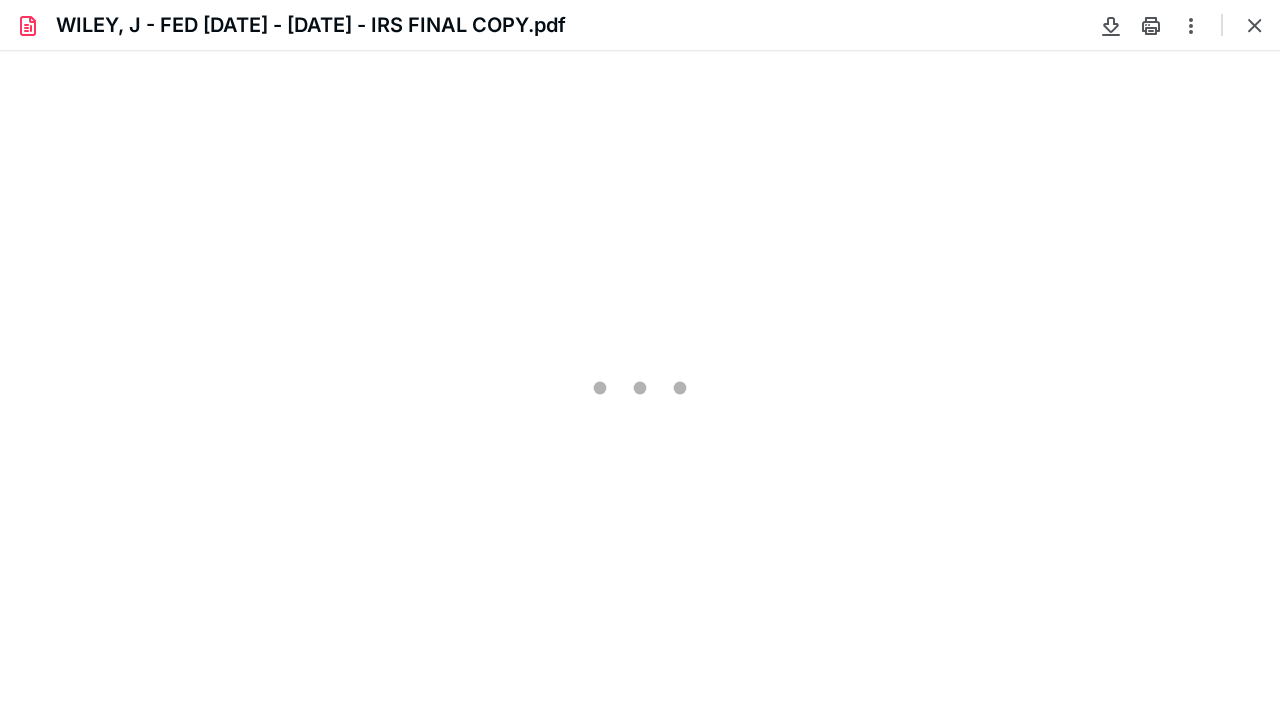 type on "80" 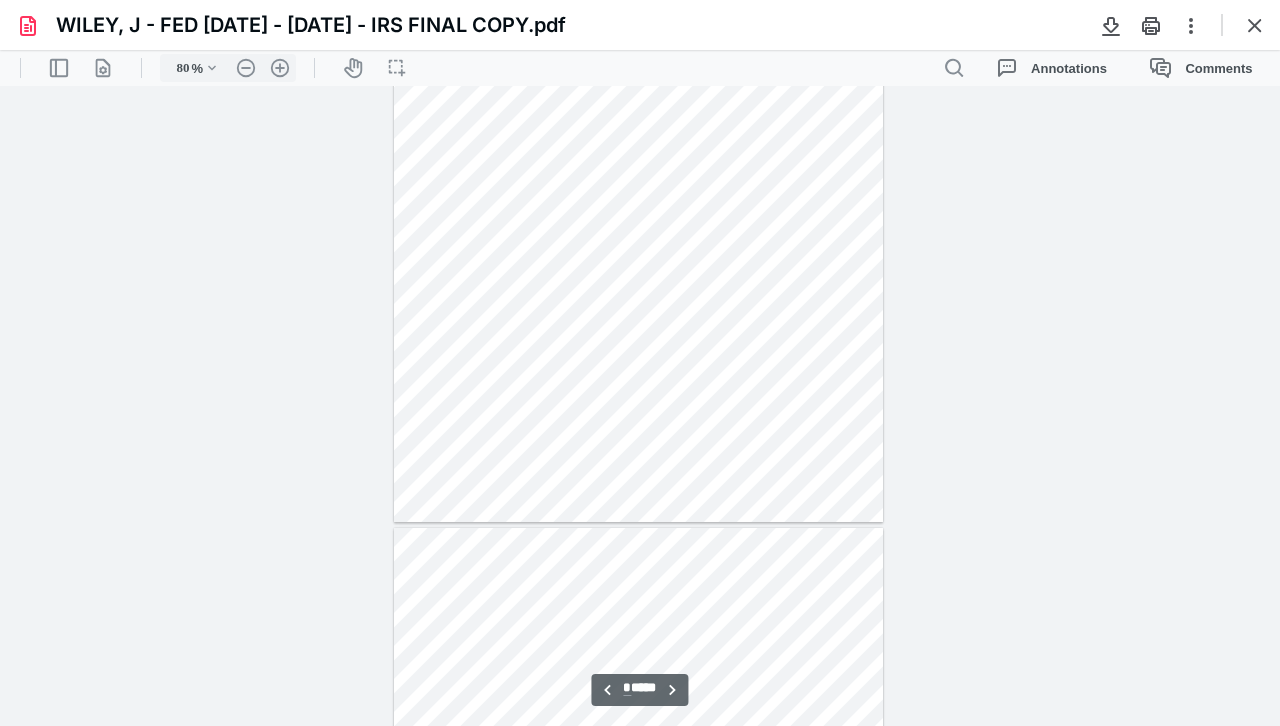 scroll, scrollTop: 1139, scrollLeft: 0, axis: vertical 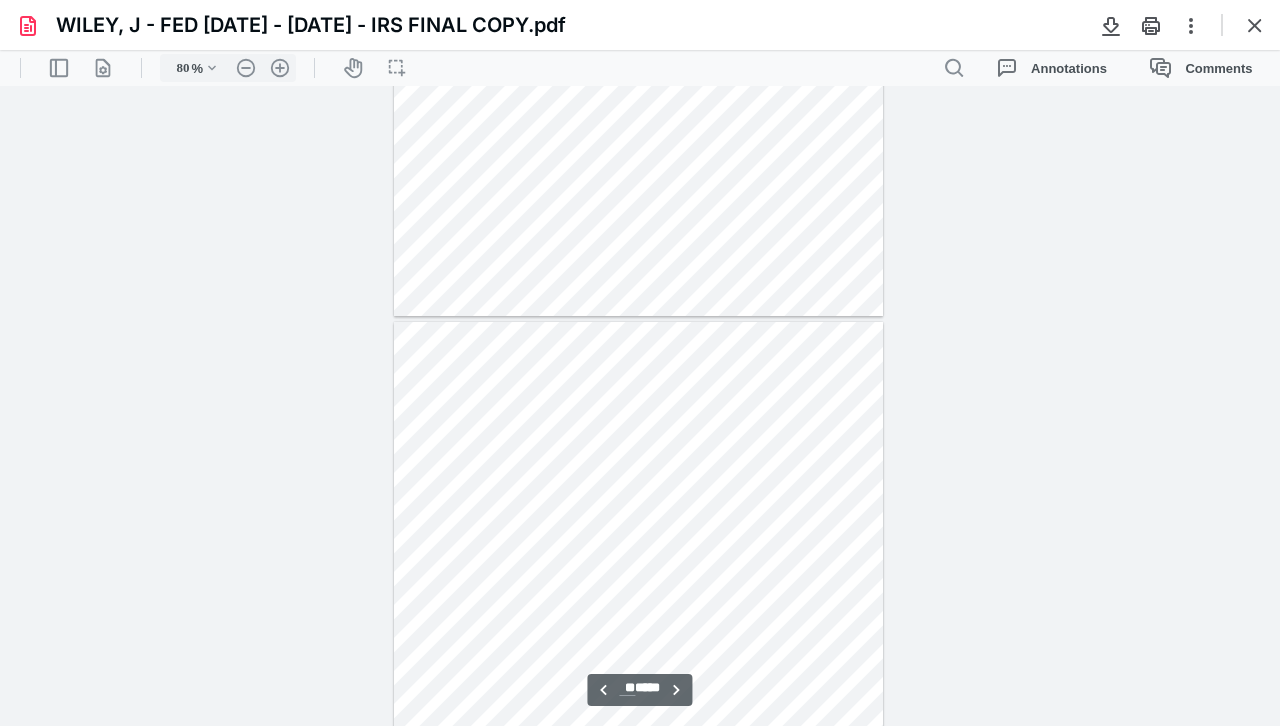 type on "**" 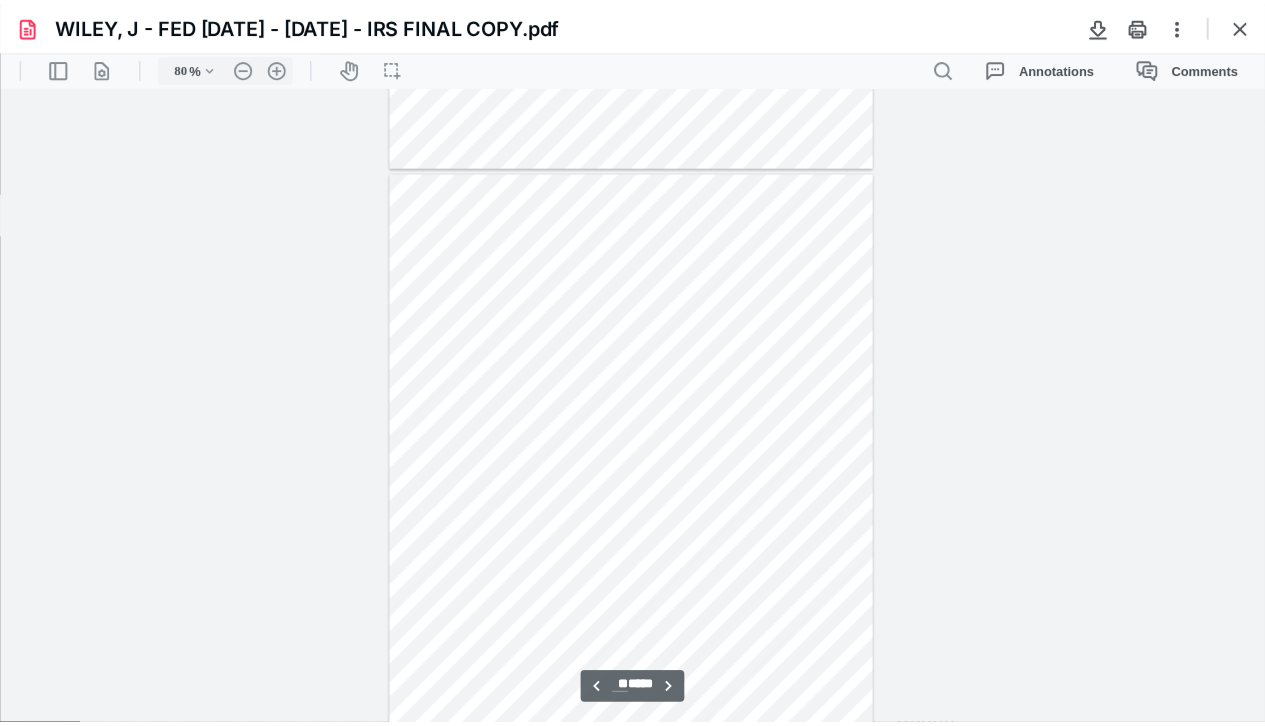 scroll, scrollTop: 6739, scrollLeft: 0, axis: vertical 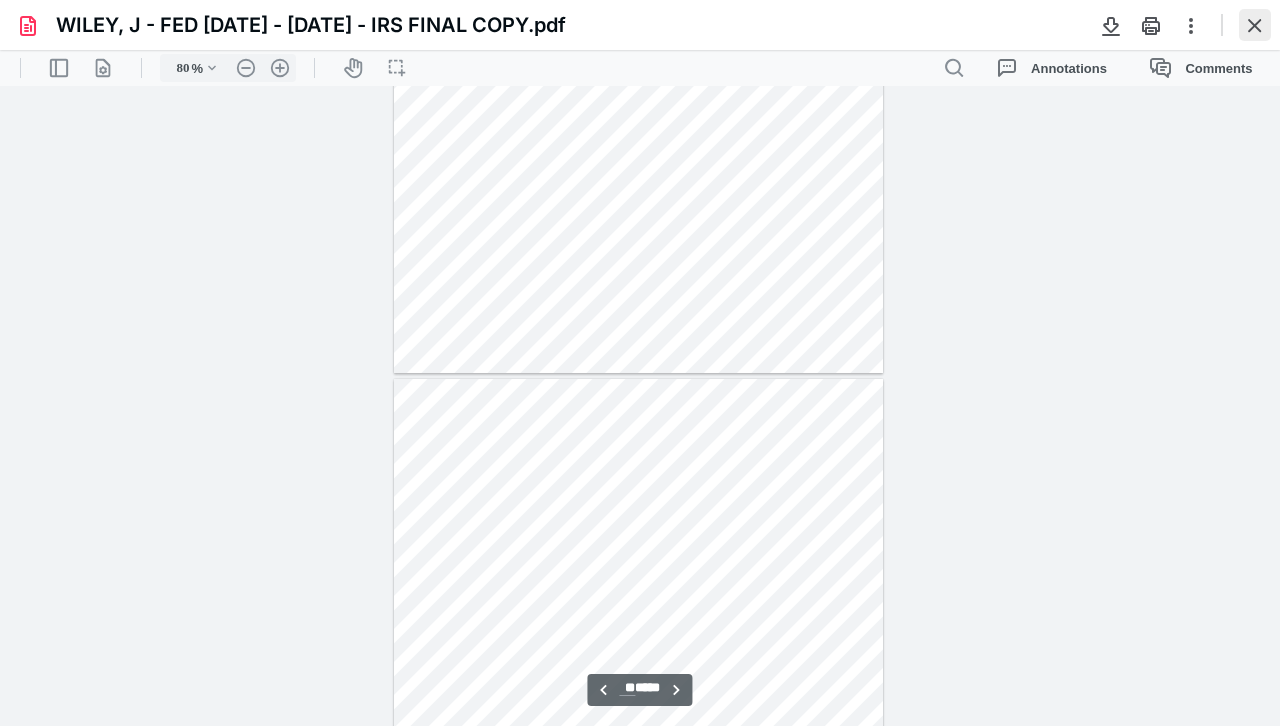 click at bounding box center (1255, 25) 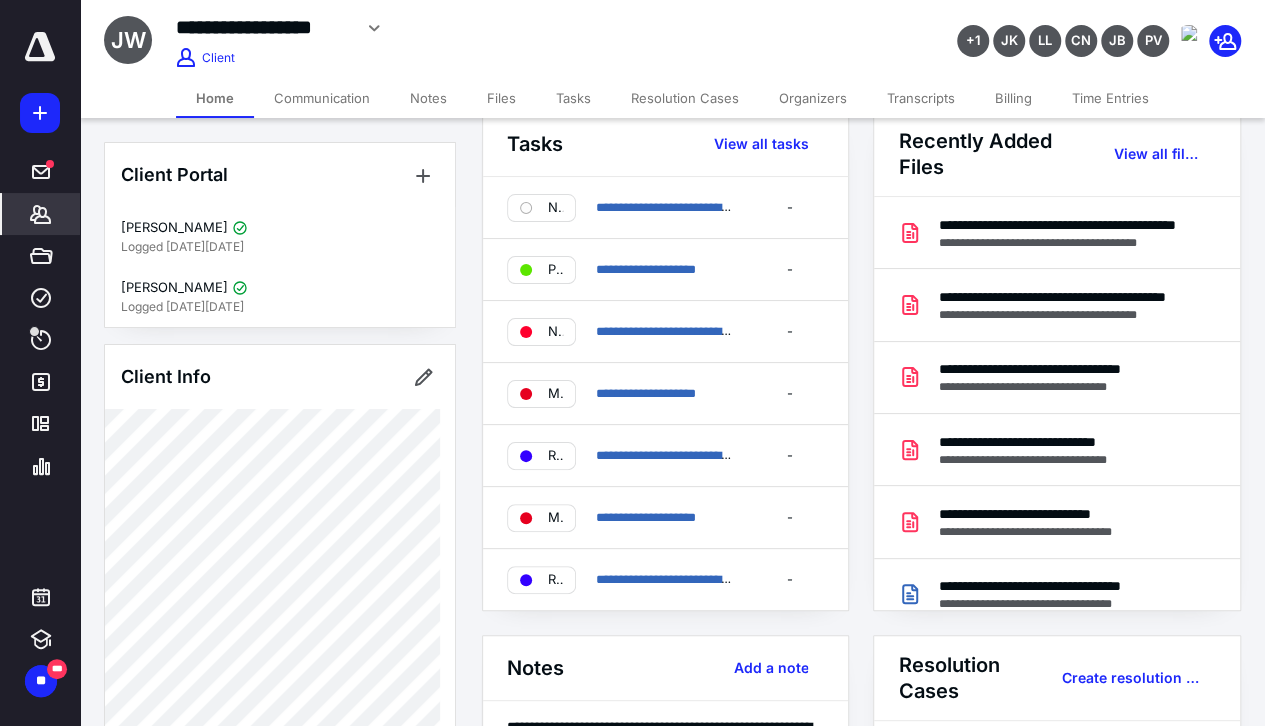 scroll, scrollTop: 0, scrollLeft: 0, axis: both 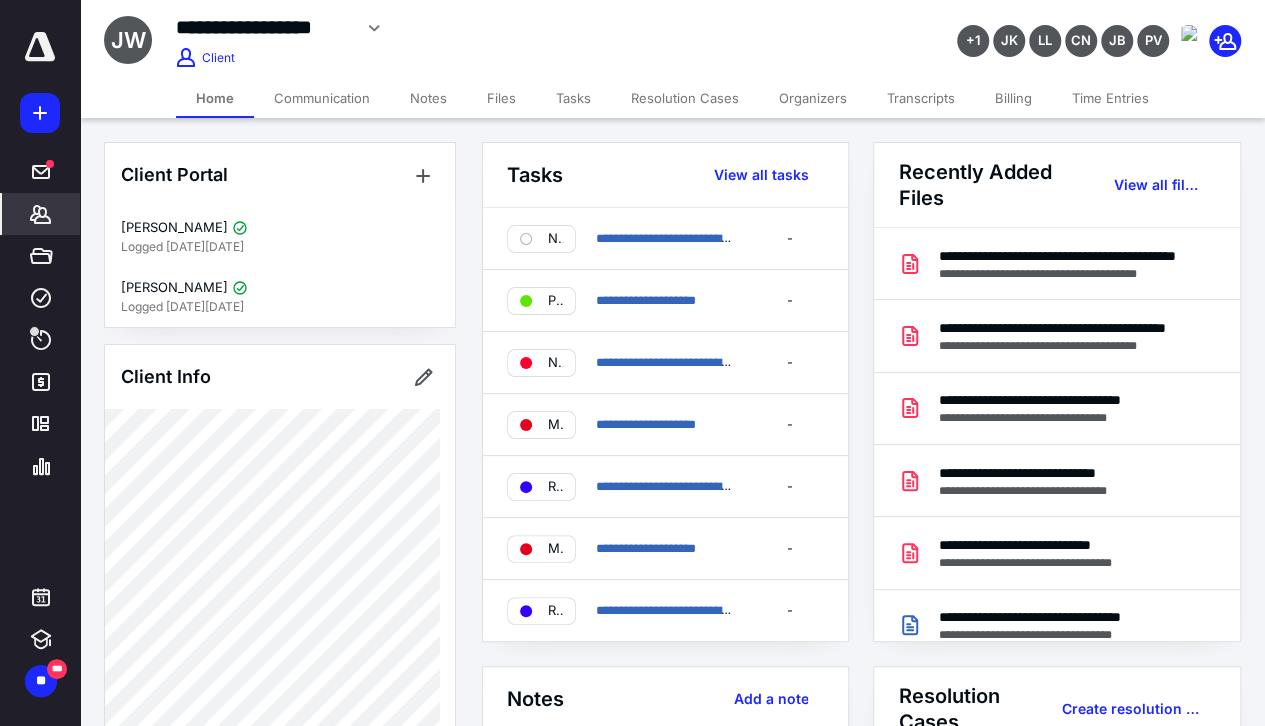 click on "Time Entries" at bounding box center (1110, 98) 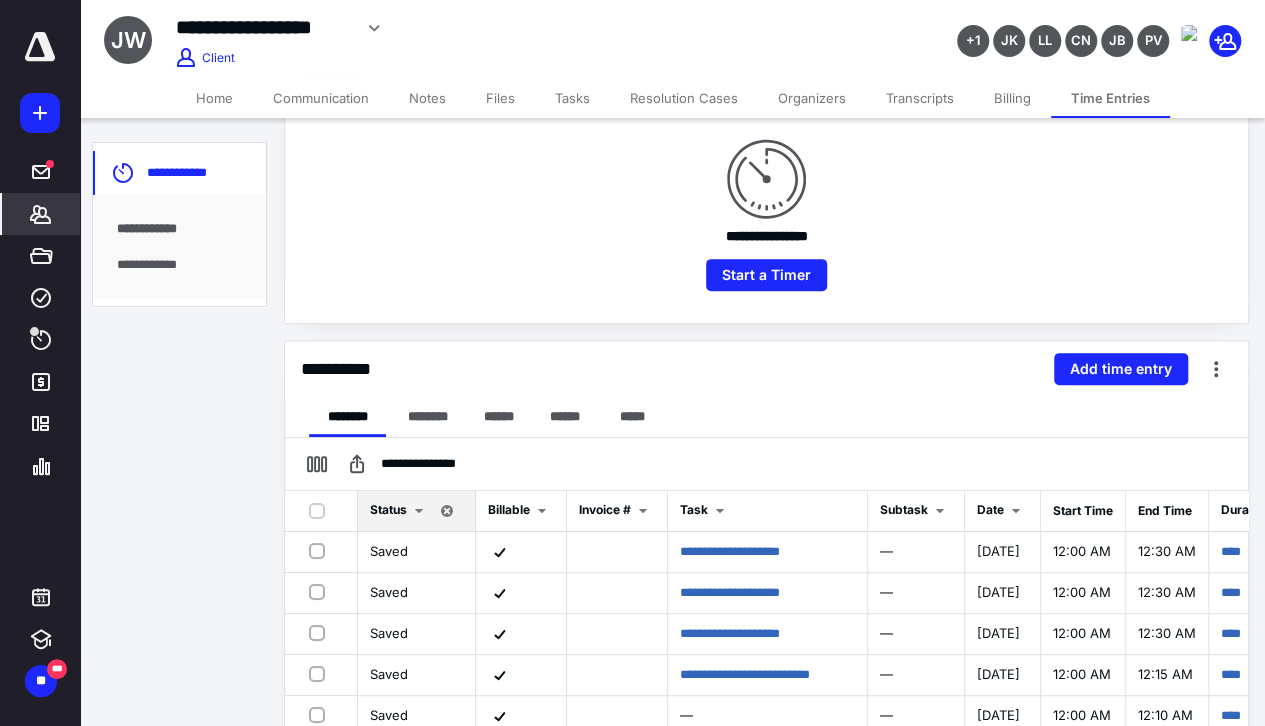 scroll, scrollTop: 300, scrollLeft: 0, axis: vertical 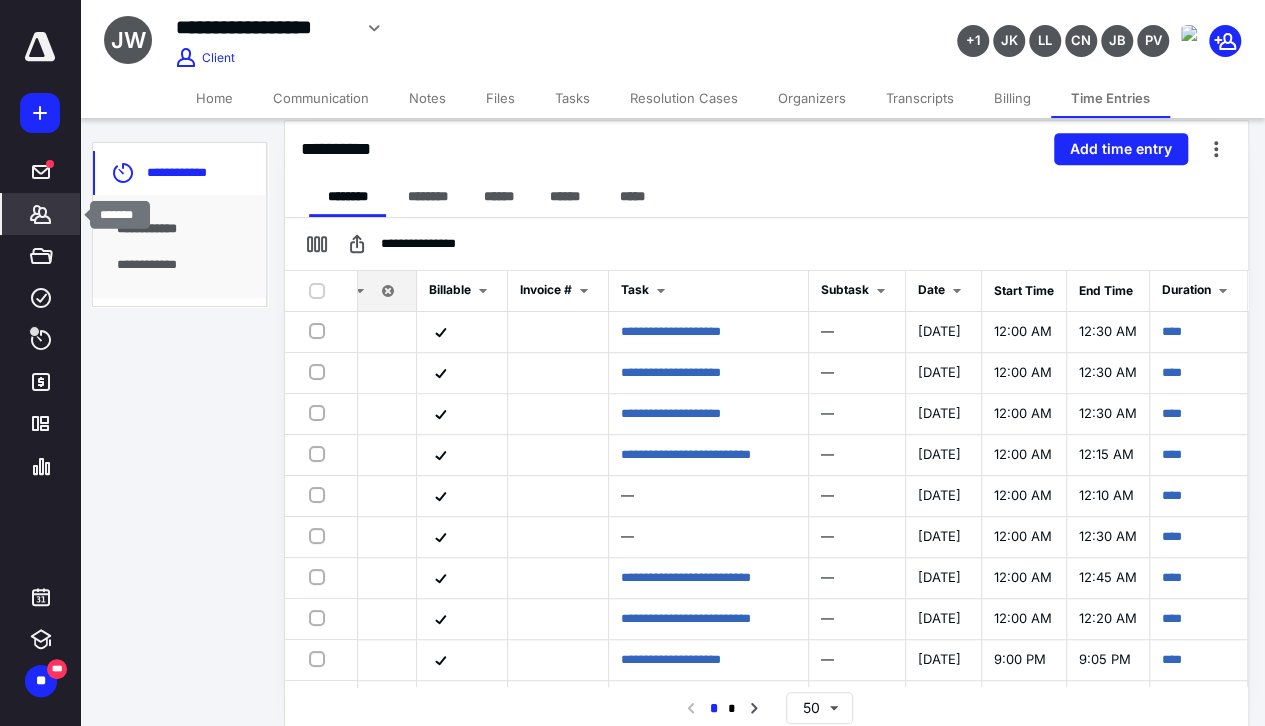 click 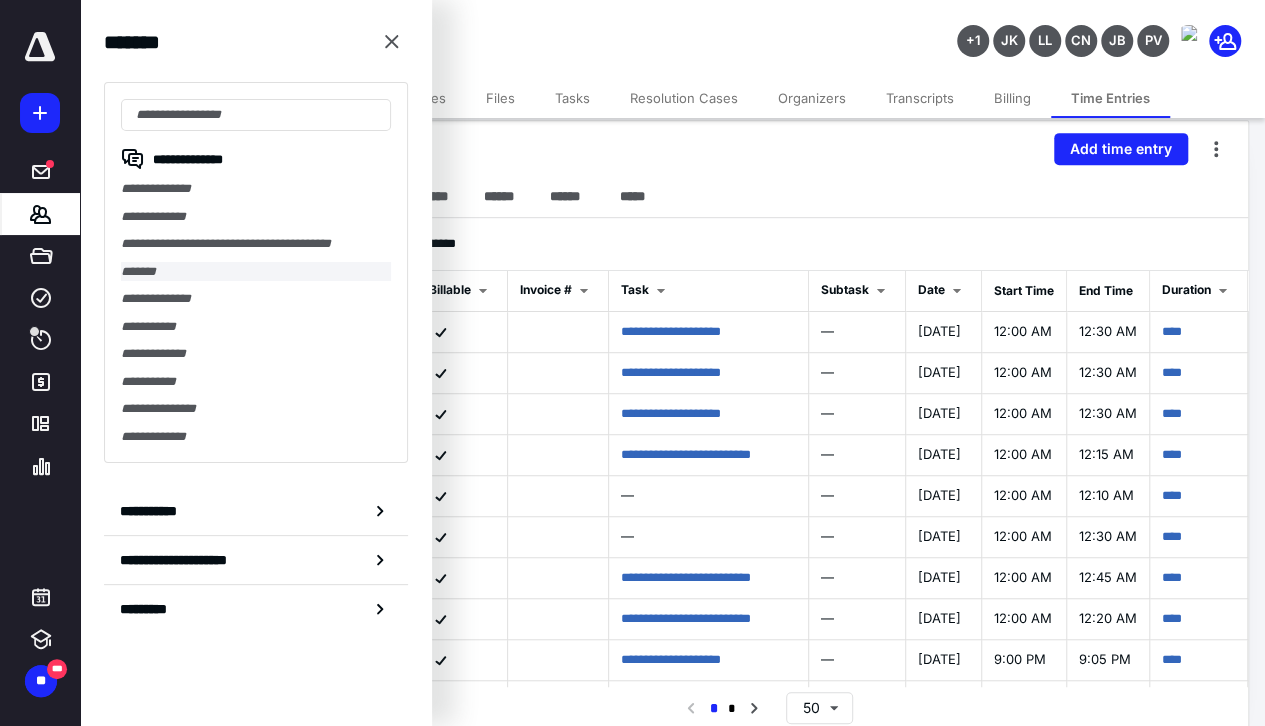 click on "**********" at bounding box center [256, 272] 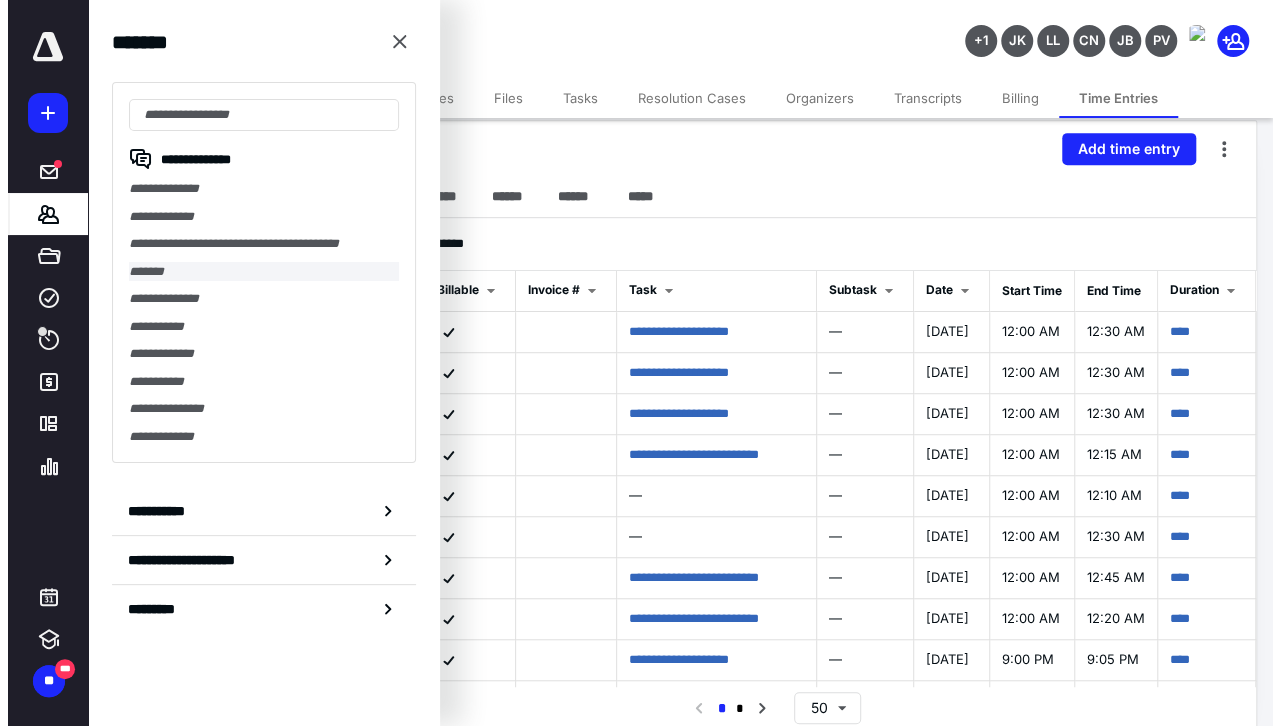 scroll, scrollTop: 0, scrollLeft: 0, axis: both 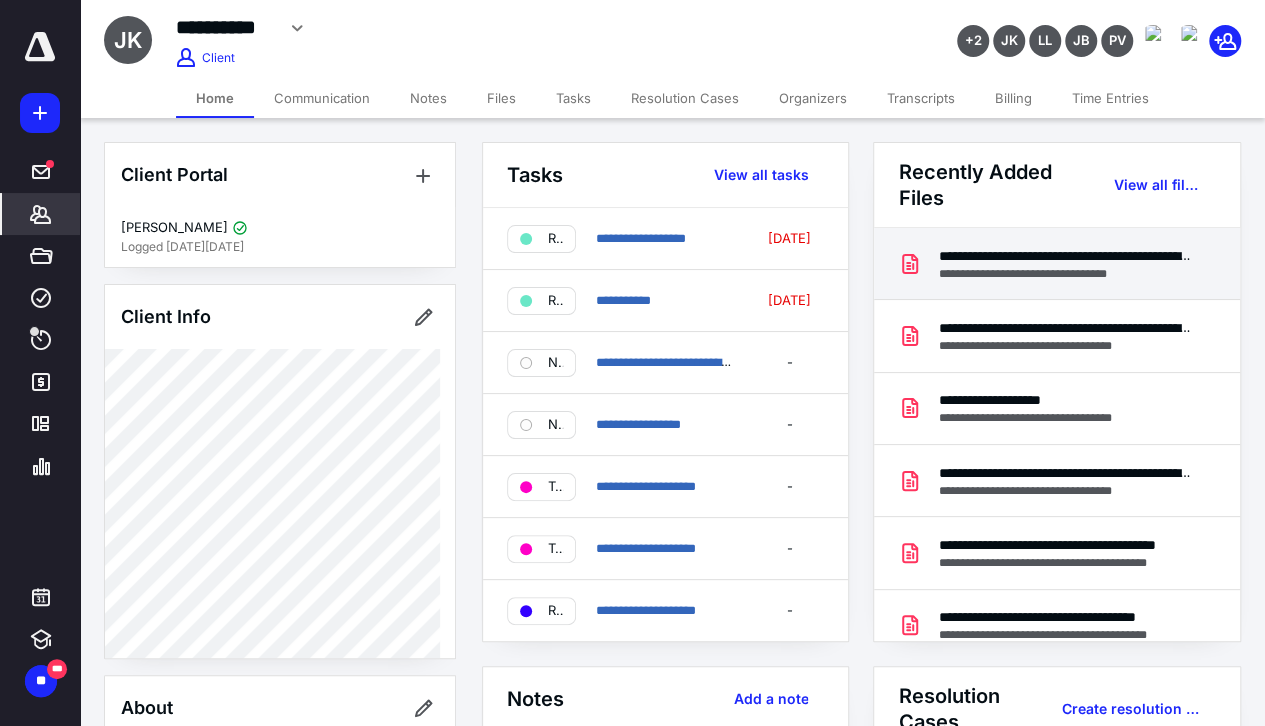 click on "**********" at bounding box center (1065, 256) 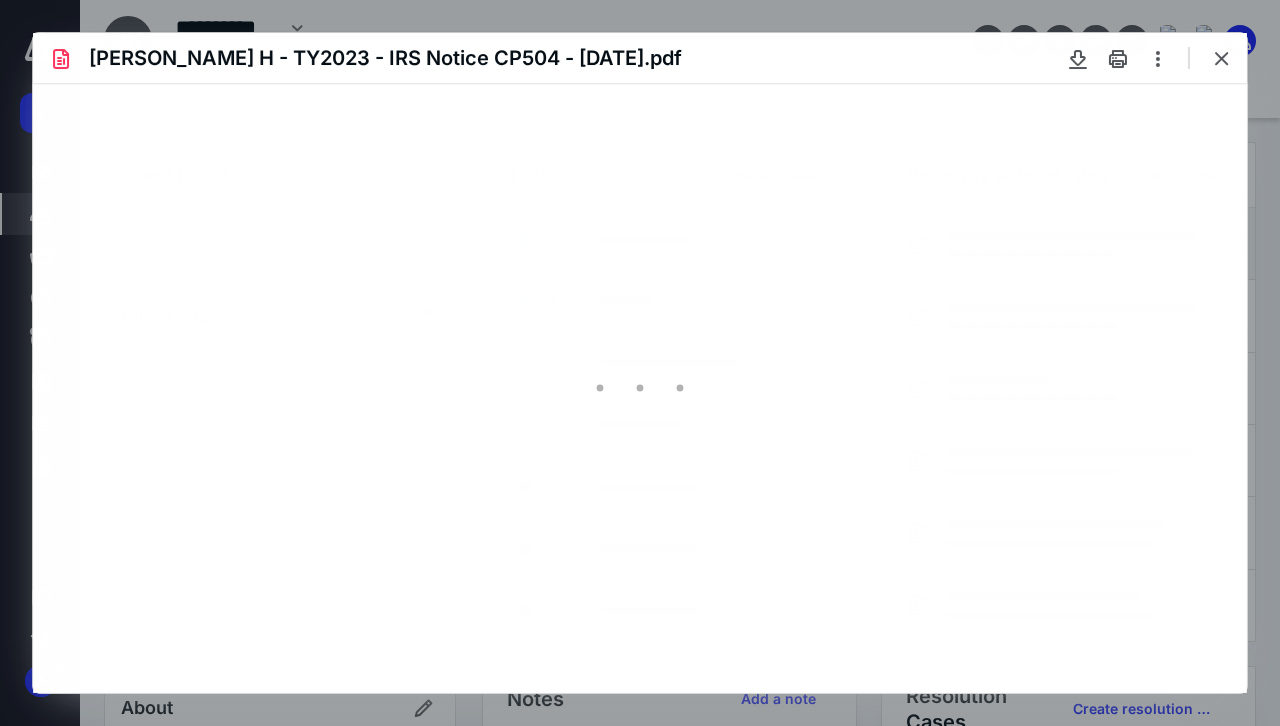 scroll, scrollTop: 0, scrollLeft: 0, axis: both 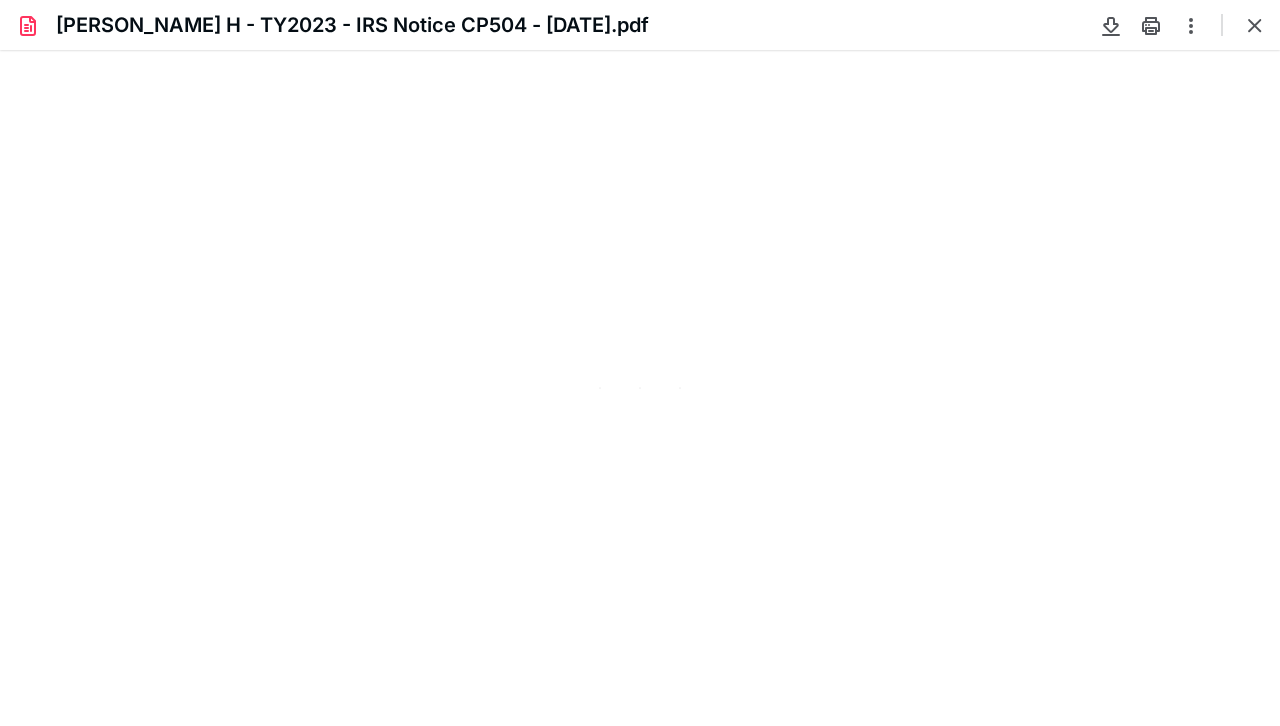 type on "80" 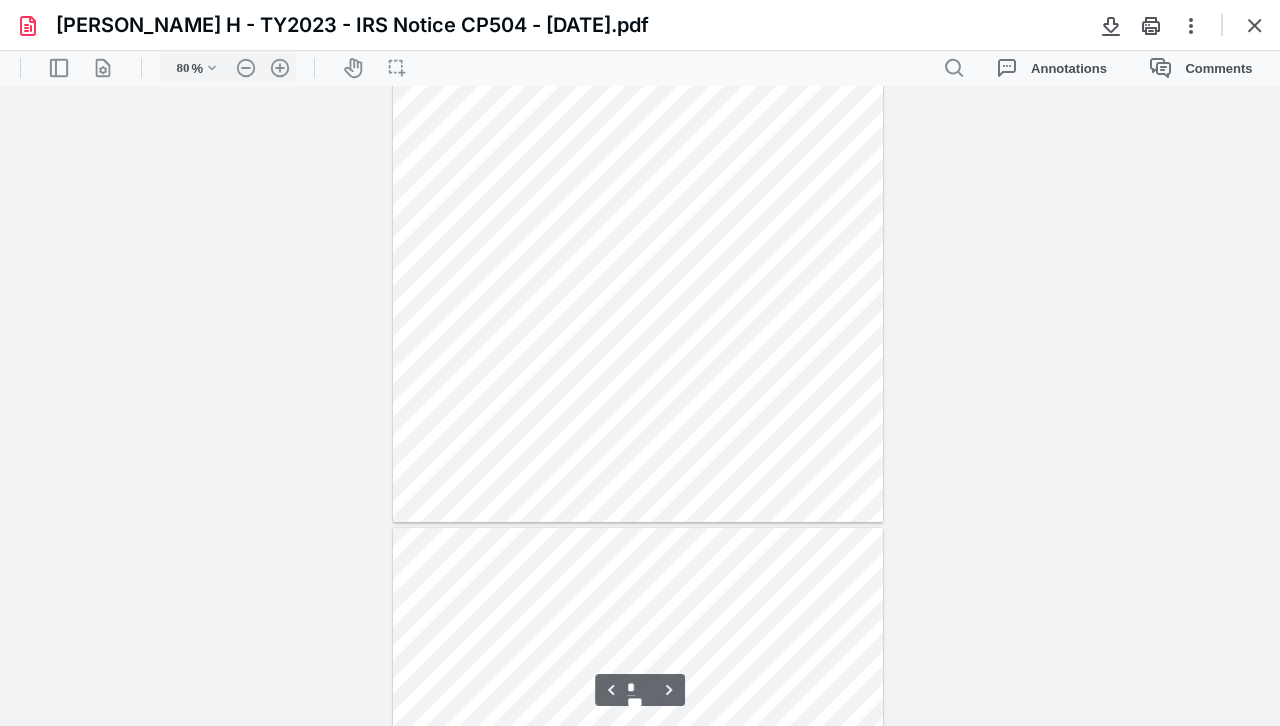 type on "*" 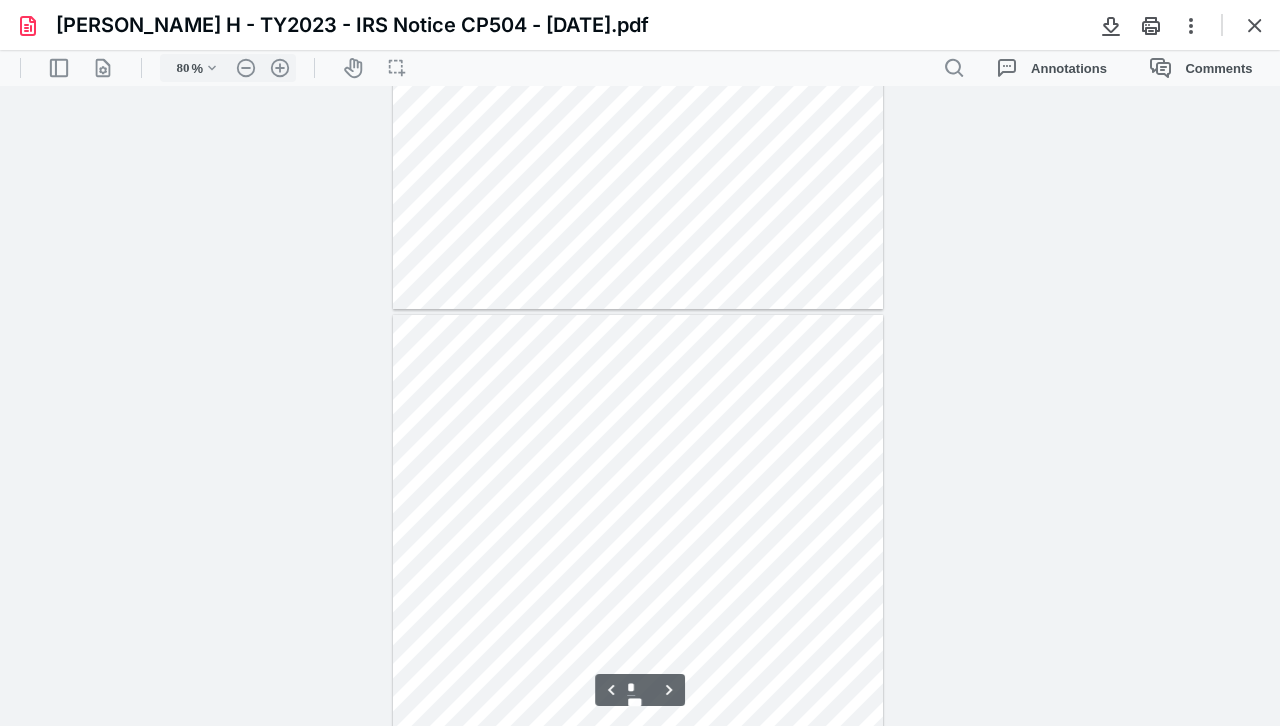 scroll, scrollTop: 1239, scrollLeft: 0, axis: vertical 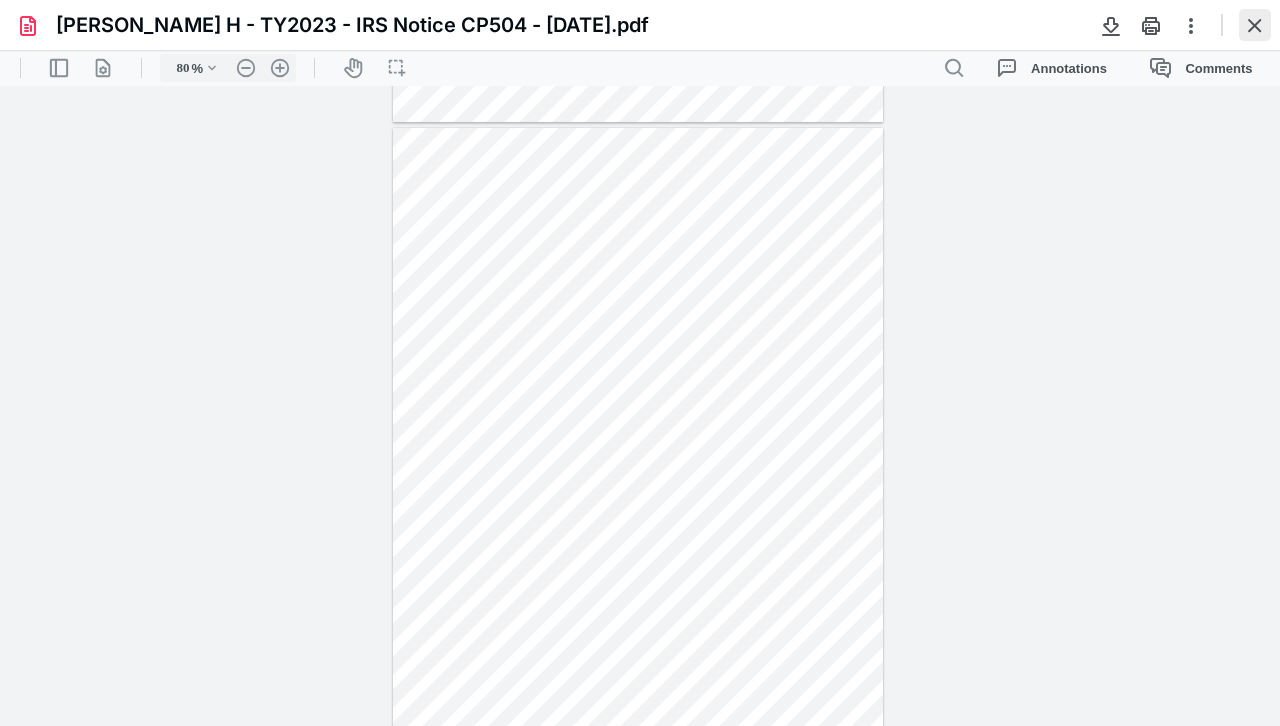 click at bounding box center (1255, 25) 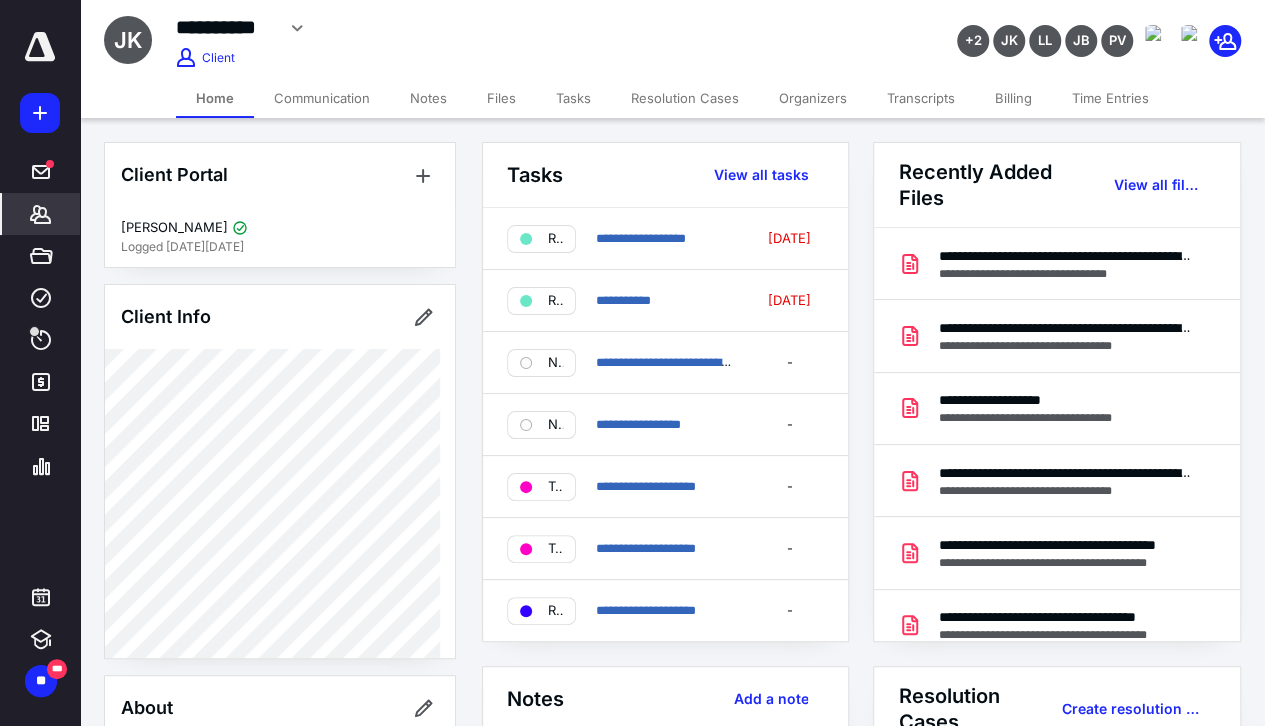 click on "Resolution Cases" at bounding box center (685, 98) 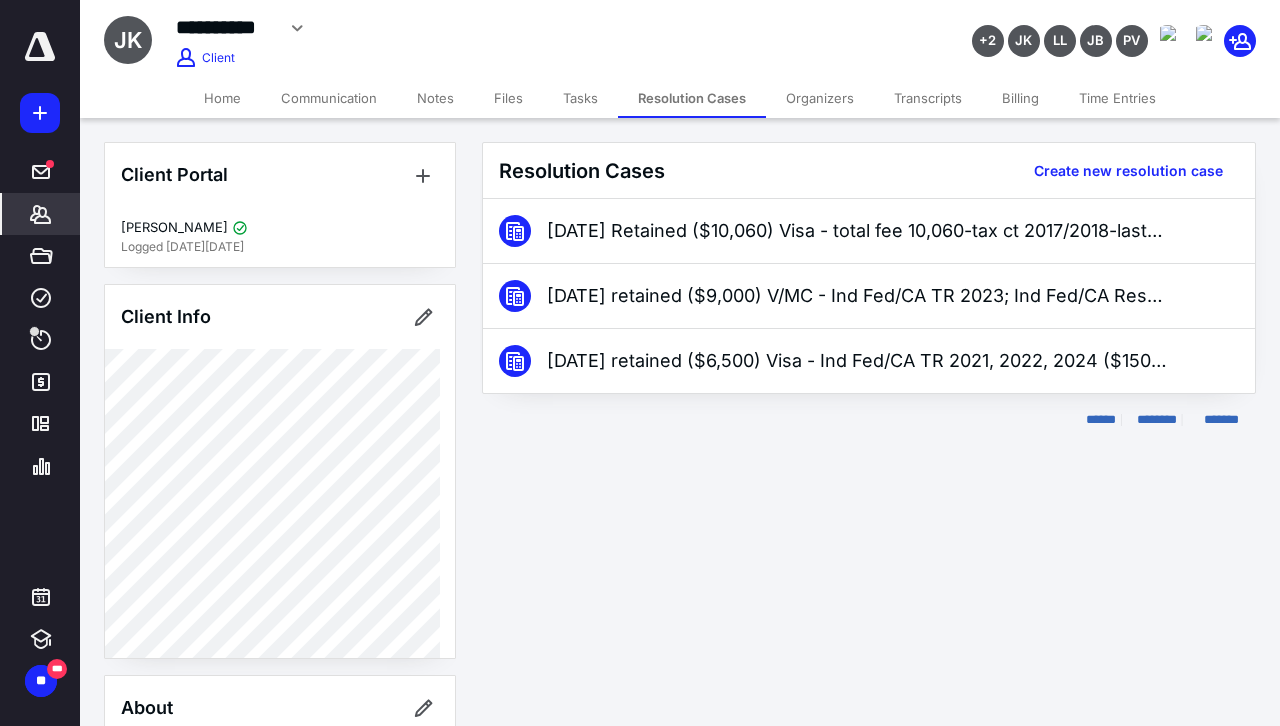 click on "Communication" at bounding box center (329, 98) 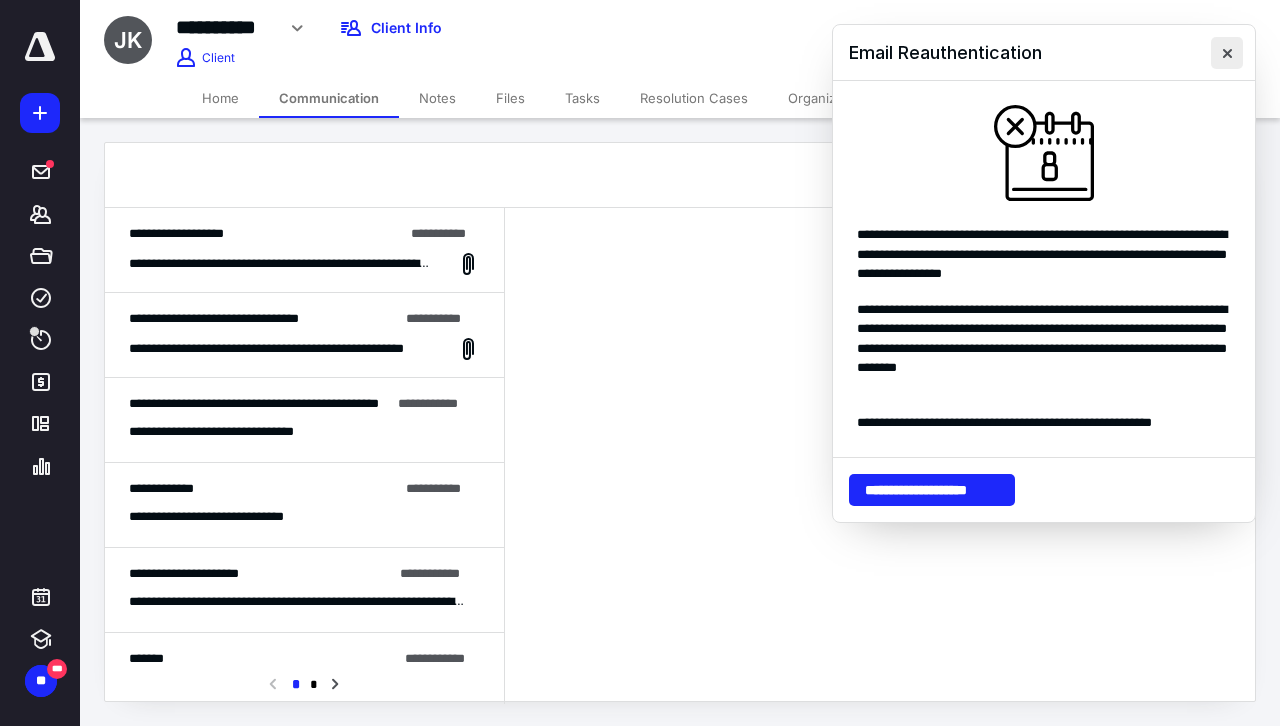 click at bounding box center [1227, 53] 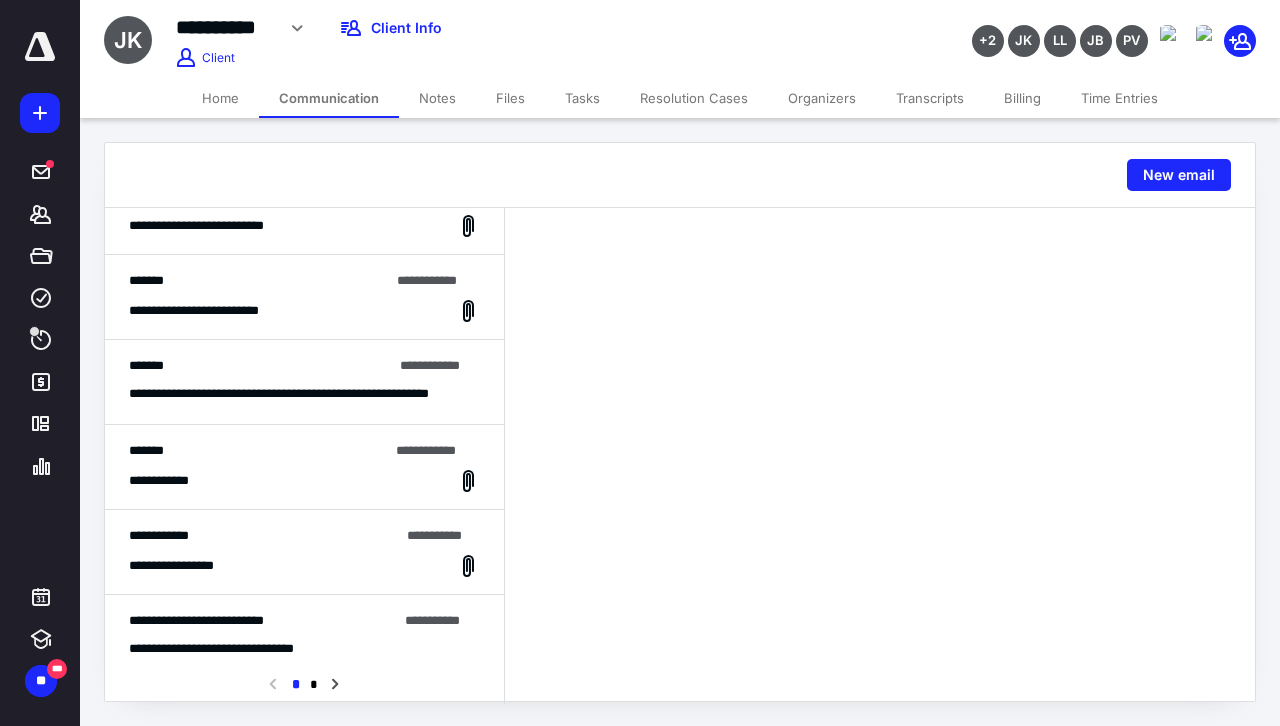 scroll, scrollTop: 1244, scrollLeft: 0, axis: vertical 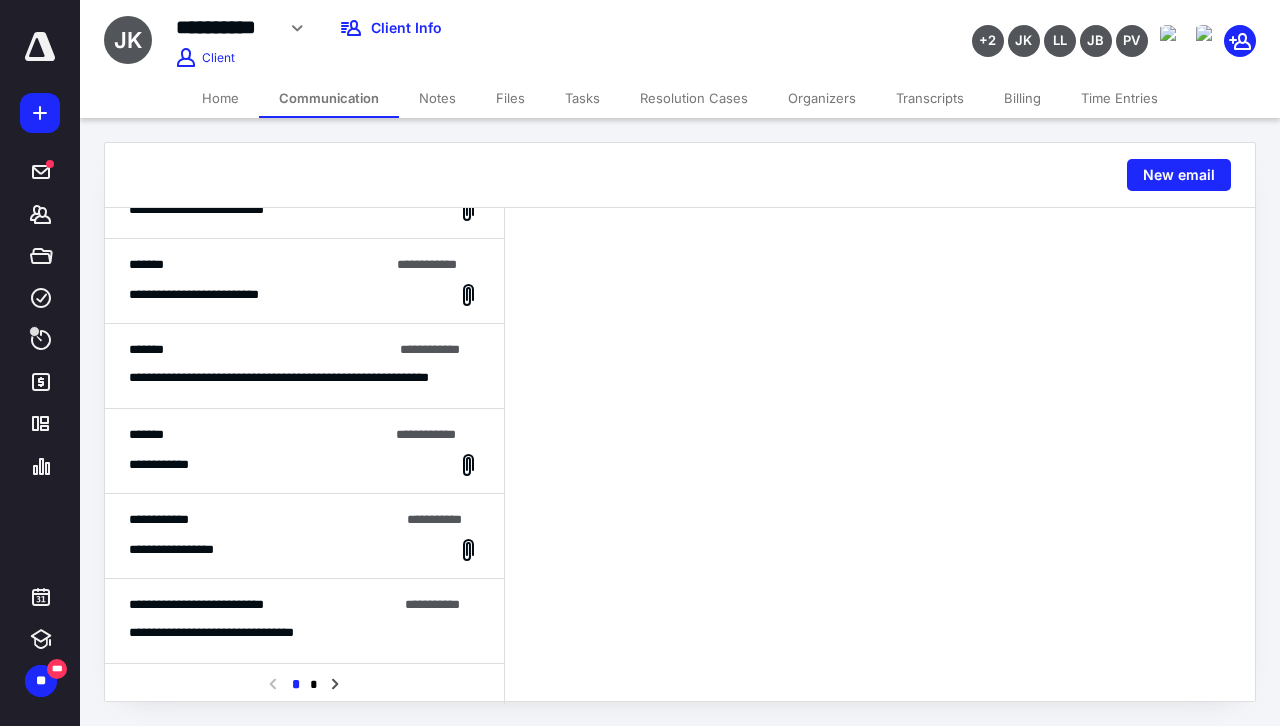 click on "*******" at bounding box center [258, 435] 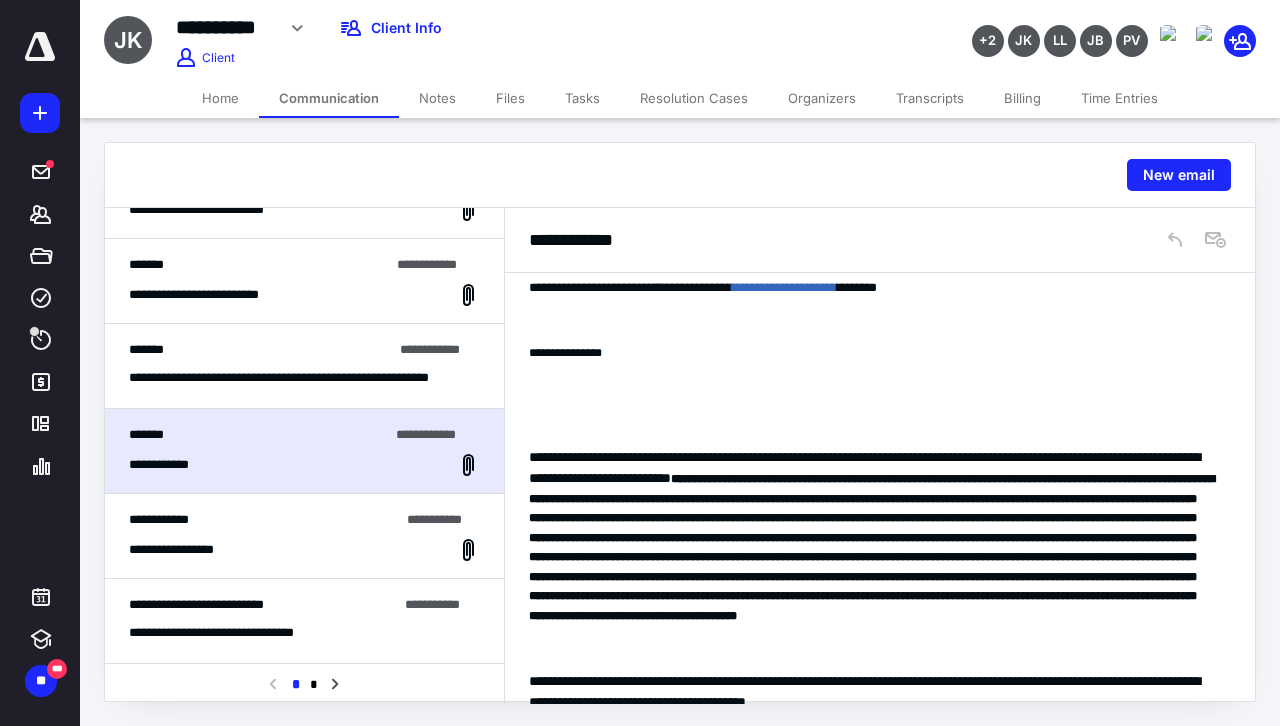 scroll, scrollTop: 4341, scrollLeft: 0, axis: vertical 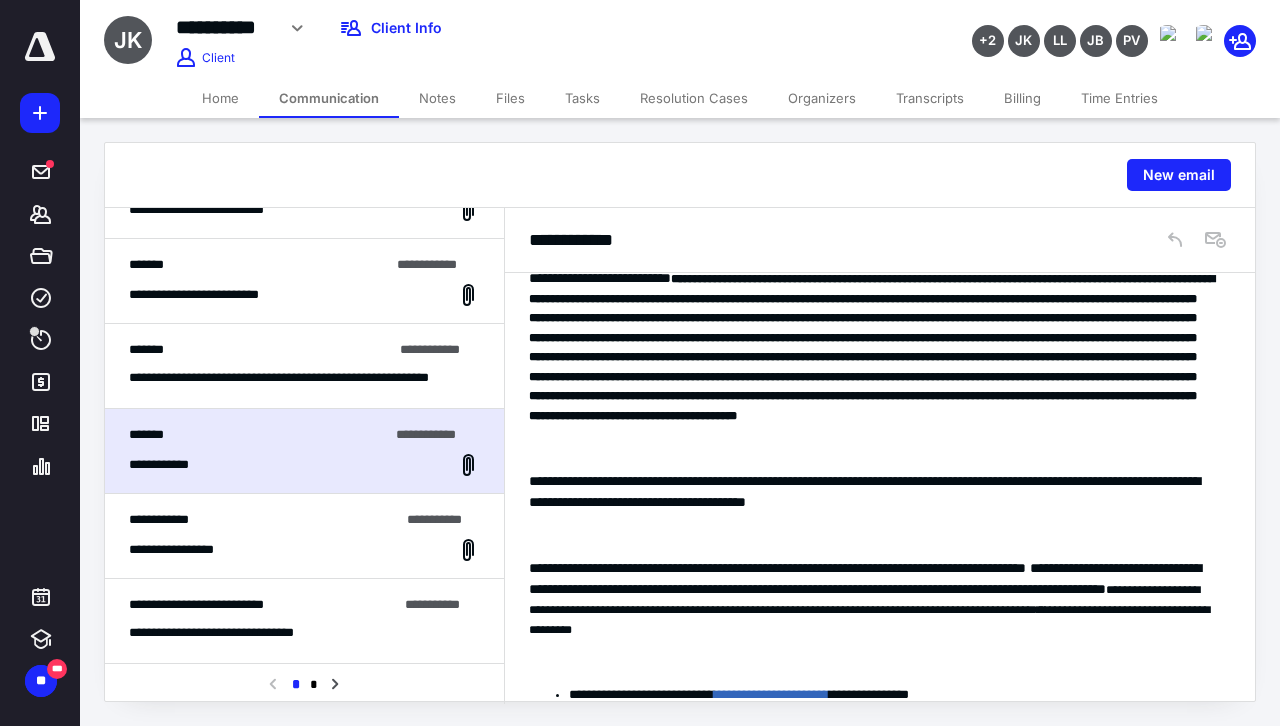 click on "Home" at bounding box center [220, 98] 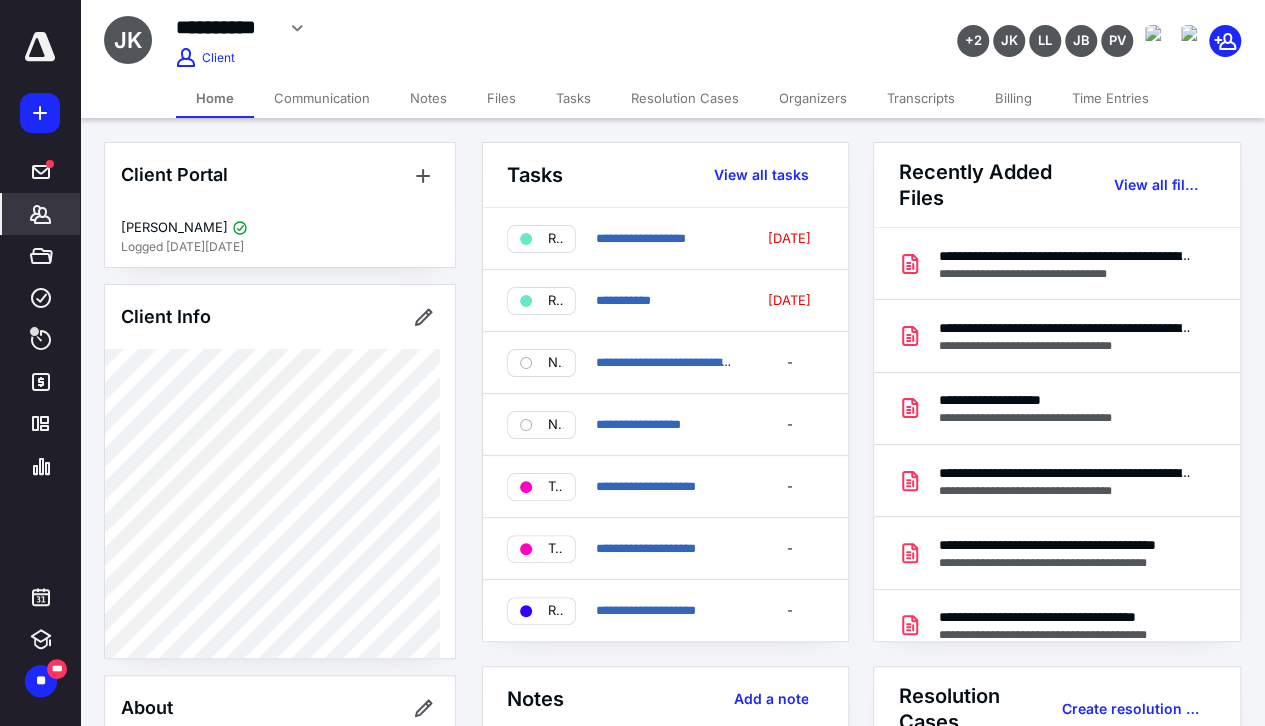 click on "Files" at bounding box center (501, 98) 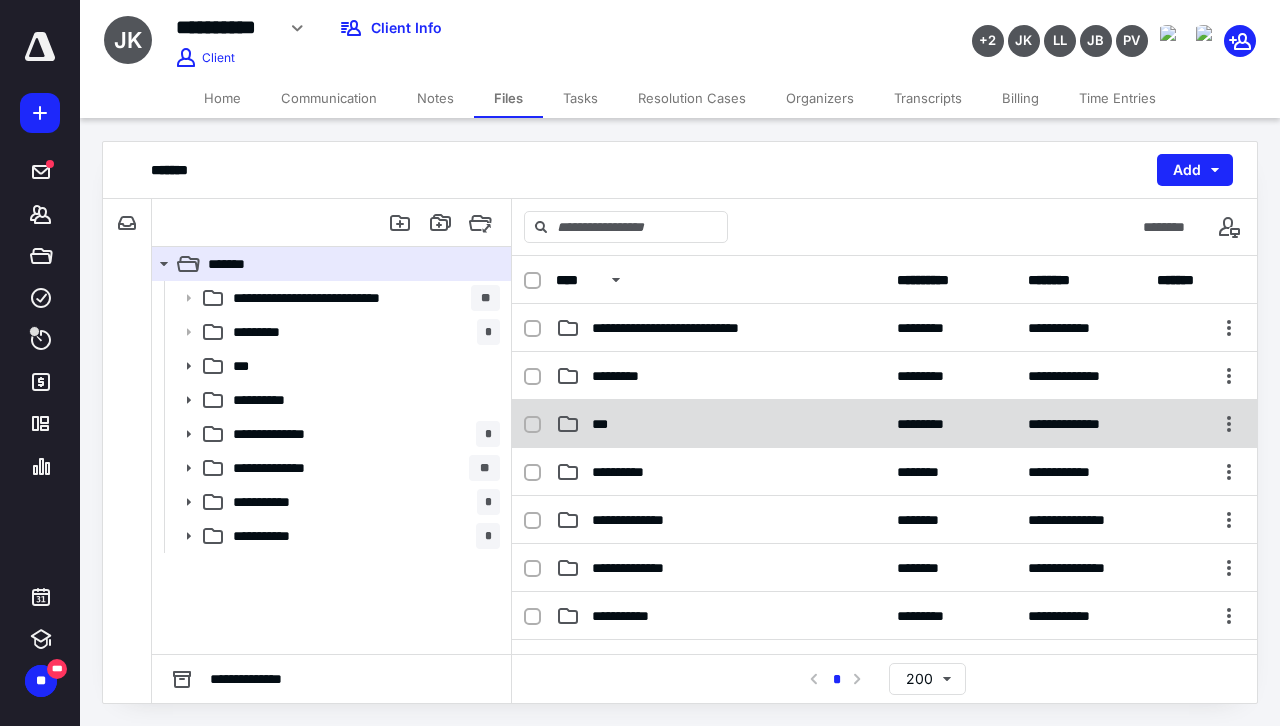 click on "***" at bounding box center [606, 424] 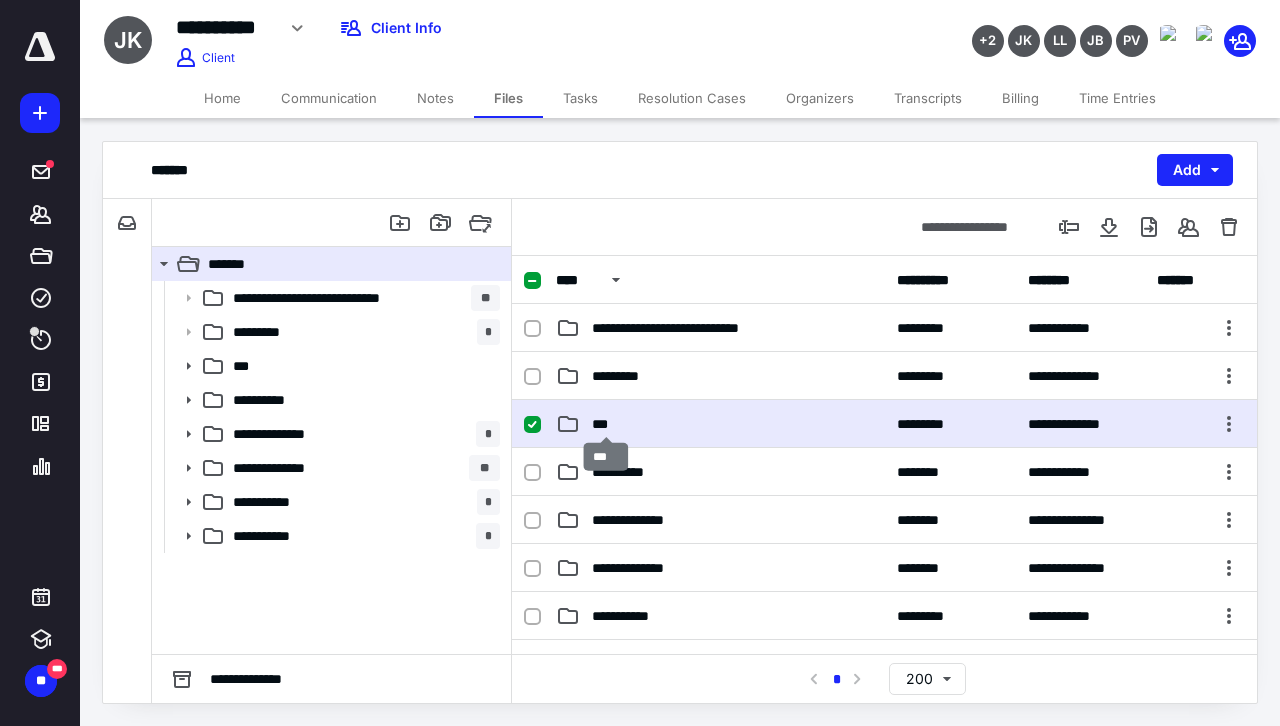 click on "***" at bounding box center [606, 424] 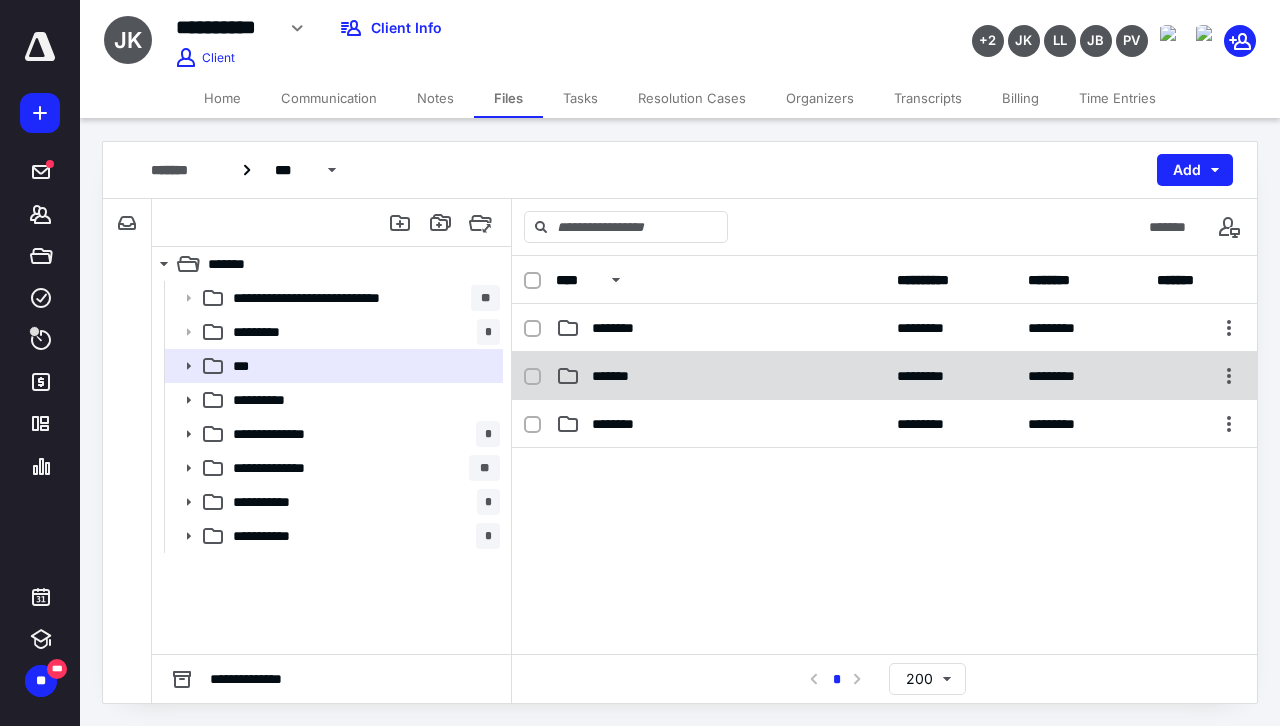 click on "*******" at bounding box center [615, 376] 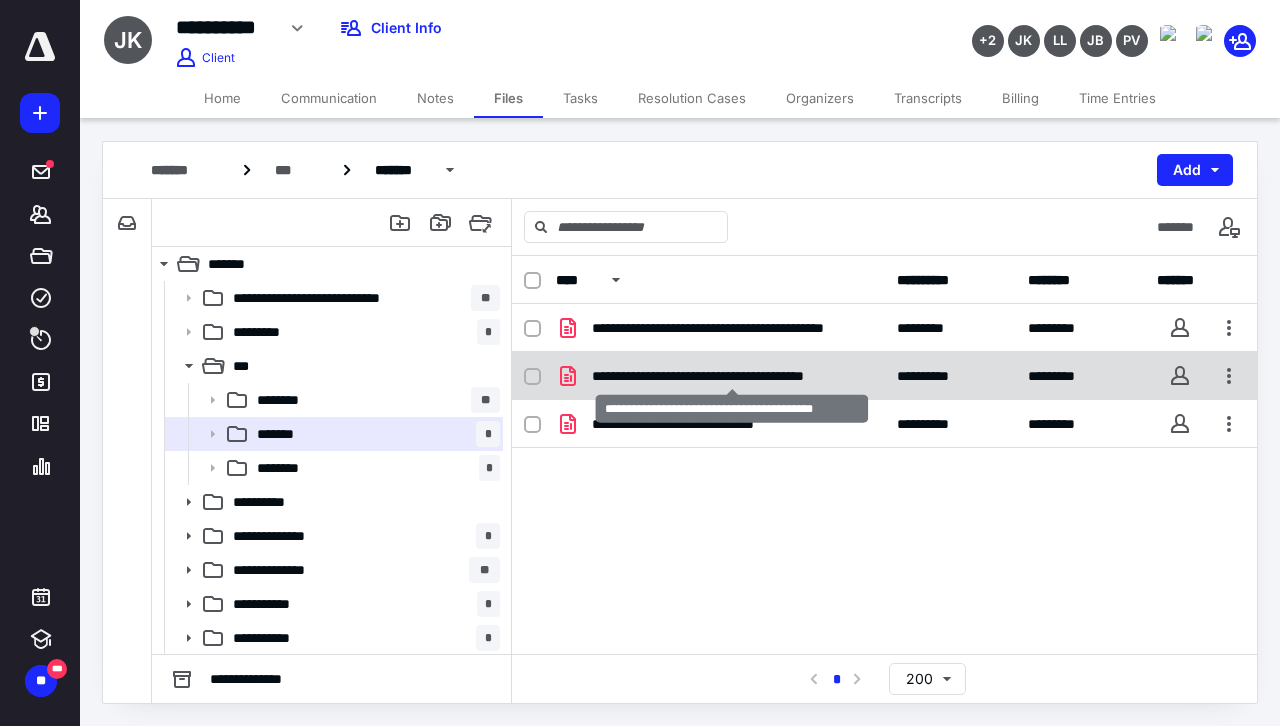 click on "**********" at bounding box center (732, 376) 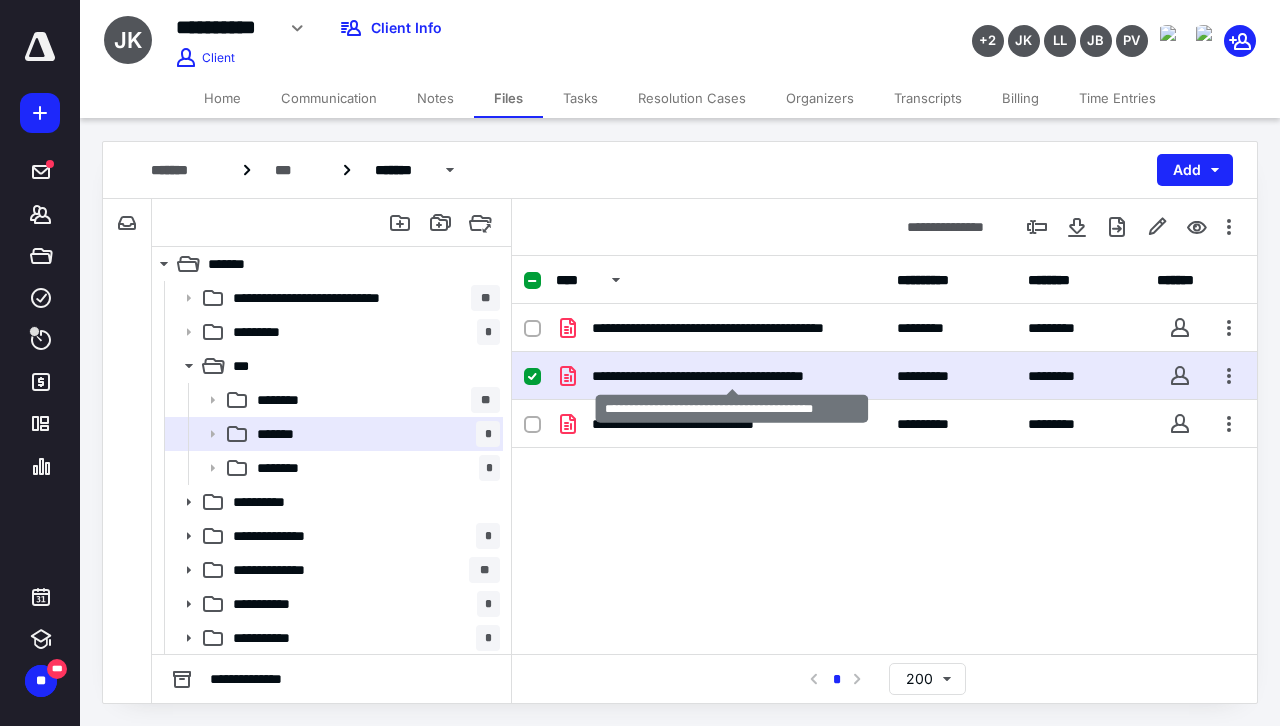 click on "**********" at bounding box center (732, 376) 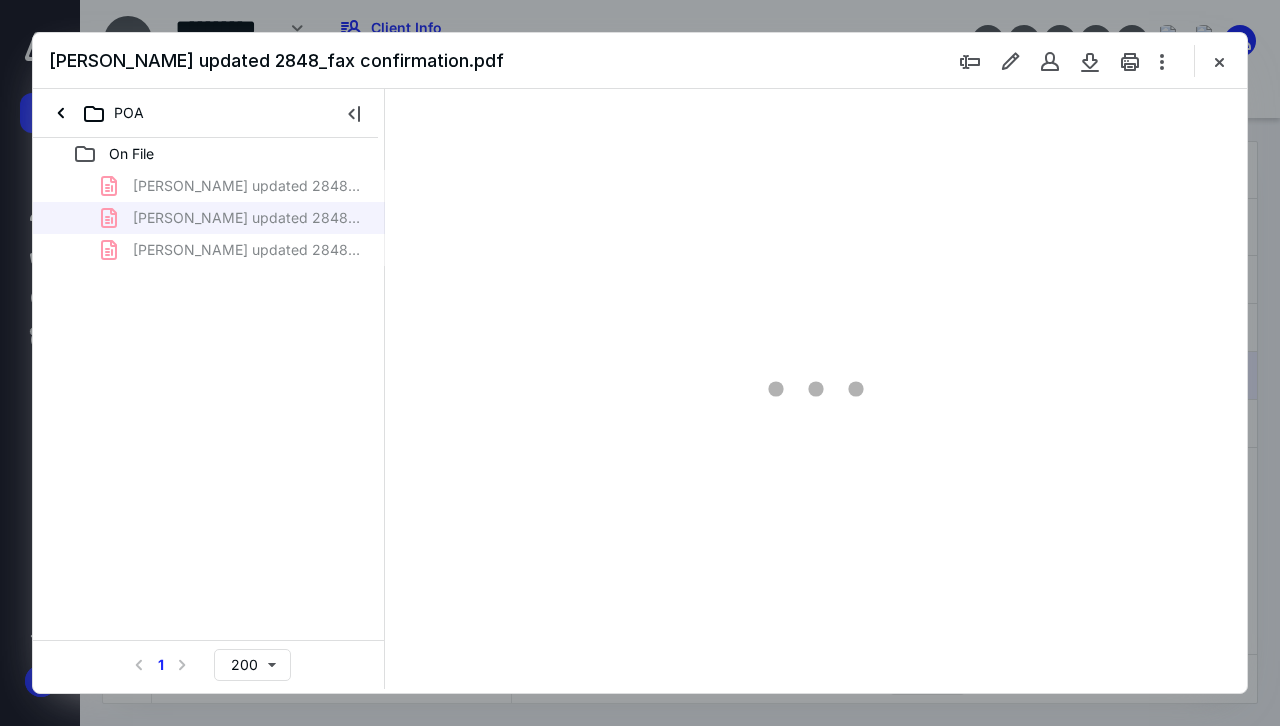 scroll, scrollTop: 0, scrollLeft: 0, axis: both 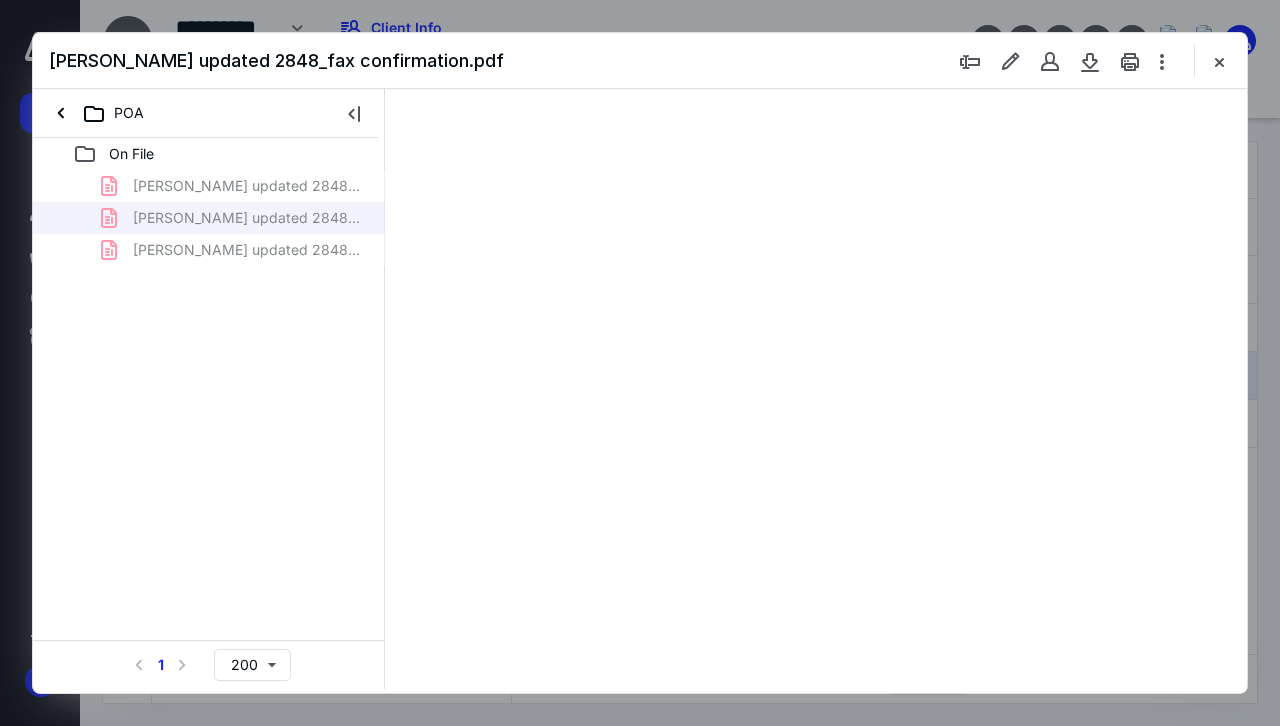 type on "59" 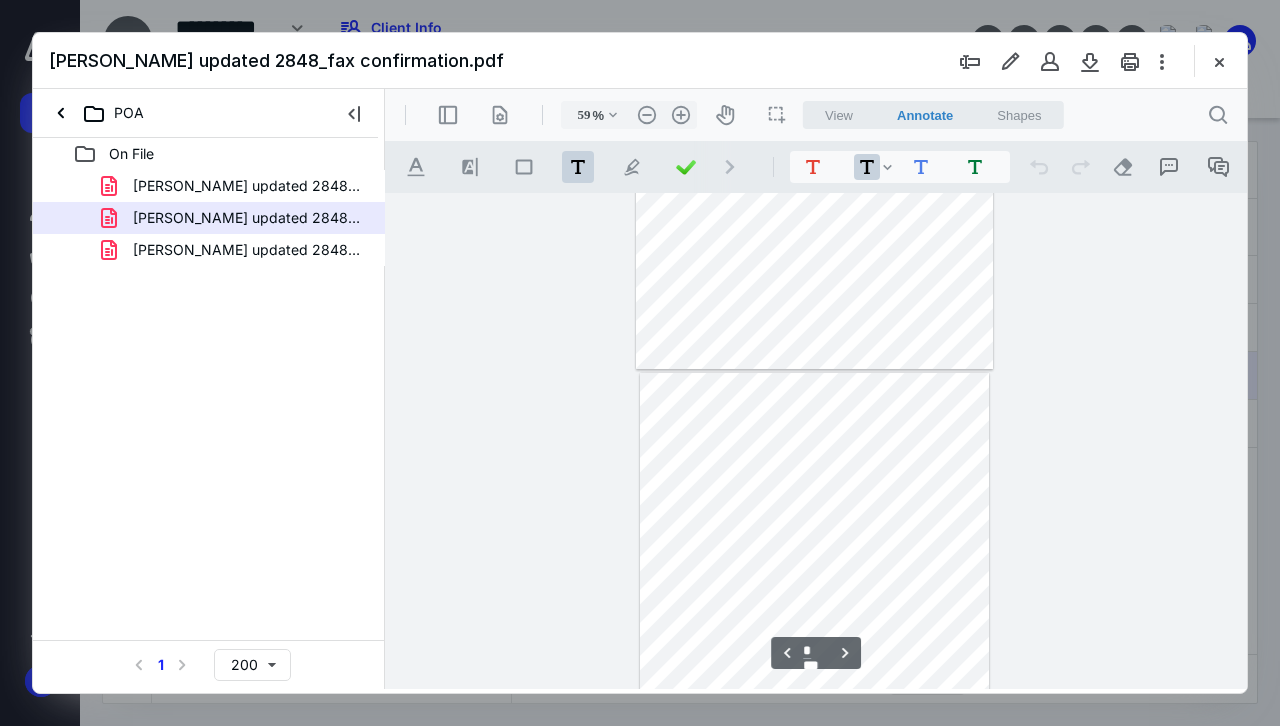 scroll, scrollTop: 1006, scrollLeft: 0, axis: vertical 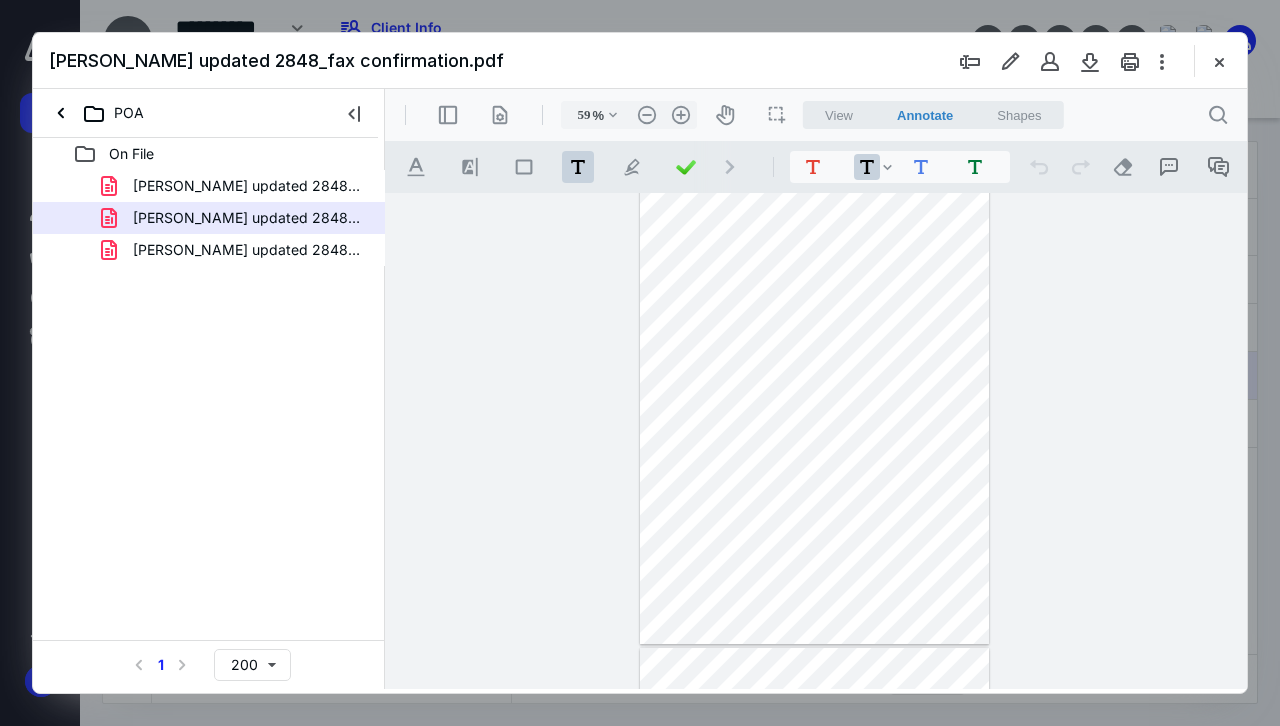 type on "*" 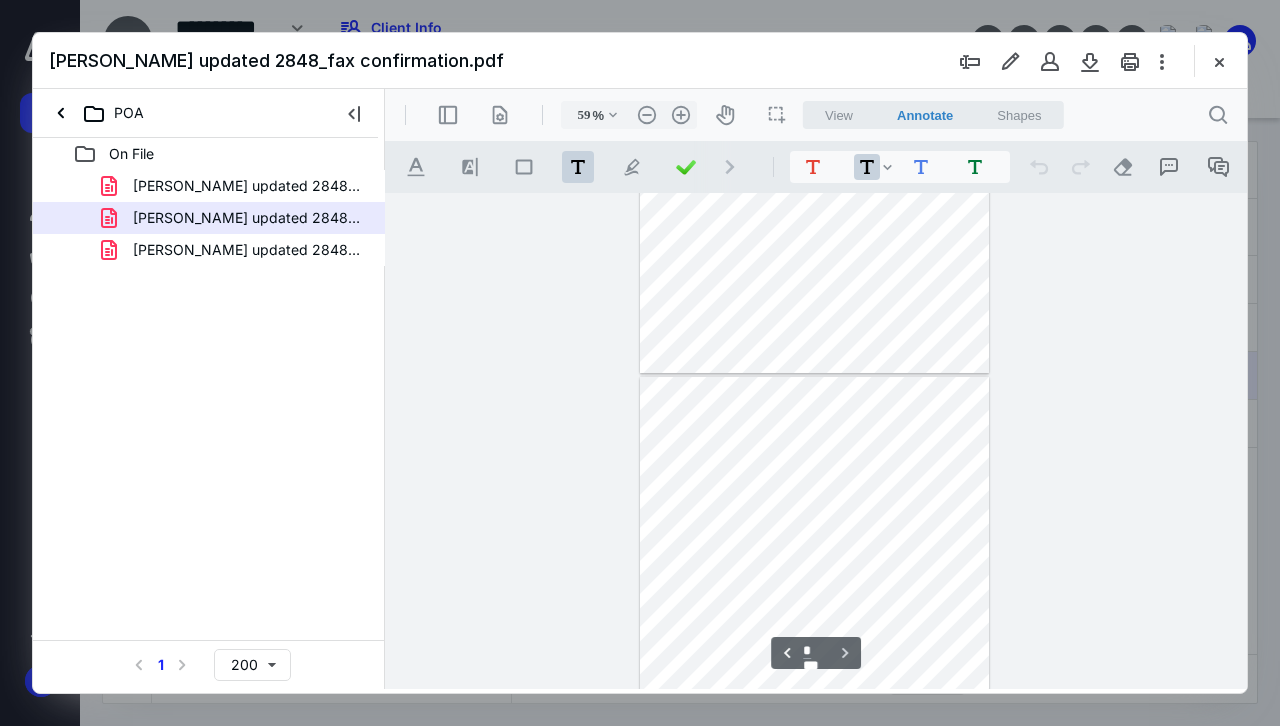scroll, scrollTop: 1458, scrollLeft: 0, axis: vertical 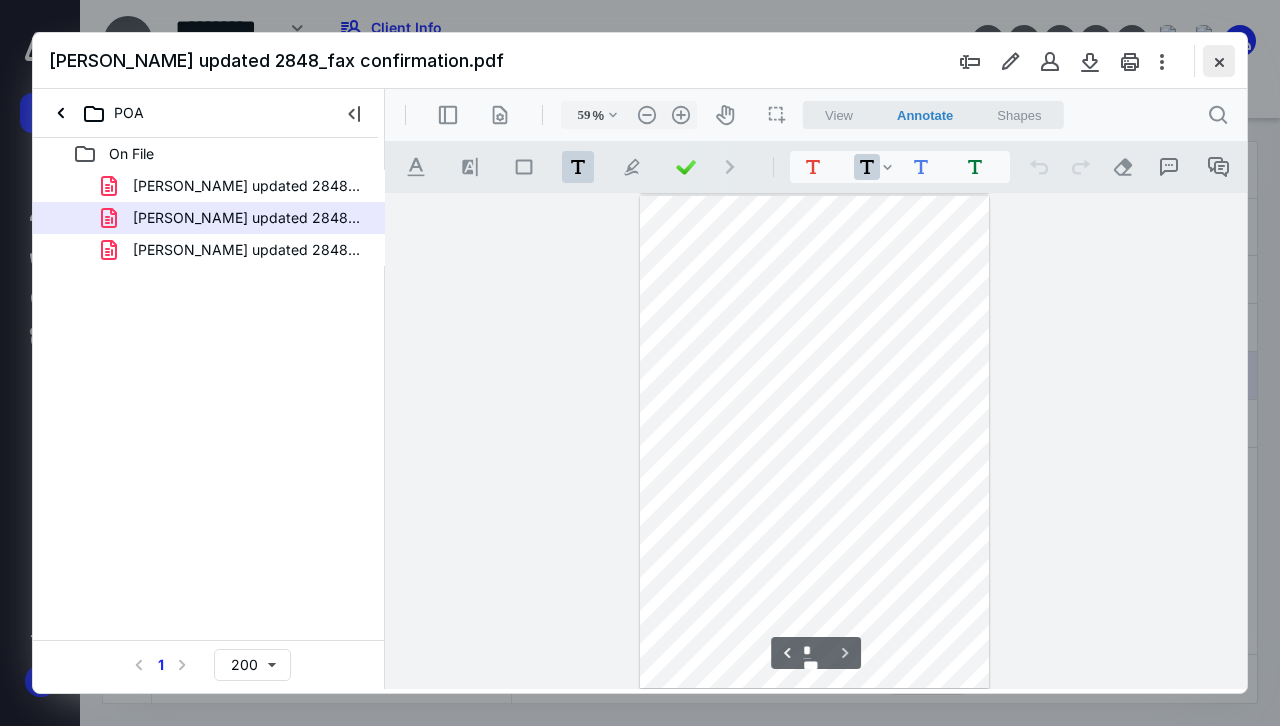 click at bounding box center [1219, 61] 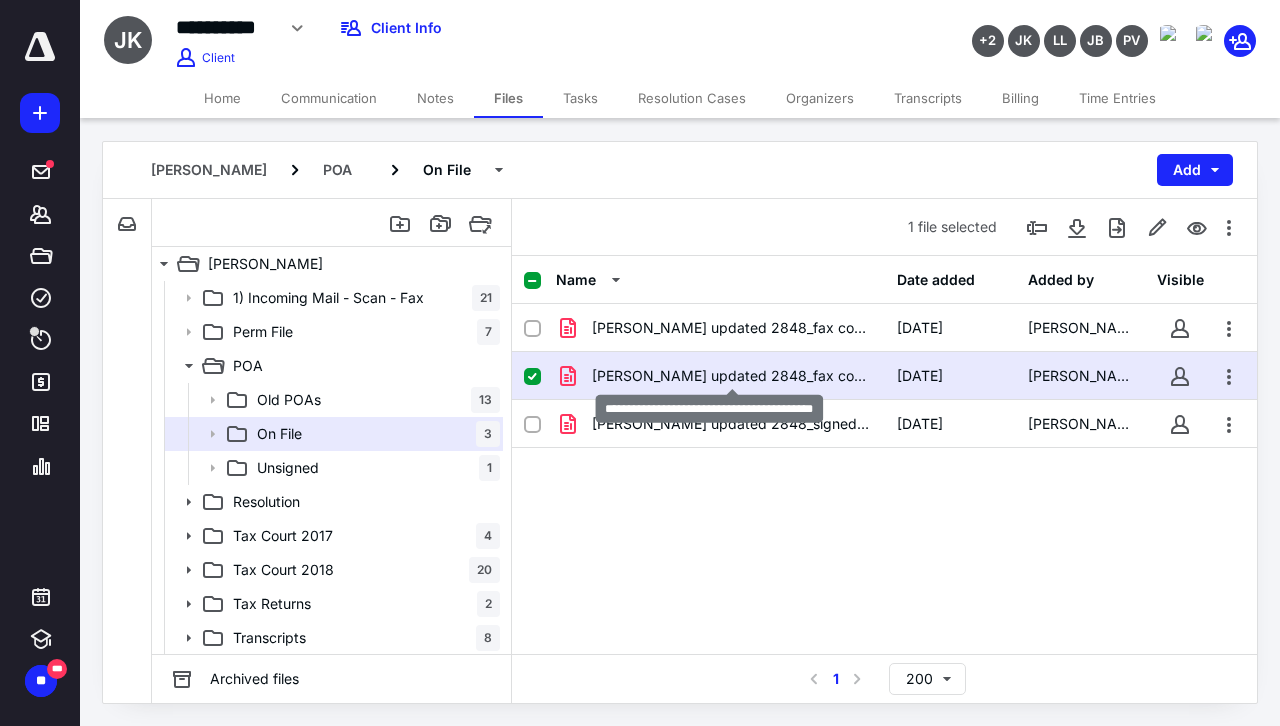click on "Kim, Jin updated 2848_fax confirmation.pdf" at bounding box center (732, 376) 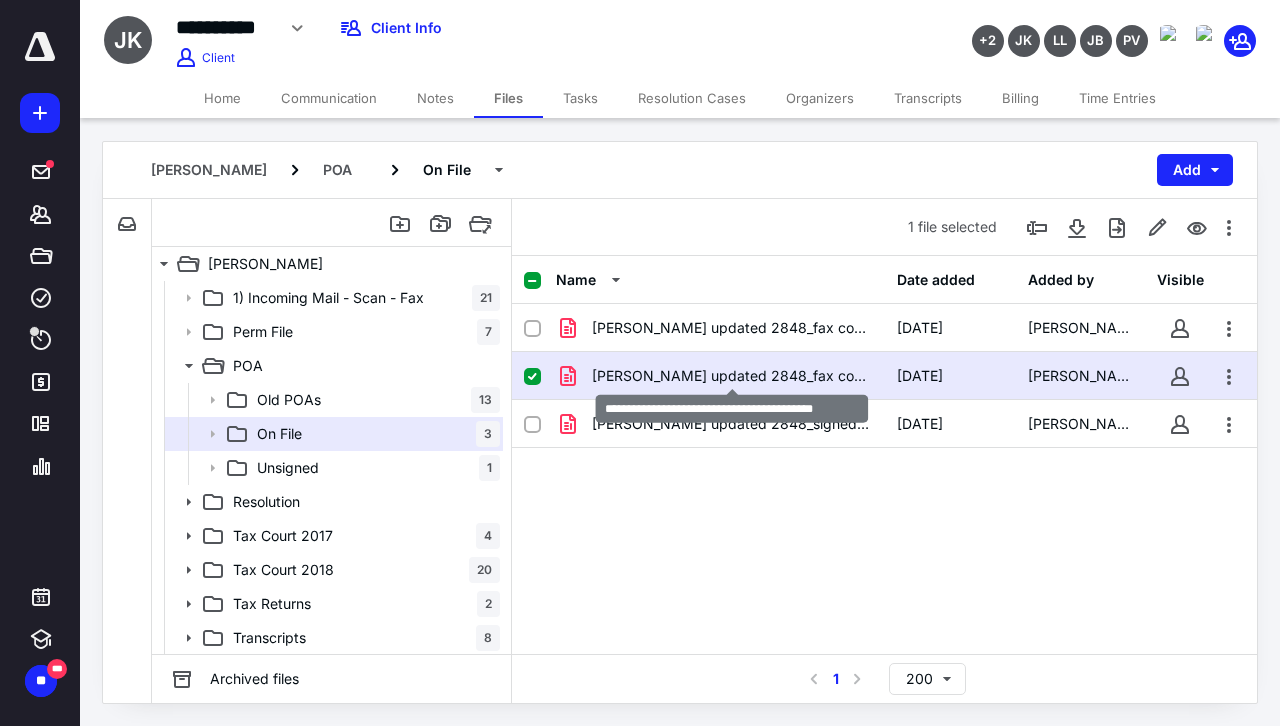 click on "Kim, Jin updated 2848_fax confirmation.pdf" at bounding box center [732, 376] 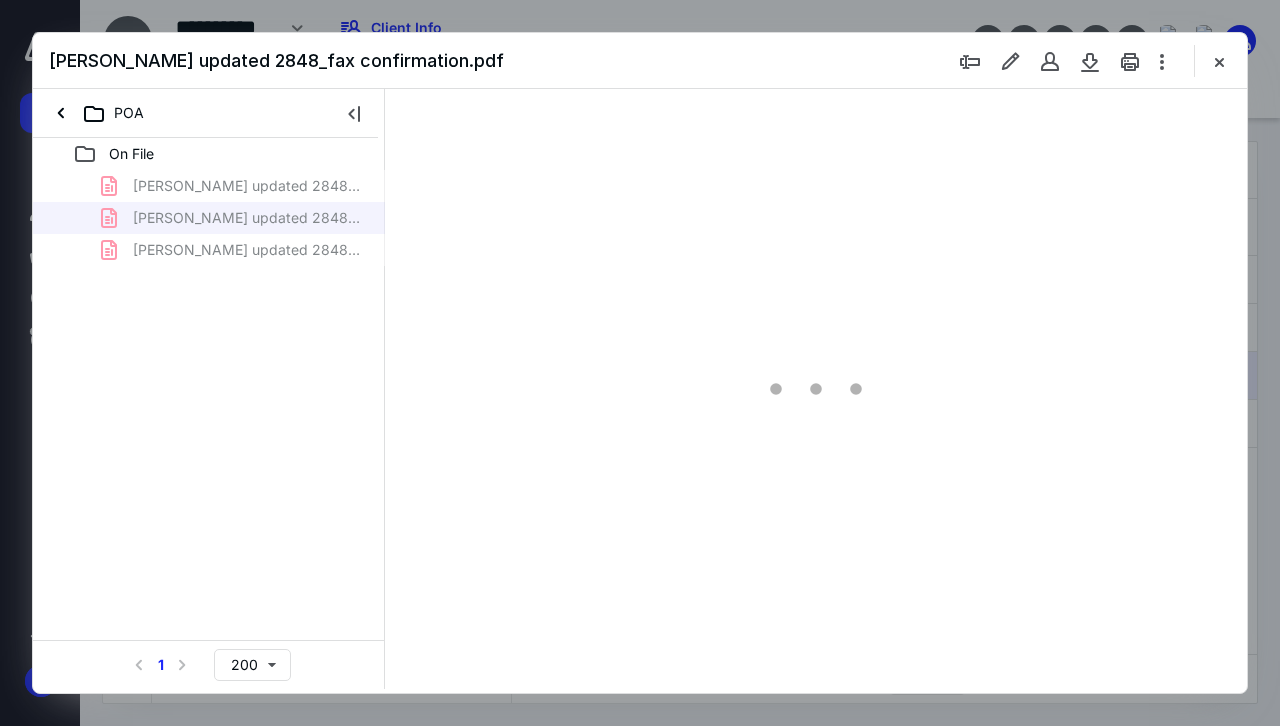 scroll, scrollTop: 0, scrollLeft: 0, axis: both 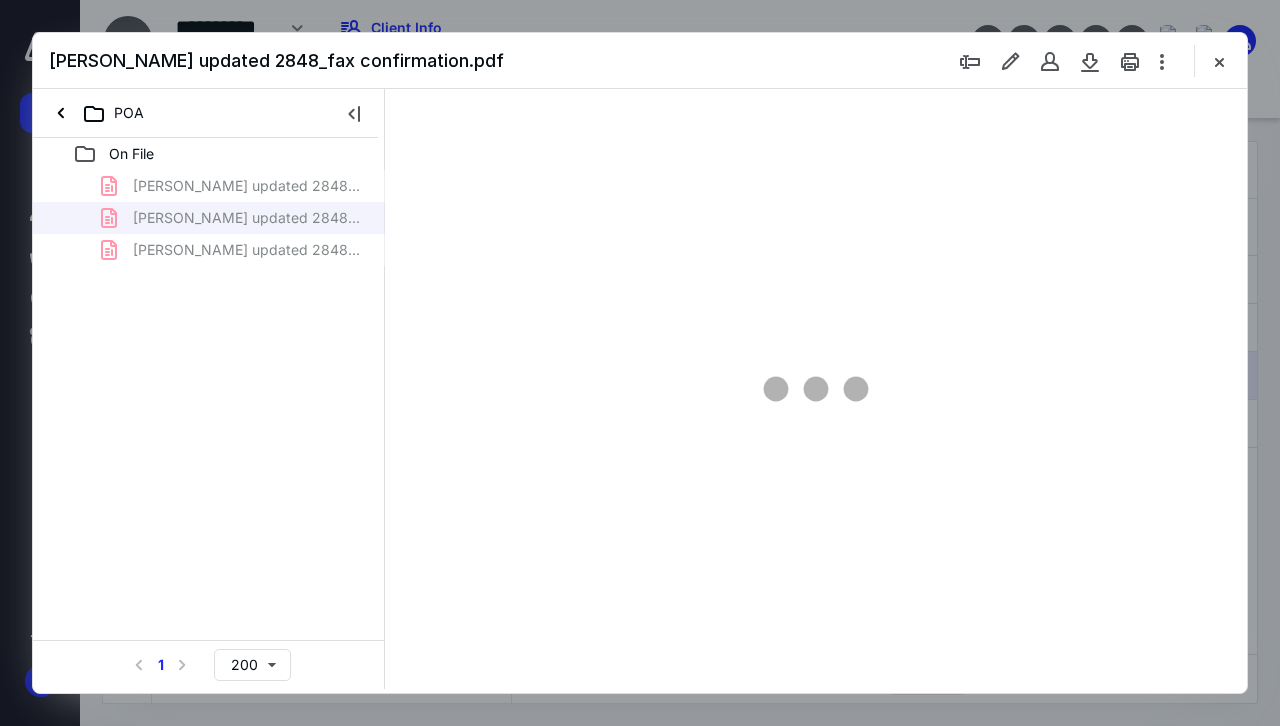 type on "59" 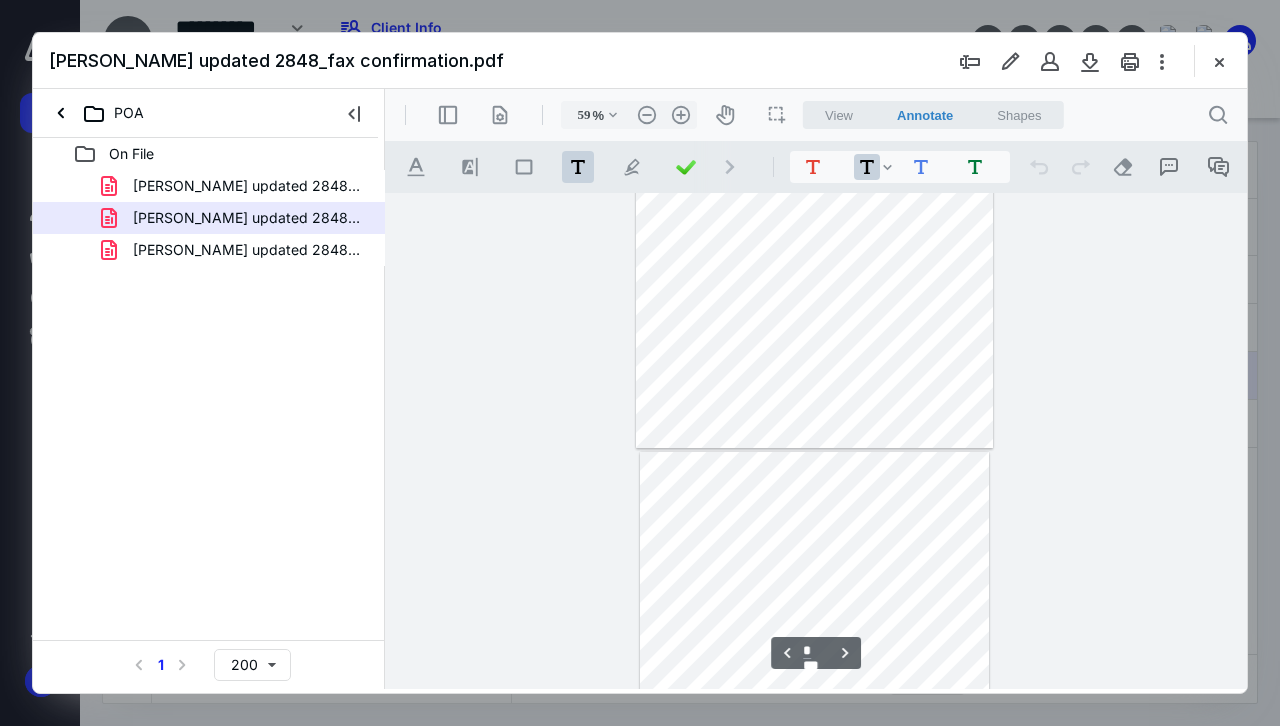 type on "*" 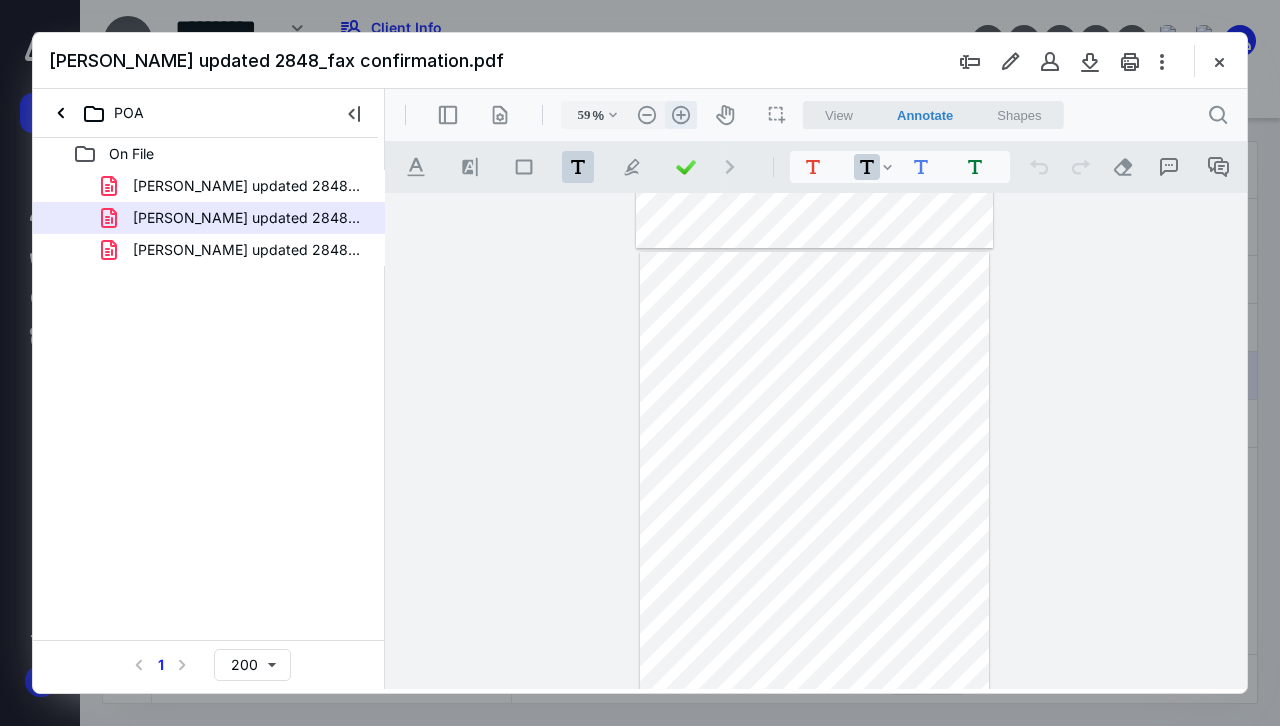 click on ".cls-1{fill:#abb0c4;} icon - header - zoom - in - line" at bounding box center [681, 115] 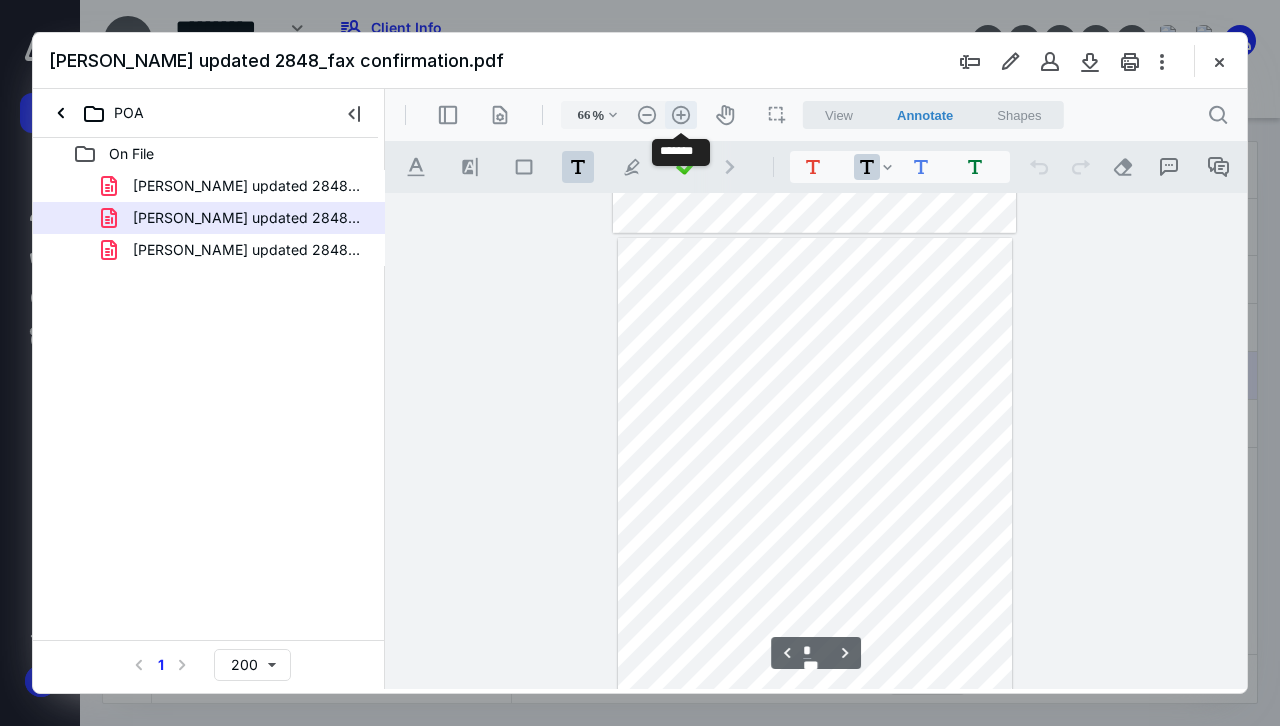 click on ".cls-1{fill:#abb0c4;} icon - header - zoom - in - line" at bounding box center [681, 115] 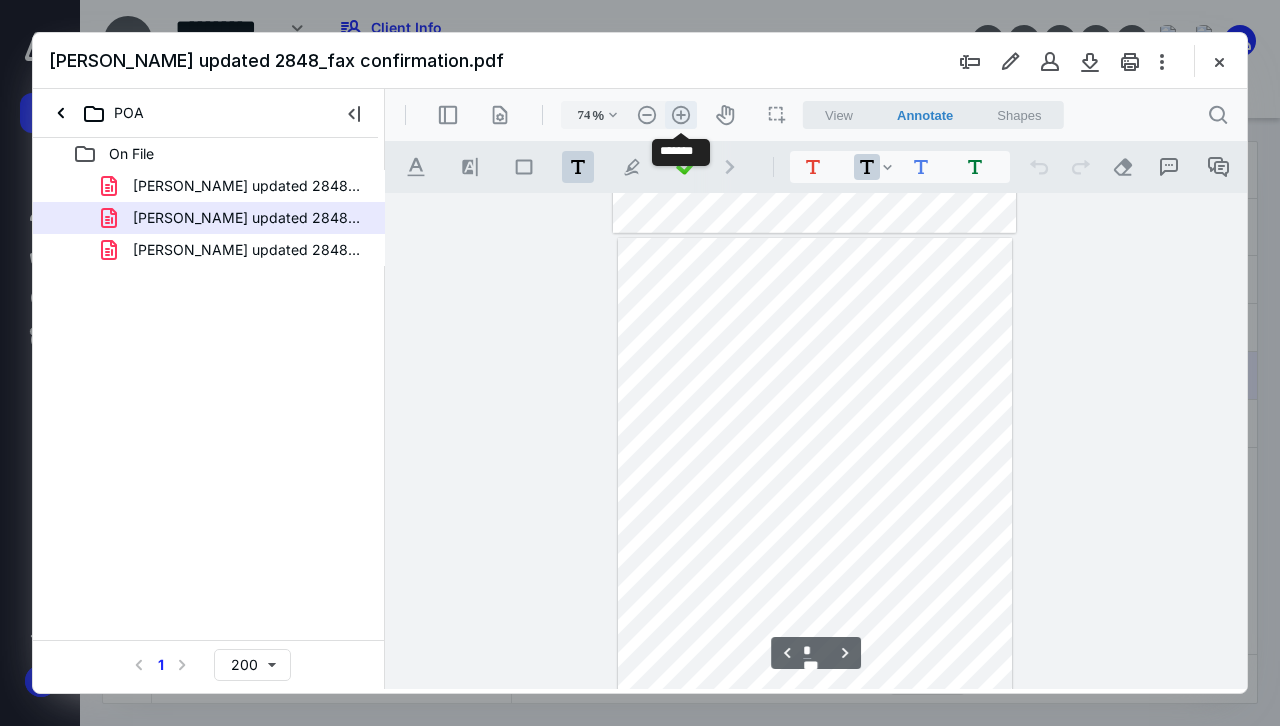 scroll, scrollTop: 1188, scrollLeft: 0, axis: vertical 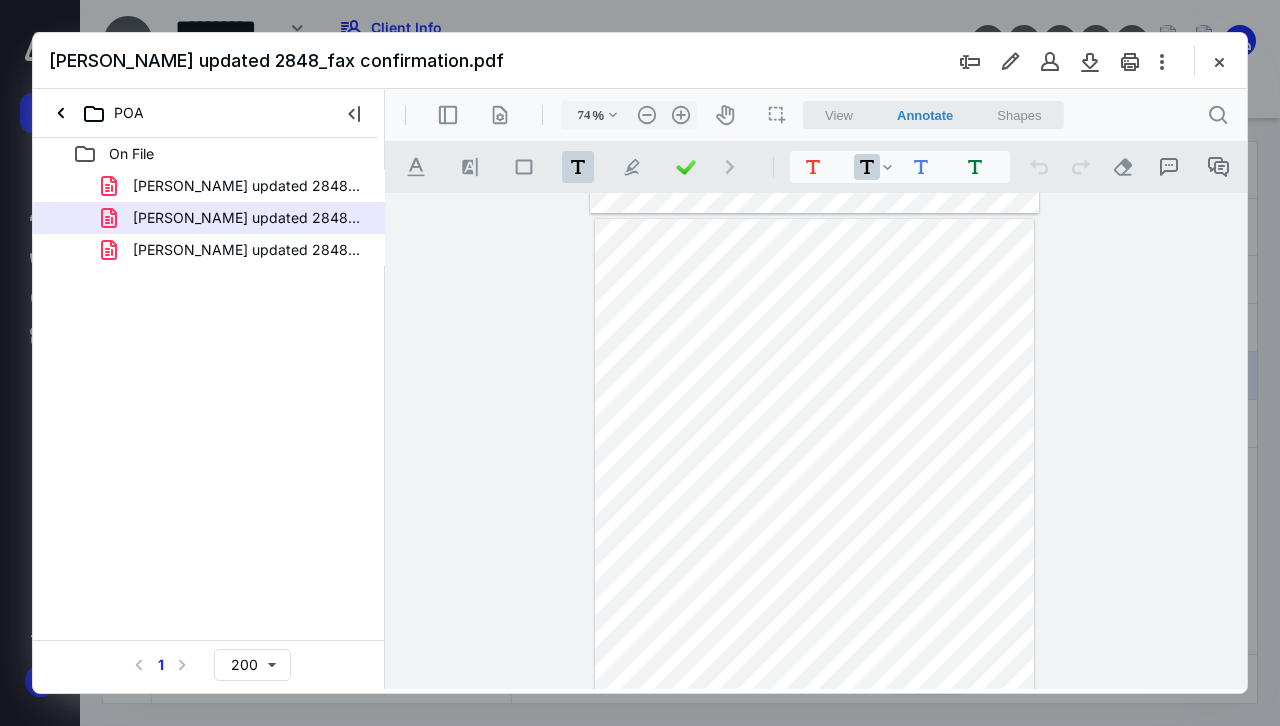 drag, startPoint x: 1220, startPoint y: 64, endPoint x: 1055, endPoint y: 130, distance: 177.71043 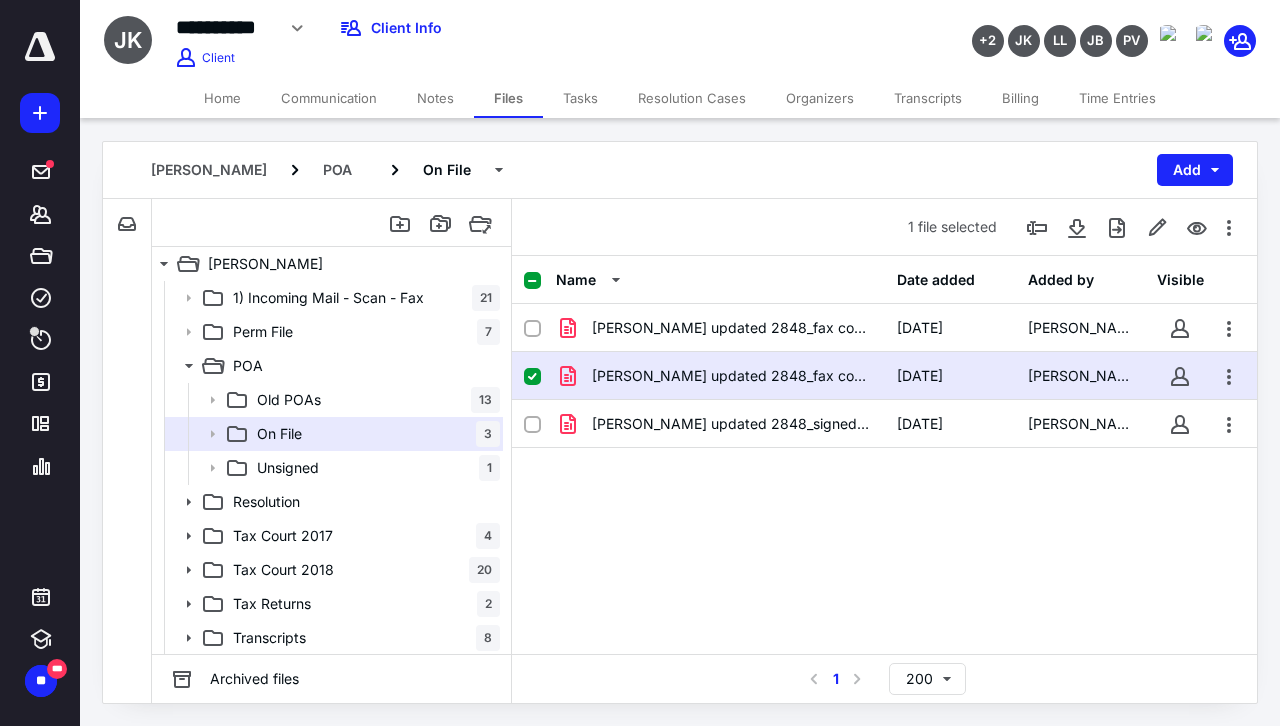click on "Resolution Cases" at bounding box center [692, 98] 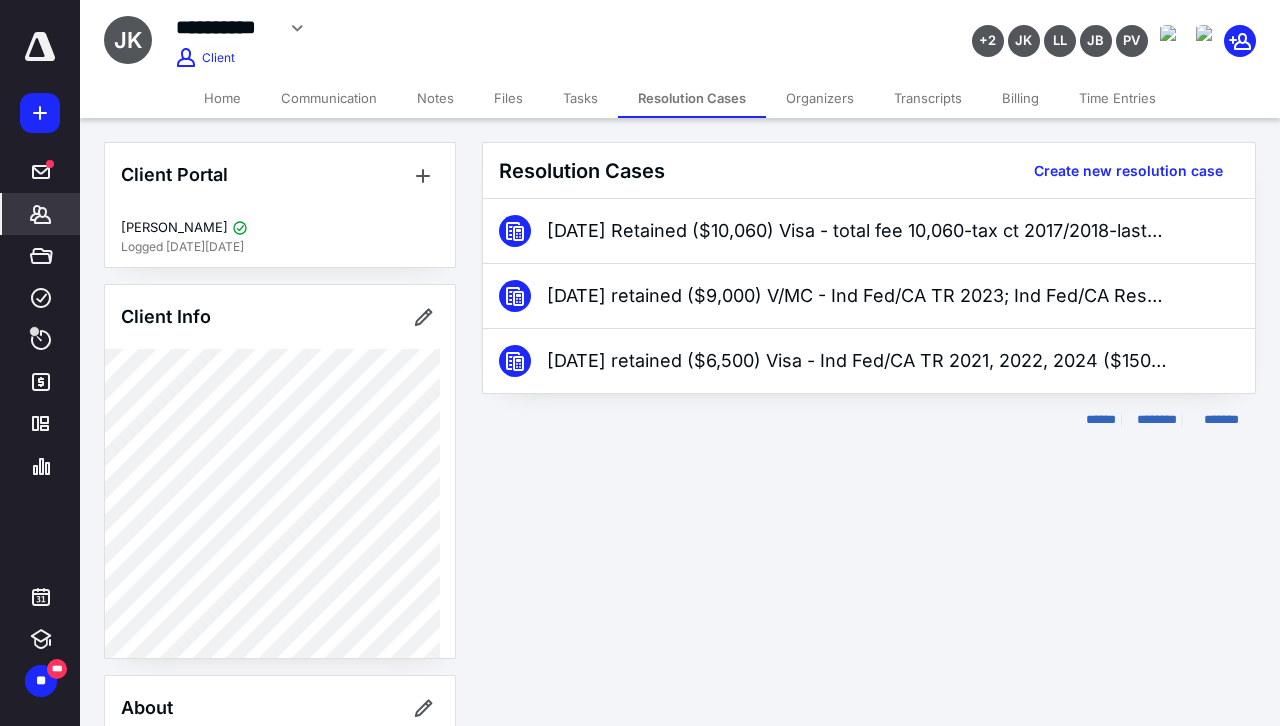 click on "Files" at bounding box center [508, 98] 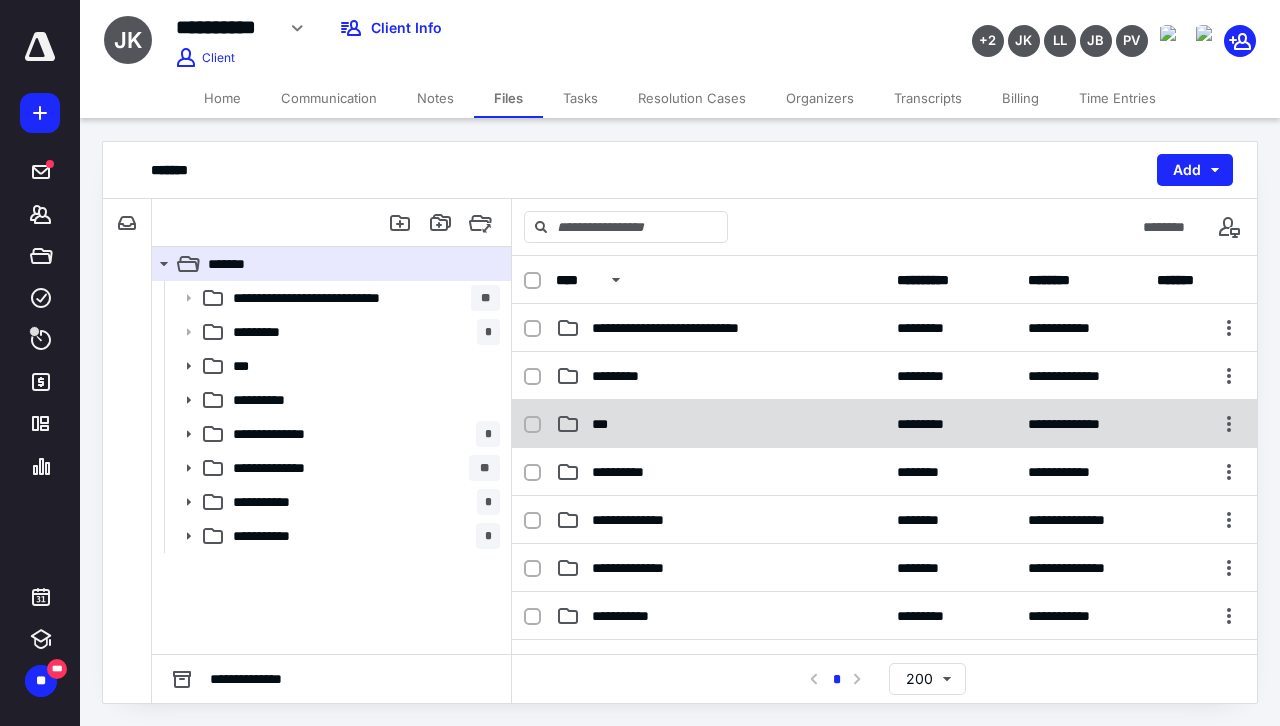 click on "***" at bounding box center [720, 424] 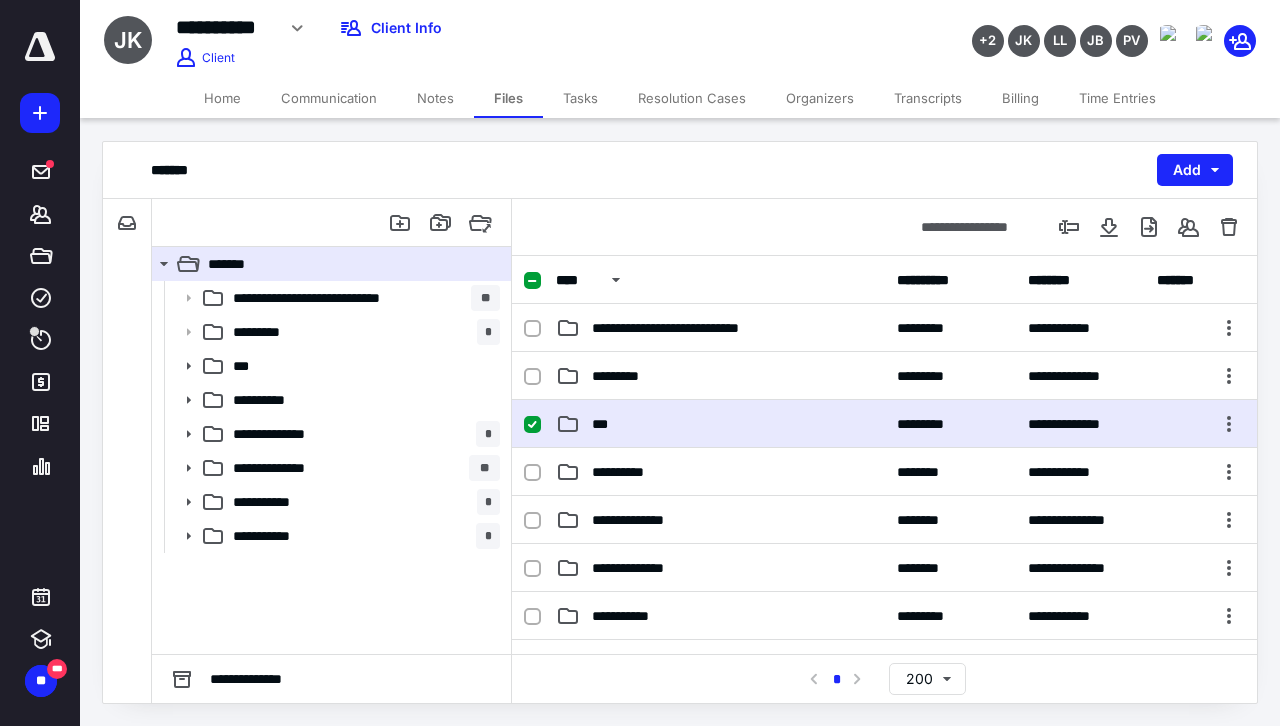 click on "***" at bounding box center [720, 424] 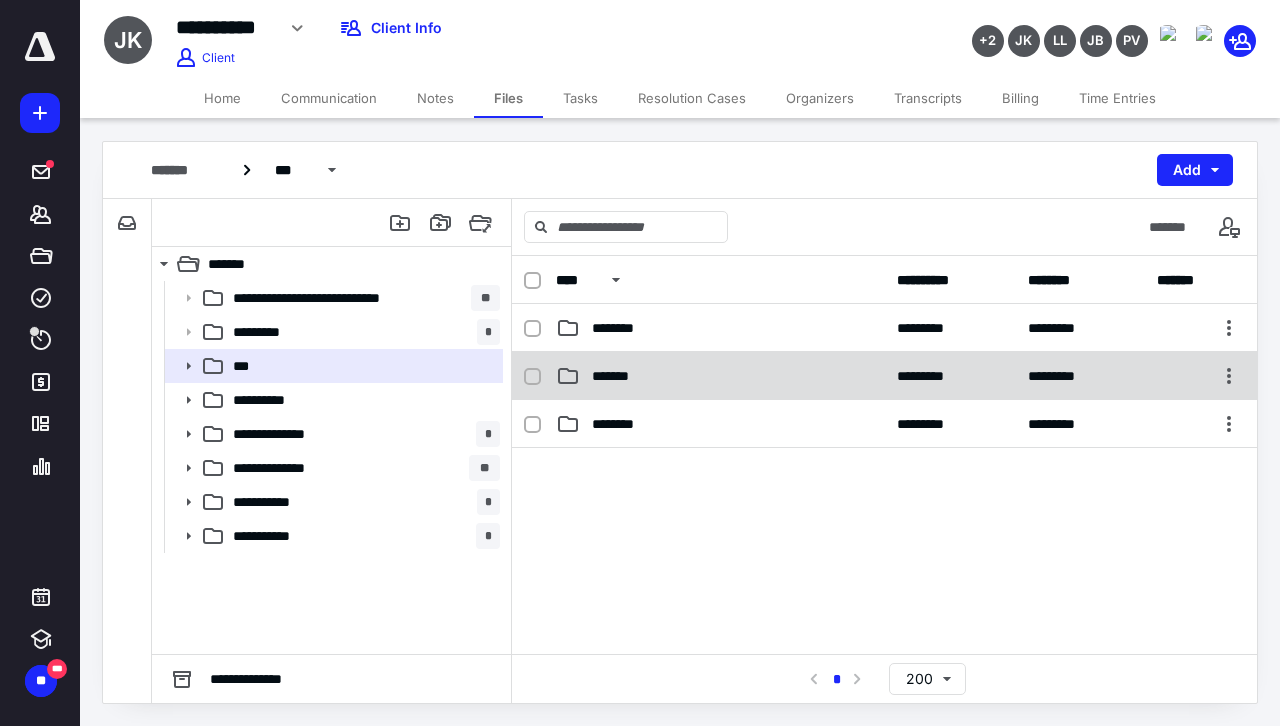 click on "*******" at bounding box center [720, 376] 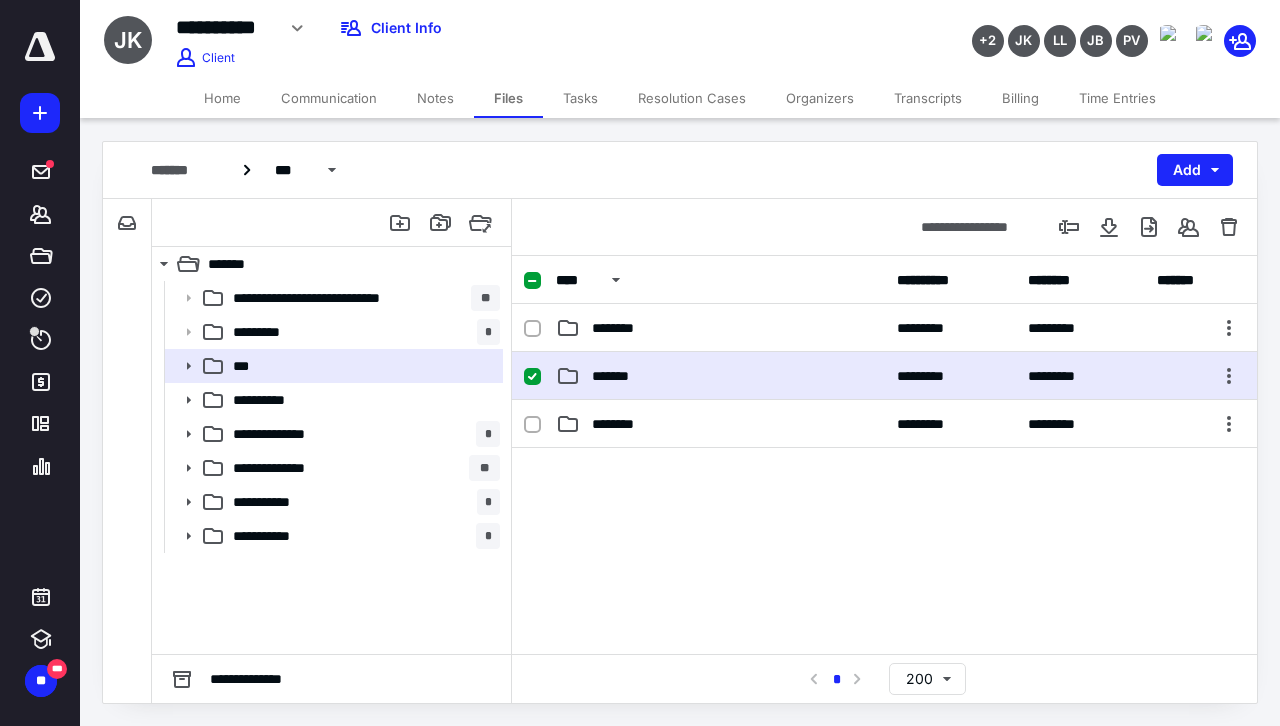 click on "*******" at bounding box center (720, 376) 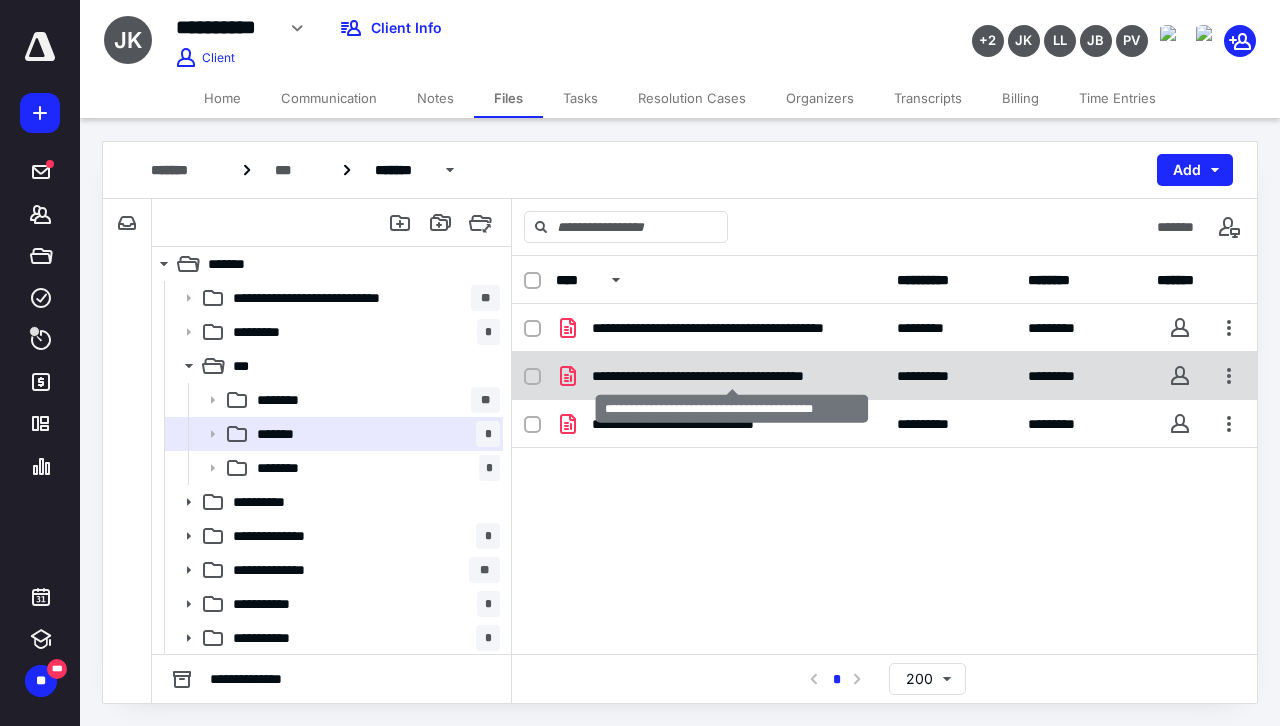 click on "**********" at bounding box center [732, 376] 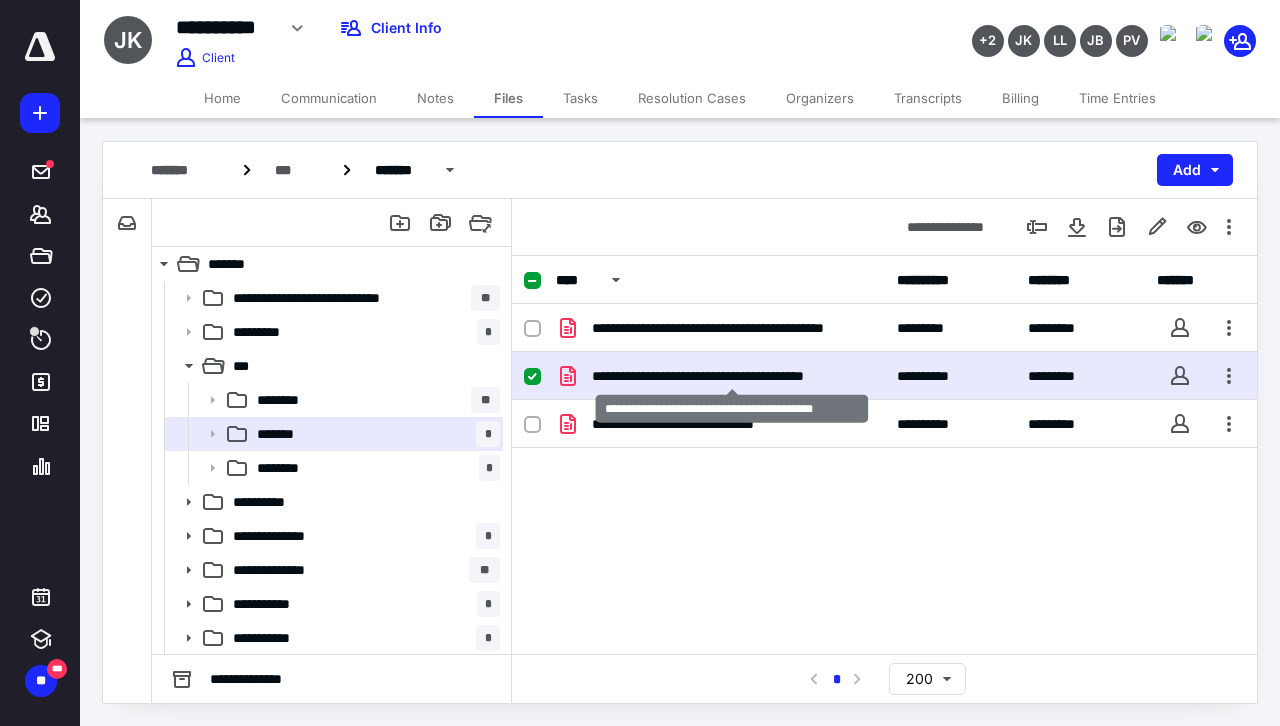 click on "**********" at bounding box center (732, 376) 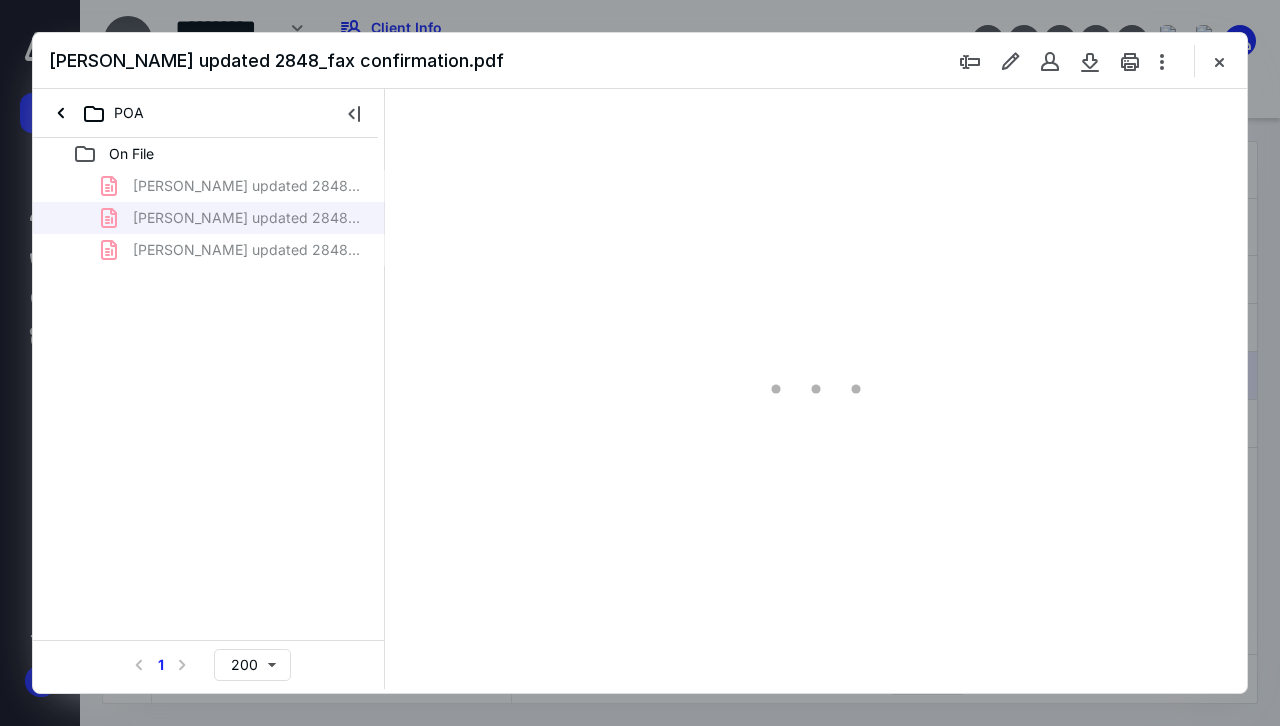 scroll, scrollTop: 0, scrollLeft: 0, axis: both 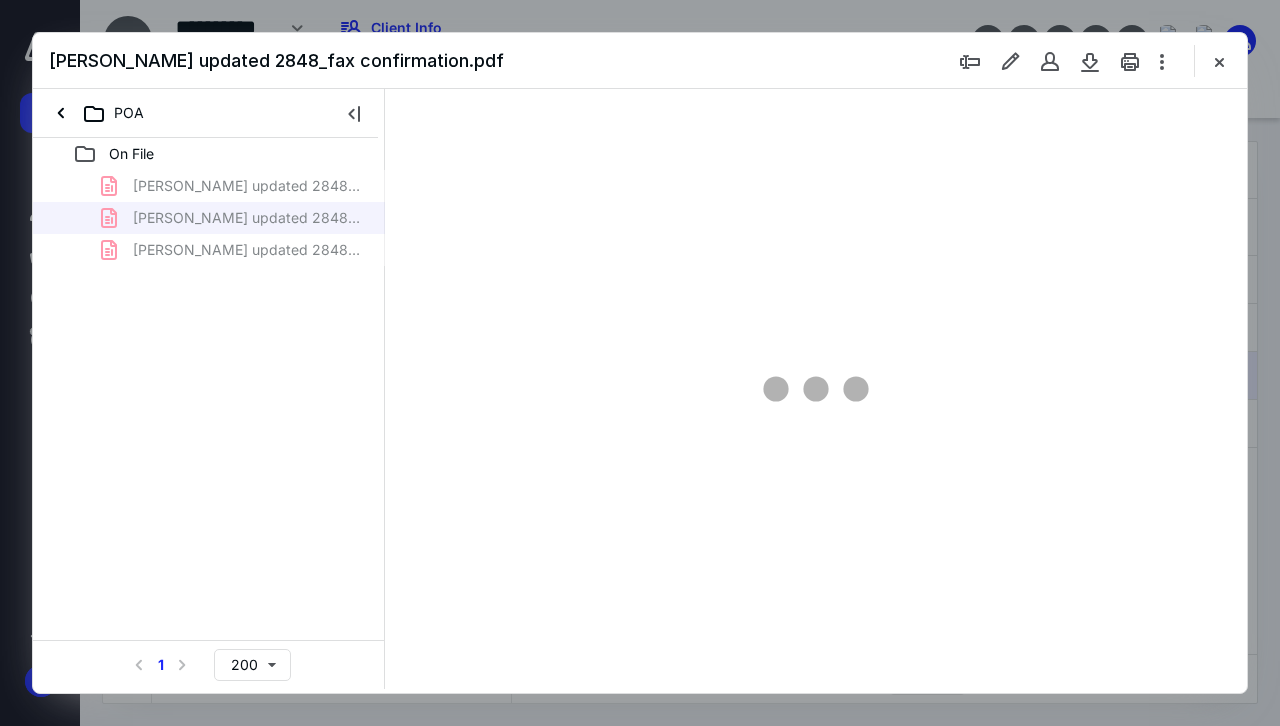 type on "59" 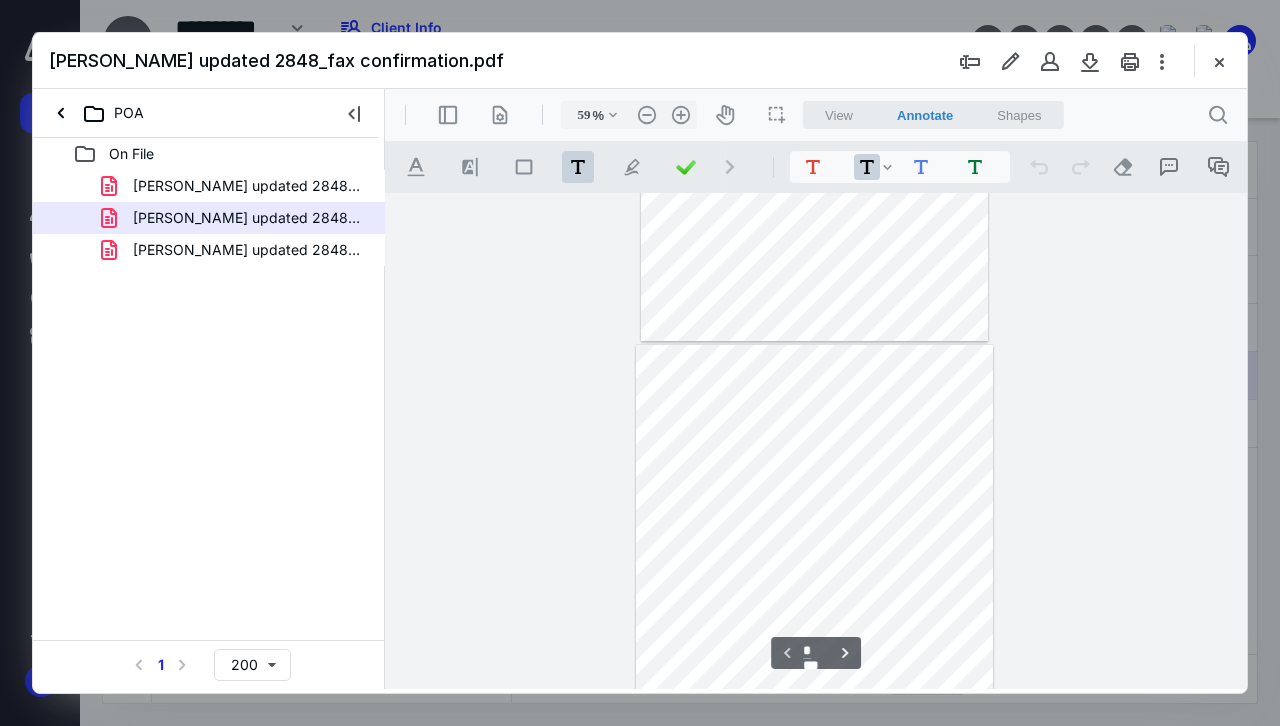 type on "*" 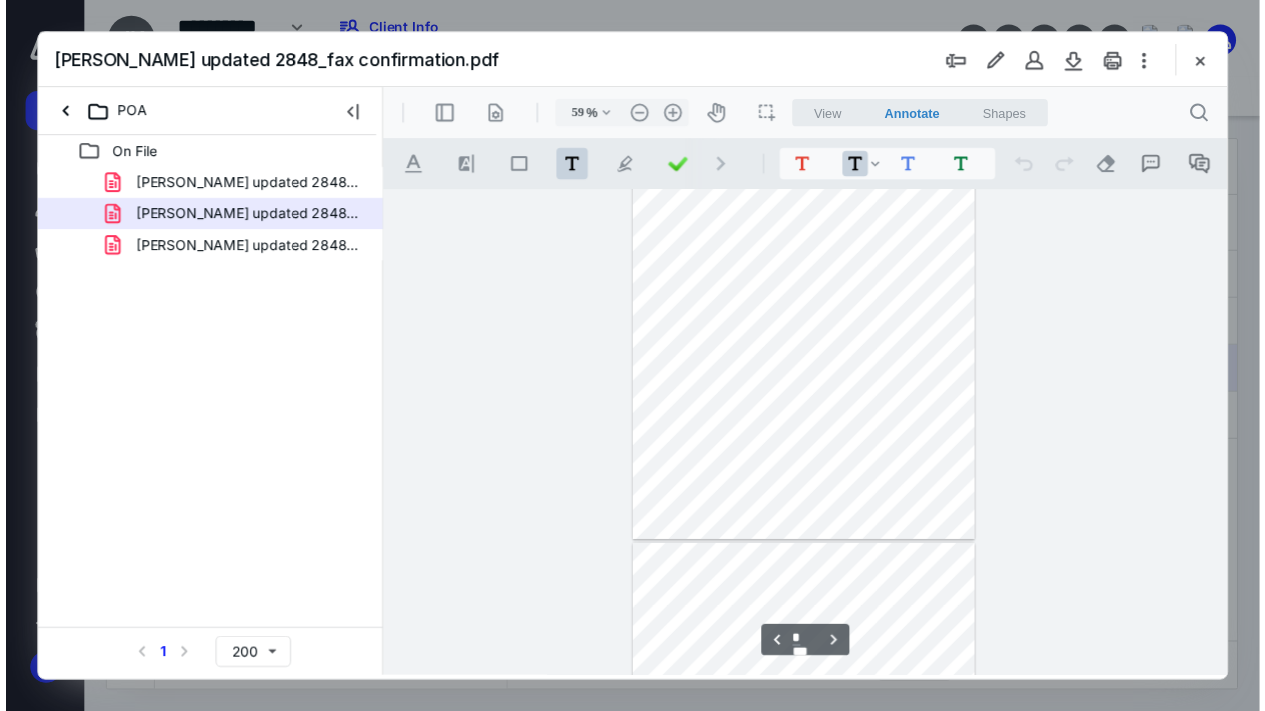 scroll, scrollTop: 1106, scrollLeft: 0, axis: vertical 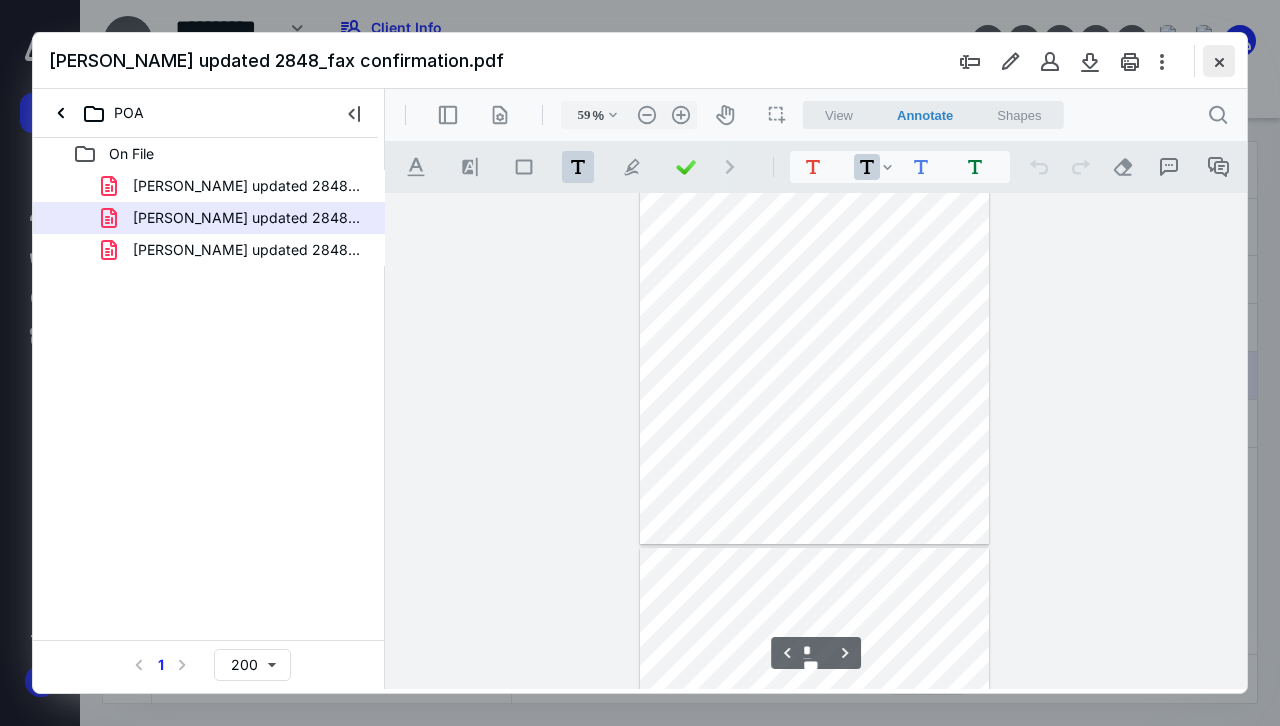 click at bounding box center [1219, 61] 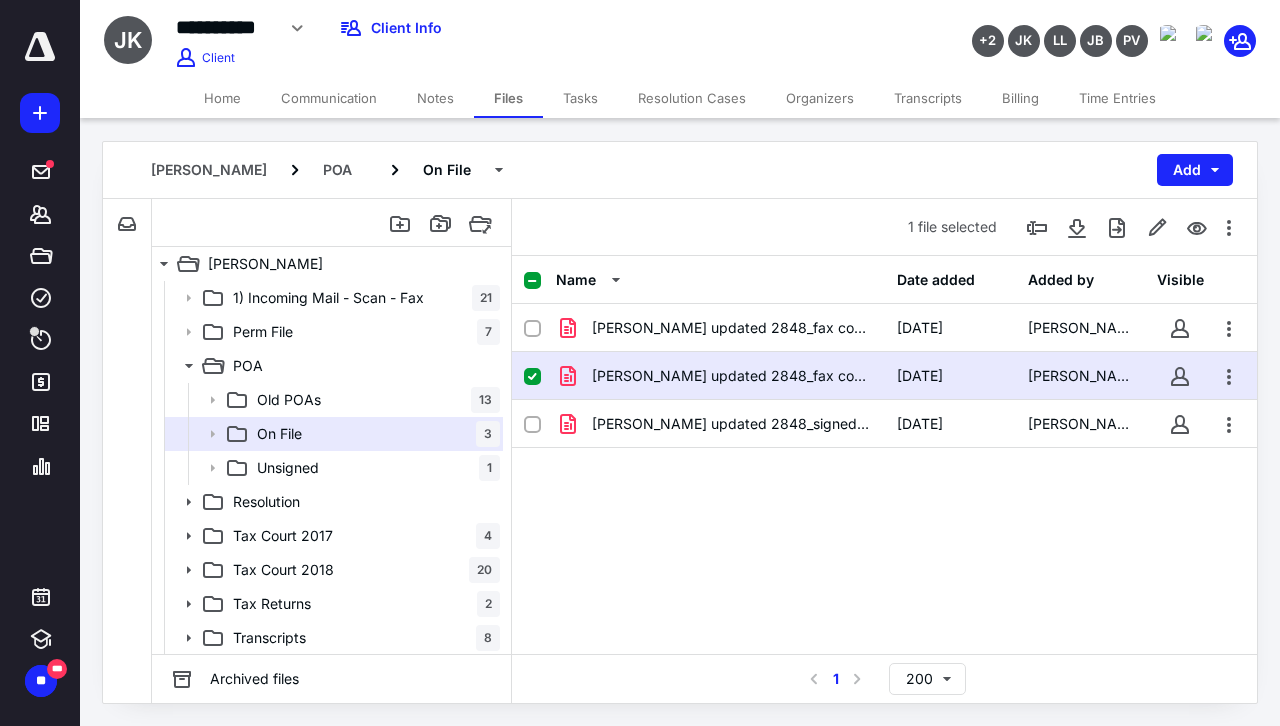 click on "Resolution Cases" at bounding box center (692, 98) 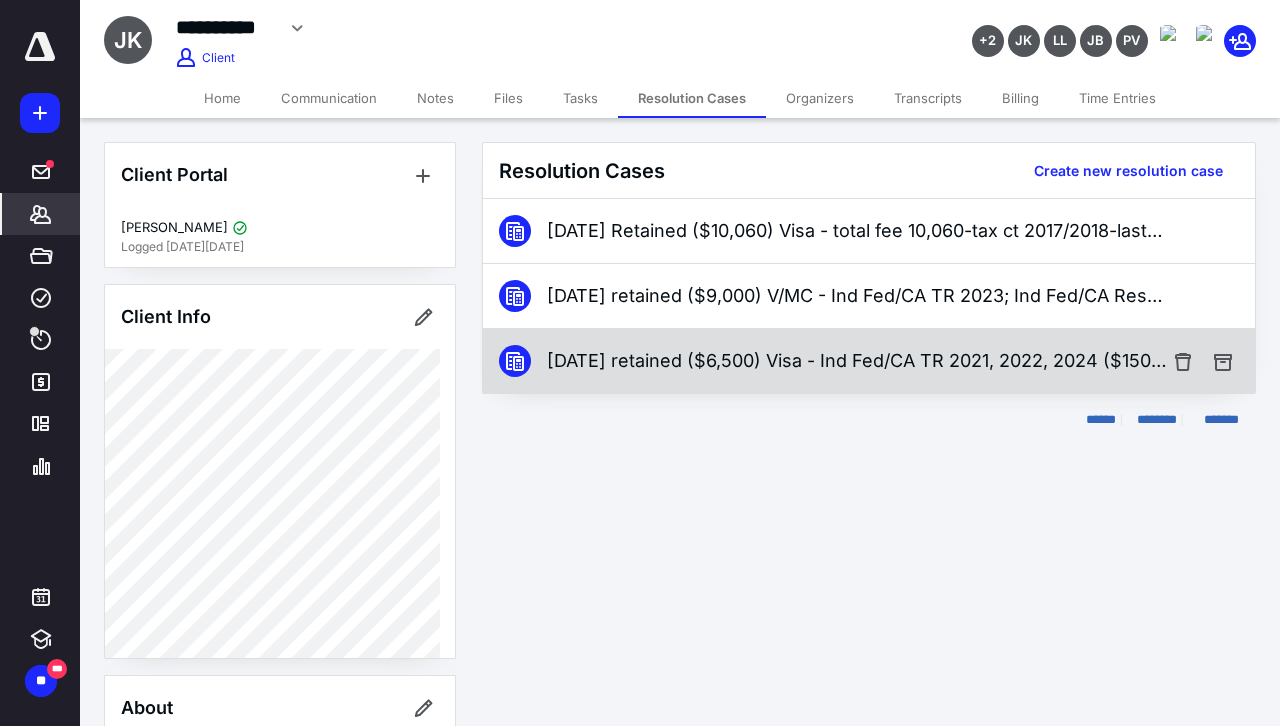 click on "1/30/25 retained ($6,500) Visa - Ind Fed/CA TR 2021, 2022, 2024 ($1500*3); Compliance check 2015, 2019 ($250*2); Add 2021, 2022, 2024 to existing resolution services of 8/7/24 ($500*3)   - Updated  Jan 31, 2025 1:50 PM" at bounding box center (857, 361) 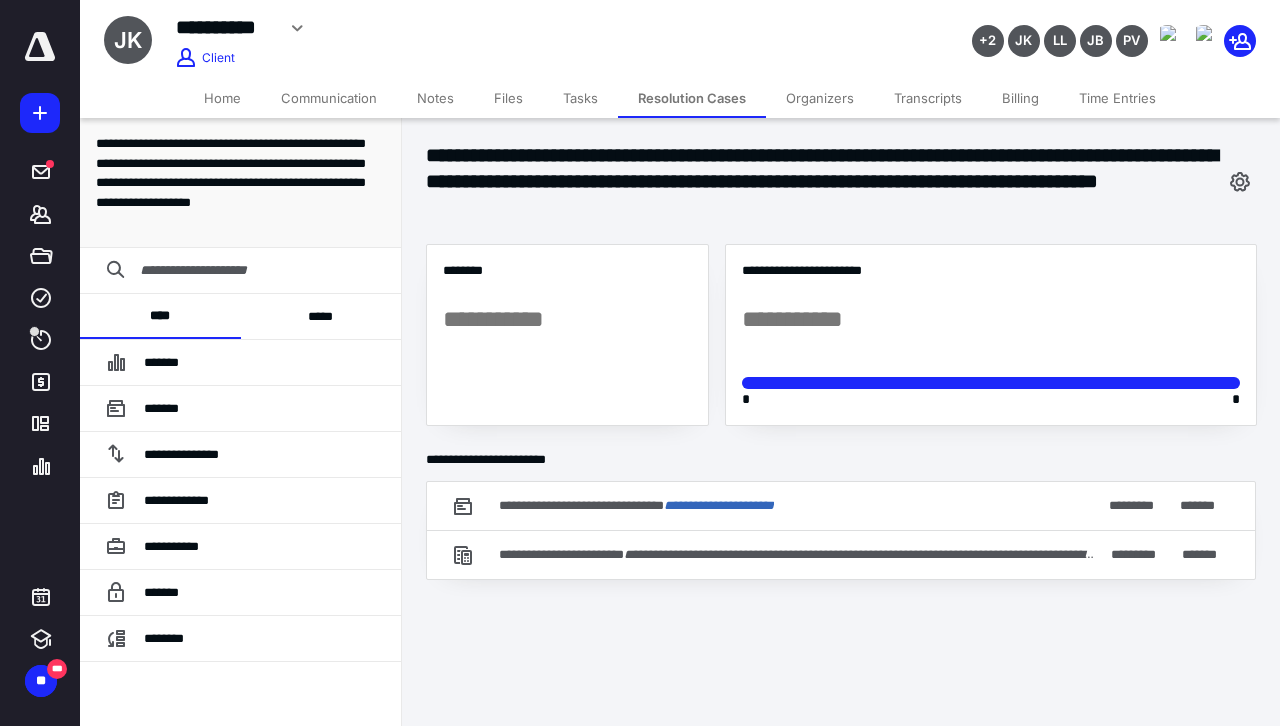 click on "*****" at bounding box center (321, 316) 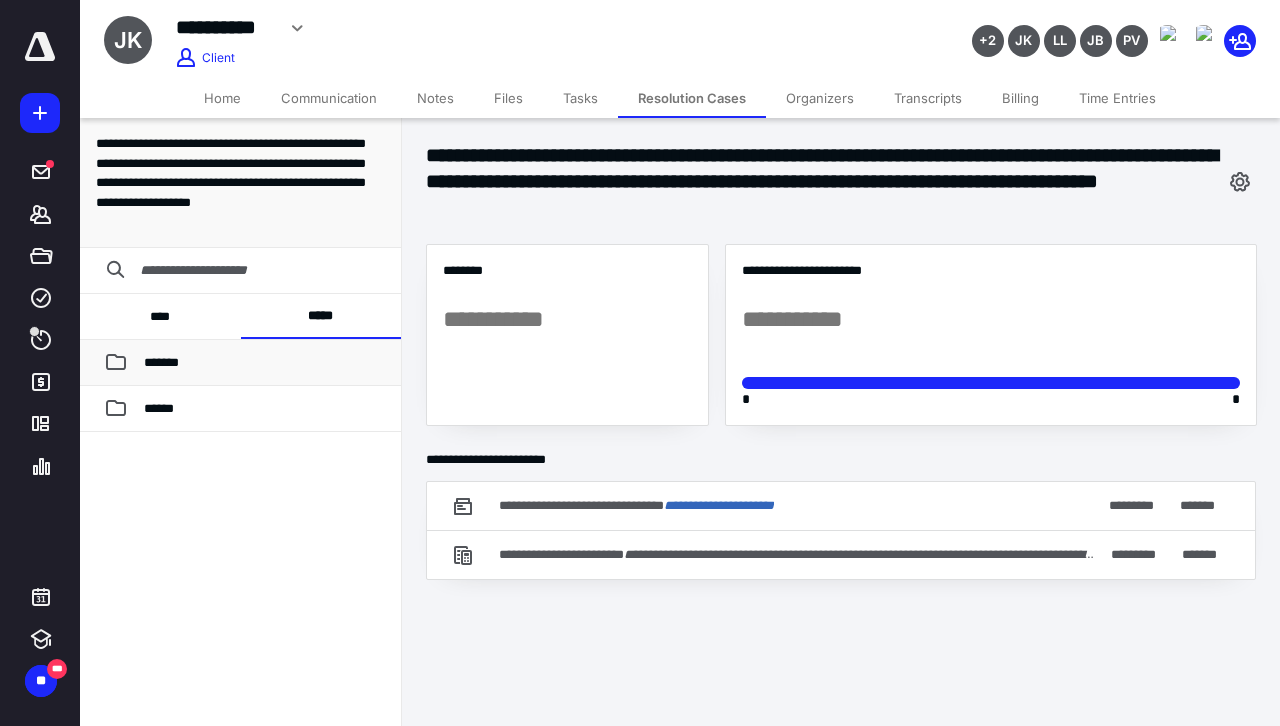 click on "*******" at bounding box center (264, 363) 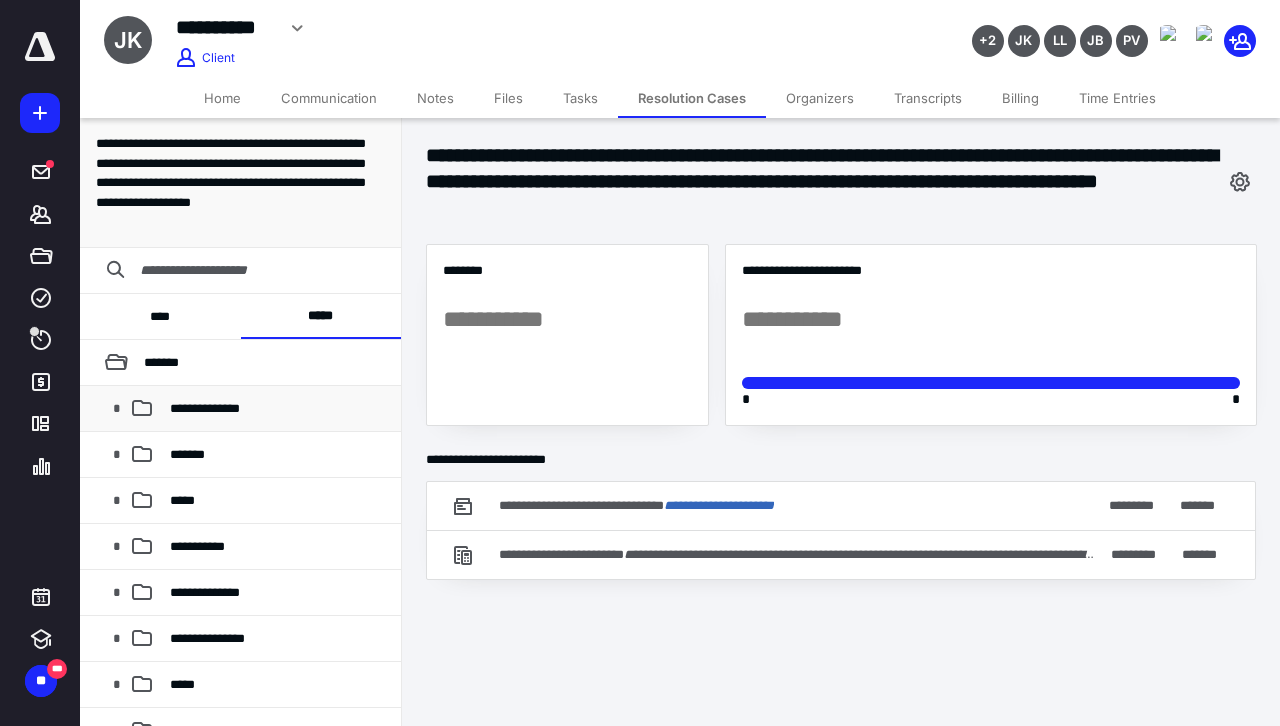 click on "**********" at bounding box center [205, 408] 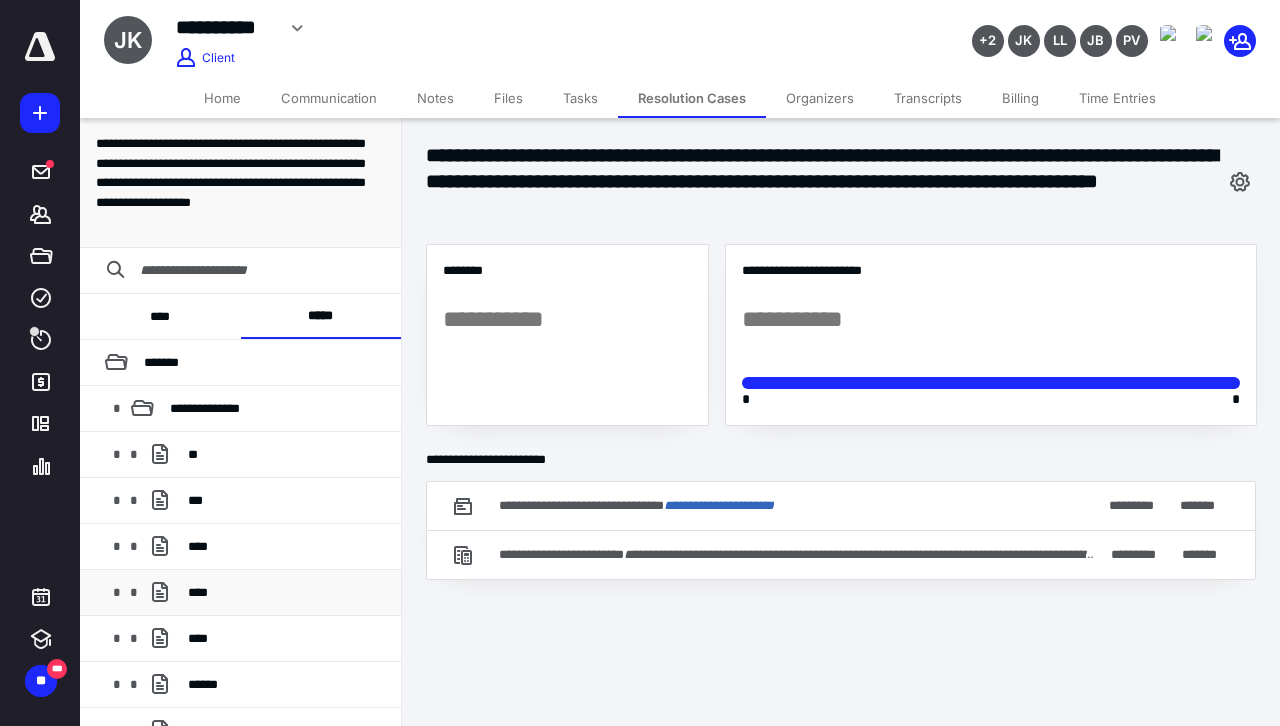 click on "****" at bounding box center [286, 593] 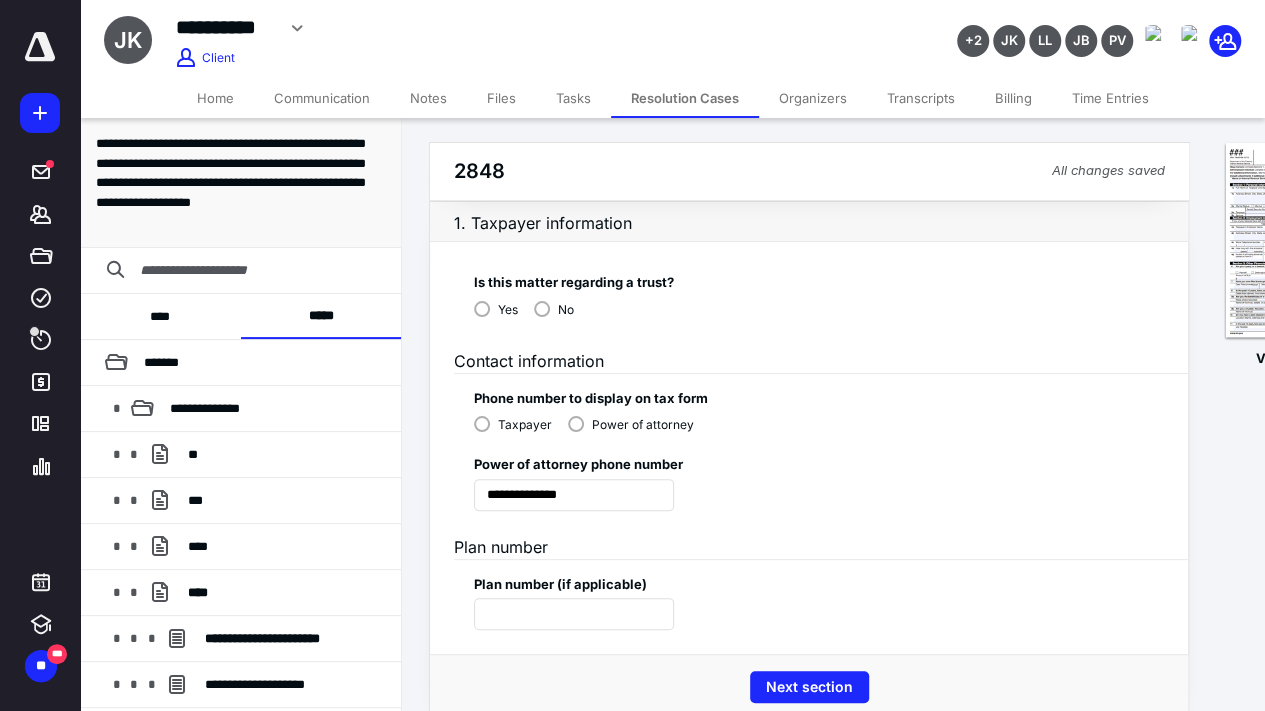 click on "Resolution Cases" at bounding box center [685, 98] 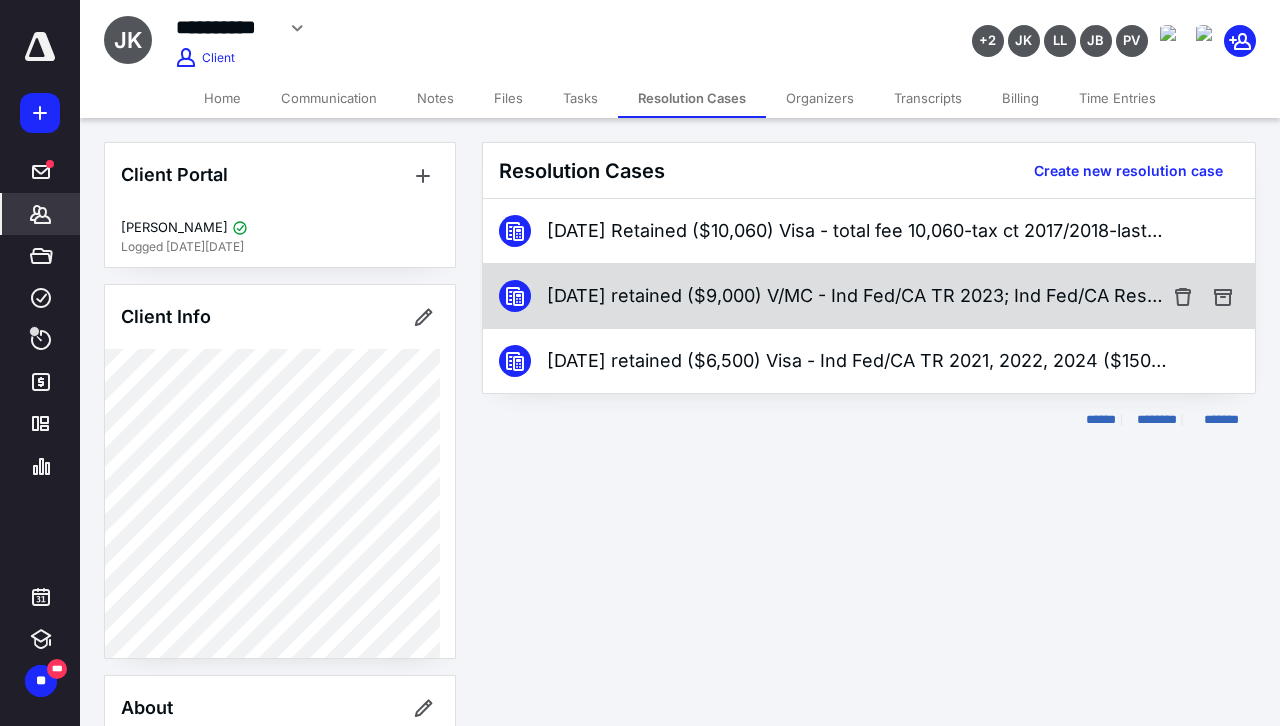 click on "8/7/24 retained ($9,000) V/MC - Ind Fed/CA TR 2023; Ind Fed/CA Resolution w/ Pen Abate/IPA 2017, 2018, and 2023   - Updated  Aug 8, 2024 8:45 AM" at bounding box center [857, 296] 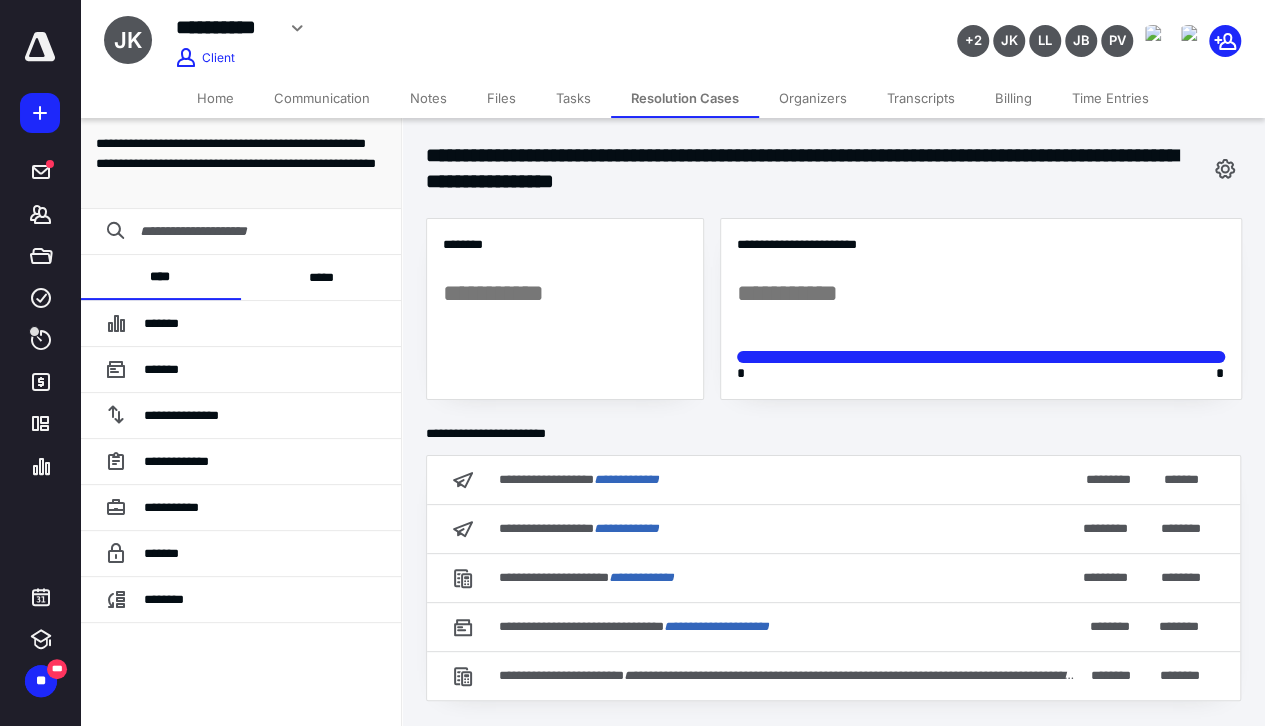 click on "*****" at bounding box center (321, 277) 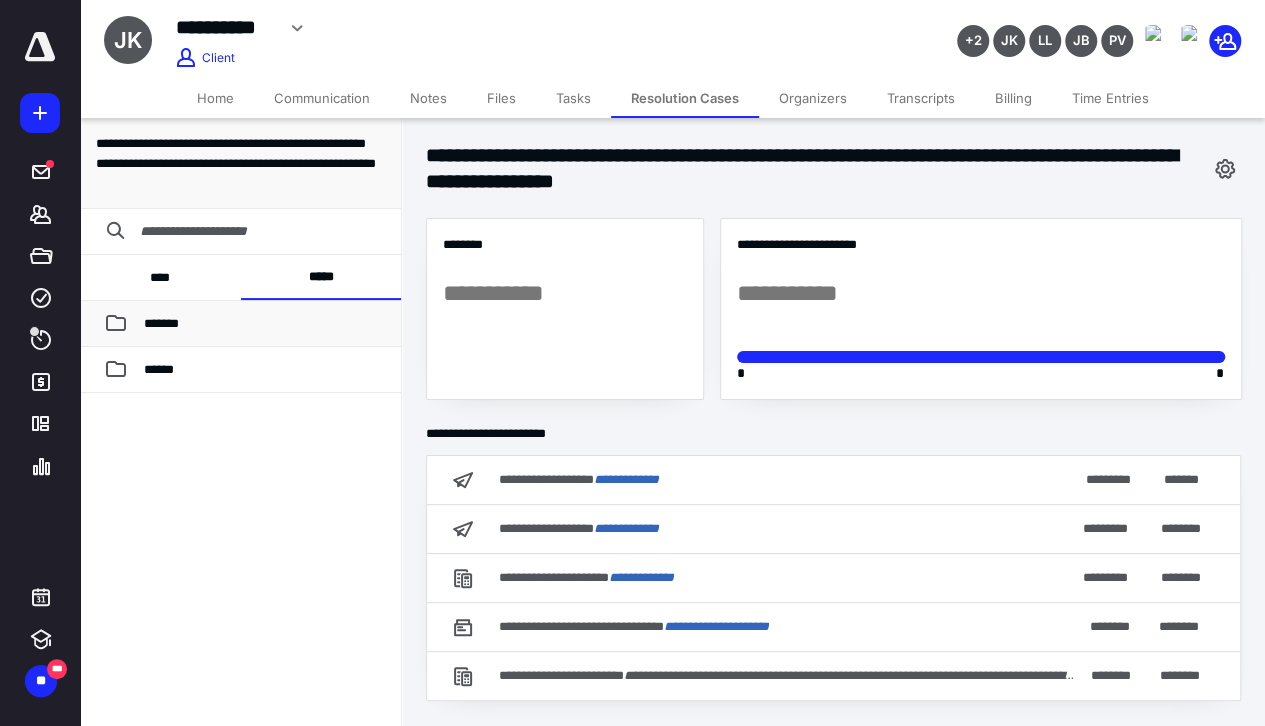 click on "*******" at bounding box center [264, 324] 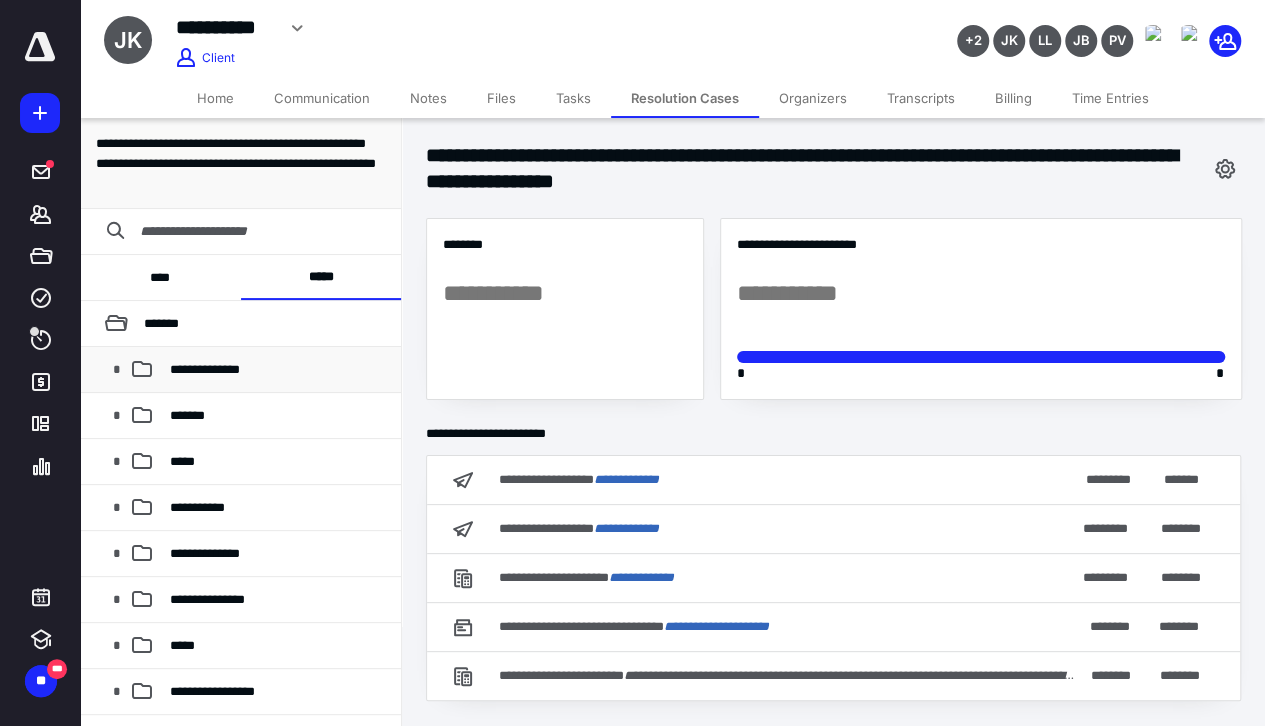 click on "**********" at bounding box center [205, 369] 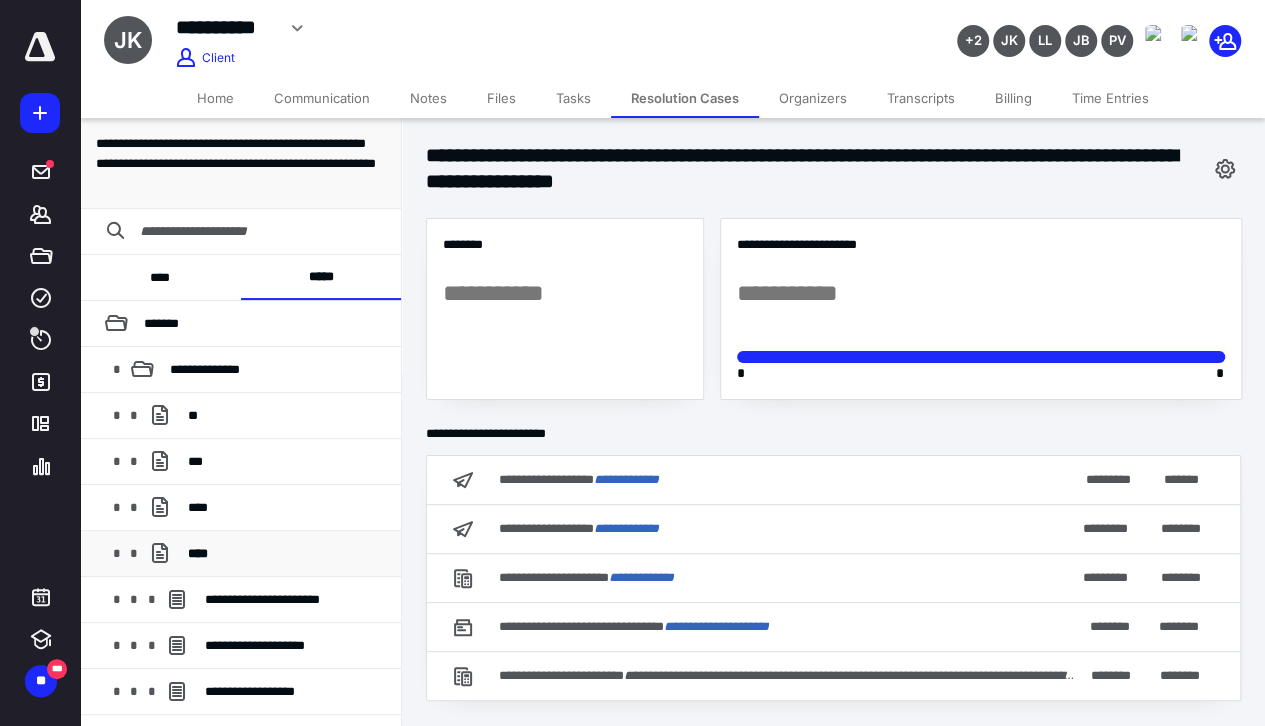 click on "****" at bounding box center [286, 554] 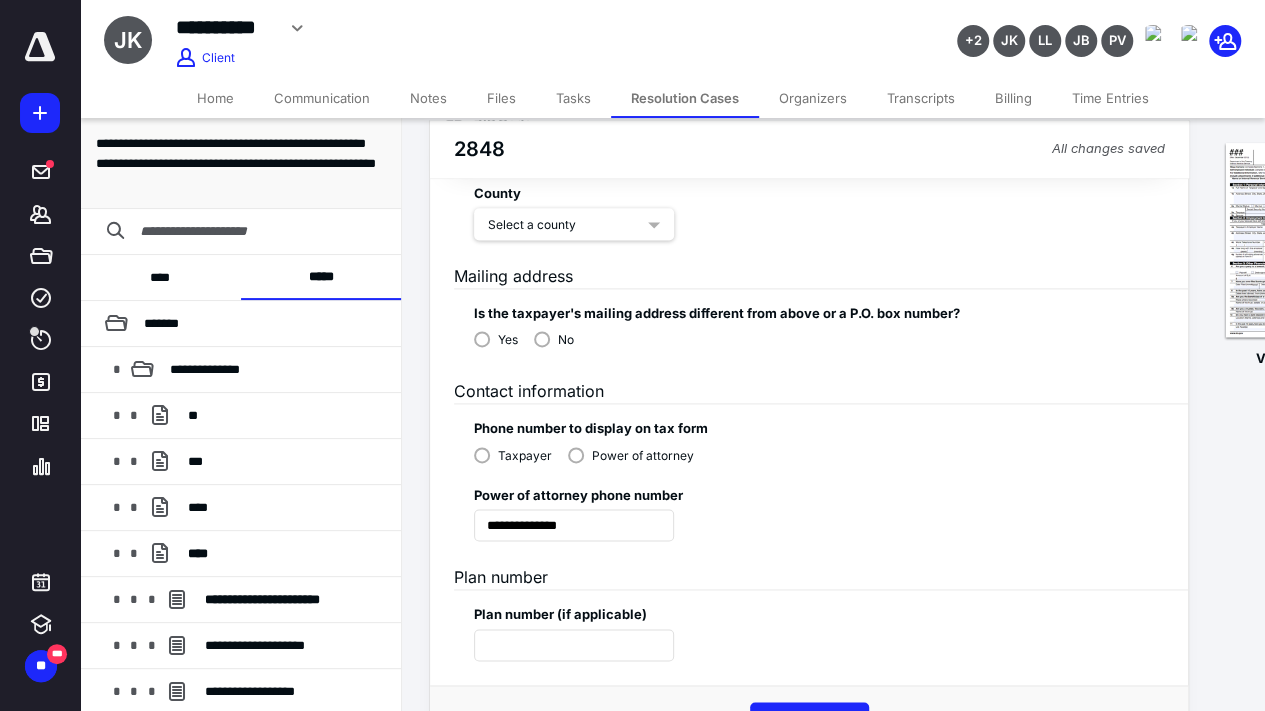 scroll, scrollTop: 1263, scrollLeft: 0, axis: vertical 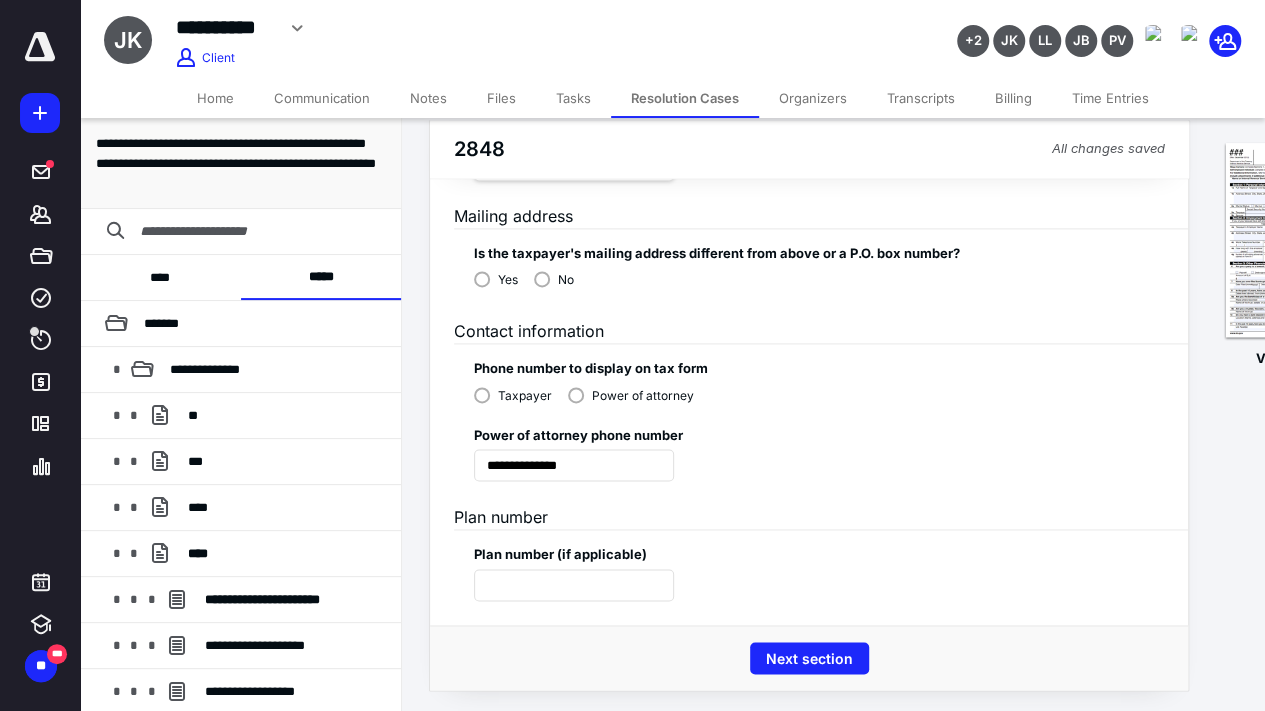 click on "Next section" at bounding box center [809, 658] 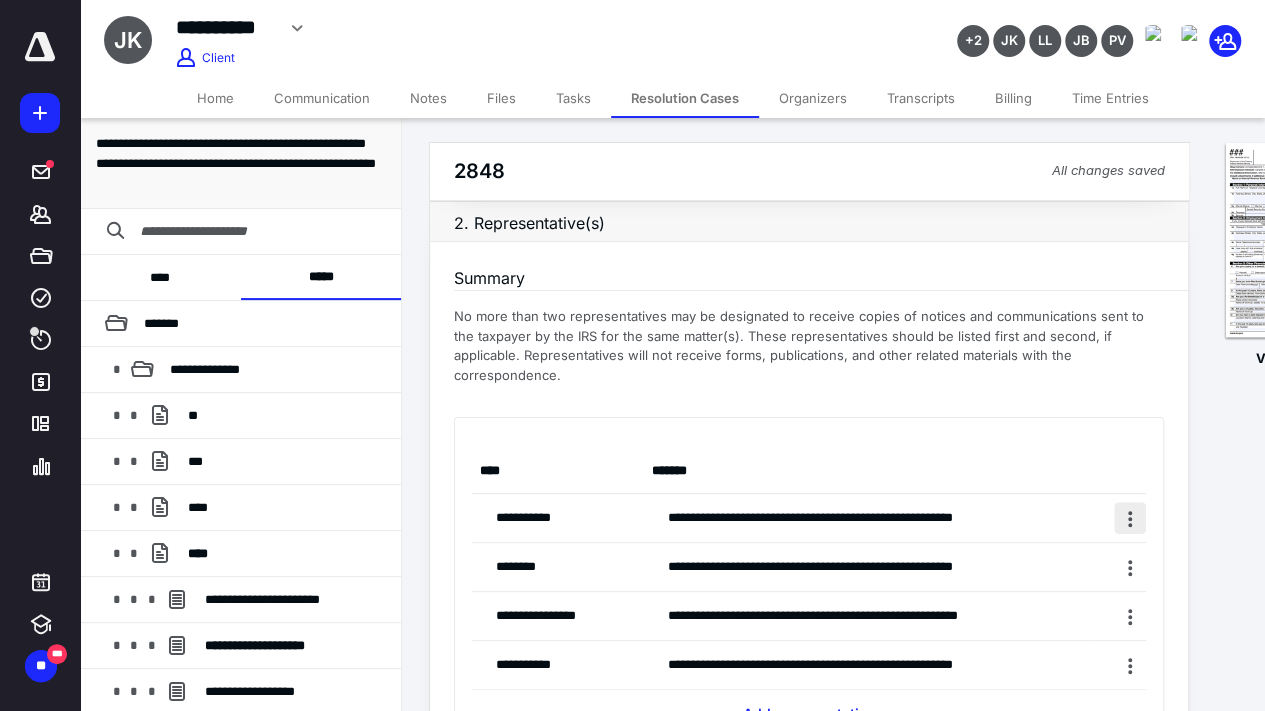 click at bounding box center (1130, 518) 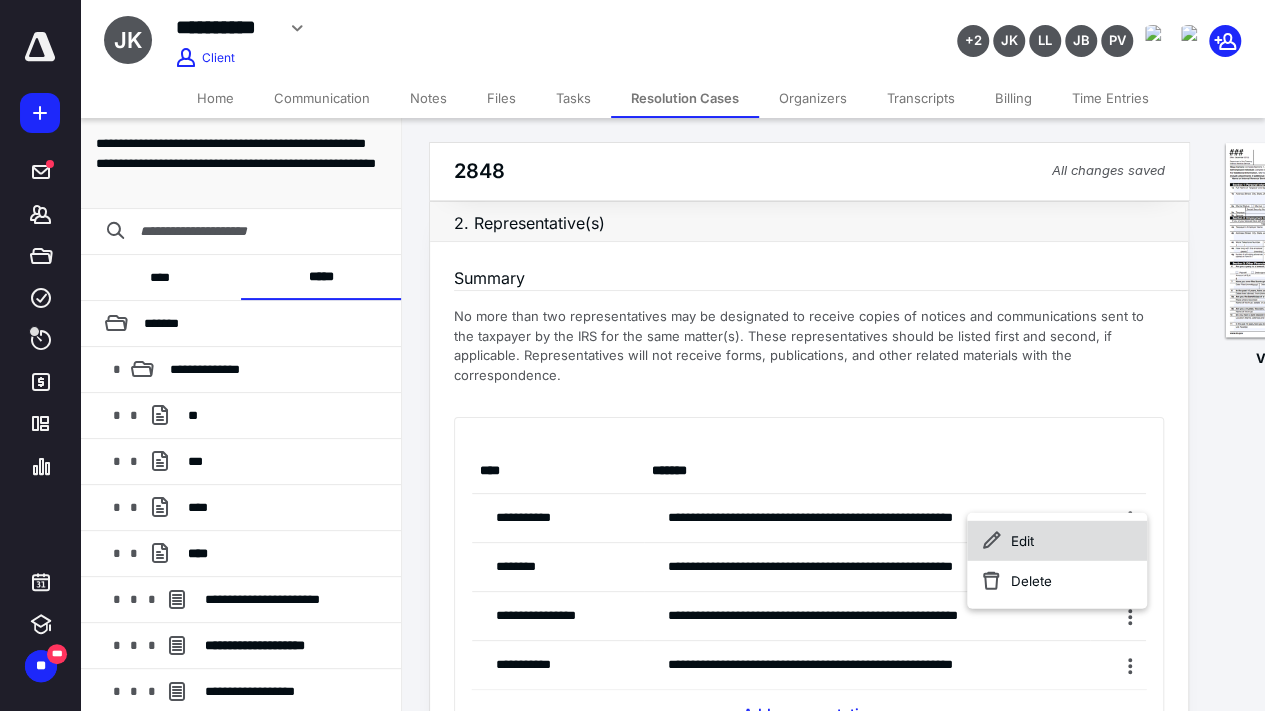 click on "Edit" at bounding box center (1057, 541) 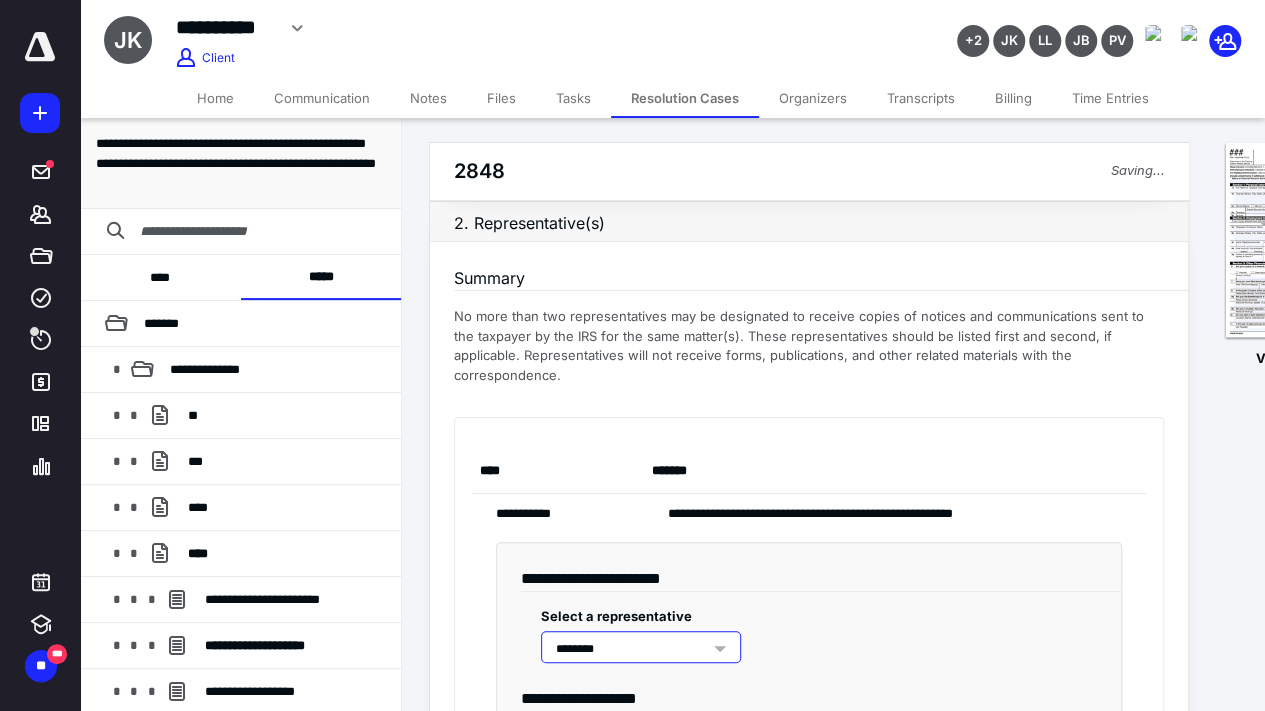 type on "*****" 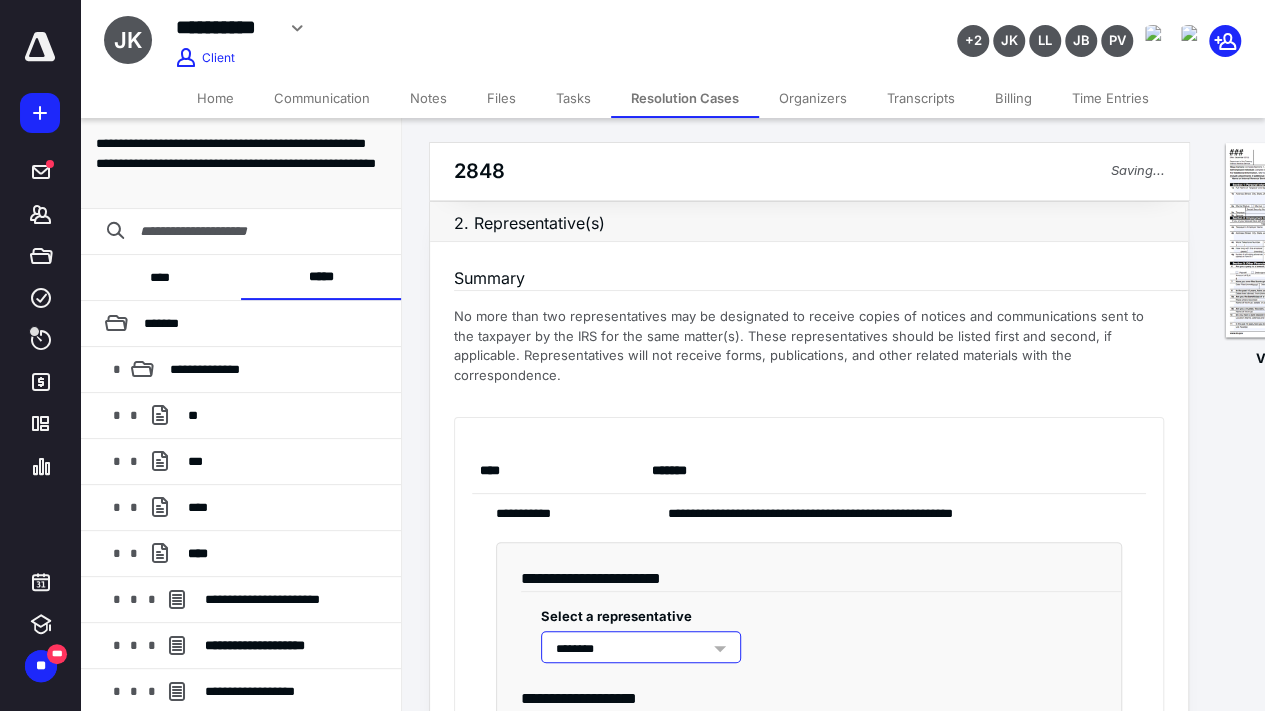 type on "**********" 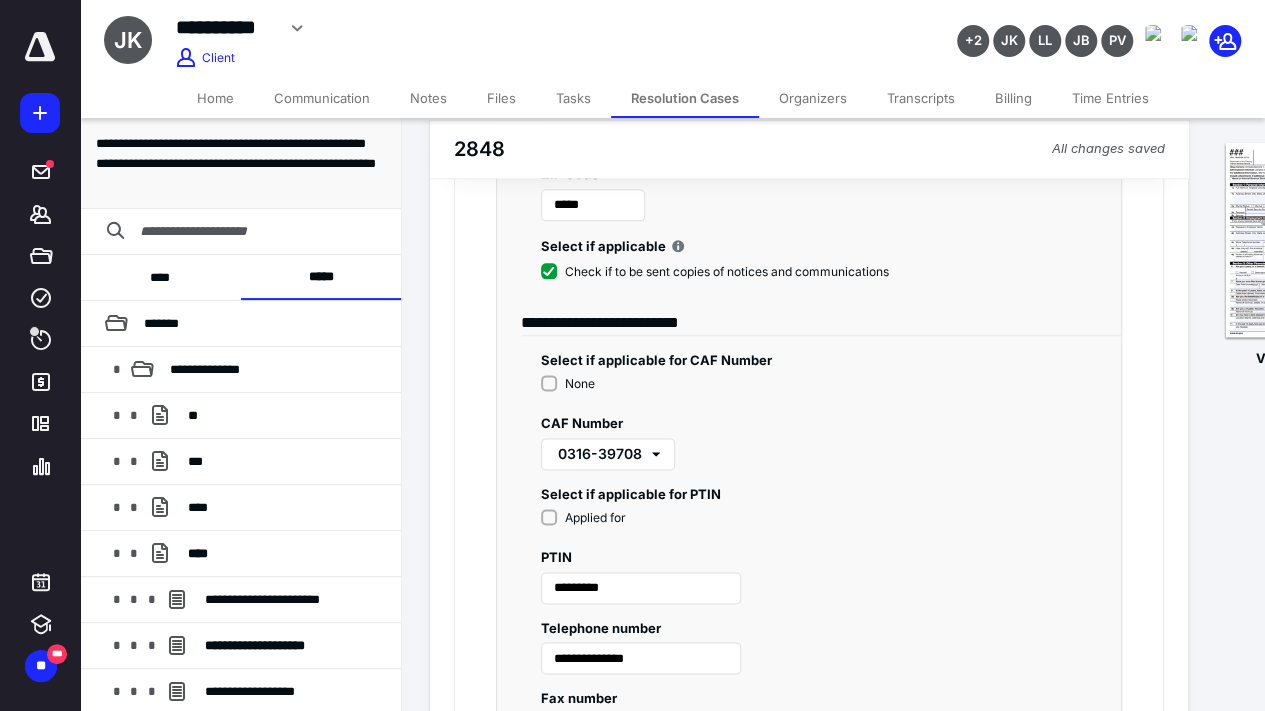 scroll, scrollTop: 1400, scrollLeft: 0, axis: vertical 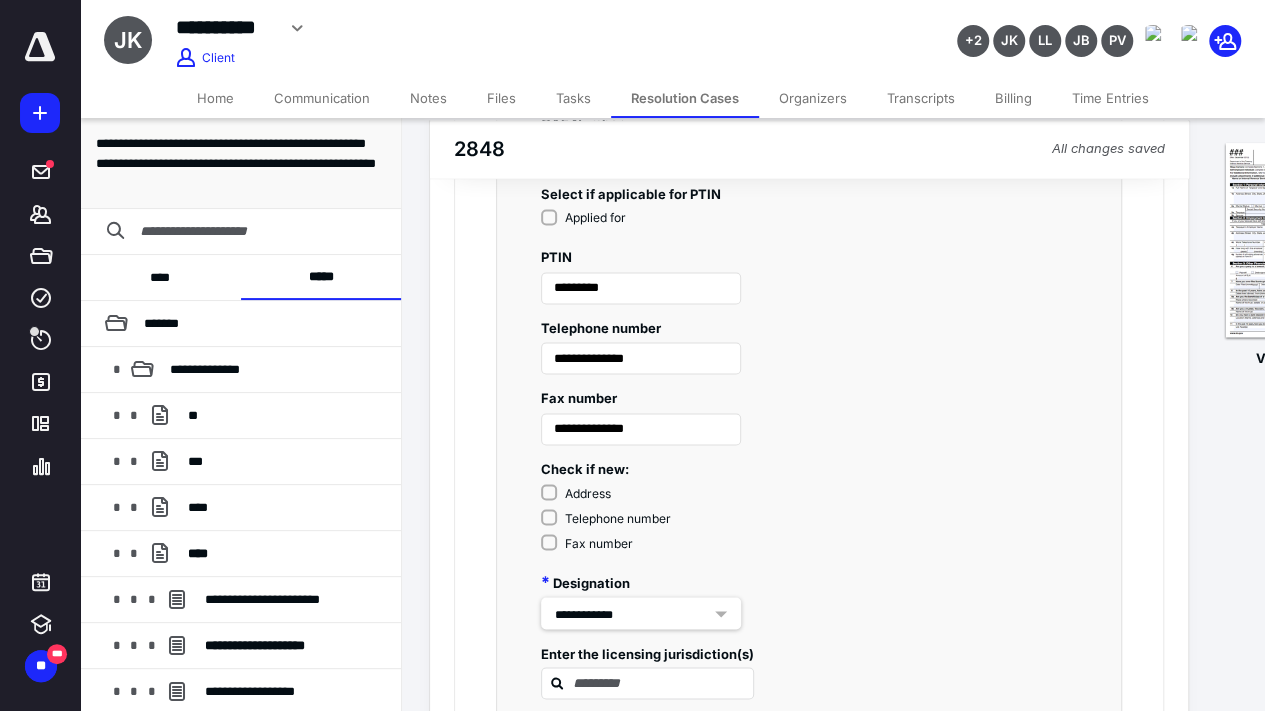 click on "Address" at bounding box center (606, 493) 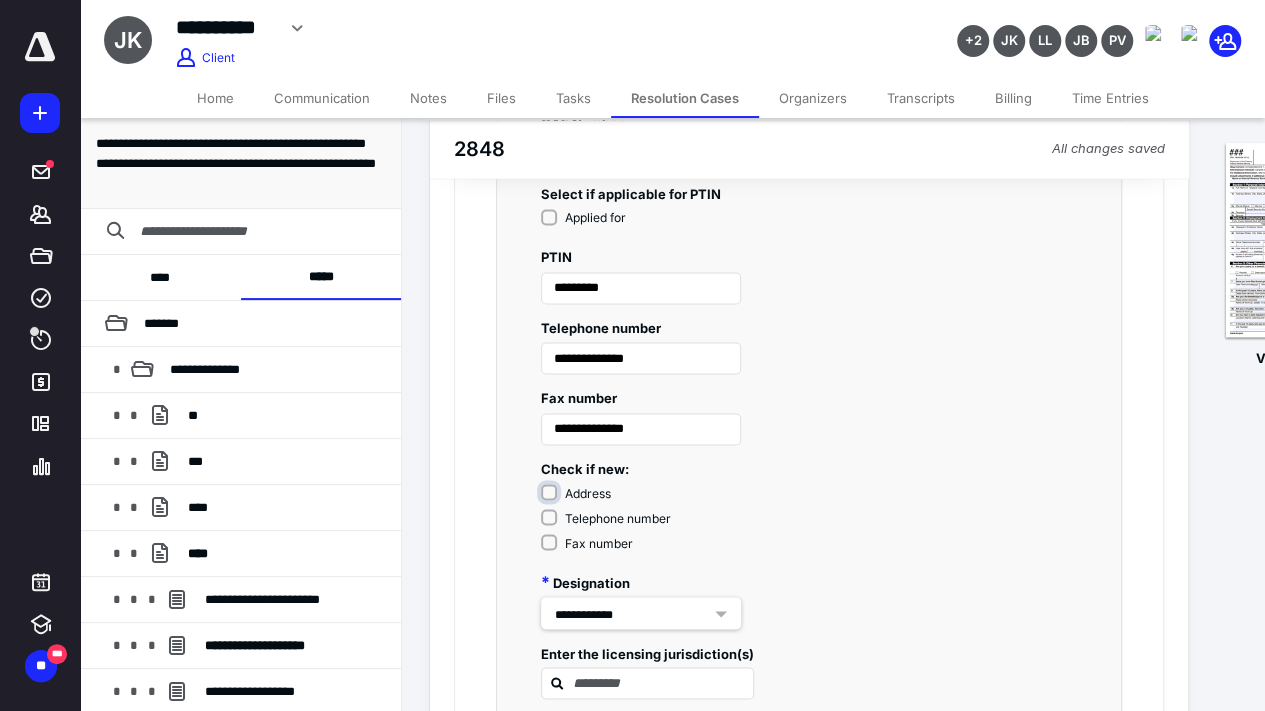click on "Address" at bounding box center [610, 503] 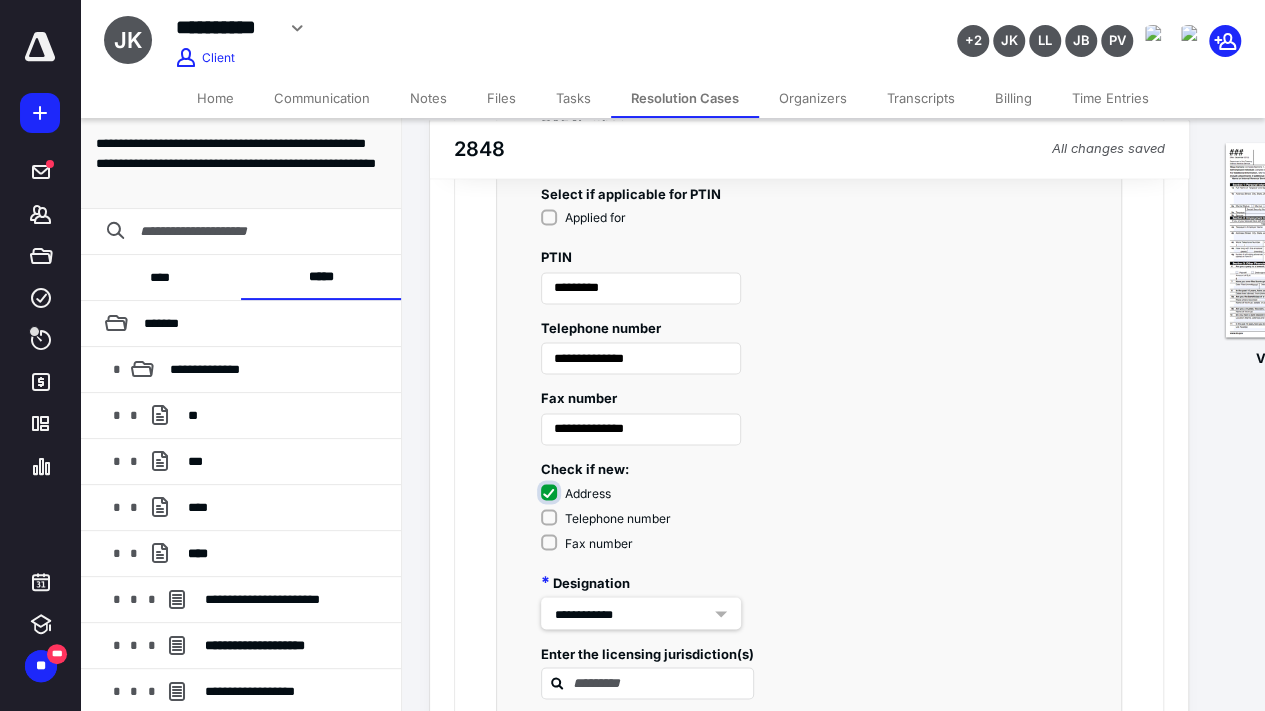 checkbox on "****" 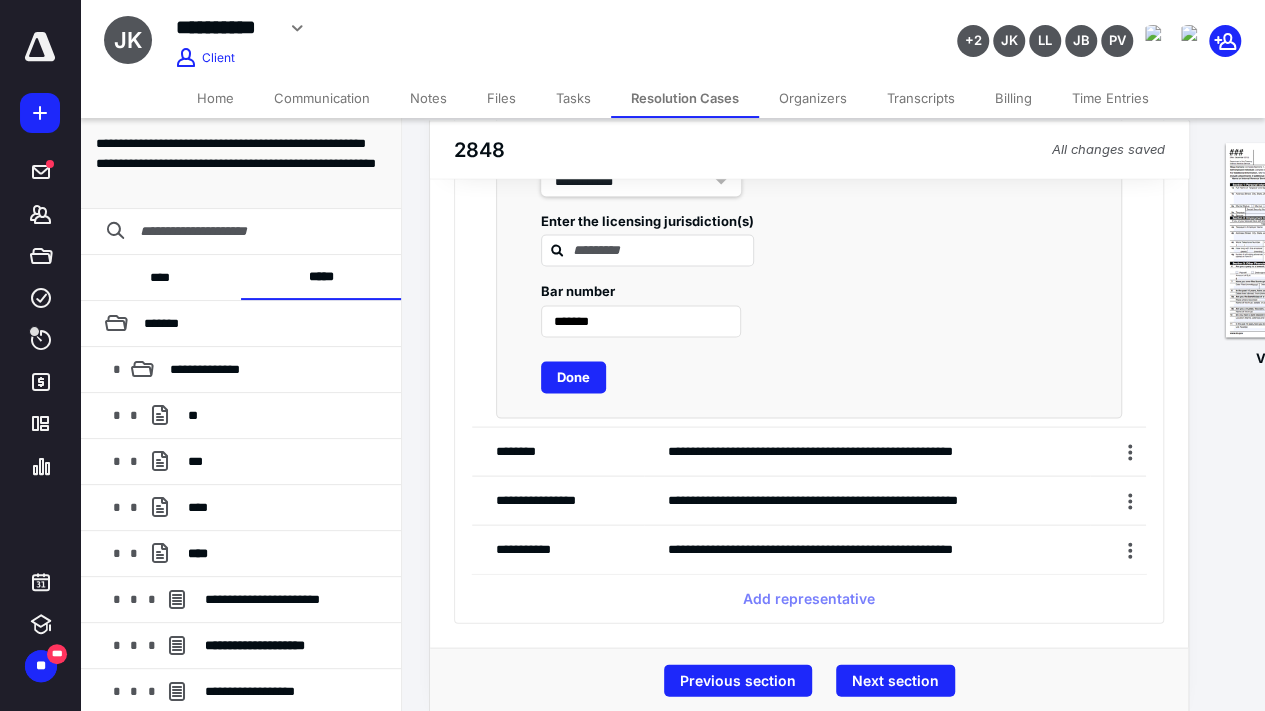 click on "Done" at bounding box center [573, 377] 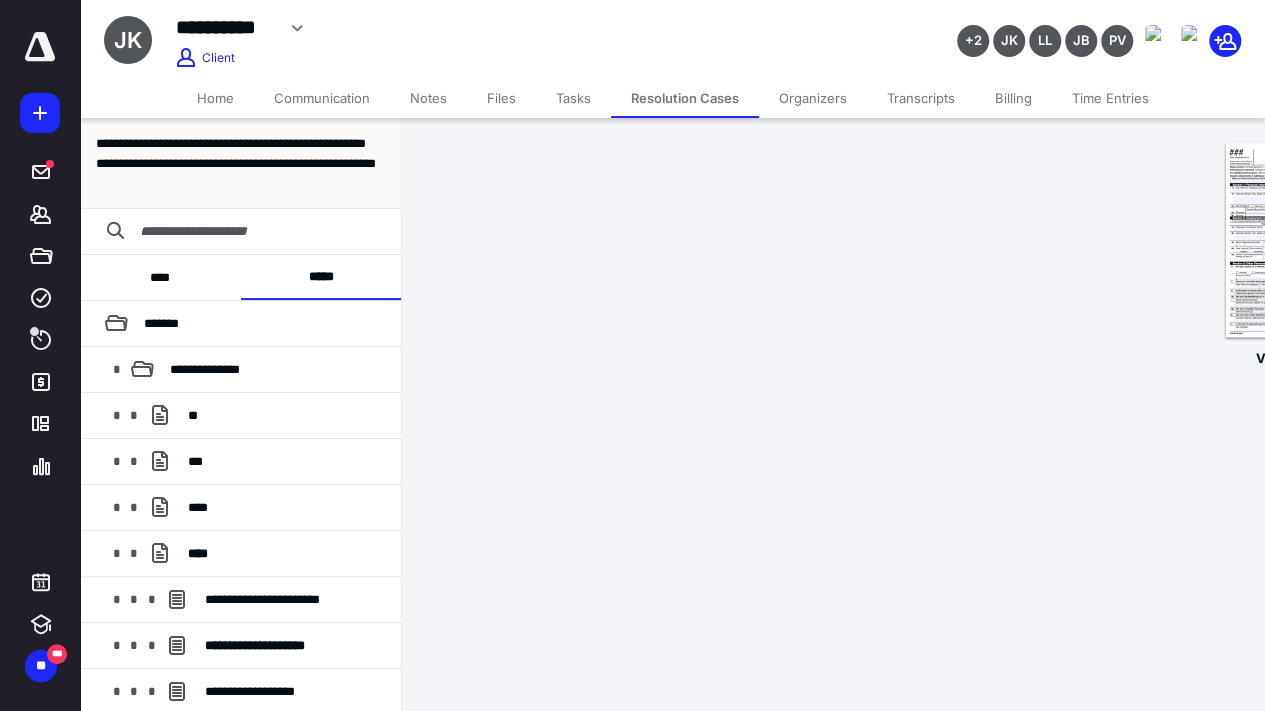 scroll, scrollTop: 118, scrollLeft: 0, axis: vertical 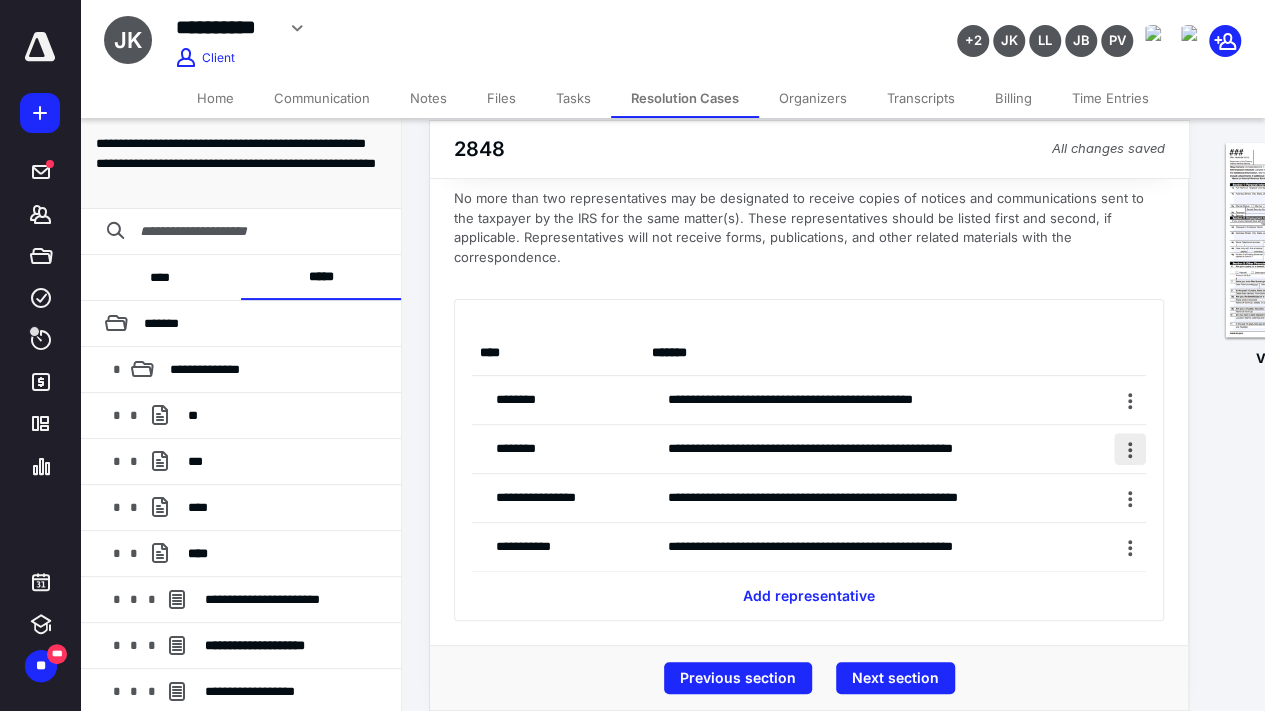 click at bounding box center [1130, 449] 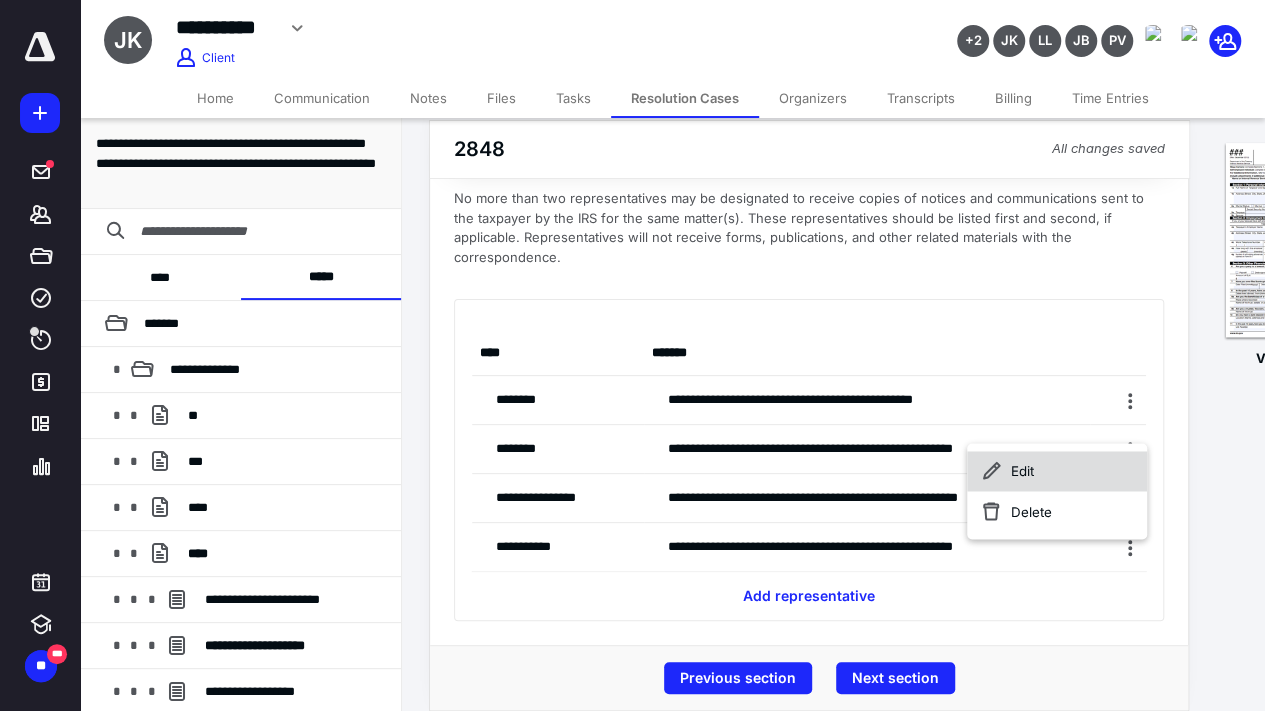 click on "Edit" at bounding box center [1057, 471] 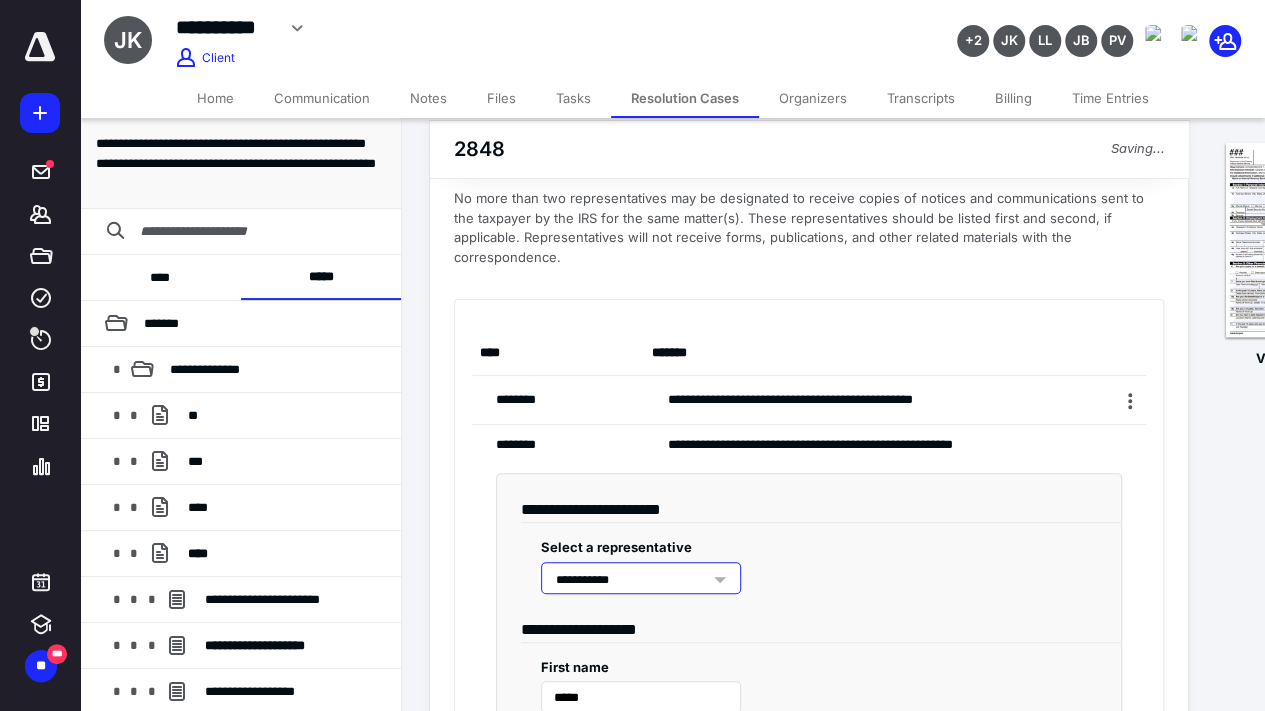 type on "****" 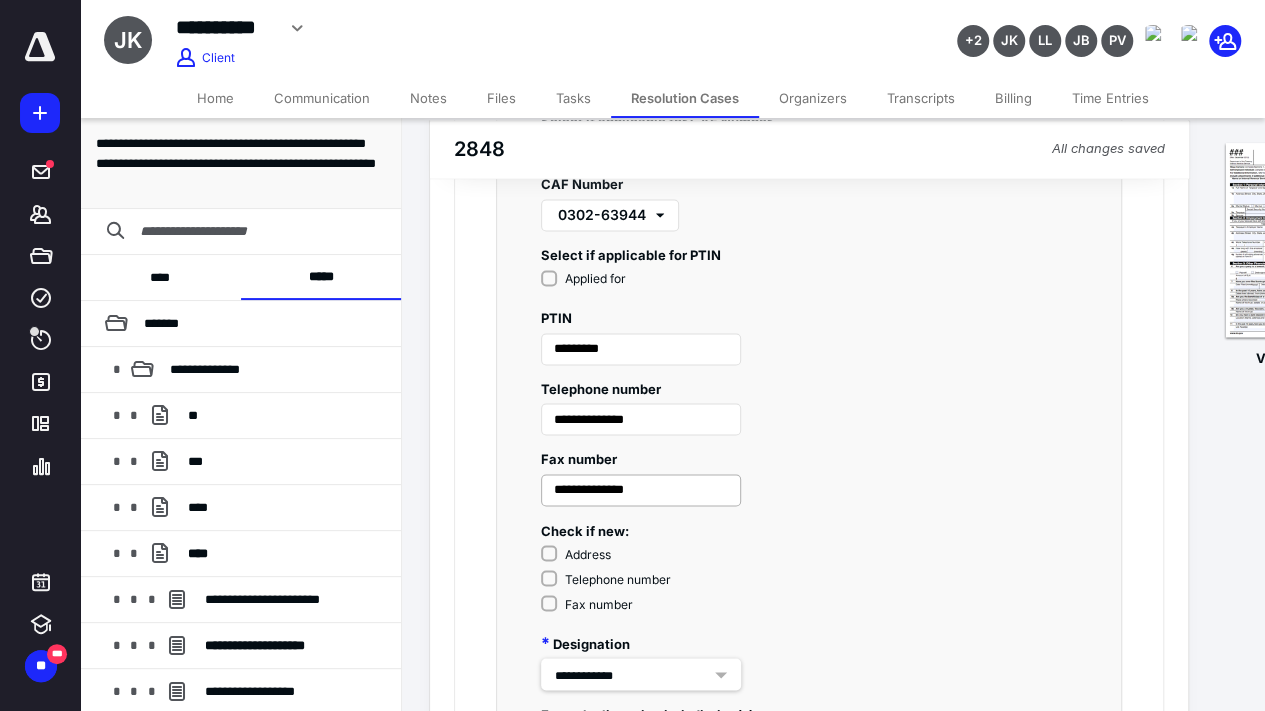 scroll, scrollTop: 1418, scrollLeft: 0, axis: vertical 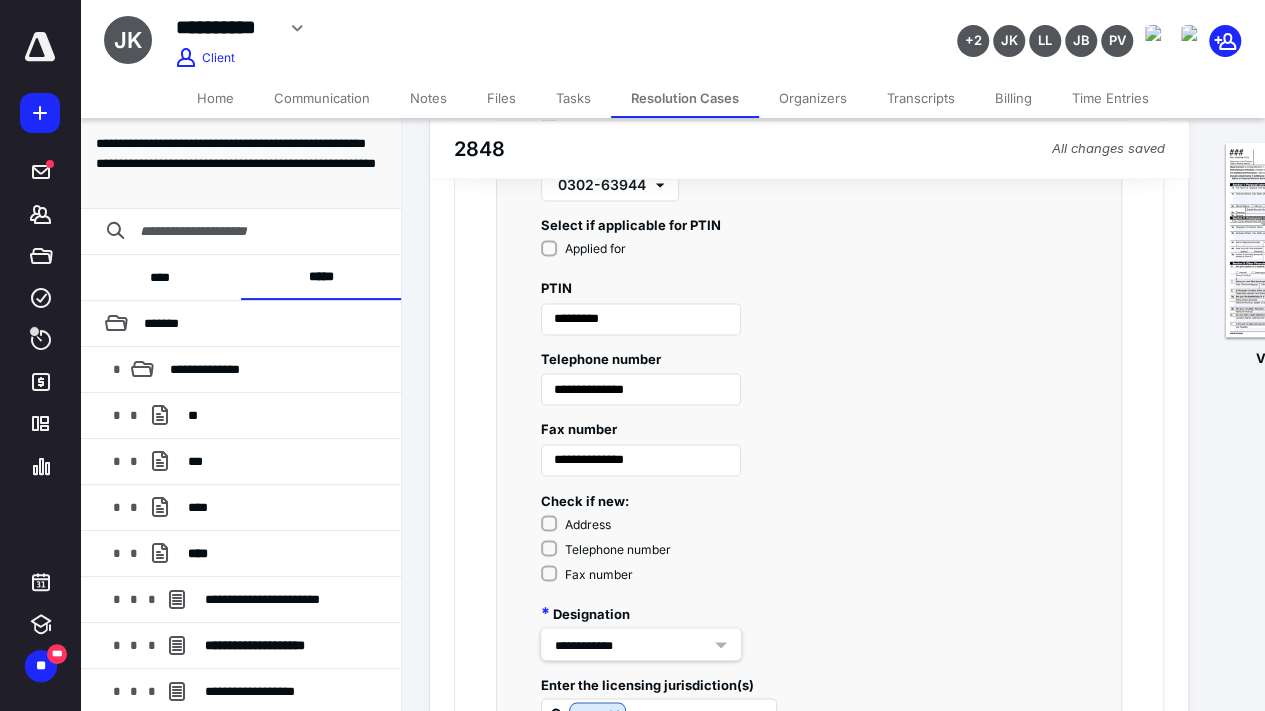 click on "Address" at bounding box center (606, 524) 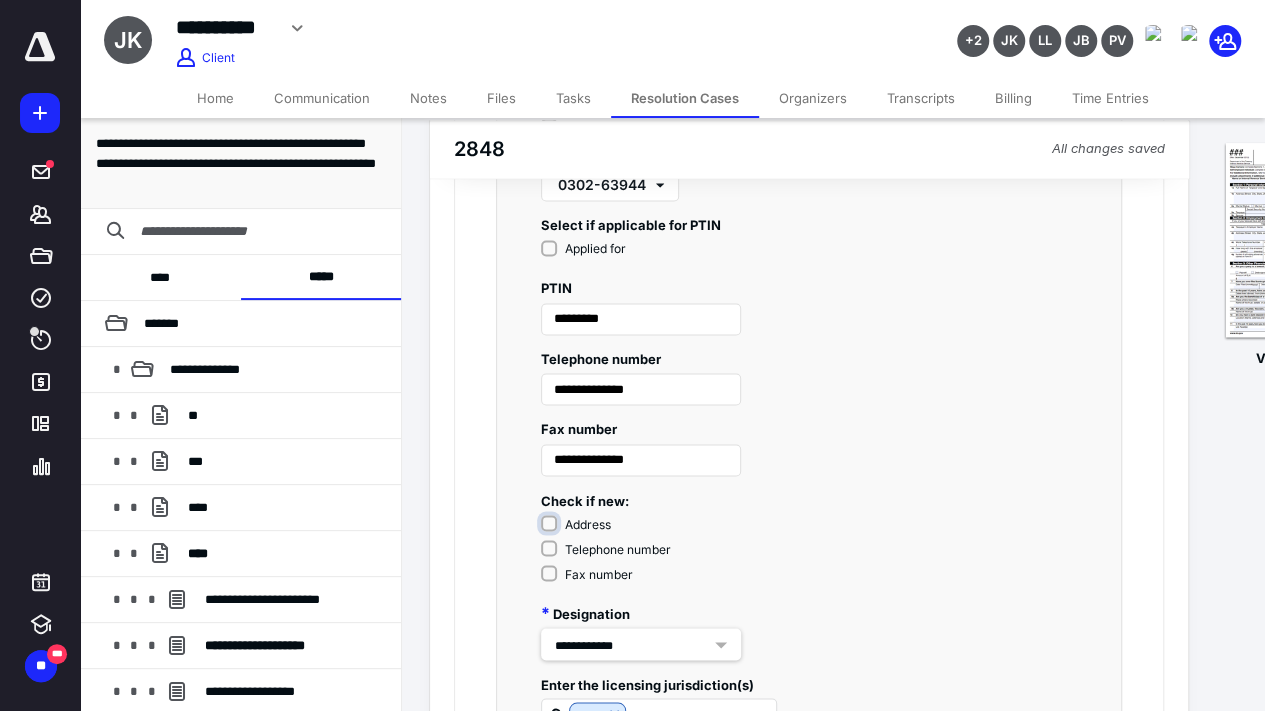 click on "Address" at bounding box center (610, 534) 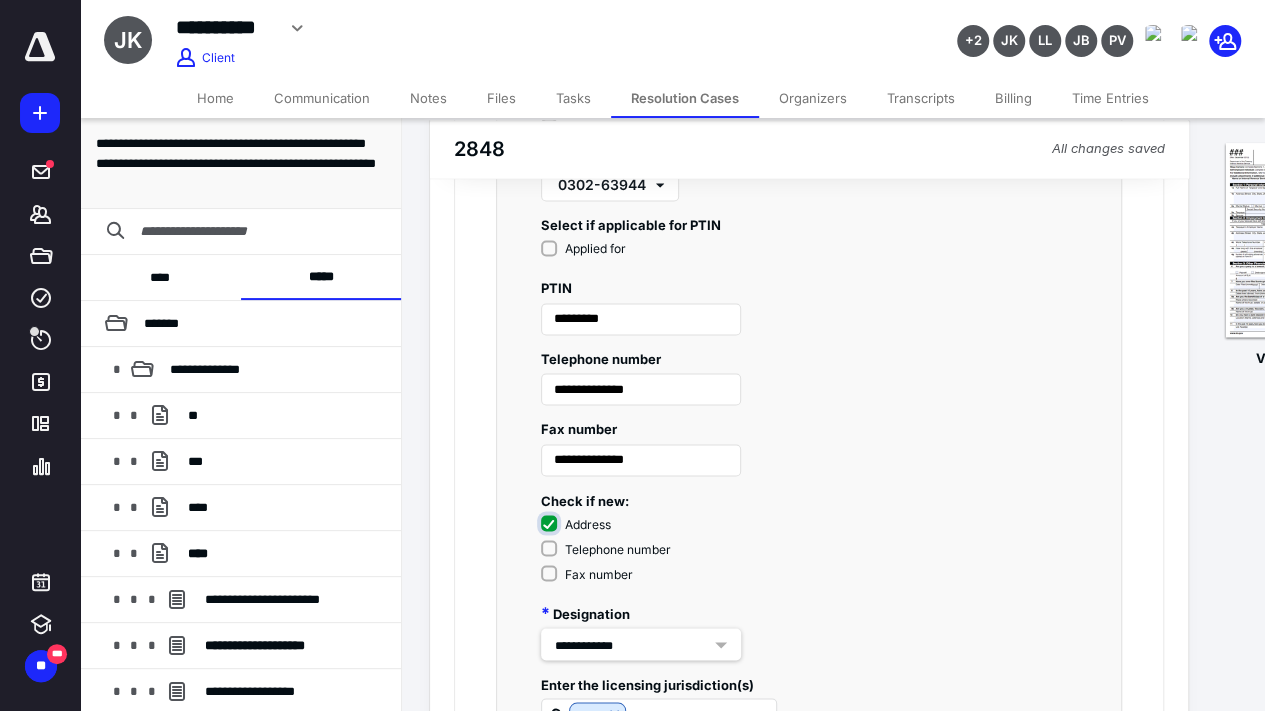 checkbox on "****" 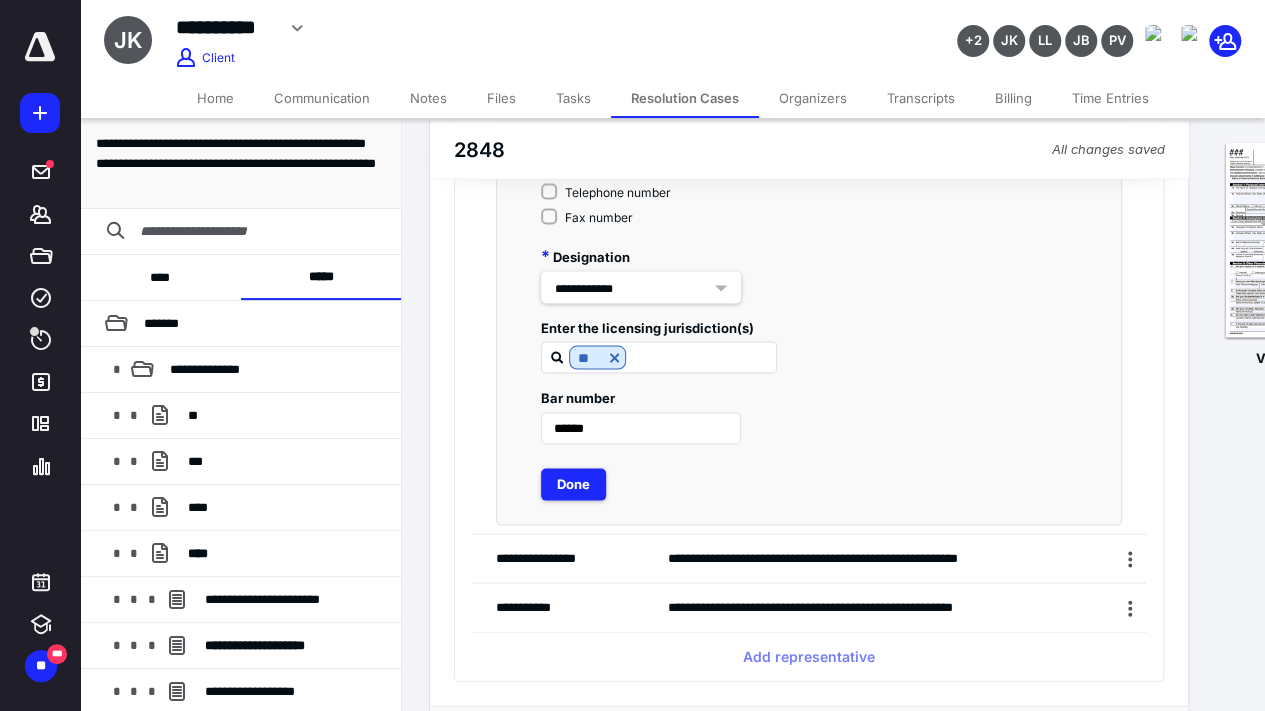 scroll, scrollTop: 1818, scrollLeft: 0, axis: vertical 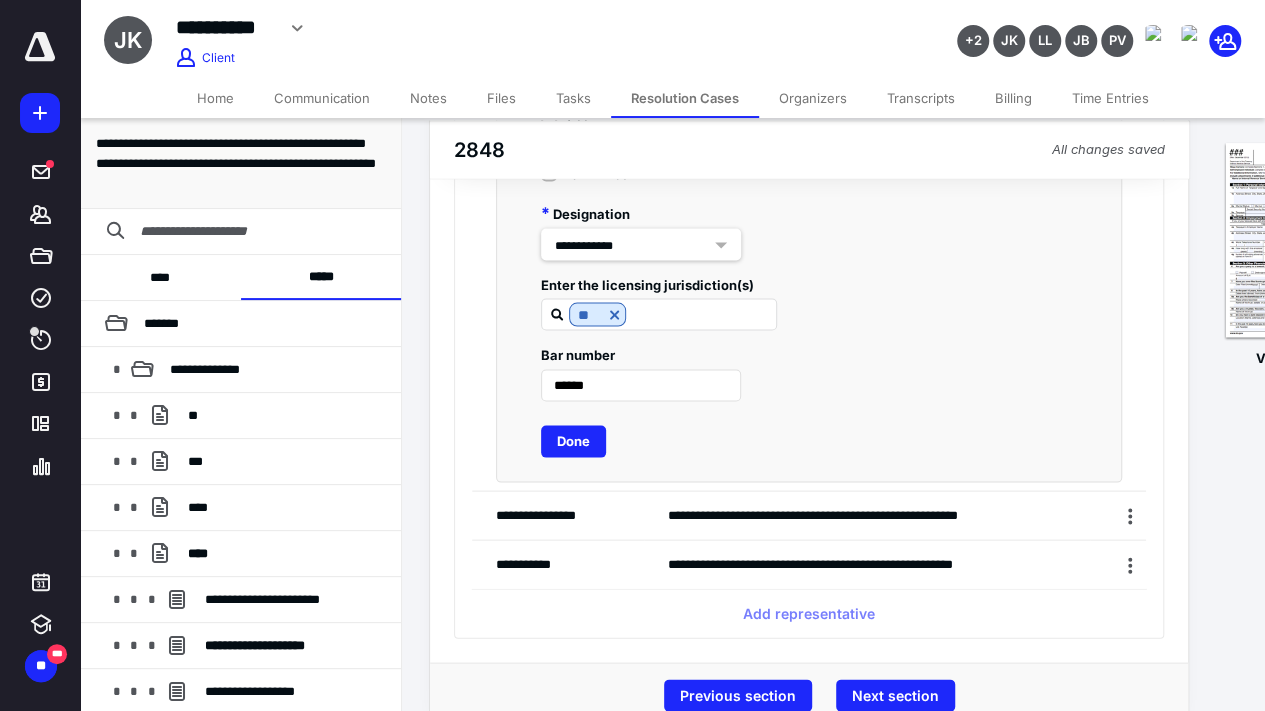 click on "Done" at bounding box center (573, 441) 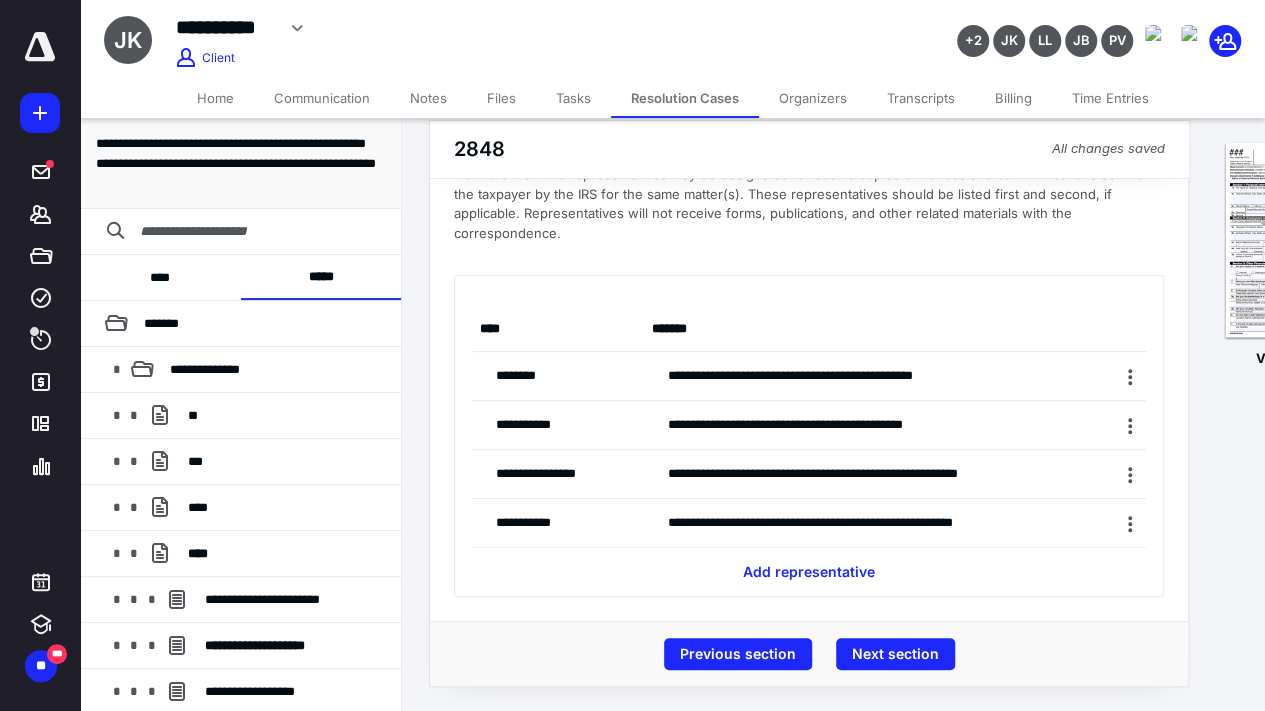 scroll, scrollTop: 104, scrollLeft: 0, axis: vertical 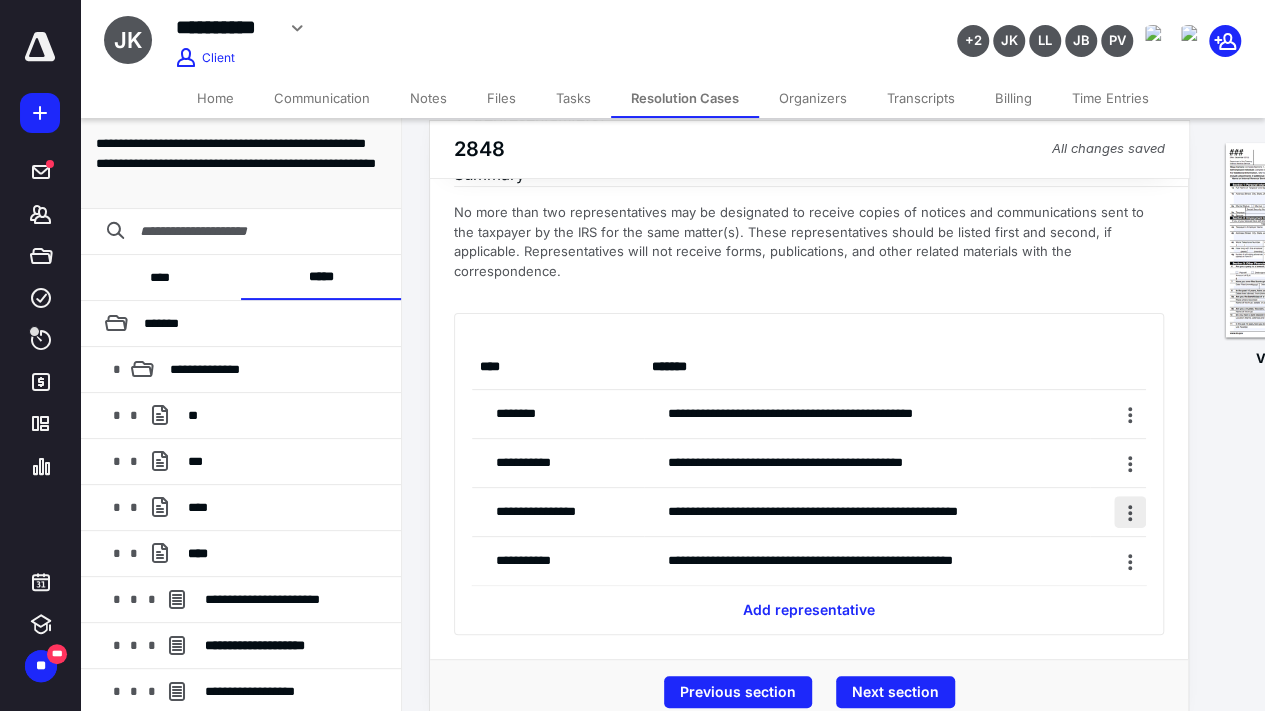 click at bounding box center [1130, 512] 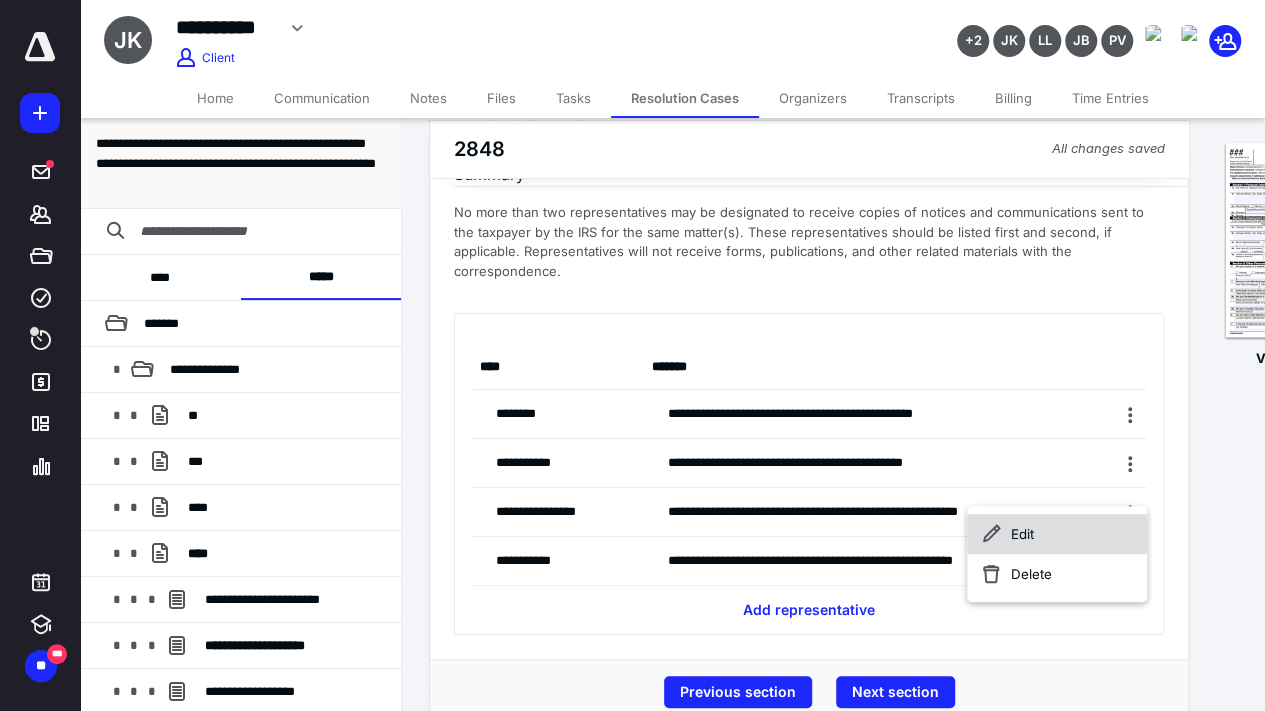 click on "Edit" at bounding box center (1057, 534) 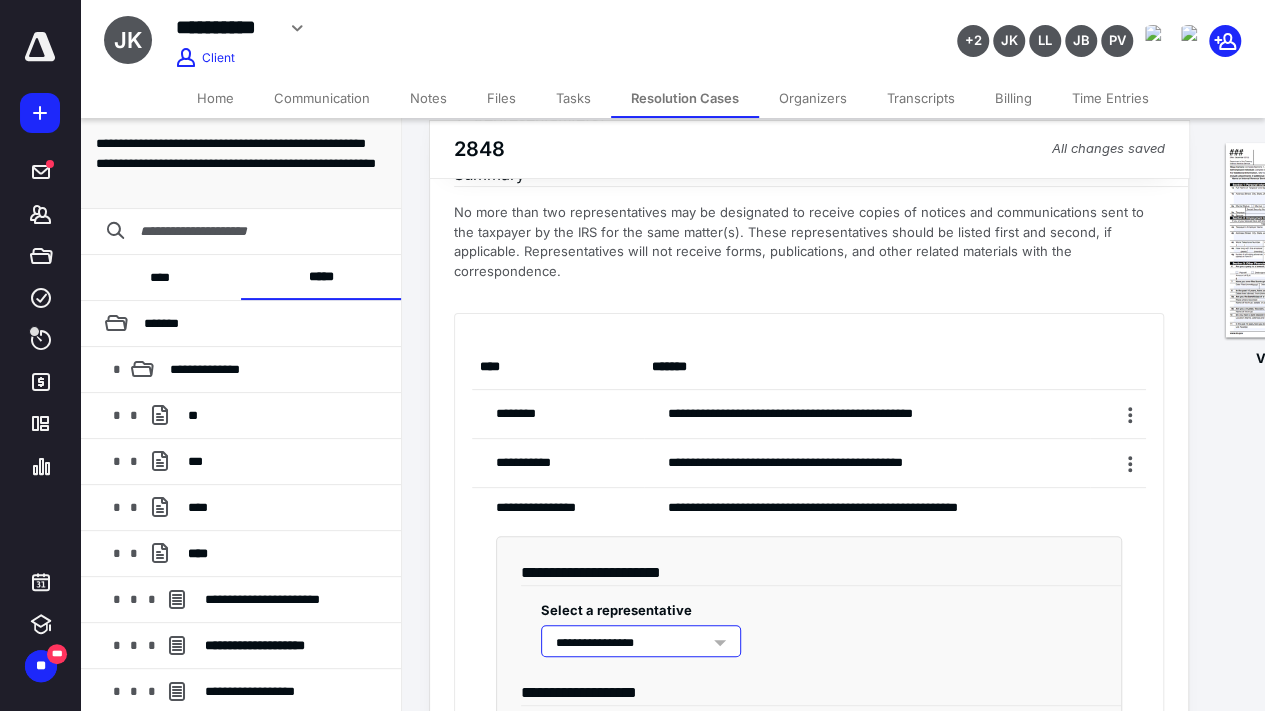type on "****" 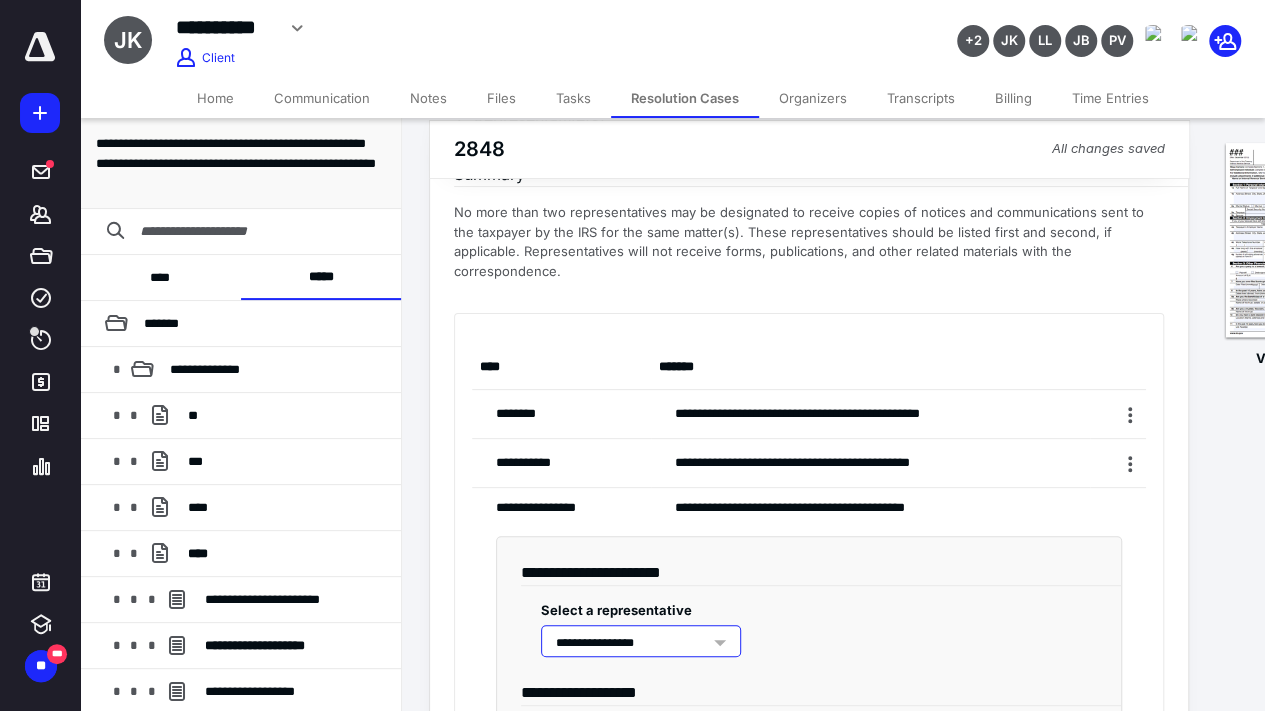 type on "********" 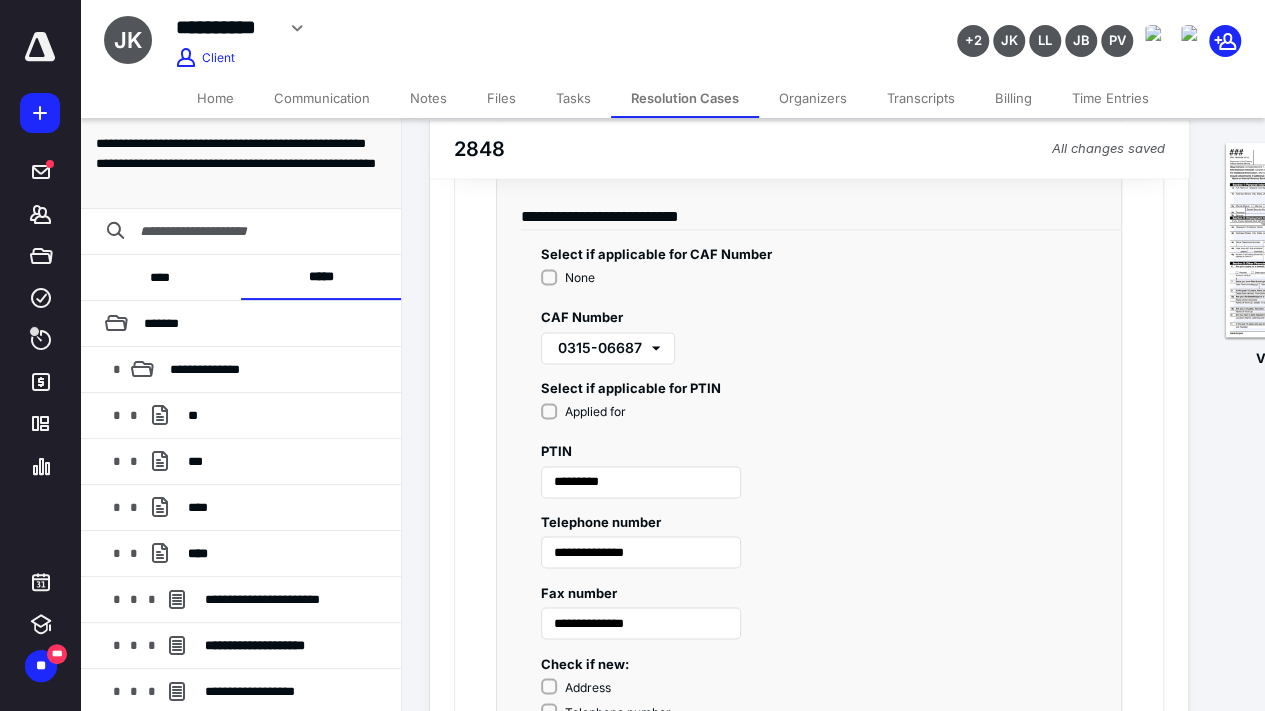 scroll, scrollTop: 1504, scrollLeft: 0, axis: vertical 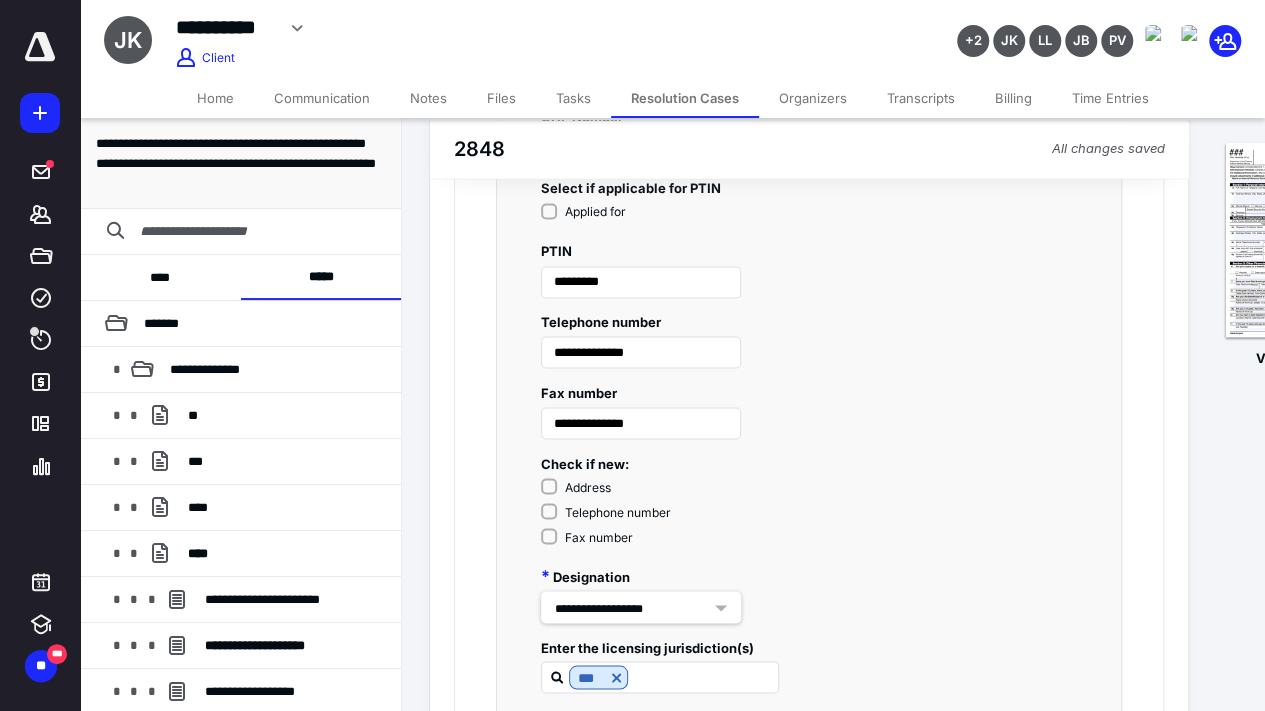 click on "Address" at bounding box center [606, 487] 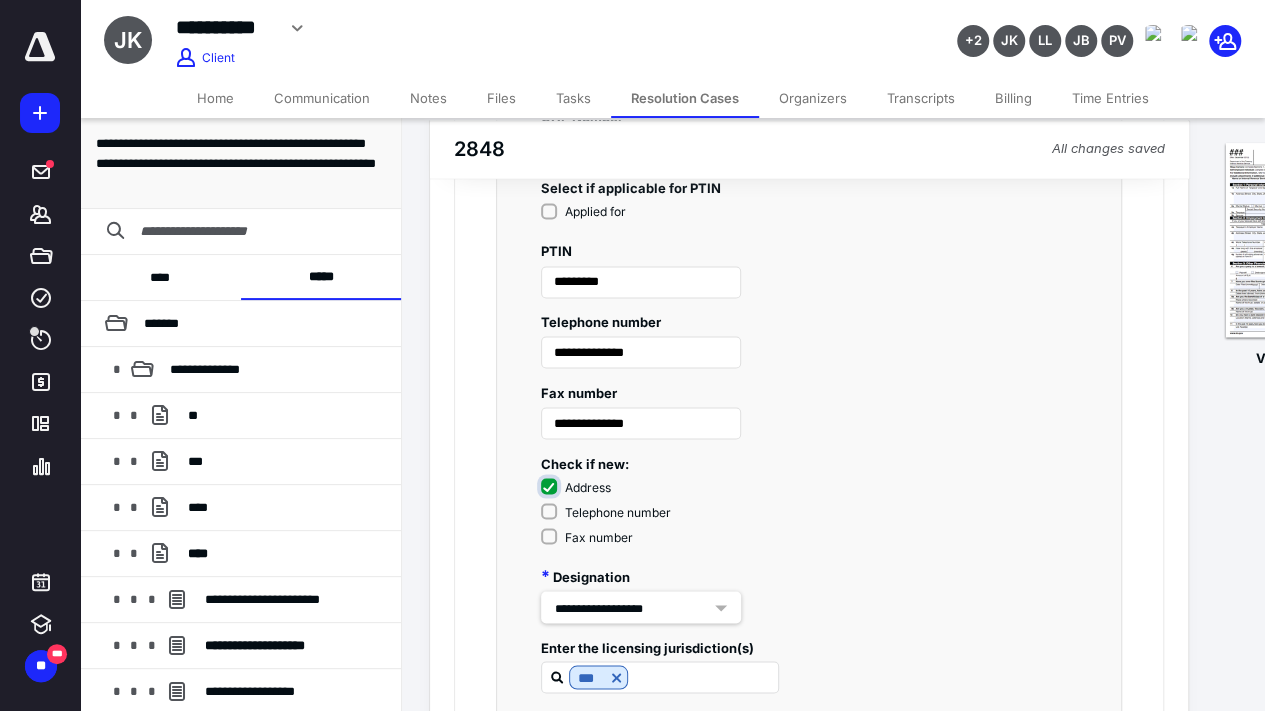 checkbox on "****" 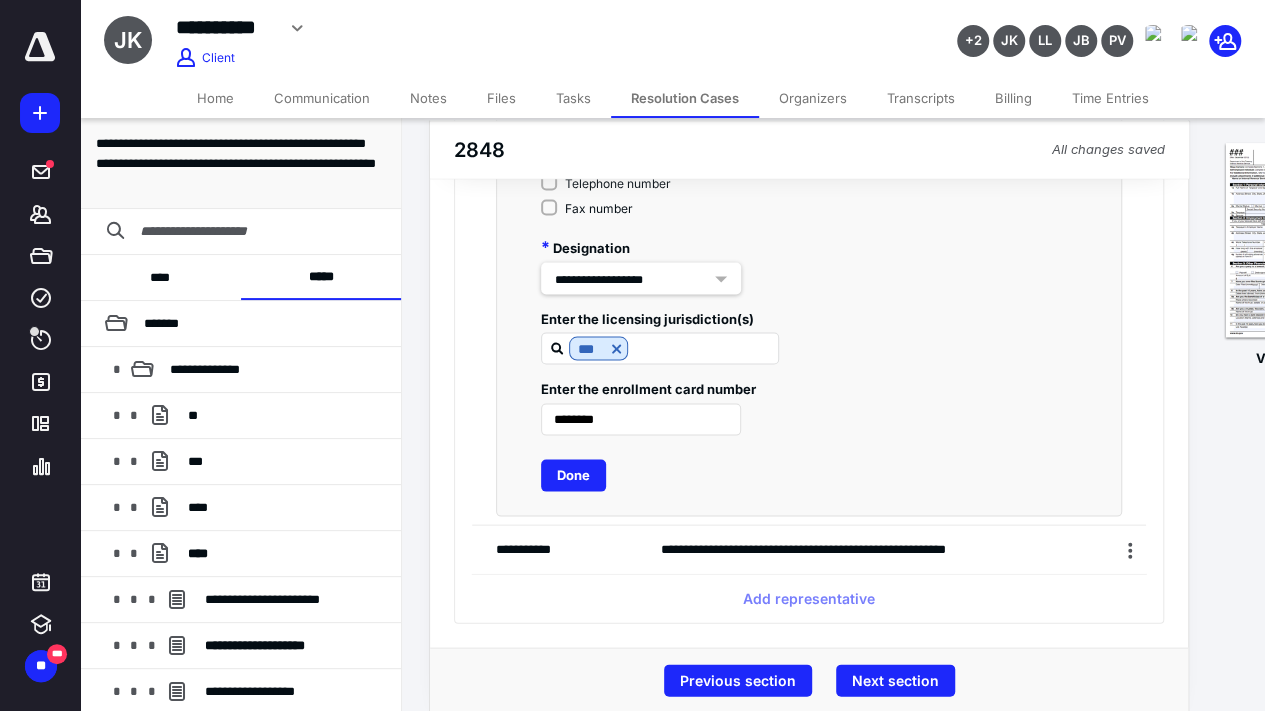 click on "Done" at bounding box center [573, 475] 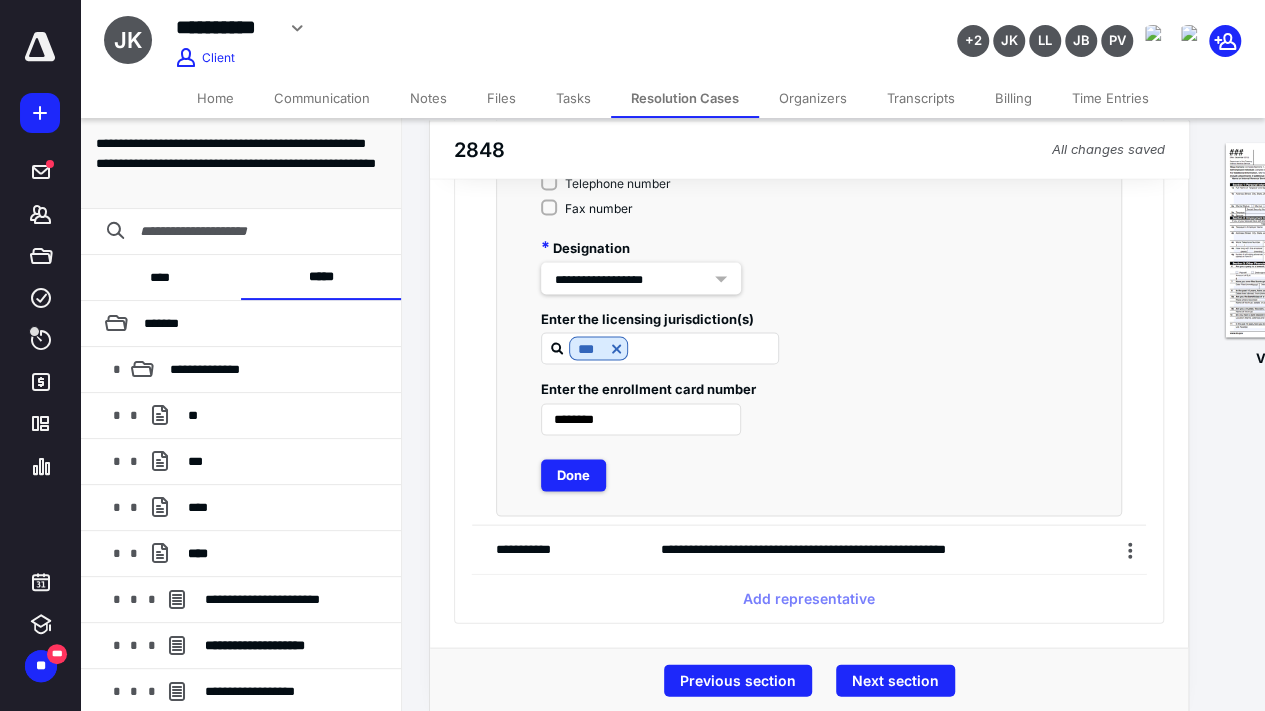 scroll, scrollTop: 118, scrollLeft: 0, axis: vertical 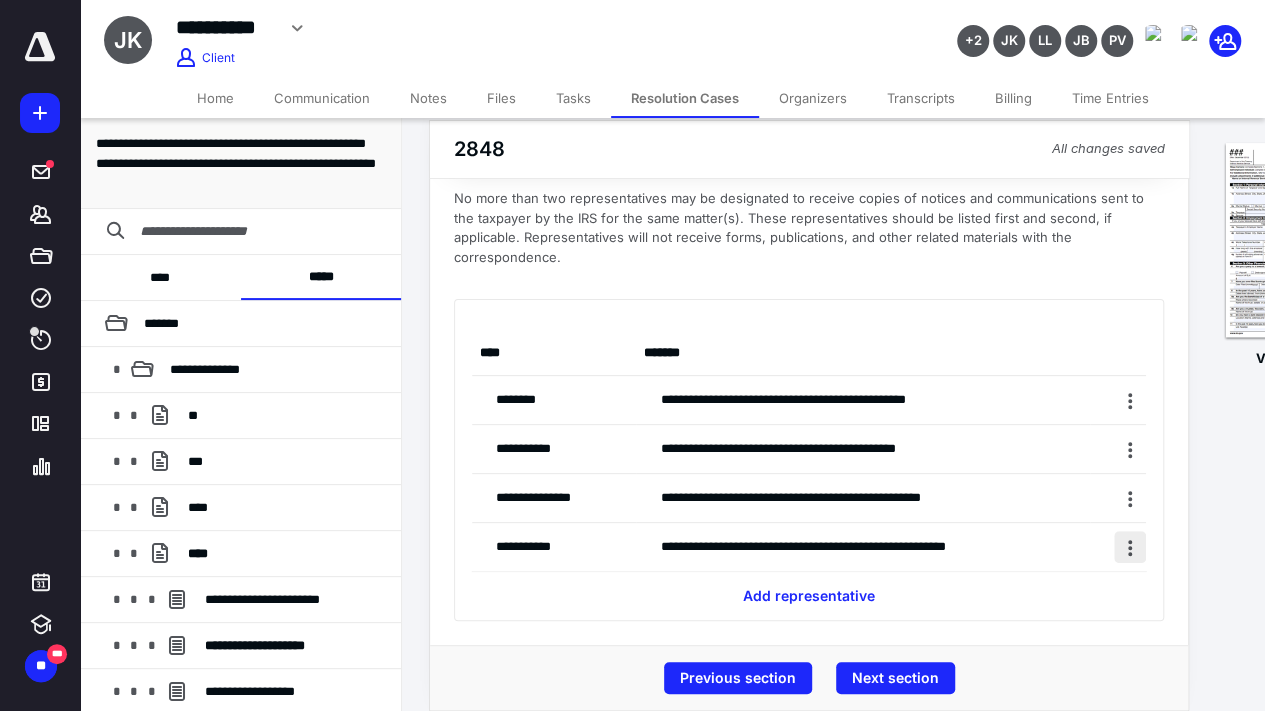 click at bounding box center [1130, 547] 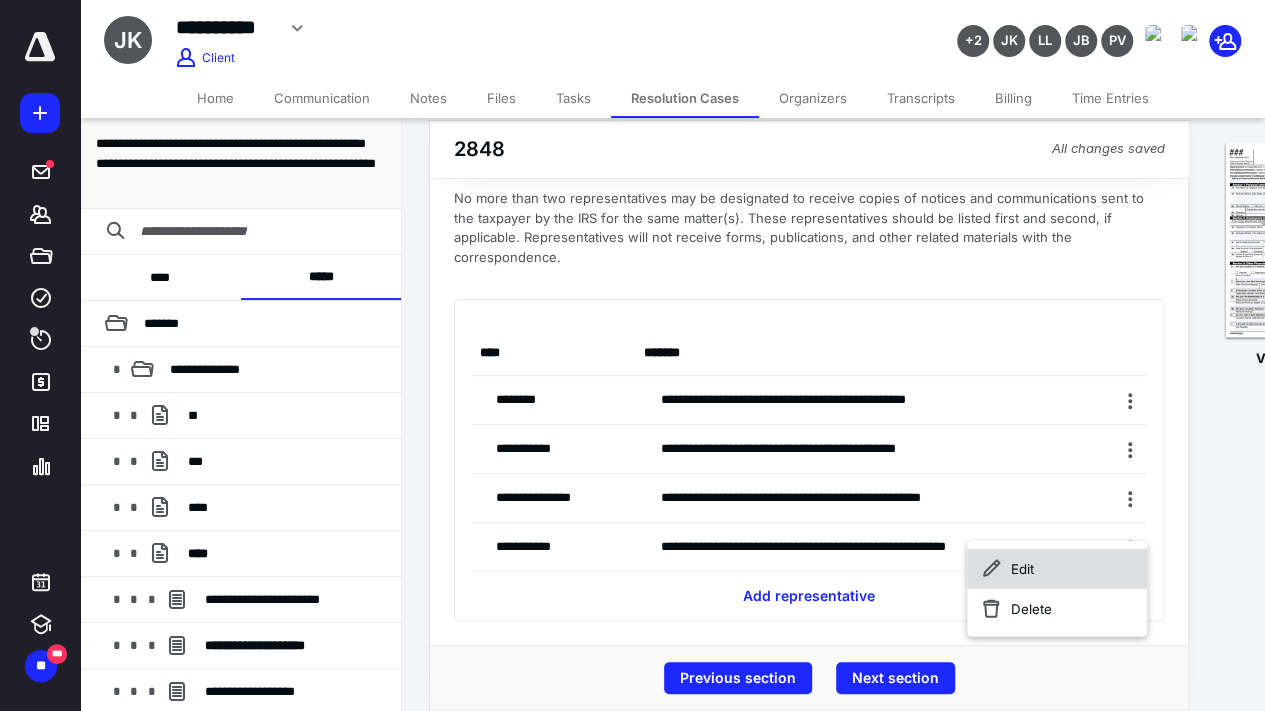 click on "Edit" at bounding box center [1057, 569] 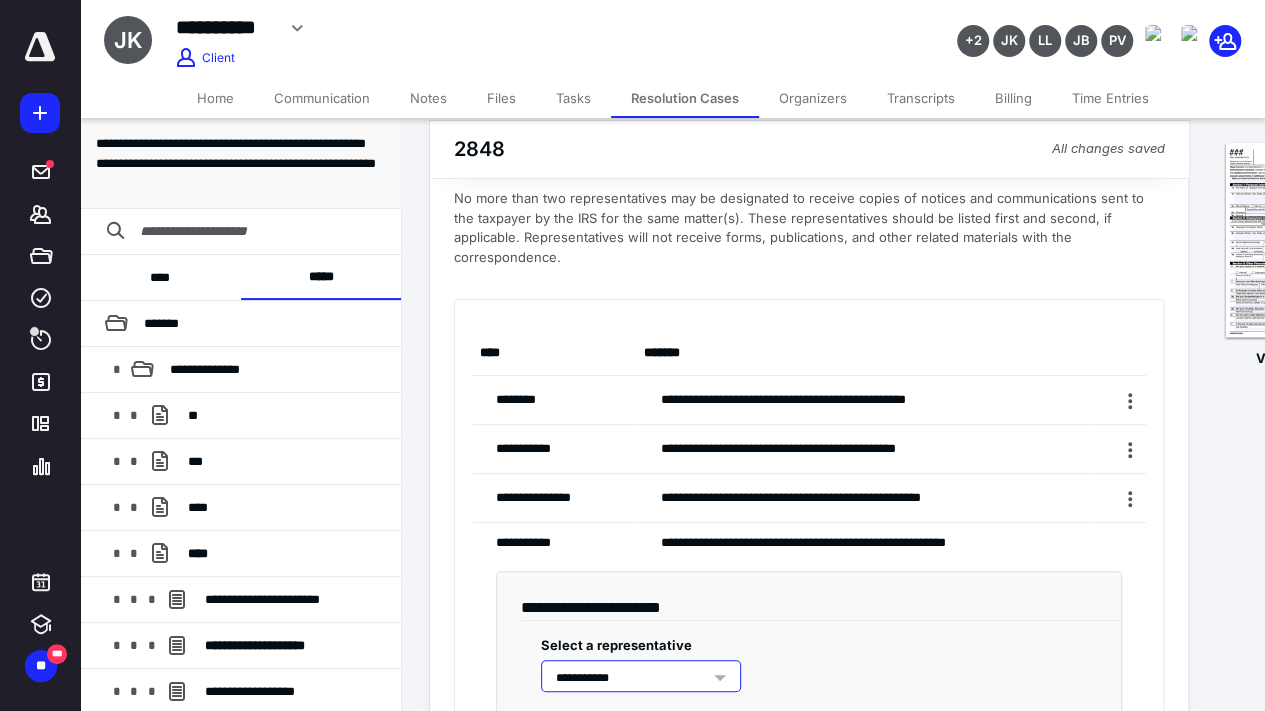 type on "********" 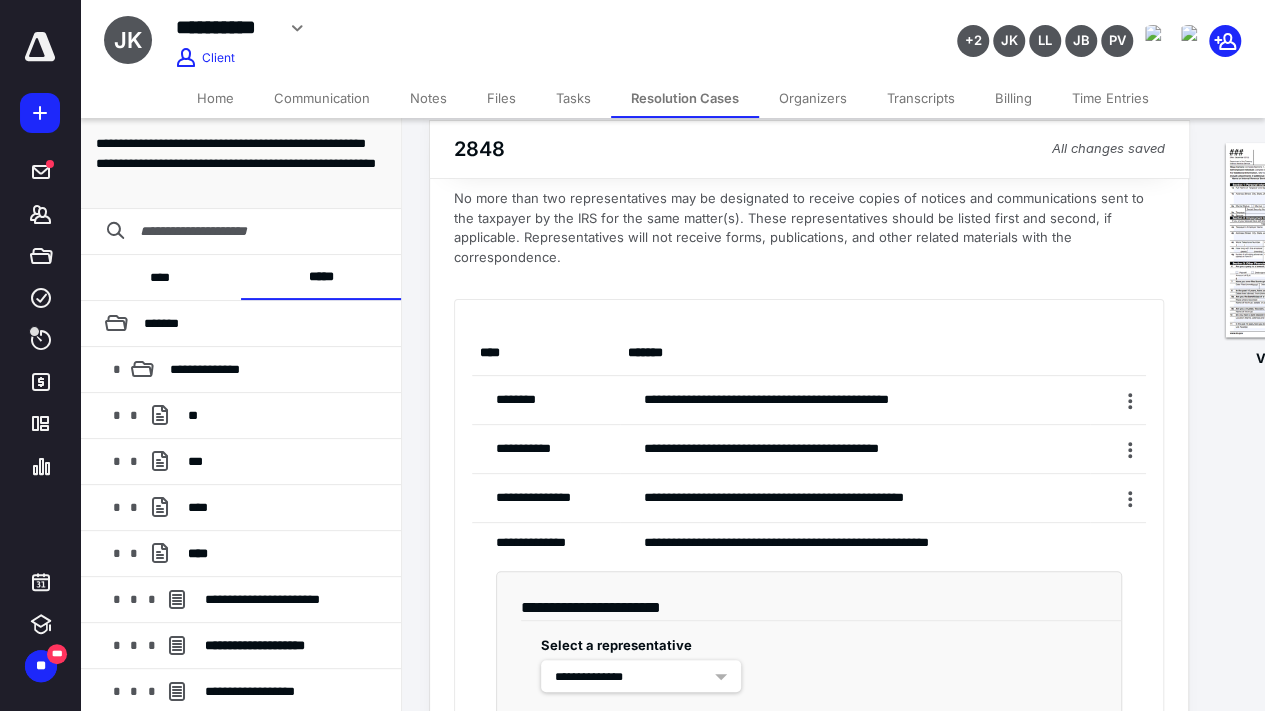click on "**********" at bounding box center [633, 677] 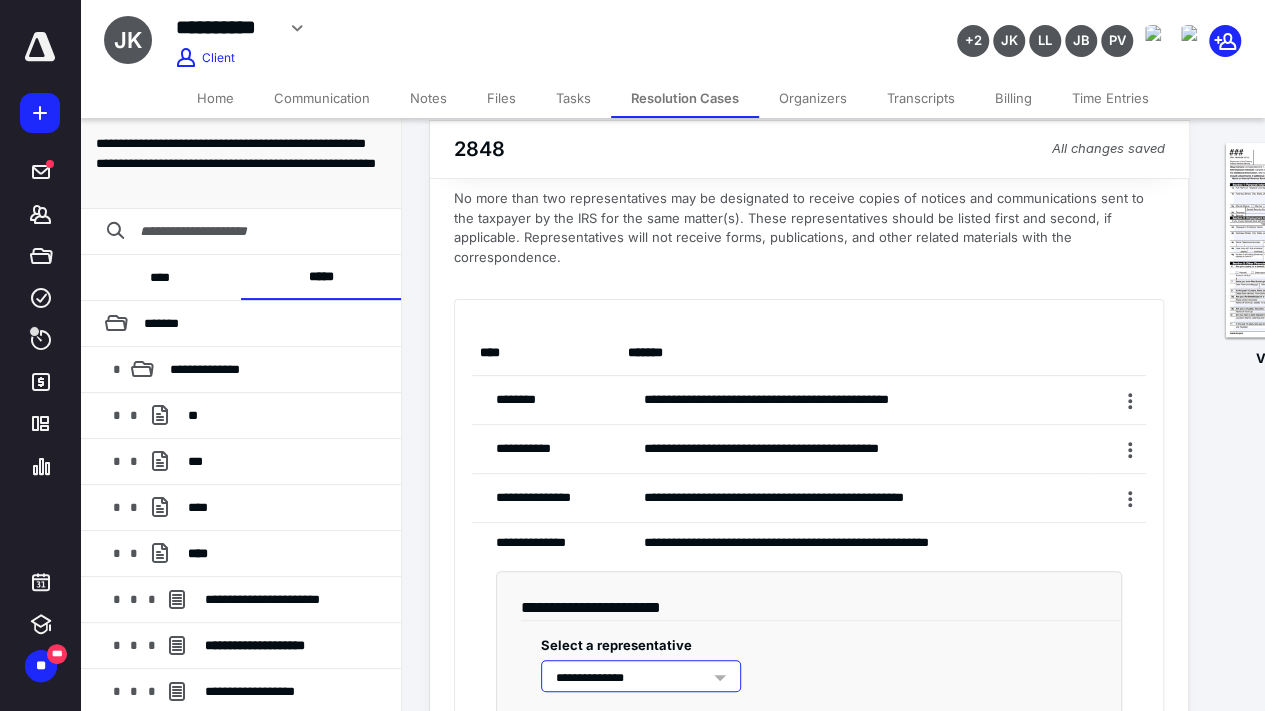 type on "*******" 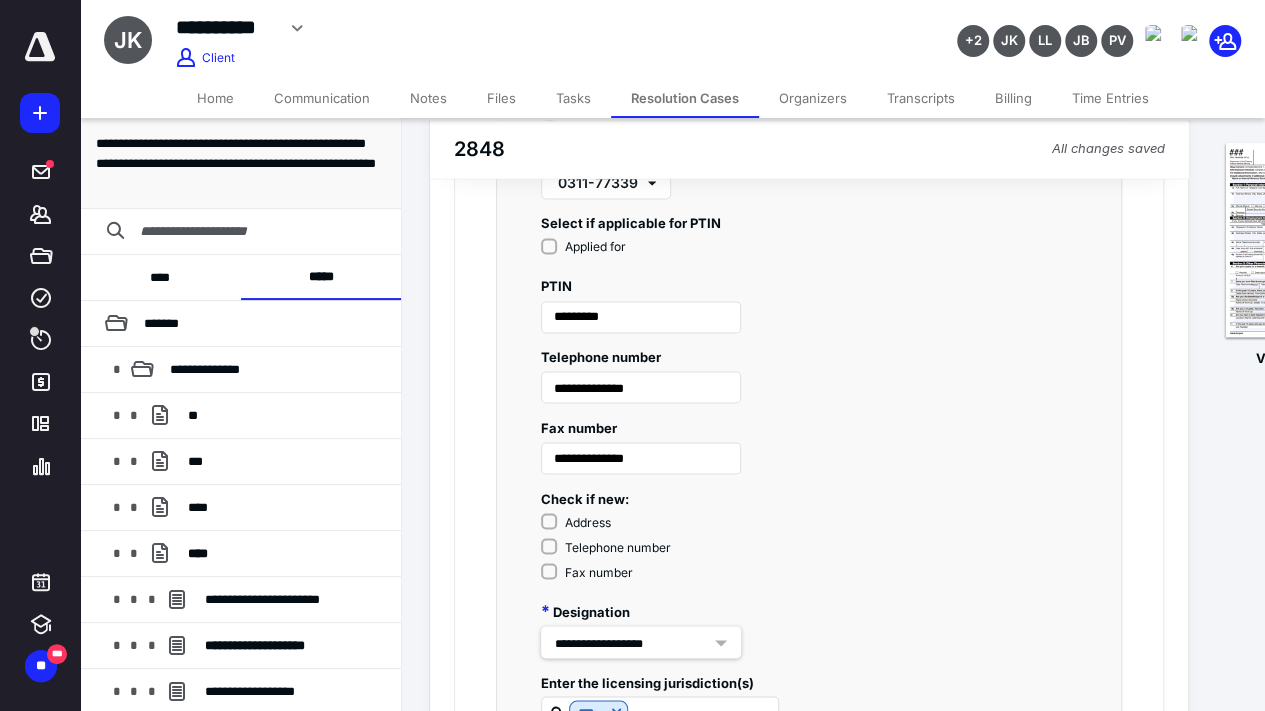 click on "Address" at bounding box center [606, 522] 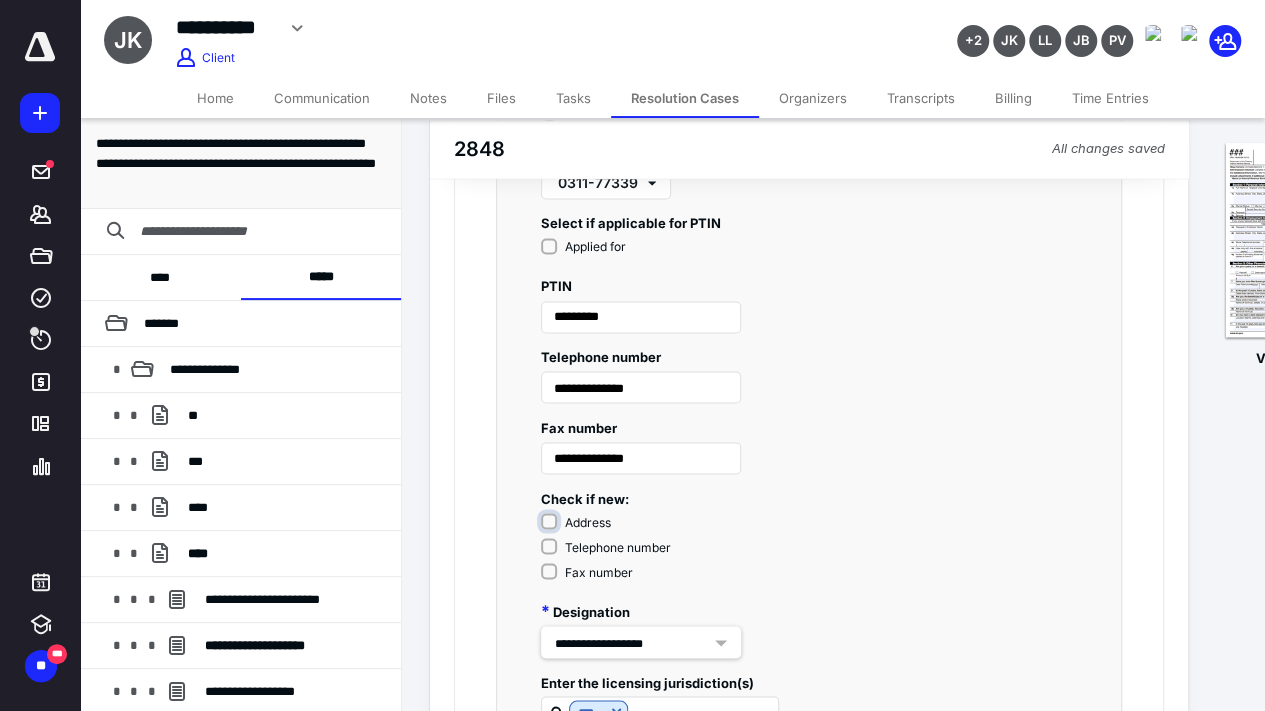 click on "Address" at bounding box center [610, 532] 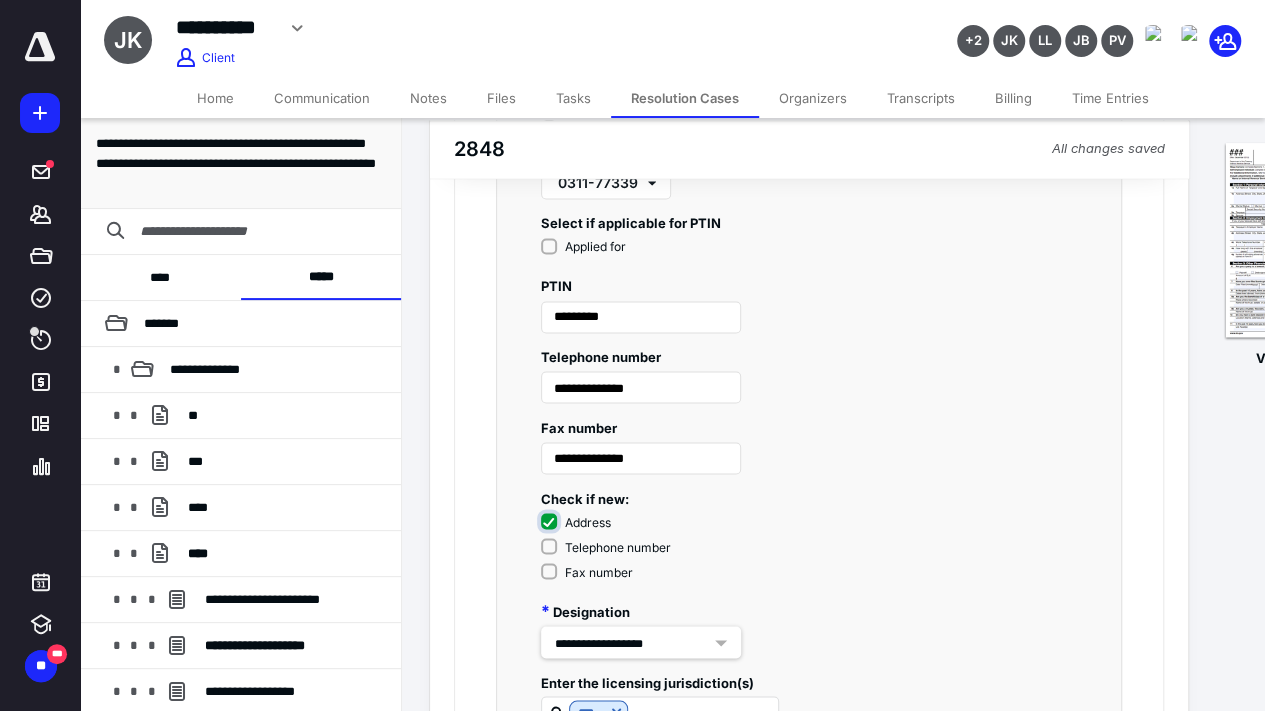 checkbox on "****" 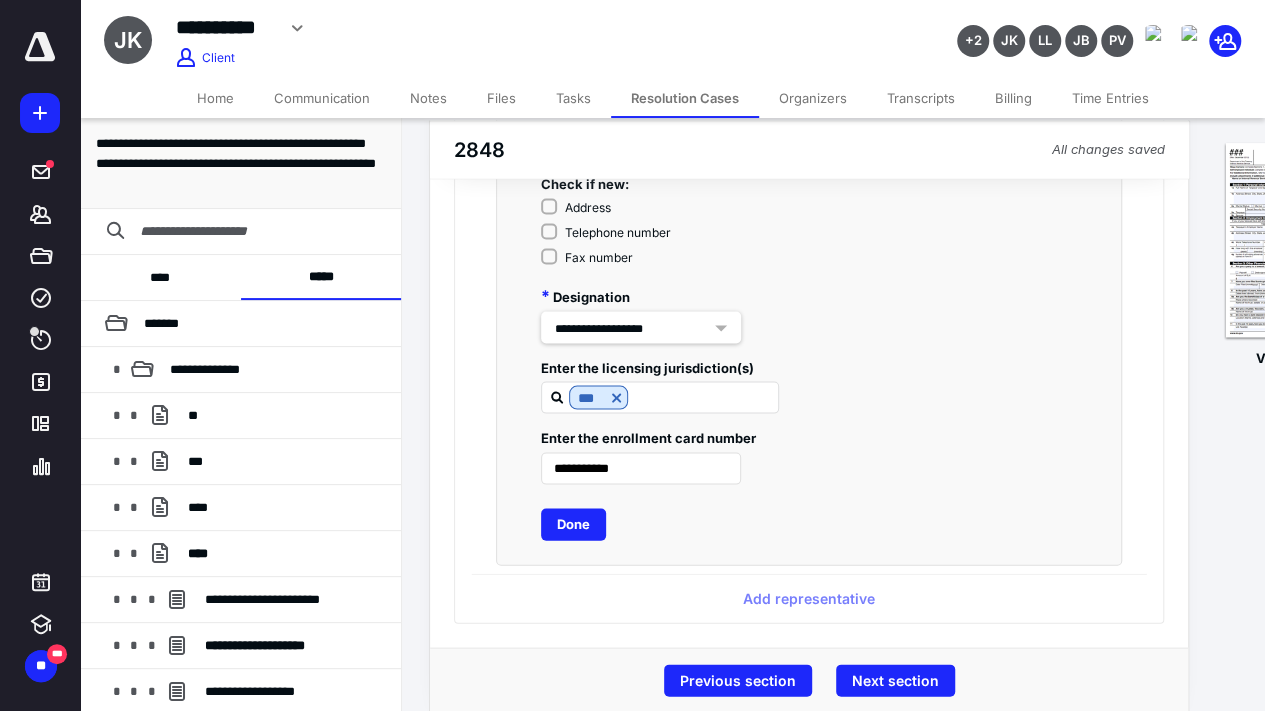 click on "Done" at bounding box center (573, 524) 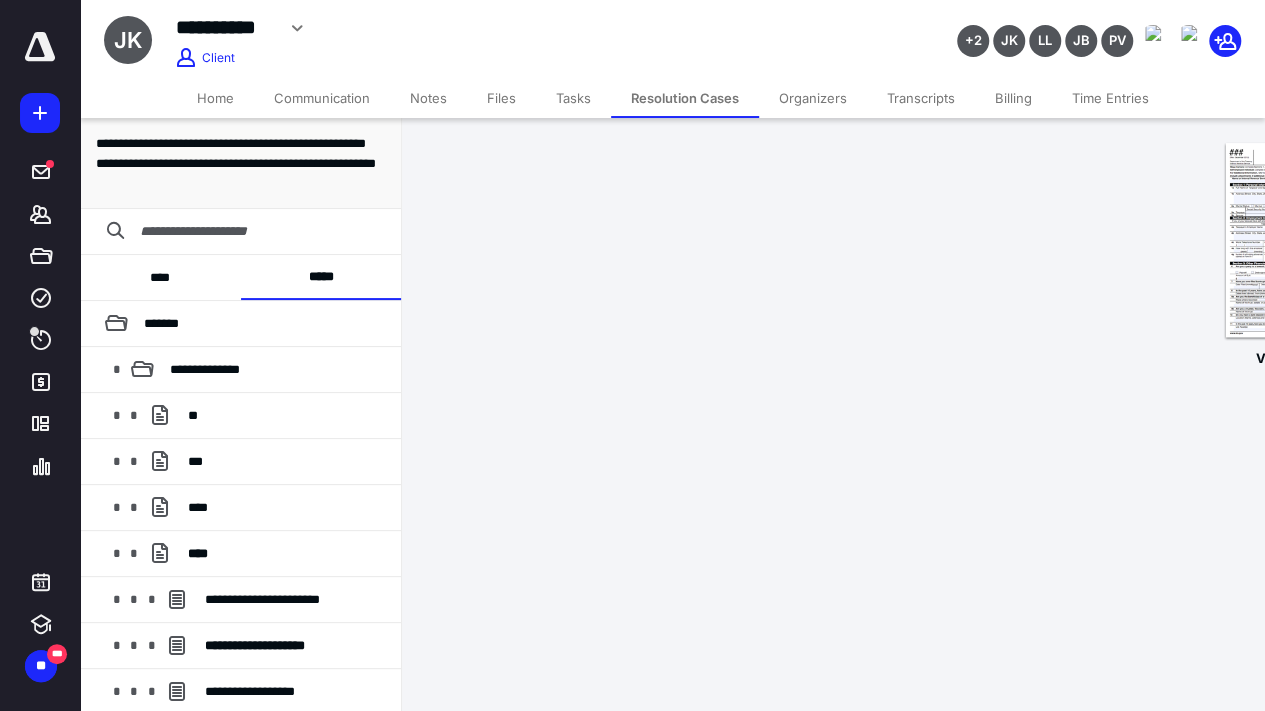 scroll, scrollTop: 118, scrollLeft: 0, axis: vertical 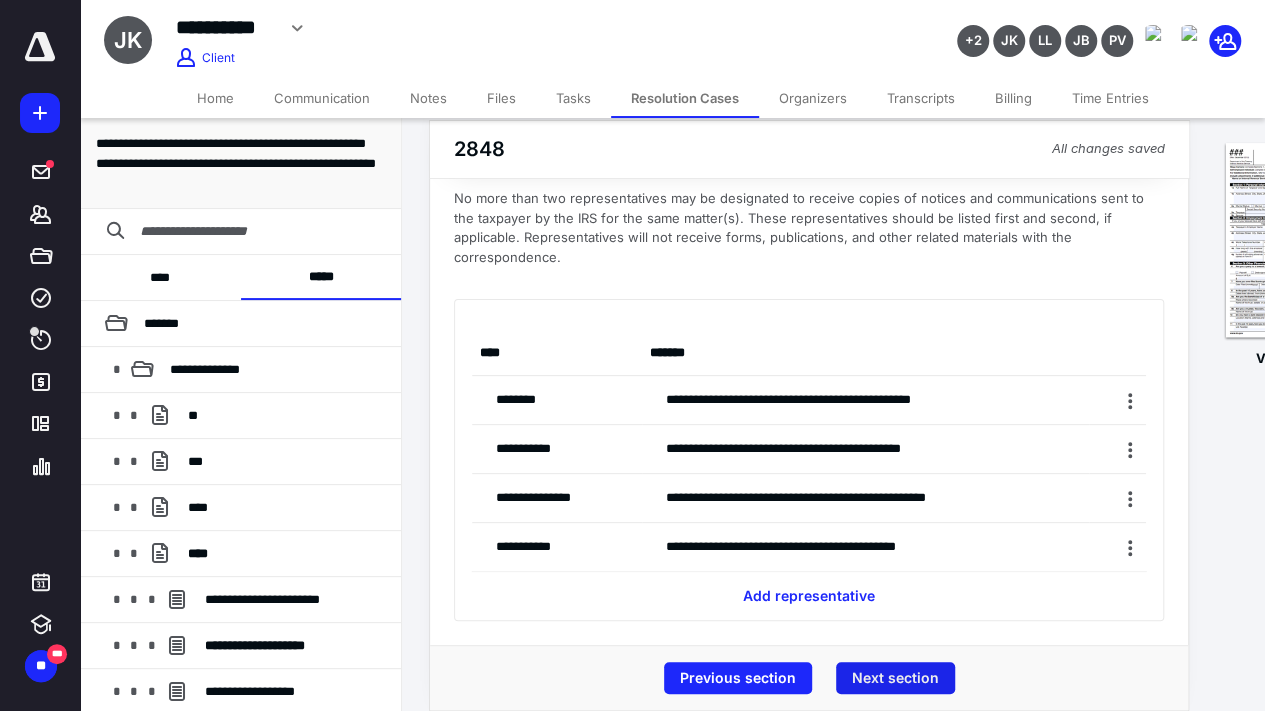 click on "Next section" at bounding box center [895, 678] 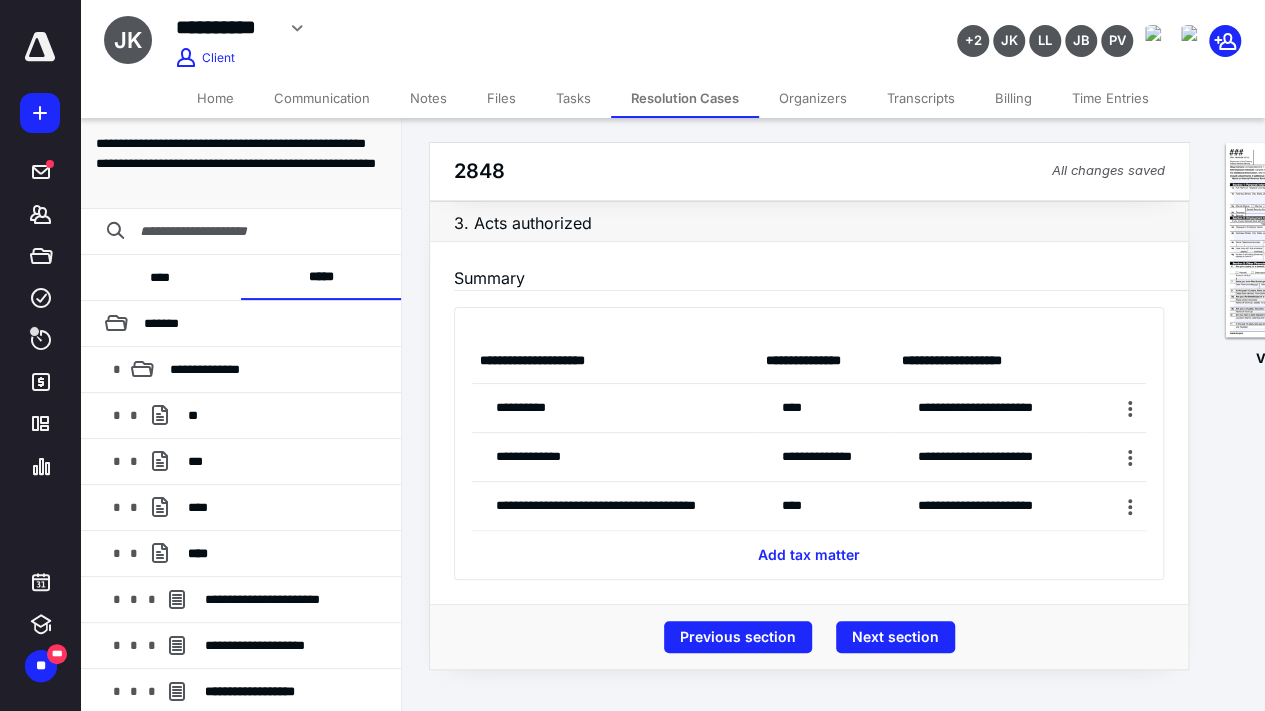 scroll, scrollTop: 0, scrollLeft: 0, axis: both 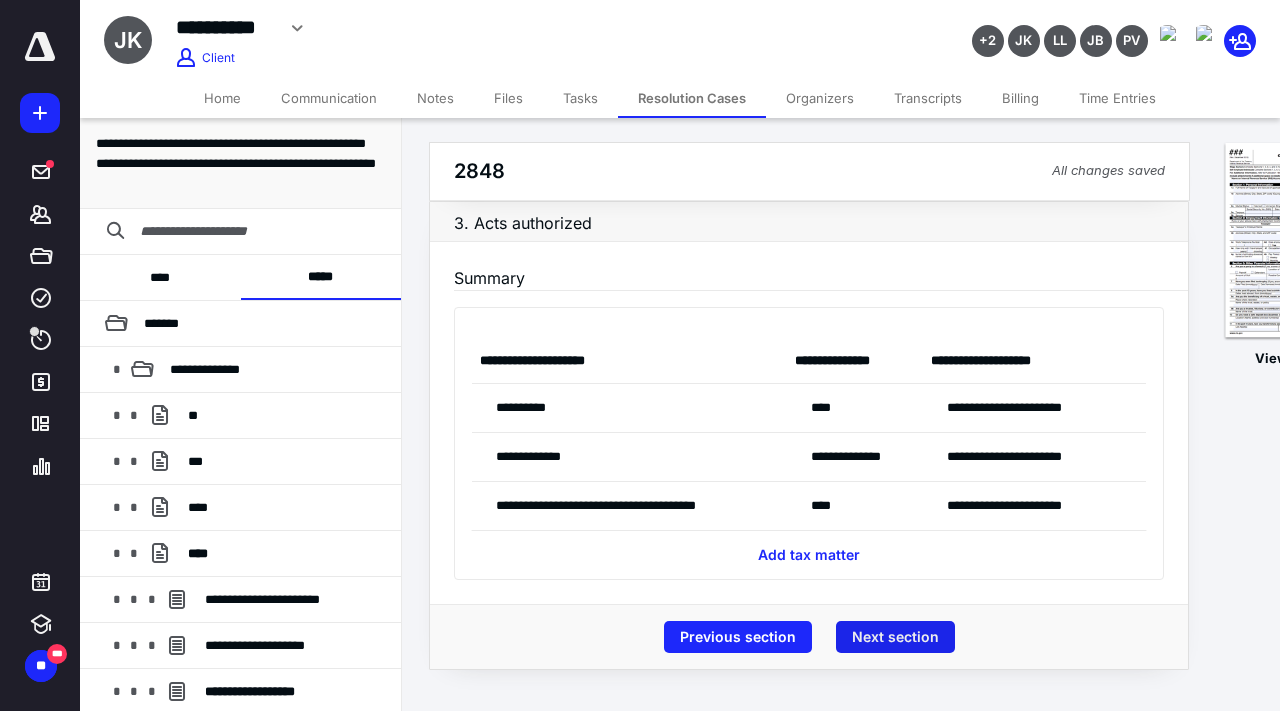 click on "Next section" at bounding box center [895, 637] 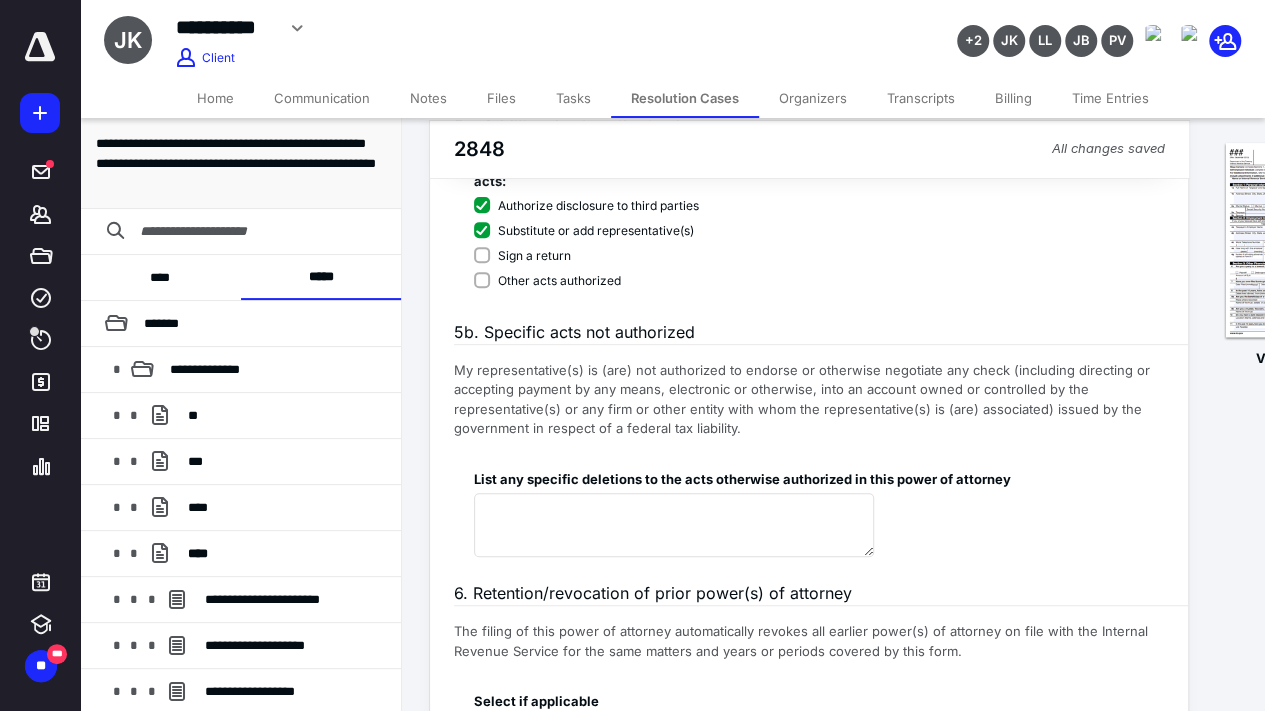 scroll, scrollTop: 406, scrollLeft: 0, axis: vertical 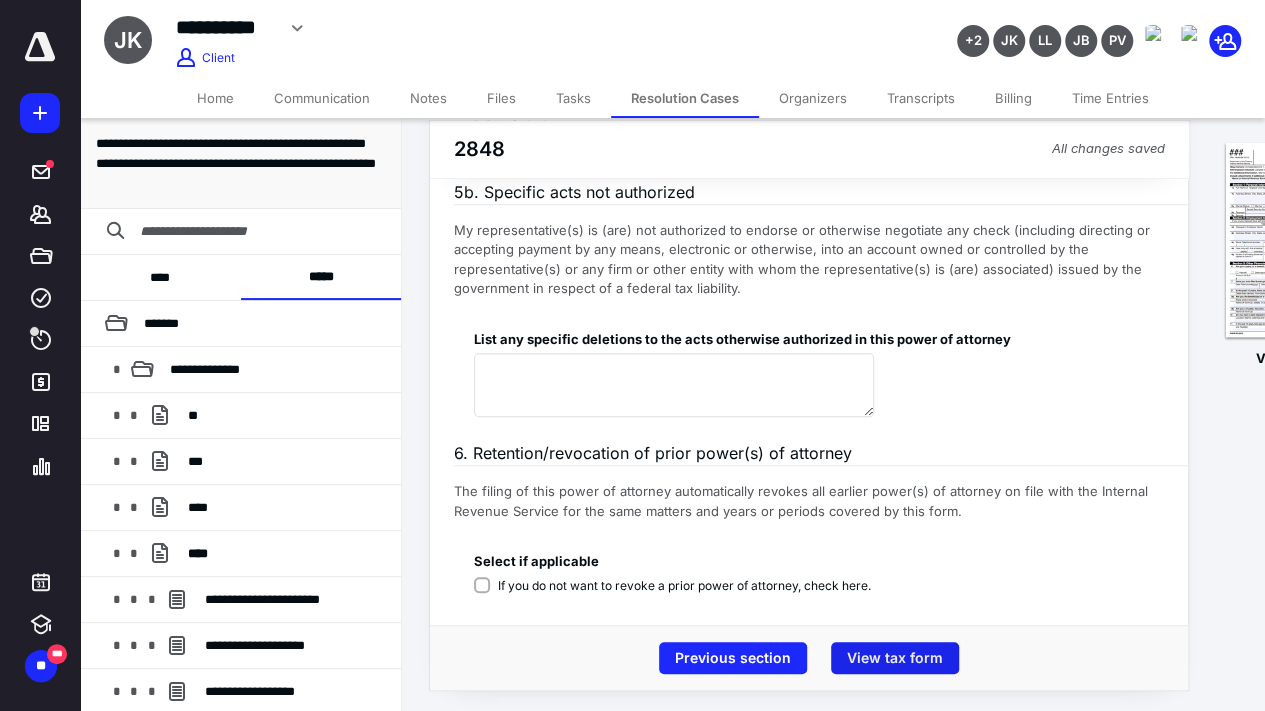 click on "View tax form" at bounding box center [895, 658] 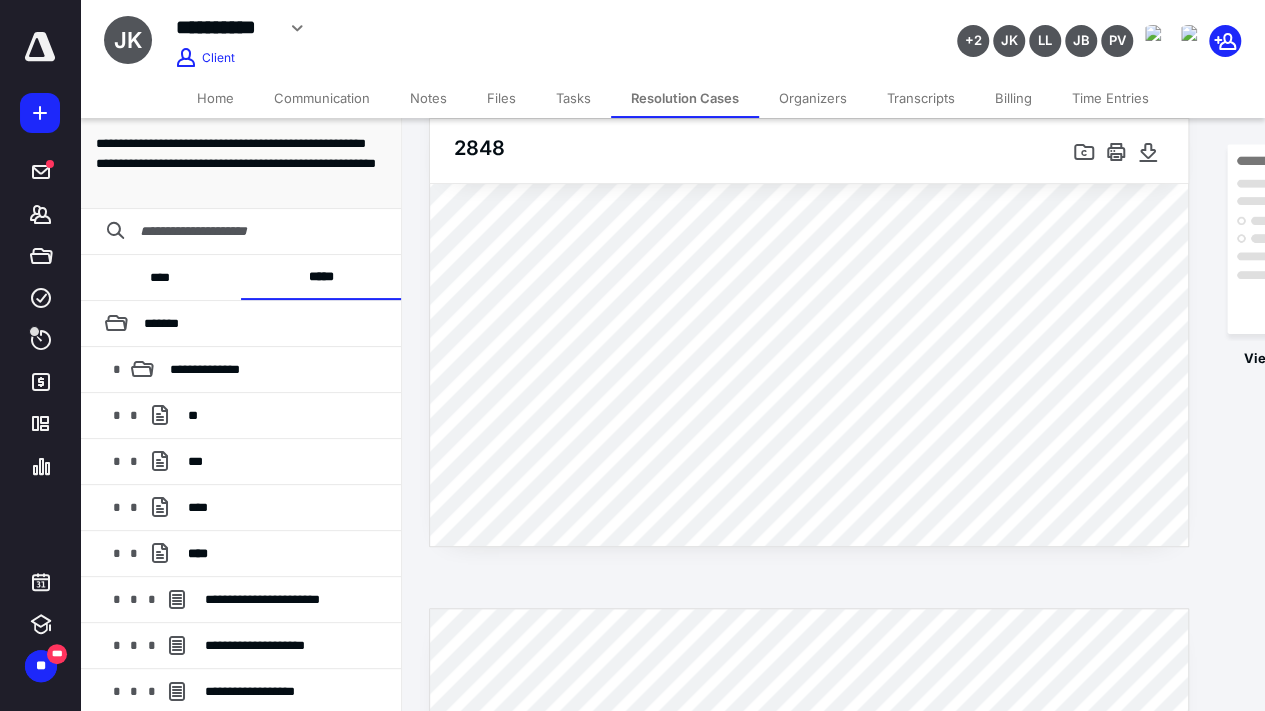 scroll, scrollTop: 700, scrollLeft: 0, axis: vertical 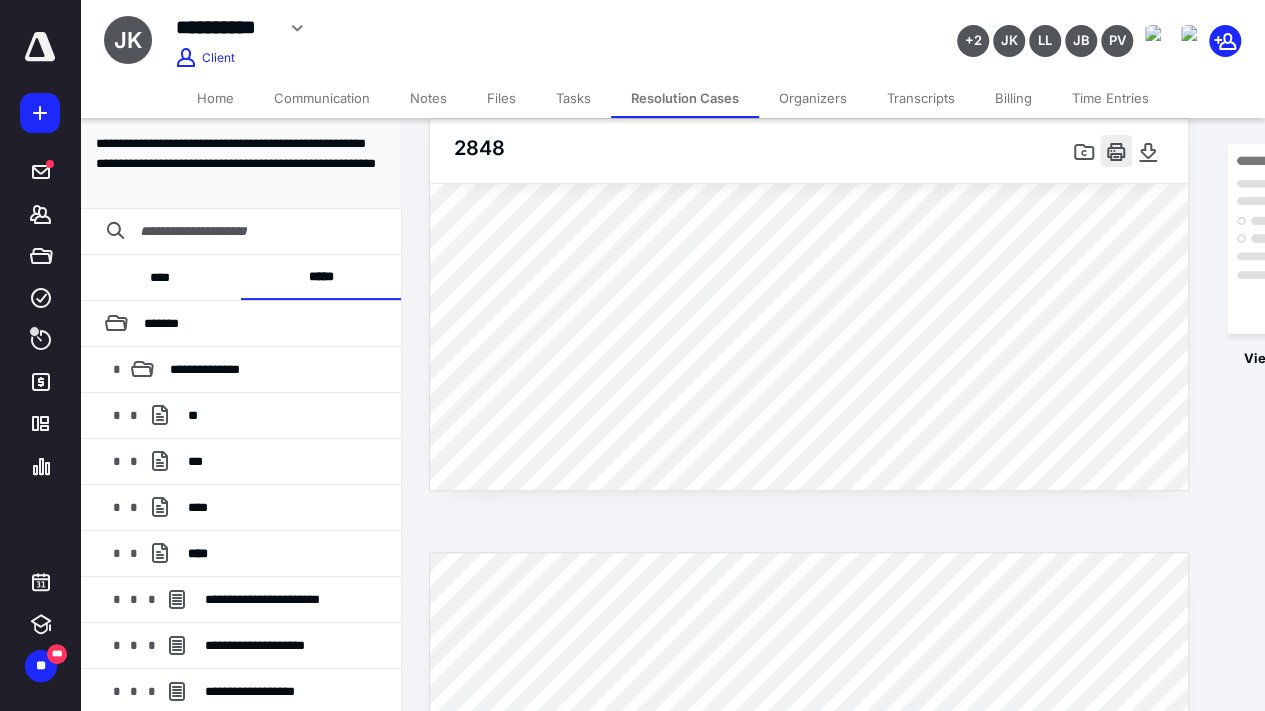 click at bounding box center [1116, 151] 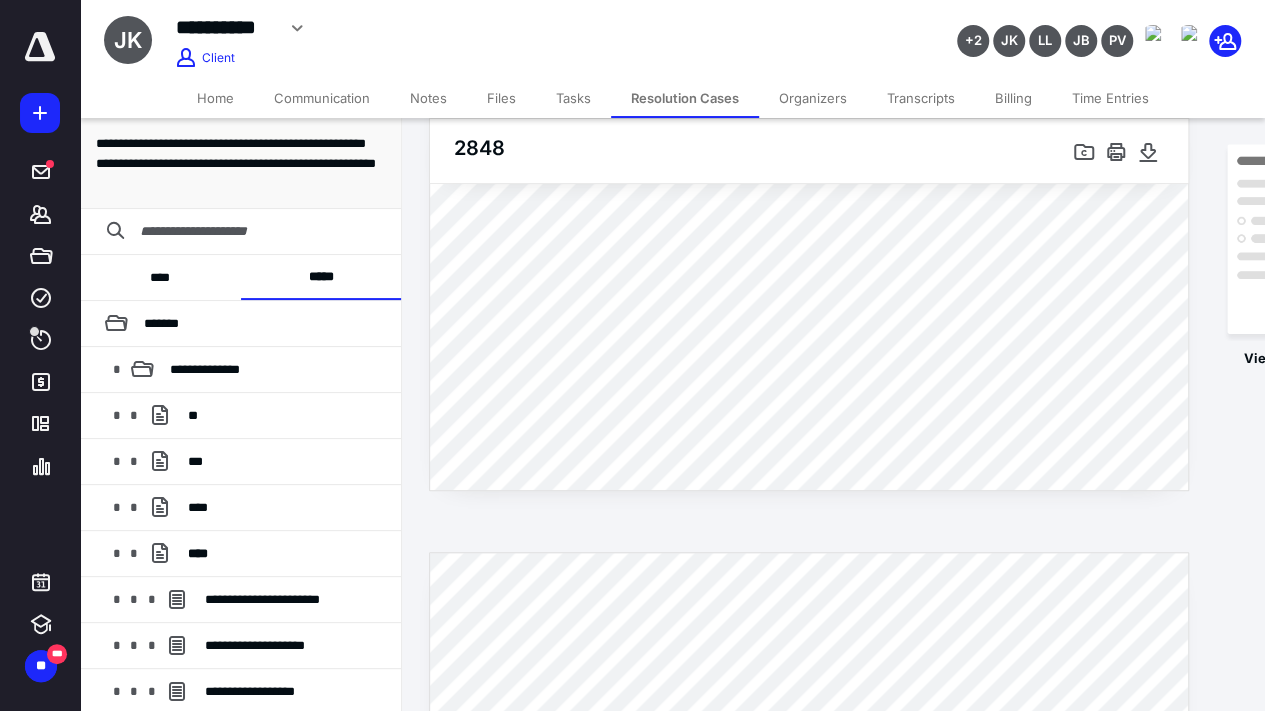 click on "Files" at bounding box center [501, 98] 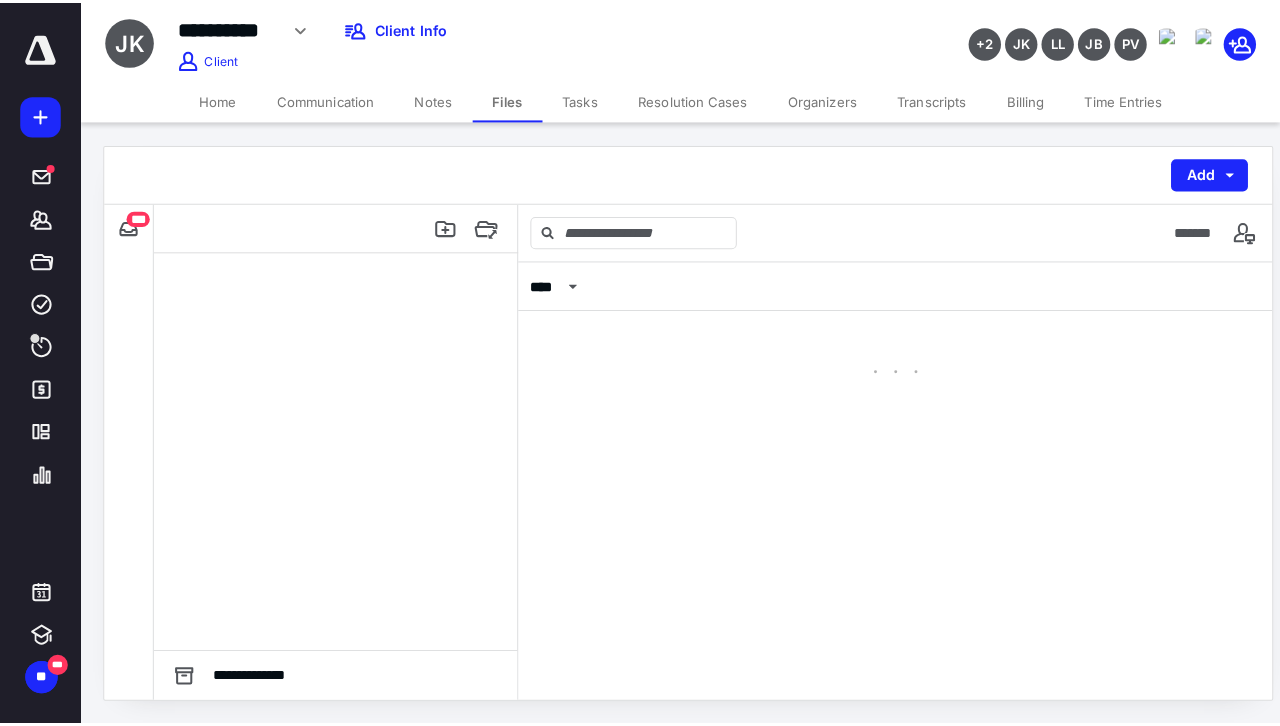 scroll, scrollTop: 0, scrollLeft: 0, axis: both 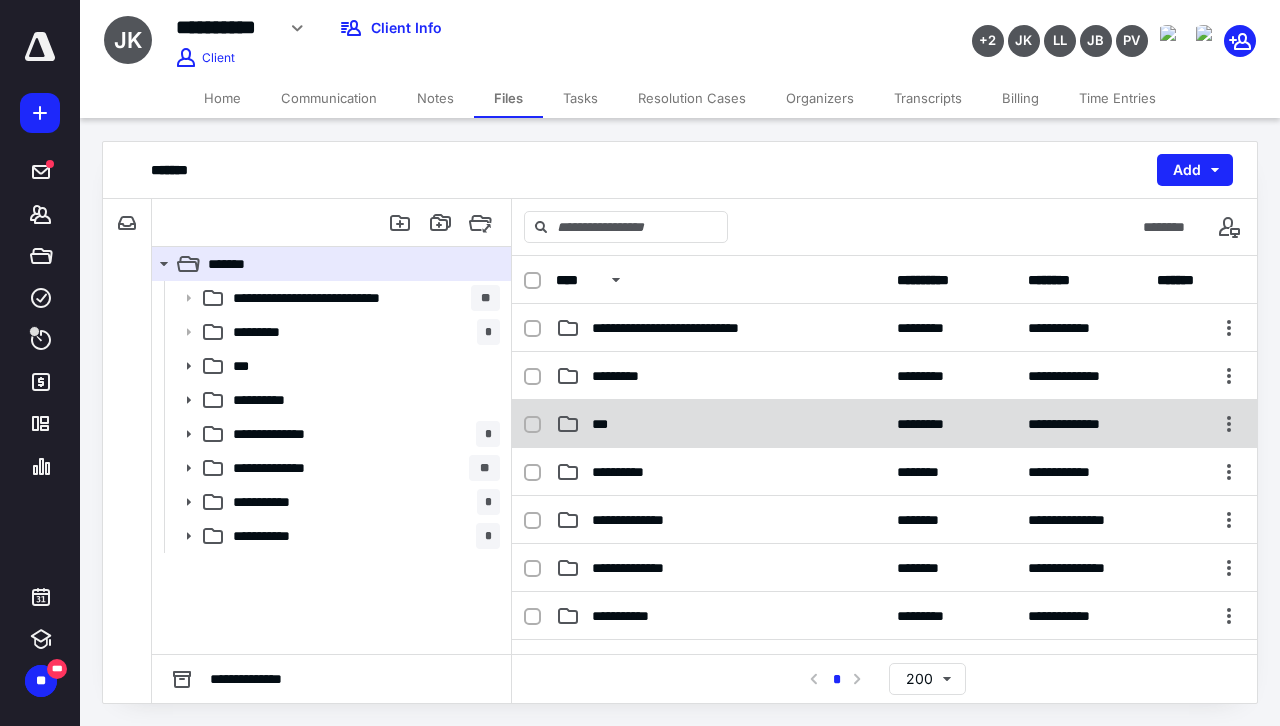 click on "***" at bounding box center [720, 424] 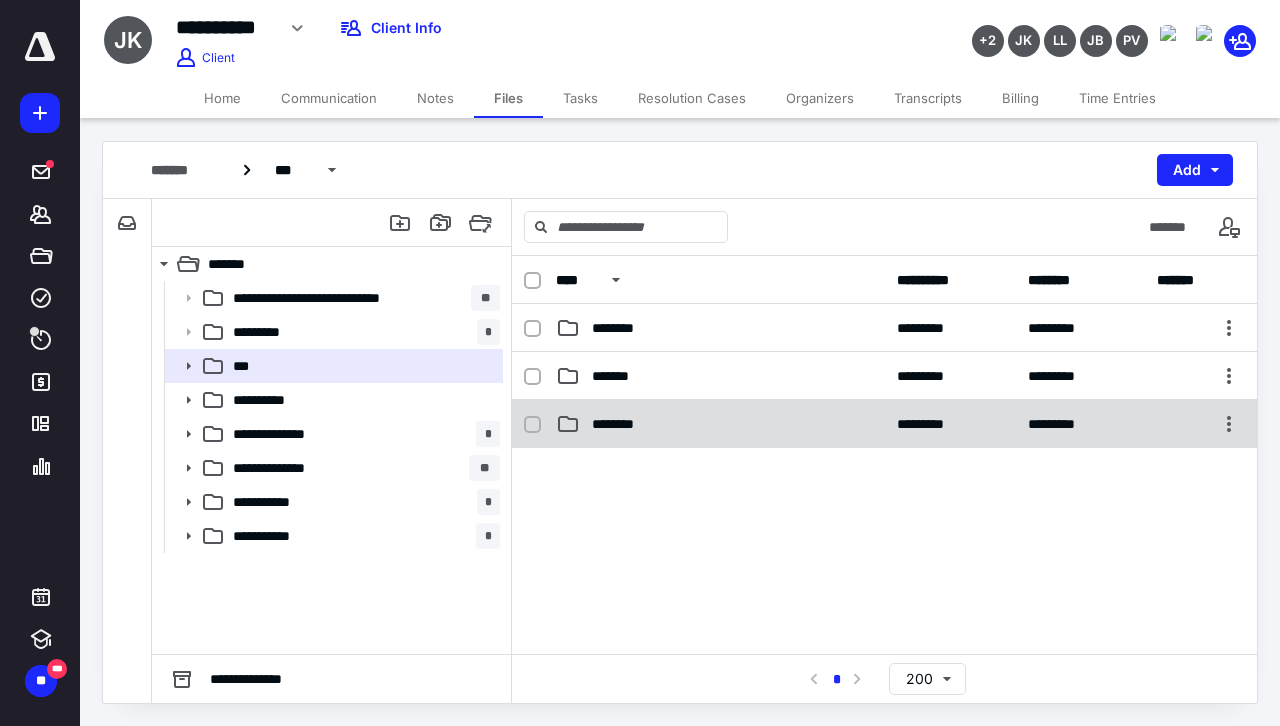 click on "********" at bounding box center [623, 424] 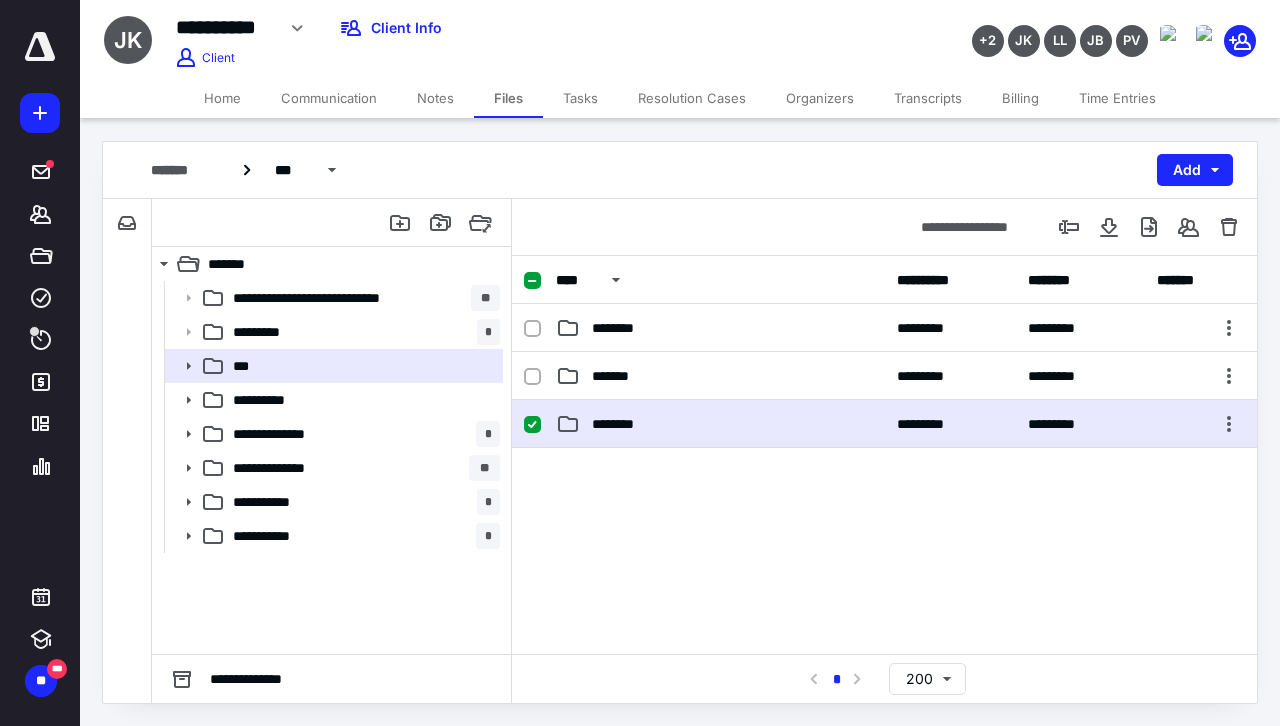 click on "********" at bounding box center [623, 424] 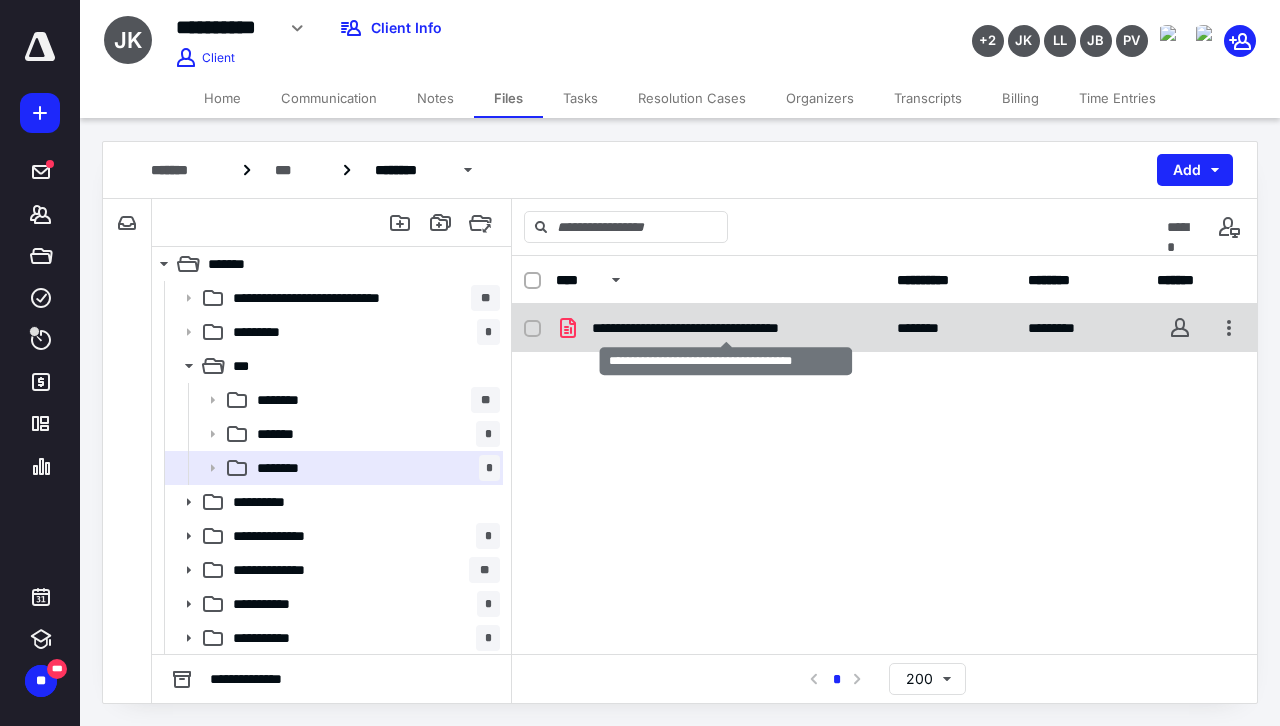 click on "**********" at bounding box center [726, 328] 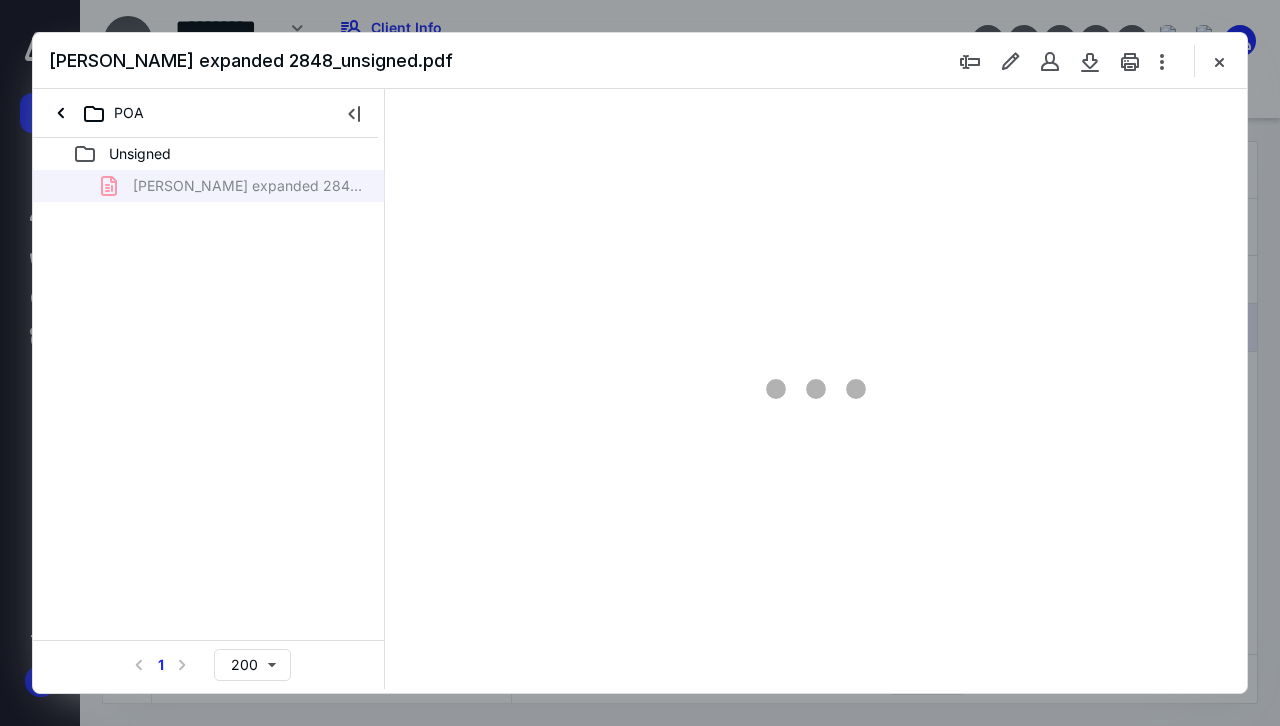 scroll, scrollTop: 0, scrollLeft: 0, axis: both 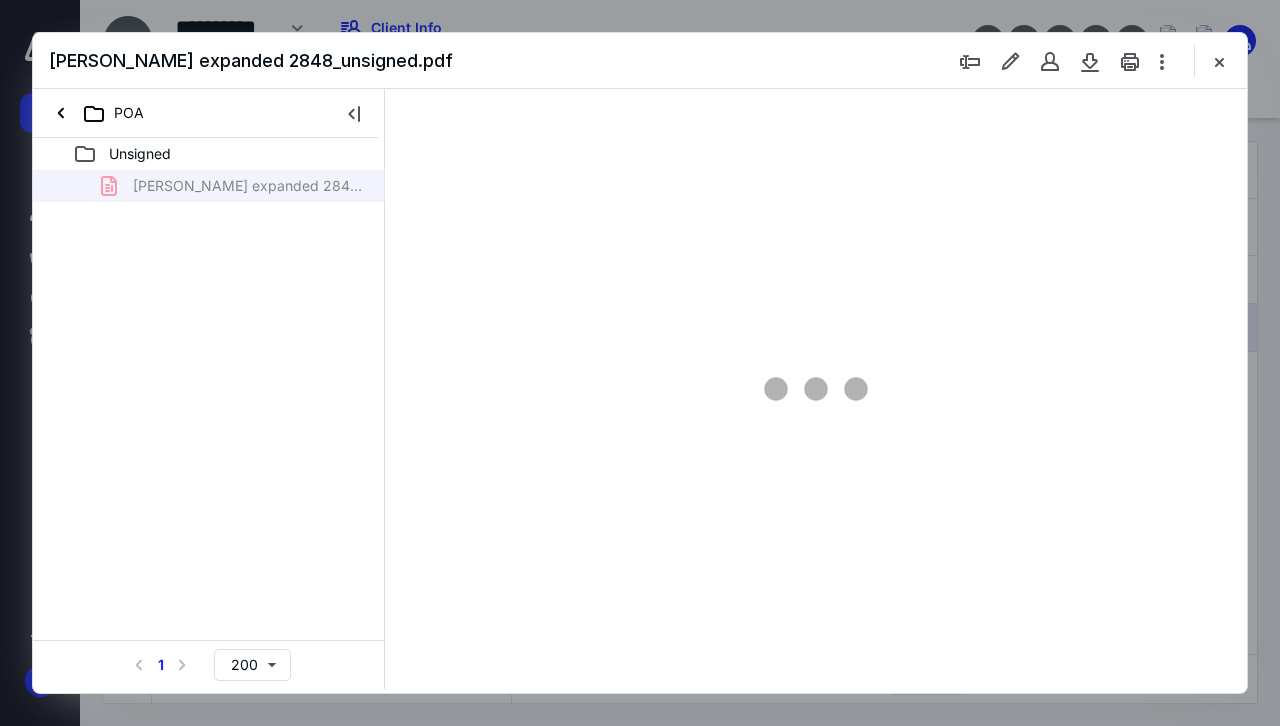 type on "63" 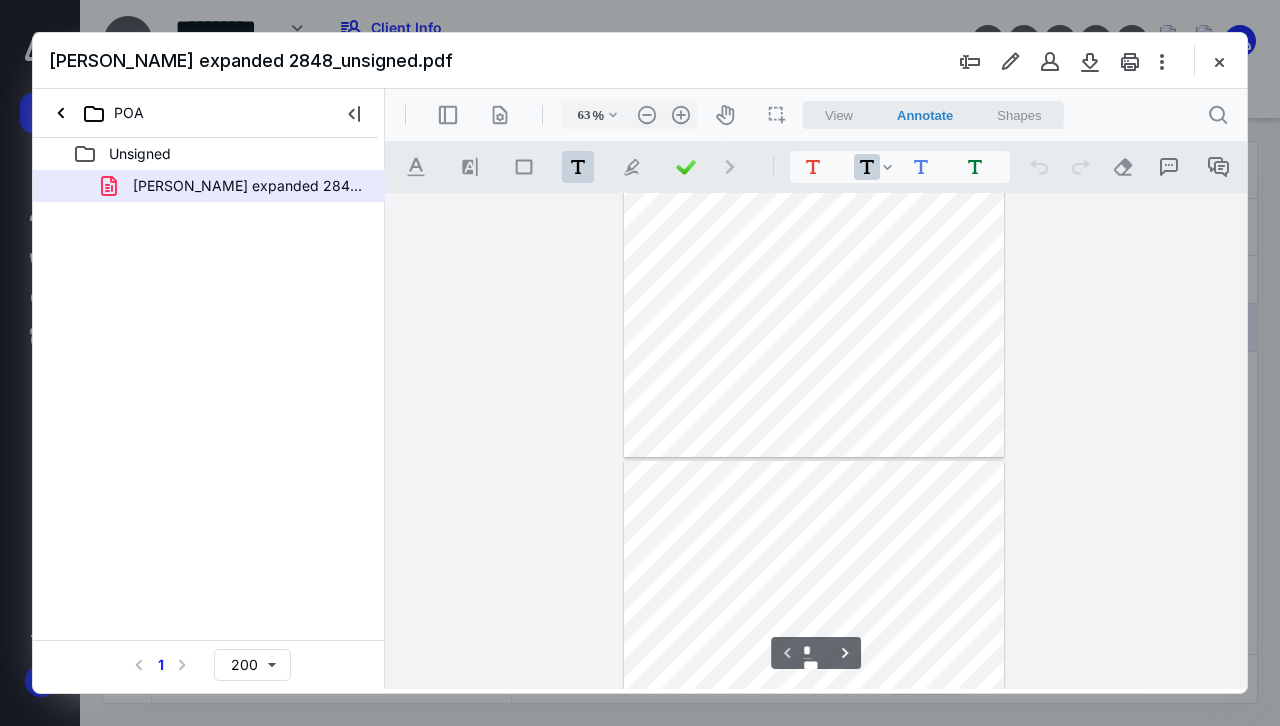 scroll, scrollTop: 495, scrollLeft: 0, axis: vertical 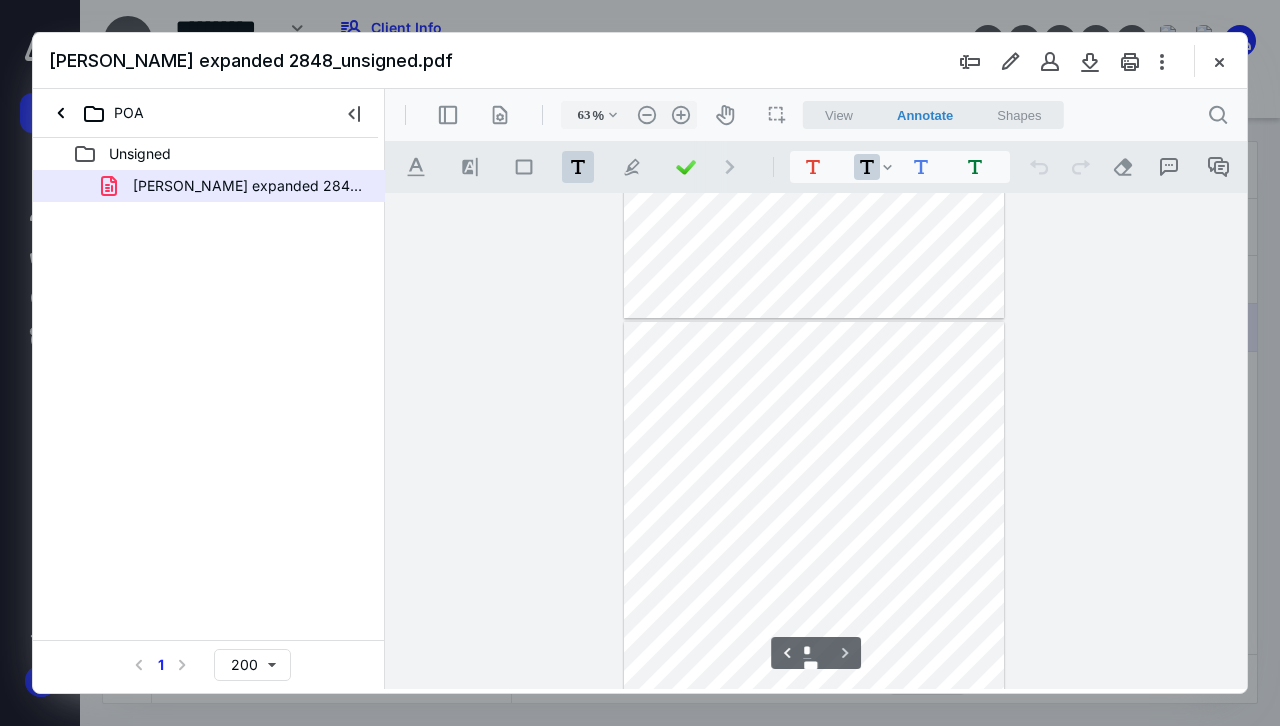type on "*" 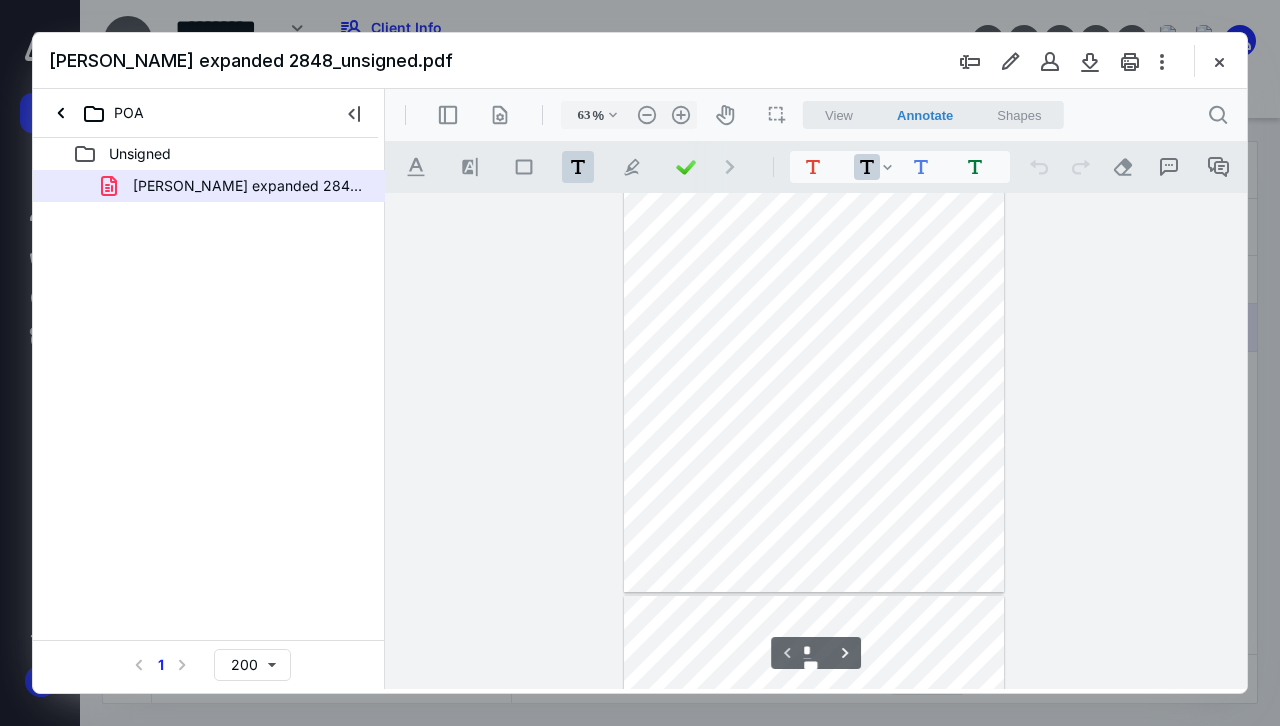 scroll, scrollTop: 0, scrollLeft: 0, axis: both 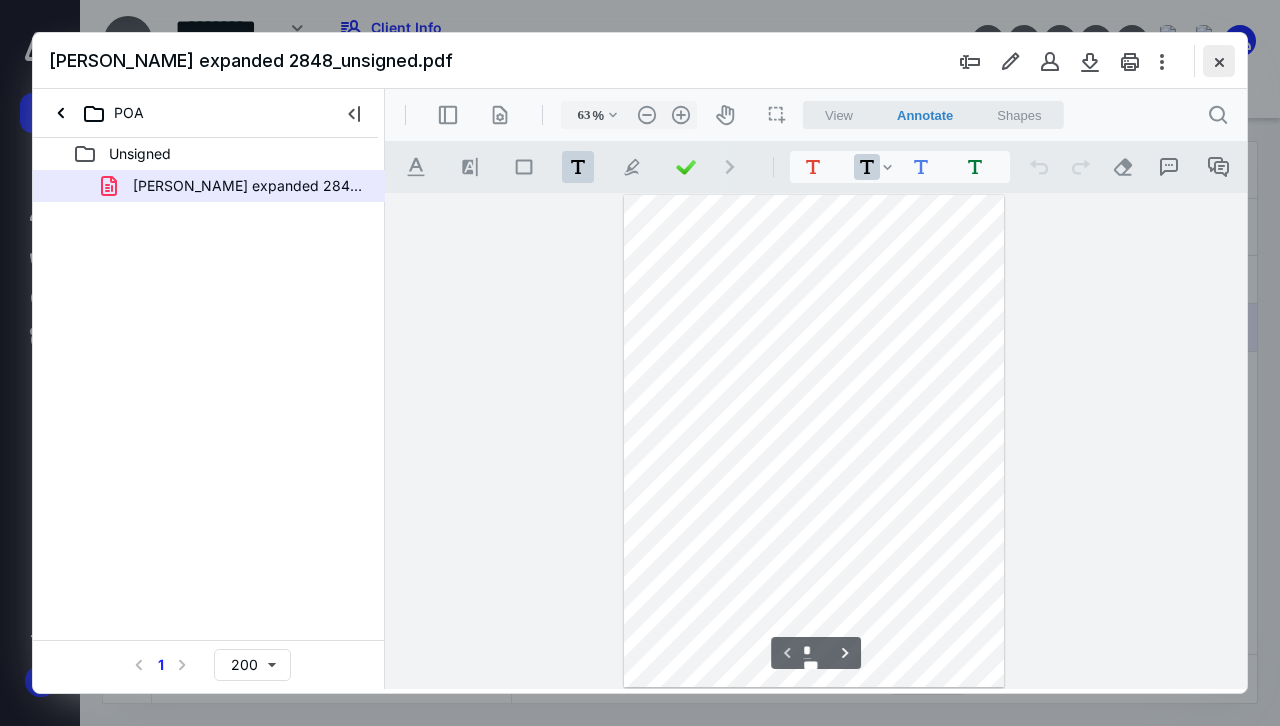 click at bounding box center [1219, 61] 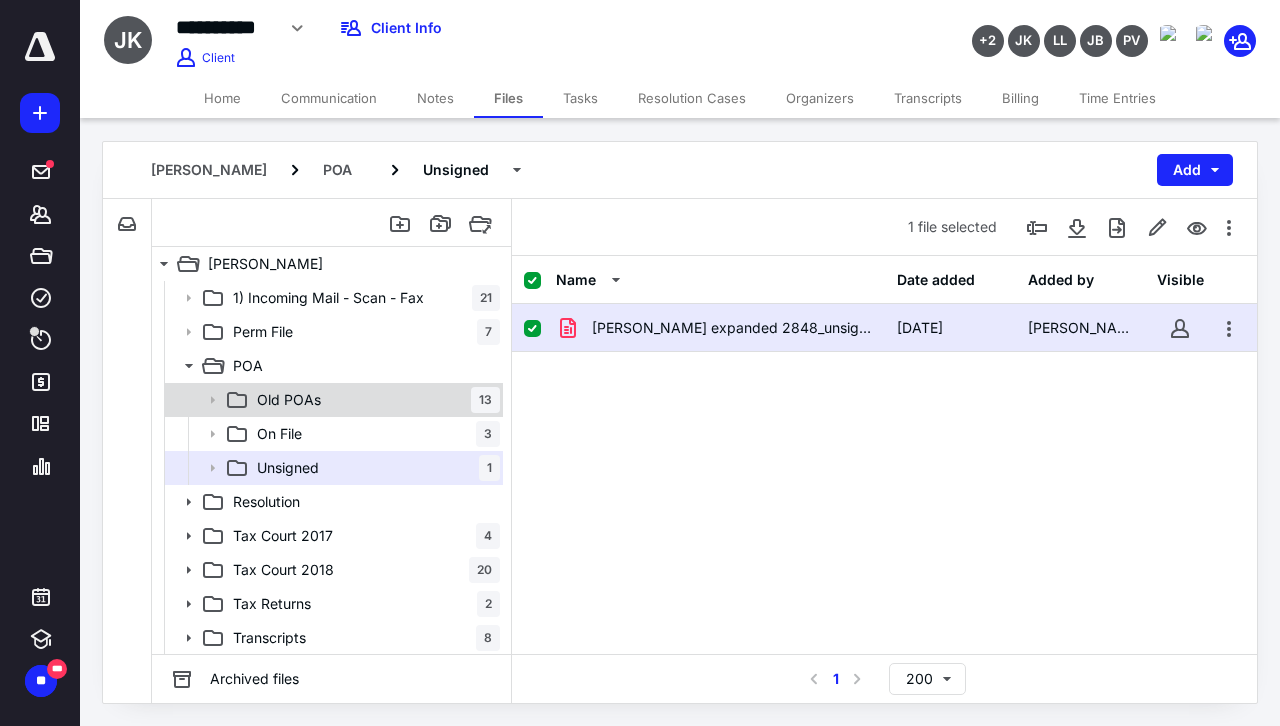 checkbox on "false" 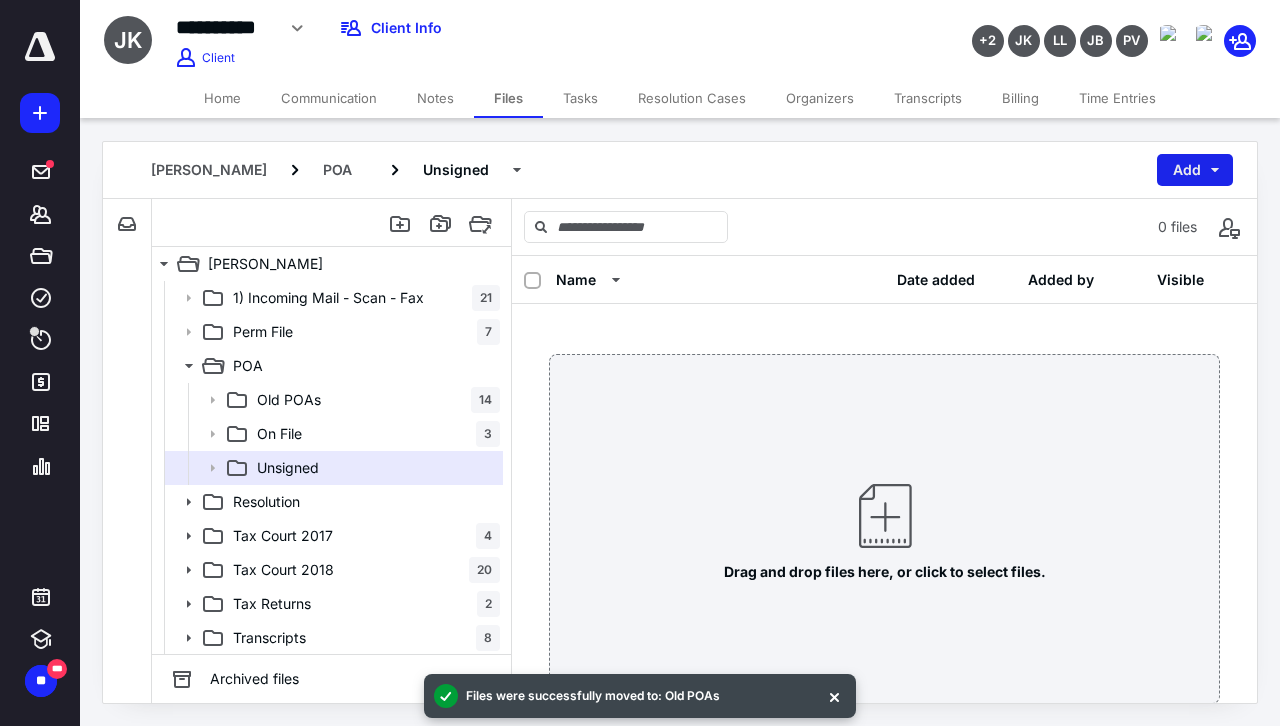 click on "Add" at bounding box center (1195, 170) 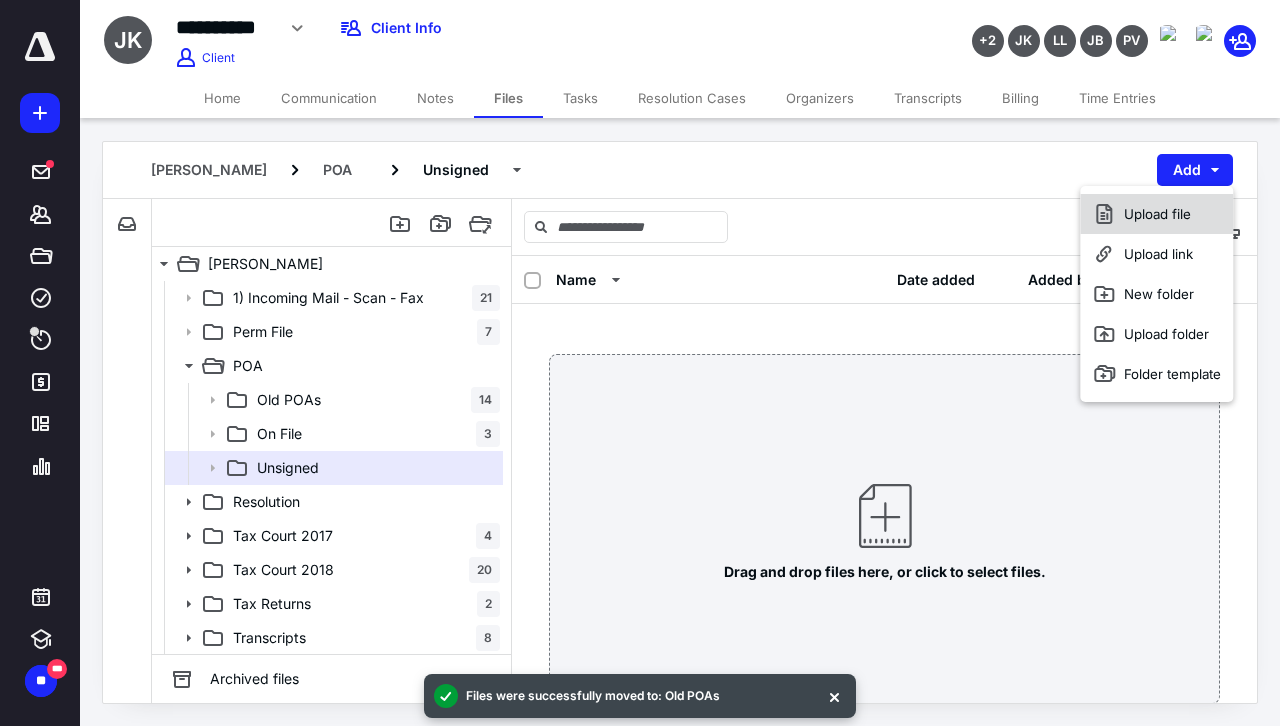 click on "Upload file" at bounding box center [1156, 214] 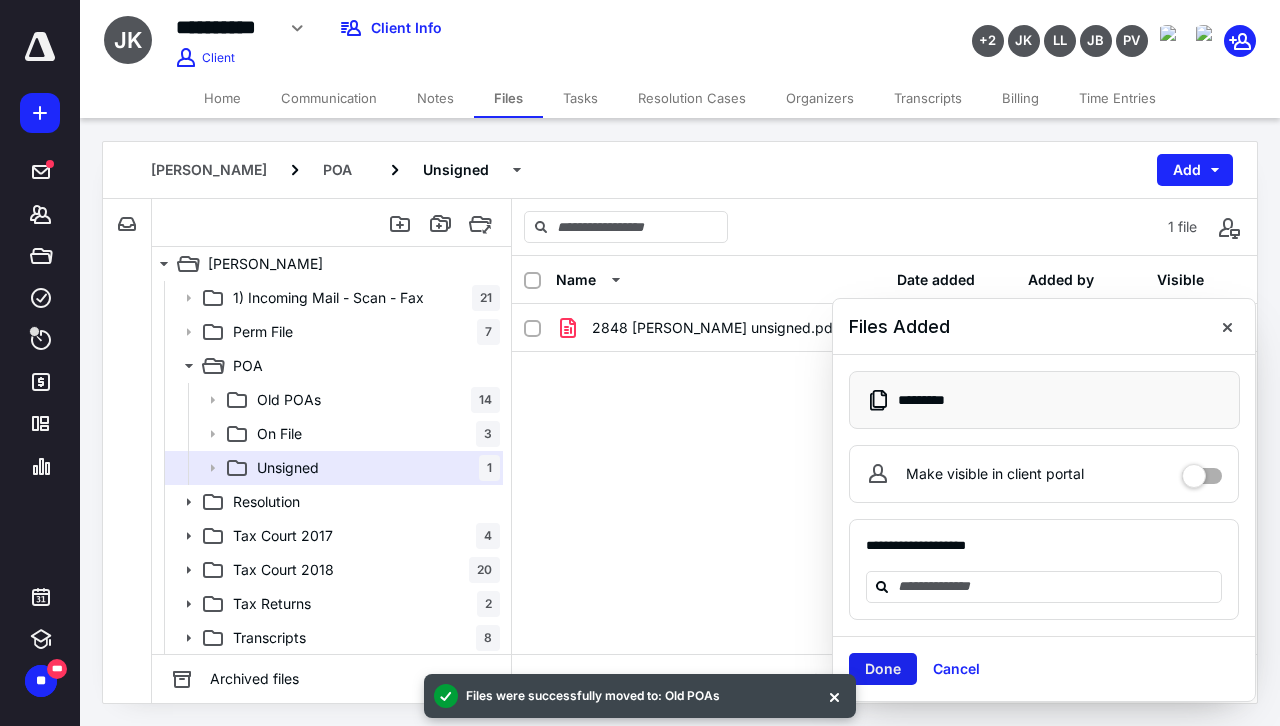 click on "Done" at bounding box center (883, 669) 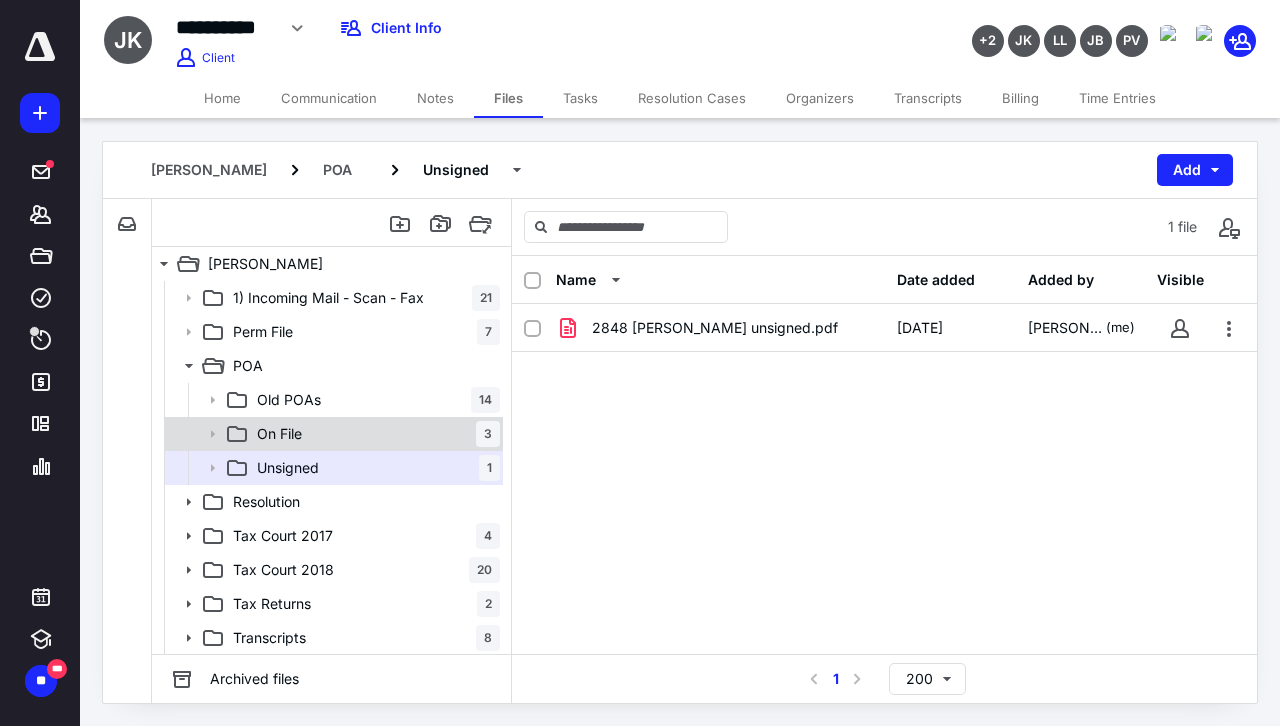 click on "On File 3" at bounding box center (374, 434) 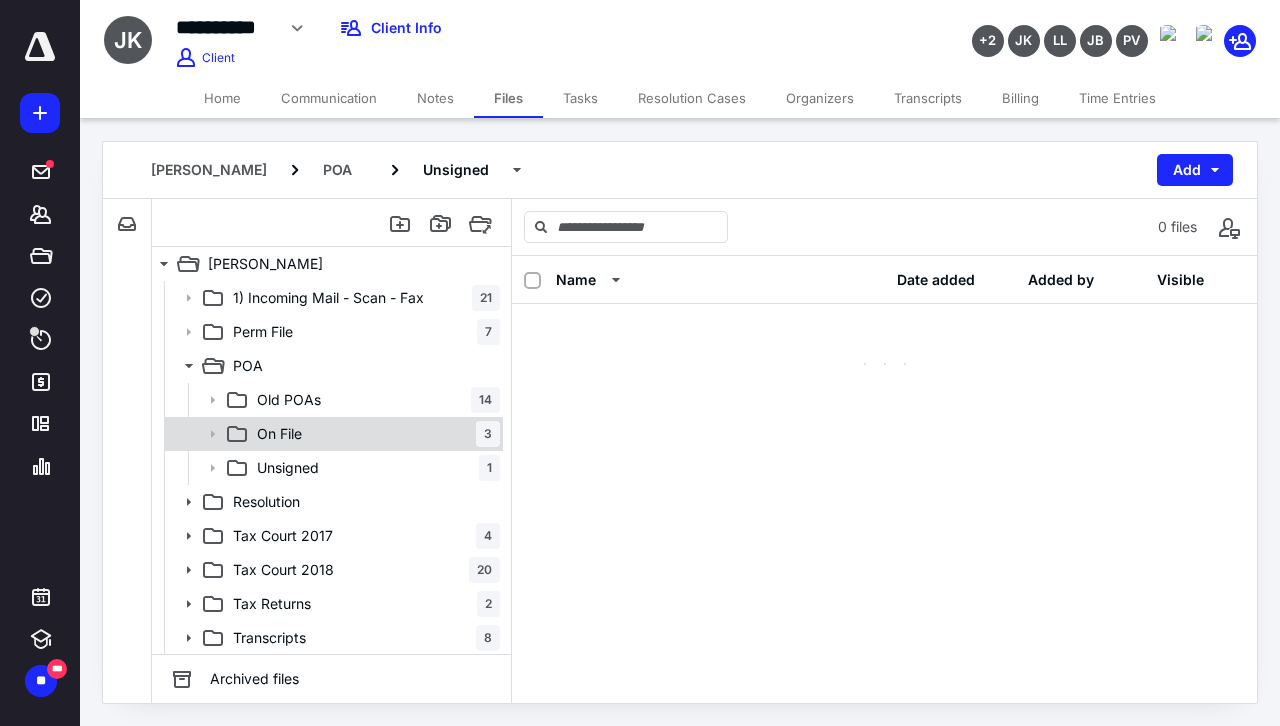 click on "On File 3" at bounding box center [374, 434] 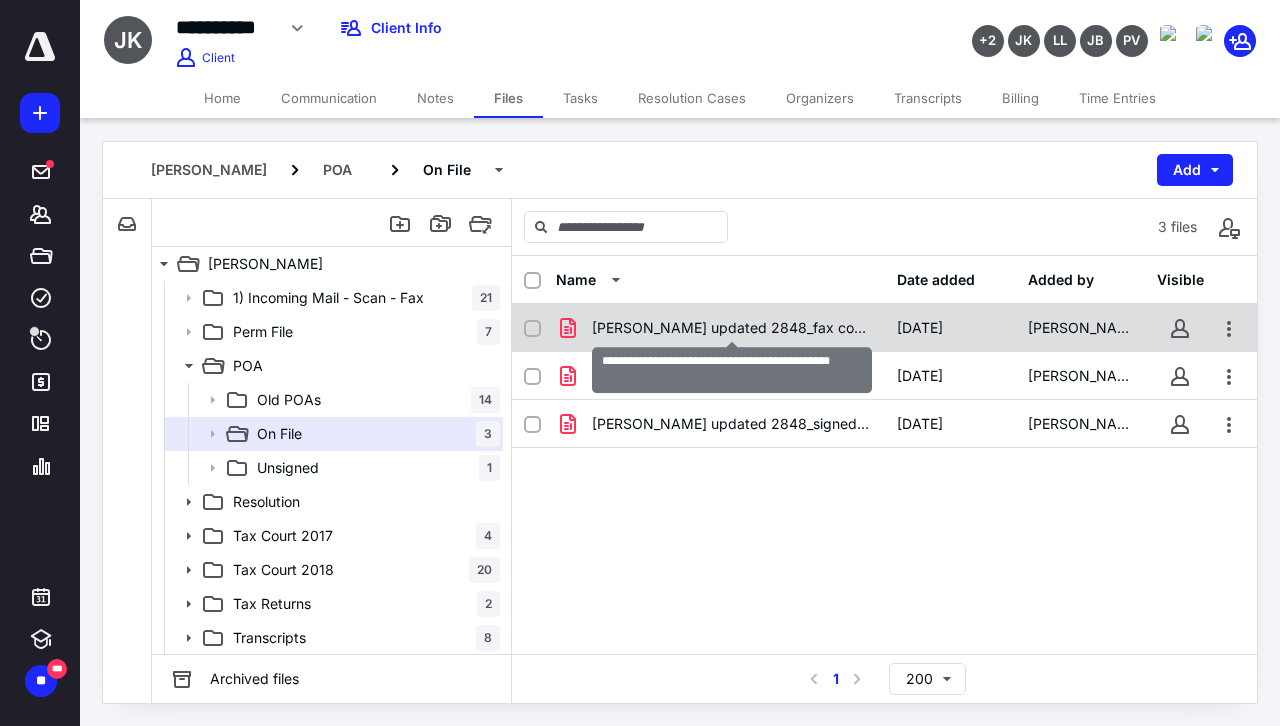 click on "Kim, Jin updated 2848_fax confirmation (1).pdf" at bounding box center (732, 328) 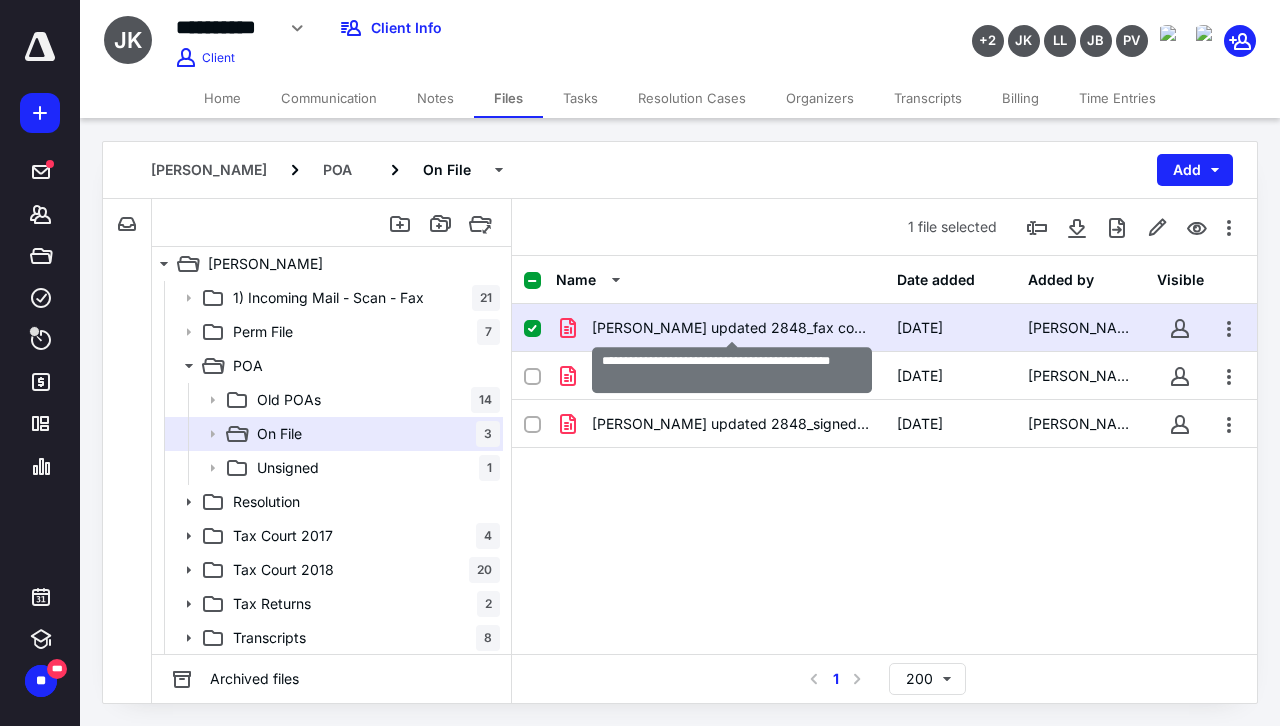 click on "Kim, Jin updated 2848_fax confirmation (1).pdf" at bounding box center [732, 328] 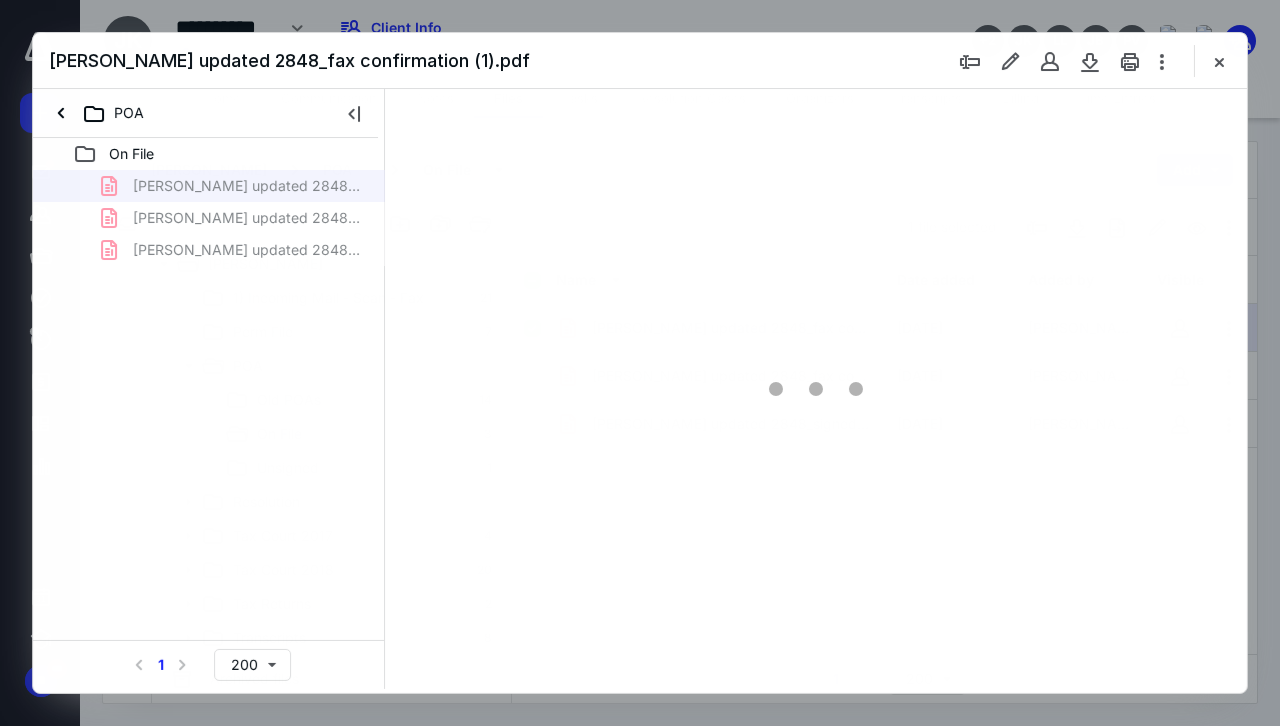 scroll, scrollTop: 0, scrollLeft: 0, axis: both 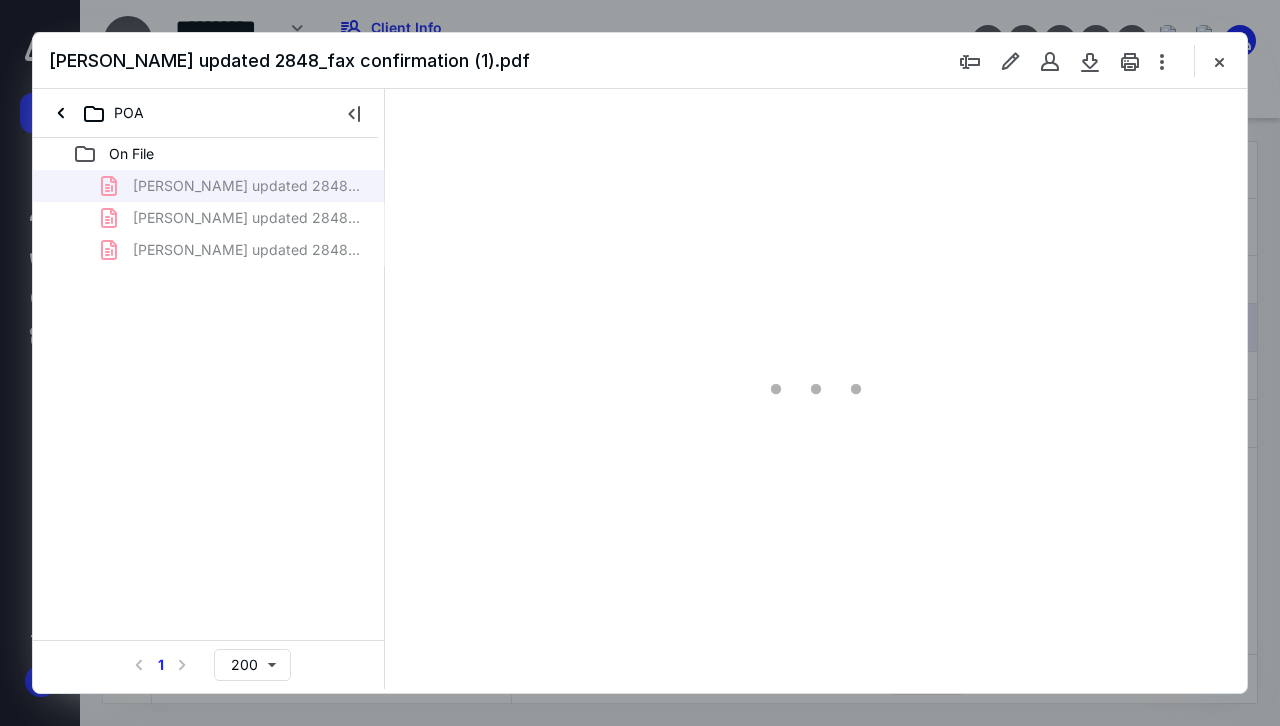 type on "59" 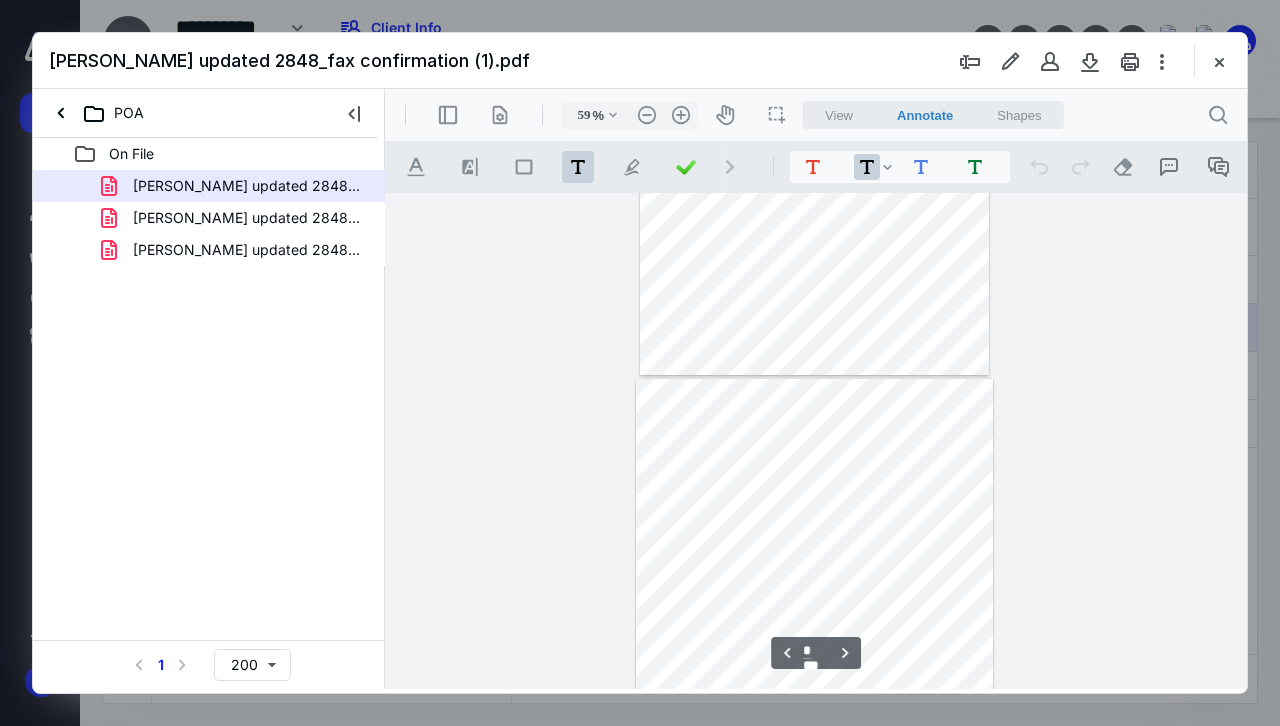 scroll, scrollTop: 2506, scrollLeft: 0, axis: vertical 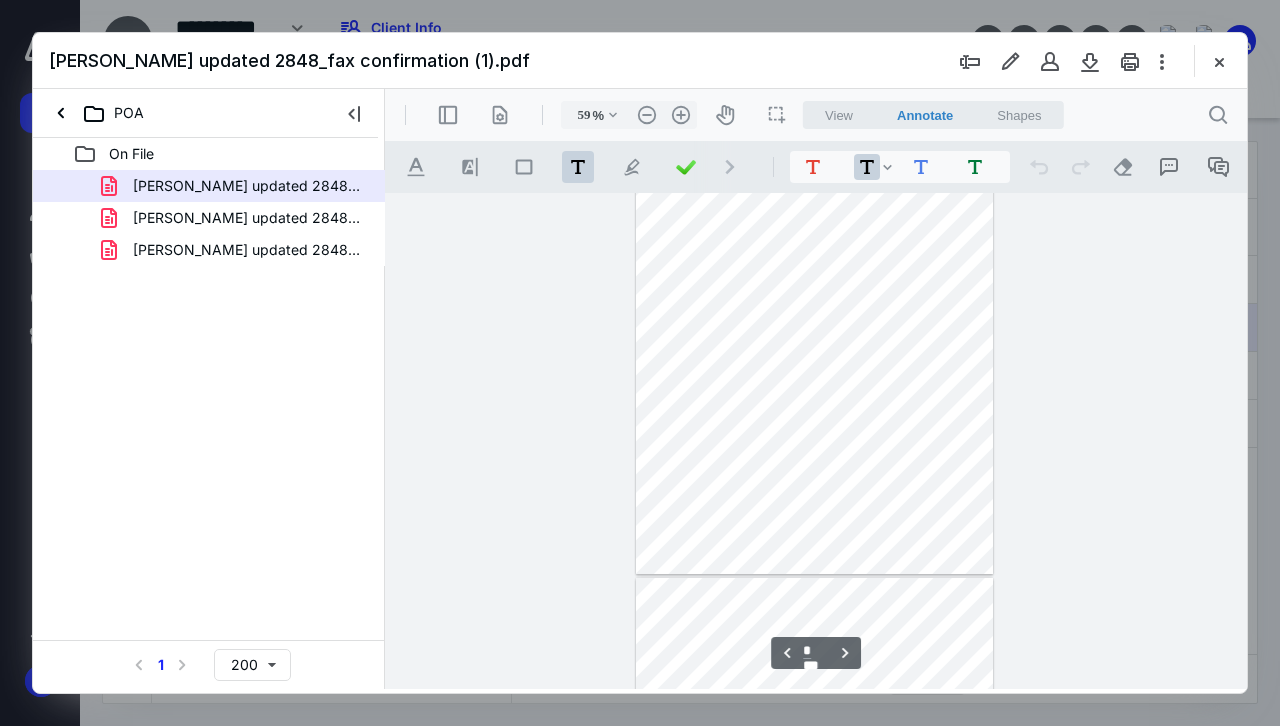 type on "*" 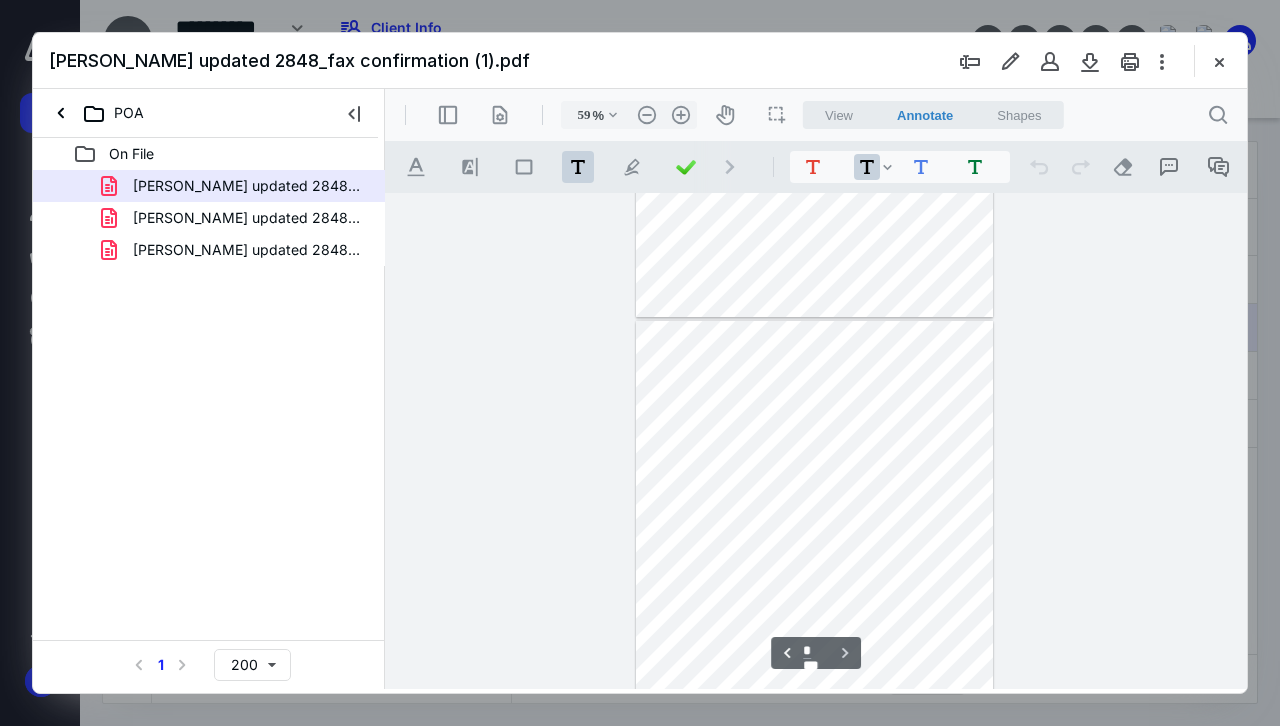 scroll, scrollTop: 2859, scrollLeft: 0, axis: vertical 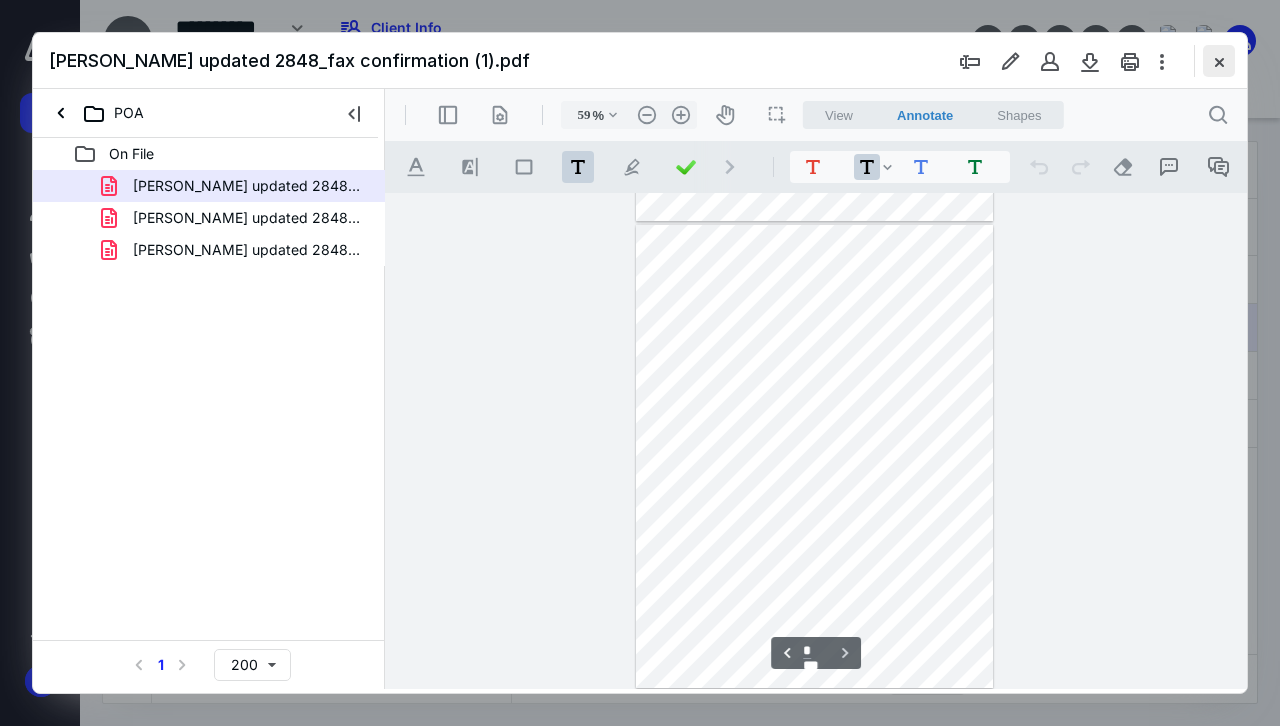 click at bounding box center (1219, 61) 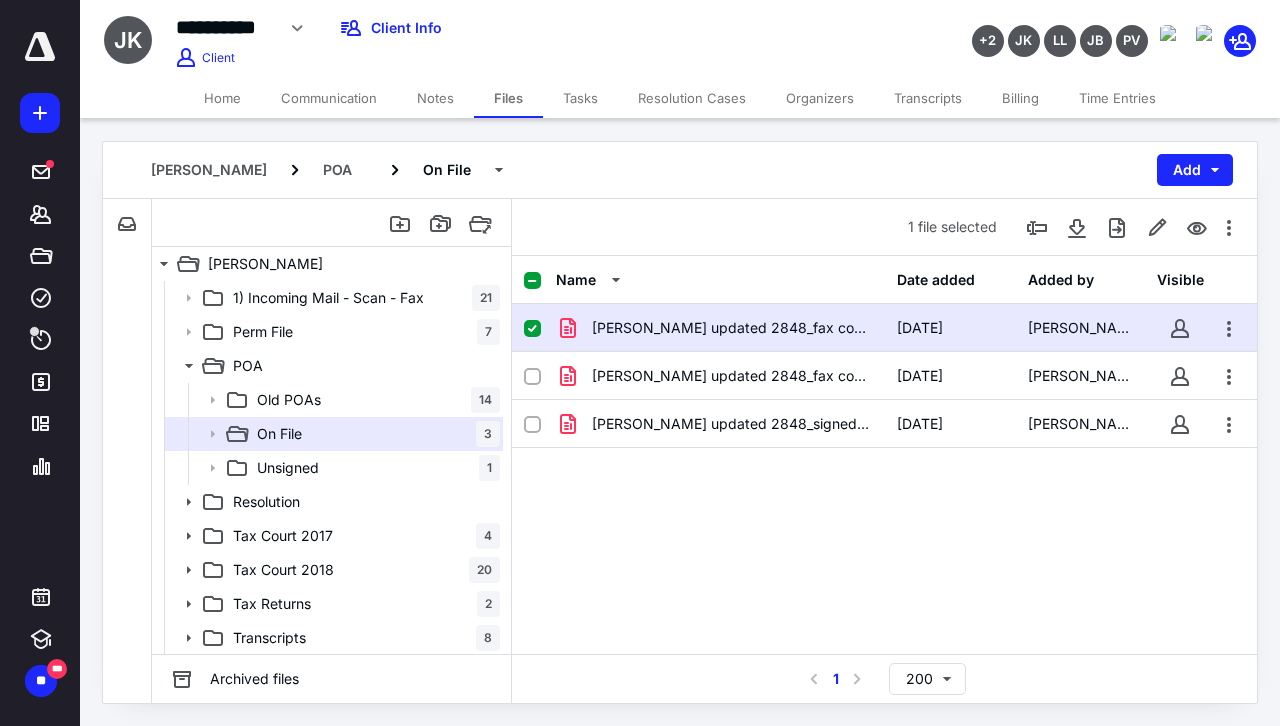 click on "Communication" at bounding box center (329, 98) 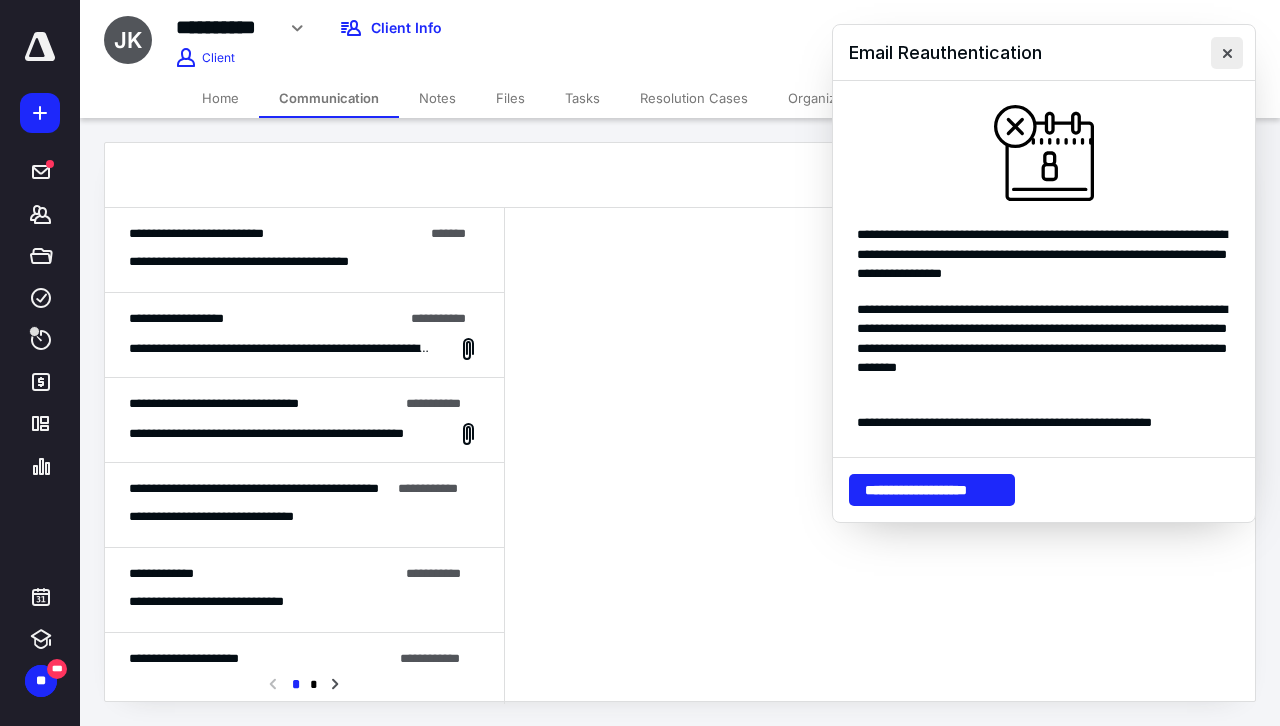 click at bounding box center (1227, 53) 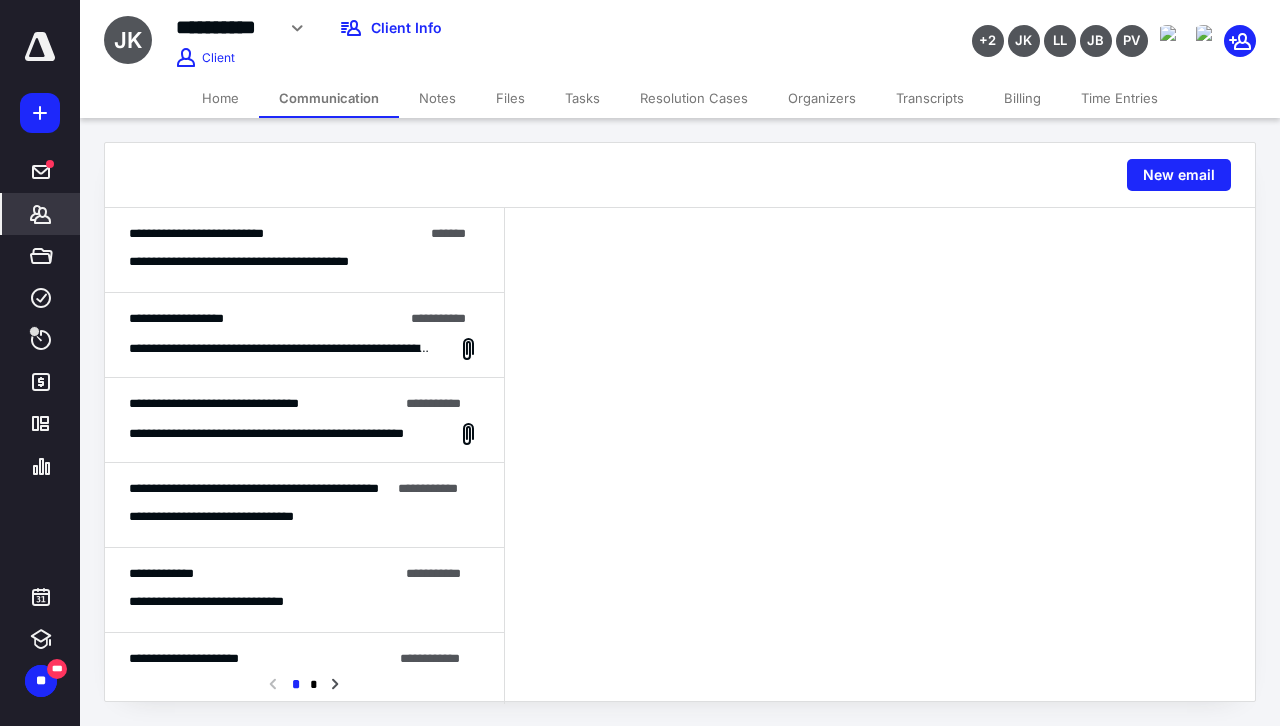 click 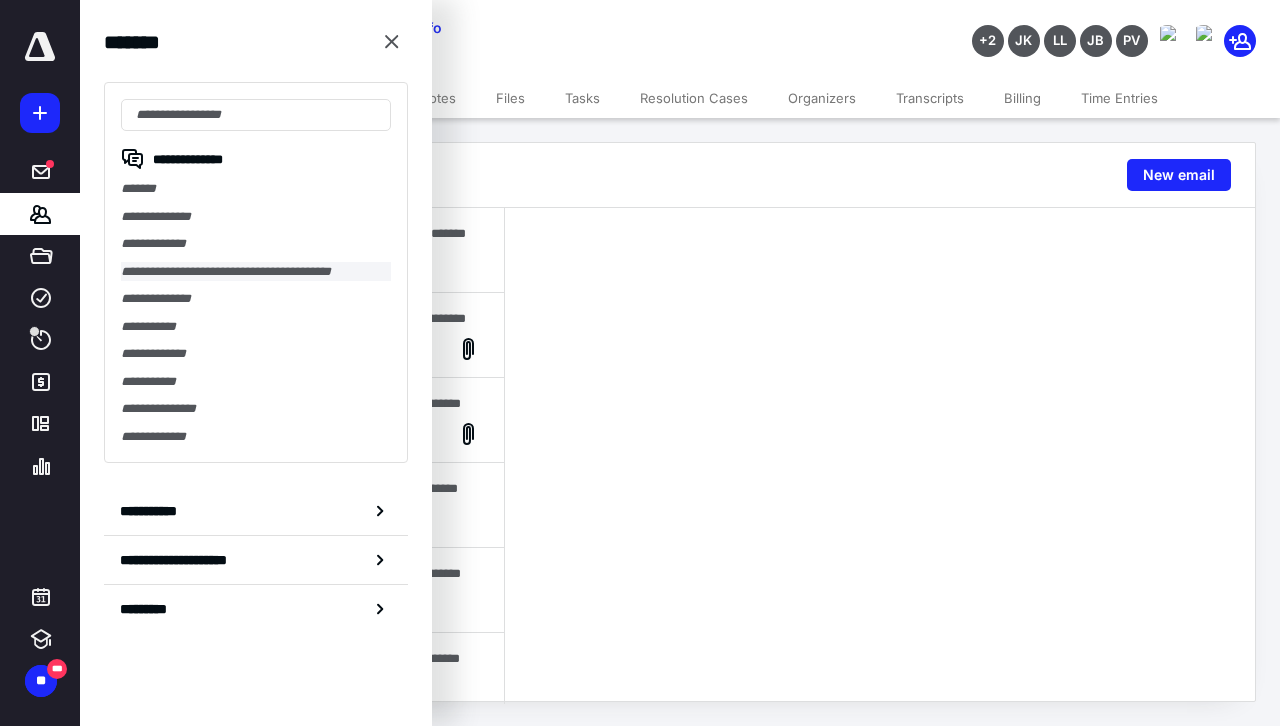 click on "**********" at bounding box center [256, 272] 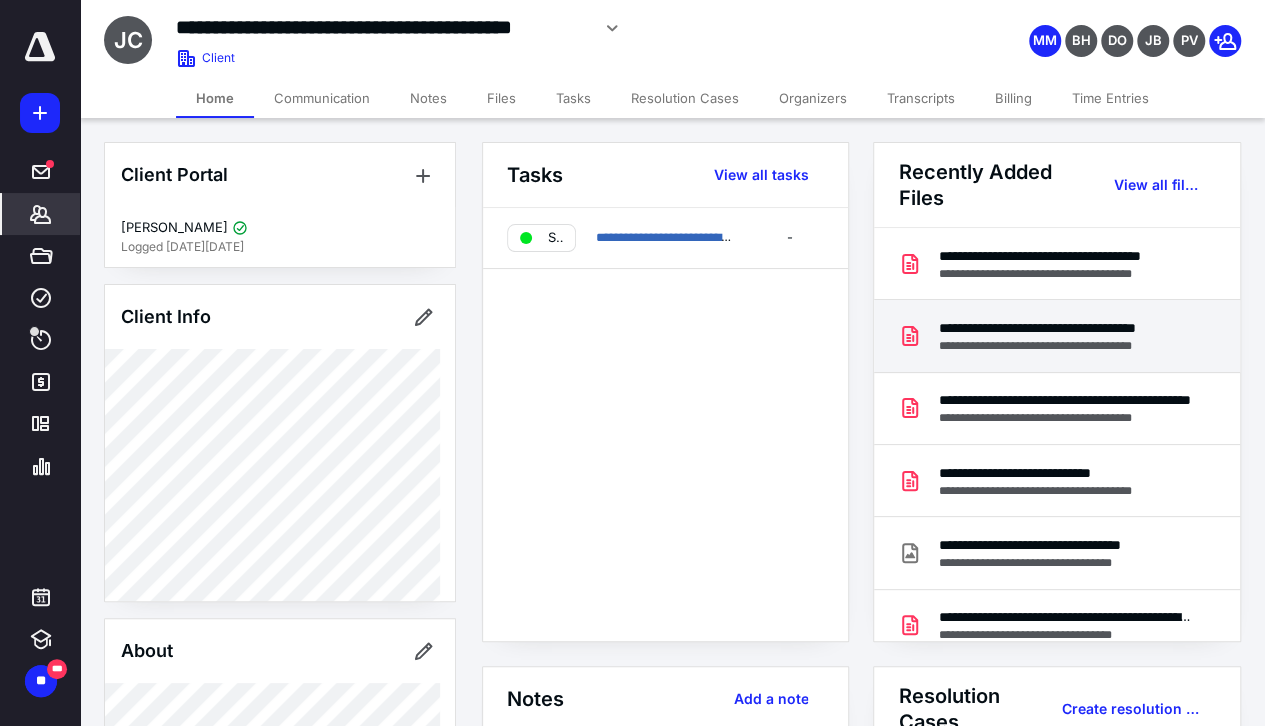 click on "**********" at bounding box center [1065, 328] 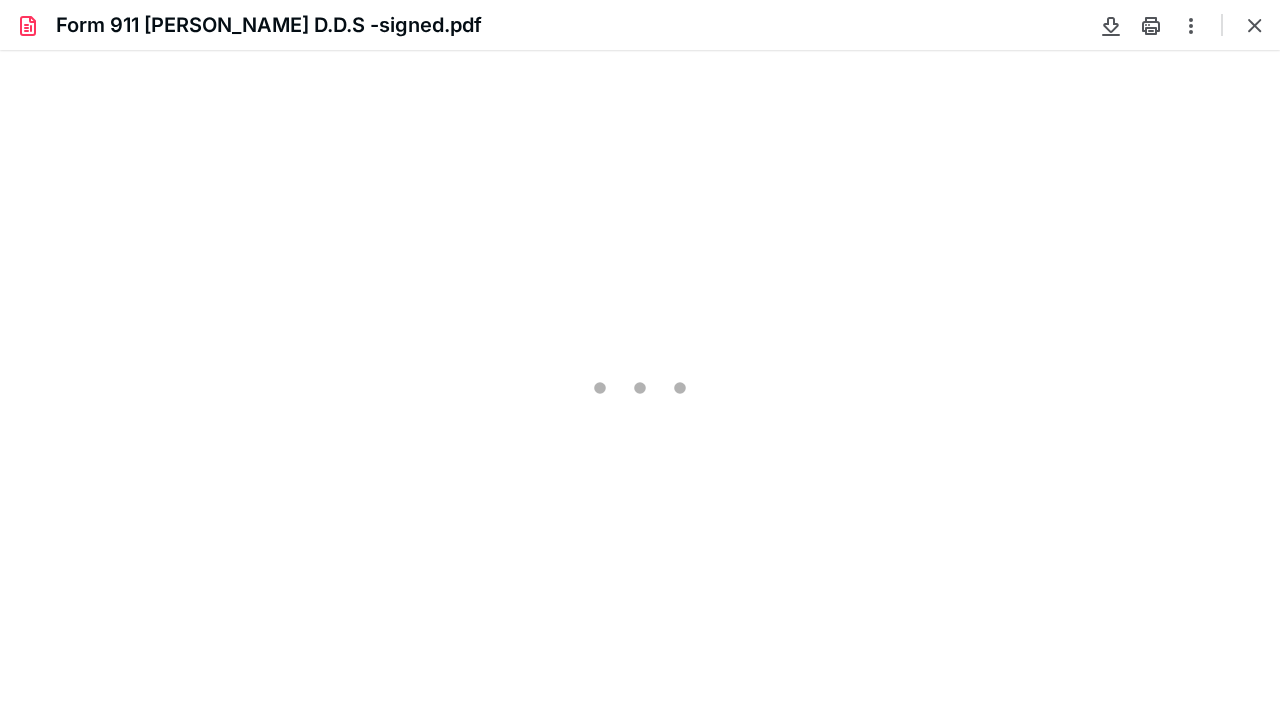 scroll, scrollTop: 0, scrollLeft: 0, axis: both 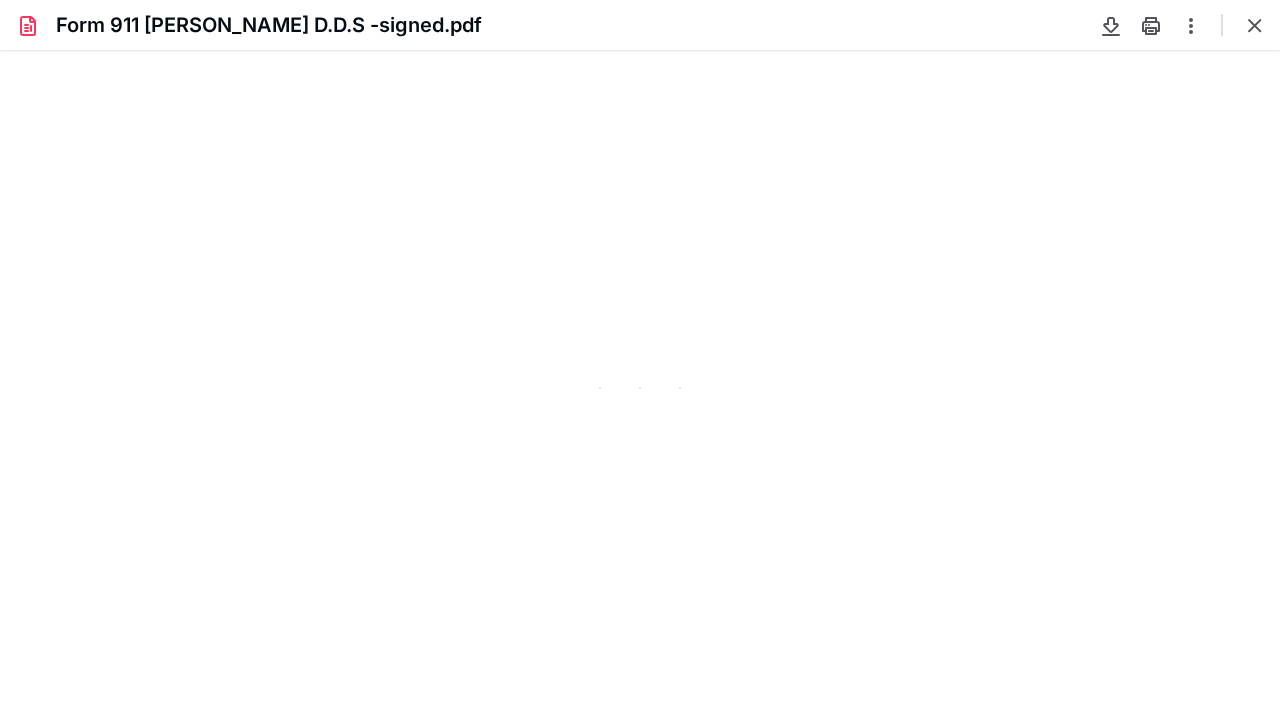 type on "80" 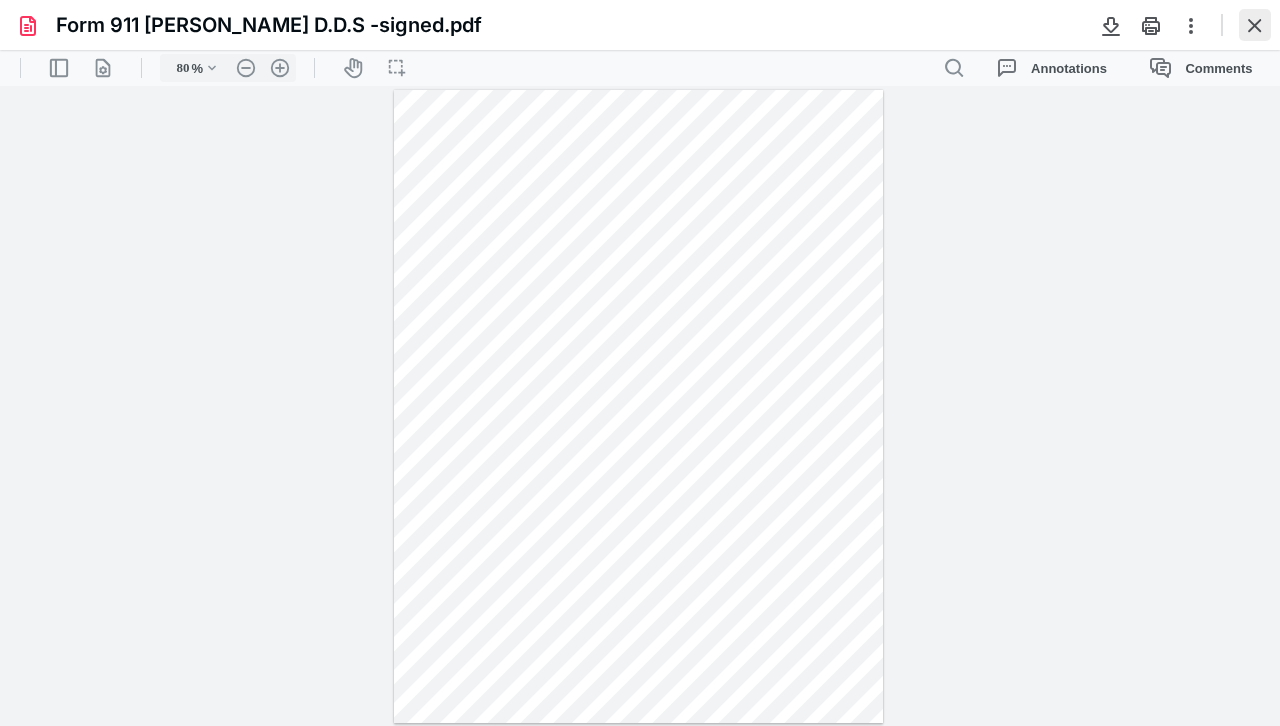 click at bounding box center [1255, 25] 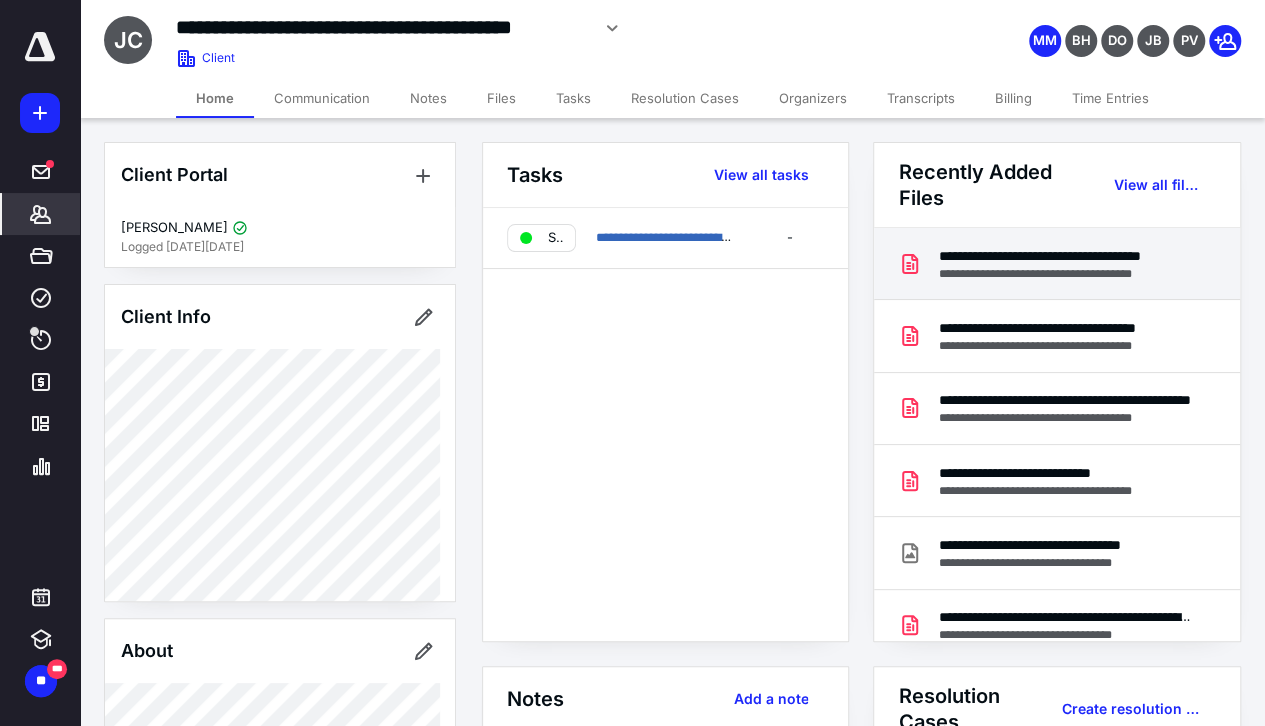 click on "**********" at bounding box center [1065, 256] 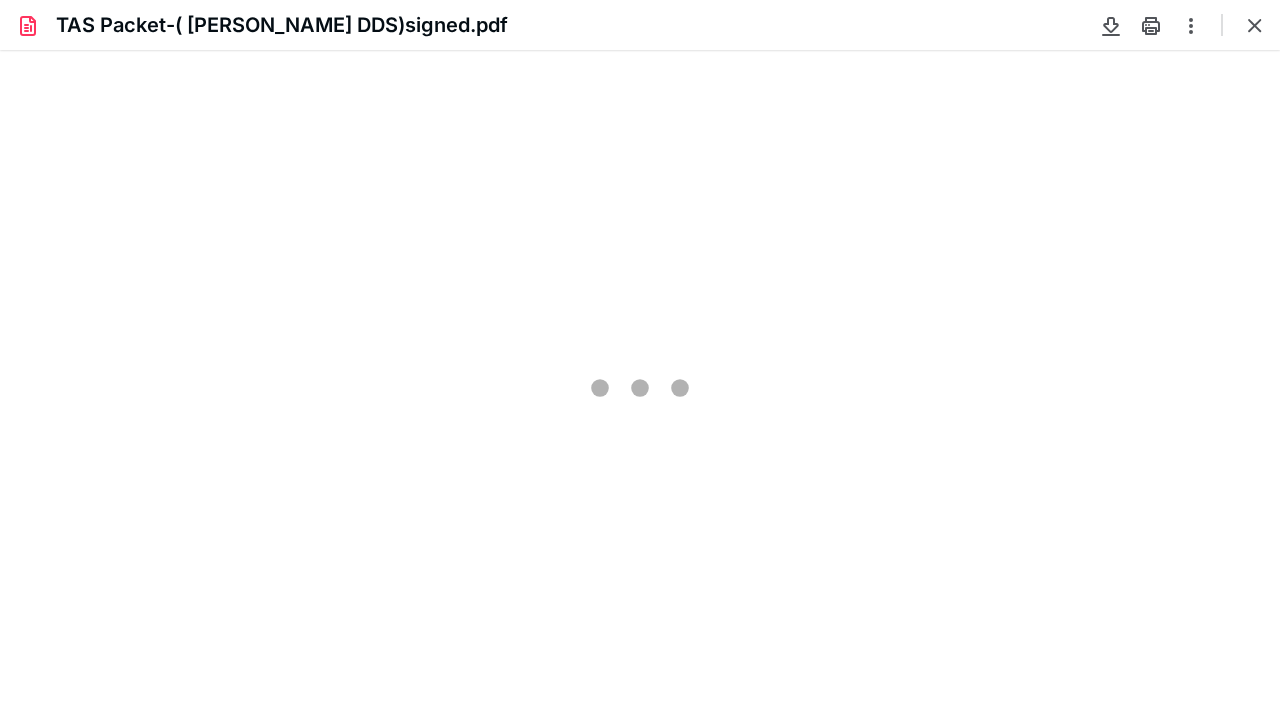 scroll, scrollTop: 0, scrollLeft: 0, axis: both 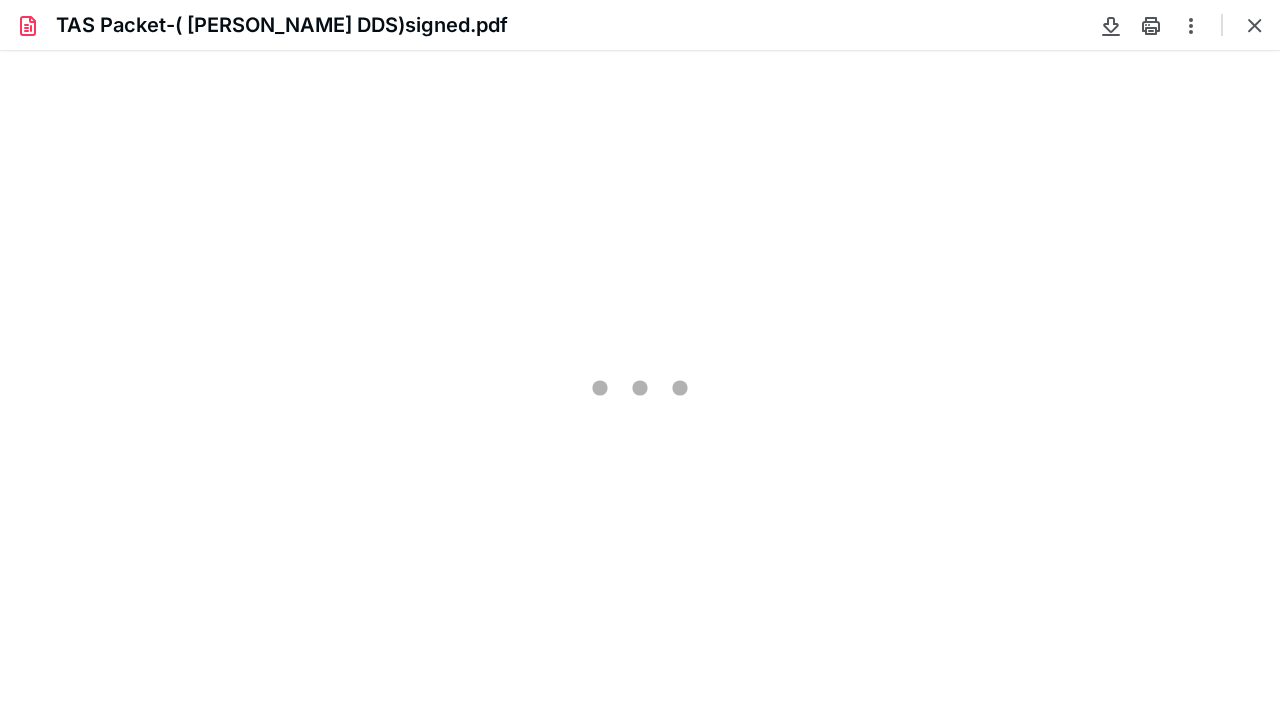 type on "80" 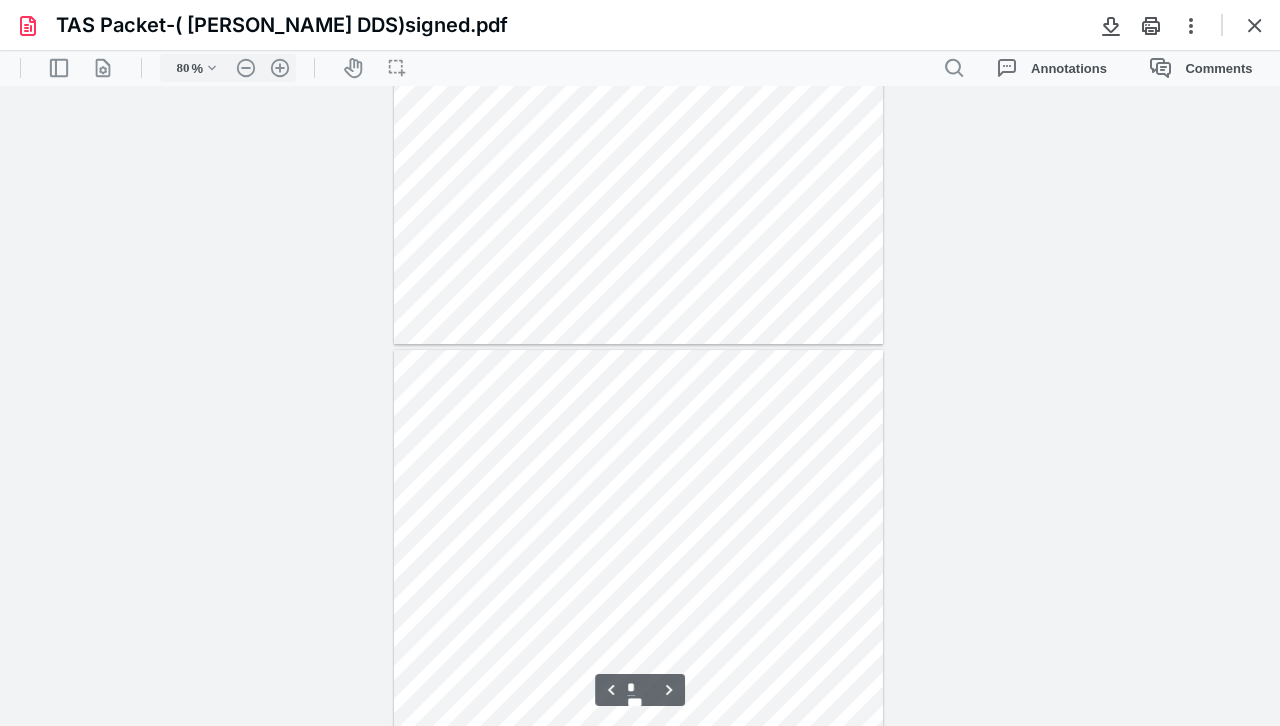 scroll, scrollTop: 500, scrollLeft: 0, axis: vertical 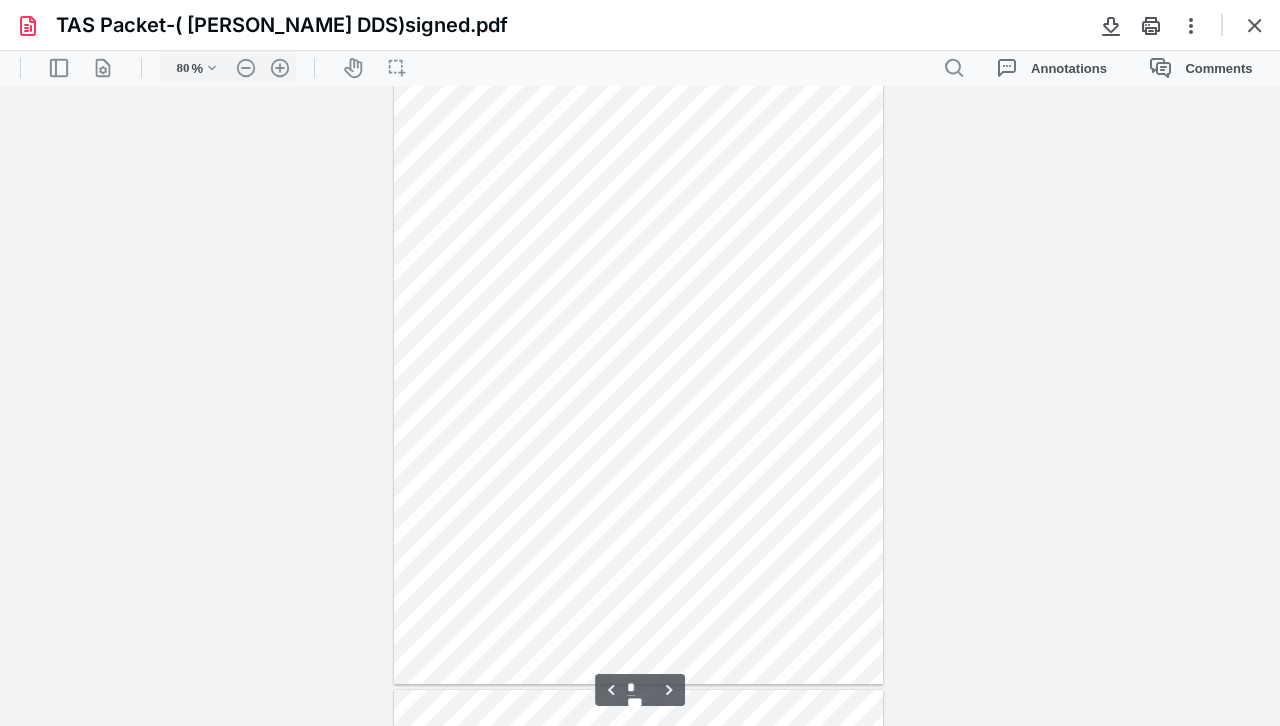 type on "*" 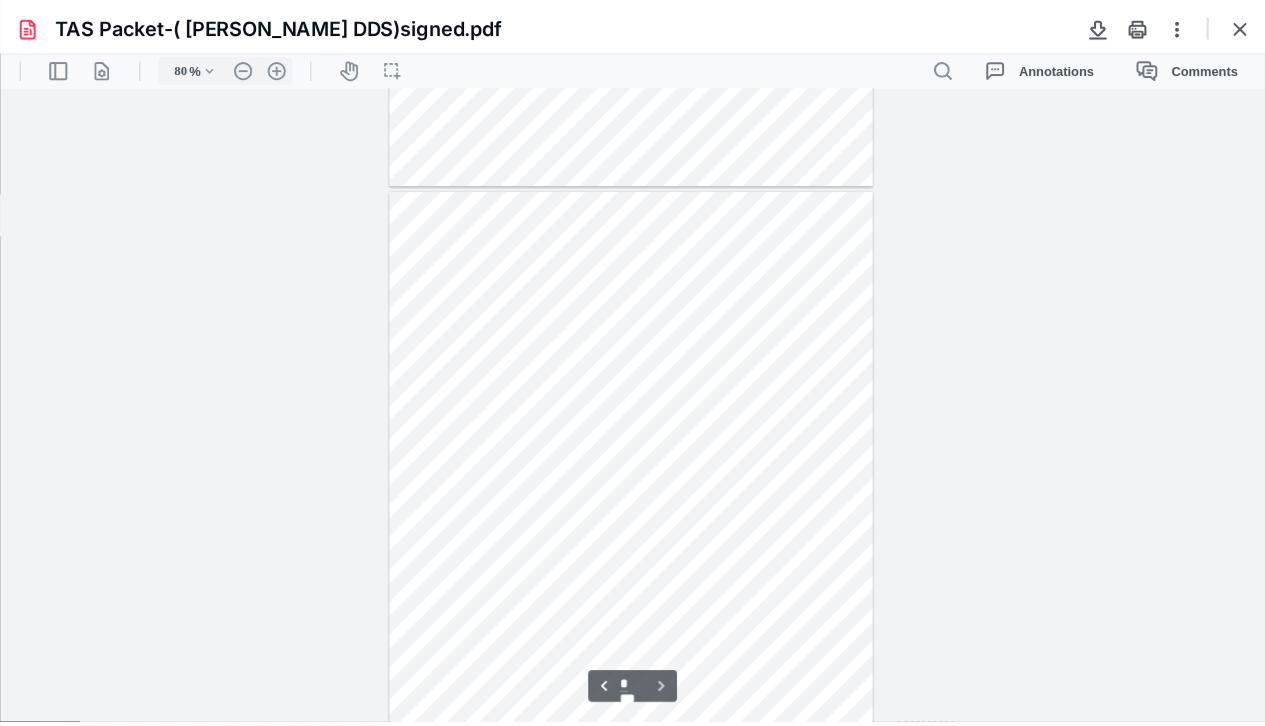 scroll, scrollTop: 2555, scrollLeft: 0, axis: vertical 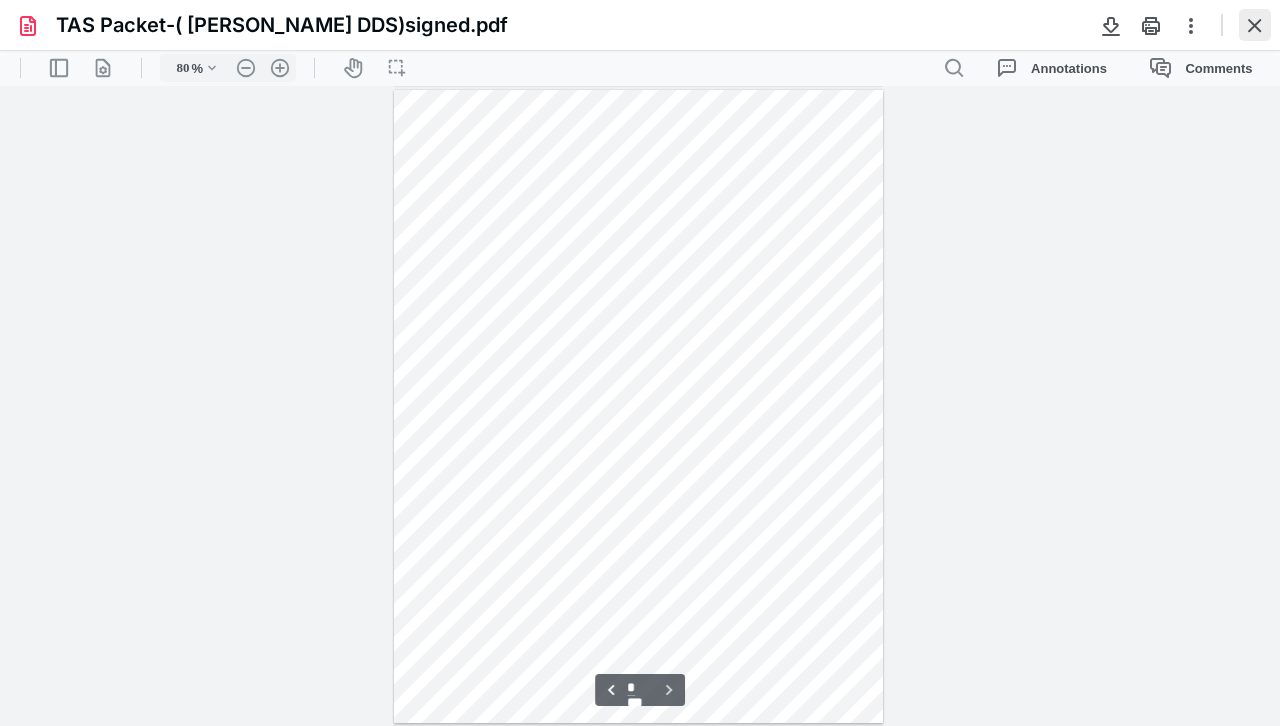 click at bounding box center [1255, 25] 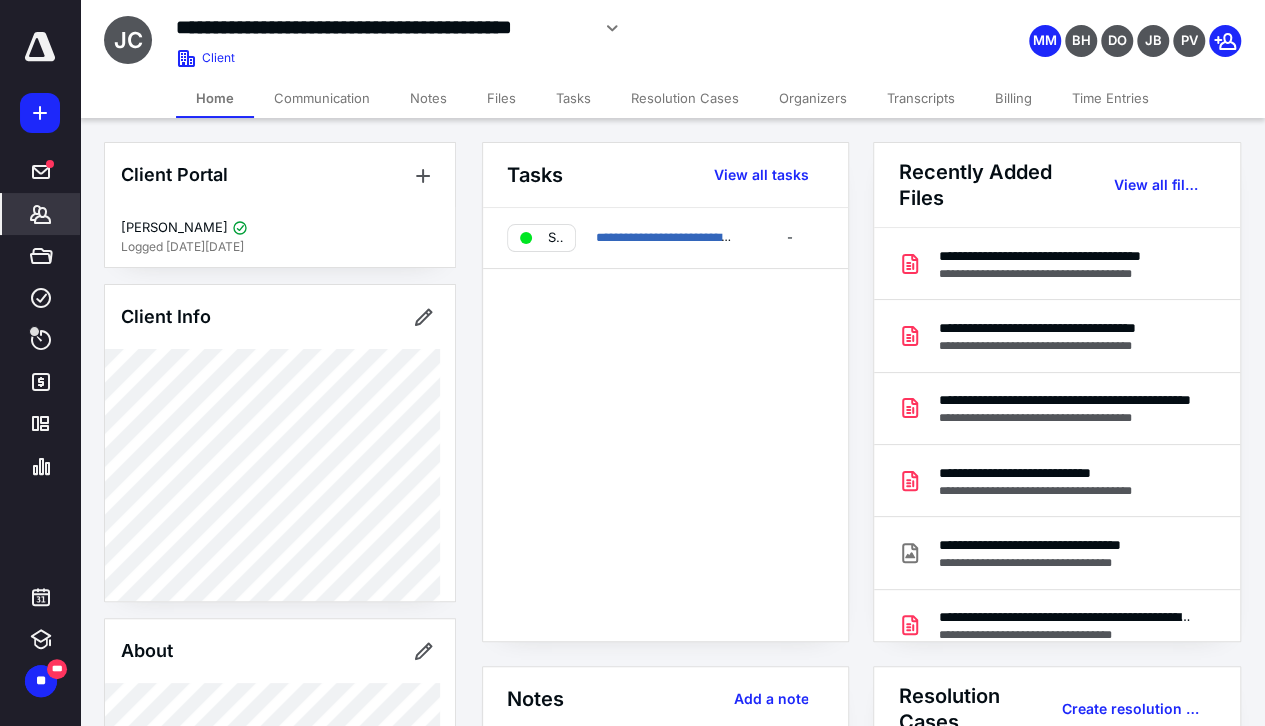 click on "Notes" at bounding box center [428, 98] 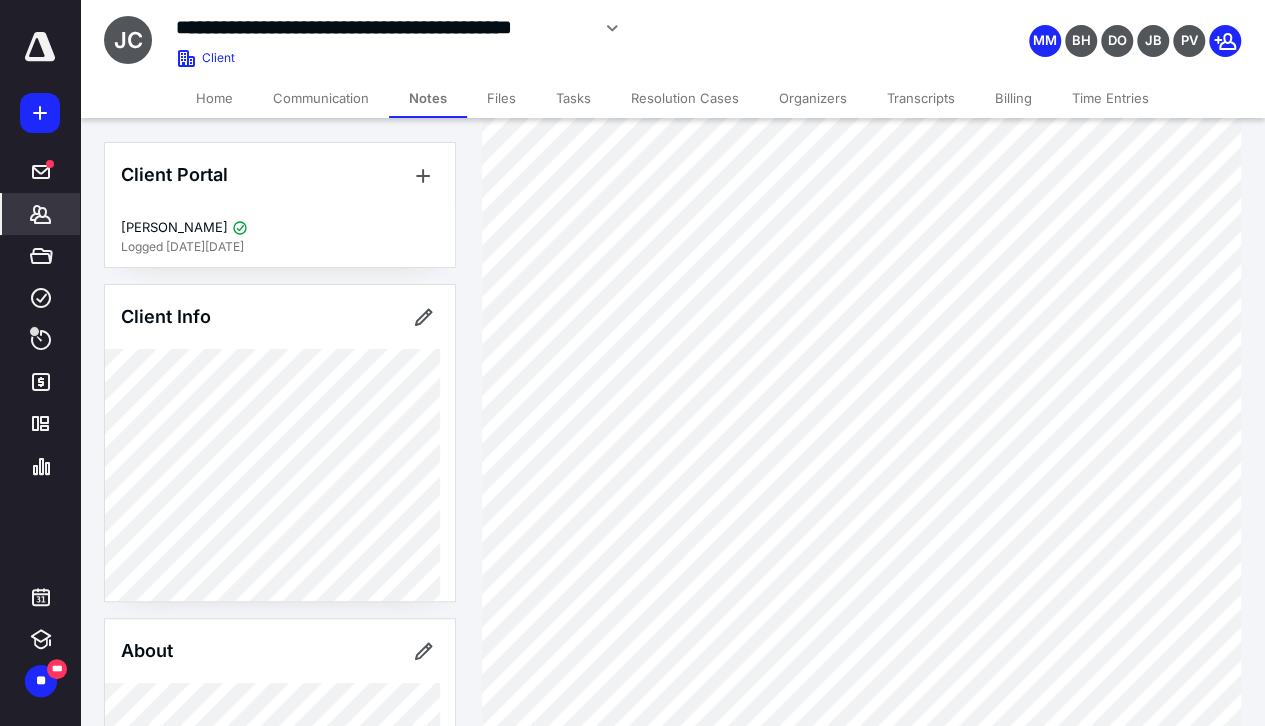 scroll, scrollTop: 200, scrollLeft: 0, axis: vertical 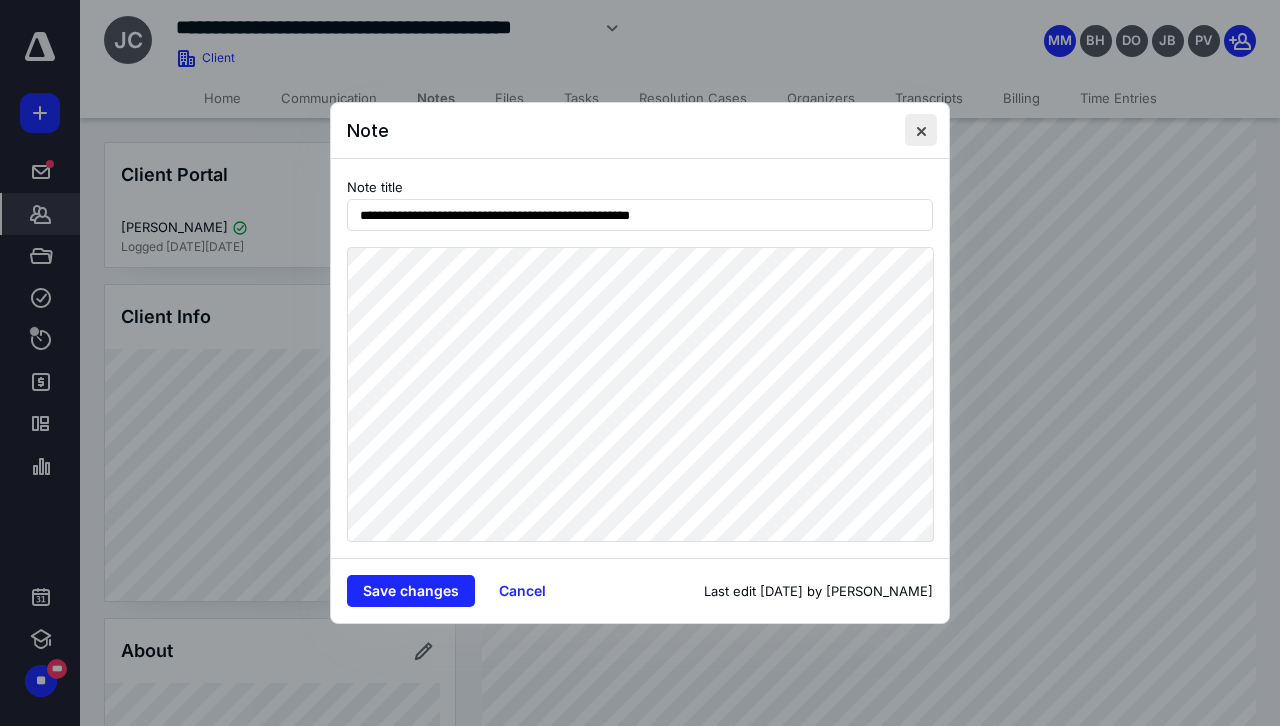 click at bounding box center (921, 130) 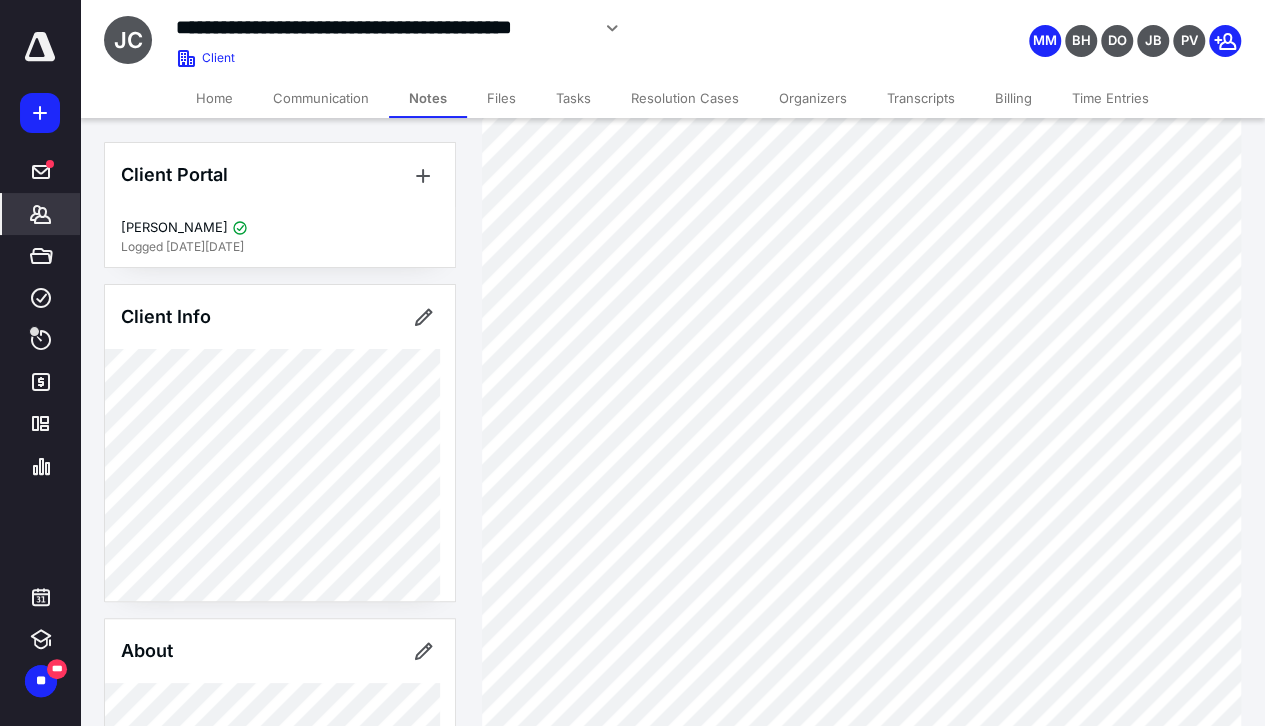 click on "Home" at bounding box center (214, 98) 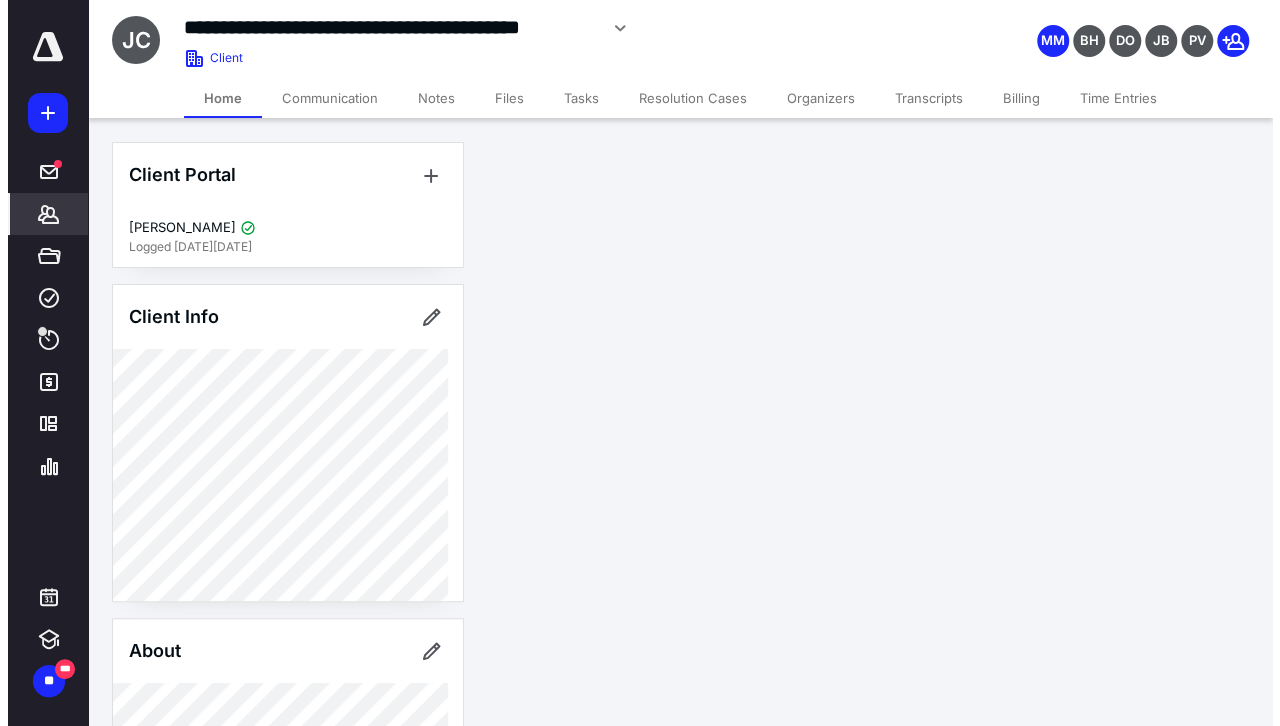 scroll, scrollTop: 0, scrollLeft: 0, axis: both 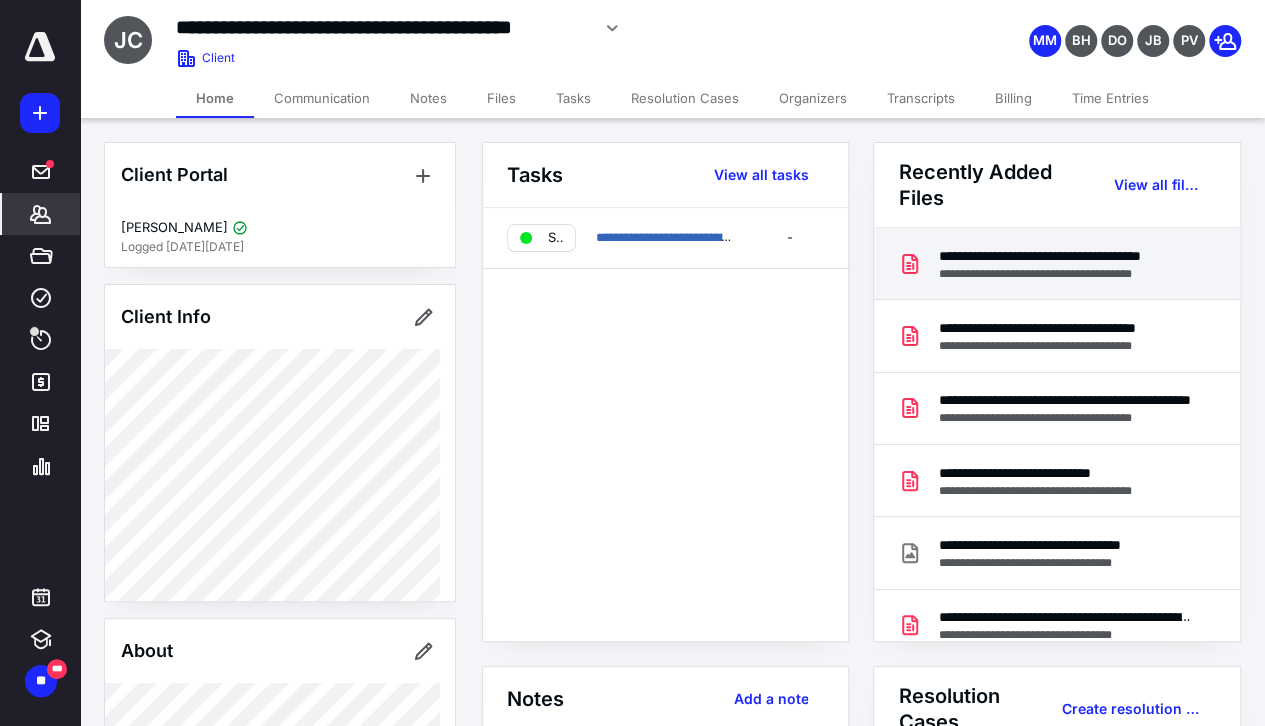 click on "**********" at bounding box center (1065, 274) 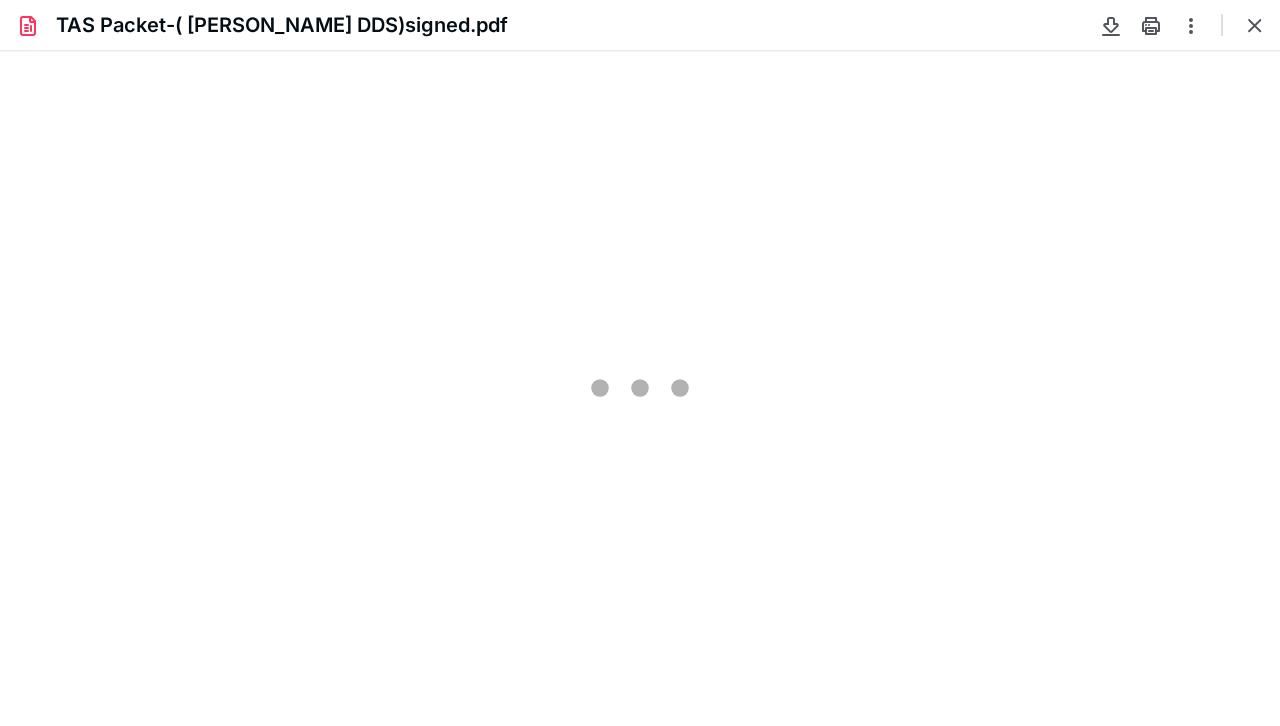 scroll, scrollTop: 0, scrollLeft: 0, axis: both 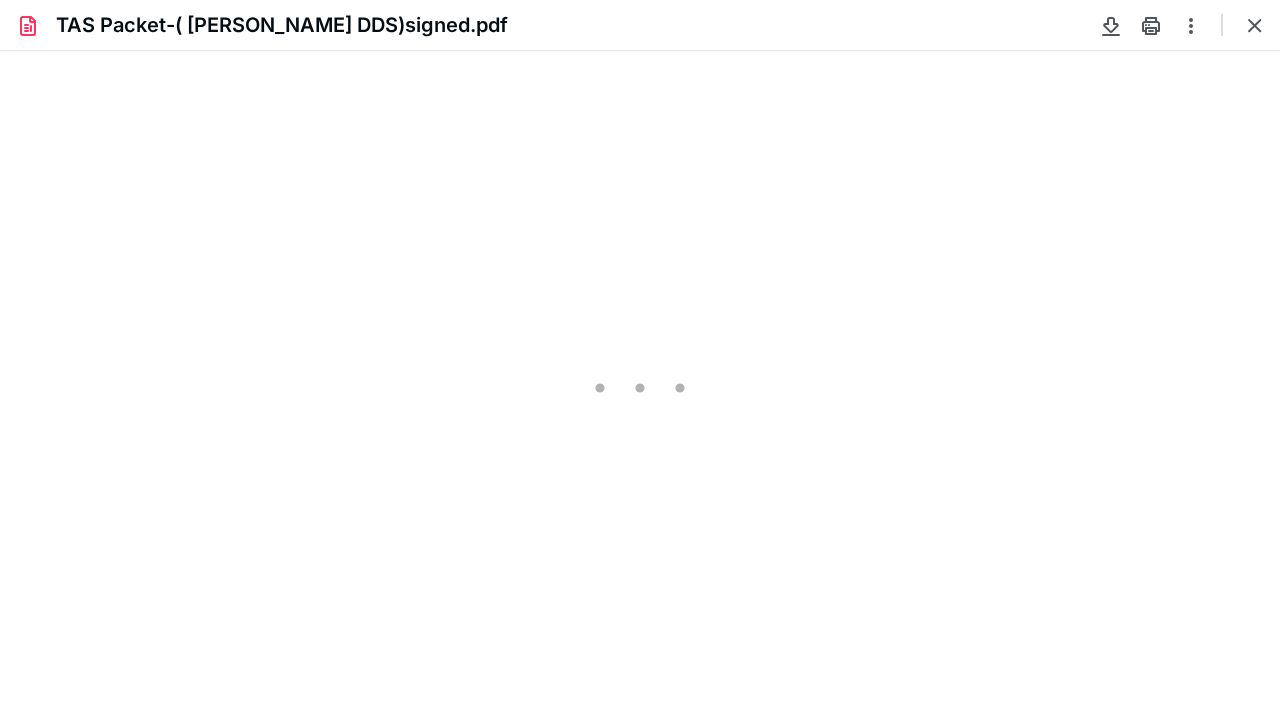 type on "80" 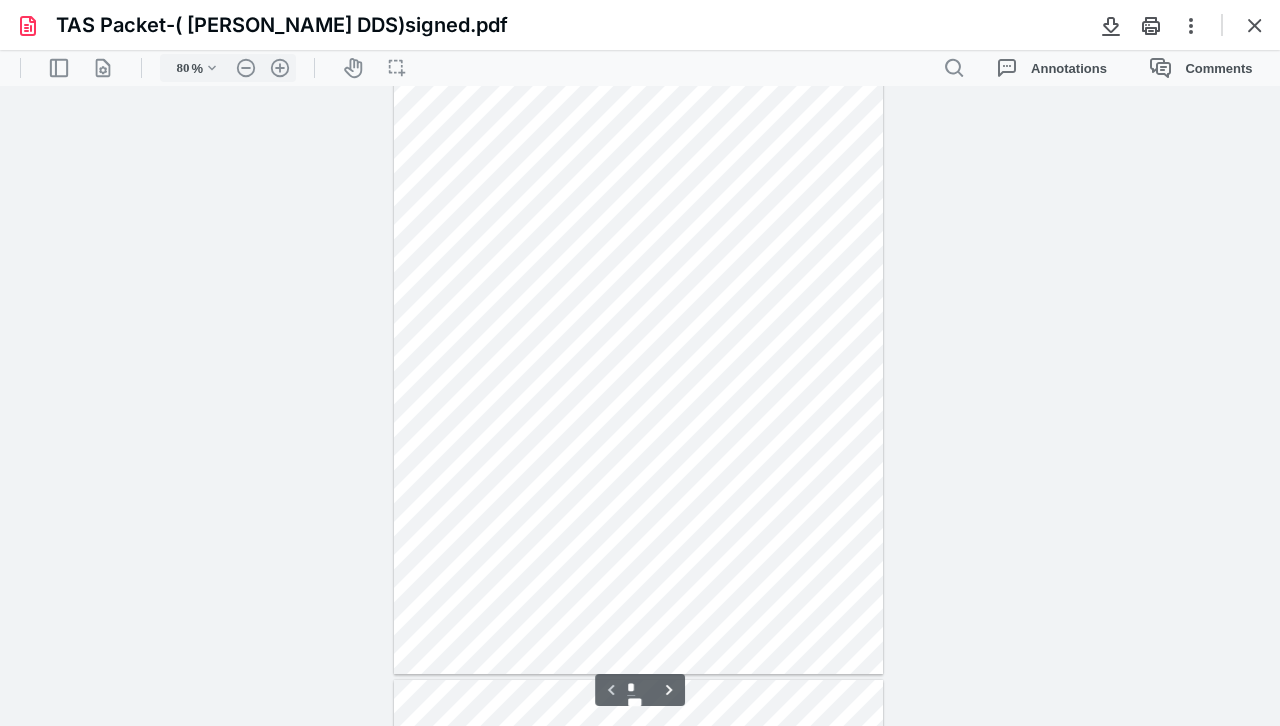 scroll, scrollTop: 39, scrollLeft: 0, axis: vertical 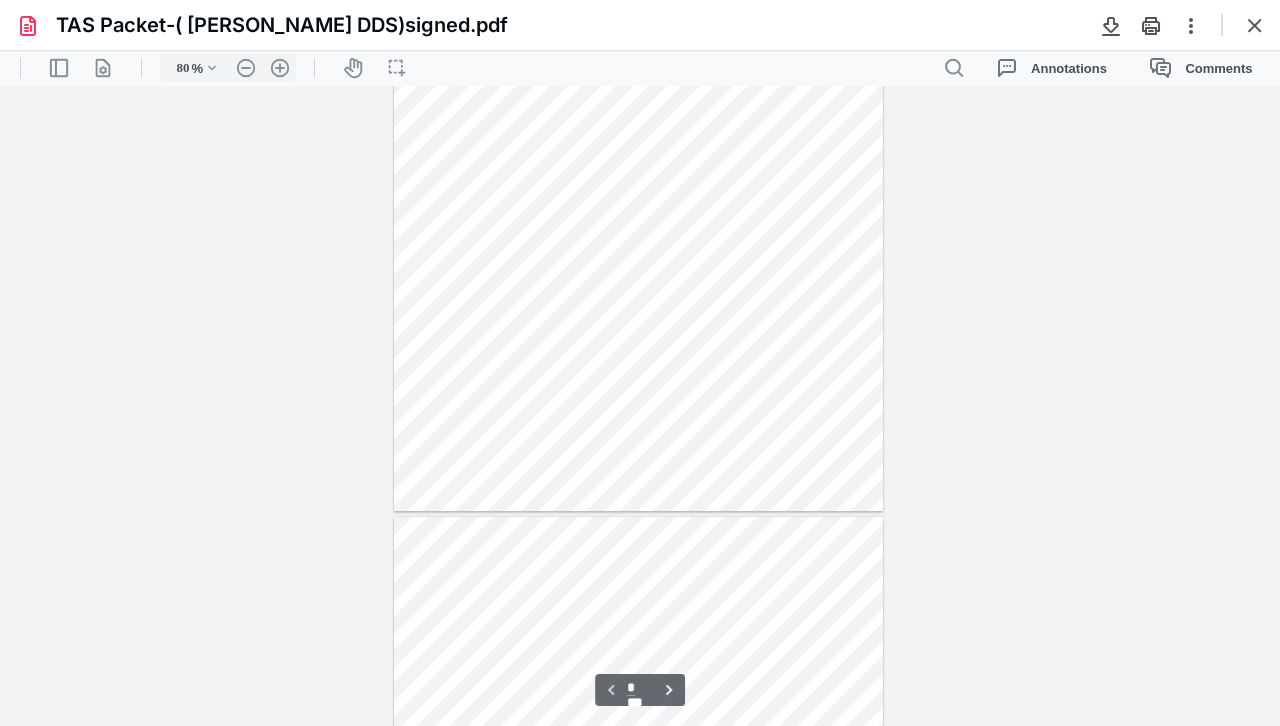 type on "*" 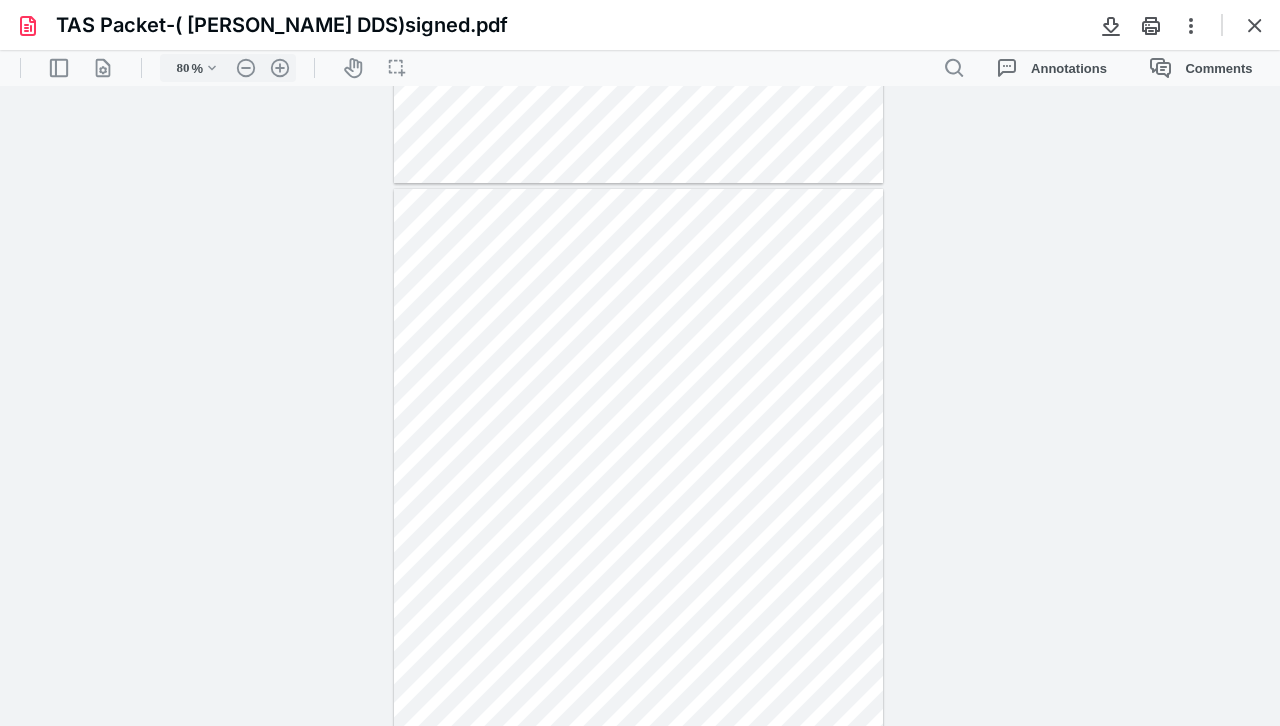 scroll, scrollTop: 639, scrollLeft: 0, axis: vertical 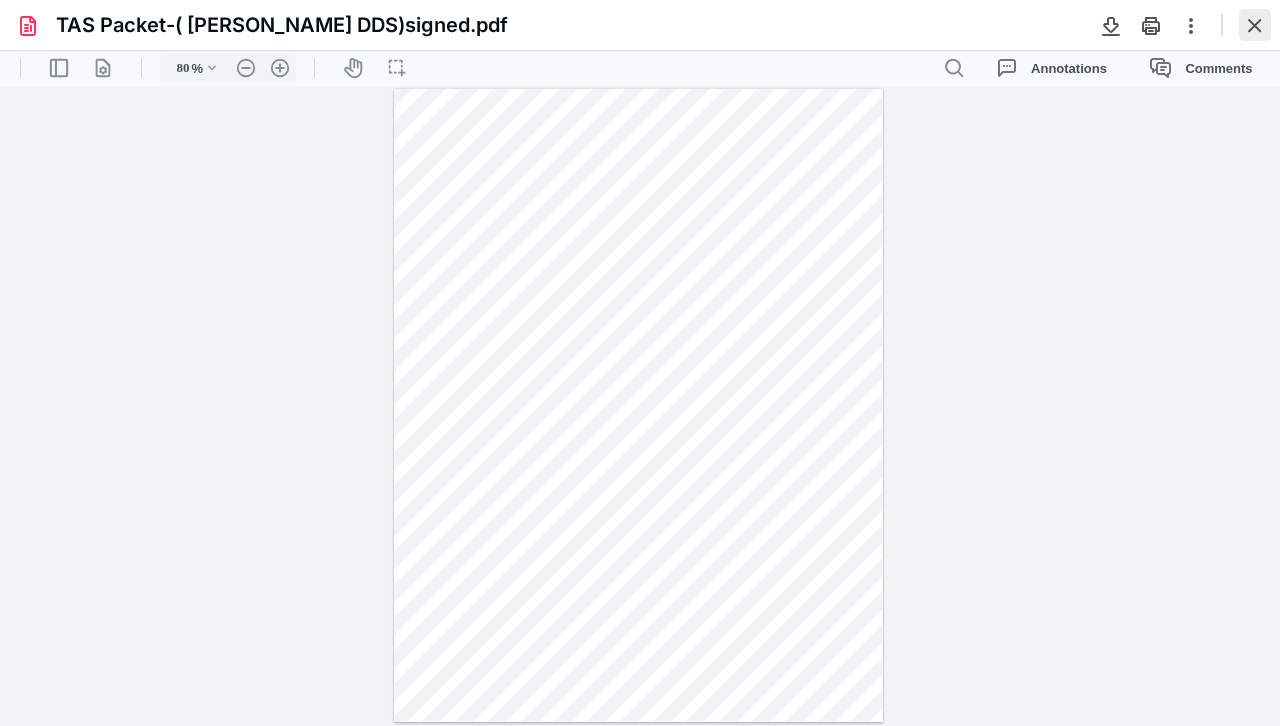 click at bounding box center [1255, 25] 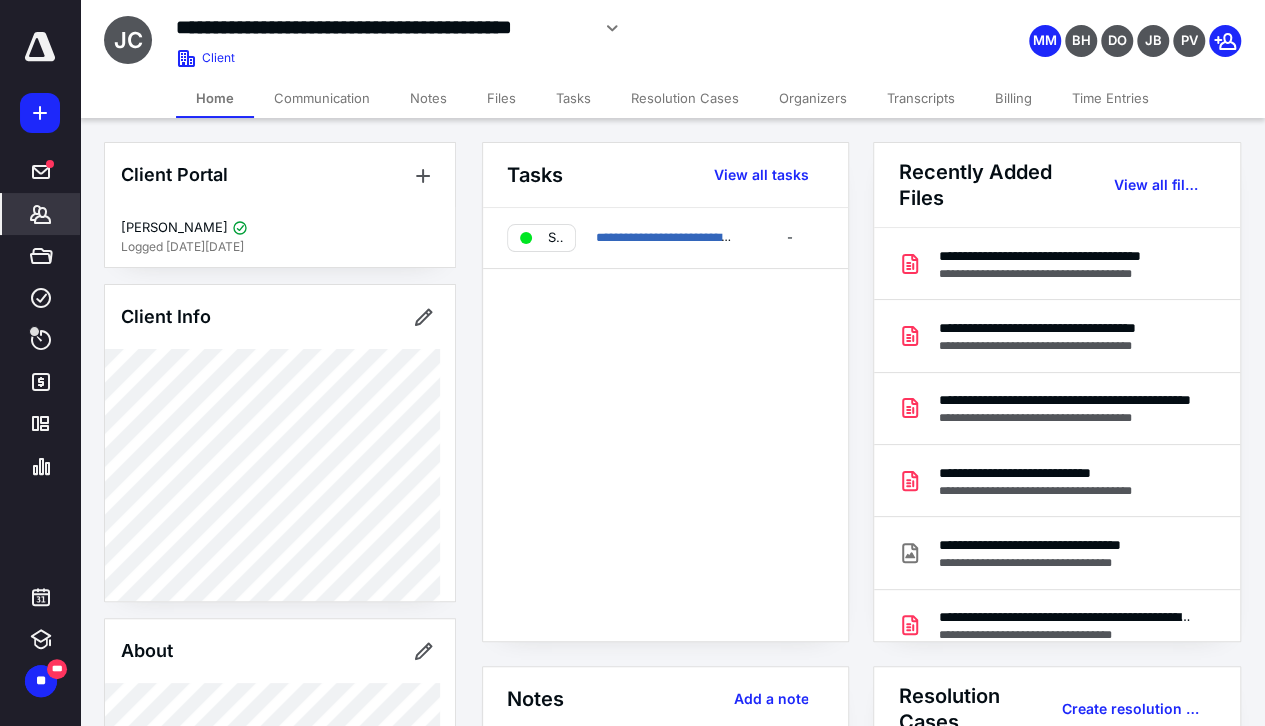 click on "Files" at bounding box center [501, 98] 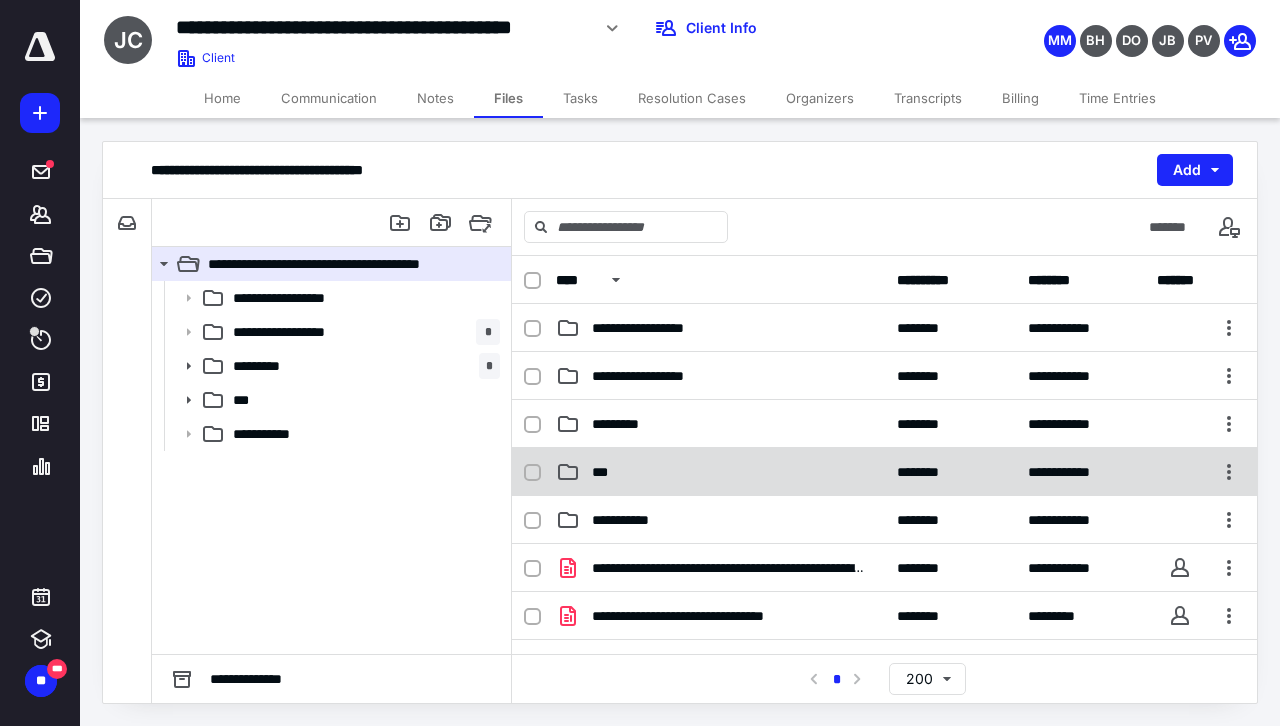 click on "***" at bounding box center (720, 472) 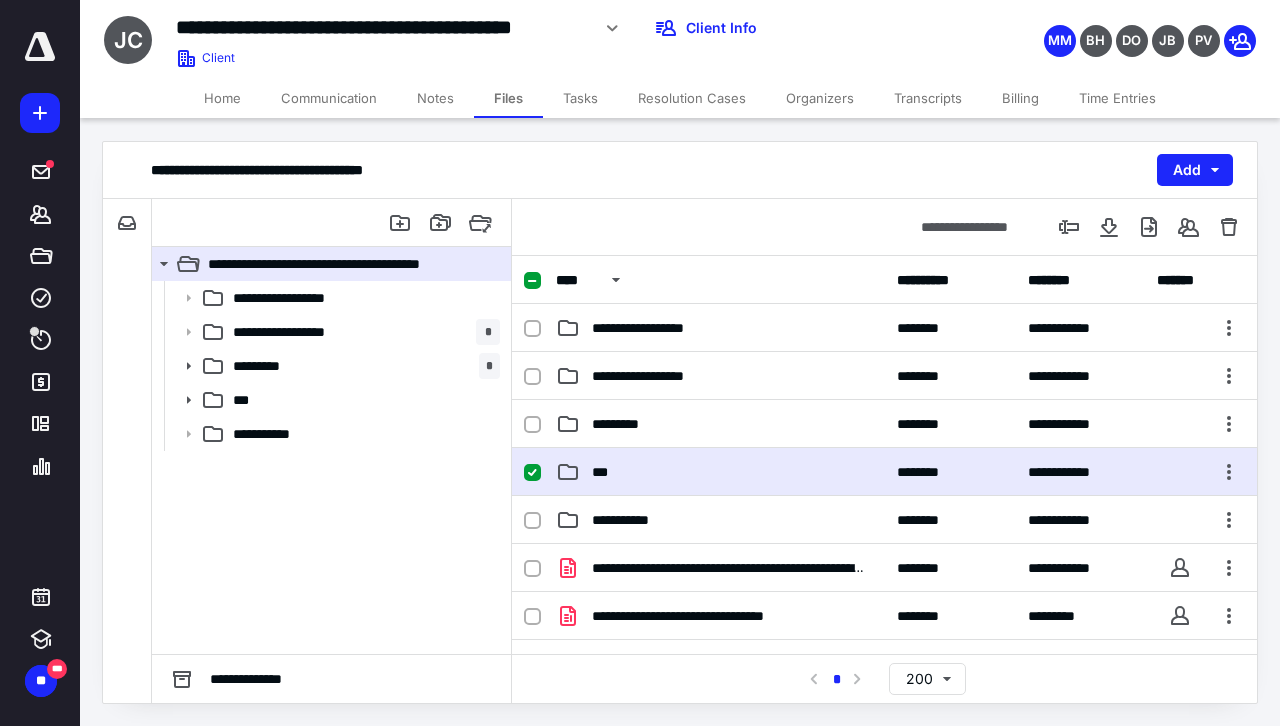 click on "***" at bounding box center [720, 472] 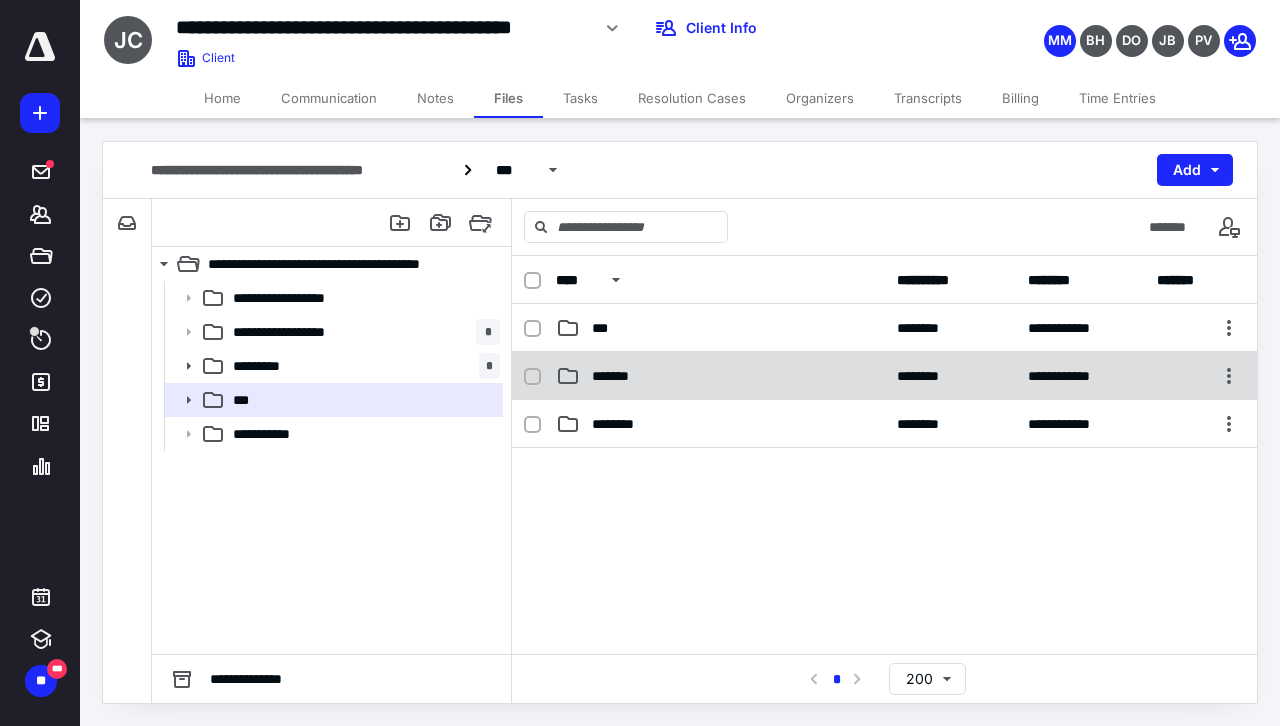 click on "*******" at bounding box center (720, 376) 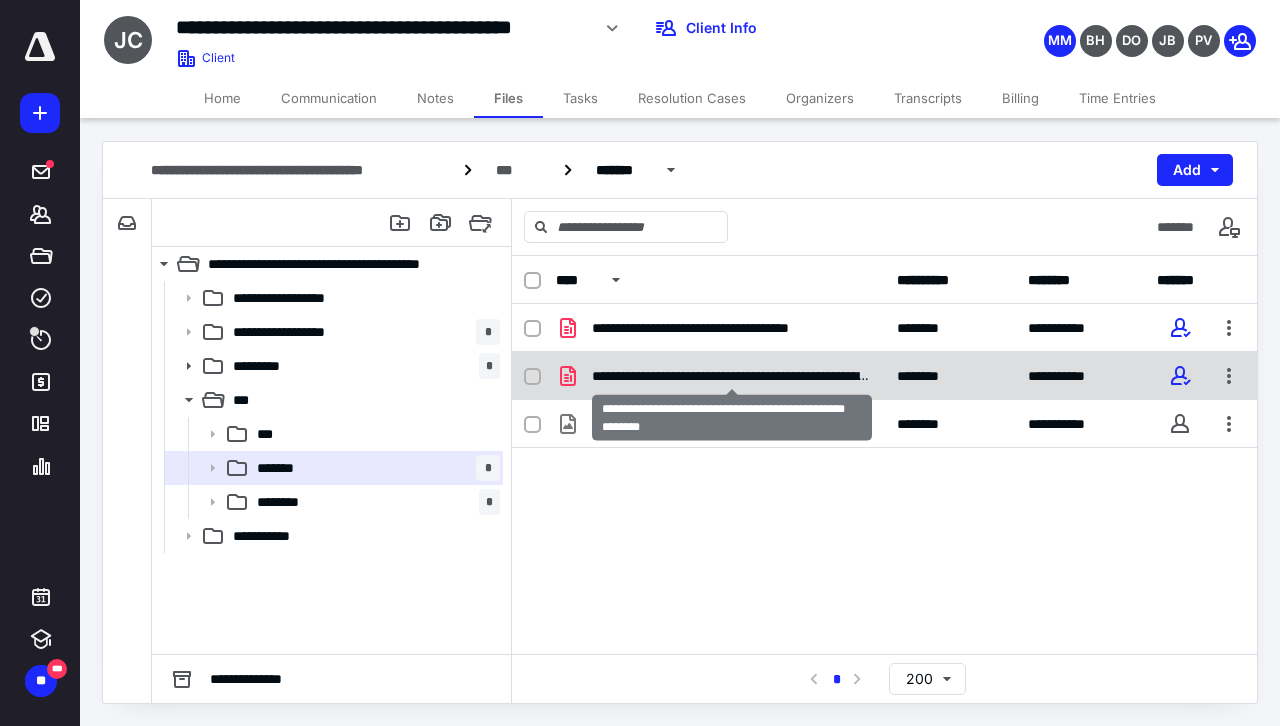 click on "**********" at bounding box center (732, 376) 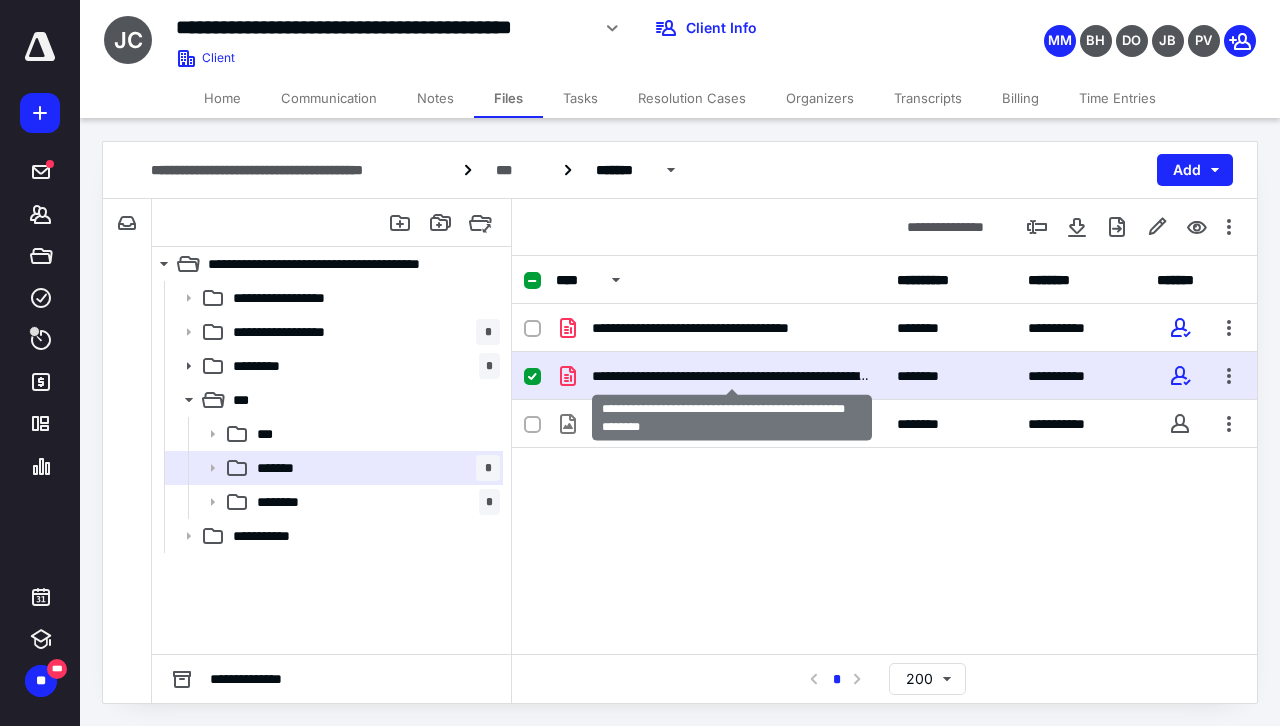click on "**********" at bounding box center (732, 376) 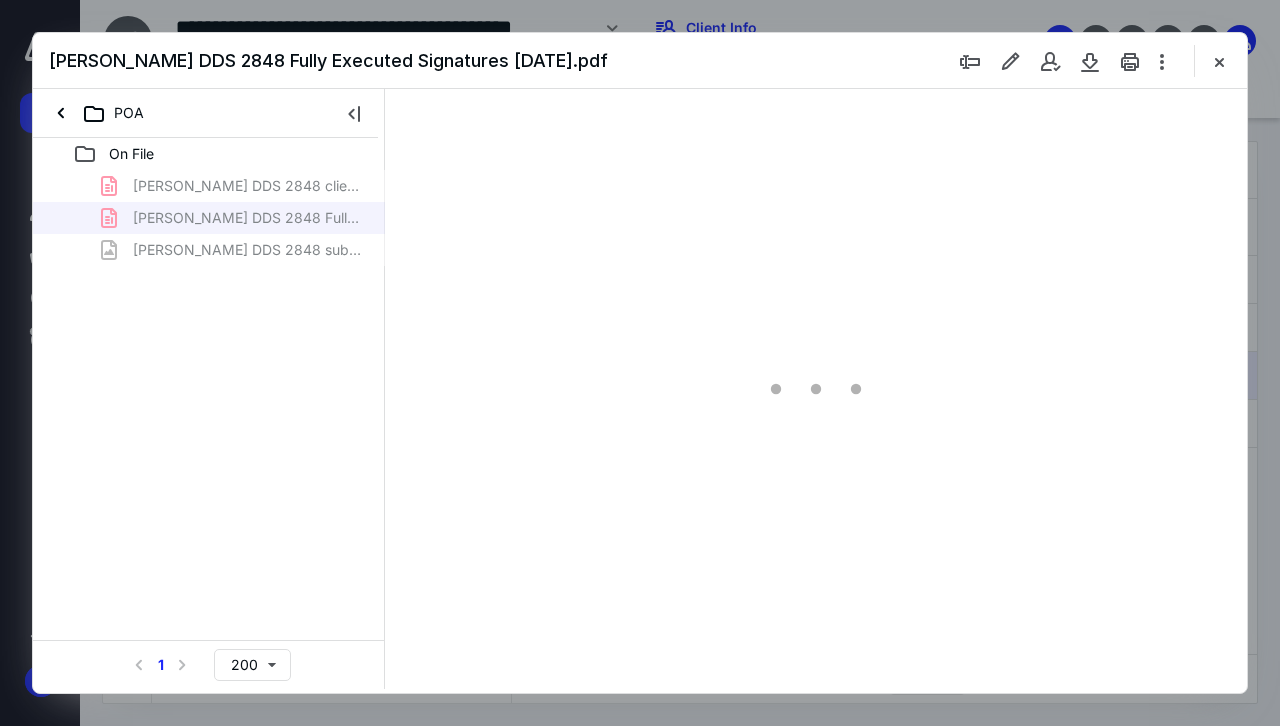 scroll, scrollTop: 0, scrollLeft: 0, axis: both 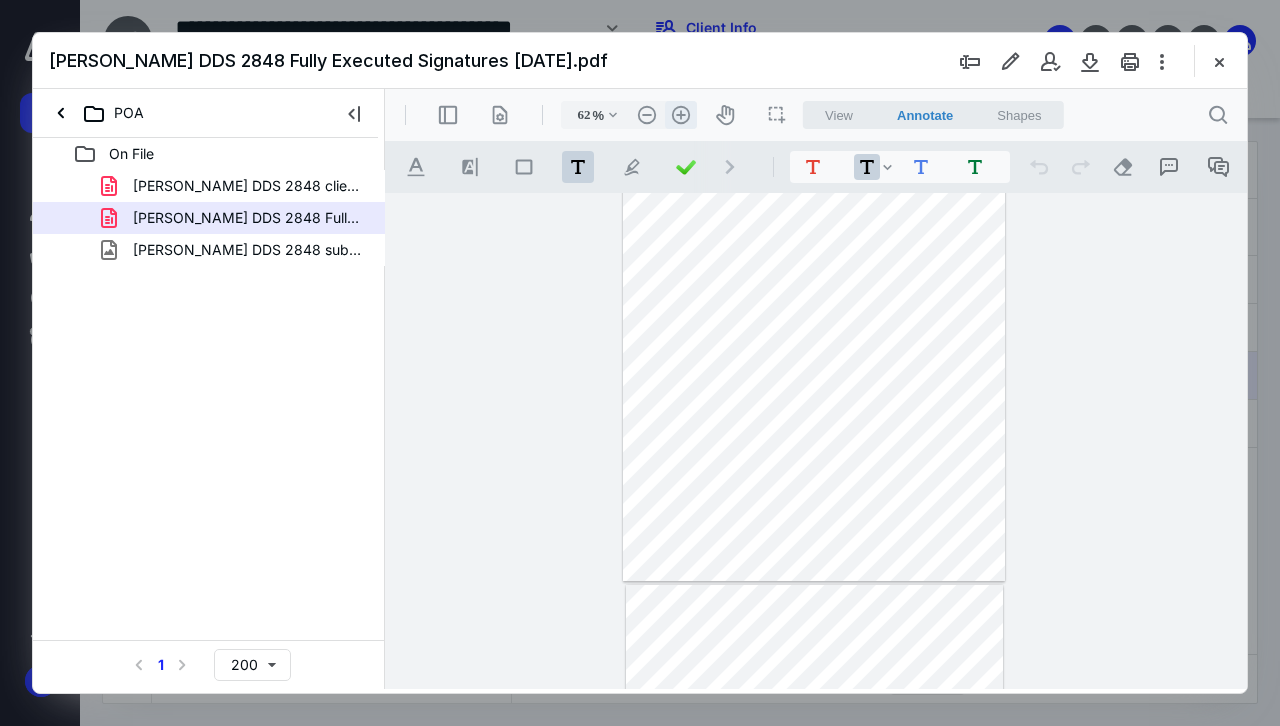 click on ".cls-1{fill:#abb0c4;} icon - header - zoom - in - line" at bounding box center (681, 115) 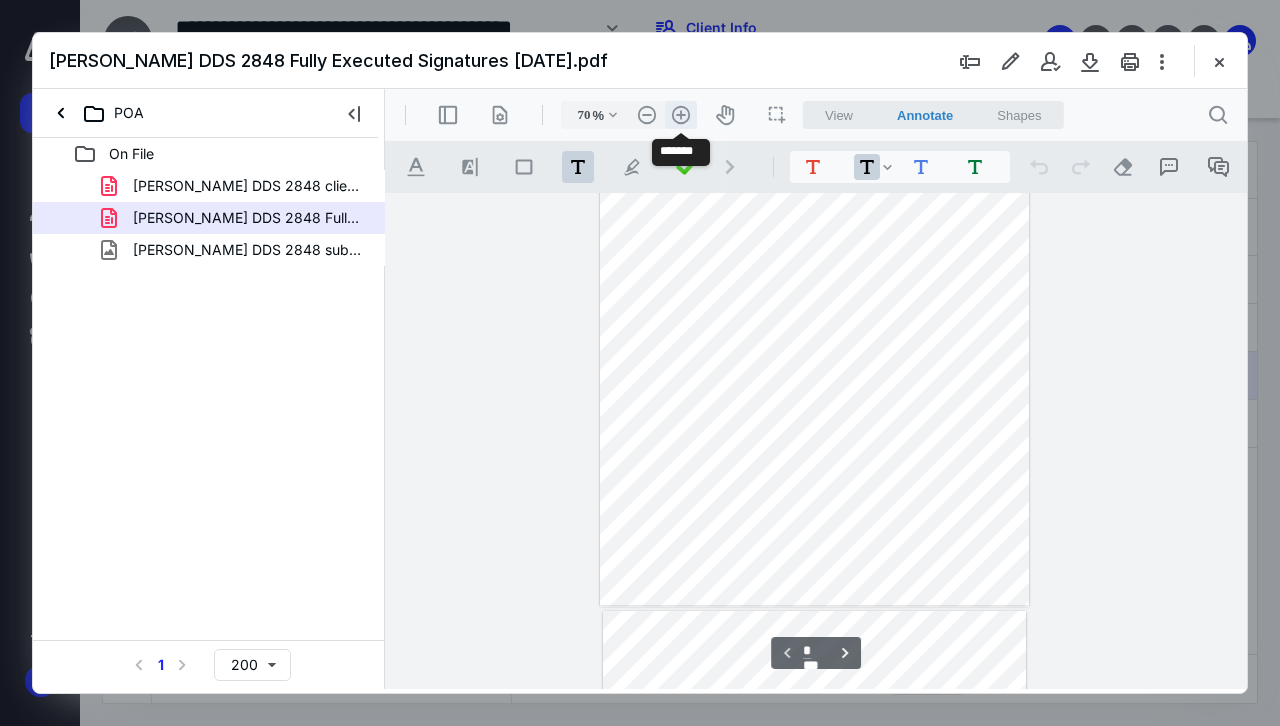 click on ".cls-1{fill:#abb0c4;} icon - header - zoom - in - line" at bounding box center [681, 115] 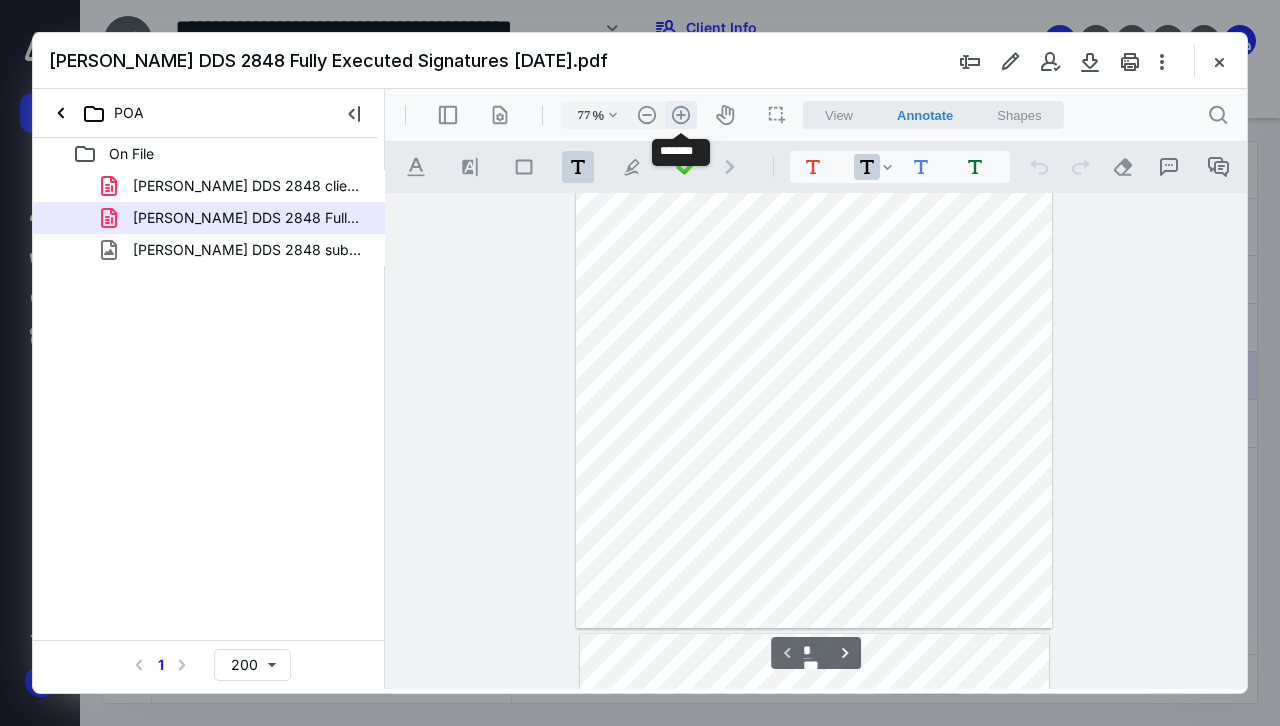 click on ".cls-1{fill:#abb0c4;} icon - header - zoom - in - line" at bounding box center (681, 115) 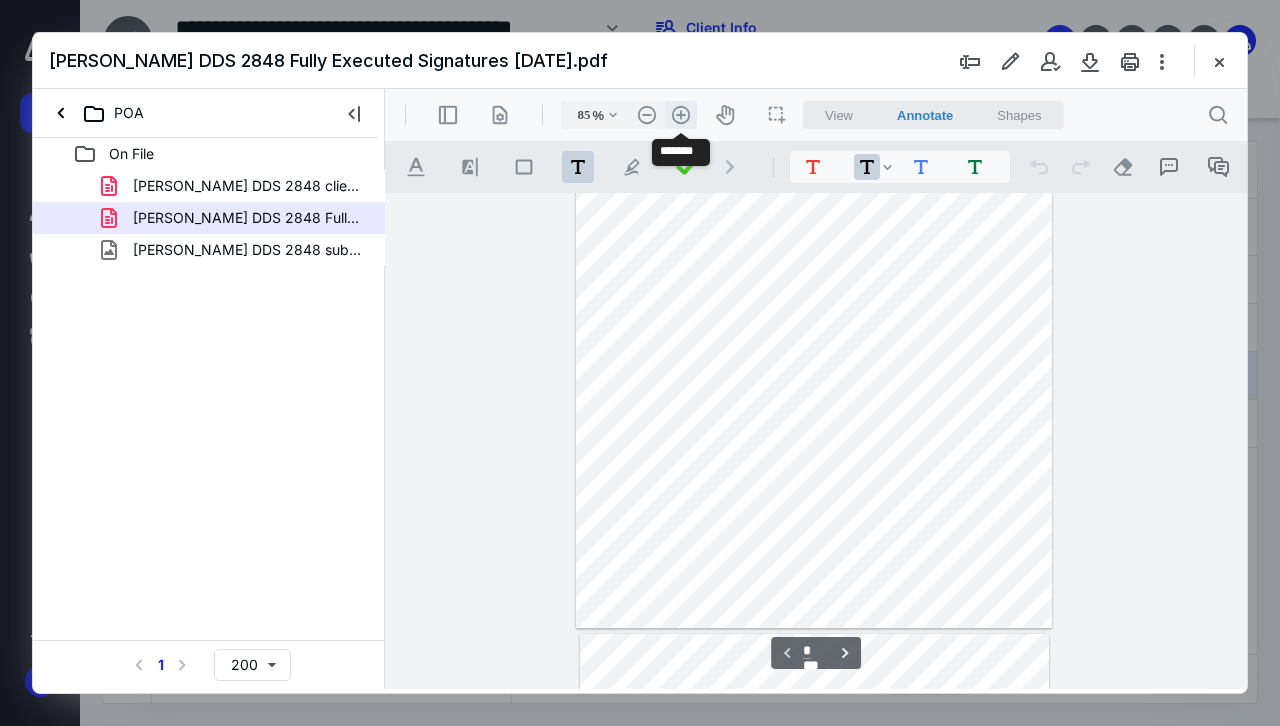 scroll, scrollTop: 216, scrollLeft: 0, axis: vertical 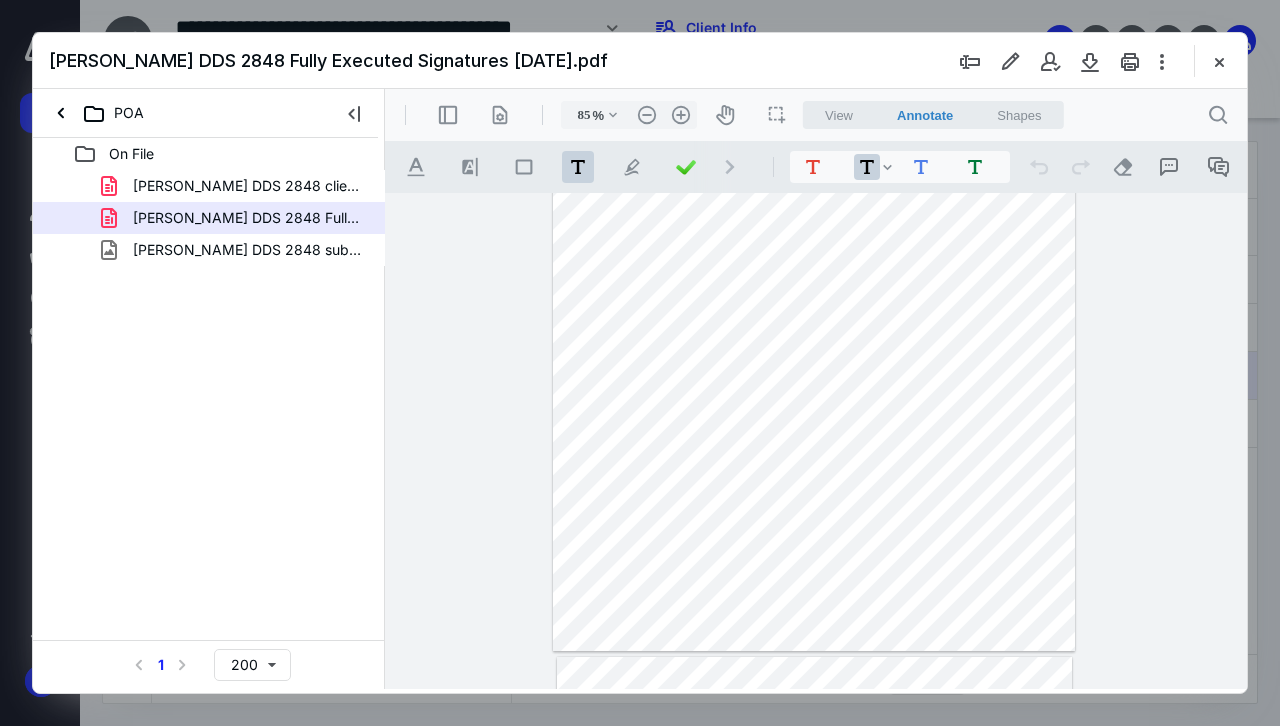 type on "*" 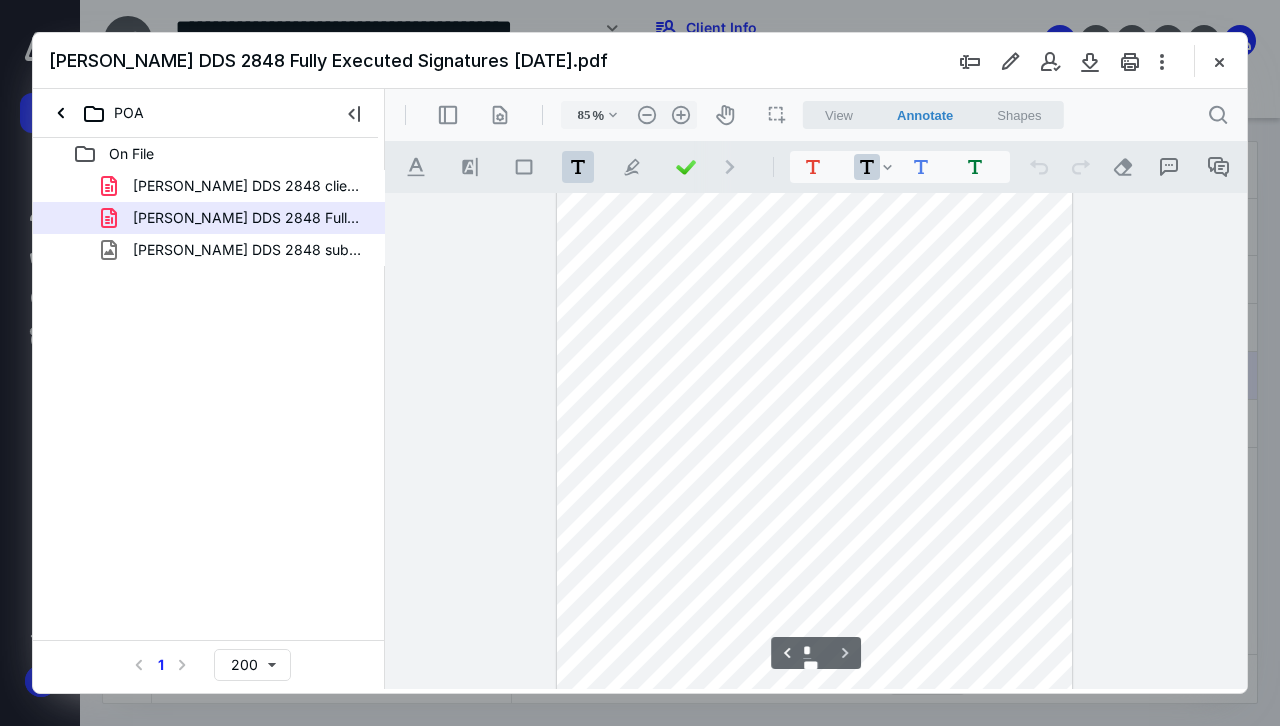 click at bounding box center [1219, 61] 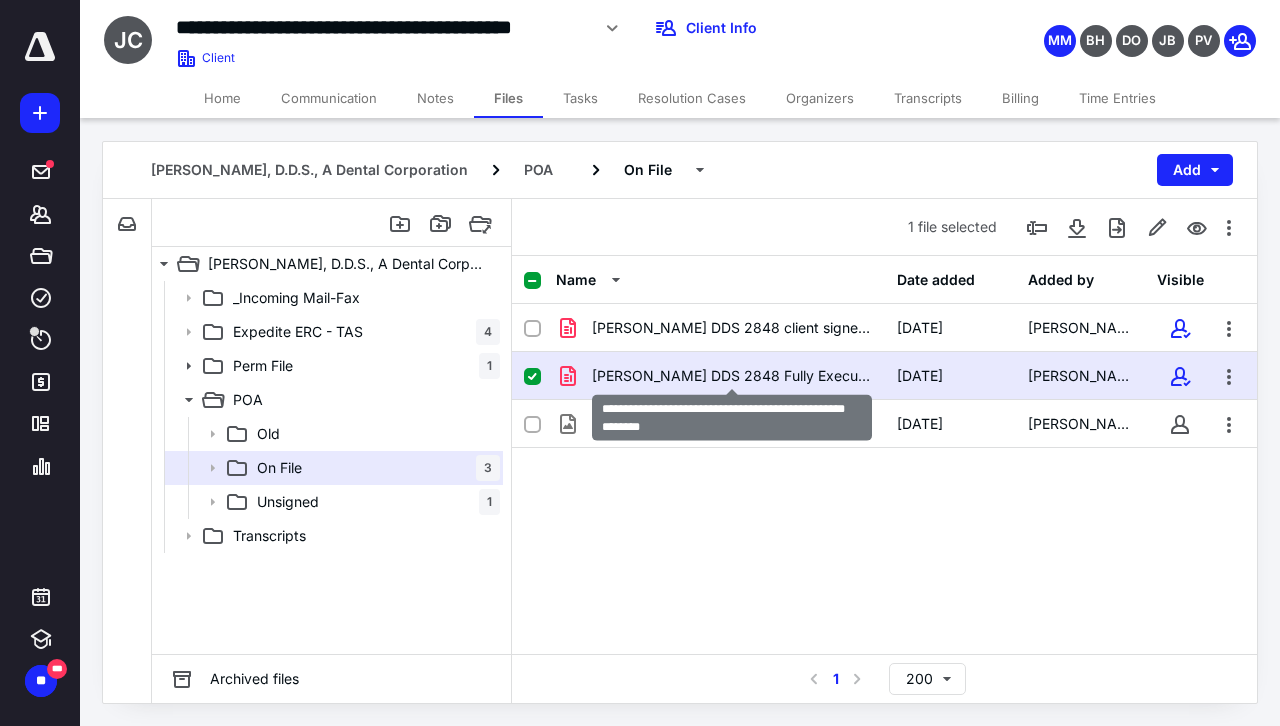 click on "James Kinsel DDS 2848 Fully Executed Signatures 4-4-25.pdf" at bounding box center [732, 376] 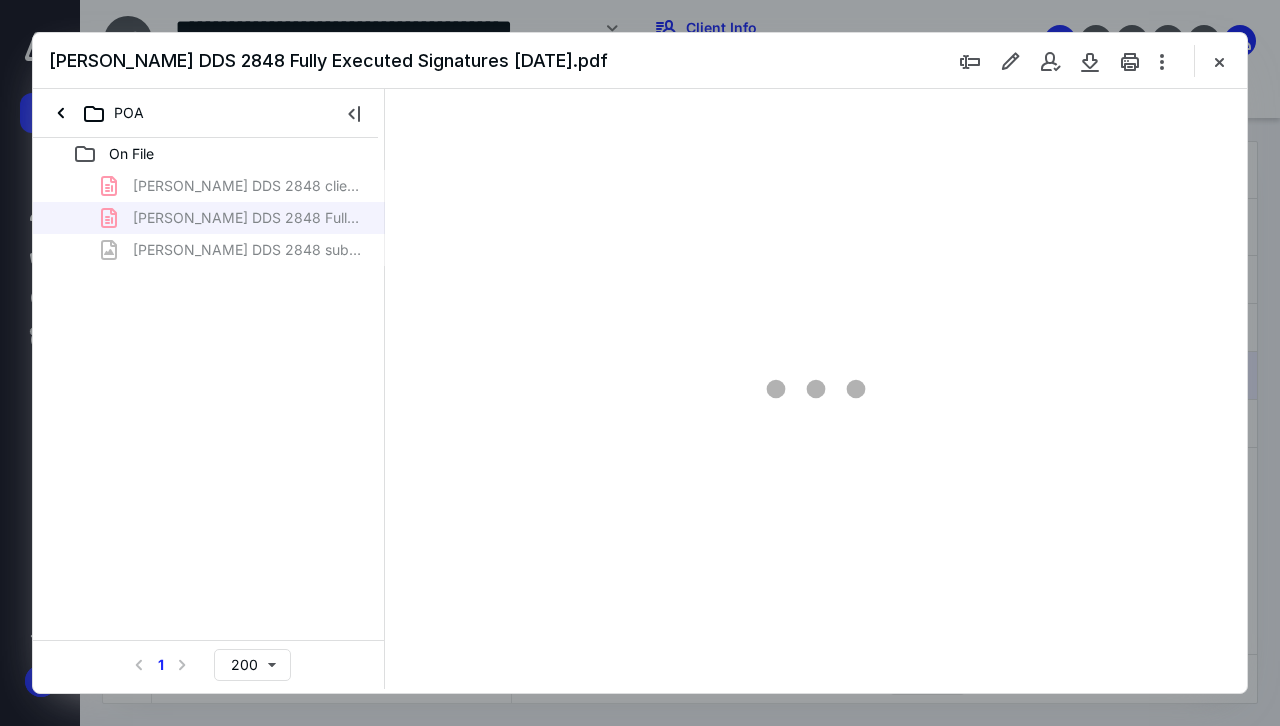 scroll, scrollTop: 0, scrollLeft: 0, axis: both 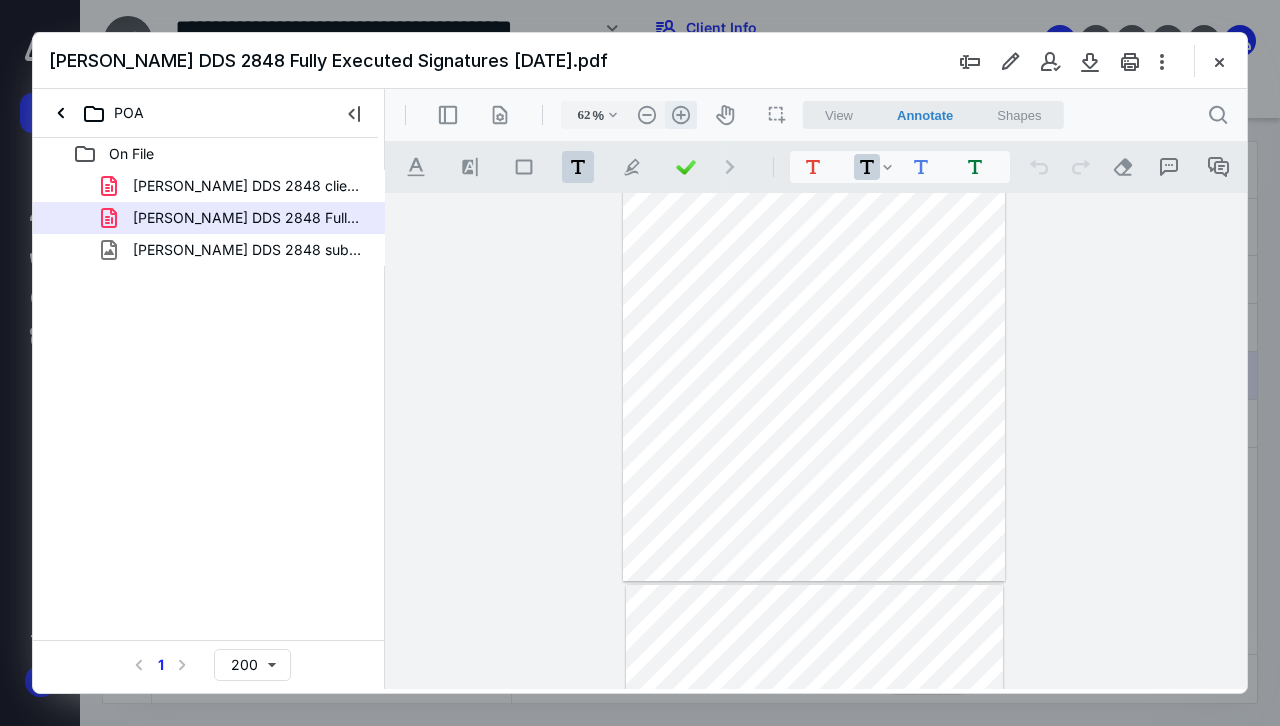click on ".cls-1{fill:#abb0c4;} icon - header - zoom - in - line" at bounding box center (681, 115) 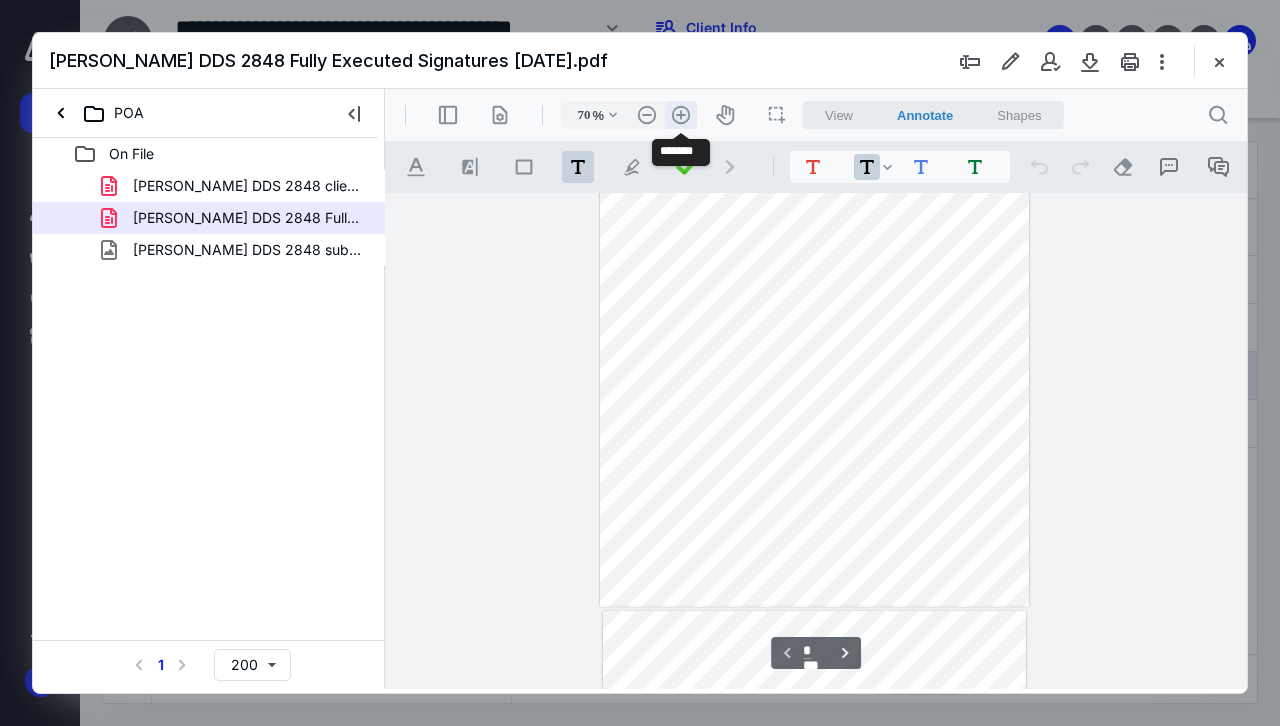 click on ".cls-1{fill:#abb0c4;} icon - header - zoom - in - line" at bounding box center [681, 115] 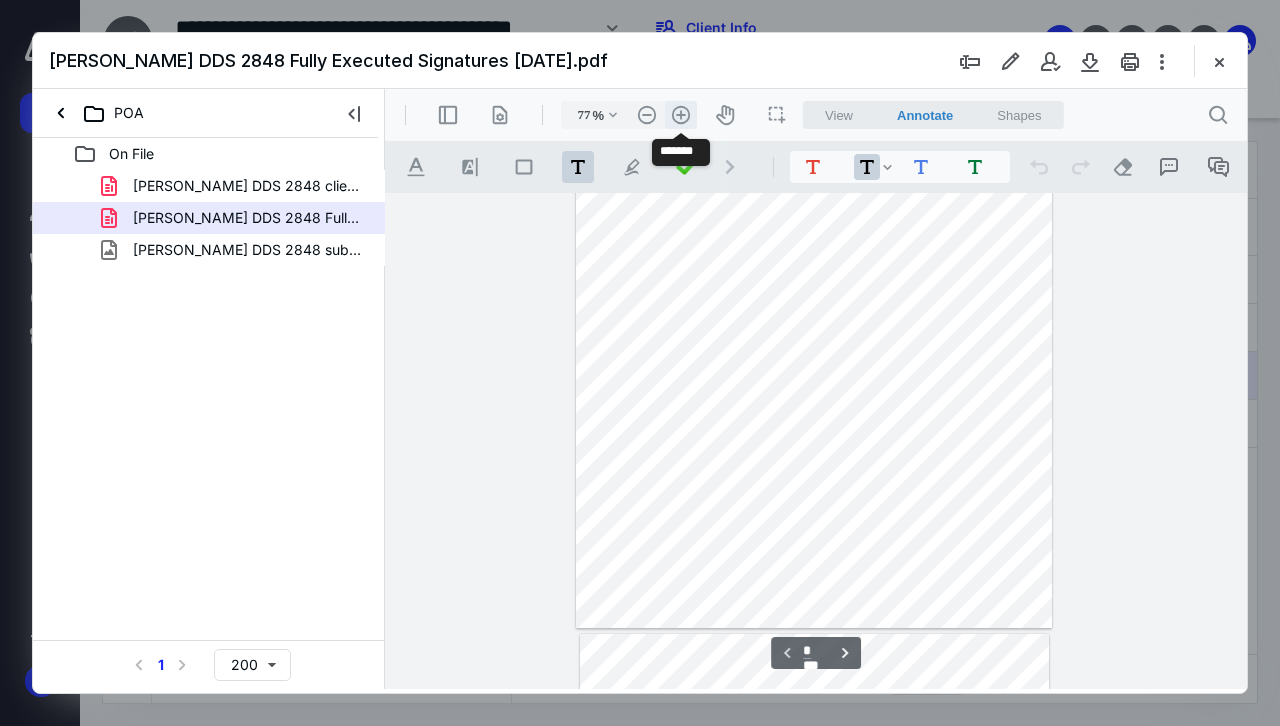click on ".cls-1{fill:#abb0c4;} icon - header - zoom - in - line" at bounding box center [681, 115] 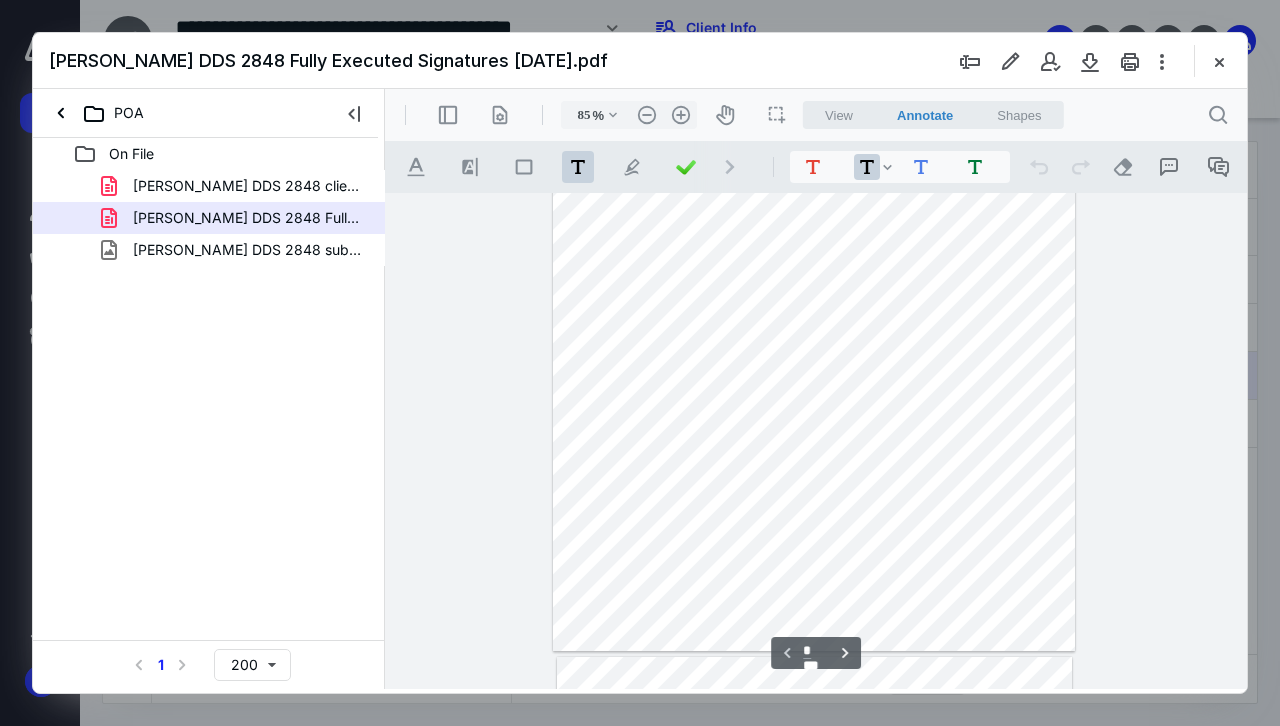 scroll, scrollTop: 0, scrollLeft: 0, axis: both 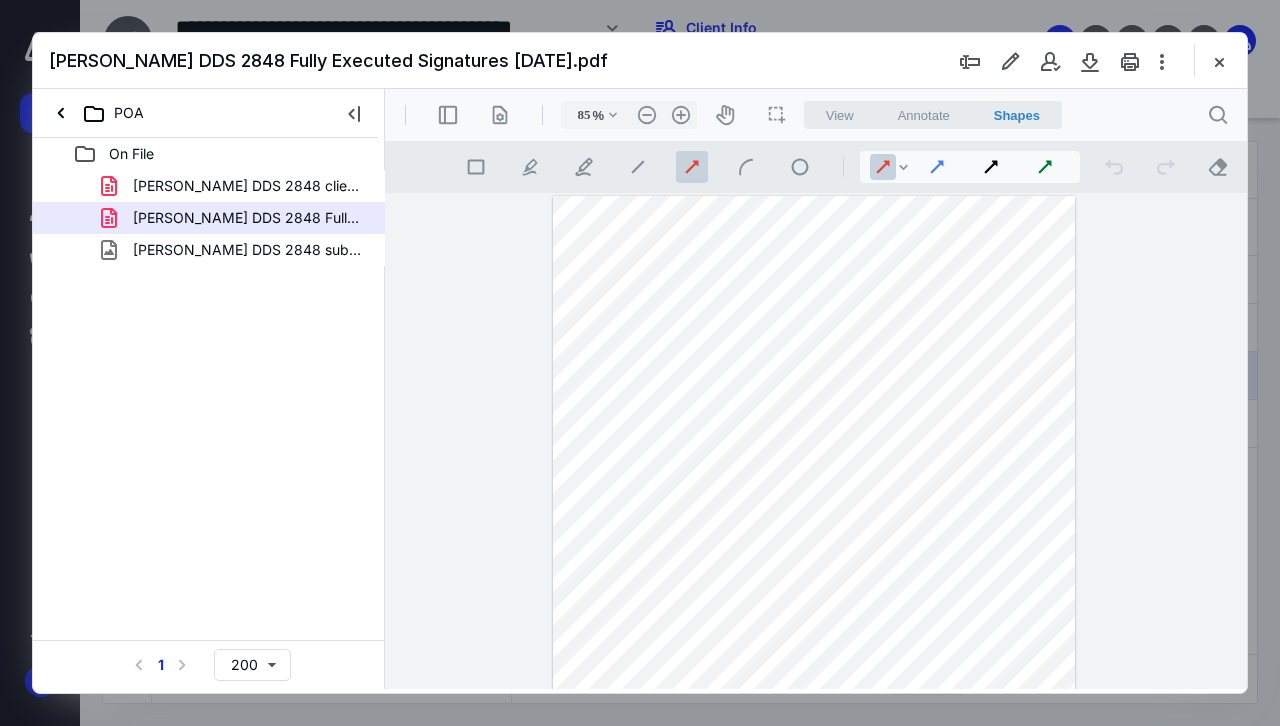 click at bounding box center [816, 441] 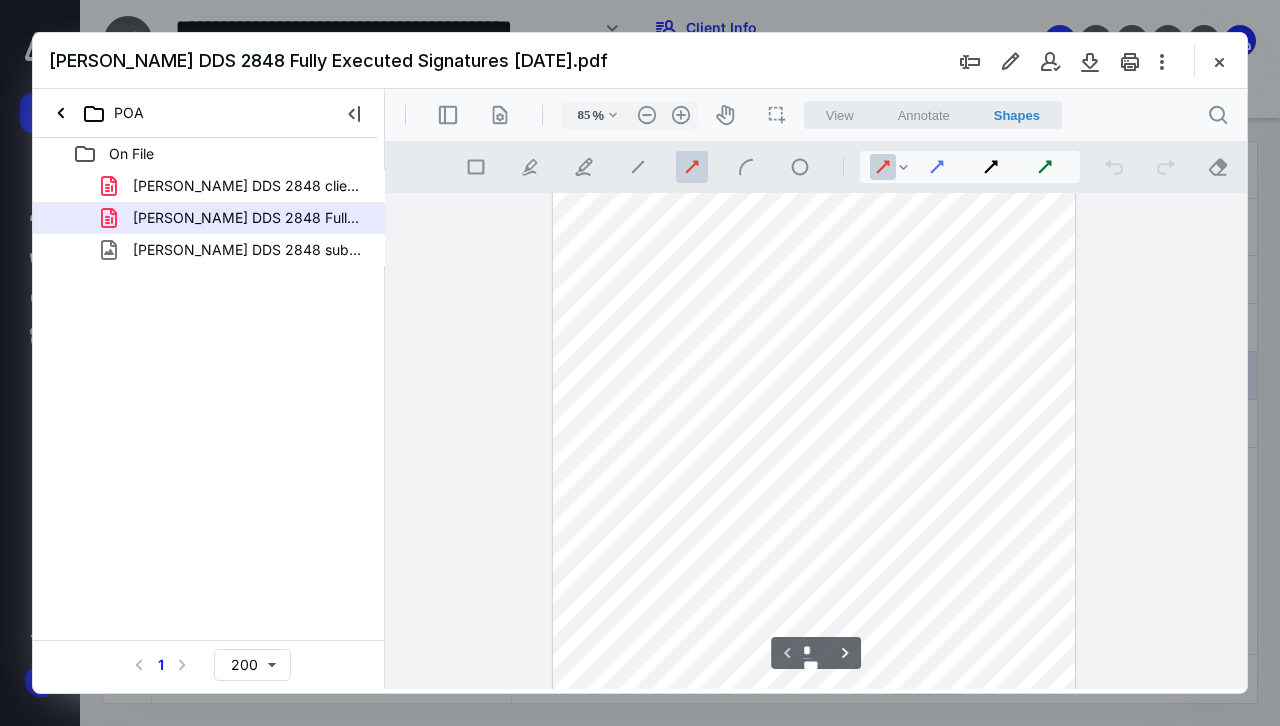 scroll, scrollTop: 200, scrollLeft: 0, axis: vertical 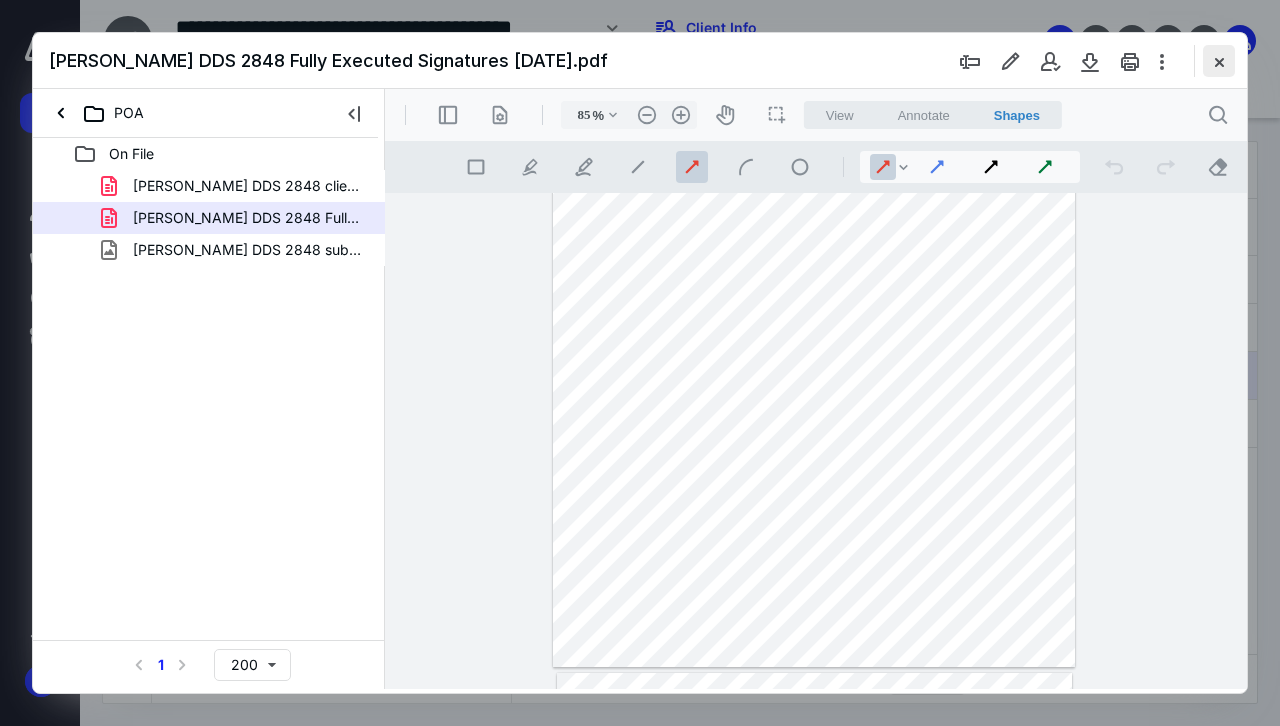 click at bounding box center (1219, 61) 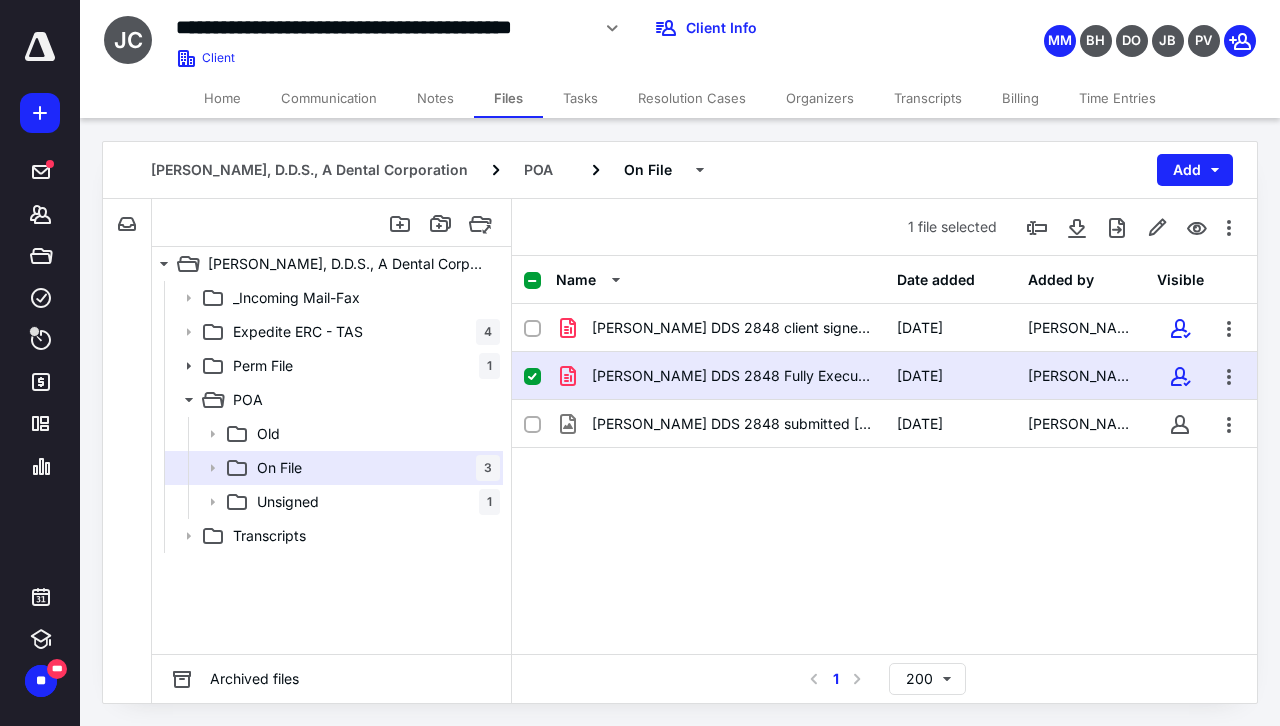 click on "Home" at bounding box center [222, 98] 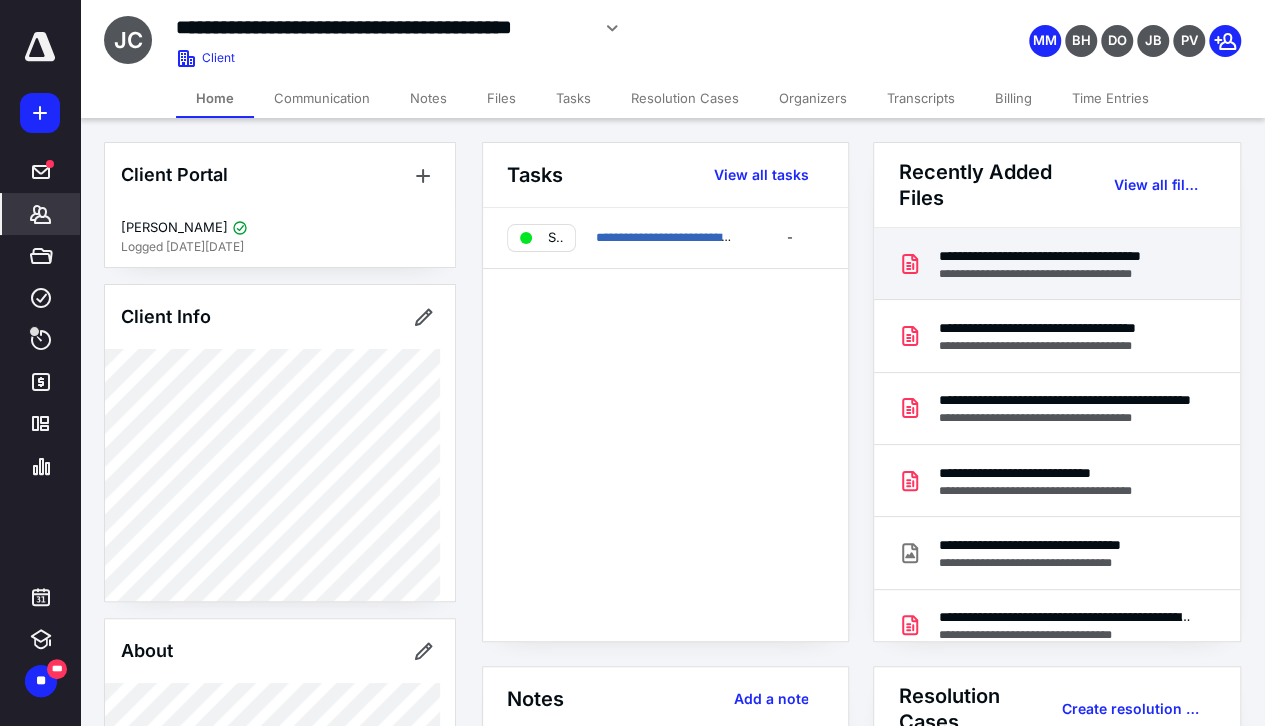 click on "**********" at bounding box center (1065, 256) 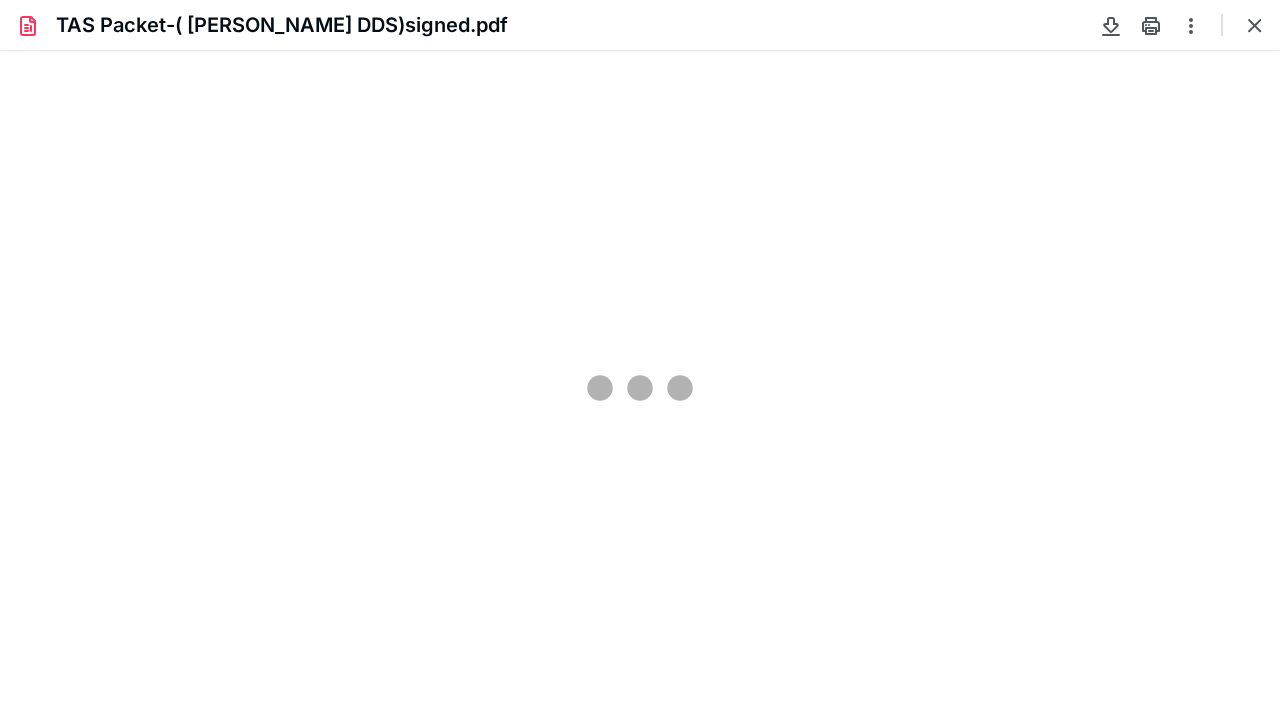 scroll, scrollTop: 0, scrollLeft: 0, axis: both 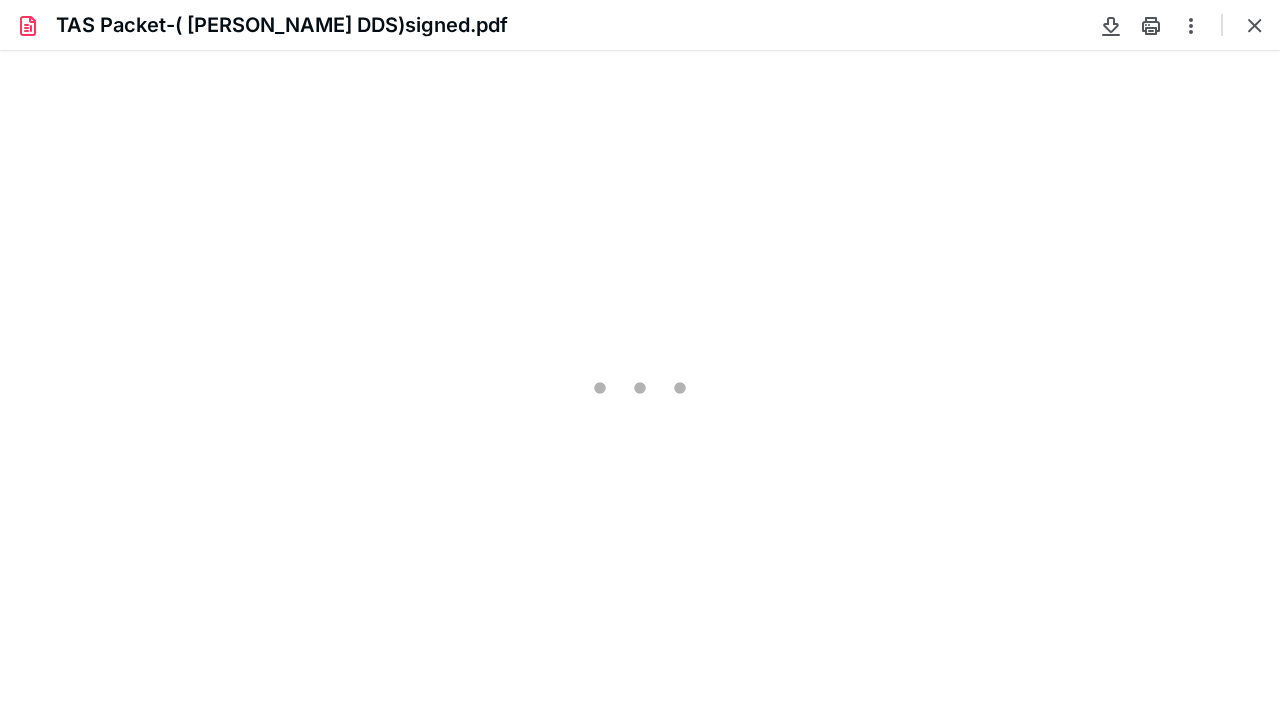 type on "80" 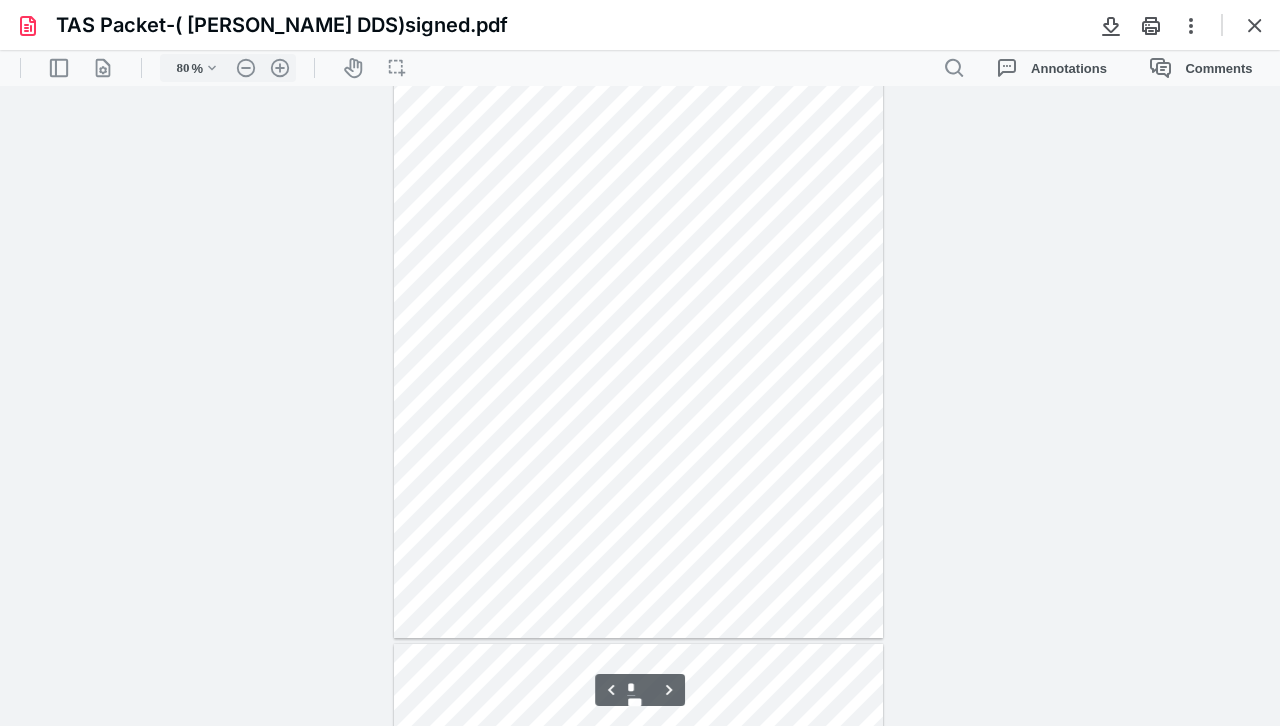 scroll, scrollTop: 839, scrollLeft: 0, axis: vertical 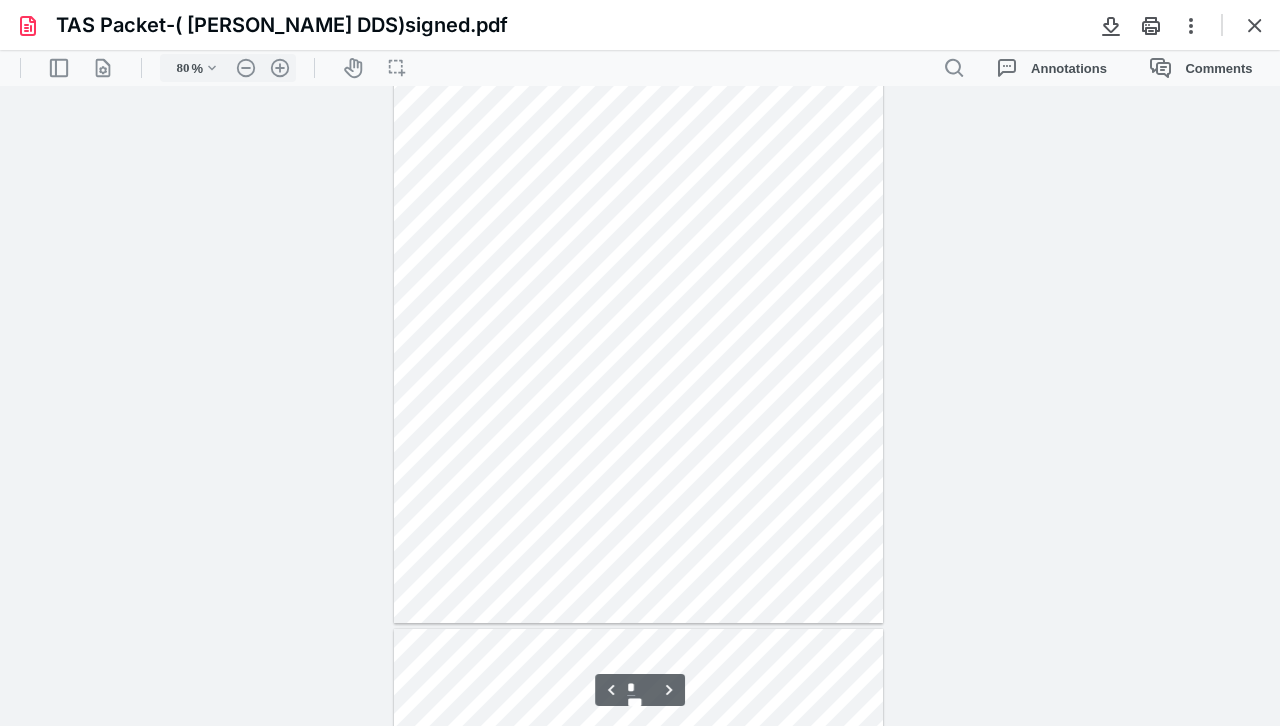 type on "*" 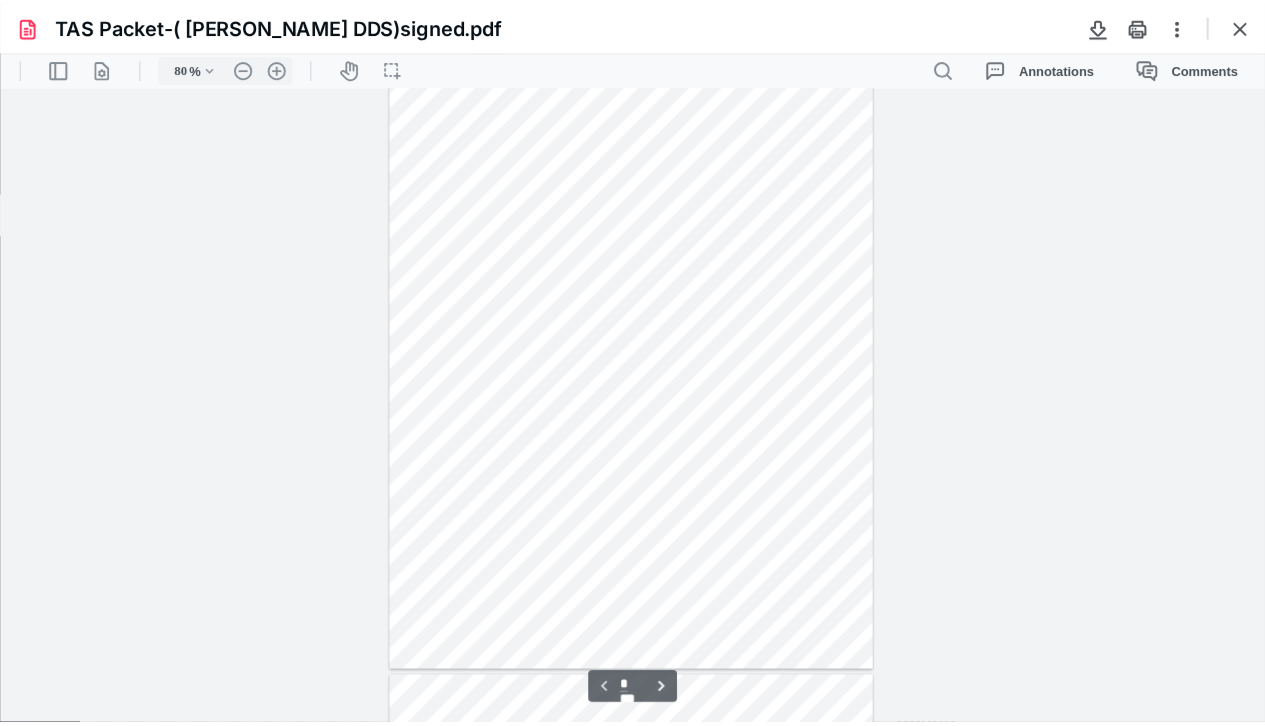scroll, scrollTop: 0, scrollLeft: 0, axis: both 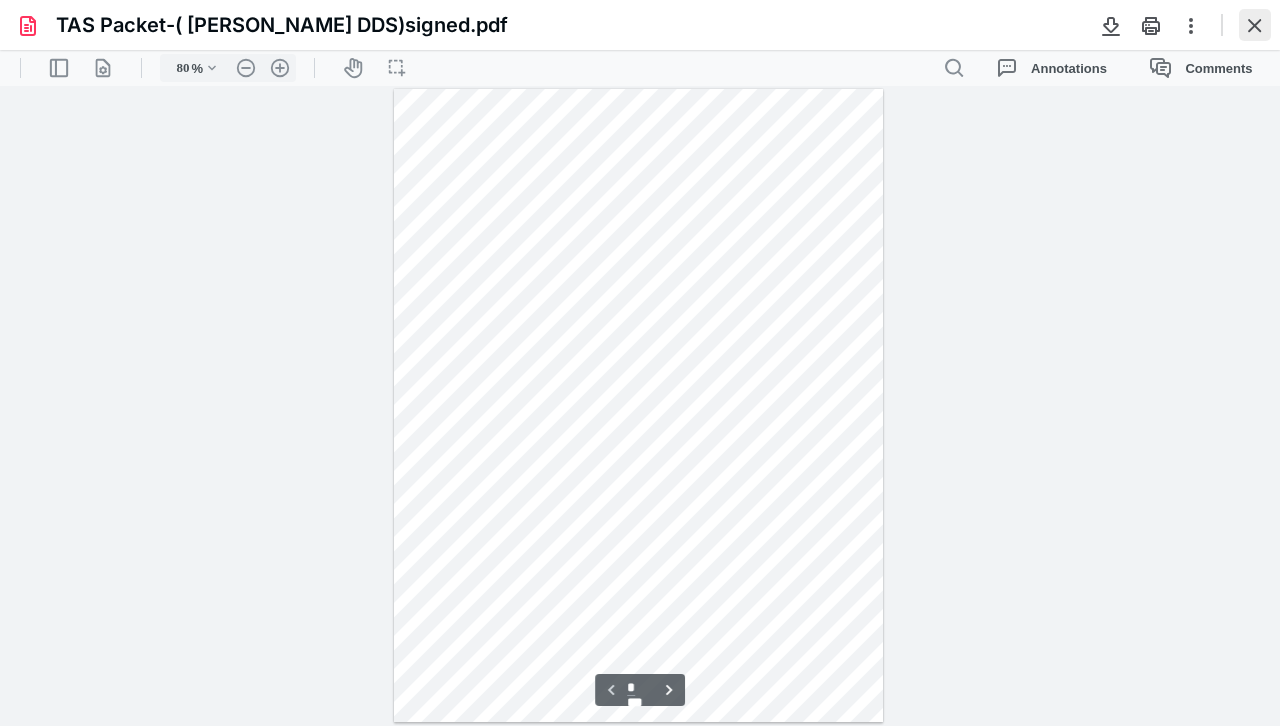 click at bounding box center [1255, 25] 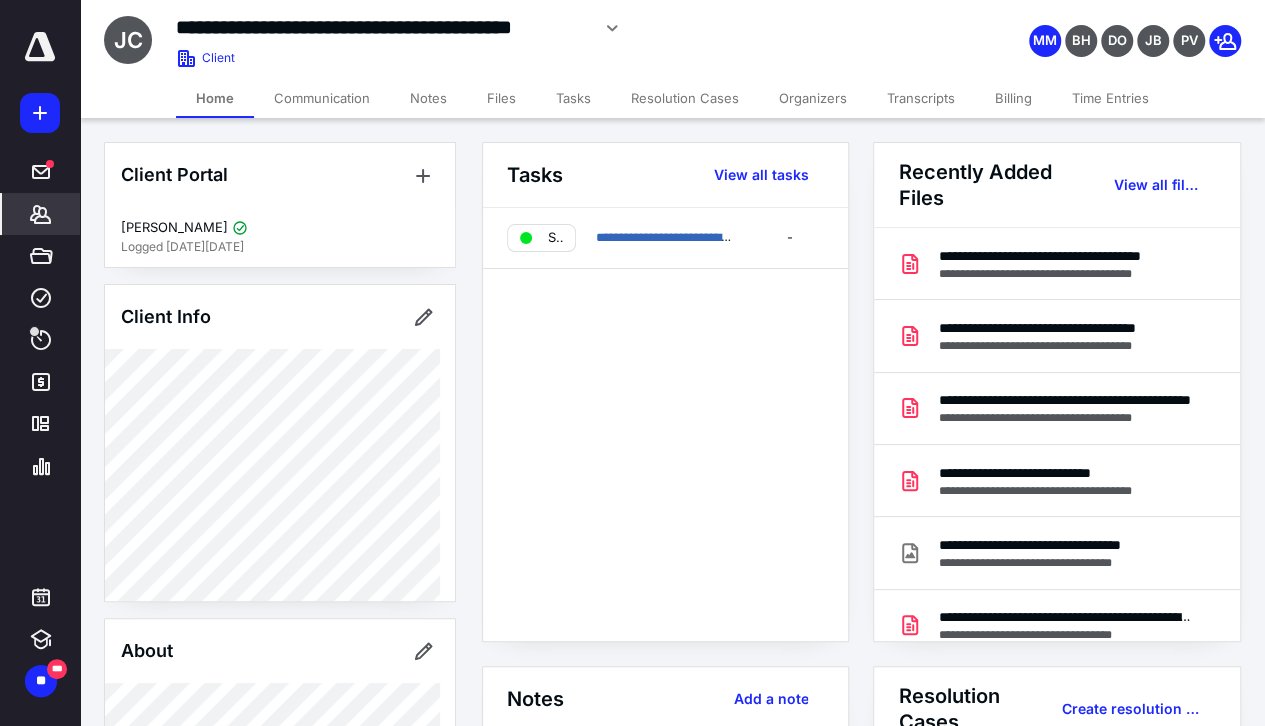 click on "Notes" at bounding box center (428, 98) 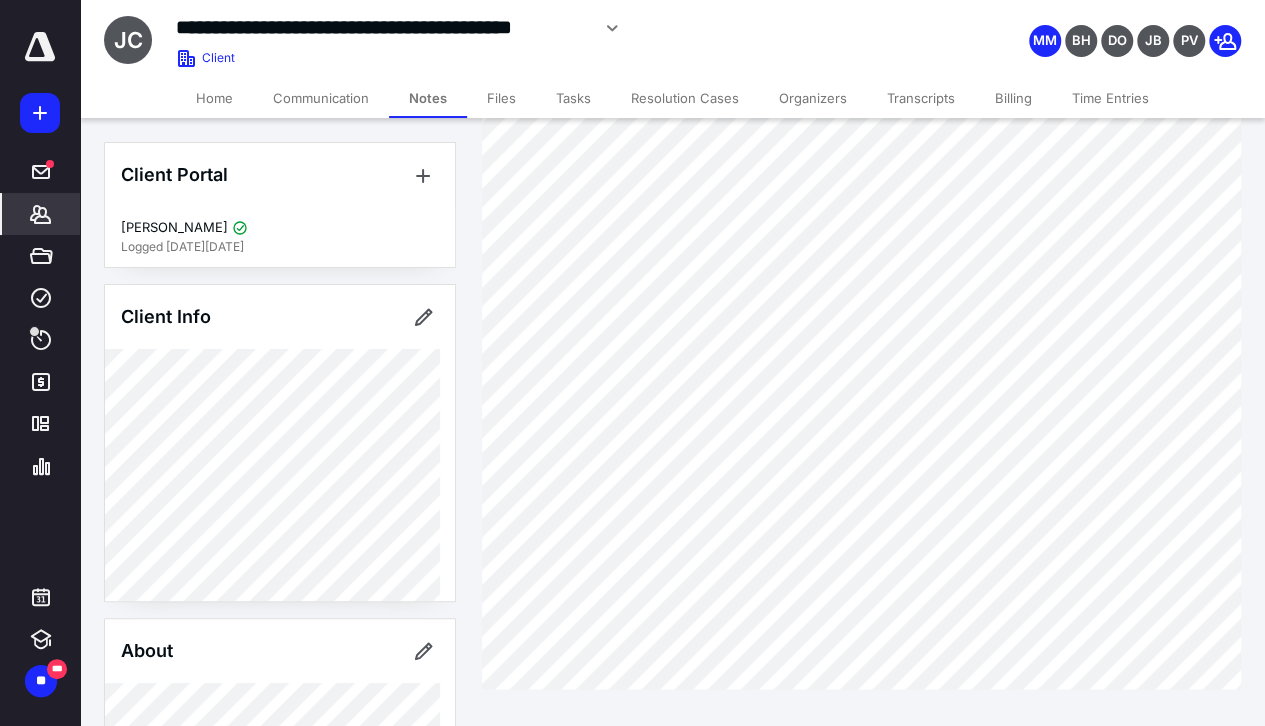 scroll, scrollTop: 1534, scrollLeft: 0, axis: vertical 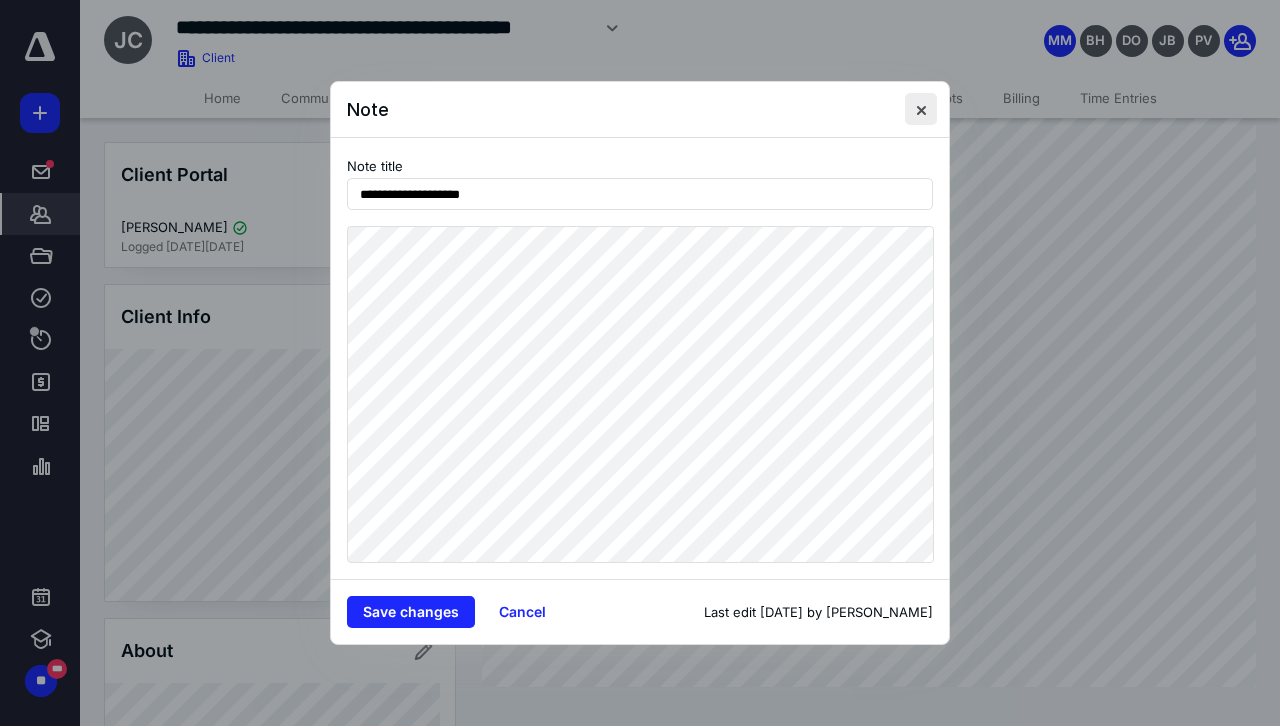 click at bounding box center (921, 109) 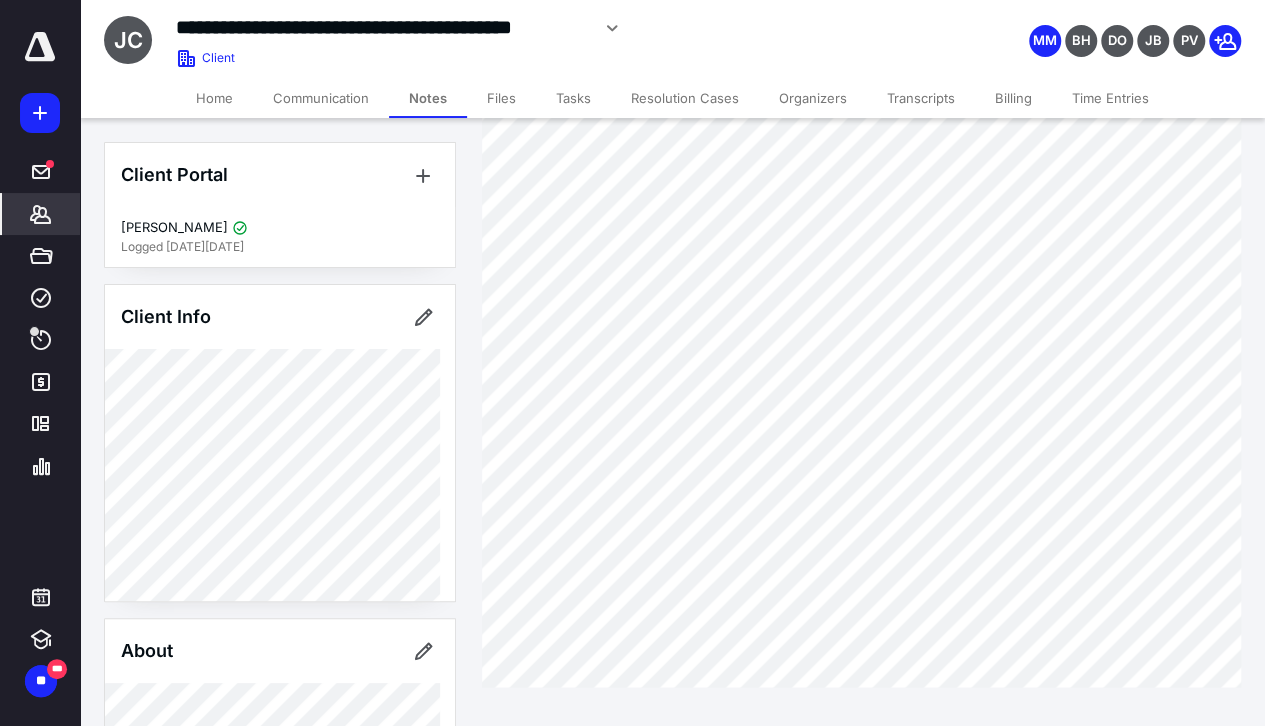 click on "Home" at bounding box center (214, 98) 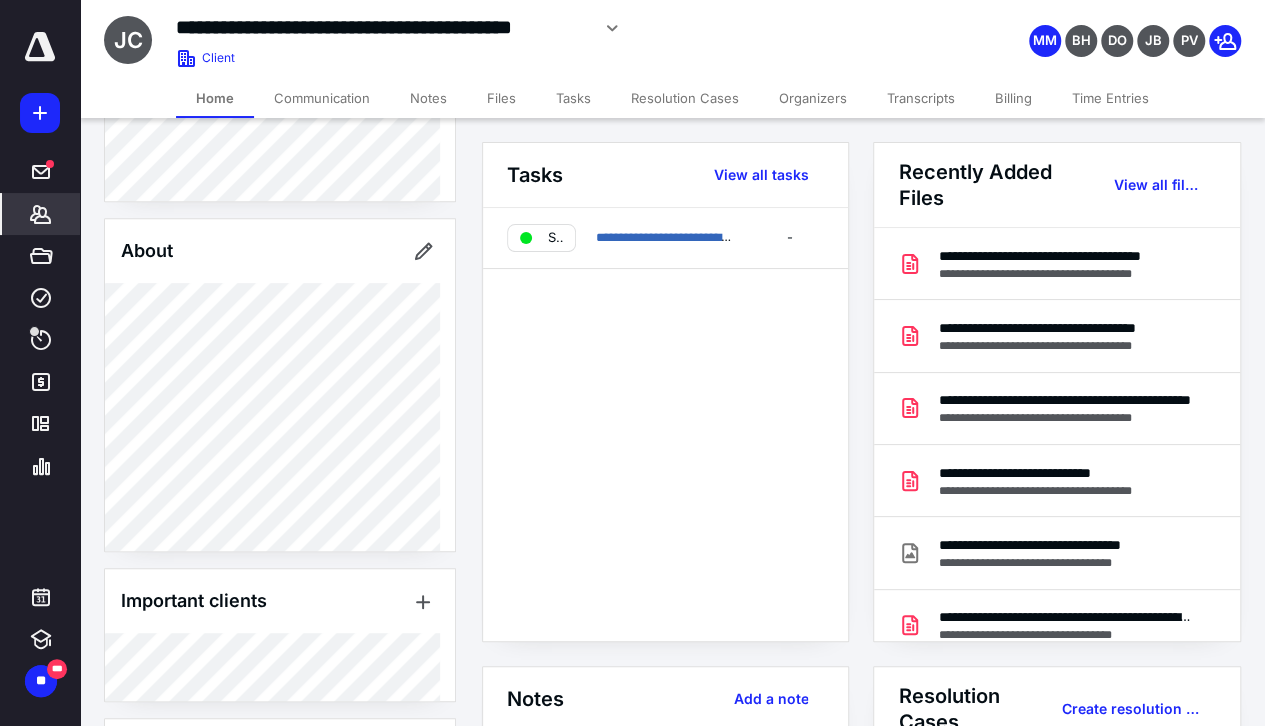 scroll, scrollTop: 619, scrollLeft: 0, axis: vertical 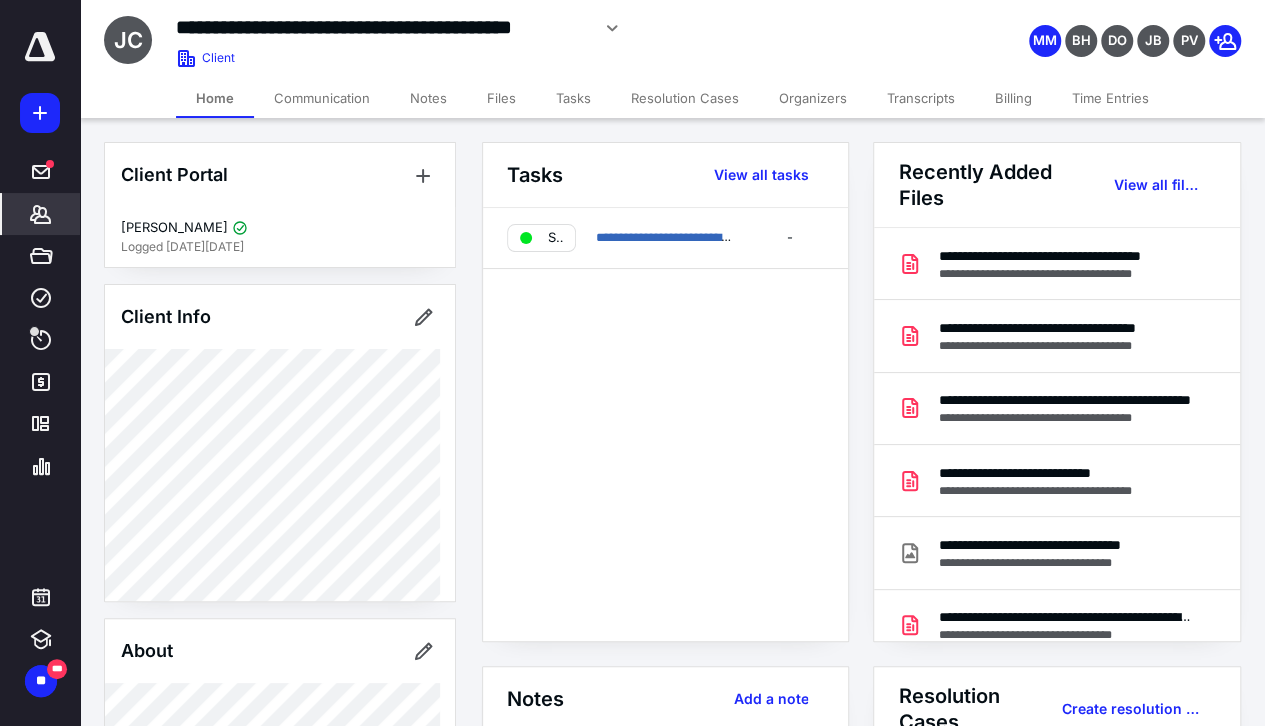 click on "Notes" at bounding box center (428, 98) 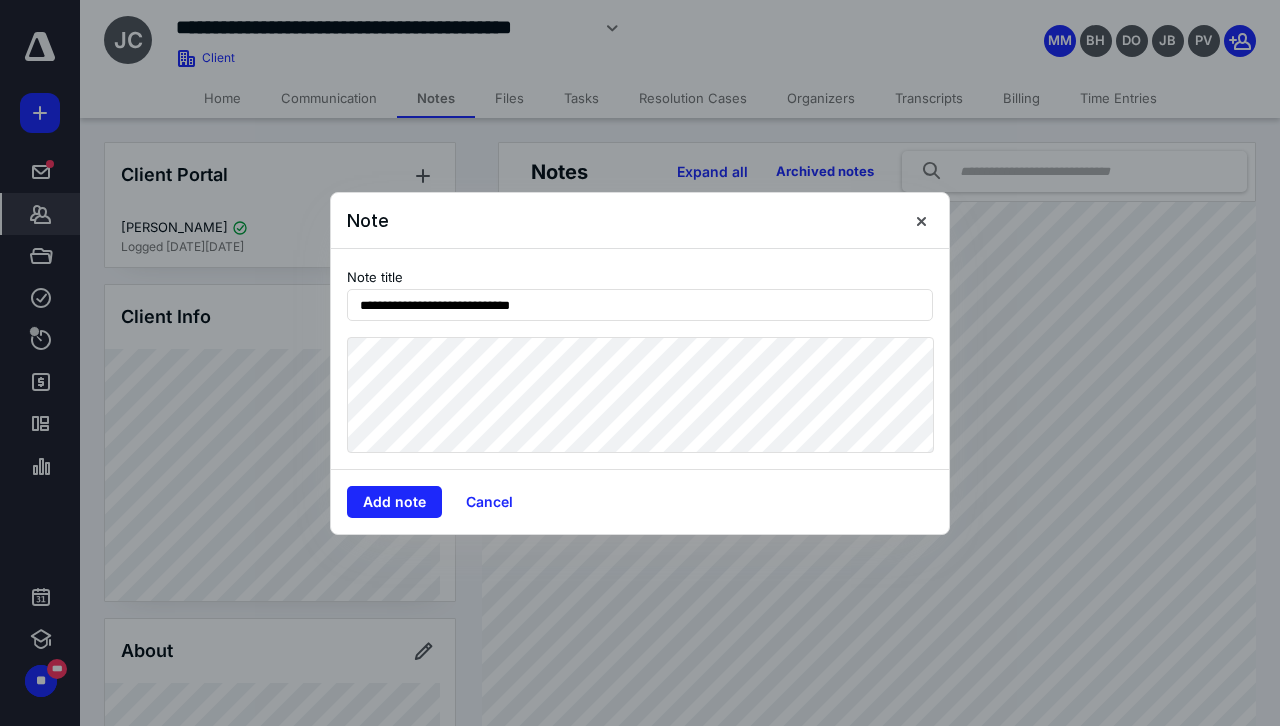 type on "**********" 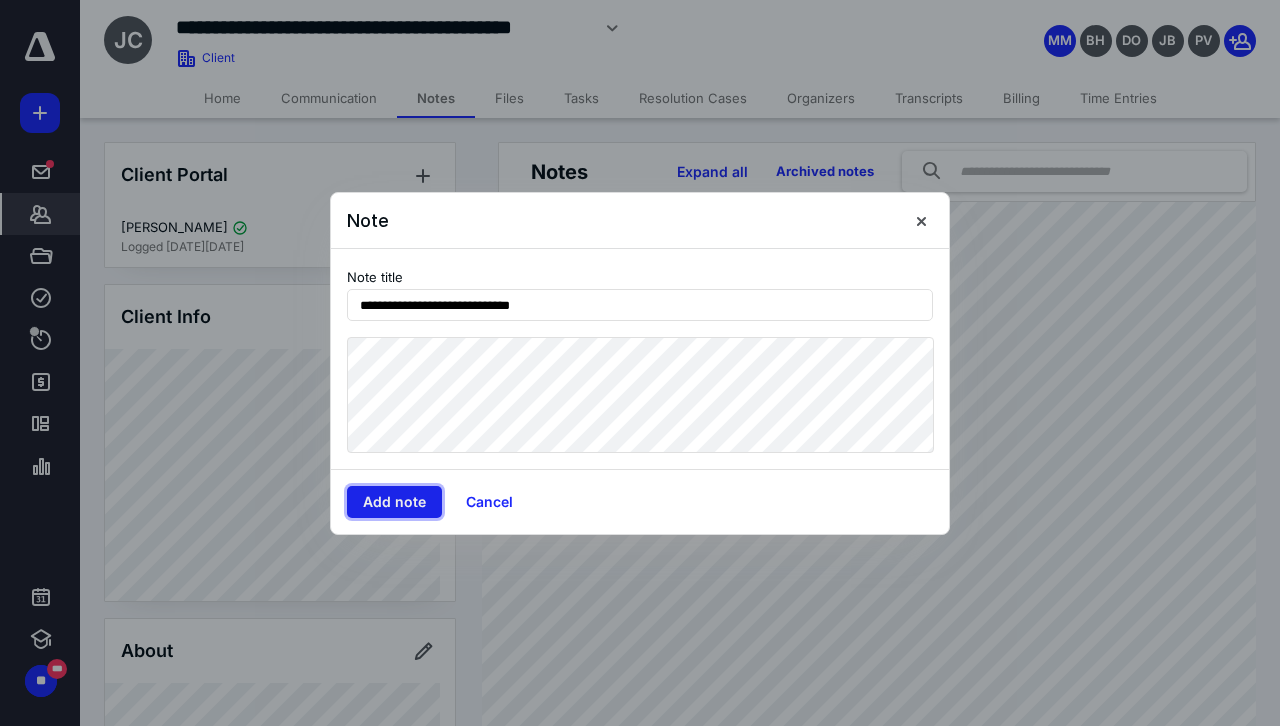 click on "Add note" at bounding box center [394, 502] 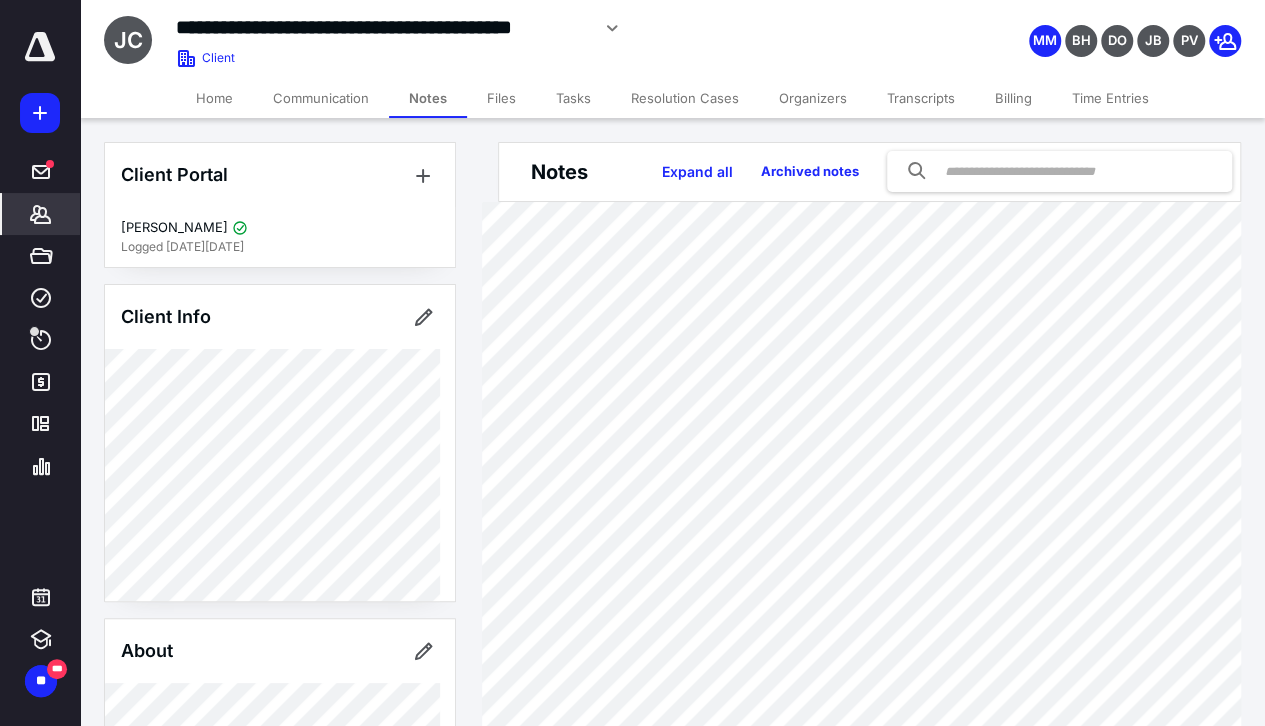 click on "Home" at bounding box center (214, 98) 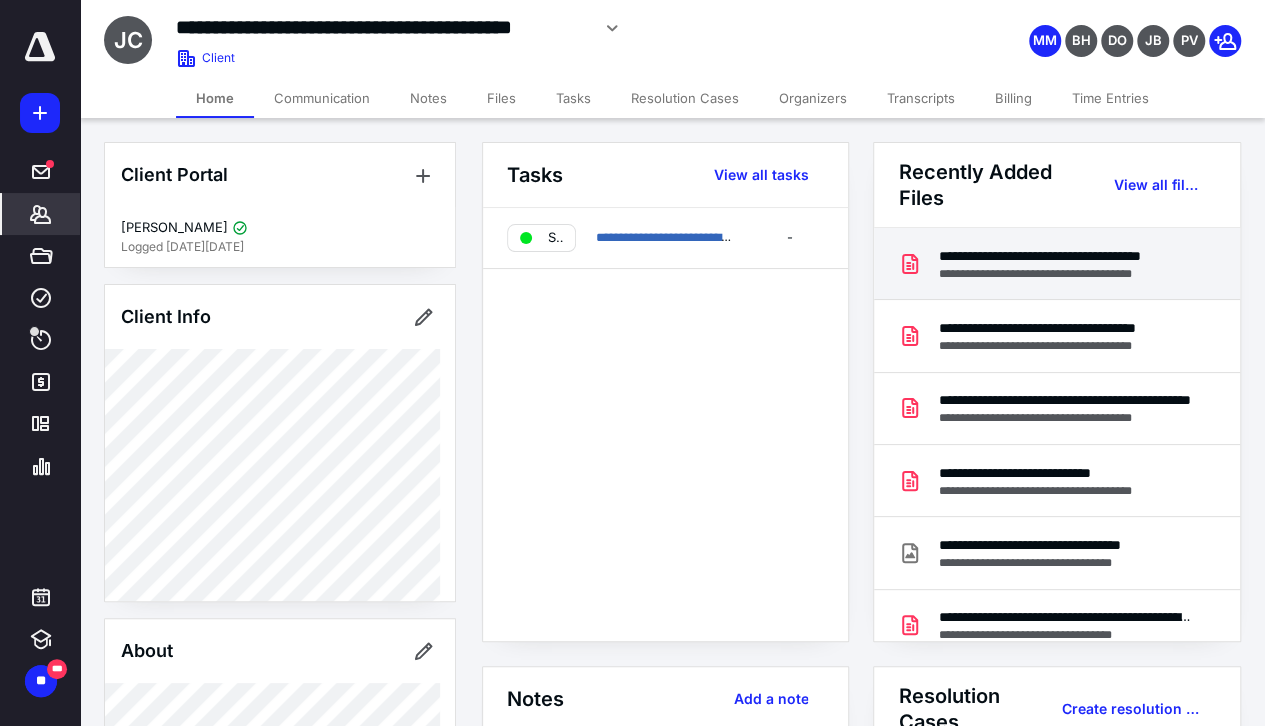 click on "**********" at bounding box center [1065, 274] 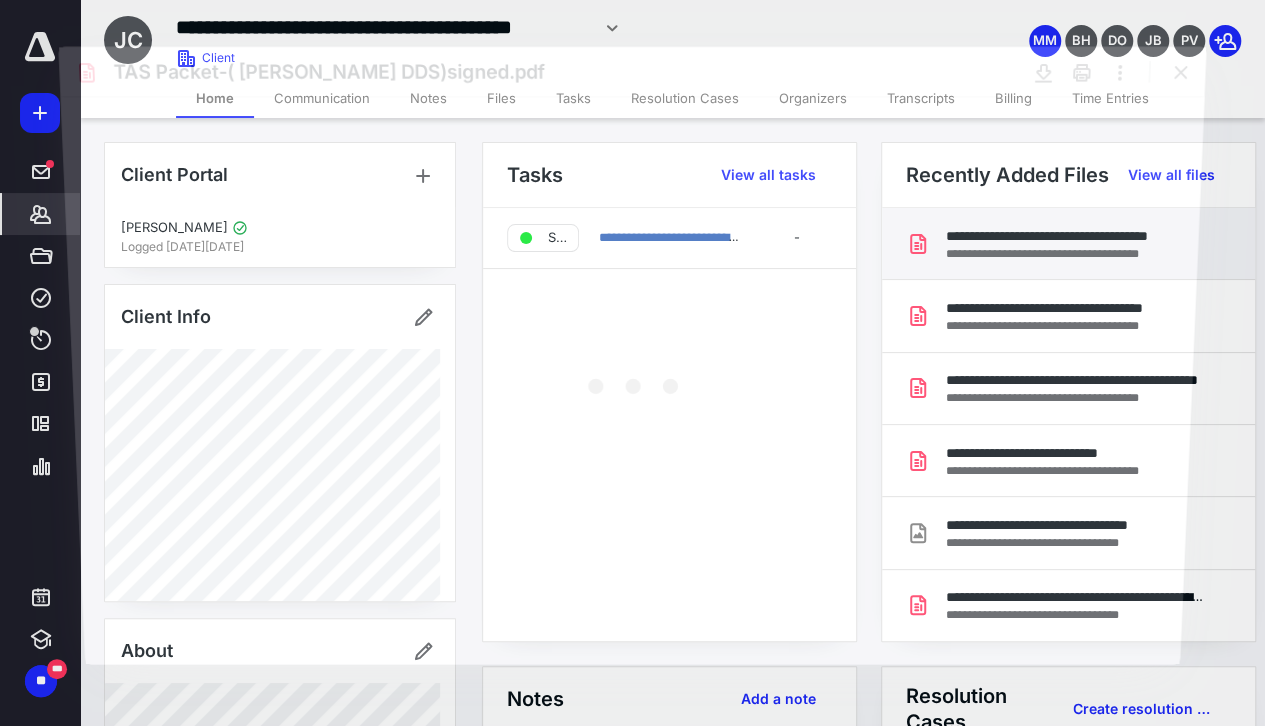 click at bounding box center (632, 380) 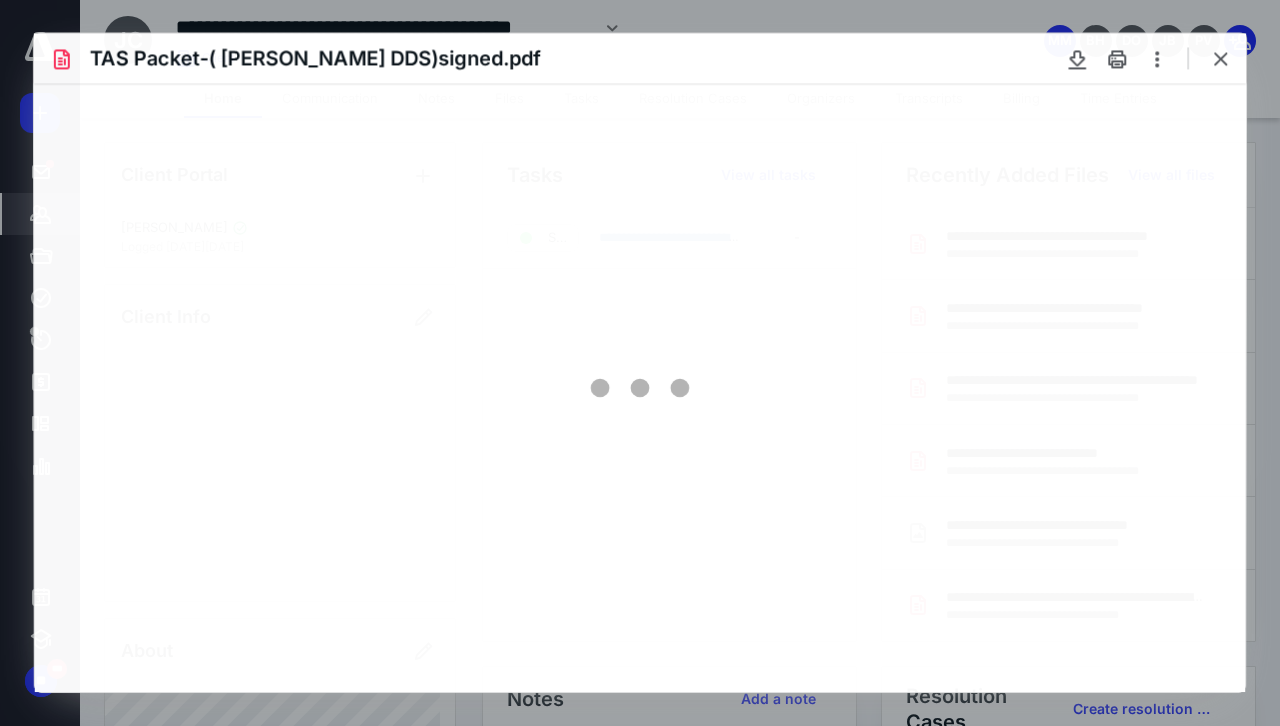 scroll, scrollTop: 0, scrollLeft: 0, axis: both 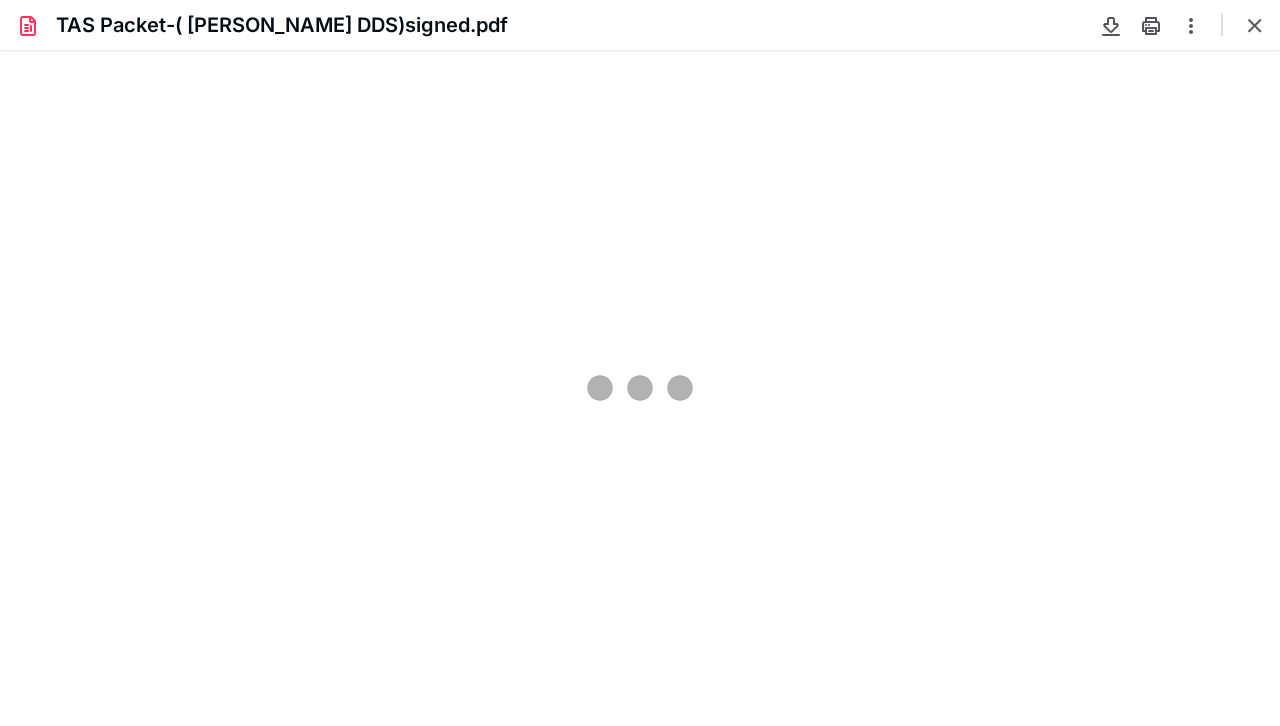 type on "80" 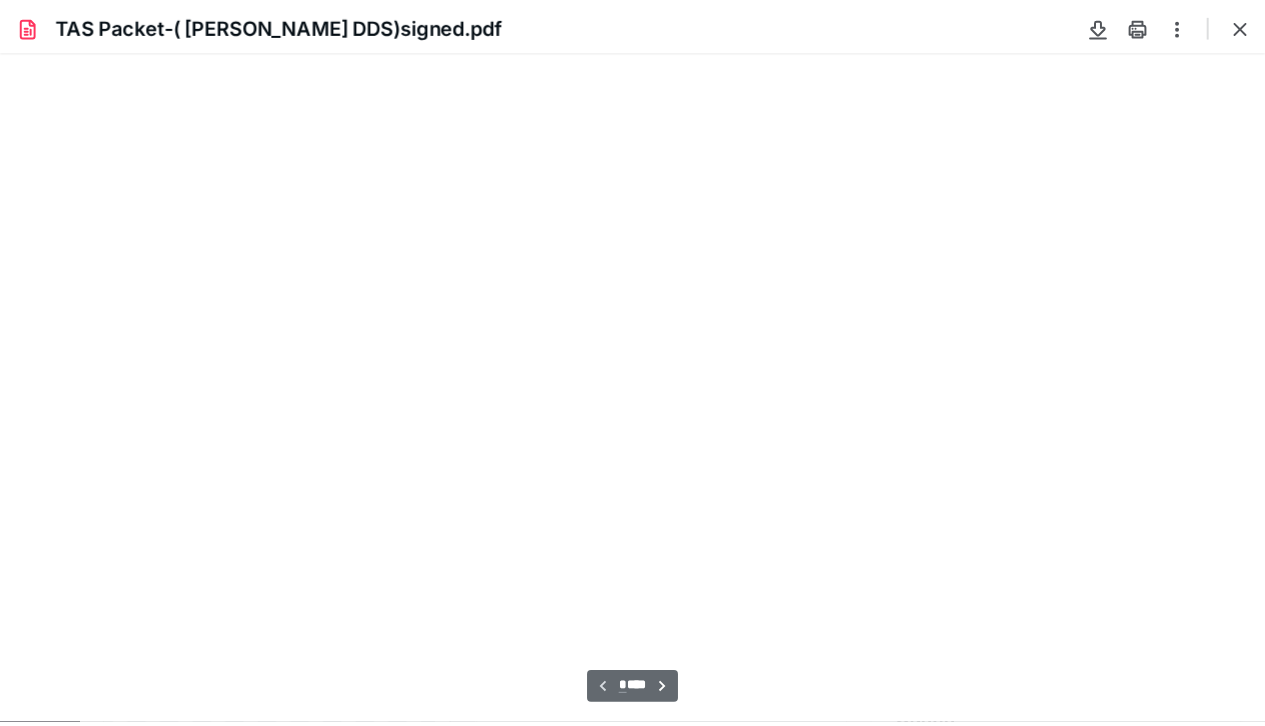 scroll, scrollTop: 39, scrollLeft: 0, axis: vertical 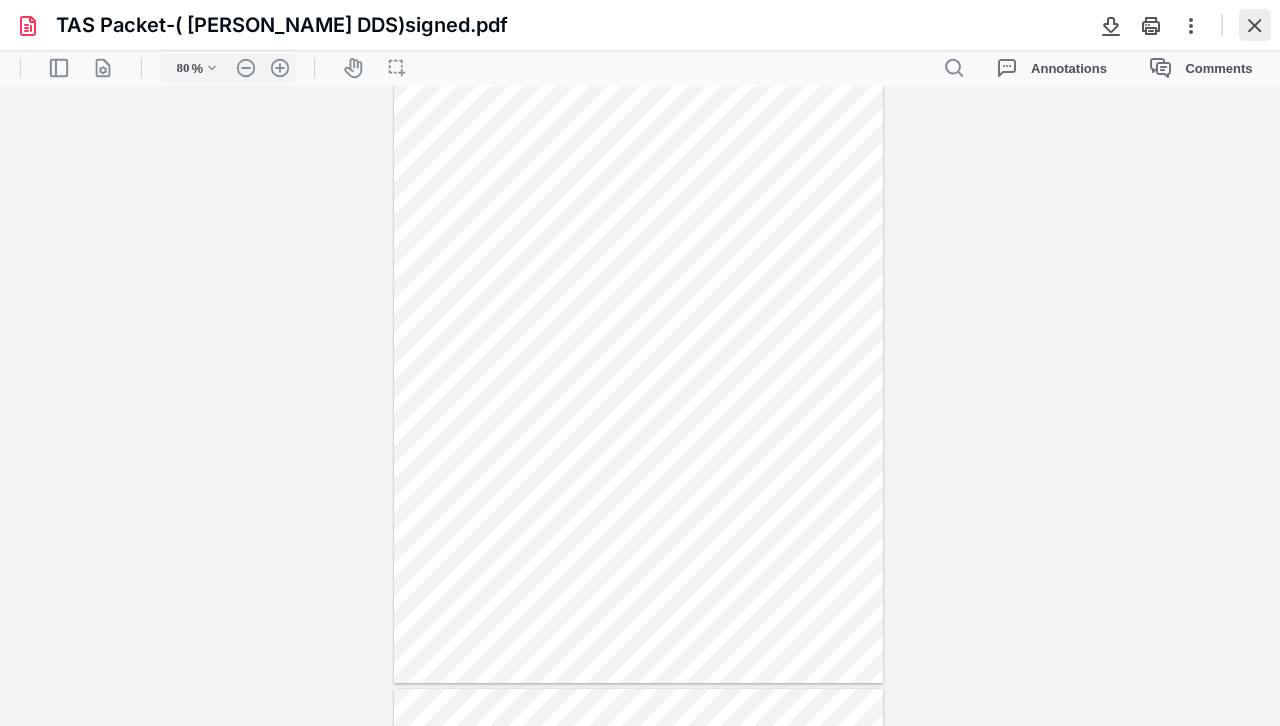 click at bounding box center (1255, 25) 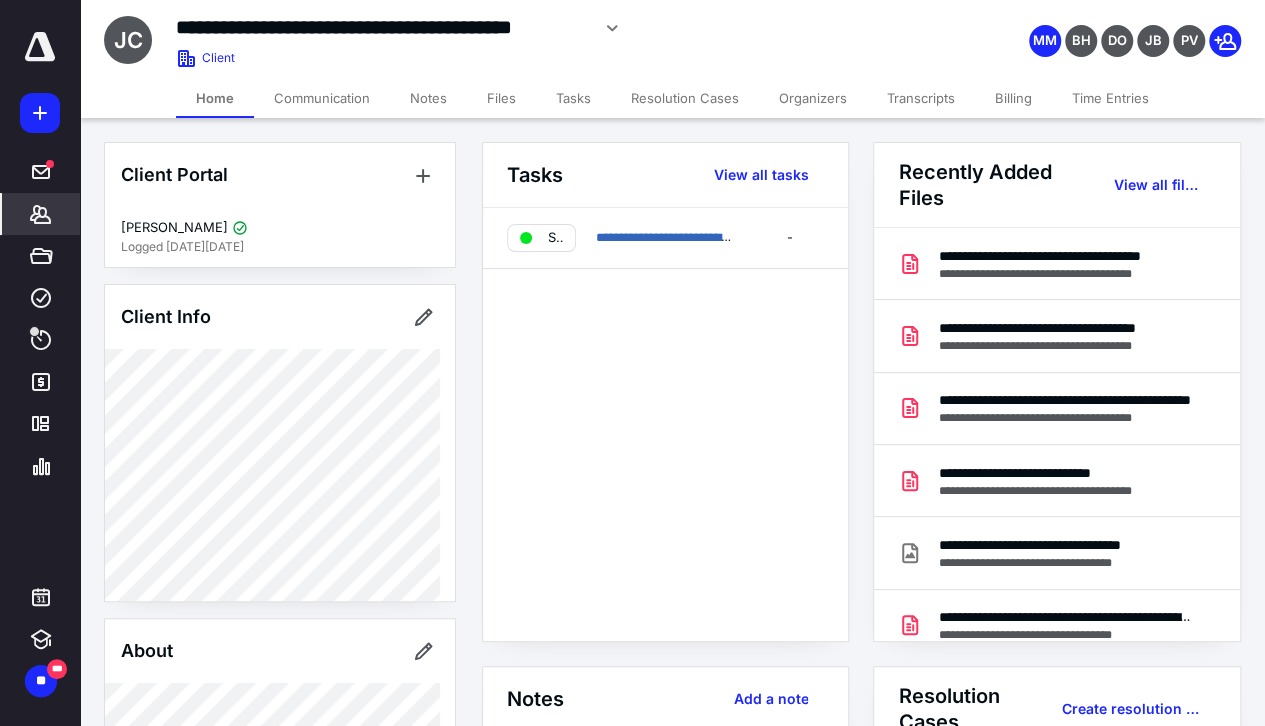 click on "Notes" at bounding box center [428, 98] 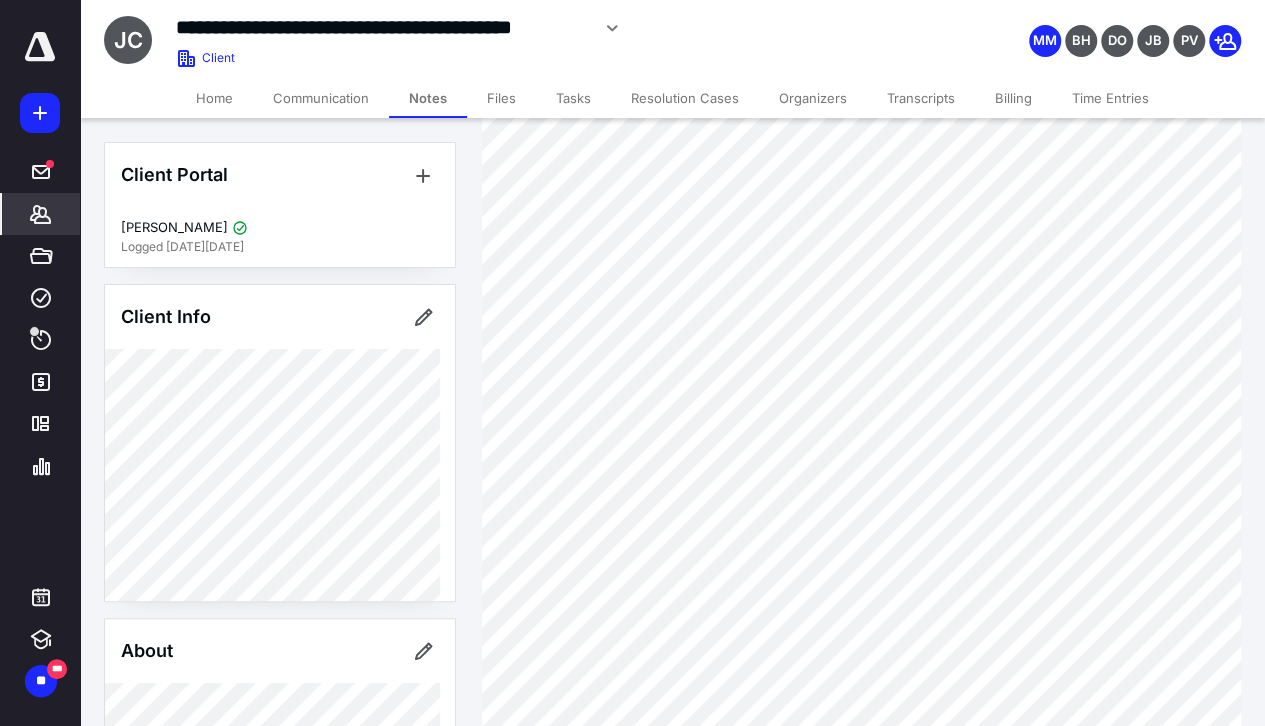 scroll, scrollTop: 600, scrollLeft: 0, axis: vertical 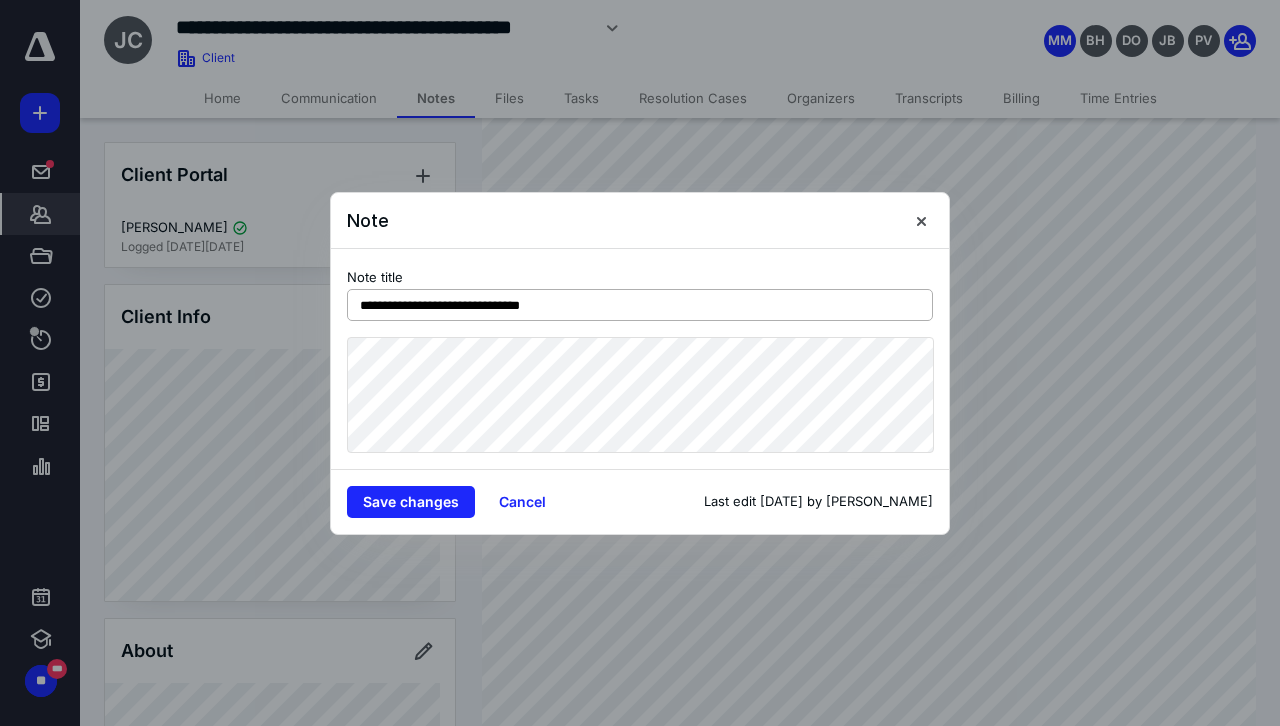 type on "**********" 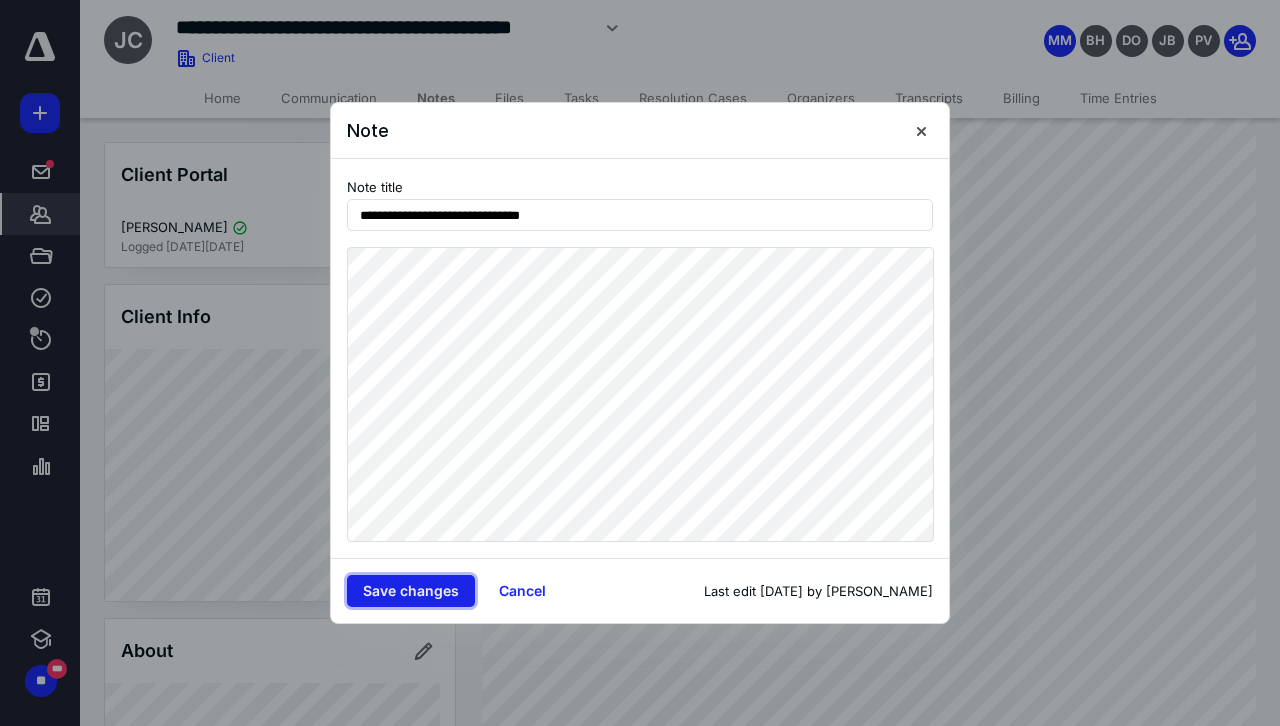 click on "Save changes" at bounding box center [411, 591] 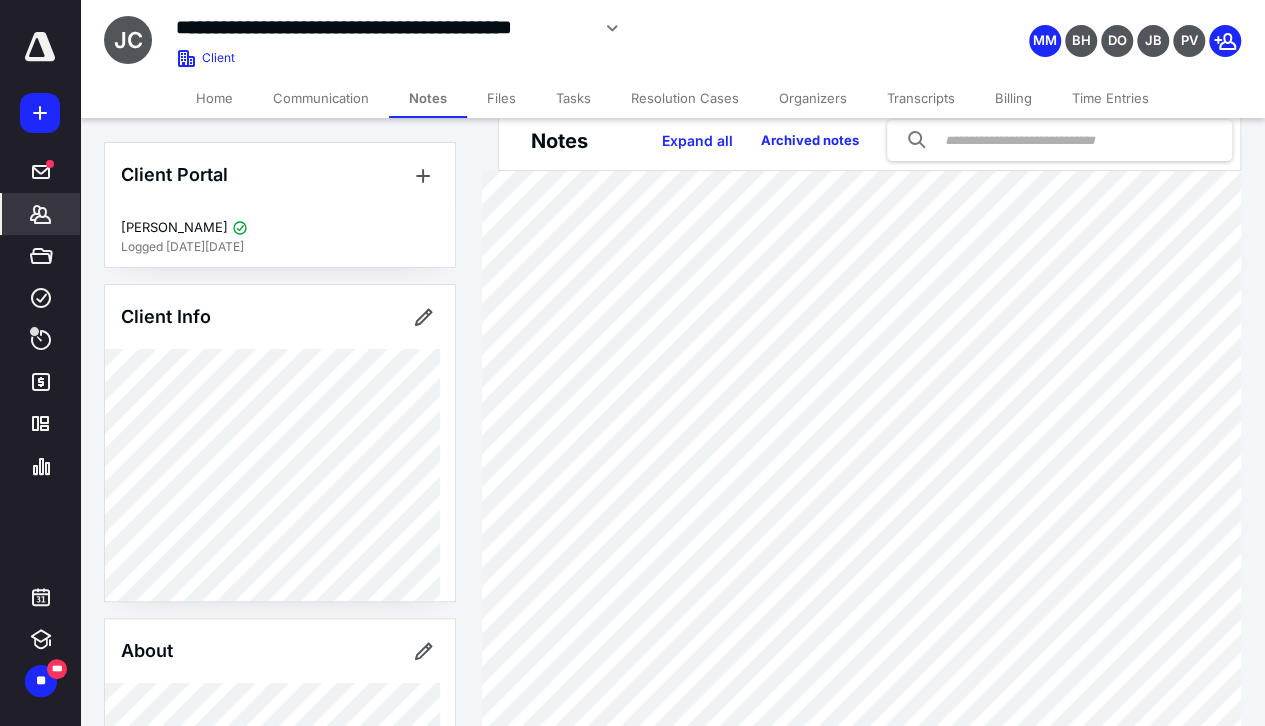 scroll, scrollTop: 0, scrollLeft: 0, axis: both 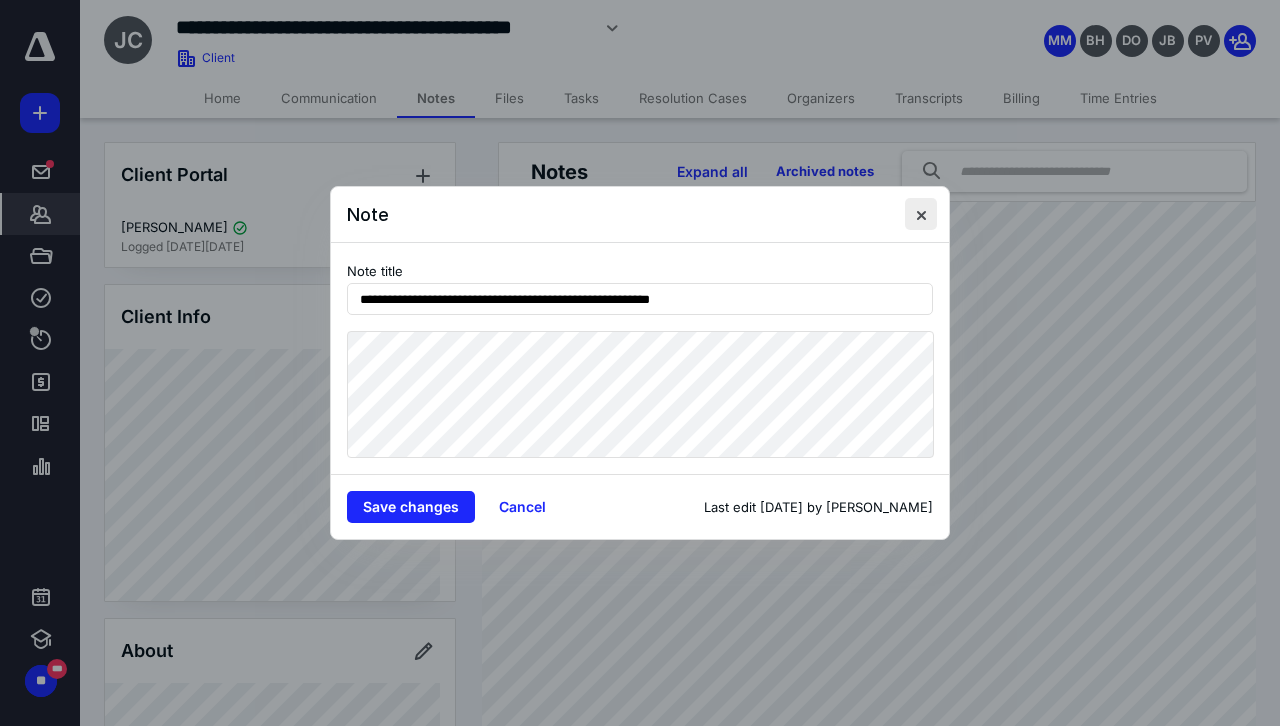 click at bounding box center [921, 214] 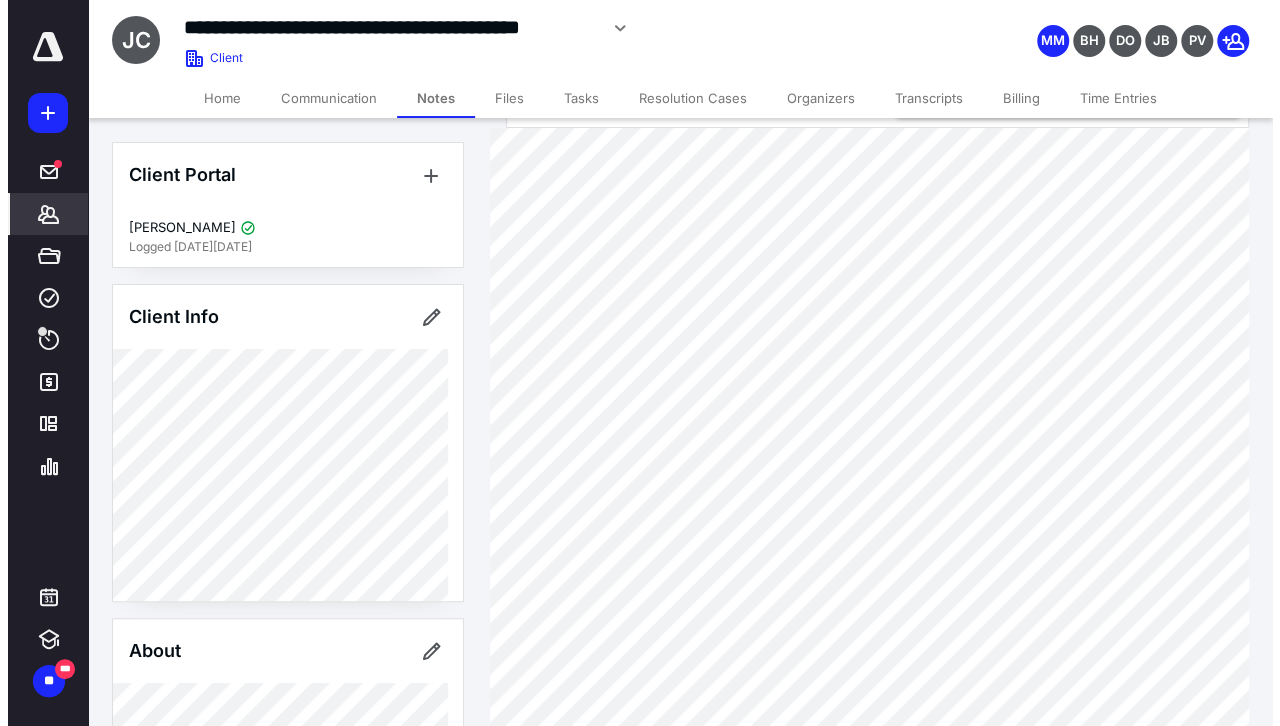 scroll, scrollTop: 0, scrollLeft: 0, axis: both 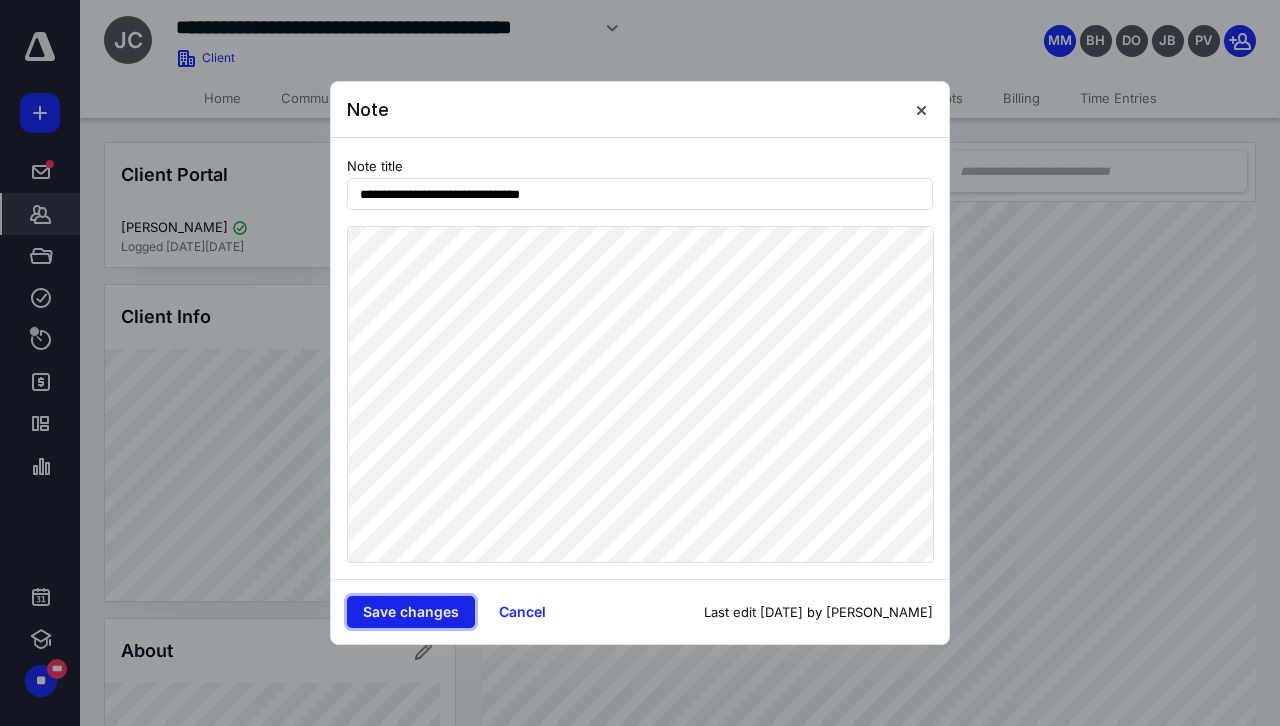 click on "Save changes" at bounding box center [411, 612] 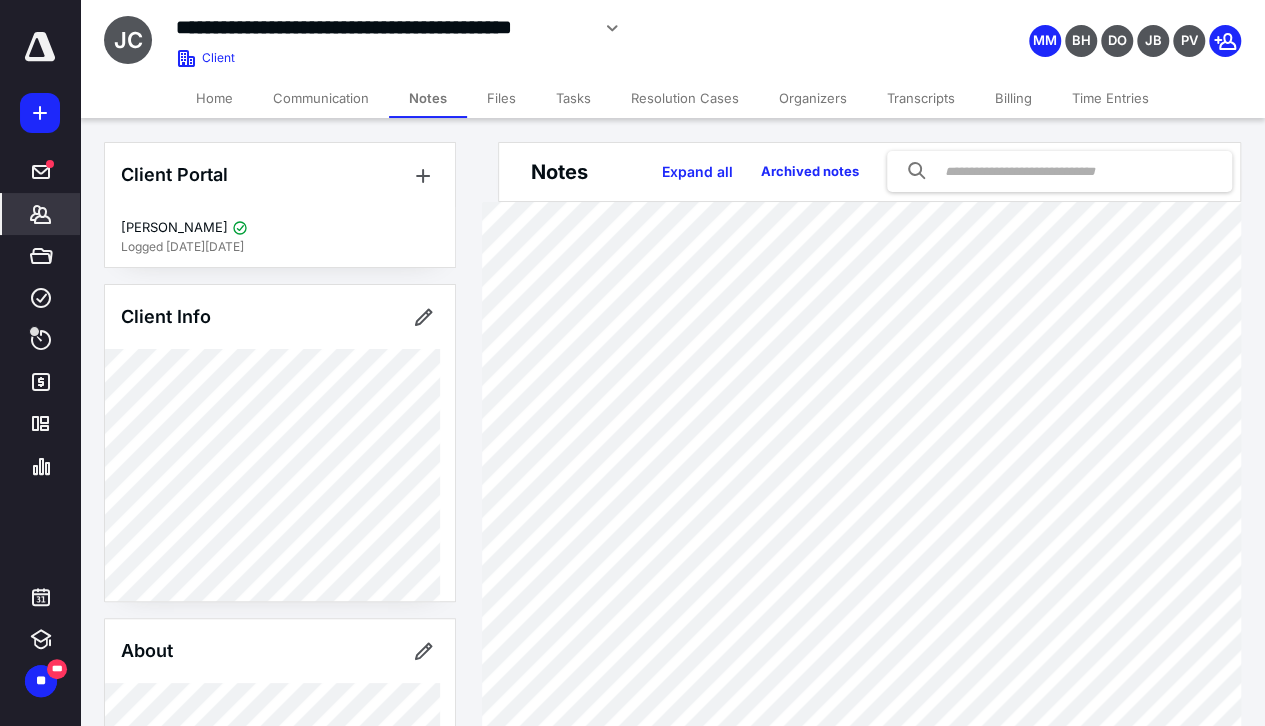 click on "Files" at bounding box center (501, 98) 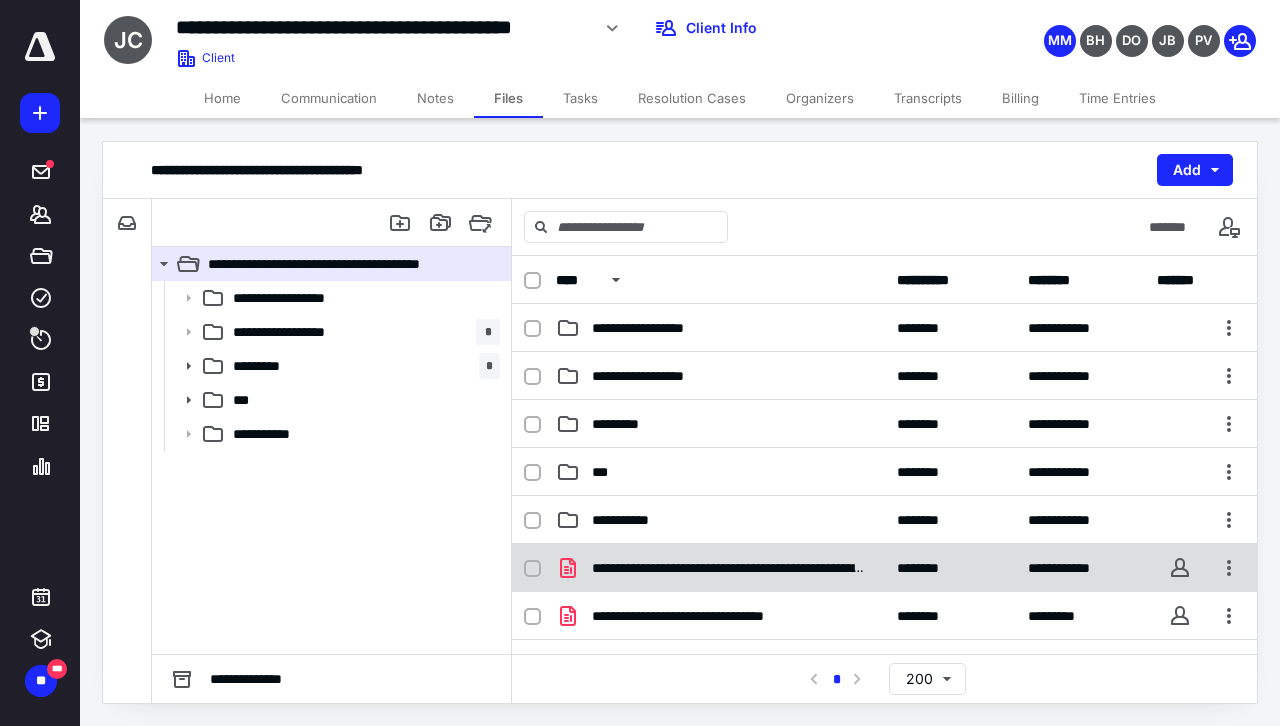 scroll, scrollTop: 100, scrollLeft: 0, axis: vertical 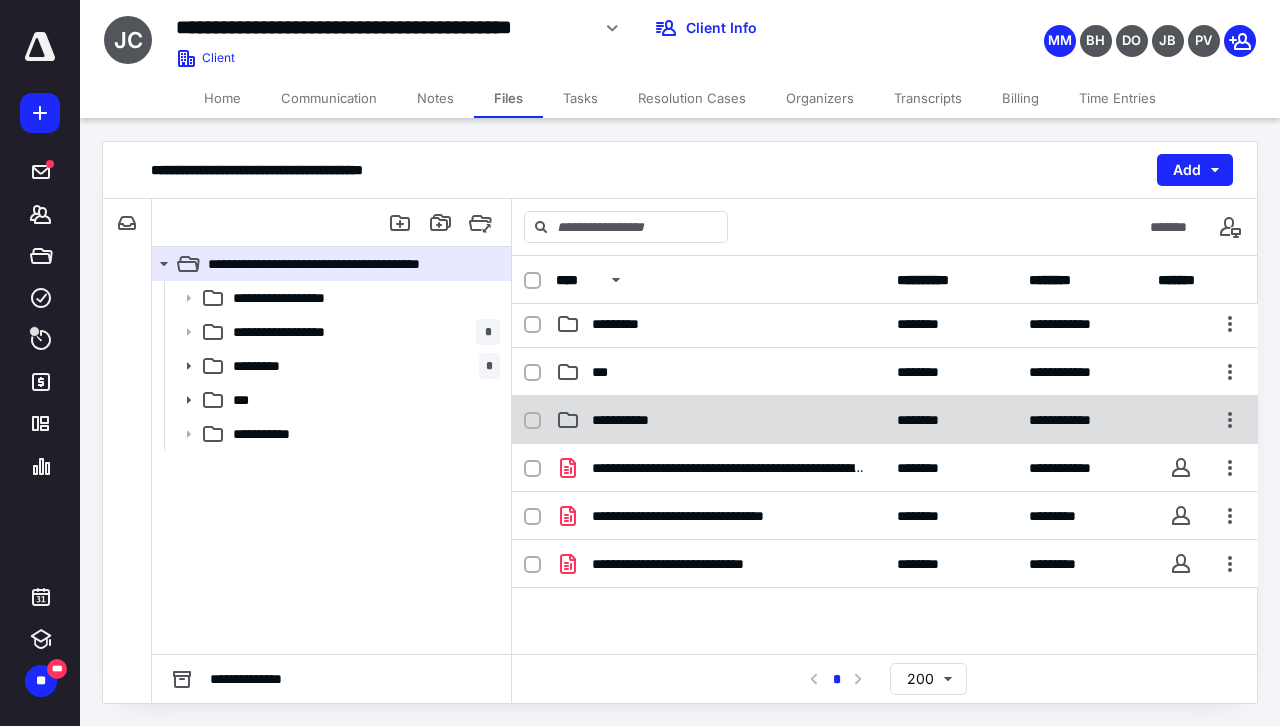 click on "**********" at bounding box center (720, 420) 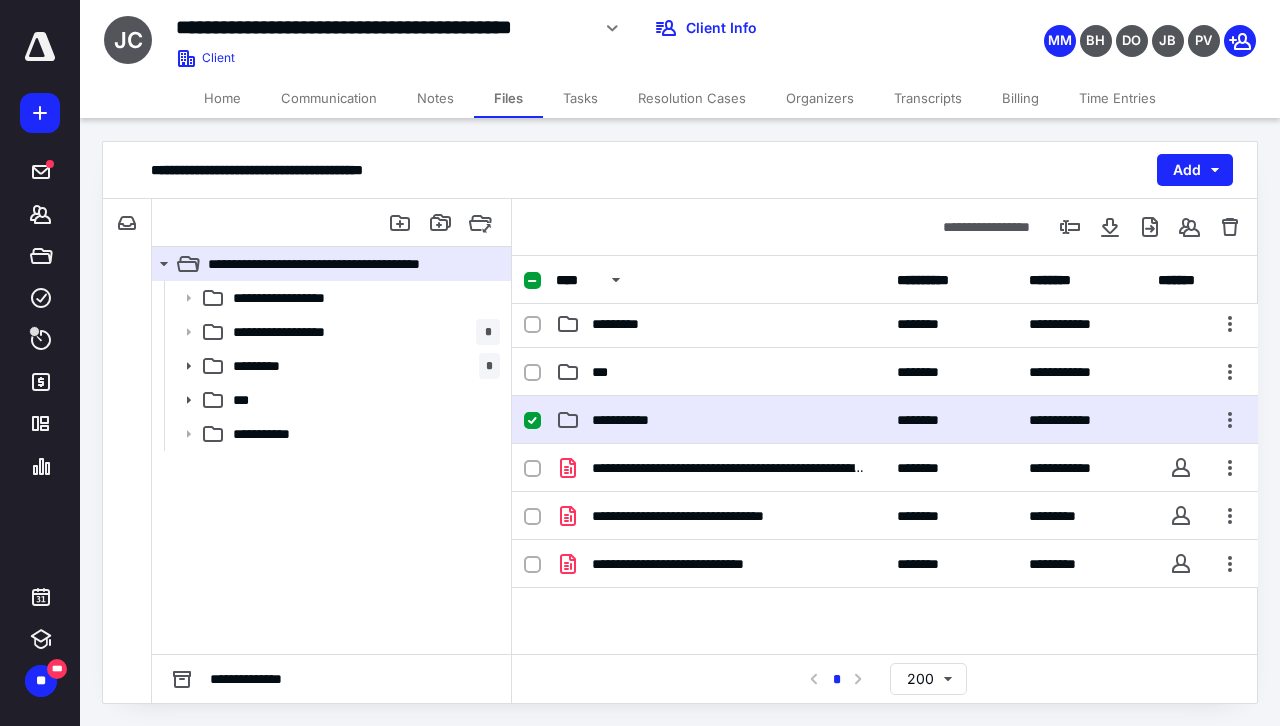 click on "**********" at bounding box center [720, 420] 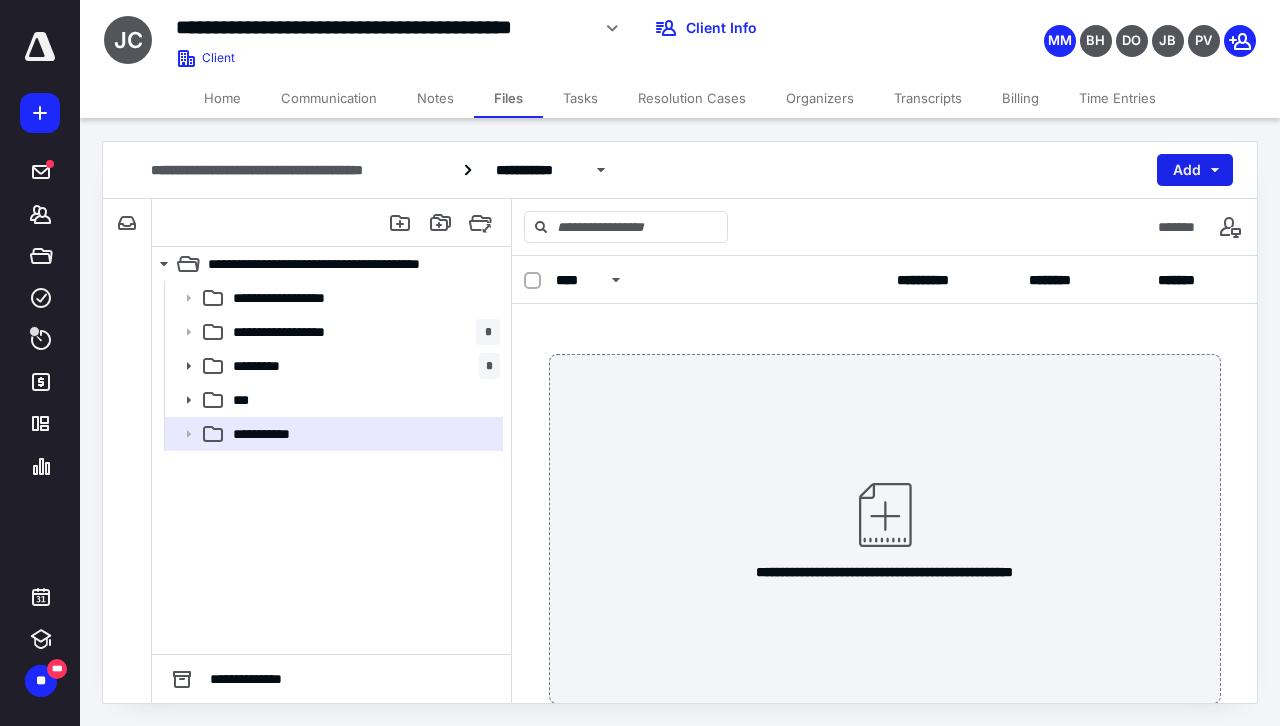 click on "Add" at bounding box center (1195, 170) 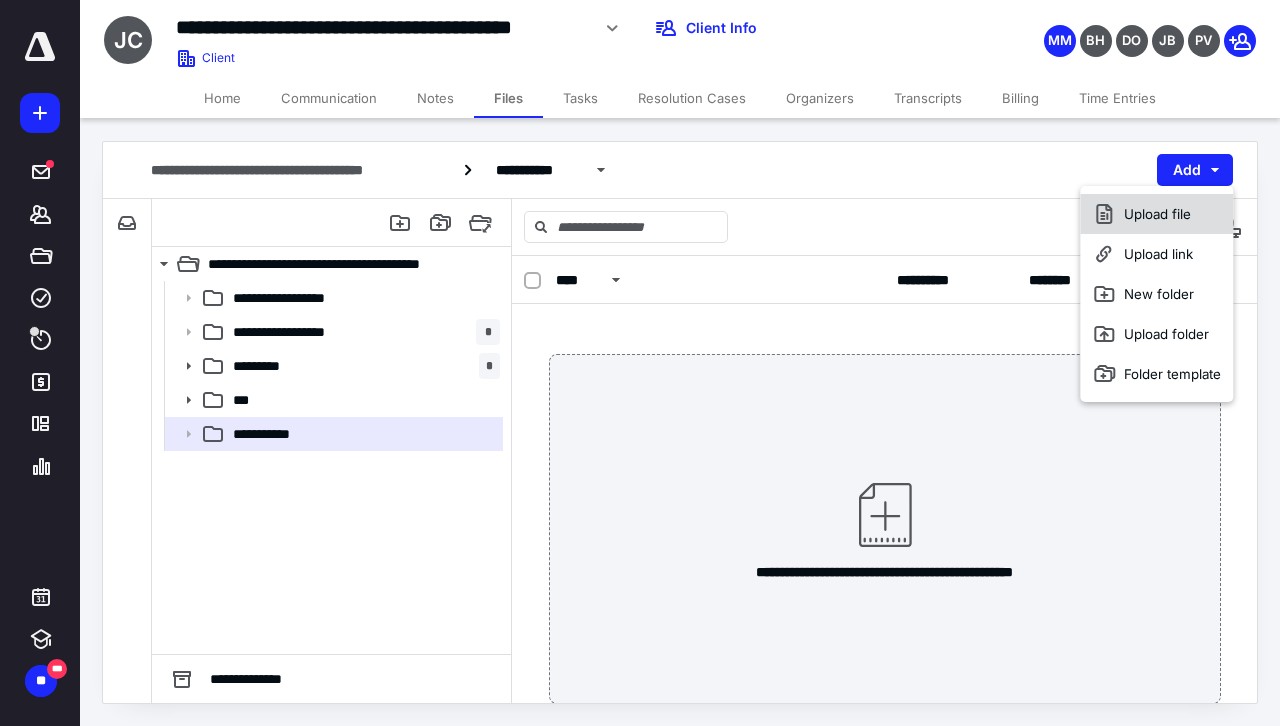 click on "Upload file" at bounding box center (1156, 214) 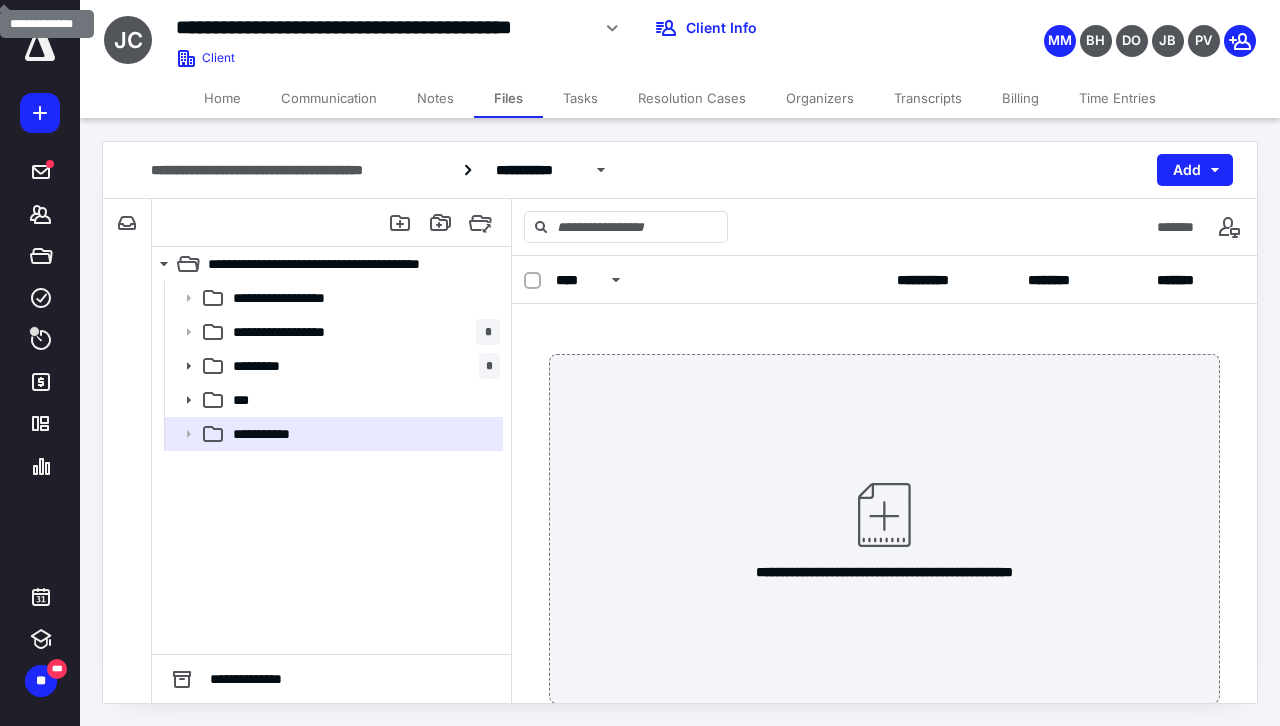 scroll, scrollTop: 0, scrollLeft: 0, axis: both 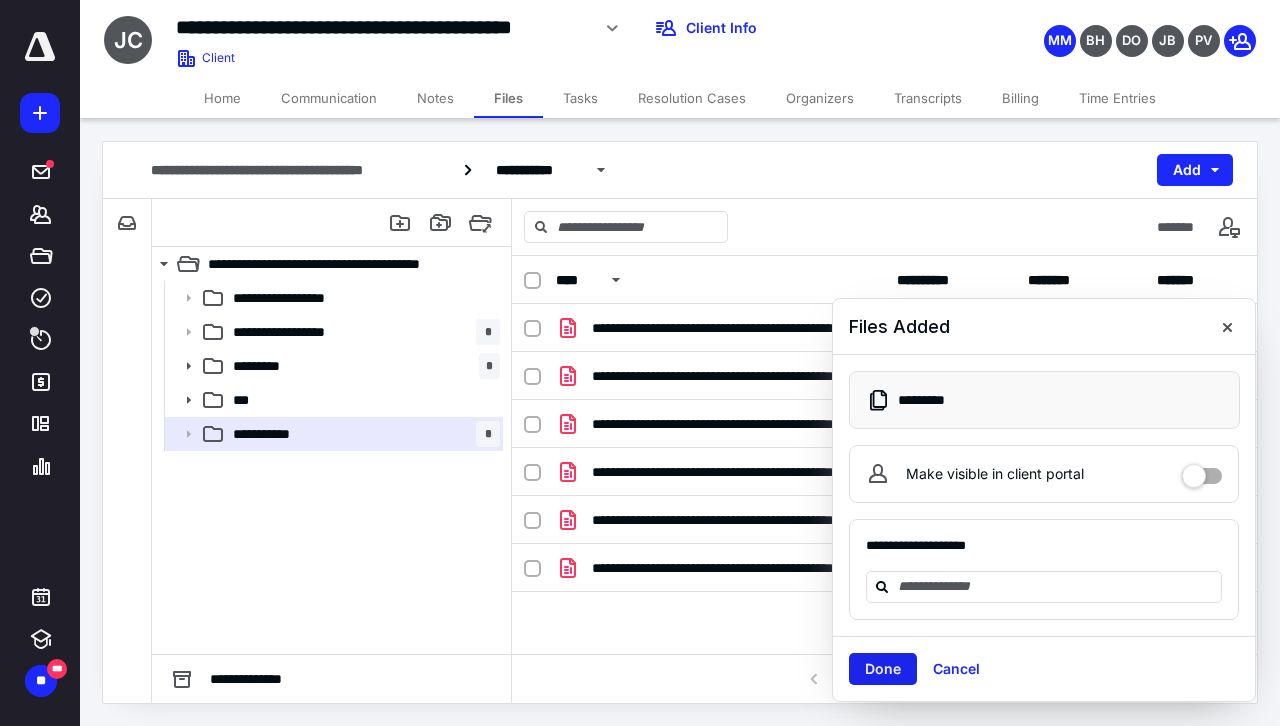 click on "Done" at bounding box center [883, 669] 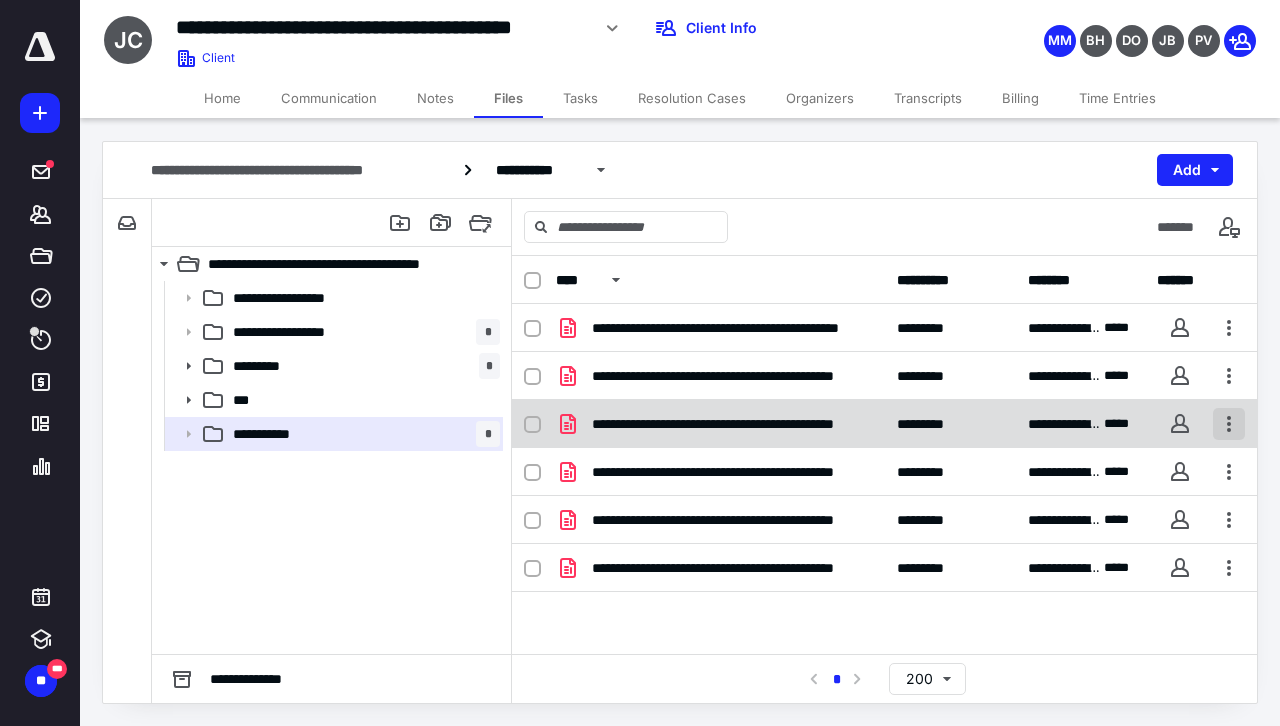 click at bounding box center (1229, 424) 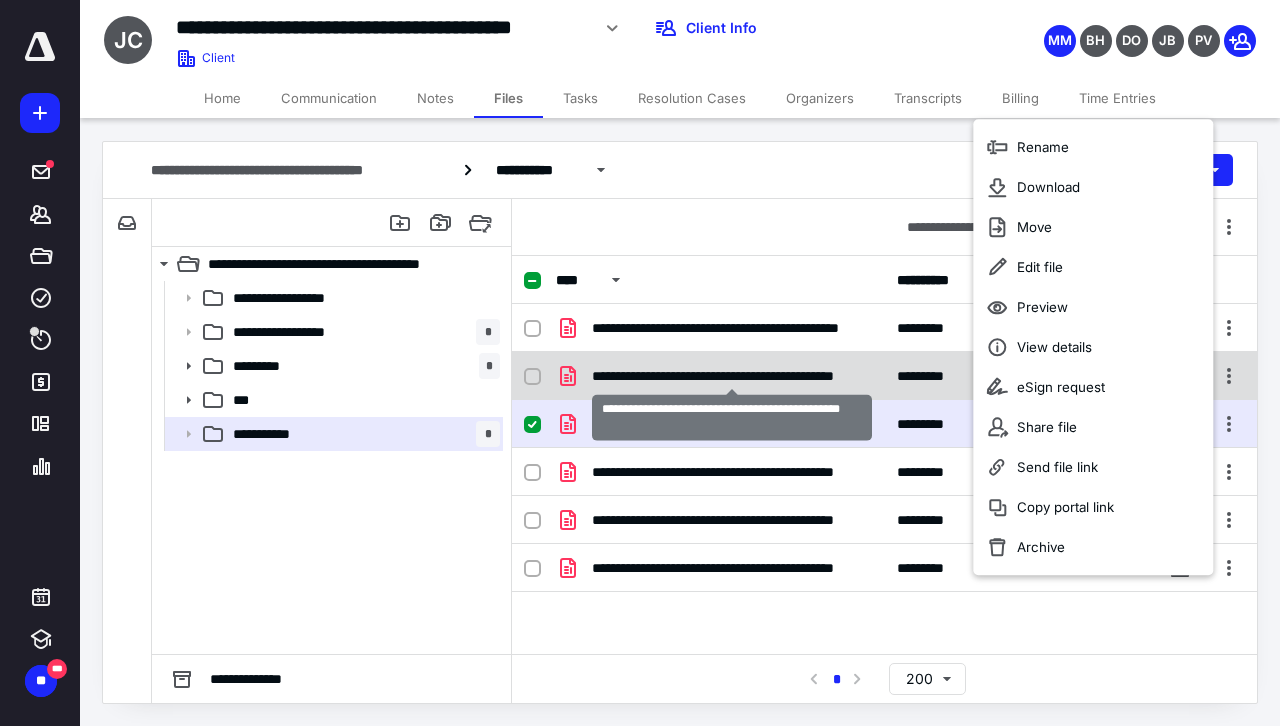 click on "**********" at bounding box center (732, 376) 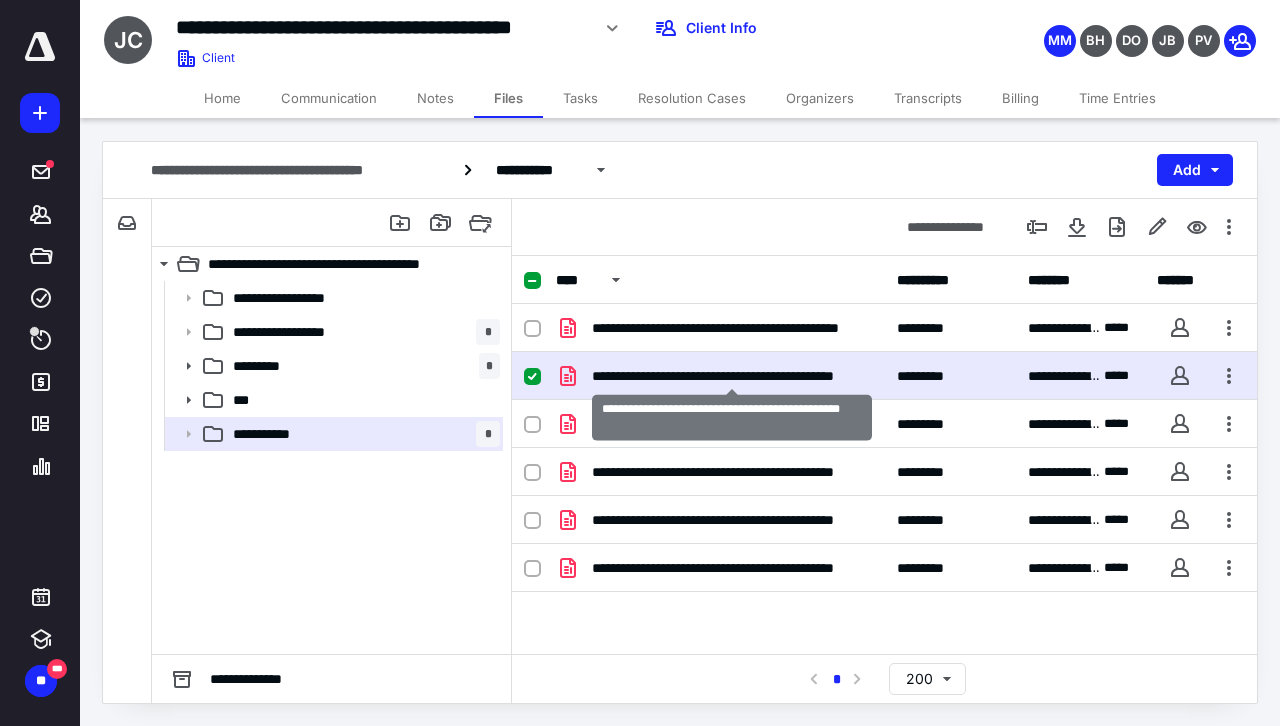 click on "**********" at bounding box center (732, 376) 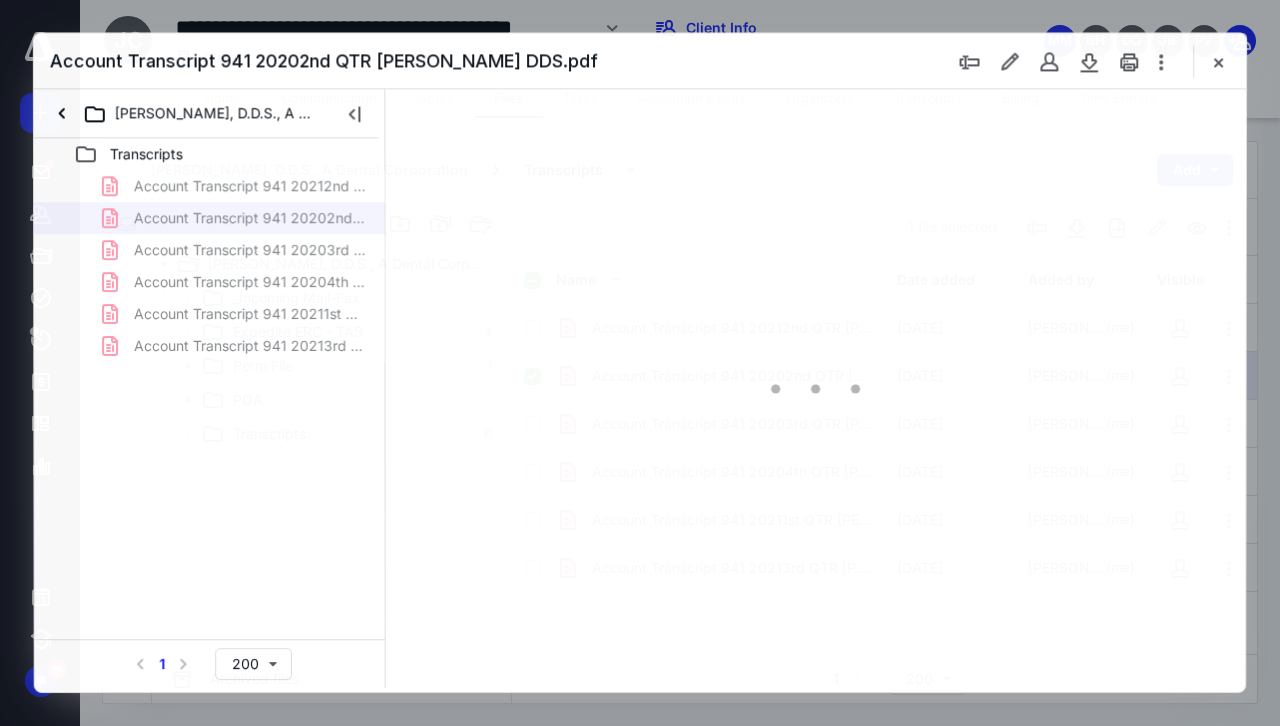 scroll, scrollTop: 0, scrollLeft: 0, axis: both 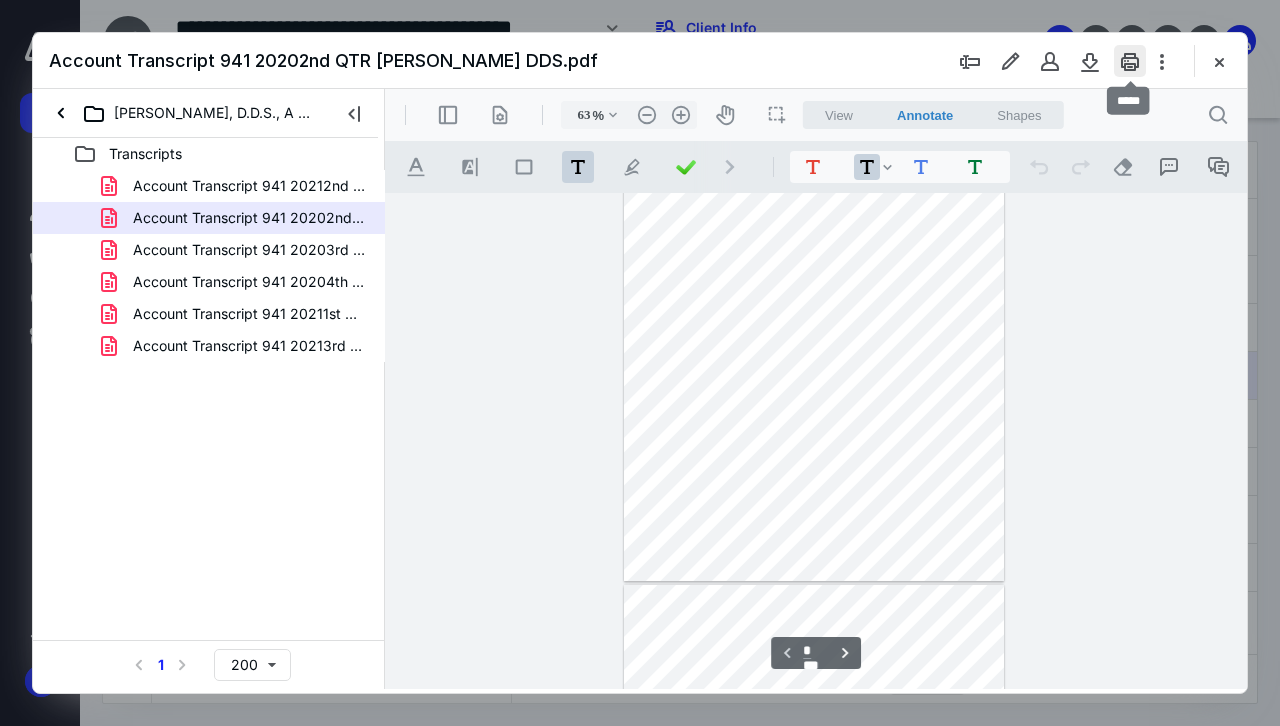 click at bounding box center (1130, 61) 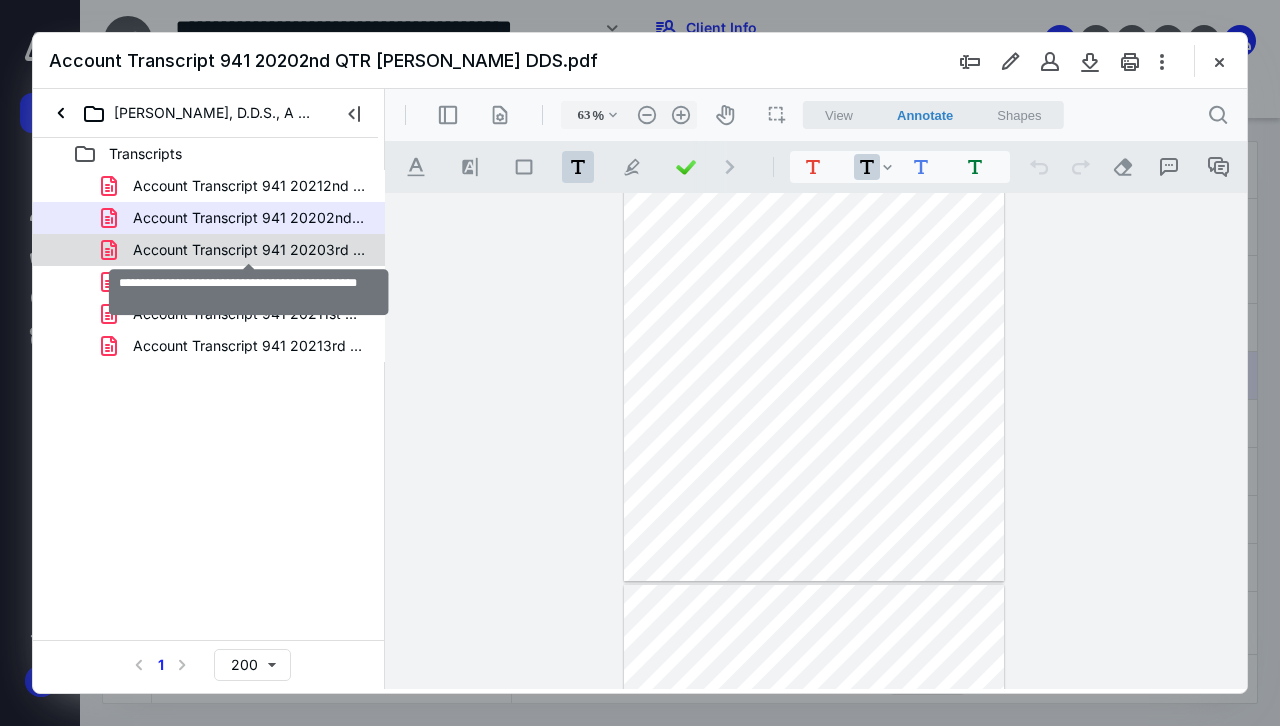 click on "Account Transcript 941 20203rd QTR [PERSON_NAME] DDS.pdf" at bounding box center (249, 250) 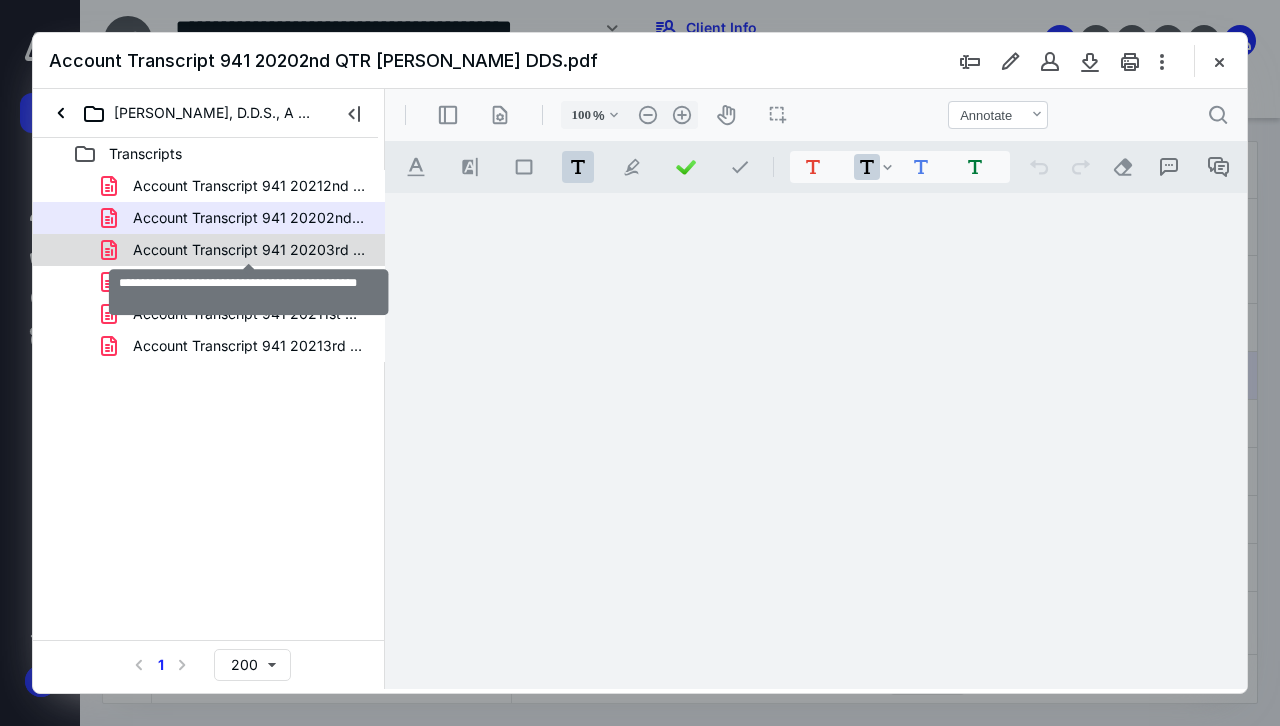 click on "Account Transcript  941 20212nd QTR [PERSON_NAME] DDS.pdf Account Transcript 941 20202nd QTR [PERSON_NAME] DDS.pdf Account Transcript 941 20203rd QTR [PERSON_NAME] DDS.pdf Account Transcript 941 20204th QTR [PERSON_NAME] DDS.pdf Account Transcript 941 20211st QTR [PERSON_NAME] DDS.pdf Account Transcript 941 20213rd QTR [PERSON_NAME] DDS.pdf" at bounding box center [209, 266] 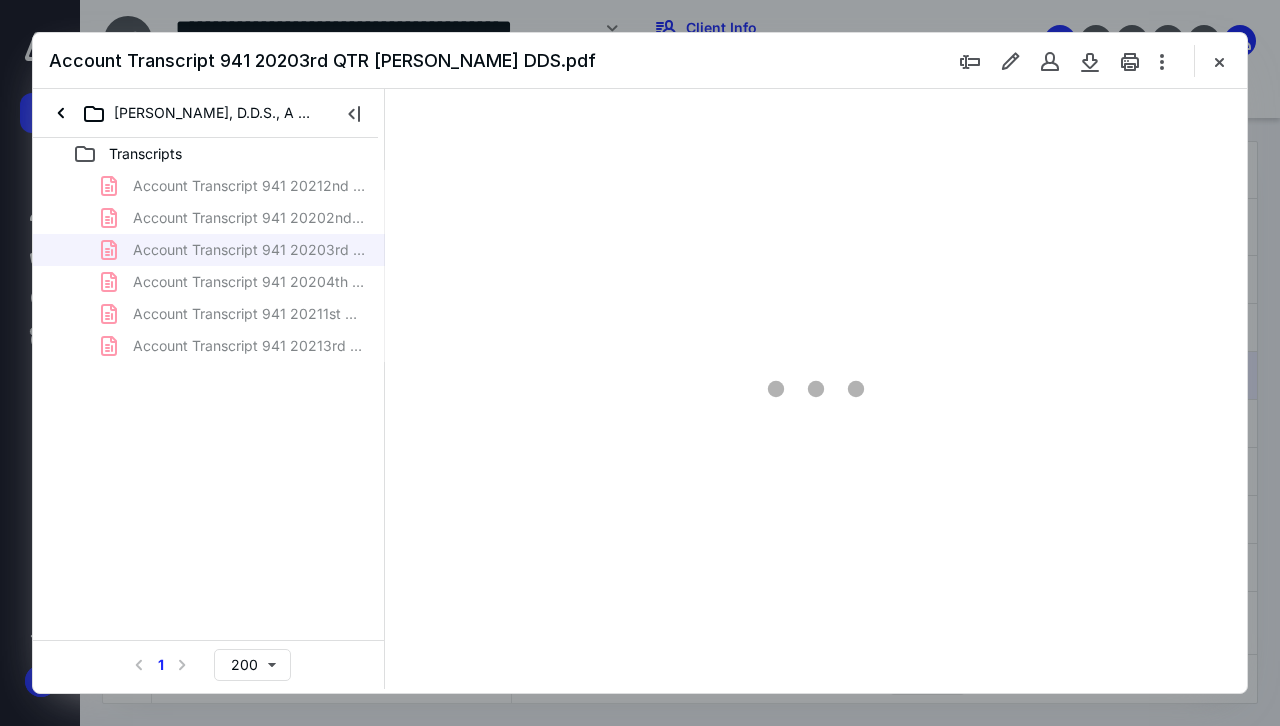 type on "63" 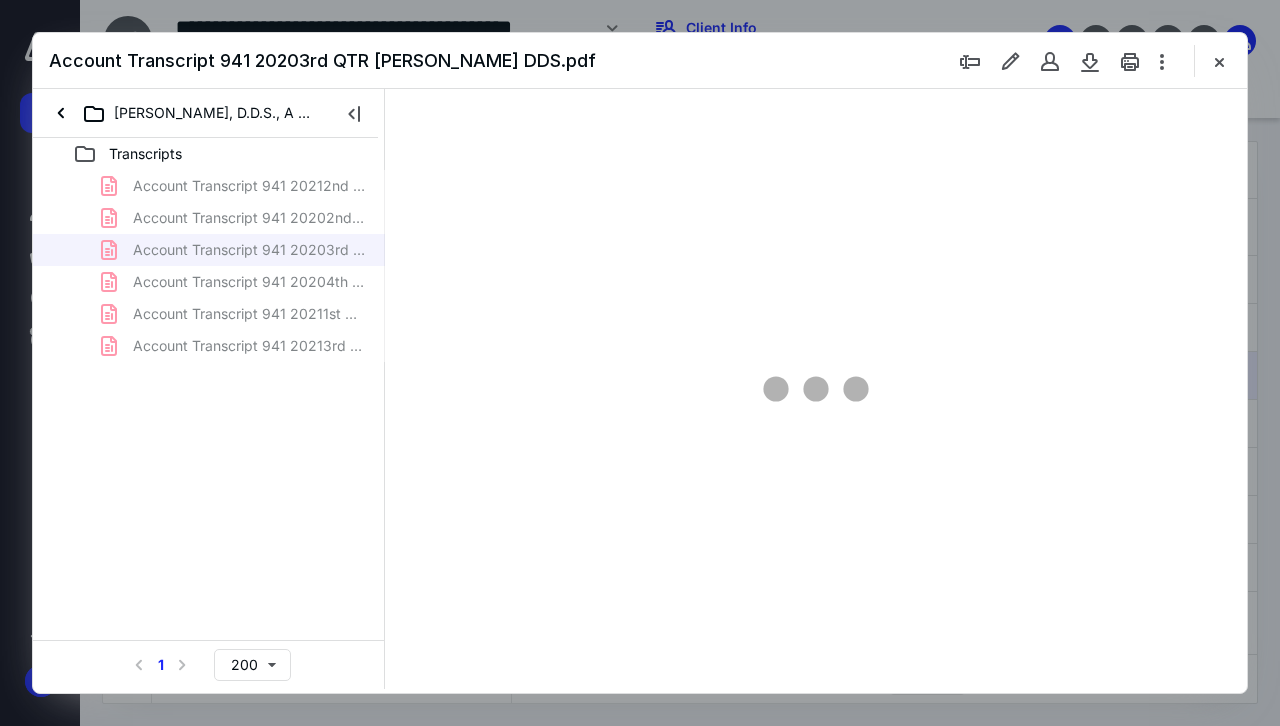 scroll, scrollTop: 0, scrollLeft: 0, axis: both 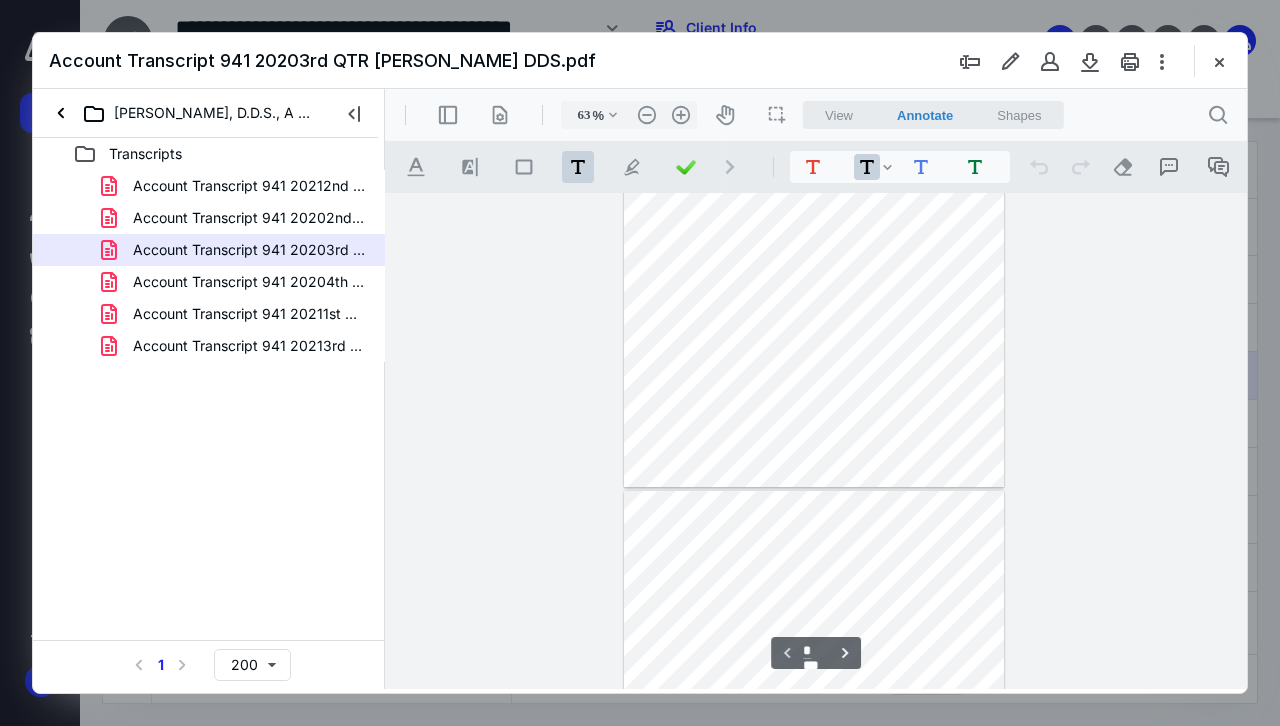 type on "*" 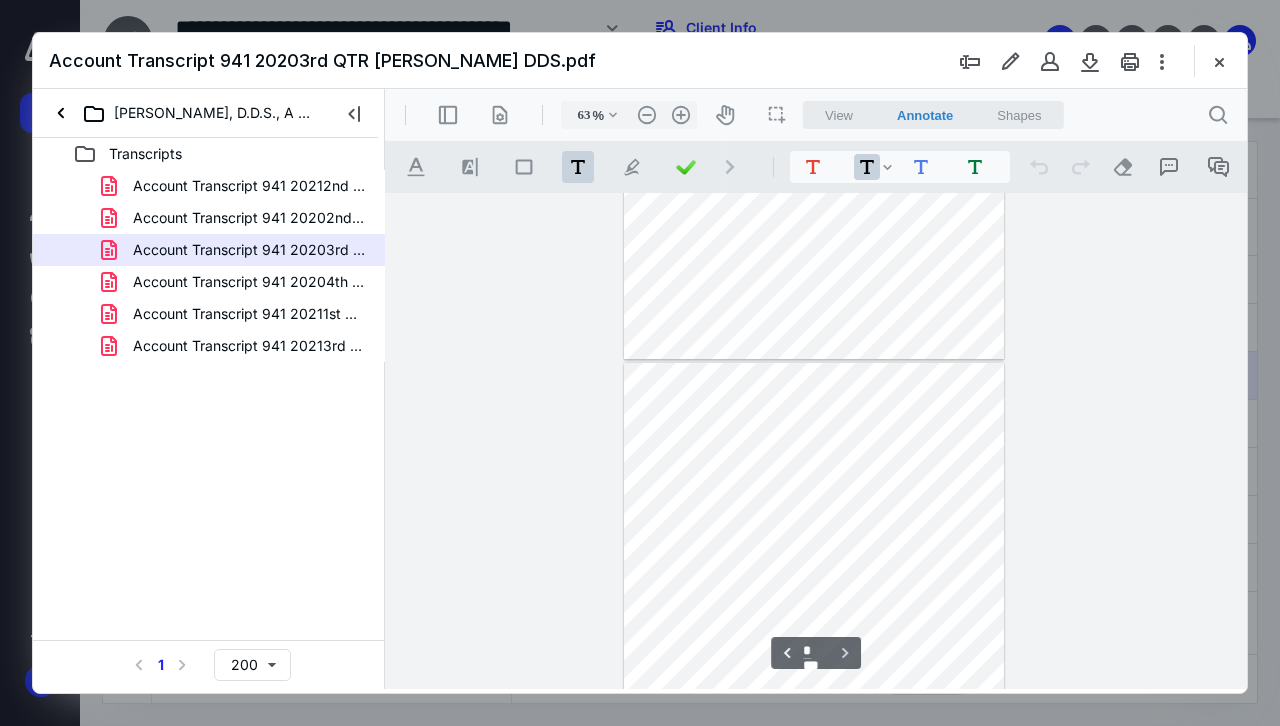 scroll, scrollTop: 400, scrollLeft: 0, axis: vertical 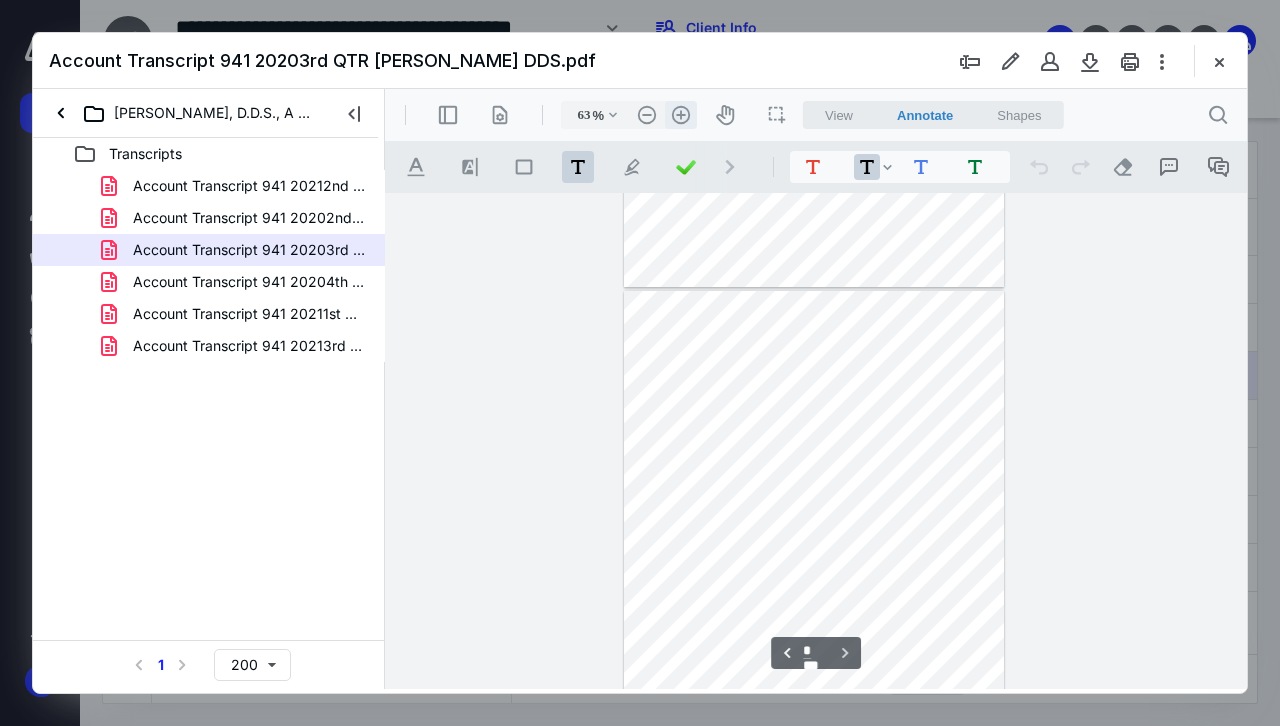 click on ".cls-1{fill:#abb0c4;} icon - header - zoom - in - line" at bounding box center [681, 115] 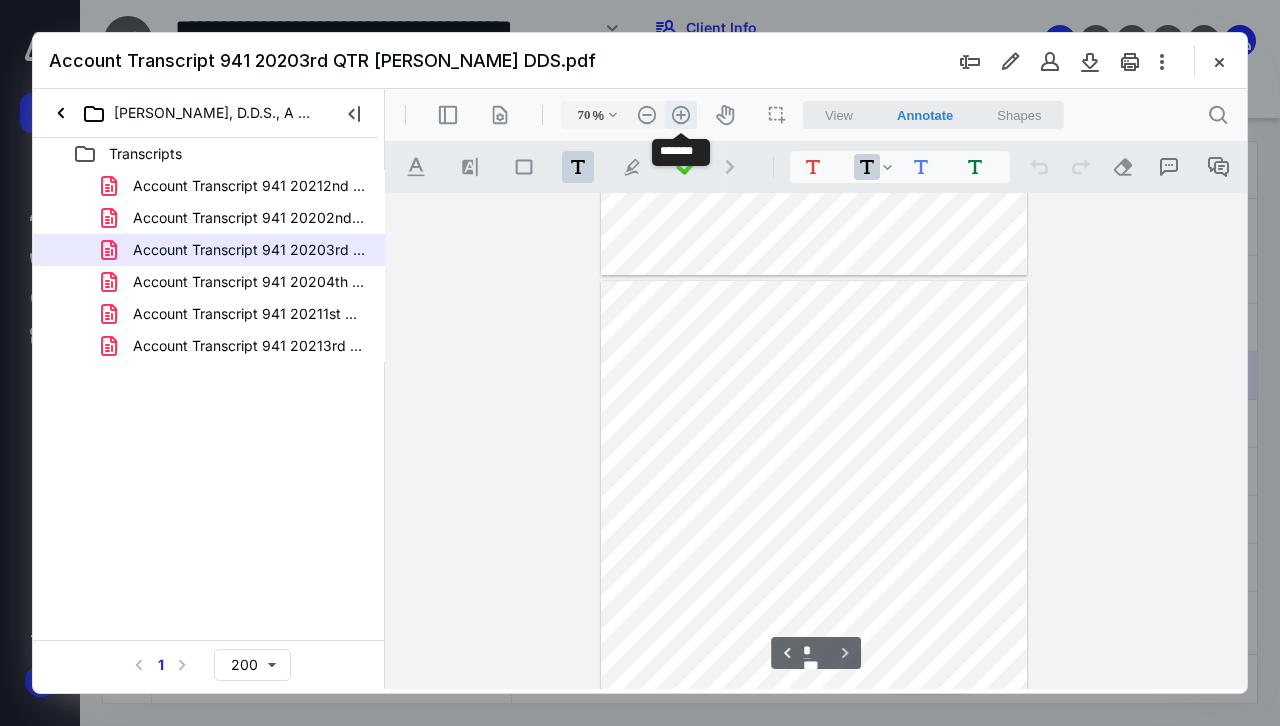 click on ".cls-1{fill:#abb0c4;} icon - header - zoom - in - line" at bounding box center (681, 115) 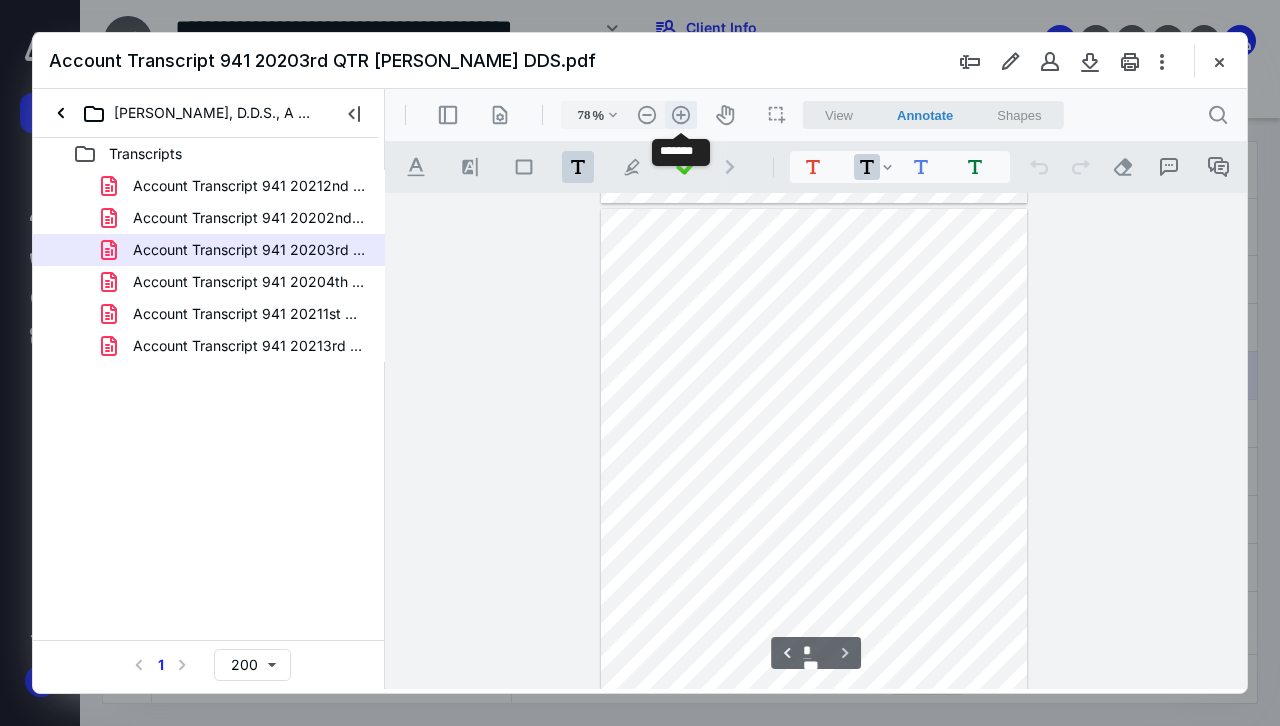 click on ".cls-1{fill:#abb0c4;} icon - header - zoom - in - line" at bounding box center (681, 115) 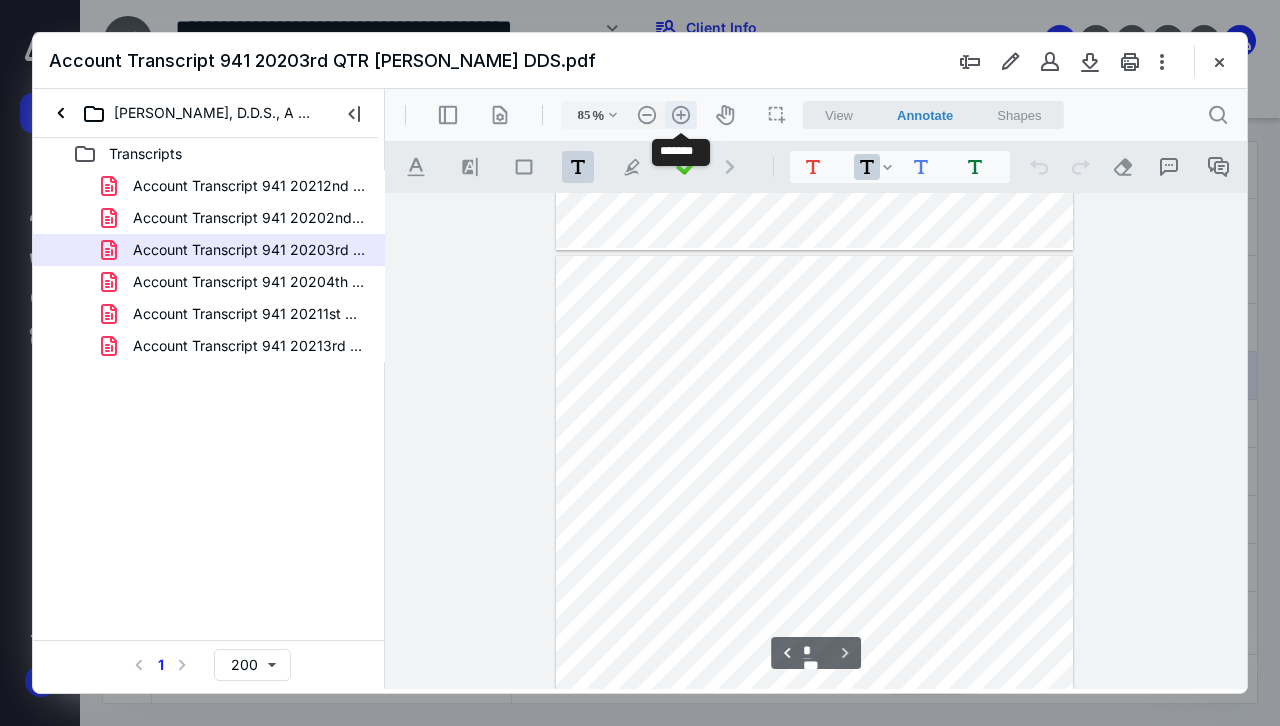 click on ".cls-1{fill:#abb0c4;} icon - header - zoom - in - line" at bounding box center [681, 115] 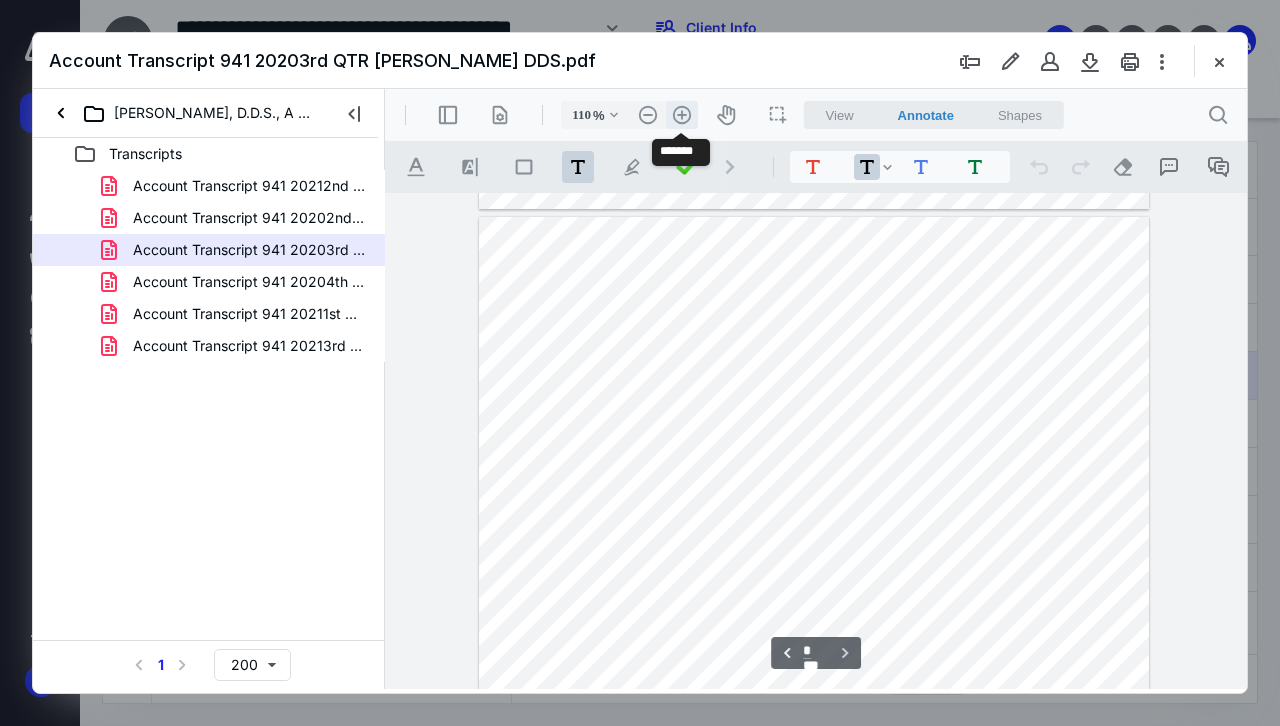 click on ".cls-1{fill:#abb0c4;} icon - header - zoom - in - line" at bounding box center [682, 115] 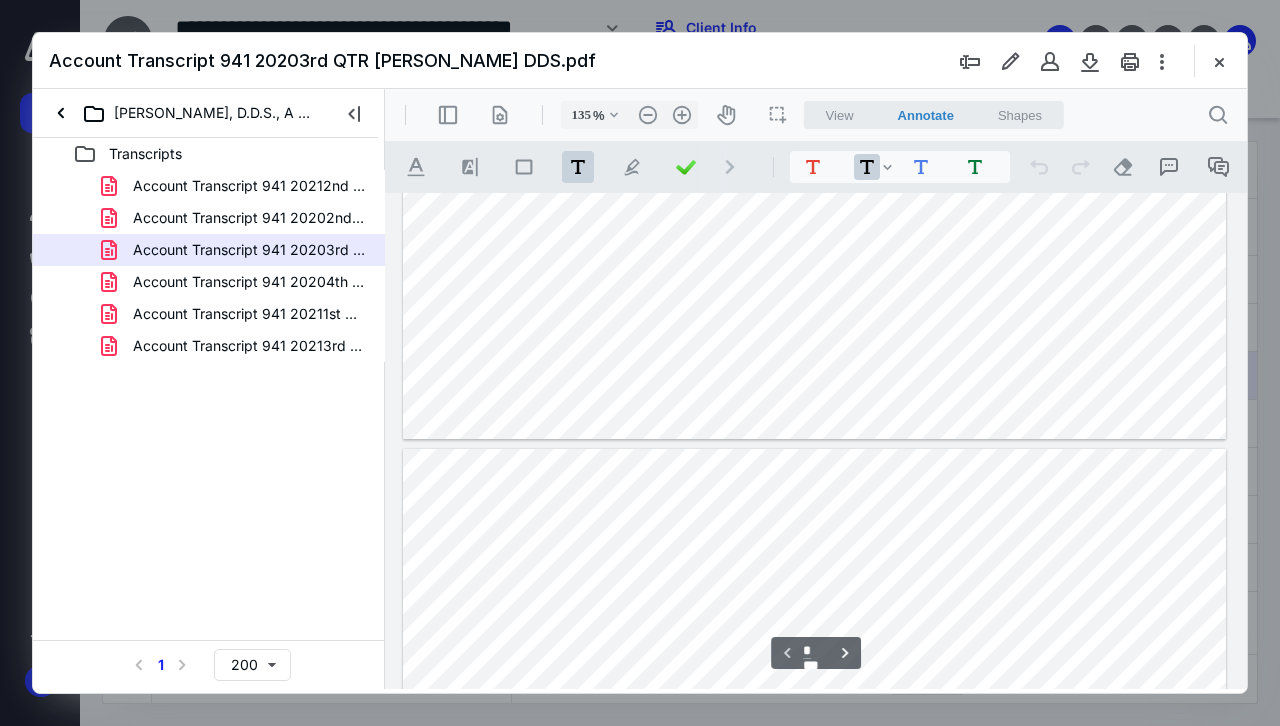 scroll, scrollTop: 796, scrollLeft: 0, axis: vertical 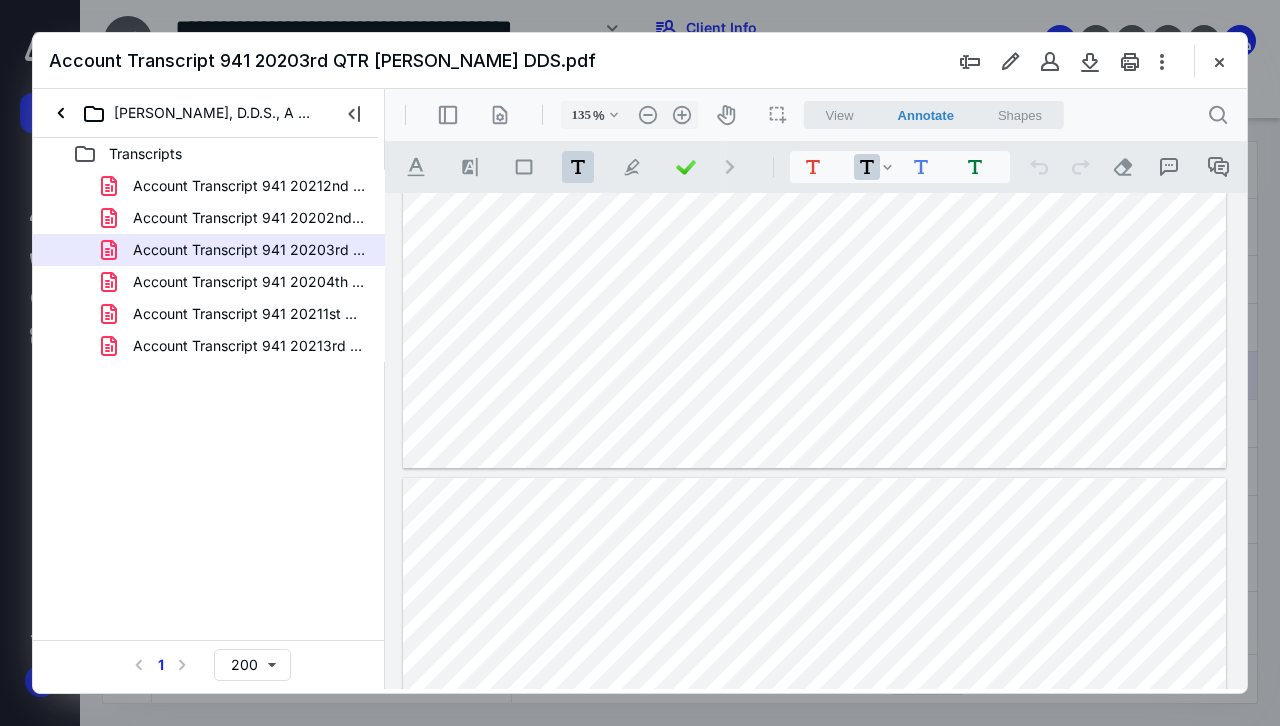 type on "*" 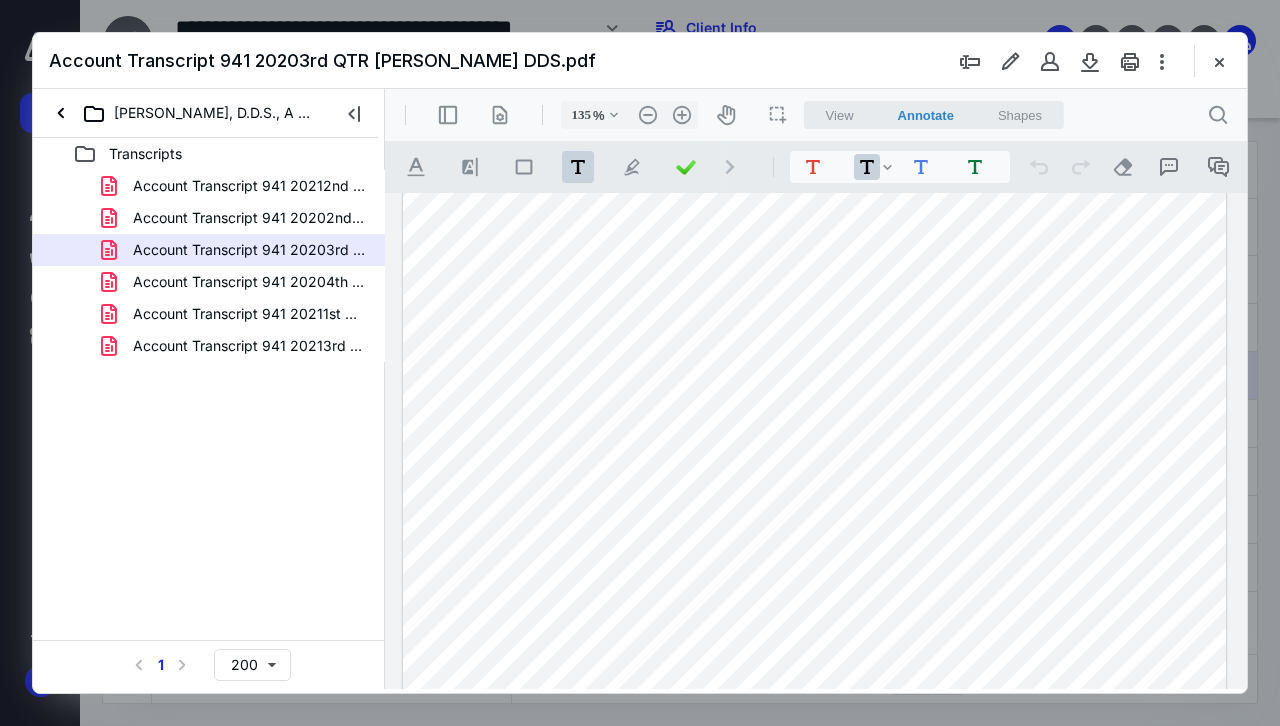 click at bounding box center [815, 711] 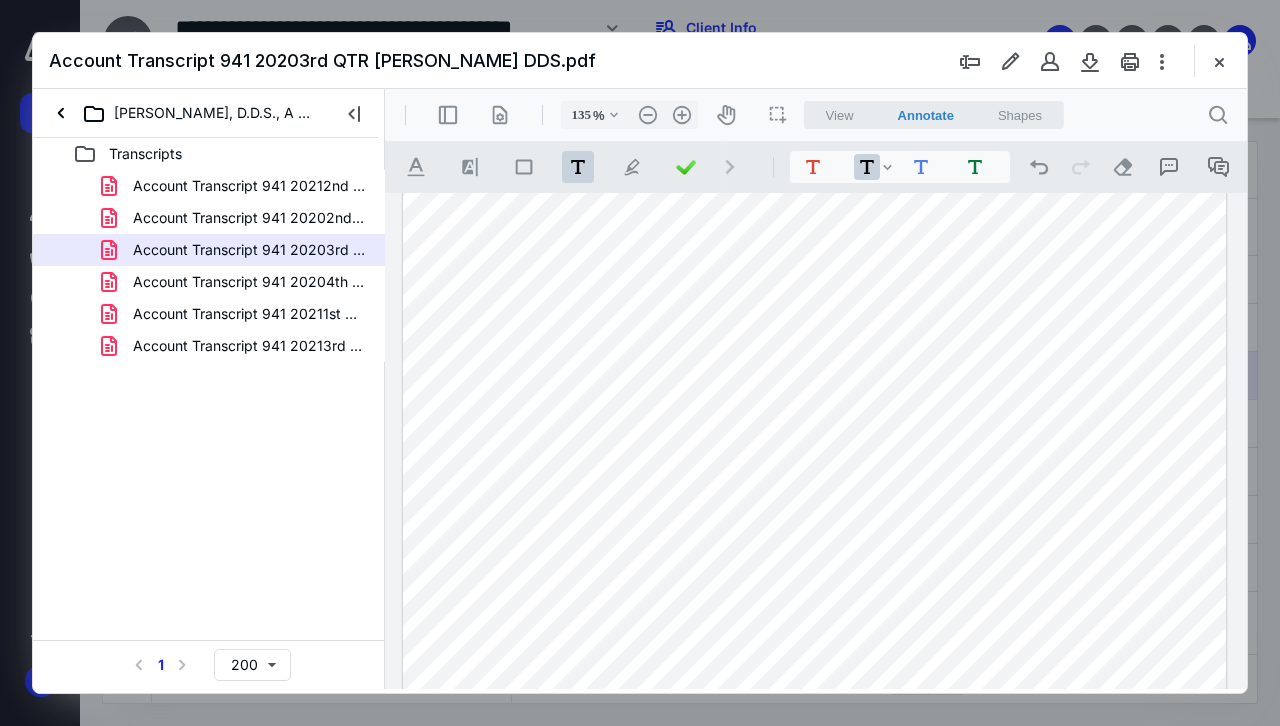 click on "Transcripts Account Transcript  941 20212nd QTR [PERSON_NAME] DDS.pdf Account Transcript 941 20202nd QTR [PERSON_NAME] DDS.pdf Account Transcript 941 20203rd QTR [PERSON_NAME] DDS.pdf Account Transcript 941 20204th QTR [PERSON_NAME] DDS.pdf Account Transcript 941 20211st QTR [PERSON_NAME] DDS.pdf Account Transcript 941 20213rd QTR [PERSON_NAME] DDS.pdf Select a page number for more results 1 200" at bounding box center (209, 413) 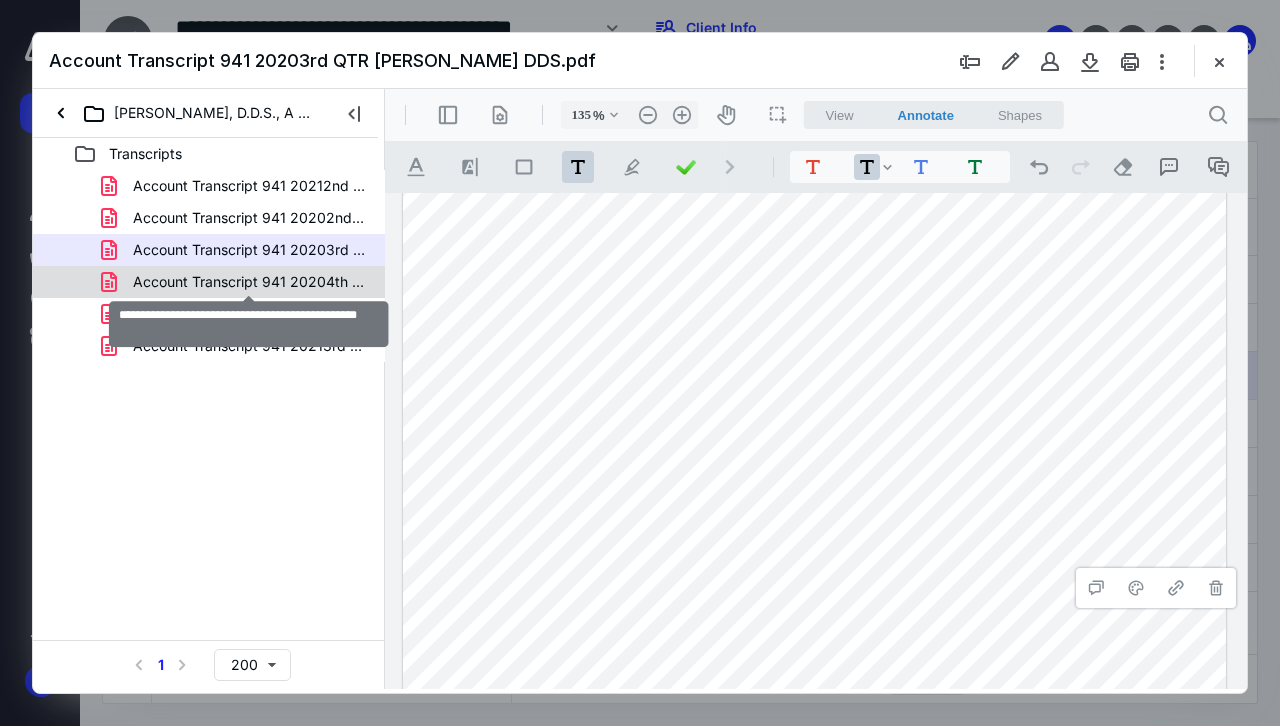 click on "Account Transcript 941 20204th QTR [PERSON_NAME] DDS.pdf" at bounding box center (249, 282) 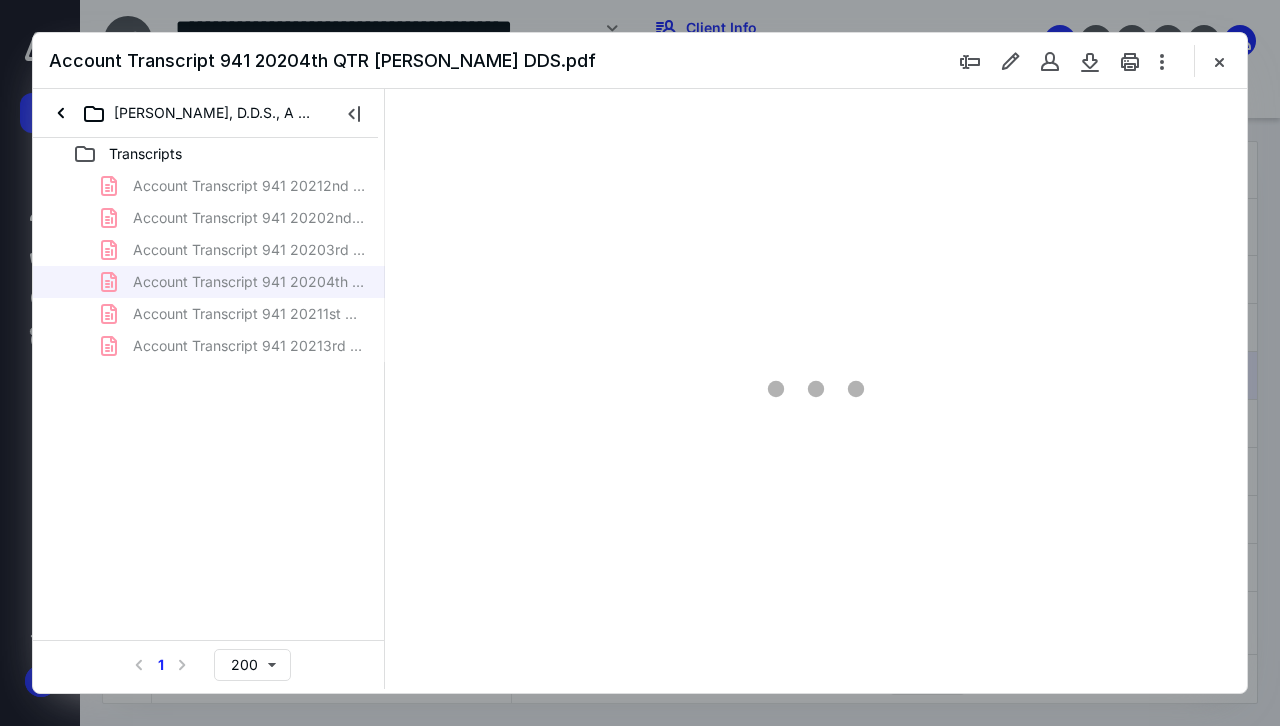 scroll, scrollTop: 0, scrollLeft: 0, axis: both 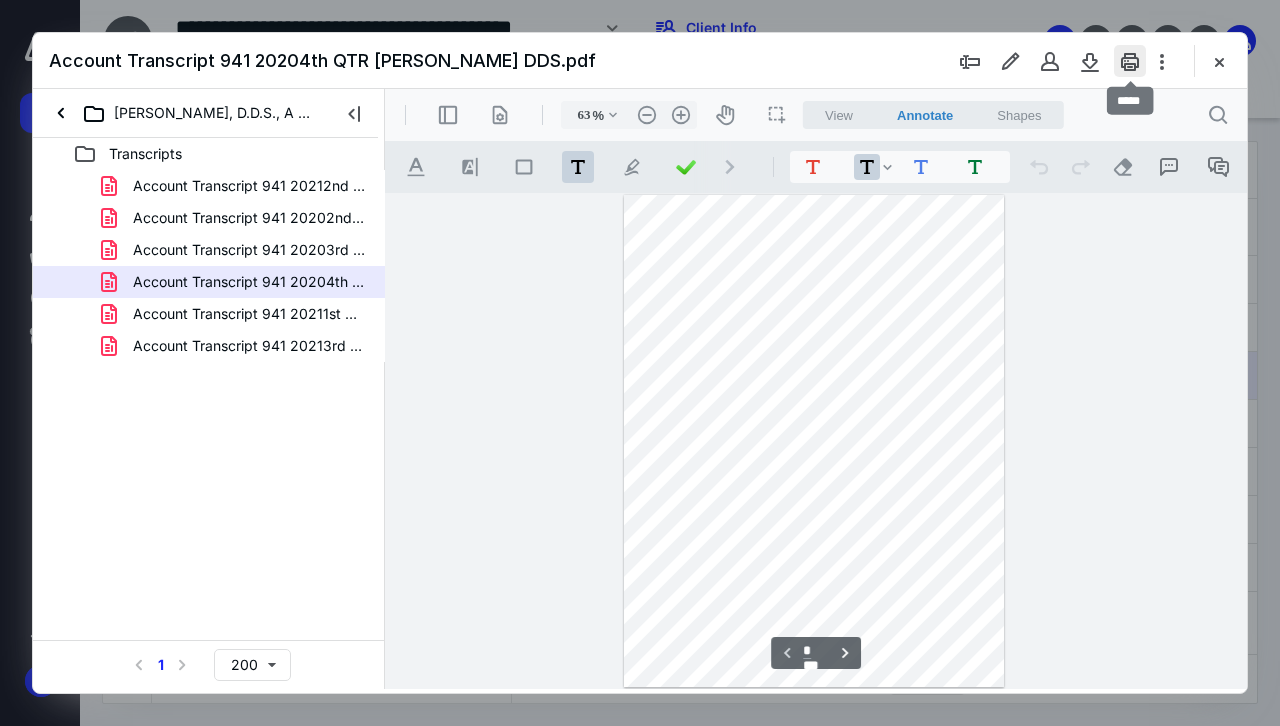 click at bounding box center (1130, 61) 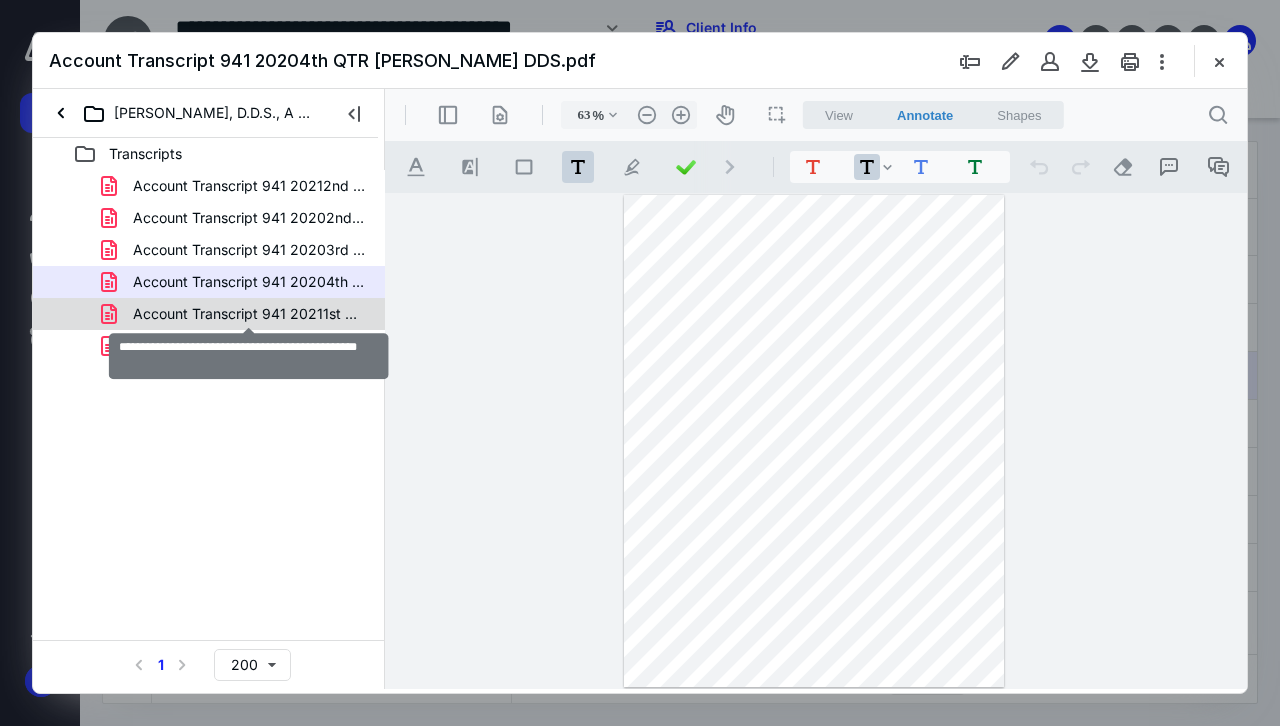 click on "Account Transcript 941 20211st QTR [PERSON_NAME] DDS.pdf" at bounding box center [249, 314] 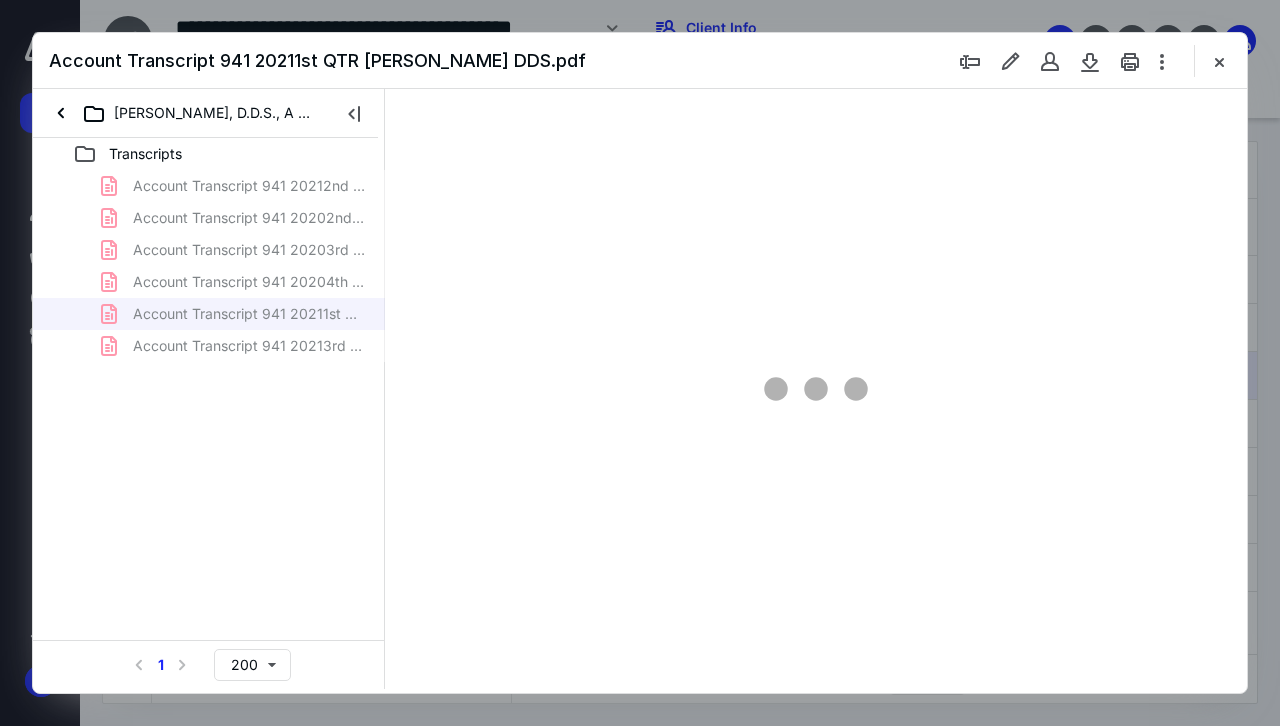 type on "63" 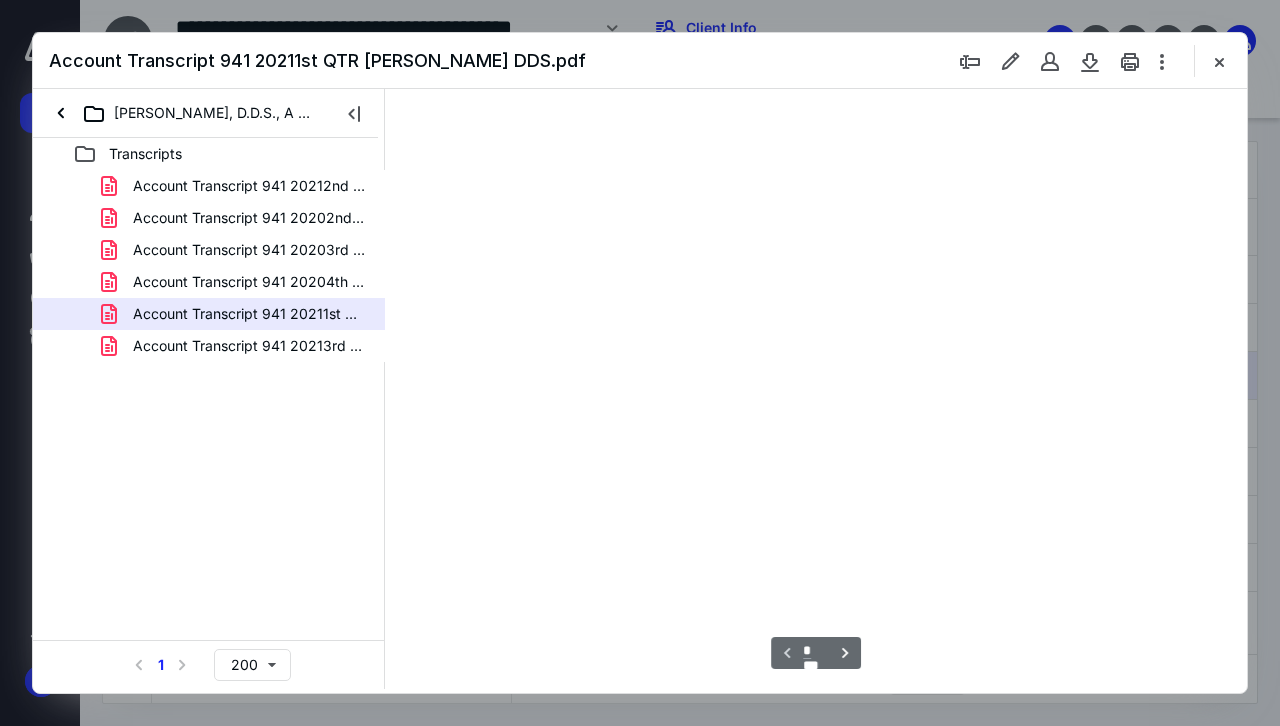 scroll, scrollTop: 106, scrollLeft: 0, axis: vertical 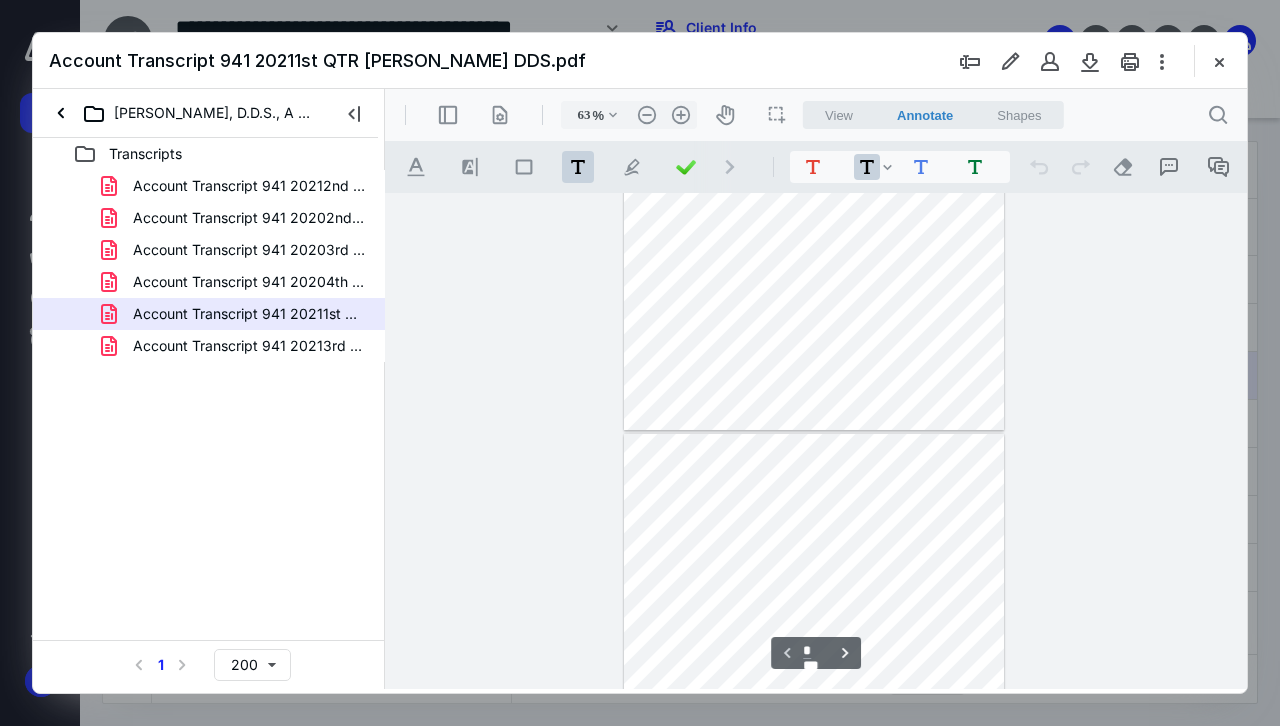 type on "*" 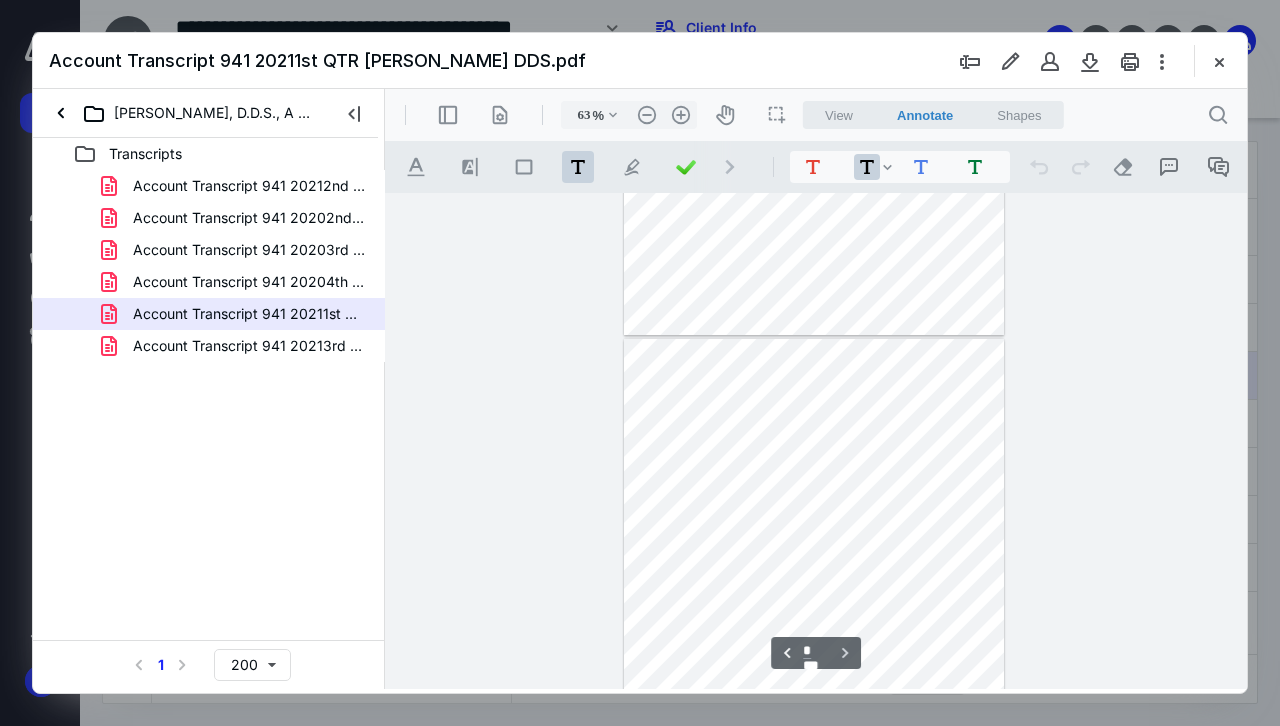 scroll, scrollTop: 406, scrollLeft: 0, axis: vertical 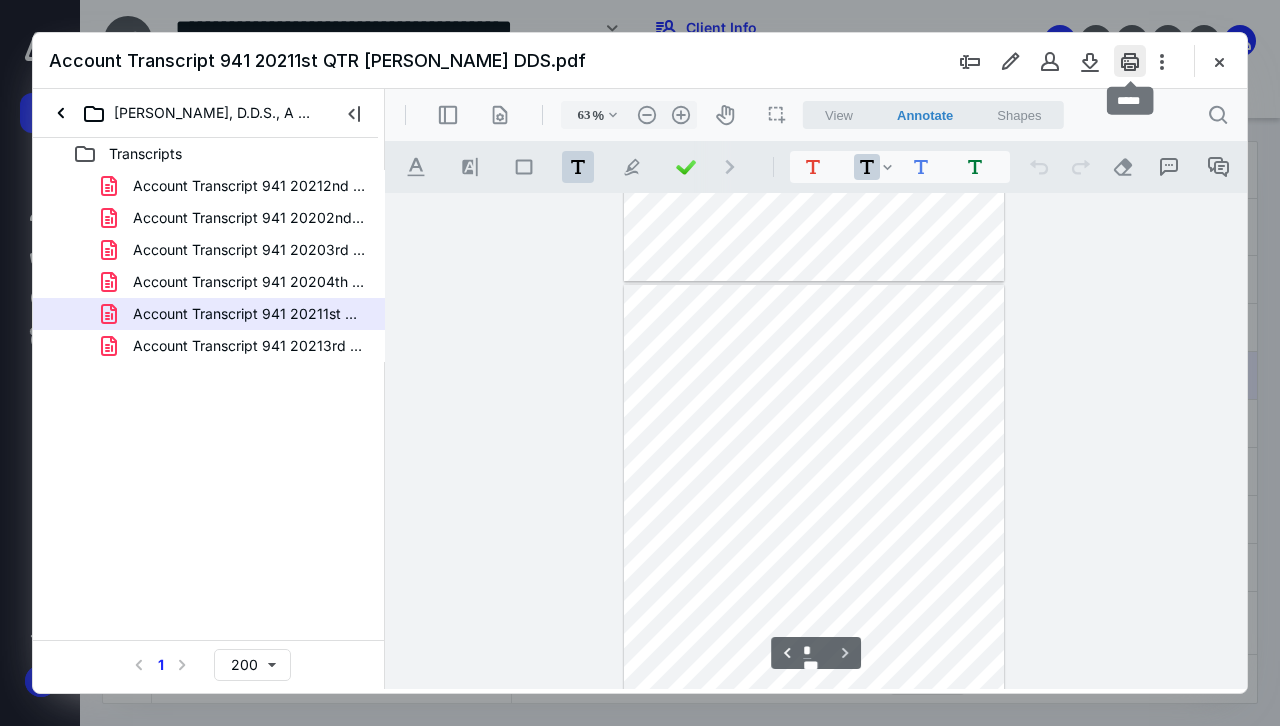 click at bounding box center (1130, 61) 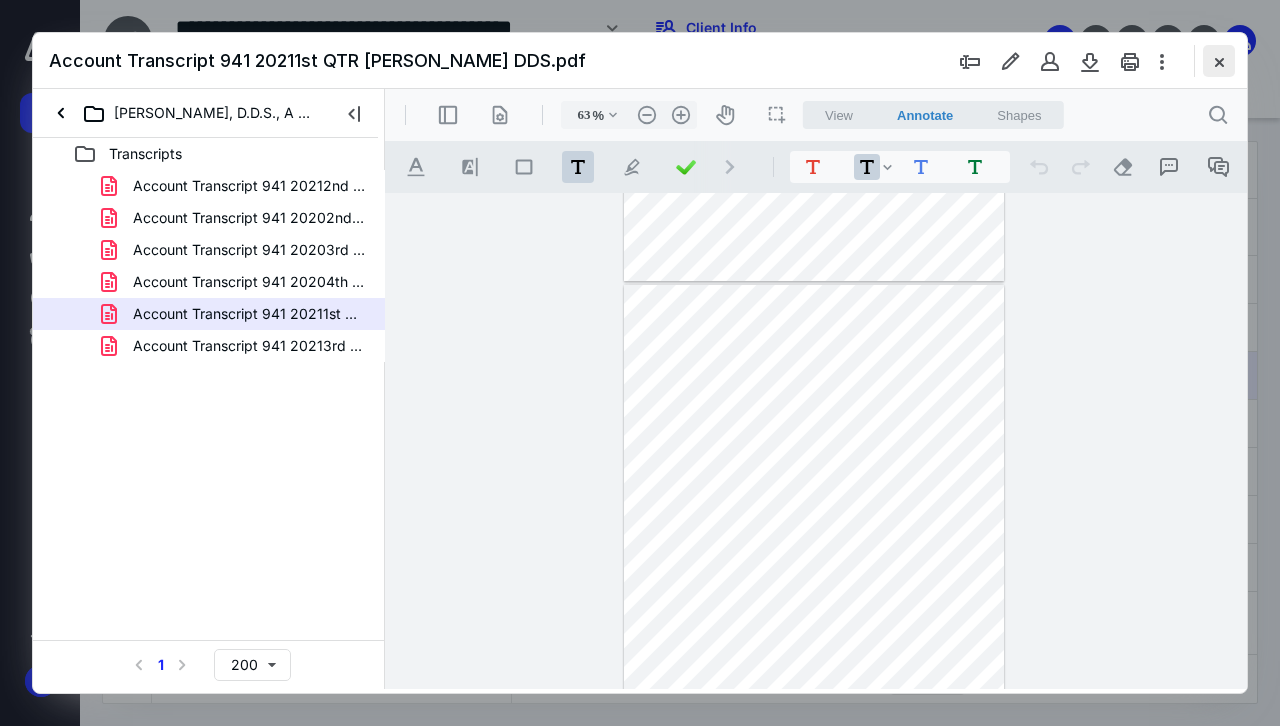 click at bounding box center [1219, 61] 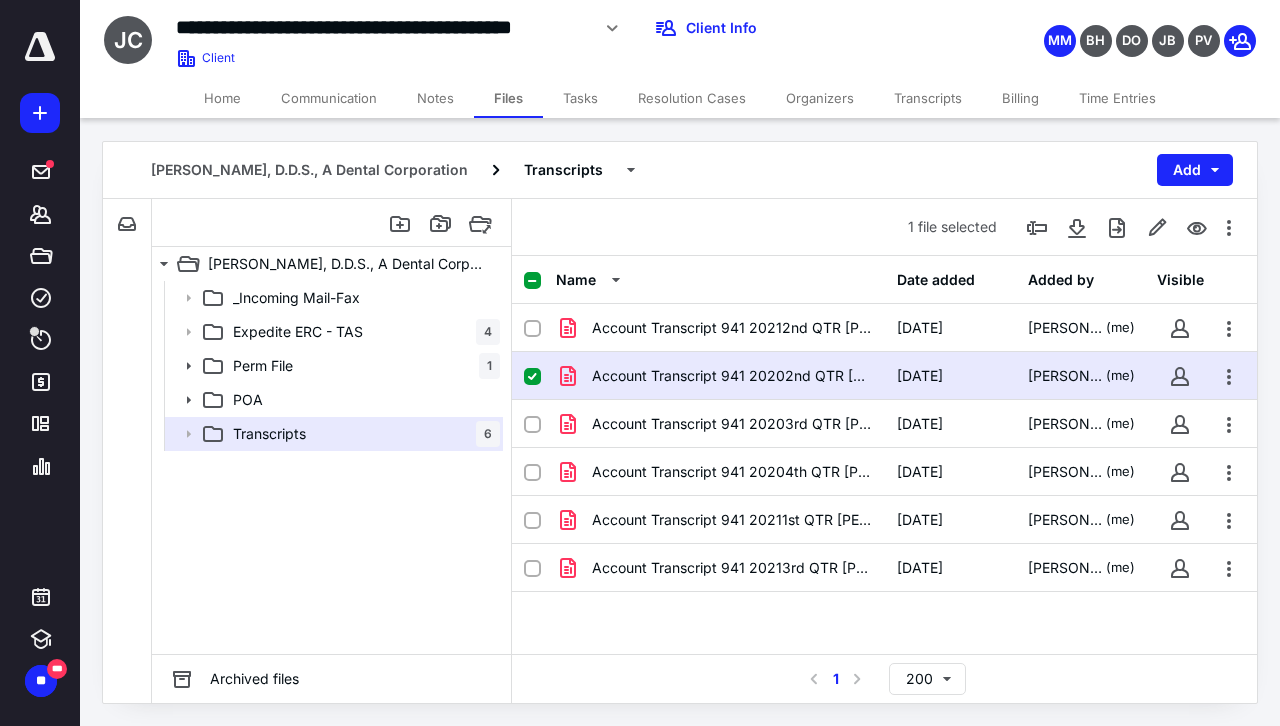 click on "Communication" at bounding box center (329, 98) 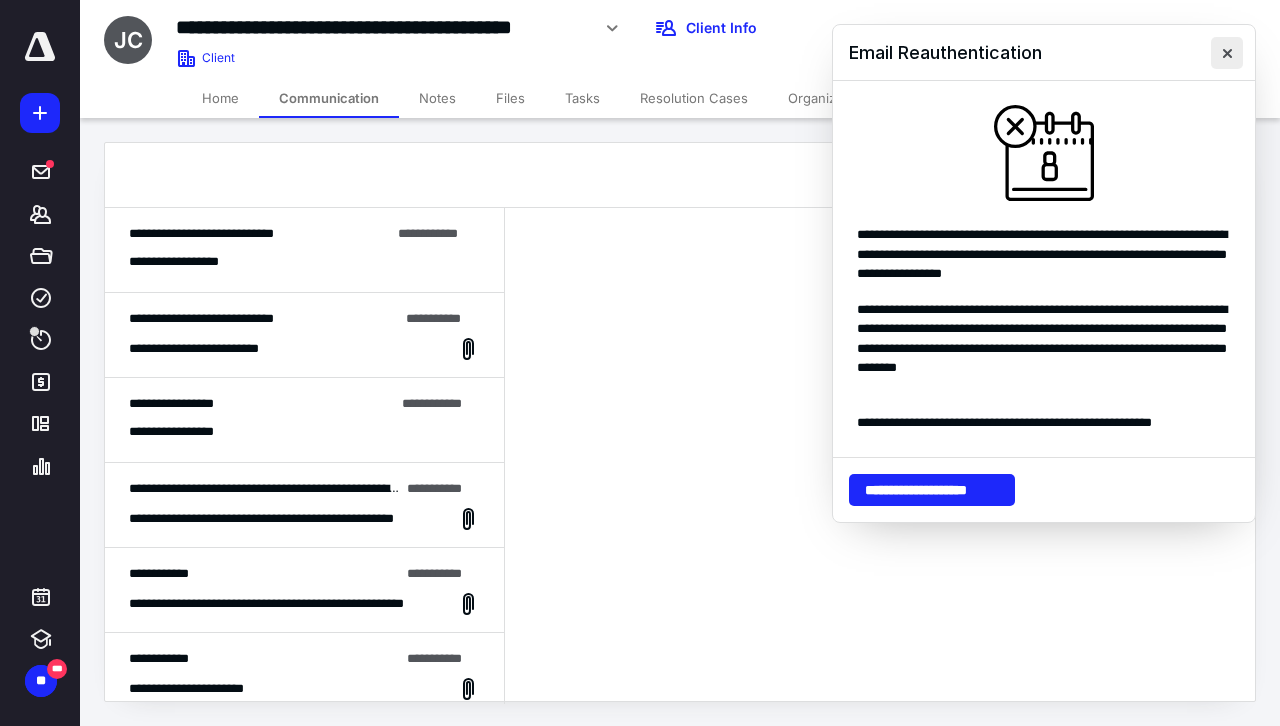 click at bounding box center [1227, 53] 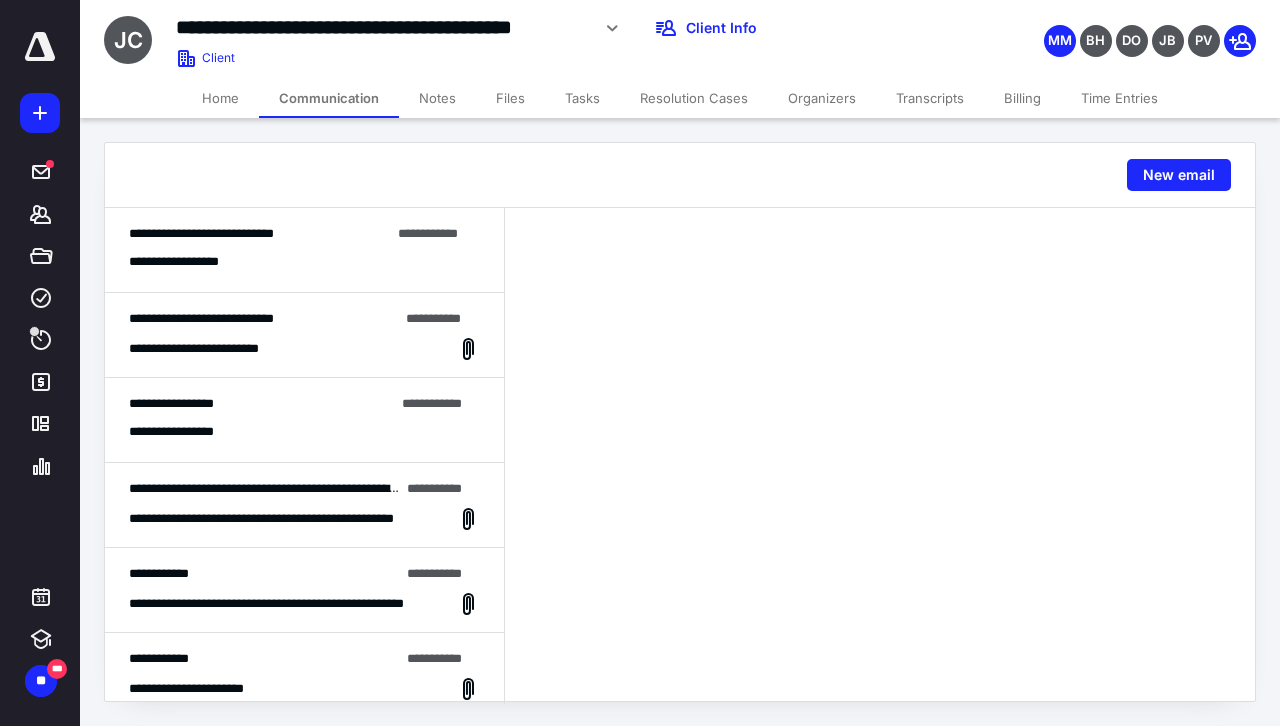 click on "Notes" at bounding box center (437, 98) 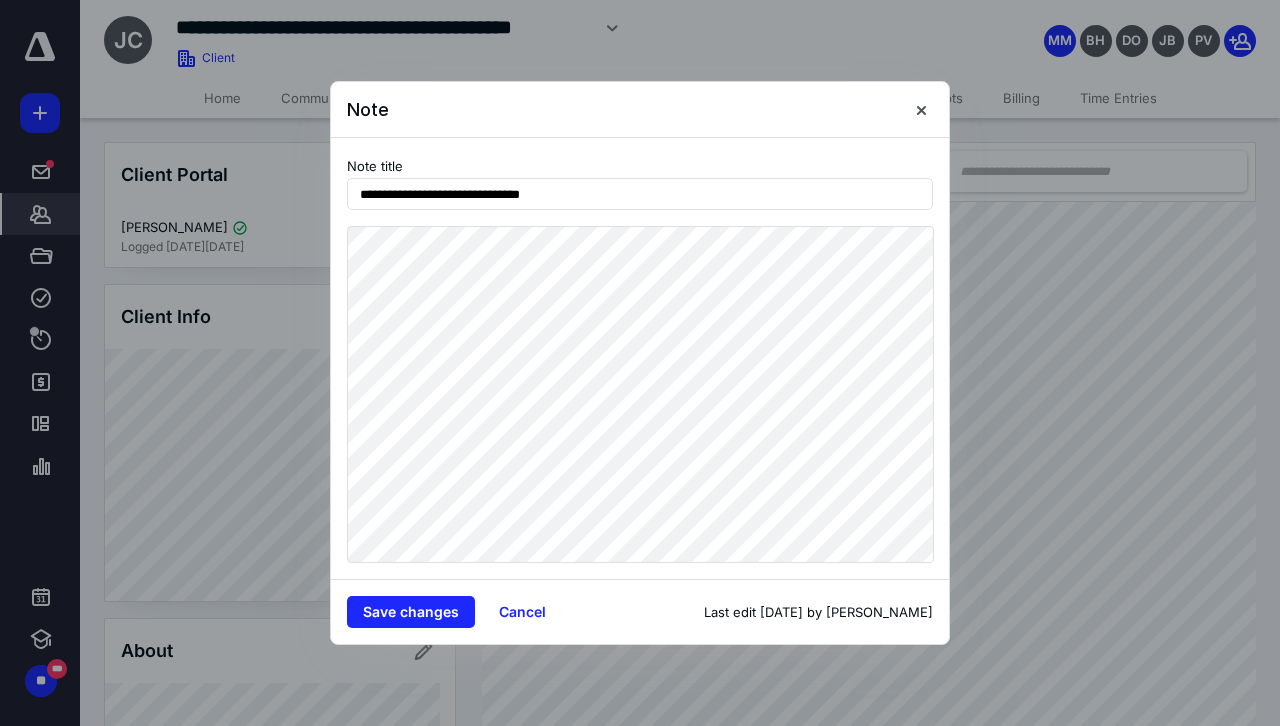 click on "**********" at bounding box center [640, 359] 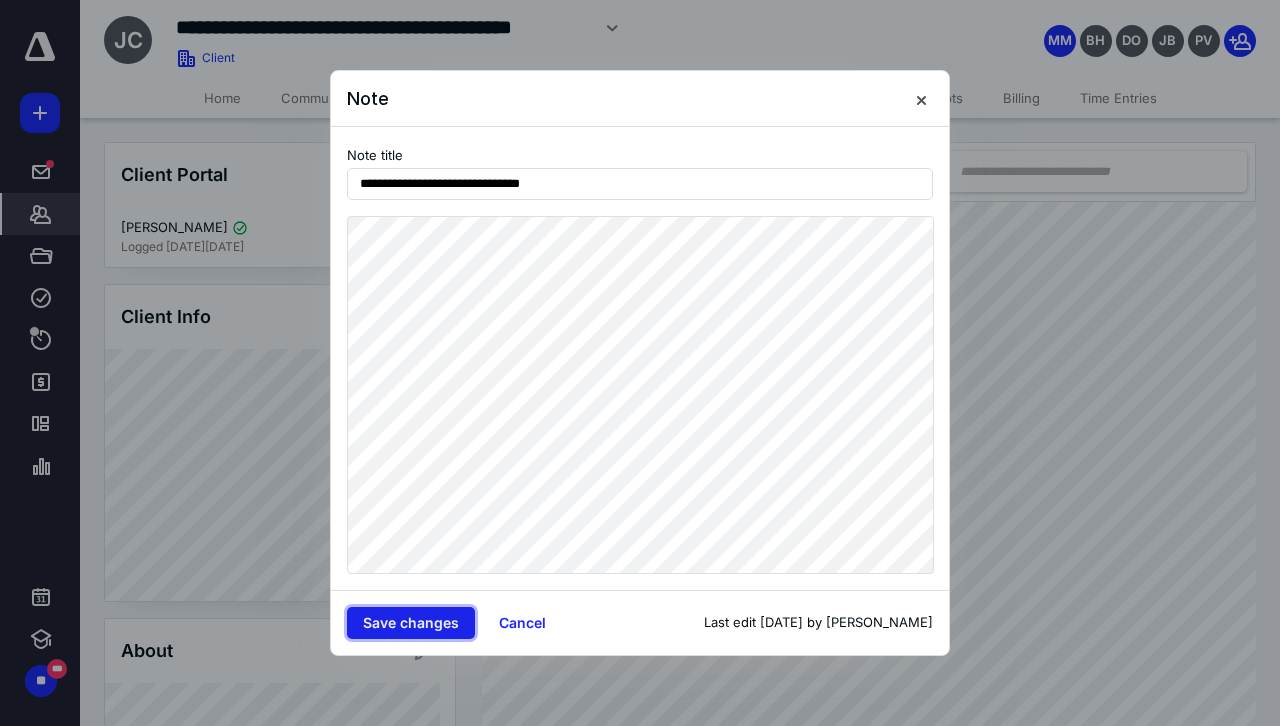 click on "Save changes" at bounding box center [411, 623] 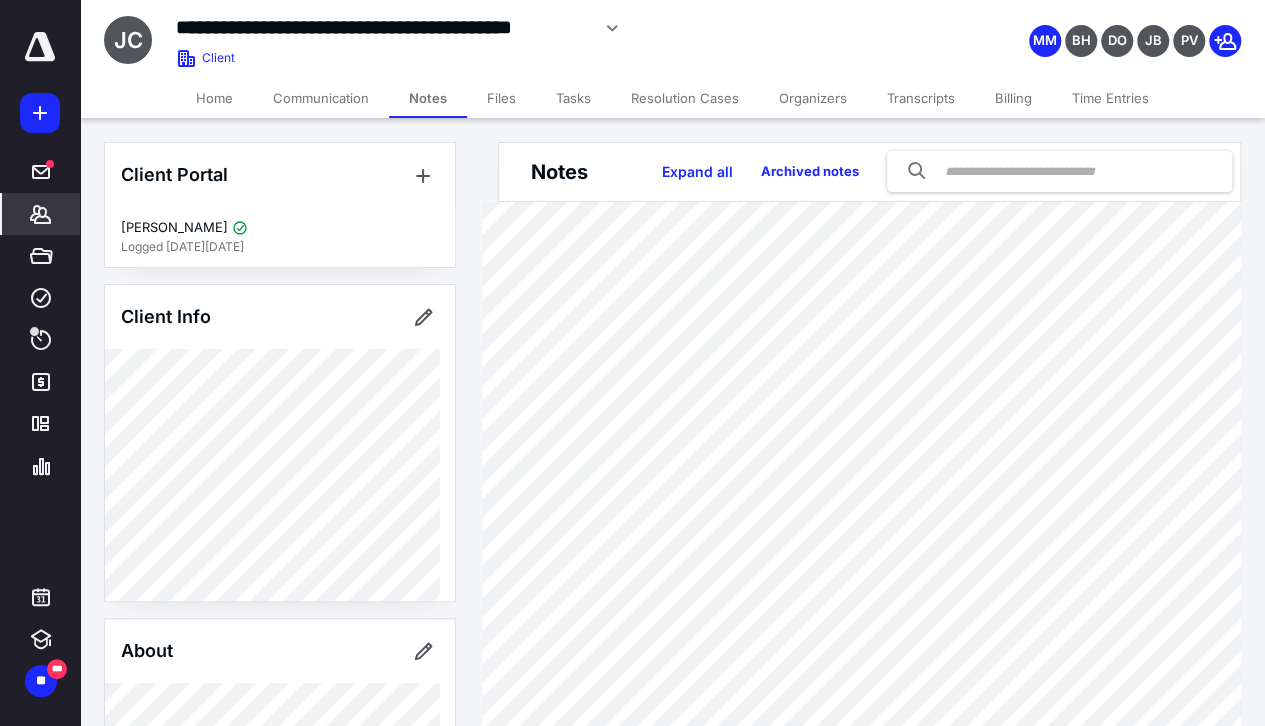 click on "Home Communication Notes Files Tasks Resolution Cases Organizers Transcripts Billing Time Entries" at bounding box center [672, 98] 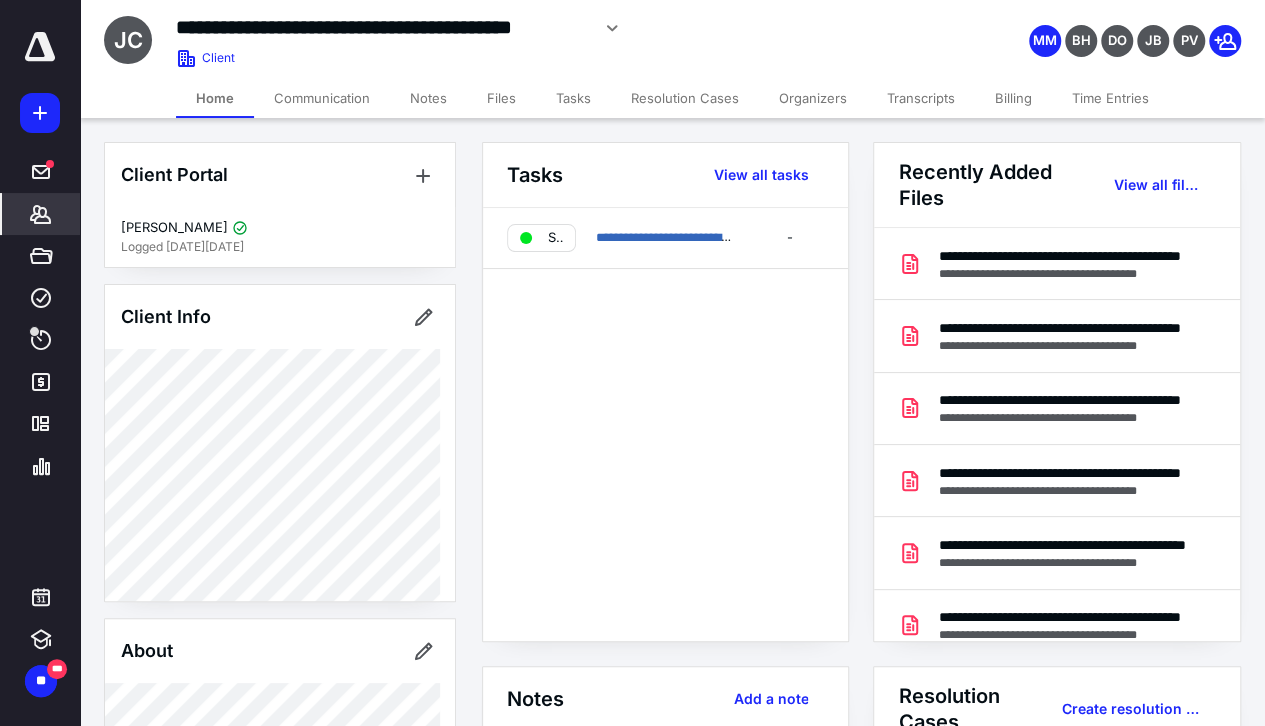 click on "Files" at bounding box center (501, 98) 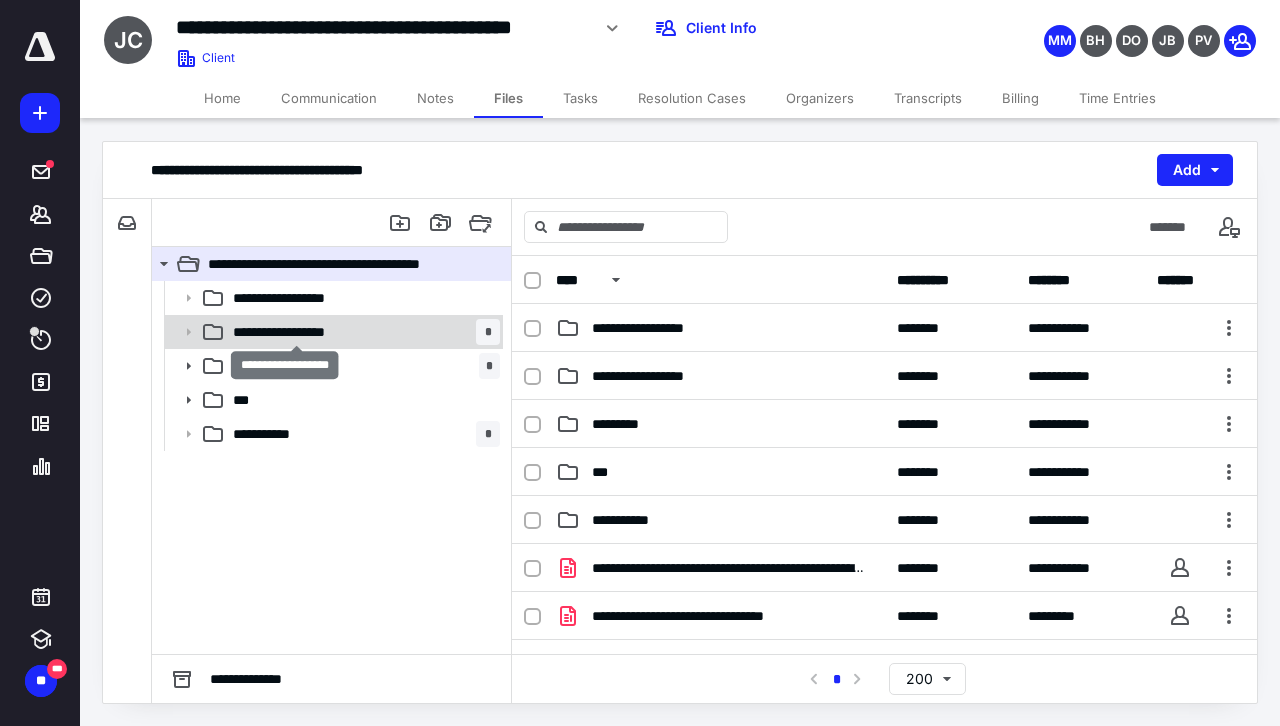 click on "**********" at bounding box center [298, 332] 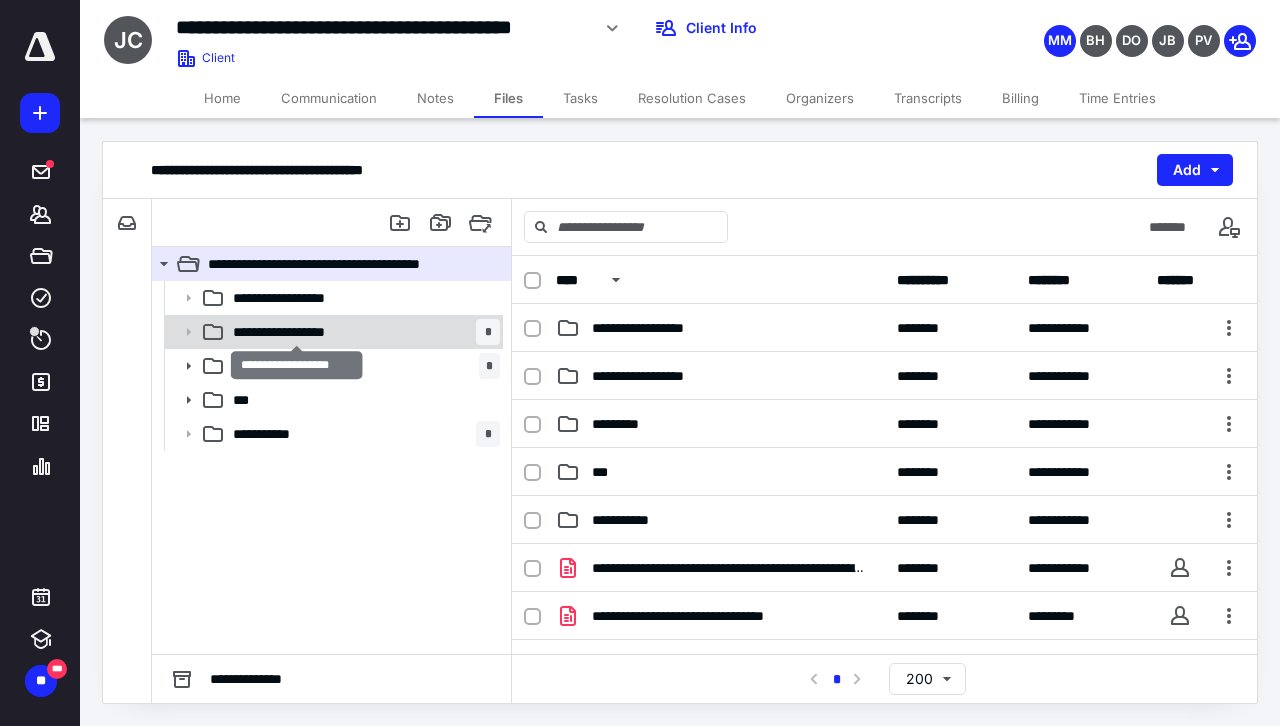 click on "**********" at bounding box center (298, 332) 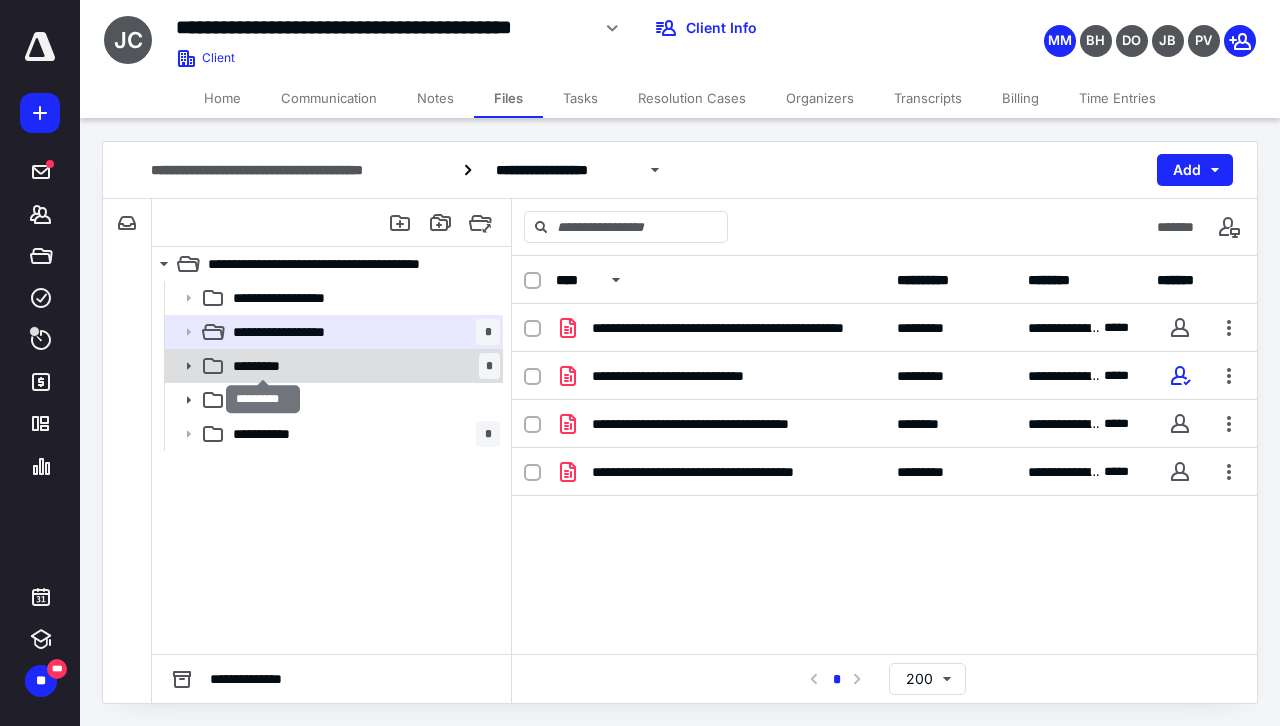 click on "*********" at bounding box center [264, 366] 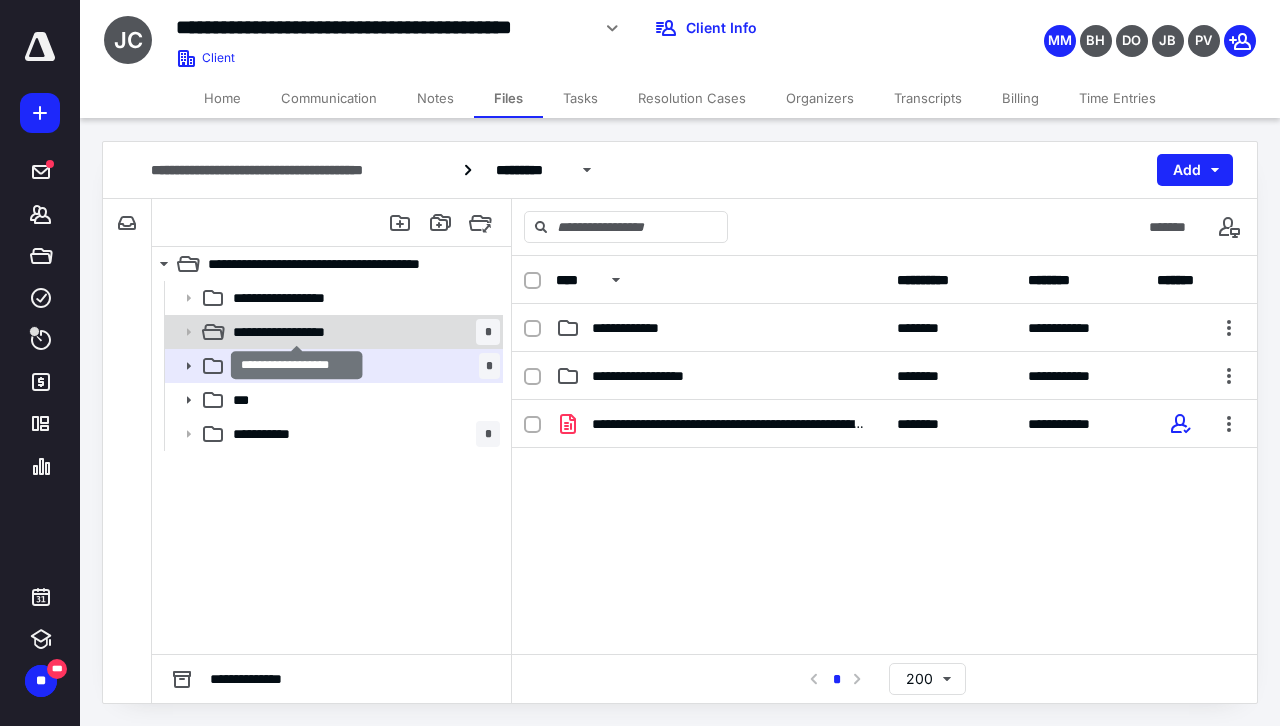 click on "**********" at bounding box center [298, 332] 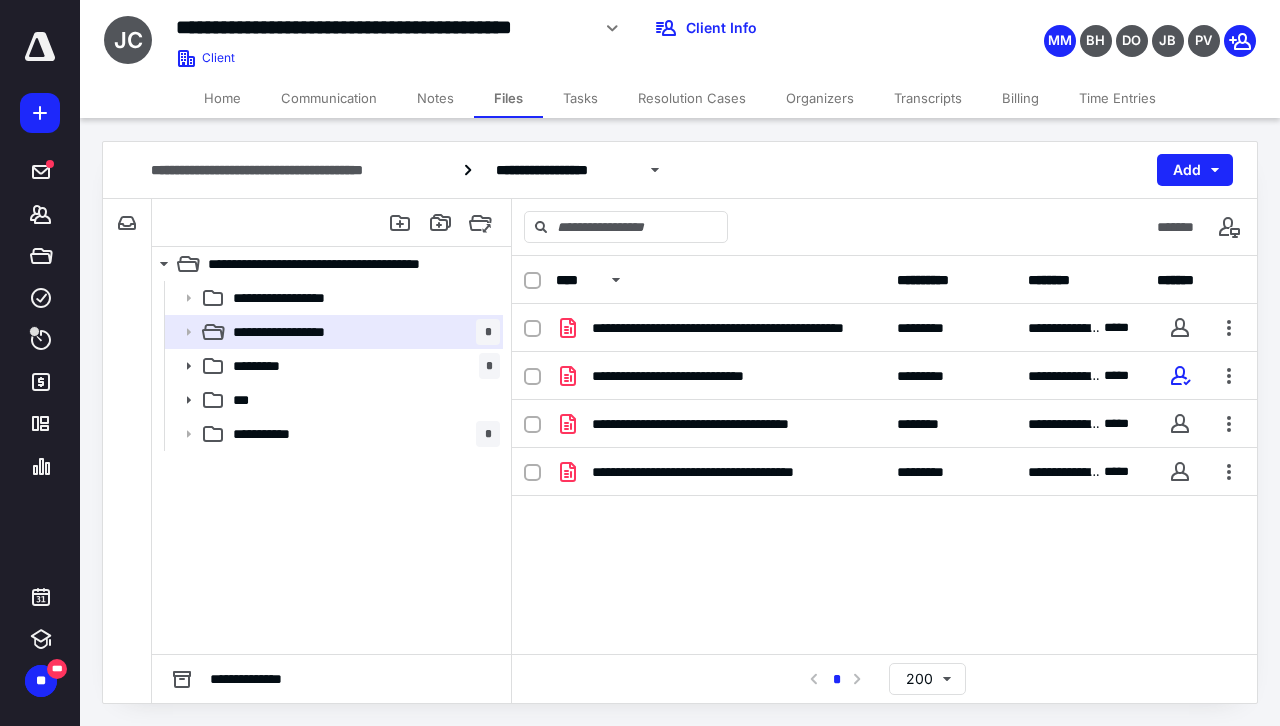 click on "**********" at bounding box center (331, 467) 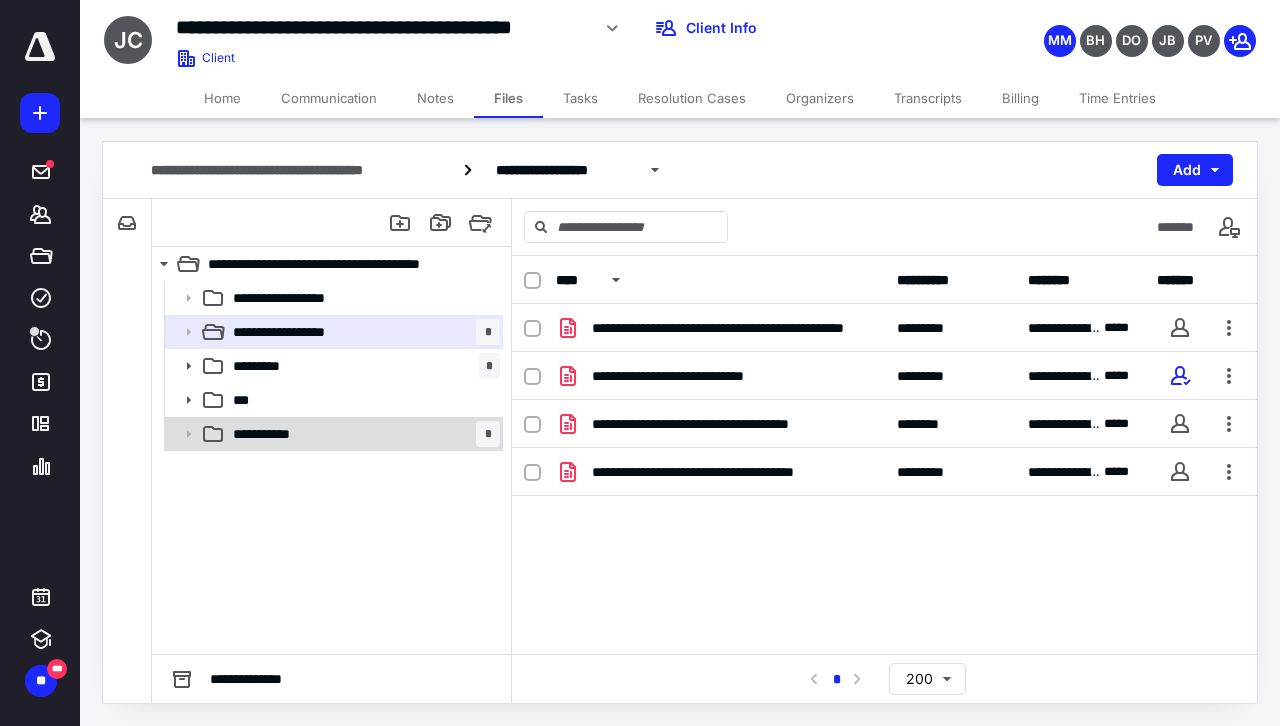 click on "**********" at bounding box center [270, 434] 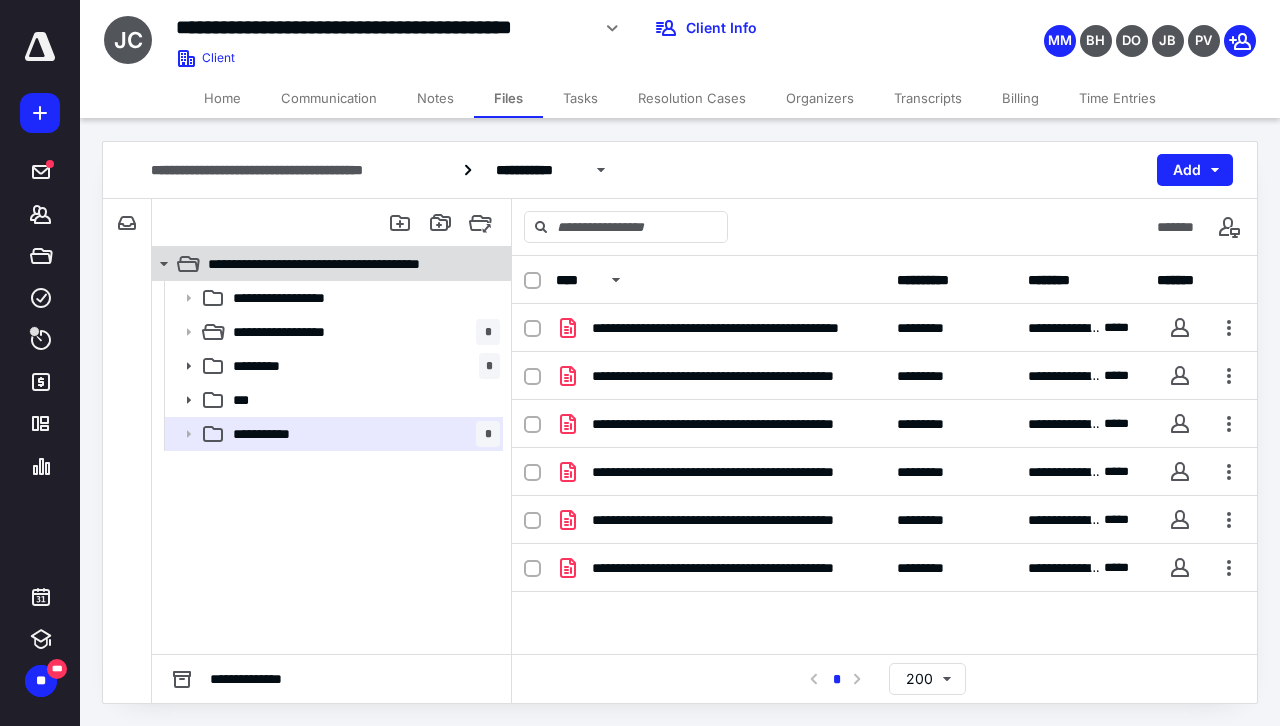 click on "**********" at bounding box center (348, 264) 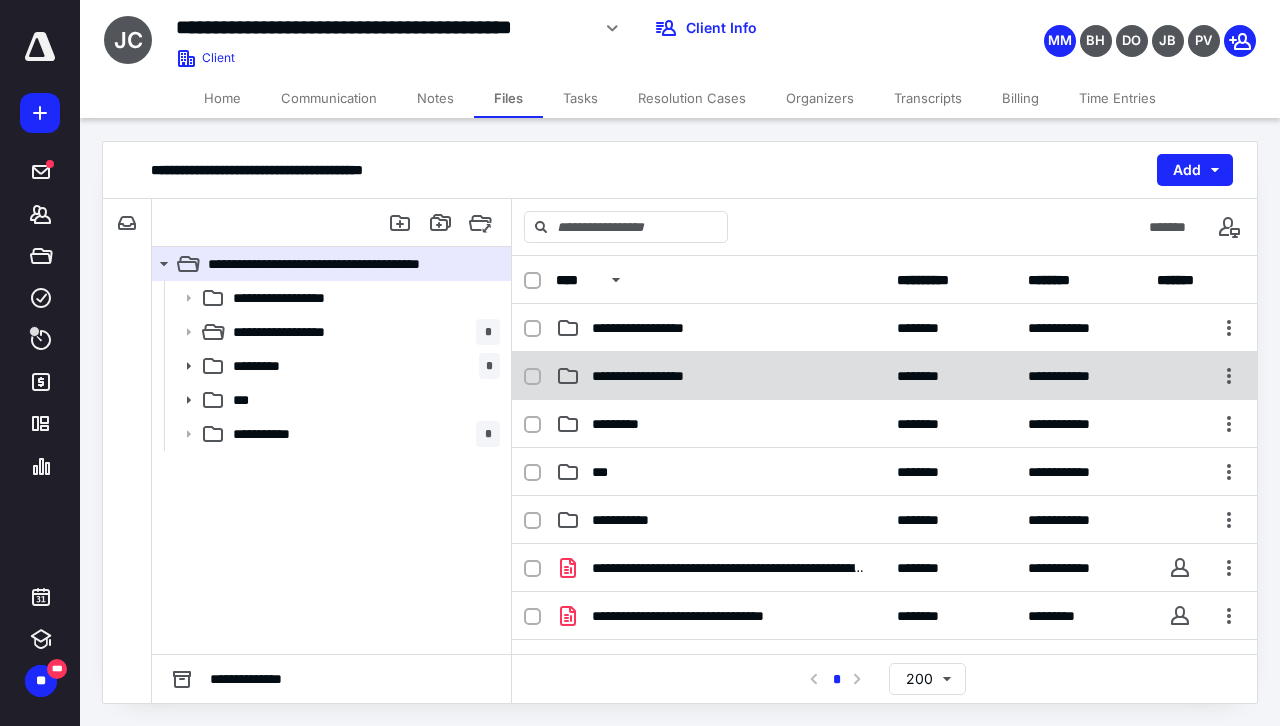 click on "**********" at bounding box center [884, 376] 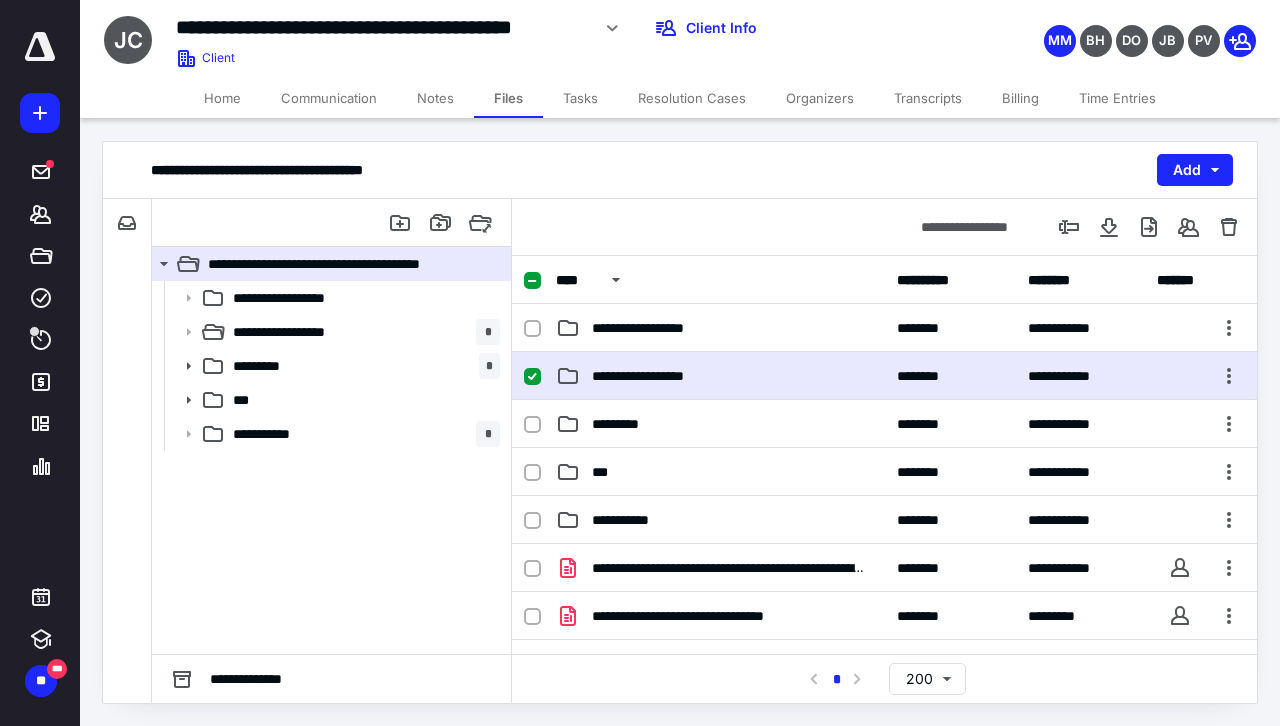 click on "**********" at bounding box center [884, 376] 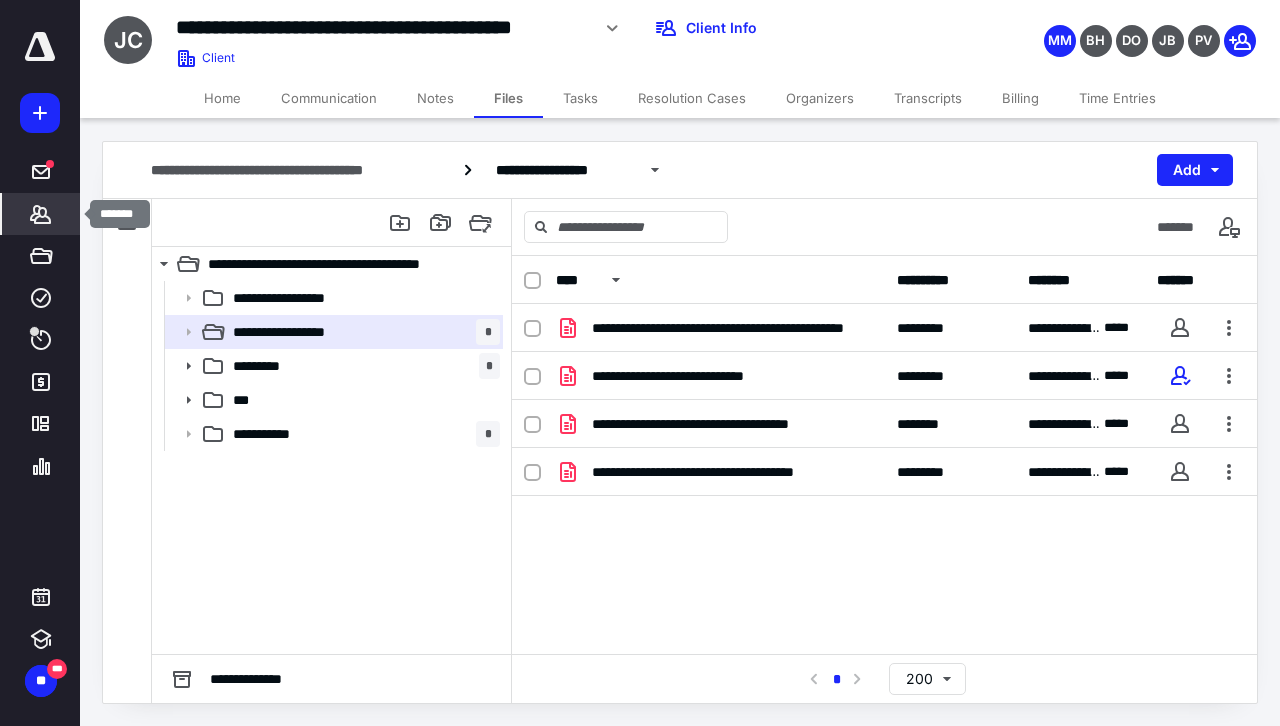 click 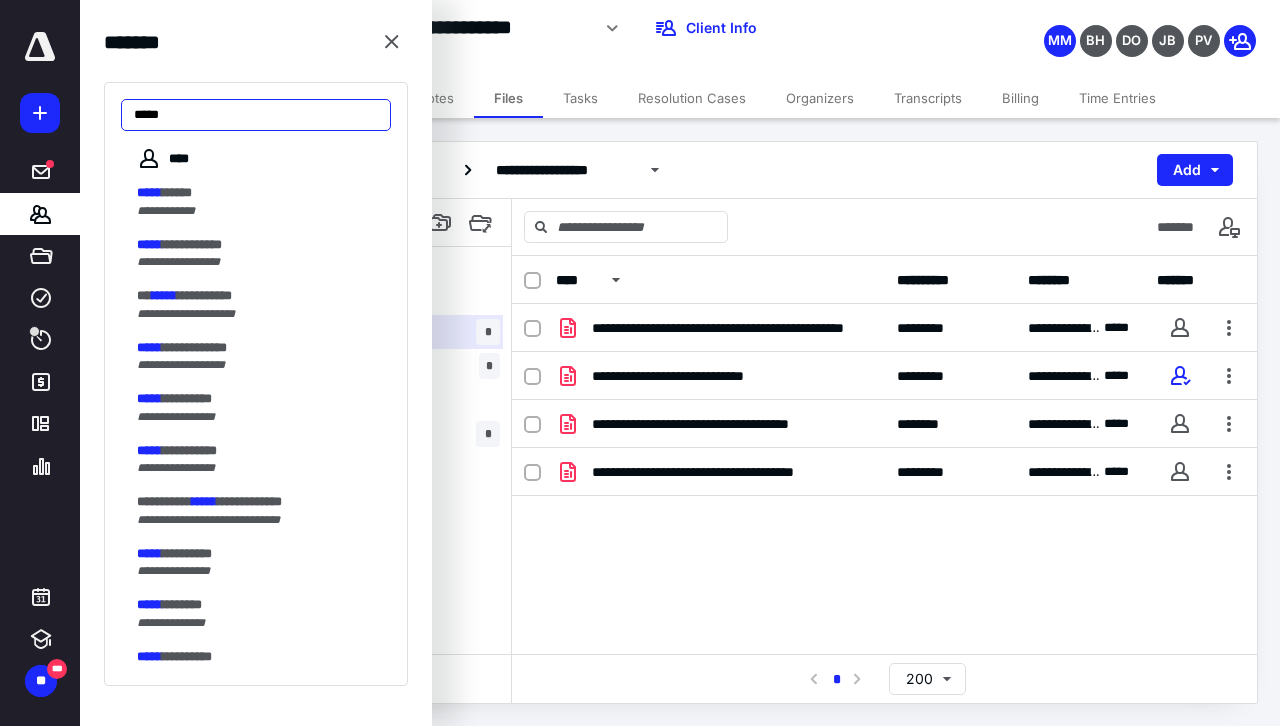 click on "*****" at bounding box center (256, 115) 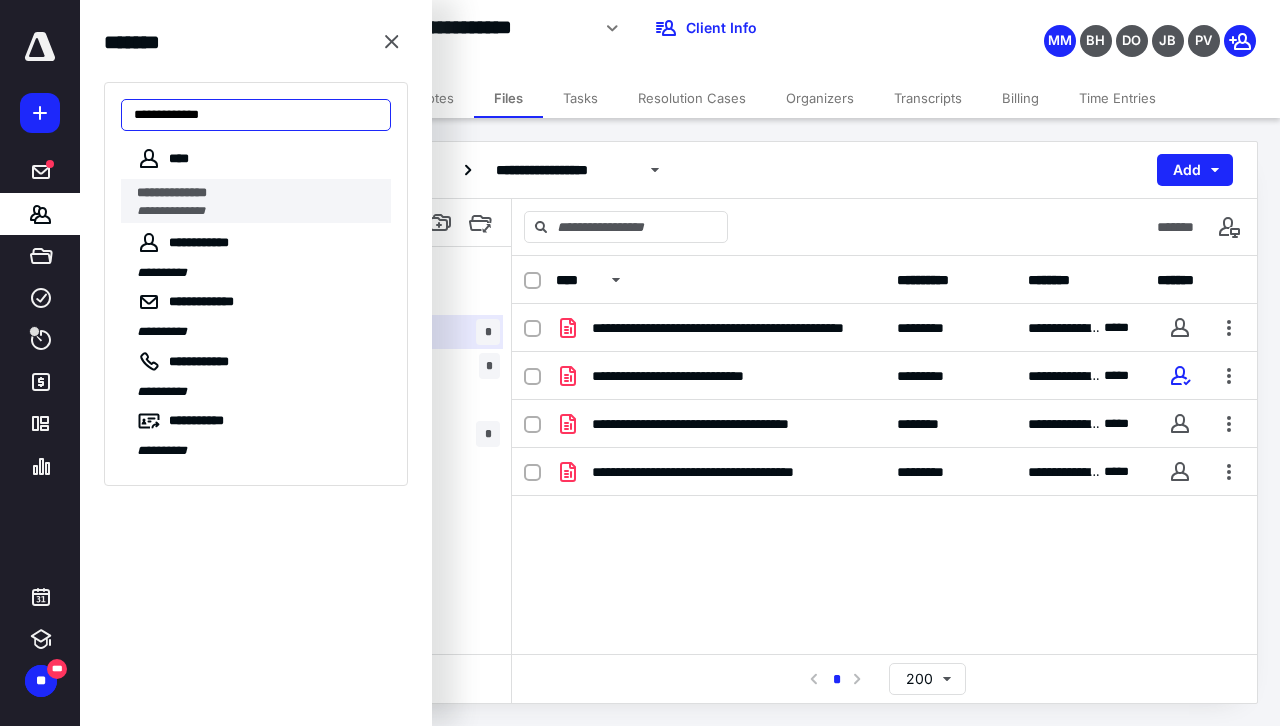 type on "**********" 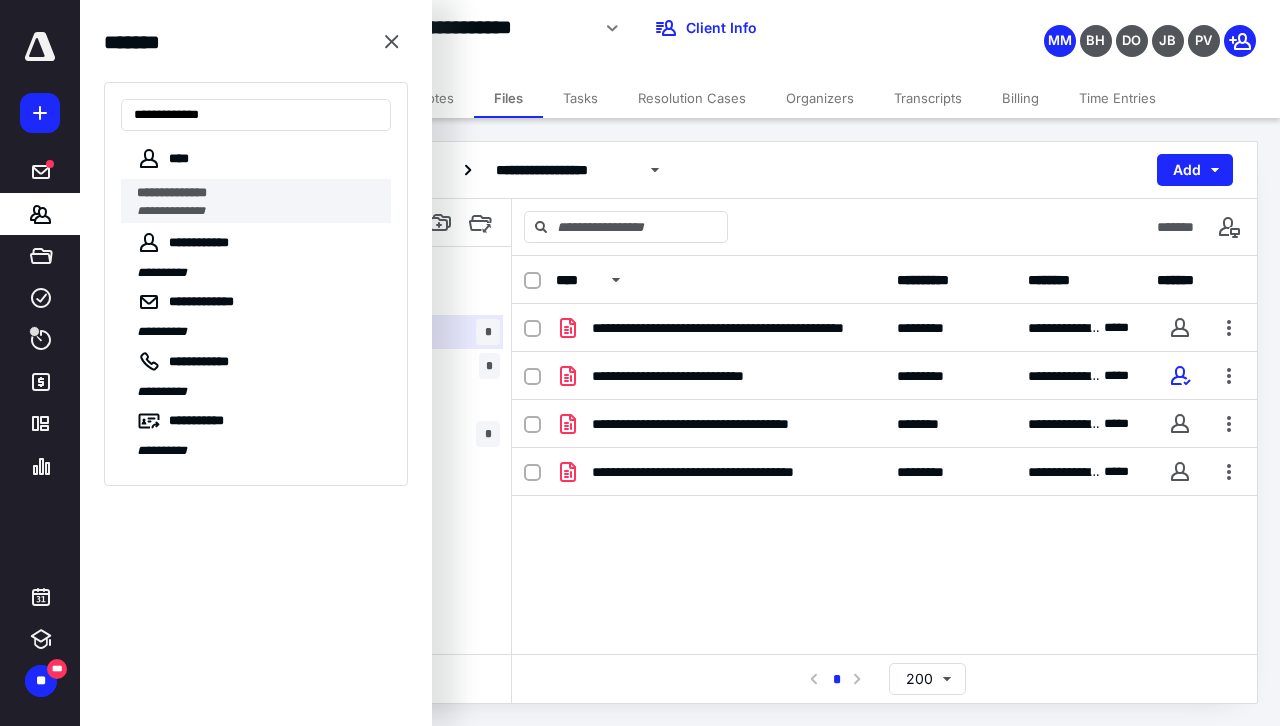 click on "**********" at bounding box center [258, 211] 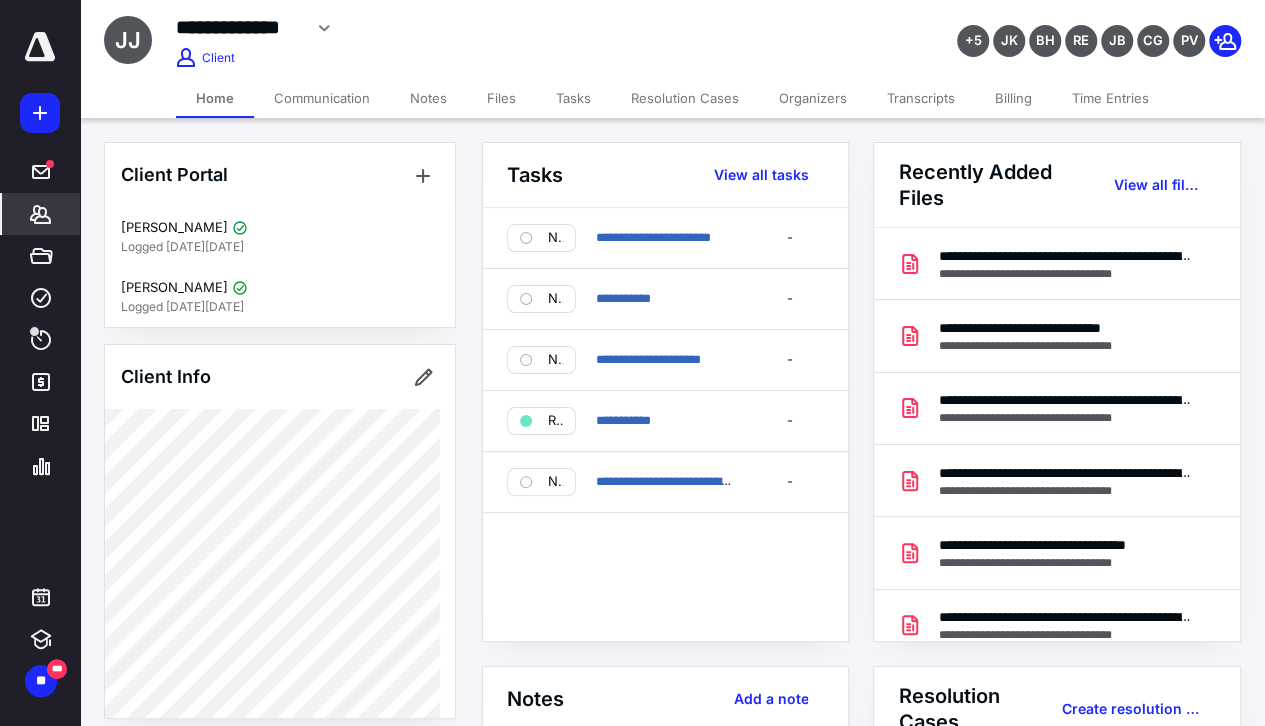 click on "Notes" at bounding box center [428, 98] 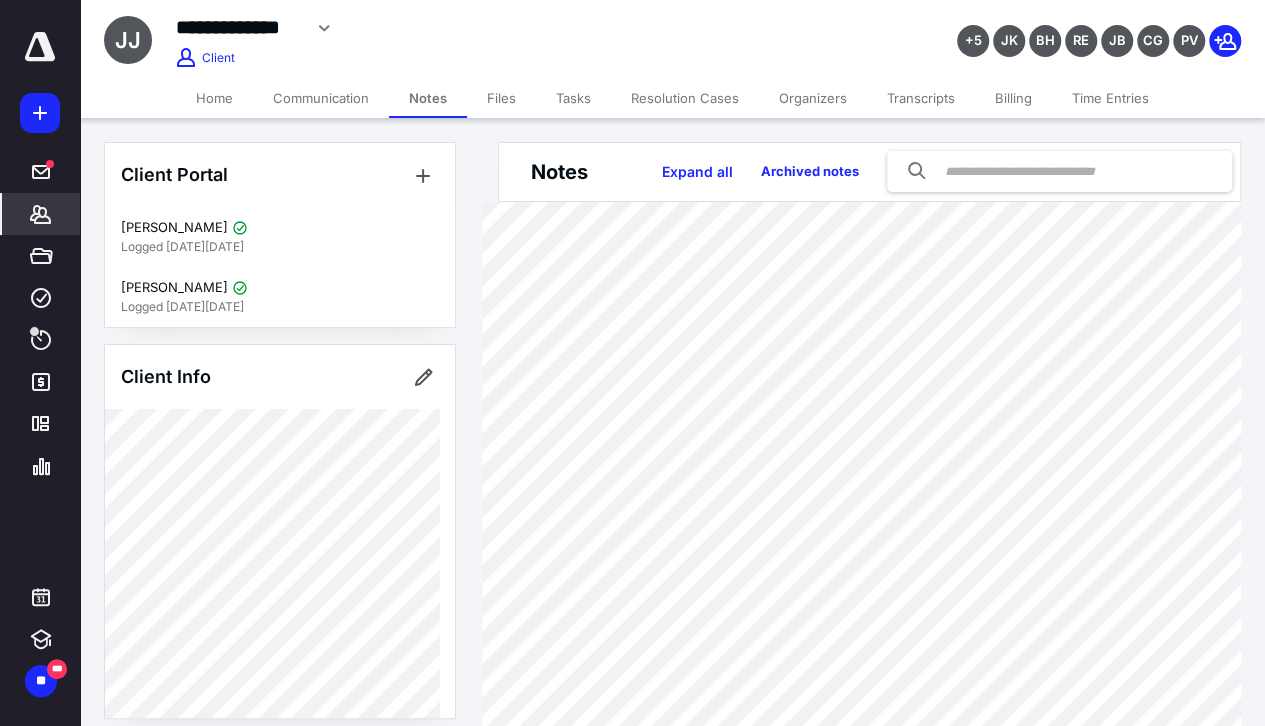 click on "**********" at bounding box center (480, 35) 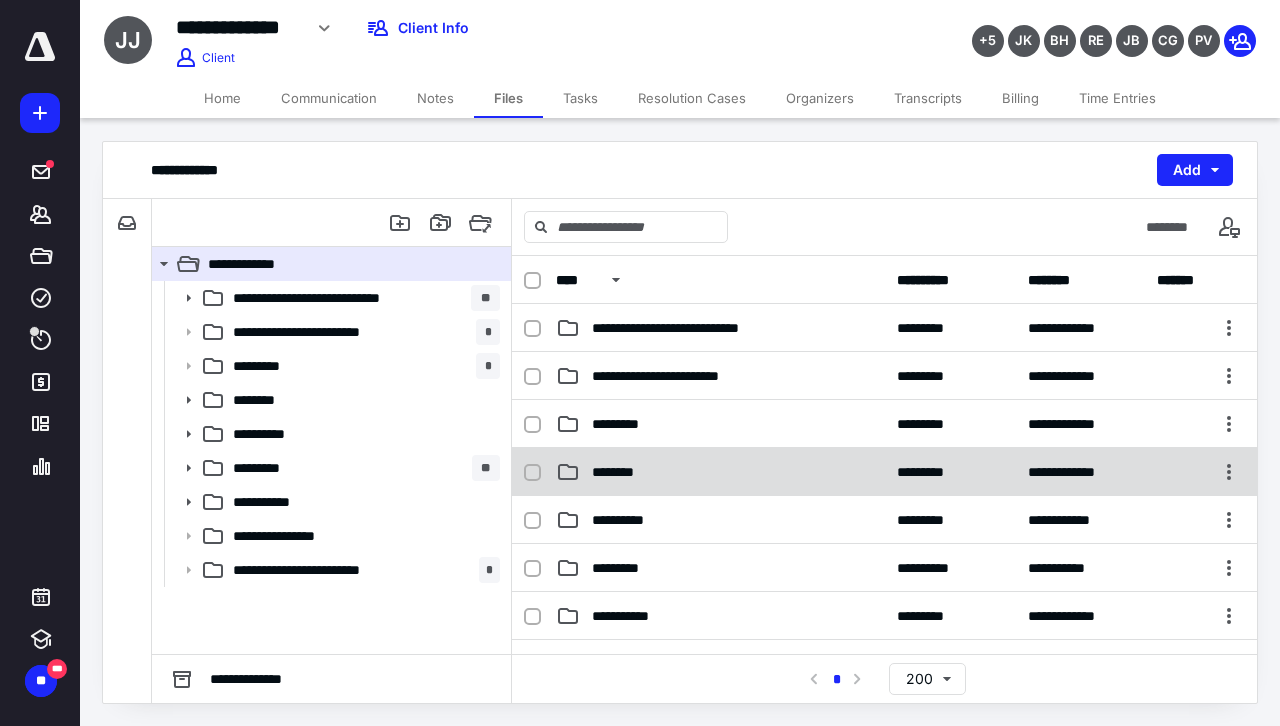 click on "********" at bounding box center (620, 472) 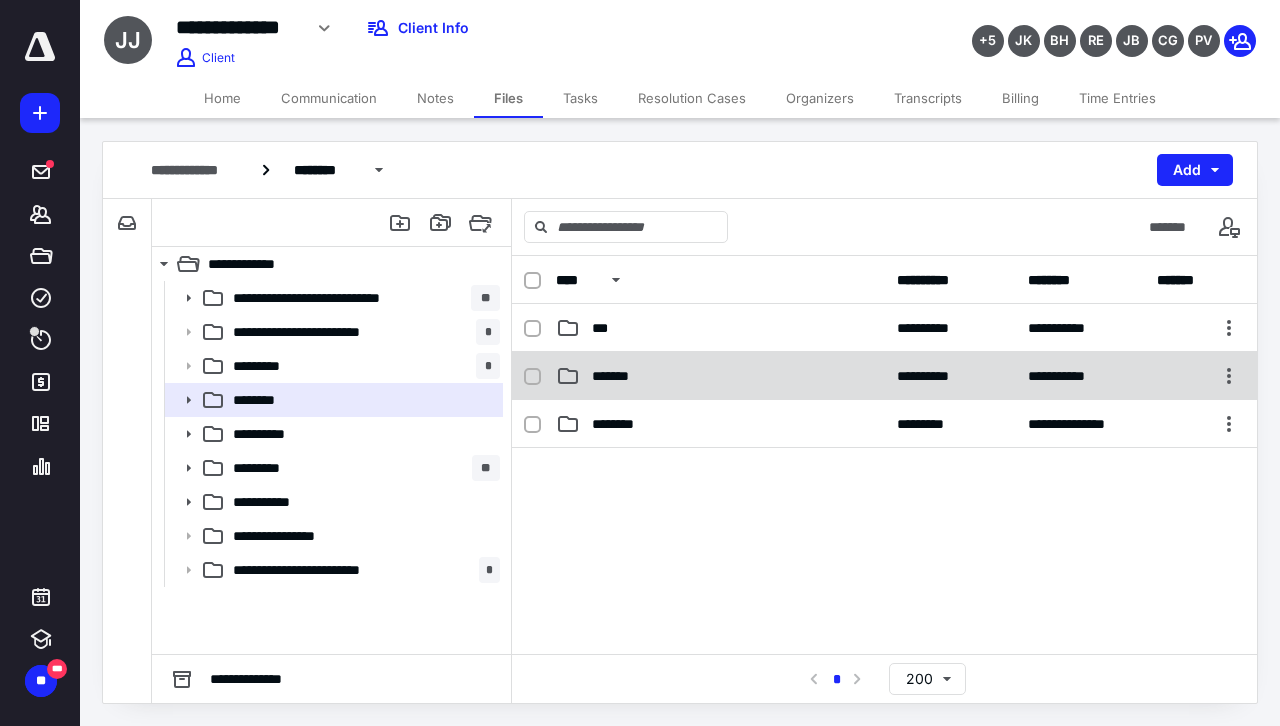 click on "*******" at bounding box center (615, 376) 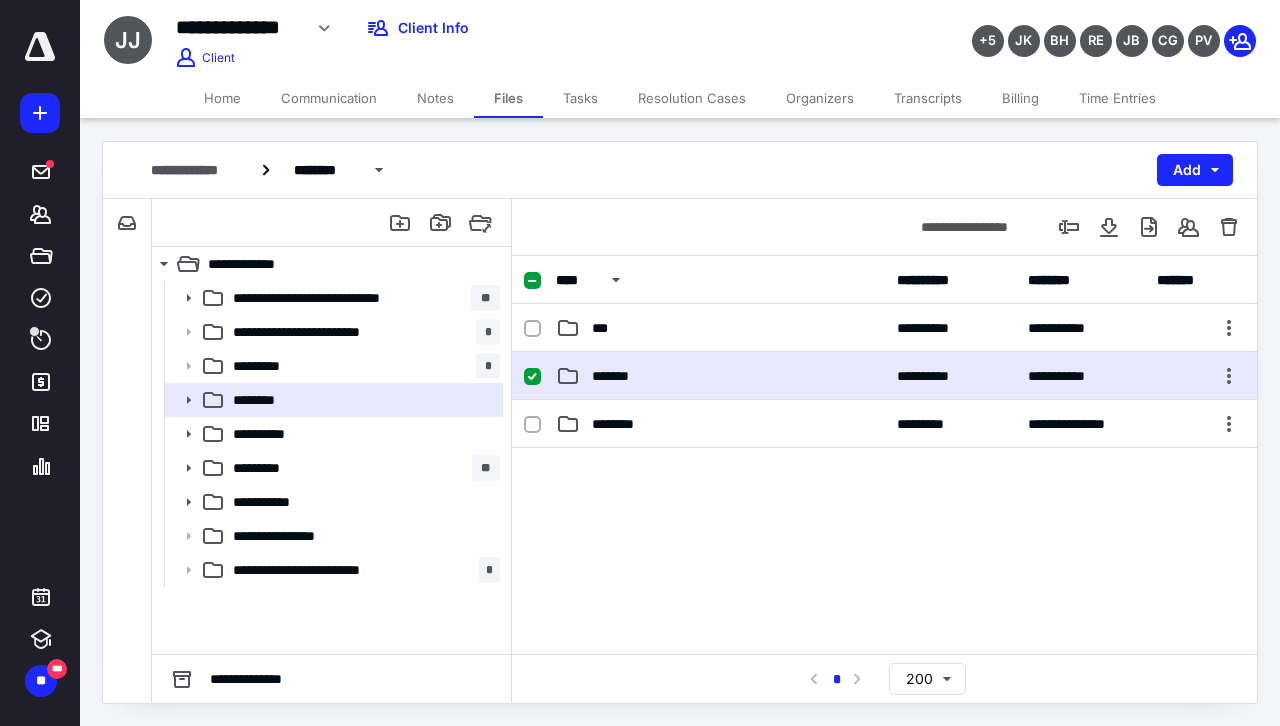 click on "*******" at bounding box center [615, 376] 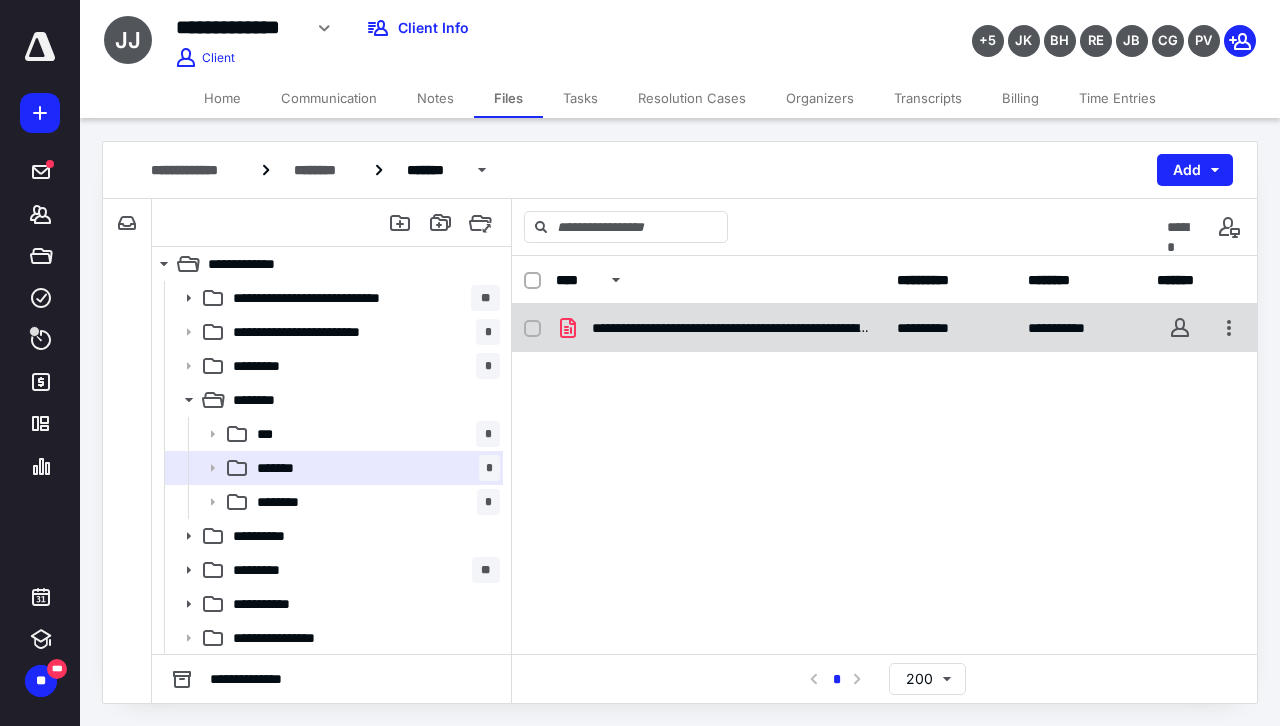 click on "**********" at bounding box center [732, 328] 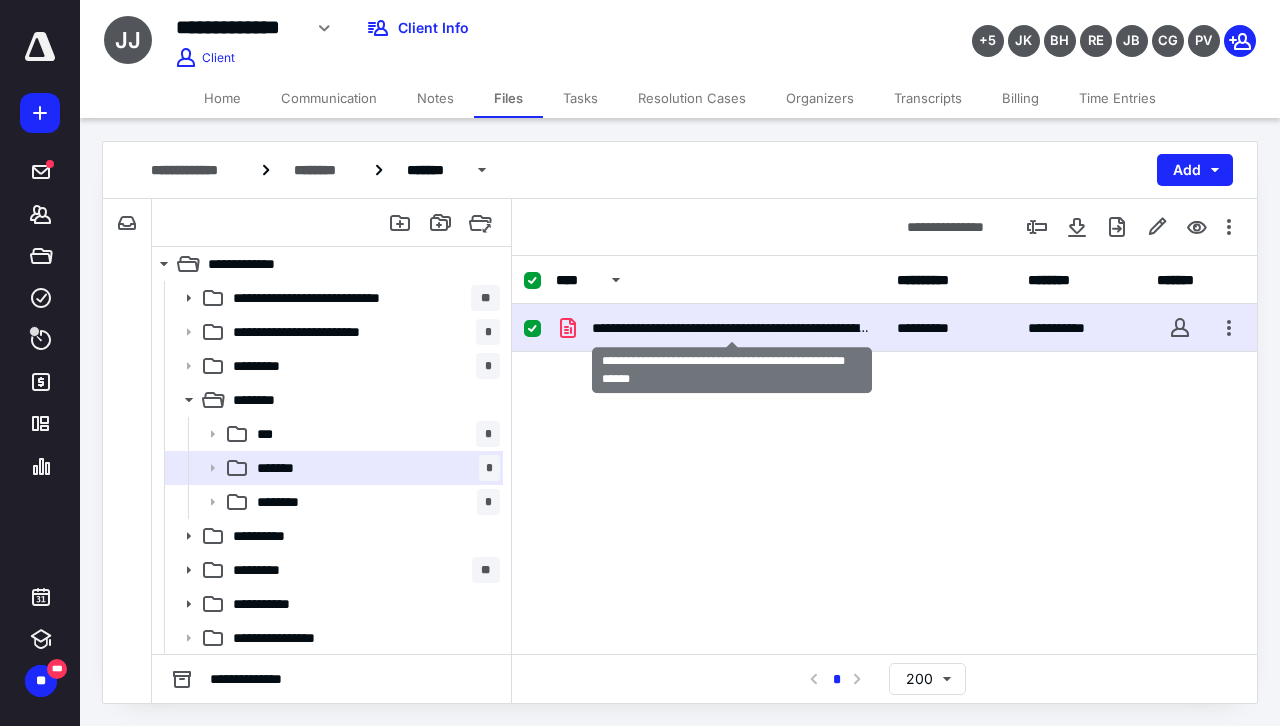 click on "**********" at bounding box center (732, 328) 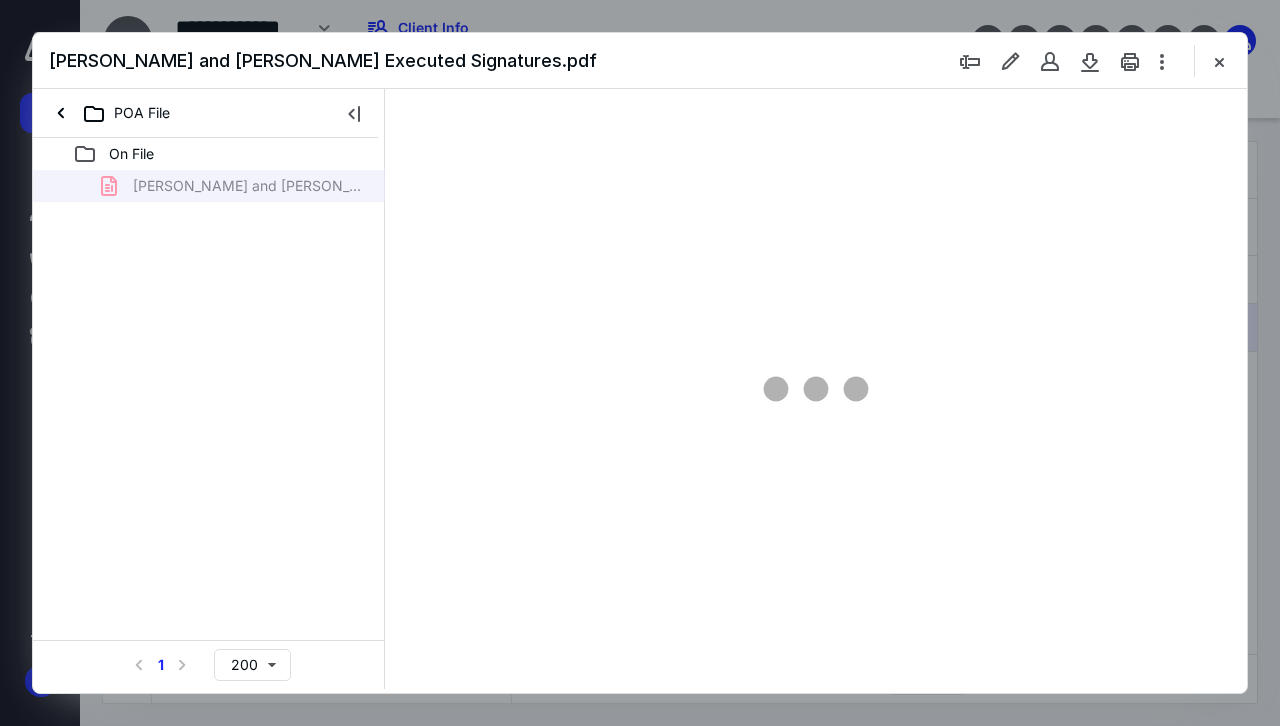 scroll, scrollTop: 0, scrollLeft: 0, axis: both 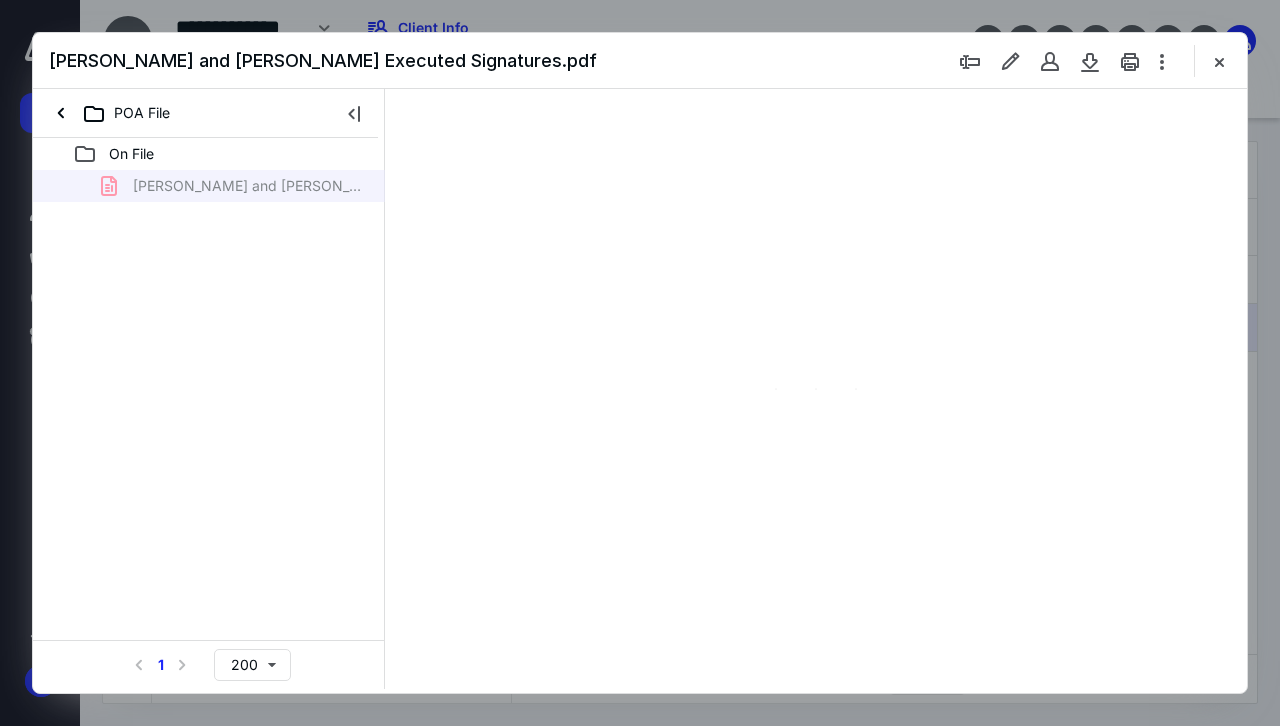 type on "61" 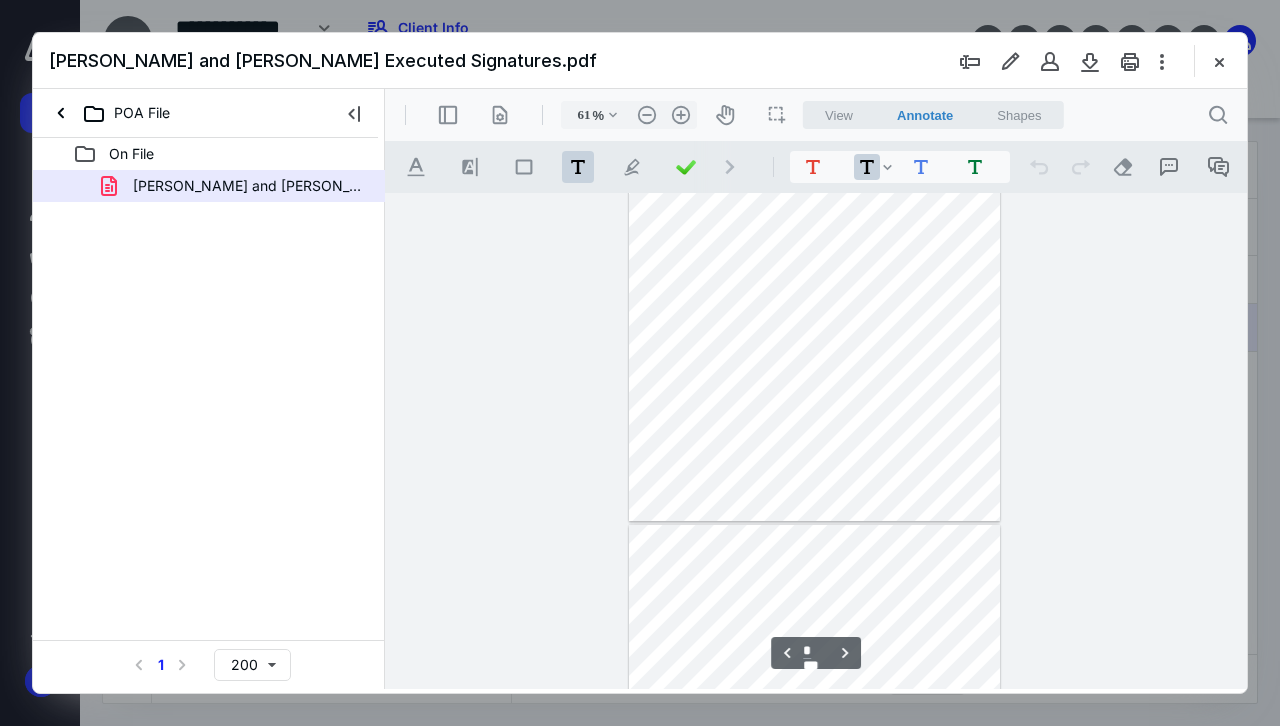 scroll, scrollTop: 1300, scrollLeft: 0, axis: vertical 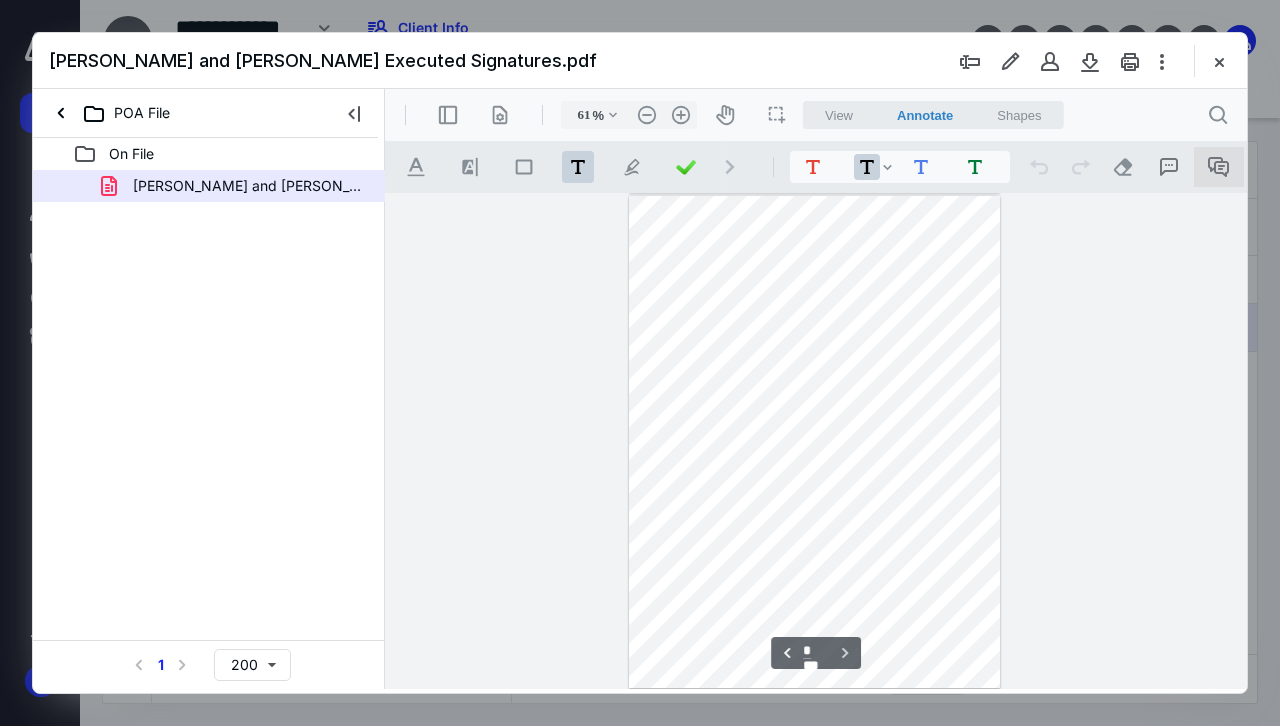 type on "*" 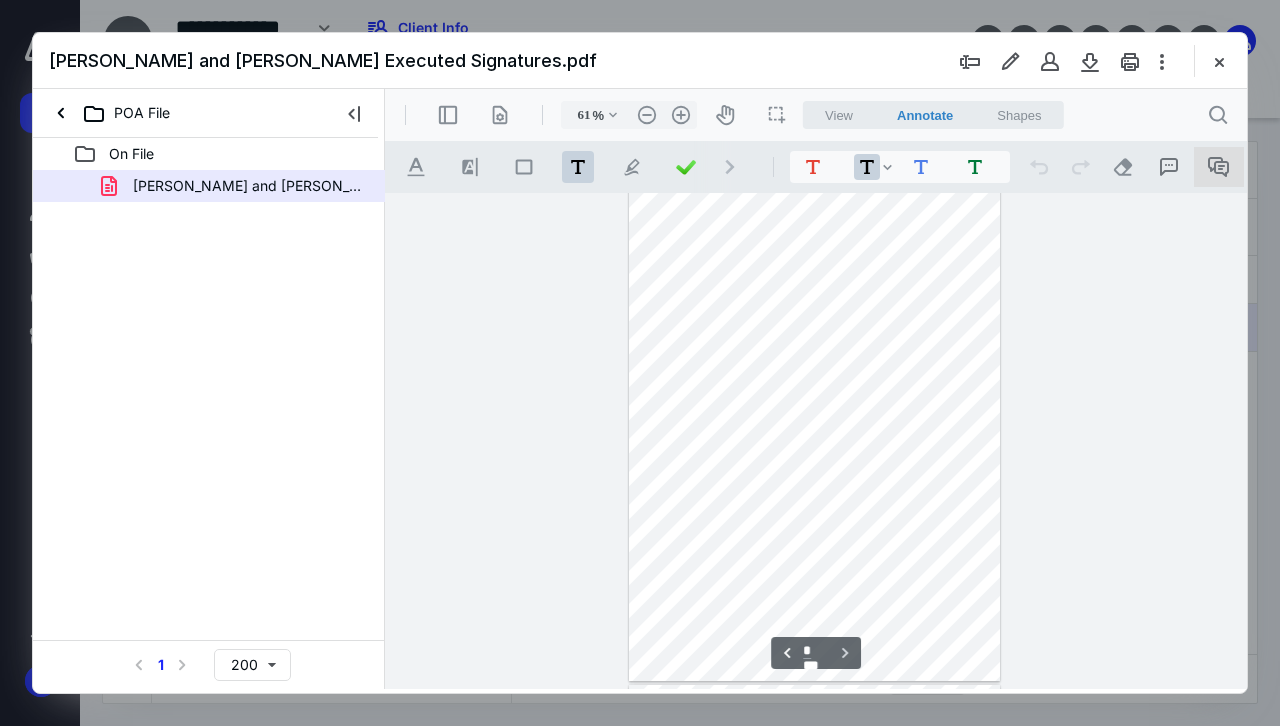 scroll, scrollTop: 1879, scrollLeft: 0, axis: vertical 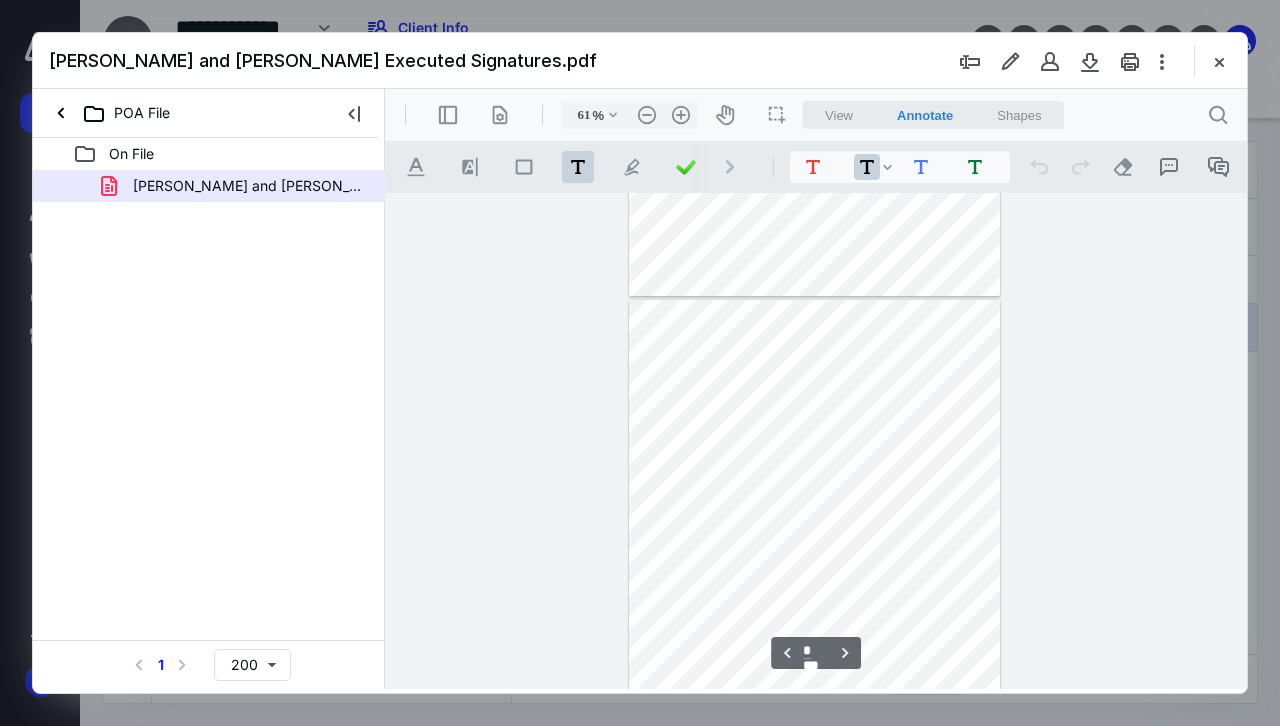 click on "[PERSON_NAME] and [PERSON_NAME] Executed Signatures.pdf" at bounding box center (640, 61) 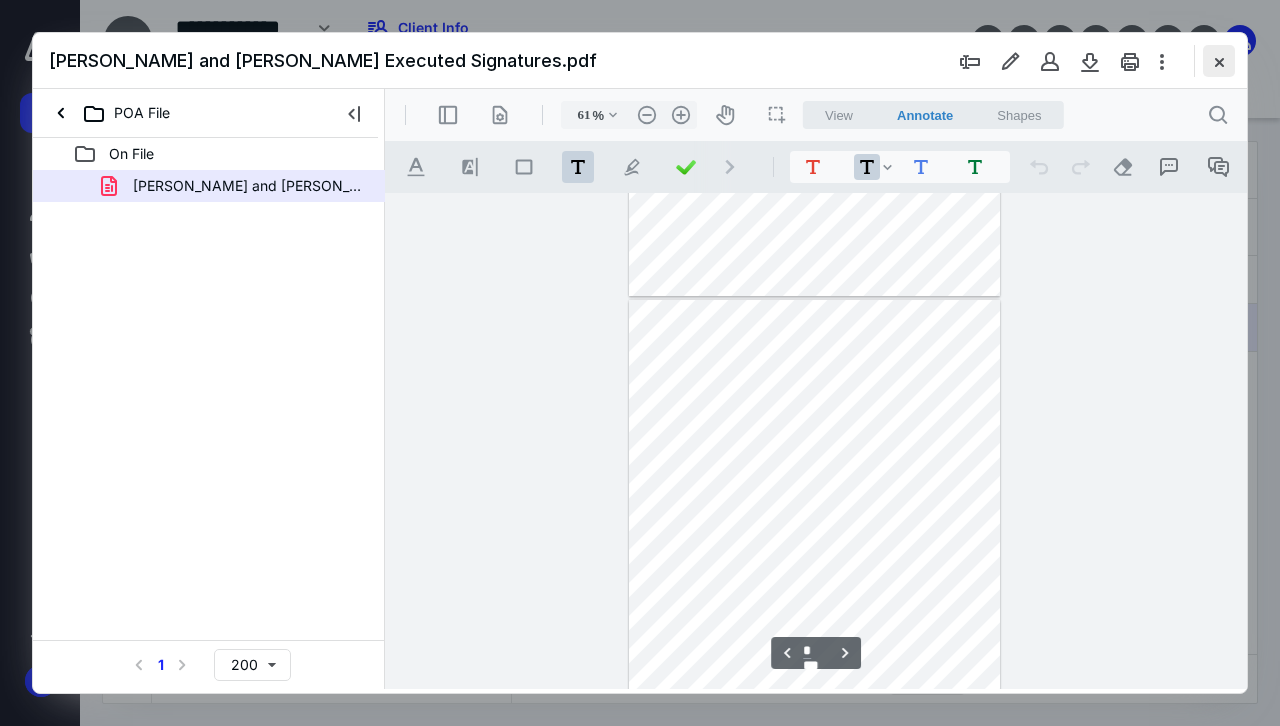 click at bounding box center (1219, 61) 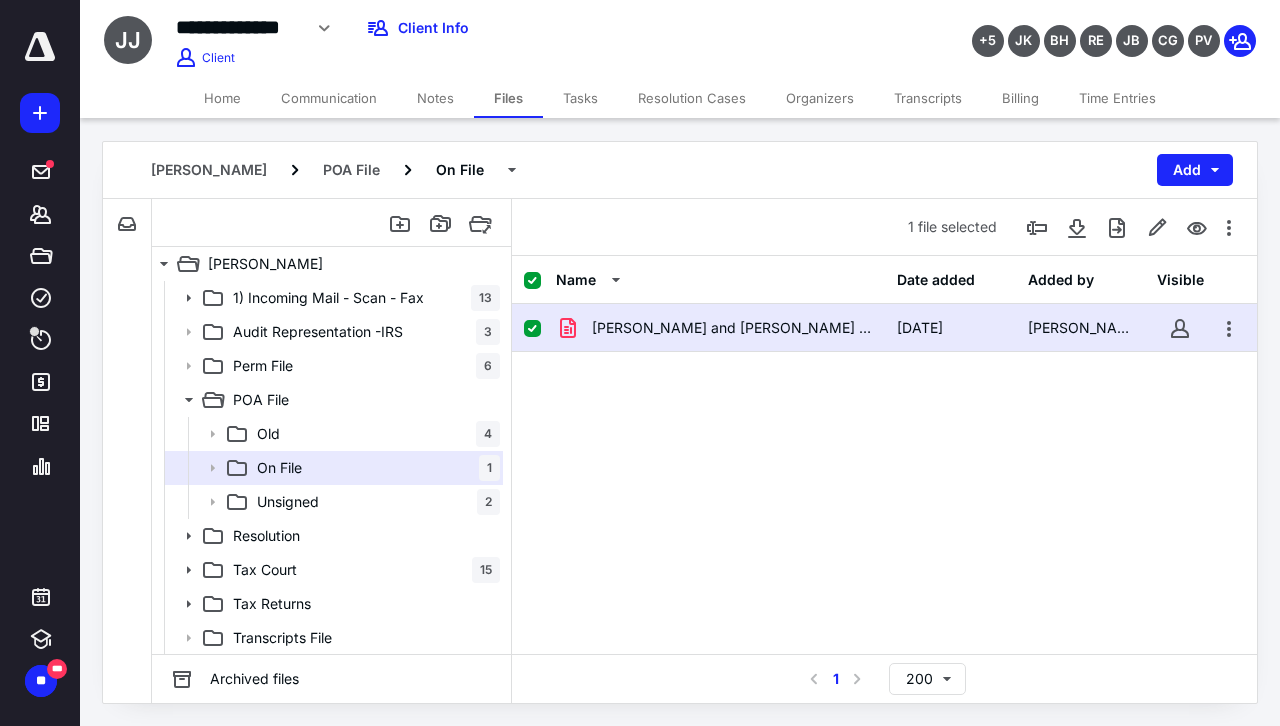 click on "[PERSON_NAME] POA File On File   Add File Inbox: [PERSON_NAME] This inbox does not have any files [PERSON_NAME] 1) Incoming Mail - Scan - Fax 13 Audit Representation -IRS 3 Perm File 6 POA File Old 4 On File 1 Unsigned 2 Resolution Tax Court 15 Tax Returns Transcripts File Zoom AI Meeting Summaries 1 1) Incoming Mail - Scan - Fax 13 Audit Representation -IRS 3 Perm File 6 POA File Old 4 On File 1 Unsigned 2 Resolution Tax Court 15 Tax Returns Transcripts File Zoom AI Meeting Summaries 1 Archived files 1 file selected Name Date added Added by Visible [PERSON_NAME] and [PERSON_NAME] Executed Signatures.pdf [DATE] [PERSON_NAME] Select a page number for more results 1 200" at bounding box center [680, 422] 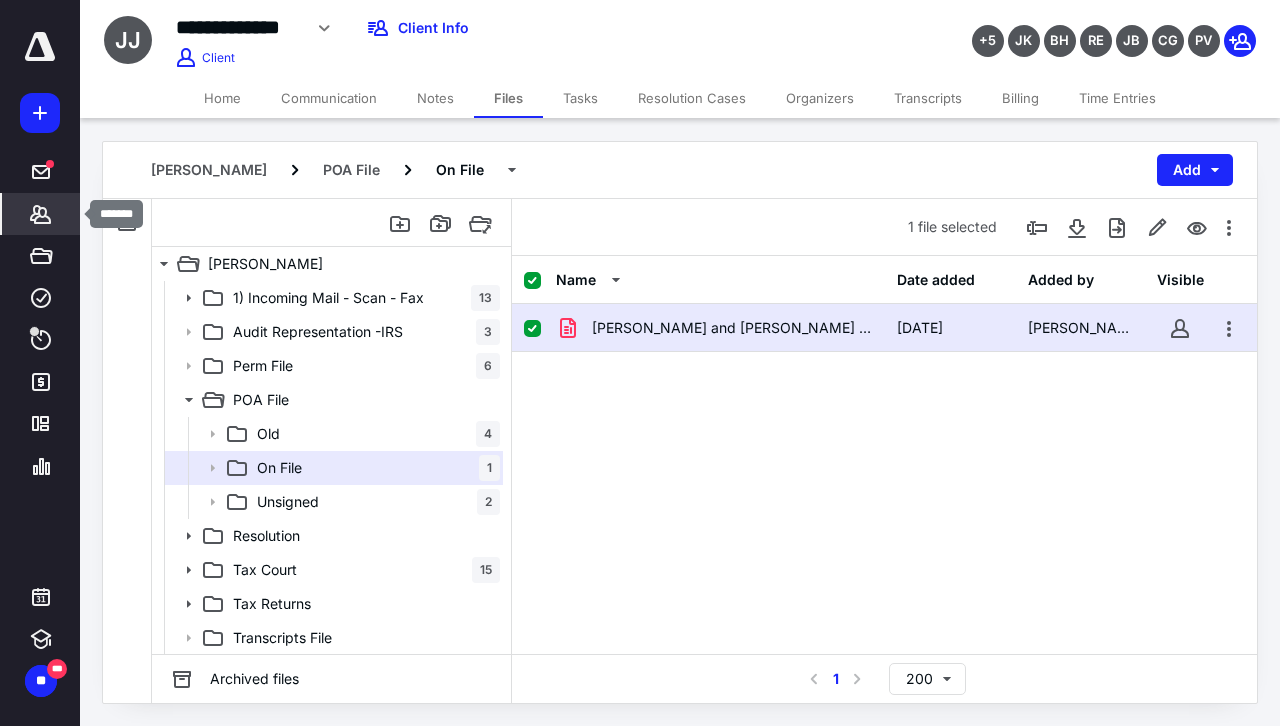 click 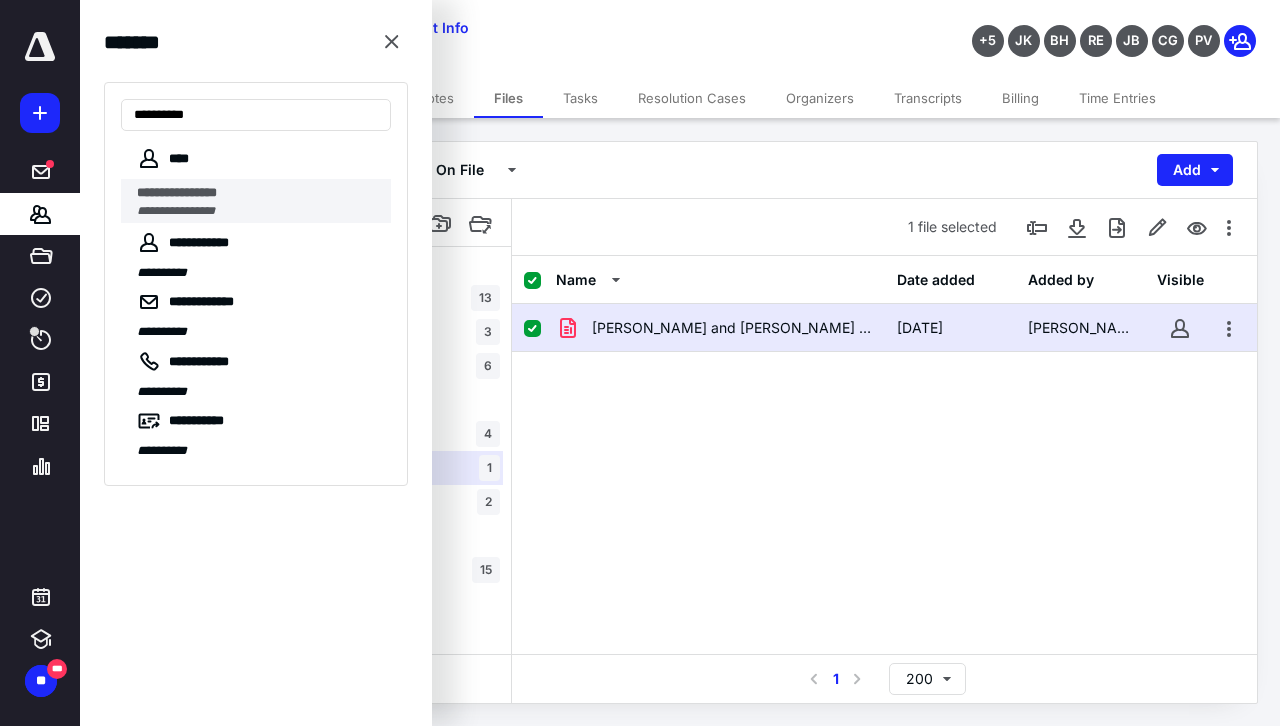 type on "**********" 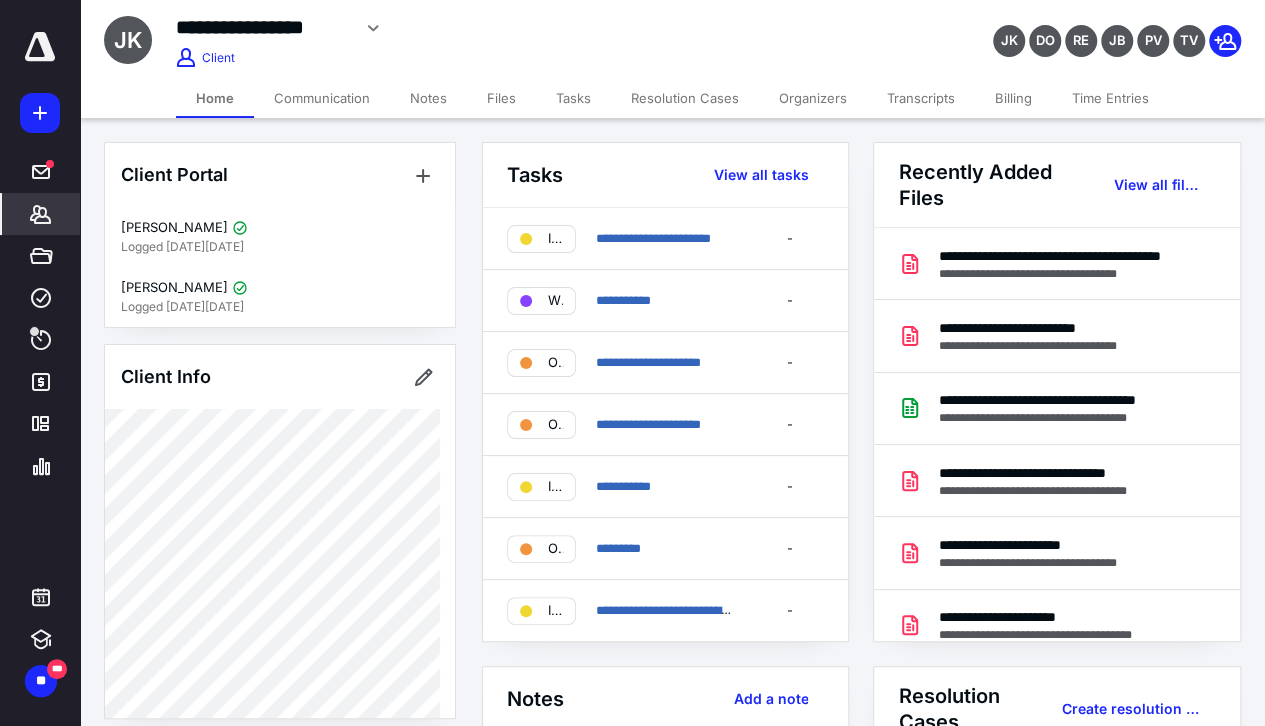 click on "Notes" at bounding box center (428, 98) 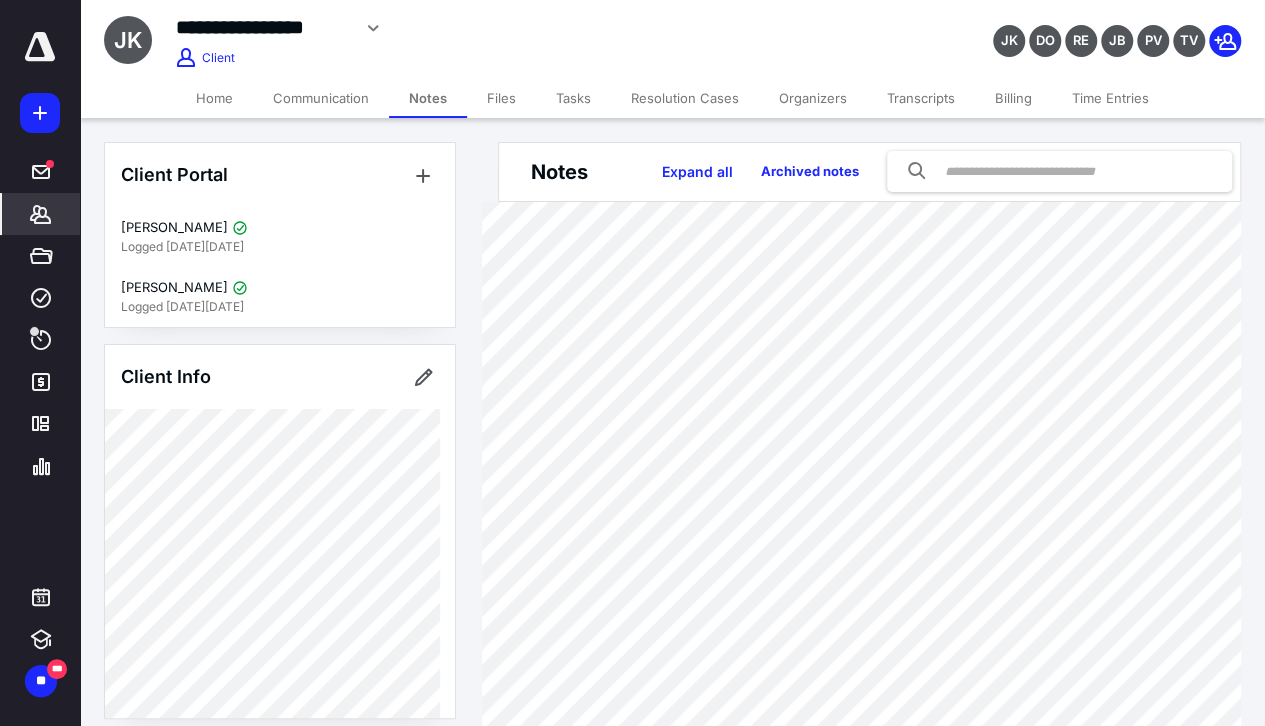 type on "**********" 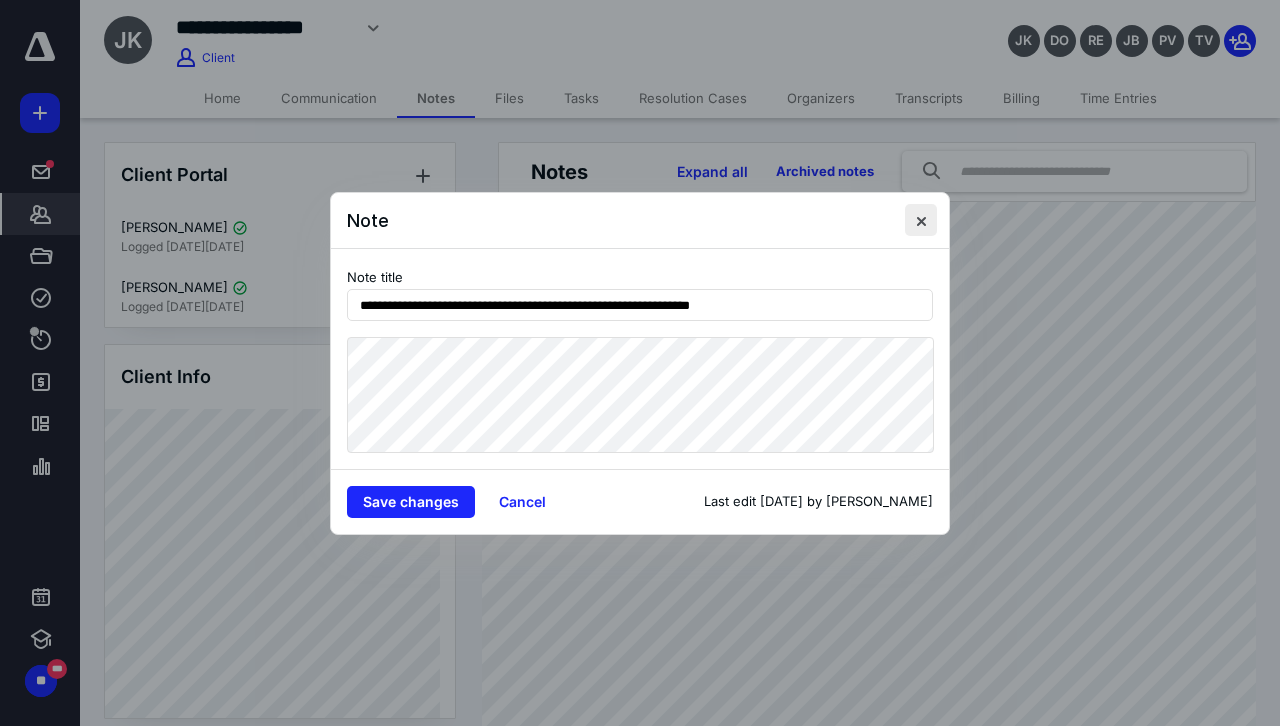 click at bounding box center [921, 220] 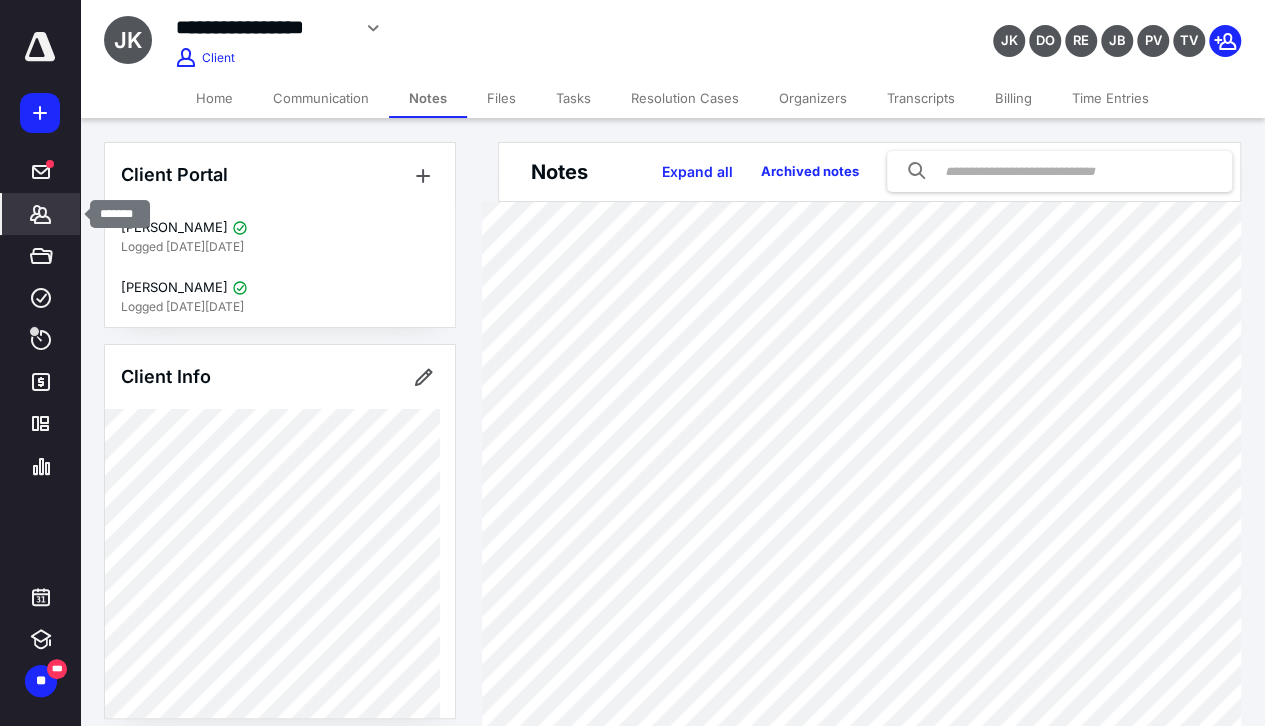 click 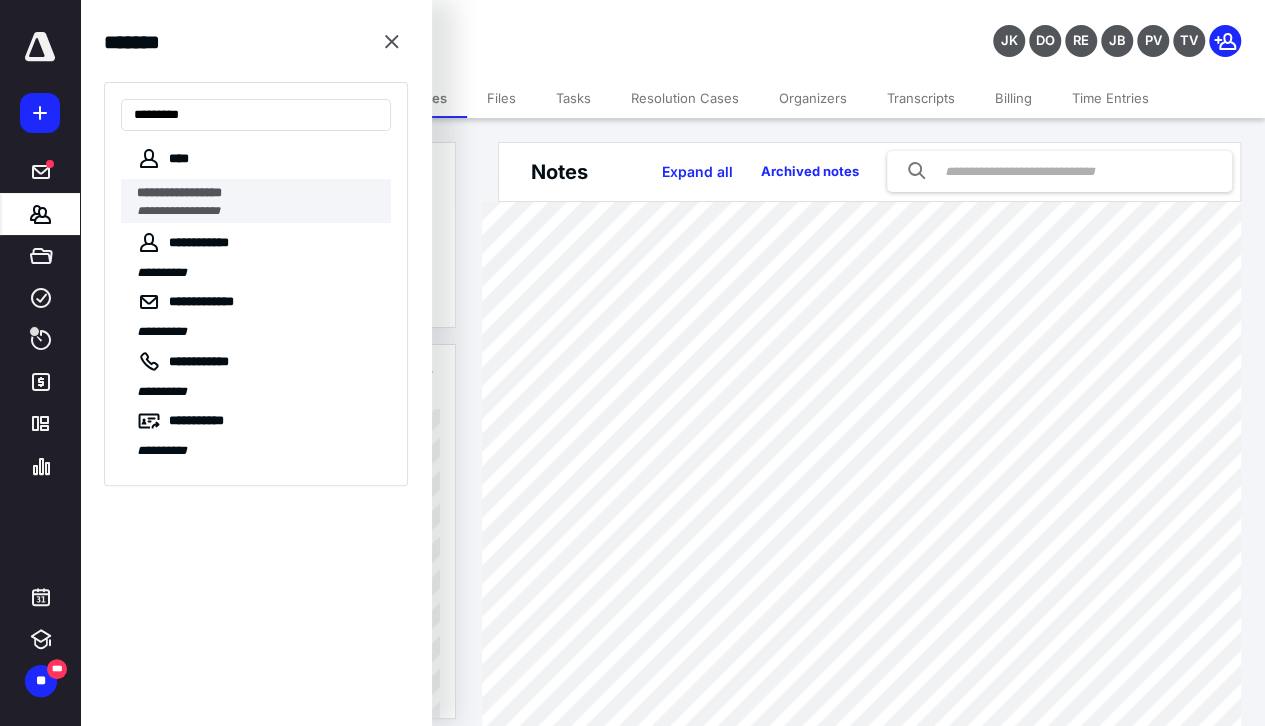 type on "*********" 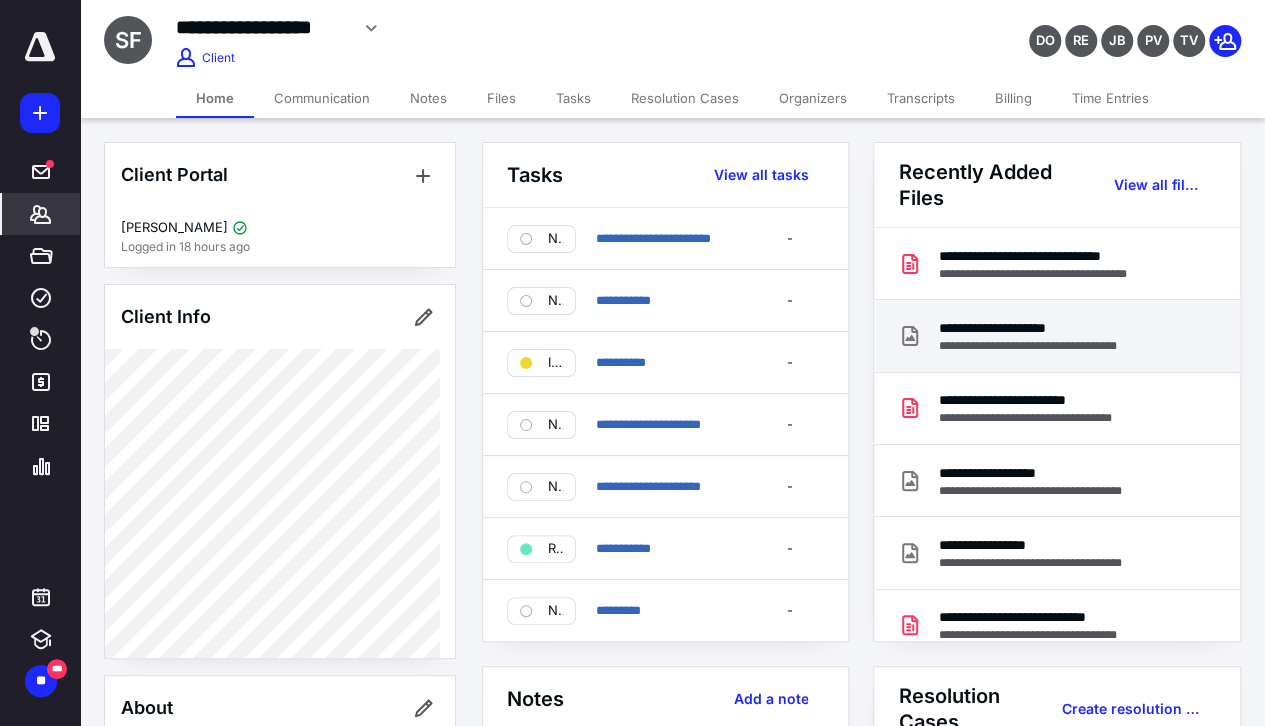 click on "**********" at bounding box center [1046, 328] 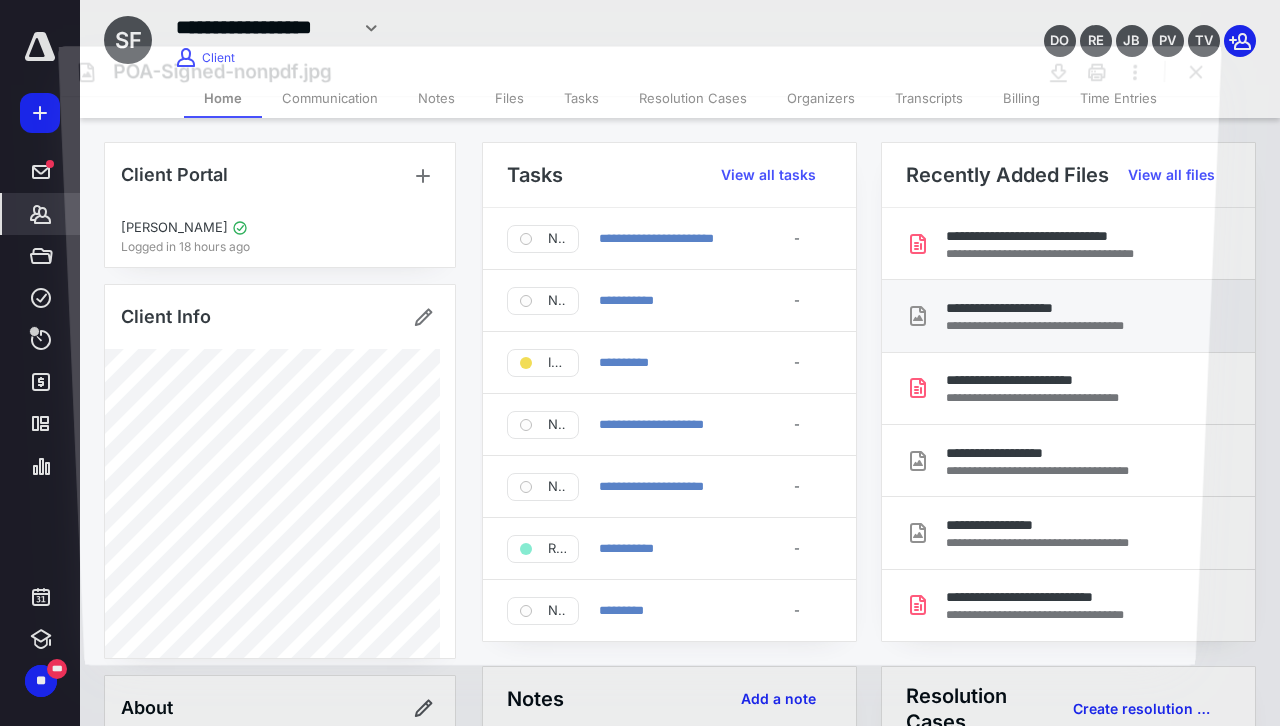 click at bounding box center (640, 380) 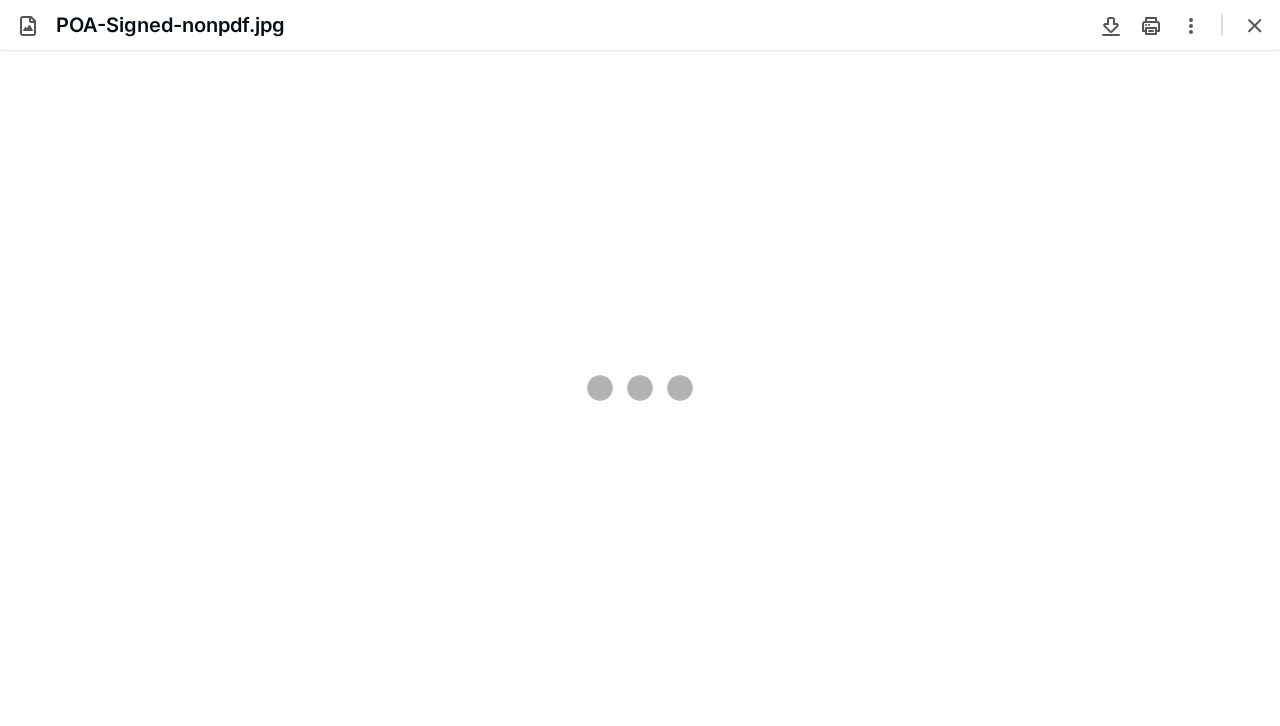 scroll, scrollTop: 0, scrollLeft: 0, axis: both 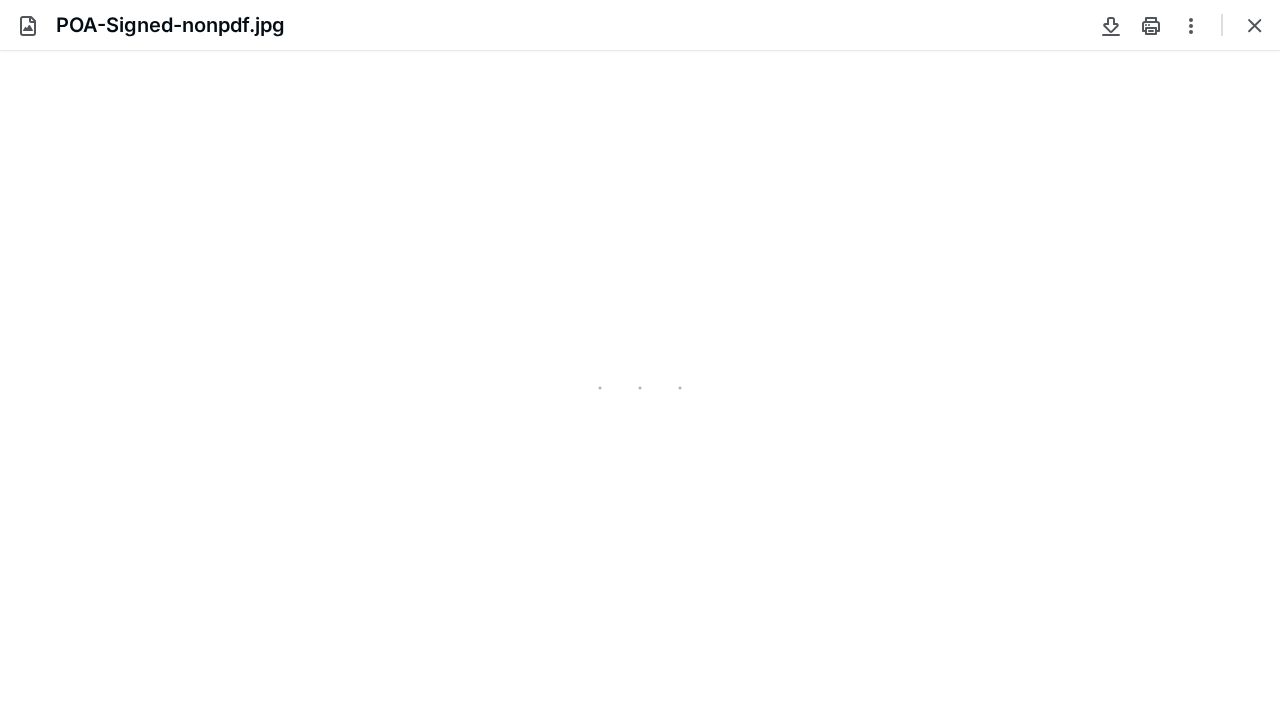 type on "138" 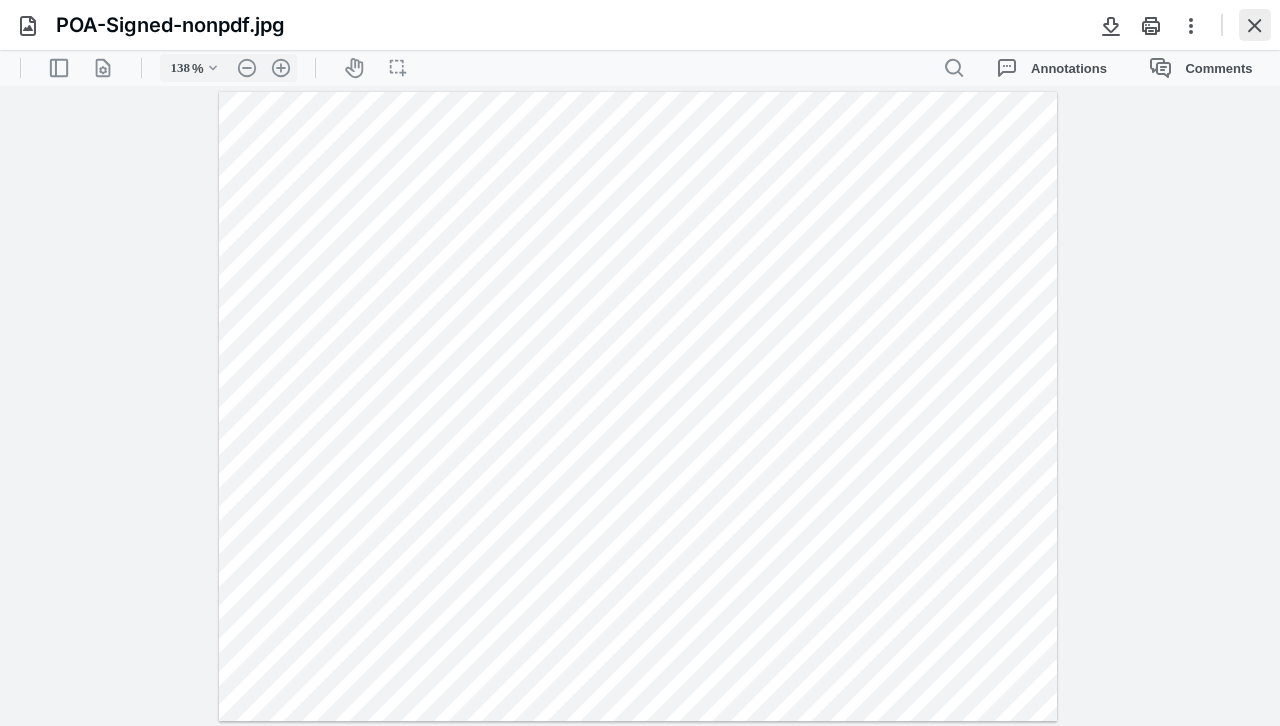 click at bounding box center [1255, 25] 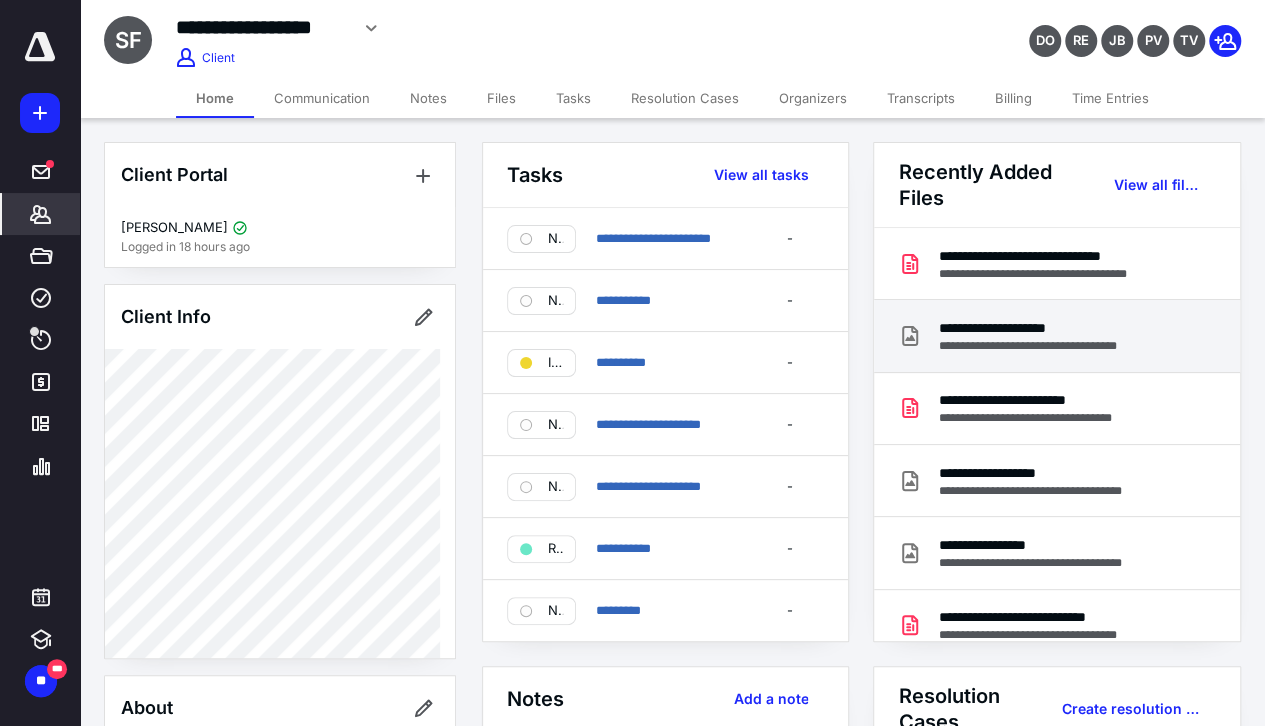 click on "**********" at bounding box center (1046, 328) 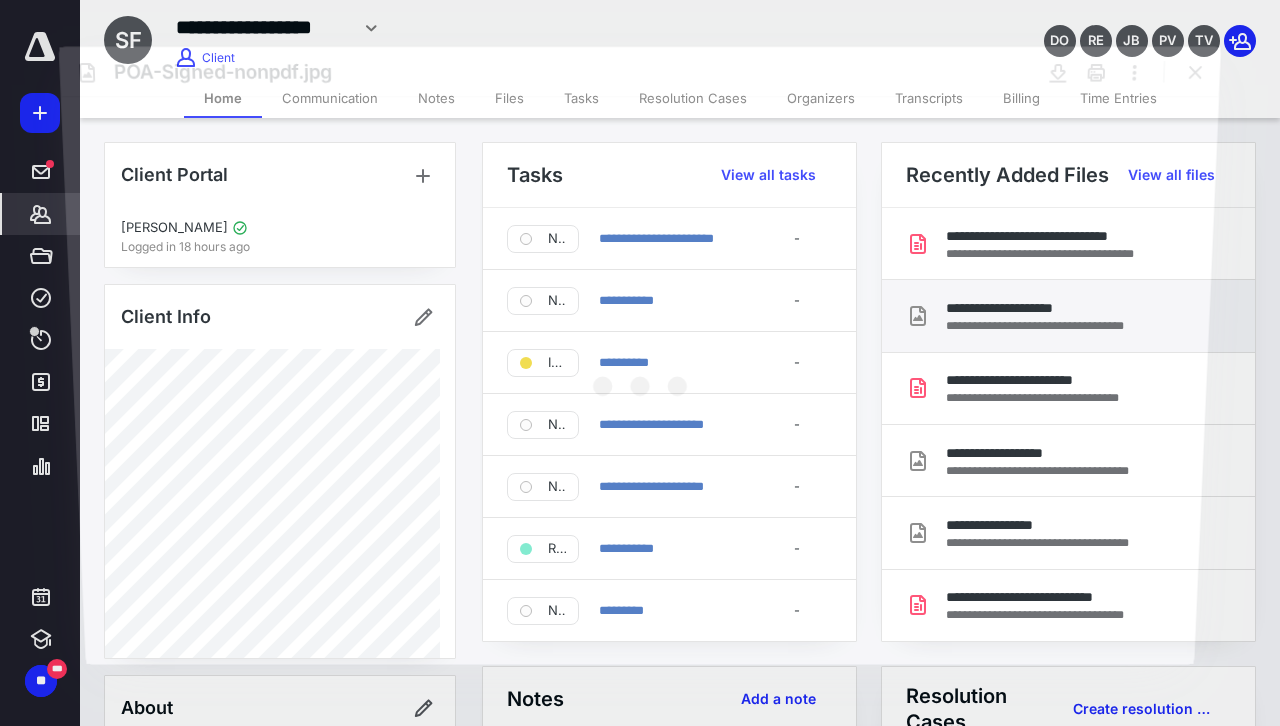 click at bounding box center (640, 380) 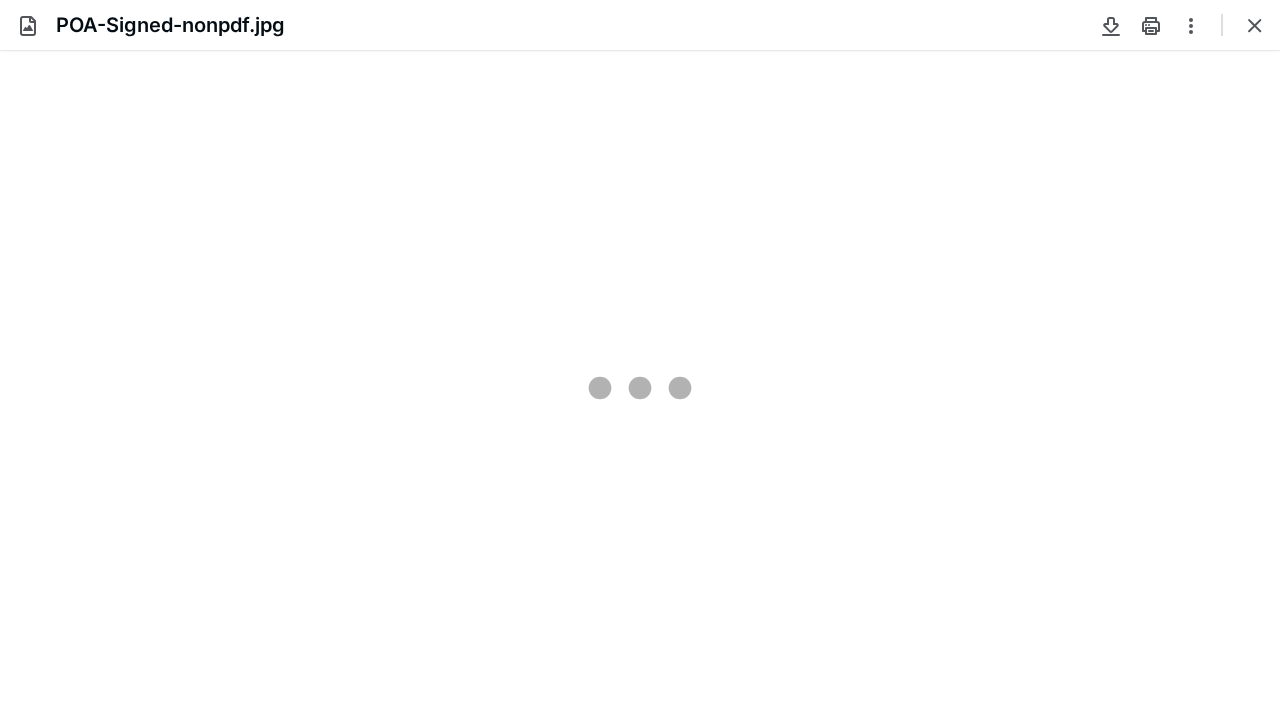 scroll, scrollTop: 0, scrollLeft: 0, axis: both 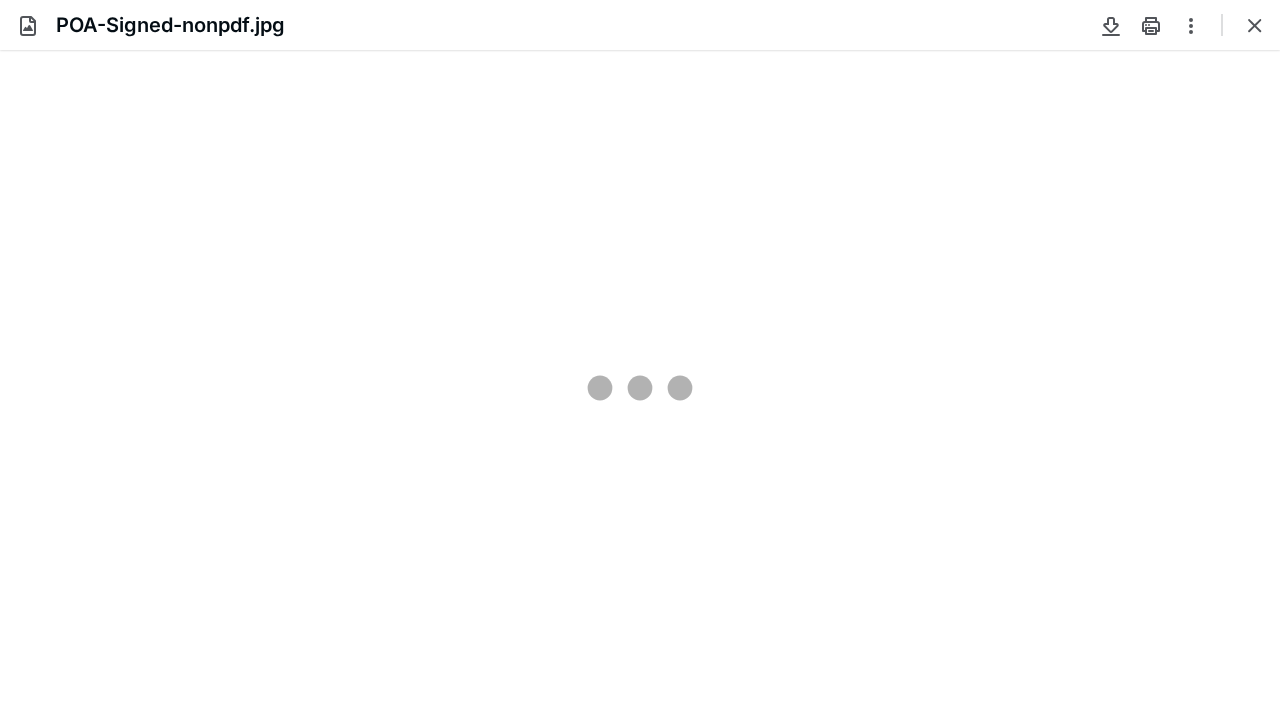 type on "138" 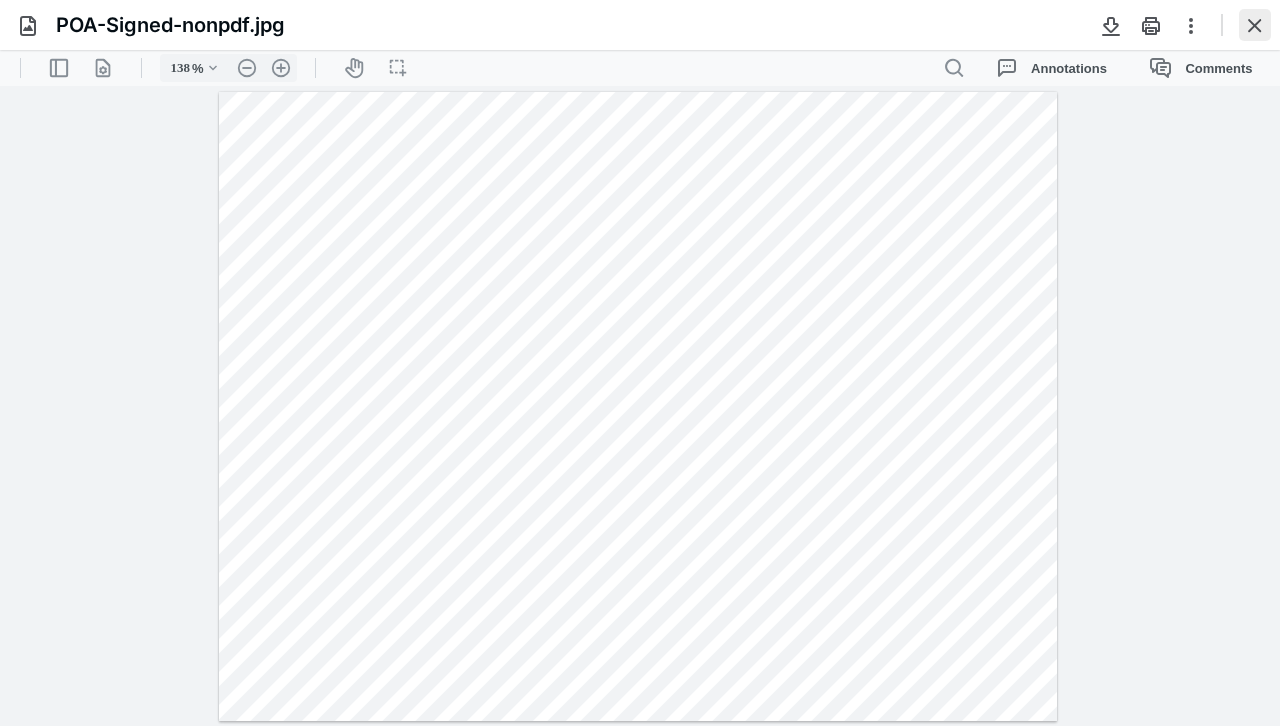 click at bounding box center (1255, 25) 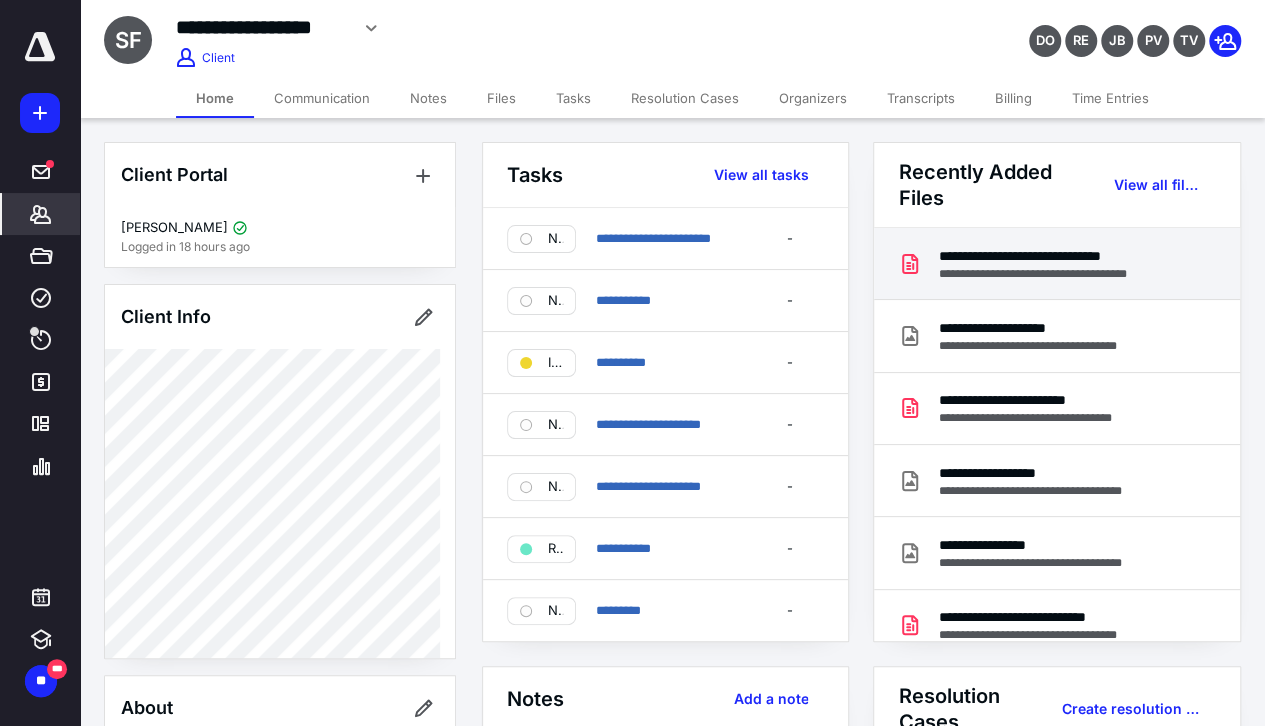 click on "**********" at bounding box center [1051, 256] 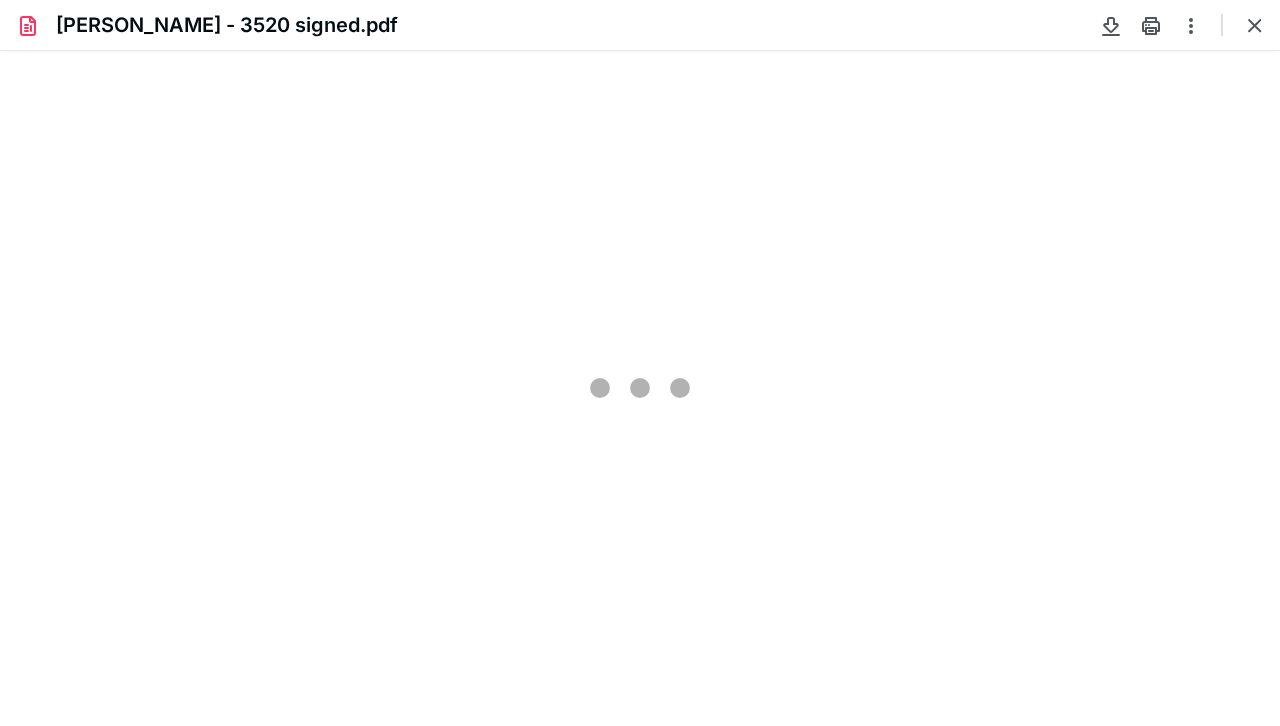 scroll, scrollTop: 0, scrollLeft: 0, axis: both 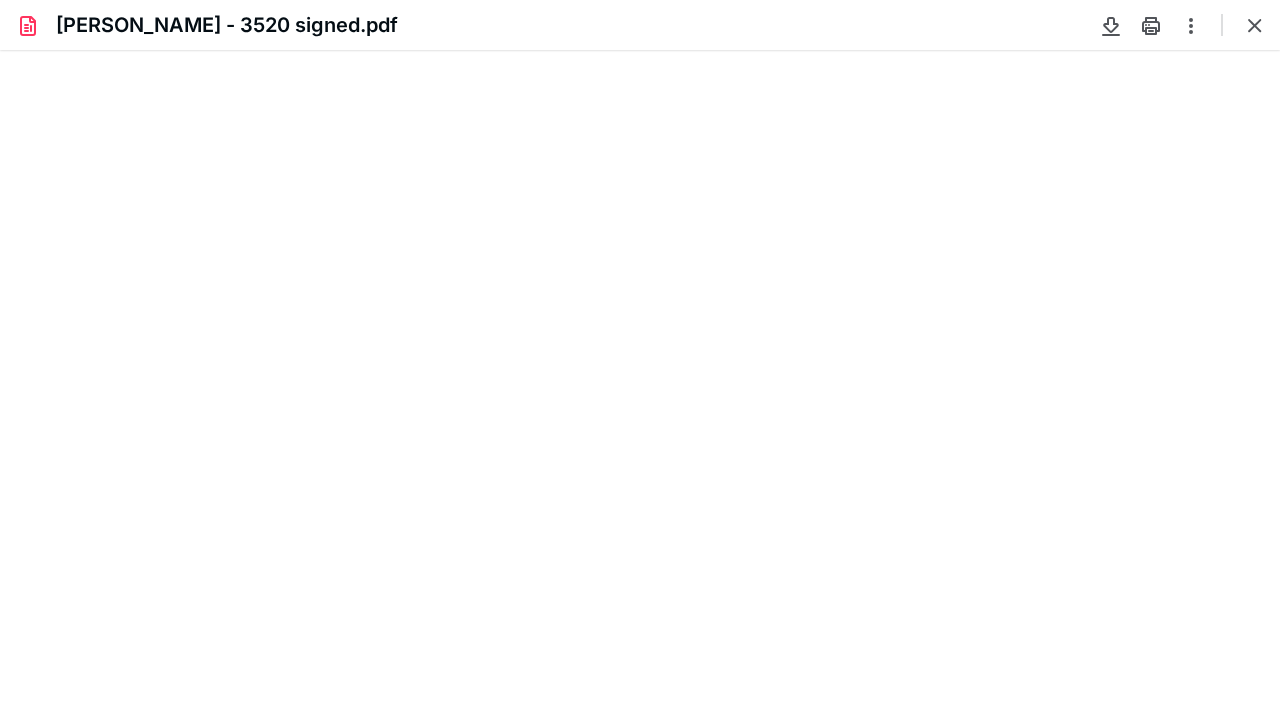 type on "80" 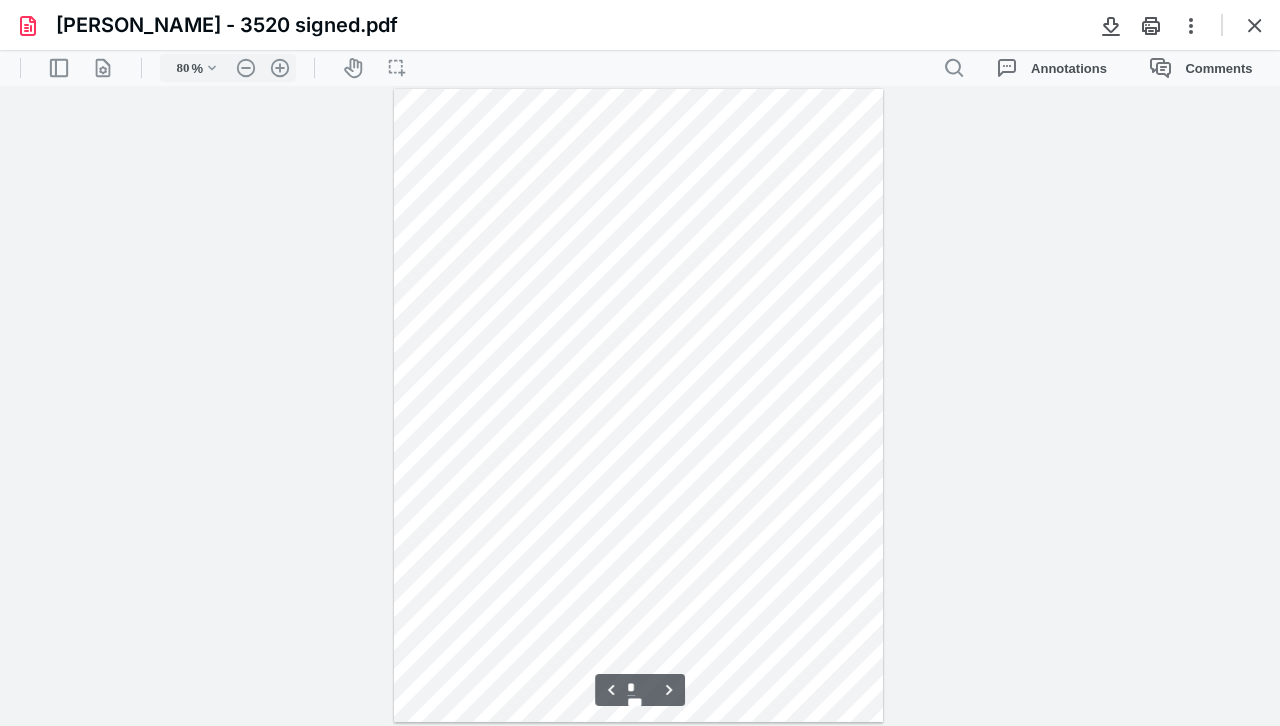scroll, scrollTop: 1239, scrollLeft: 0, axis: vertical 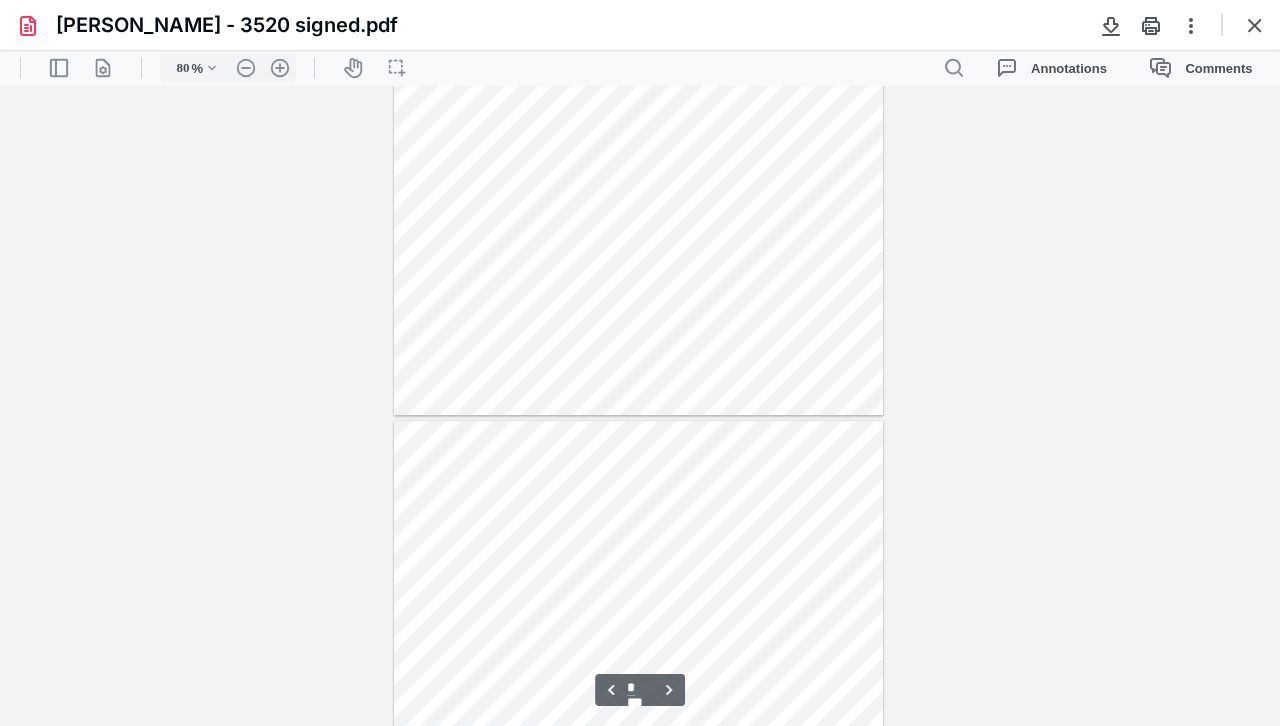 type on "*" 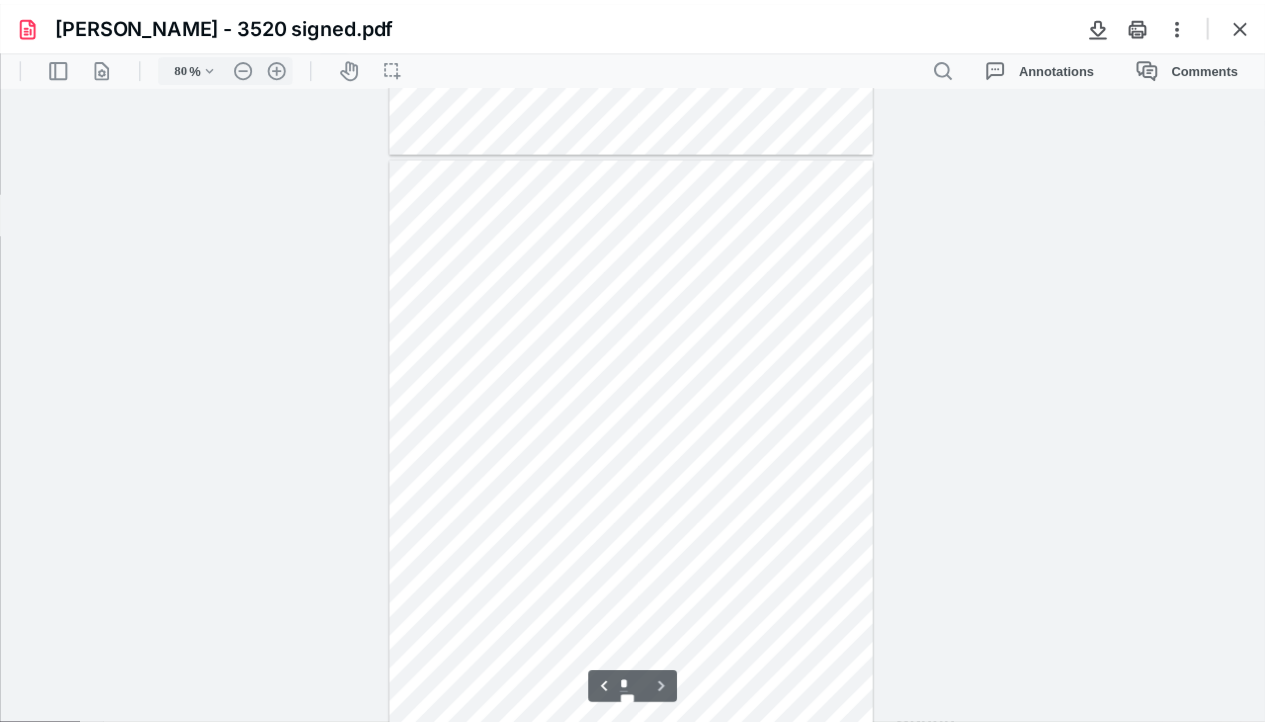 scroll, scrollTop: 1916, scrollLeft: 0, axis: vertical 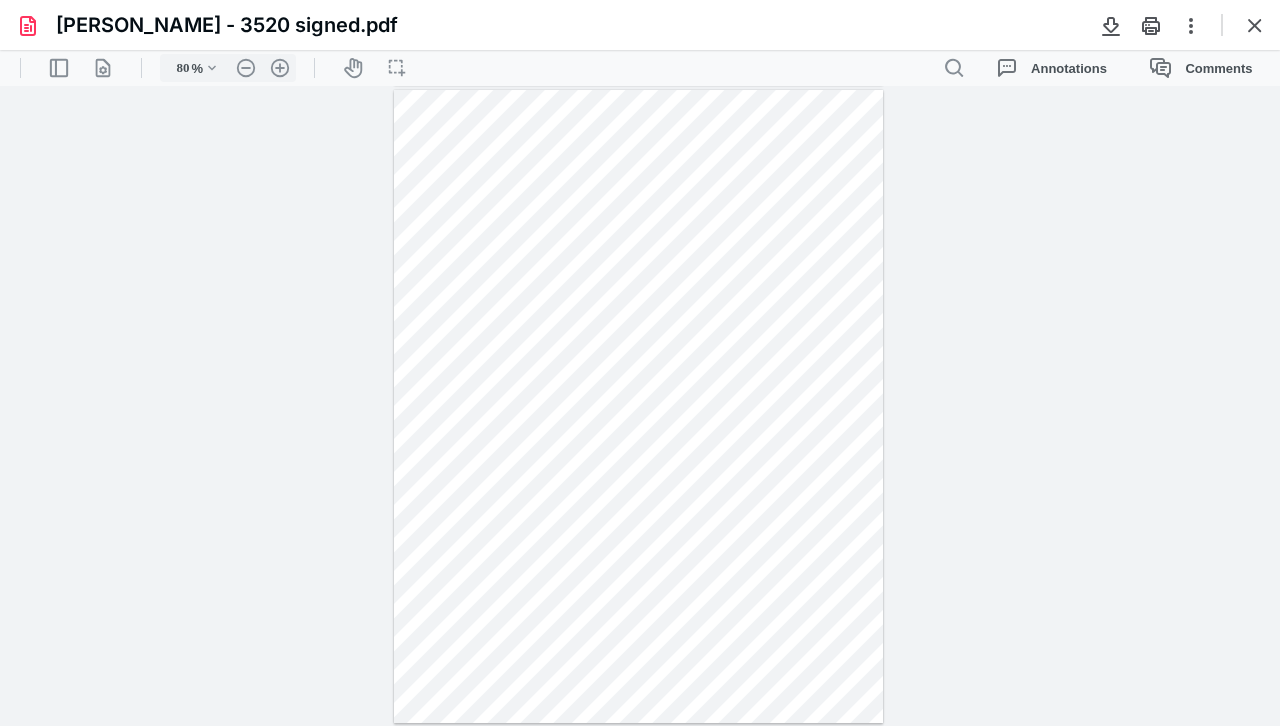 click at bounding box center [1255, 25] 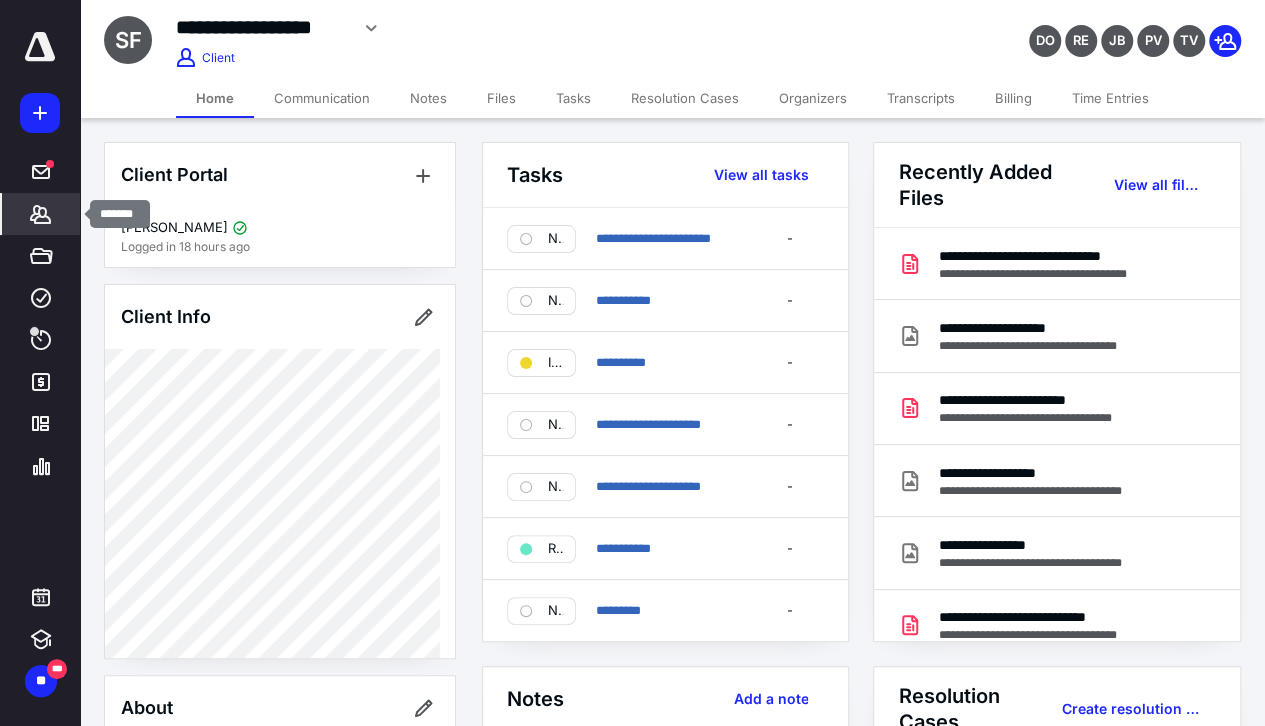 click on "*******" at bounding box center (41, 214) 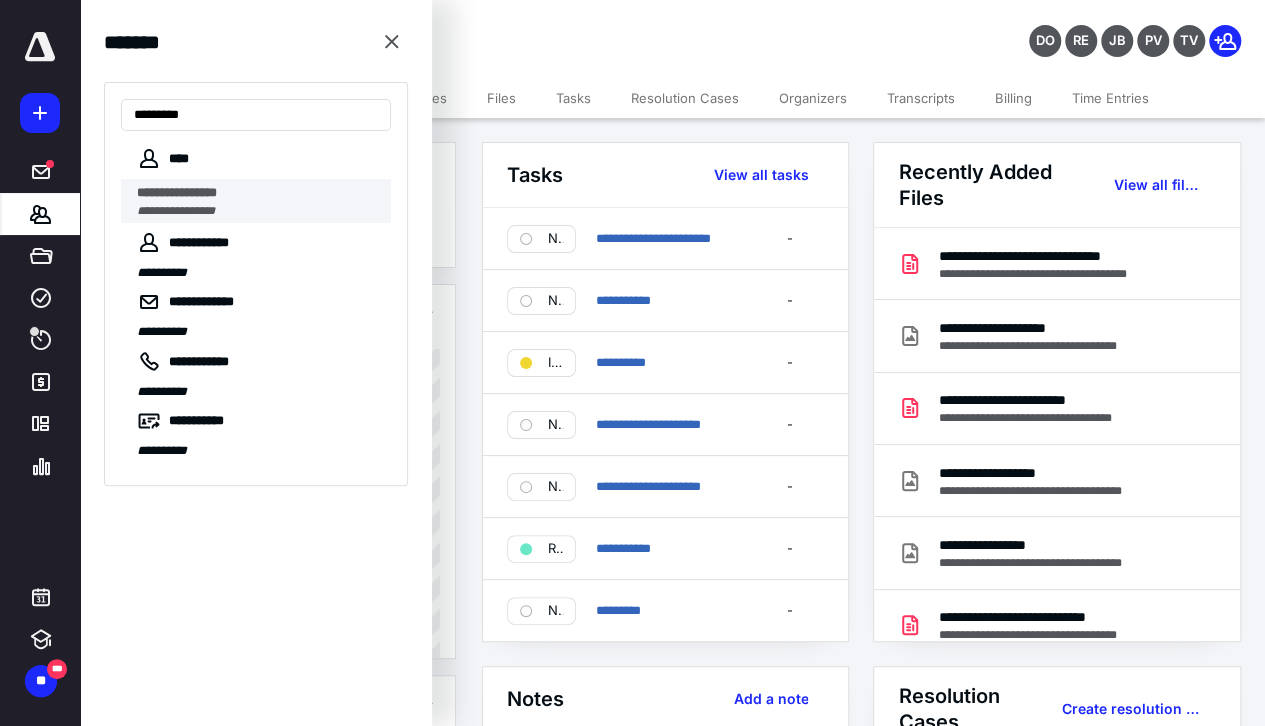 type on "*********" 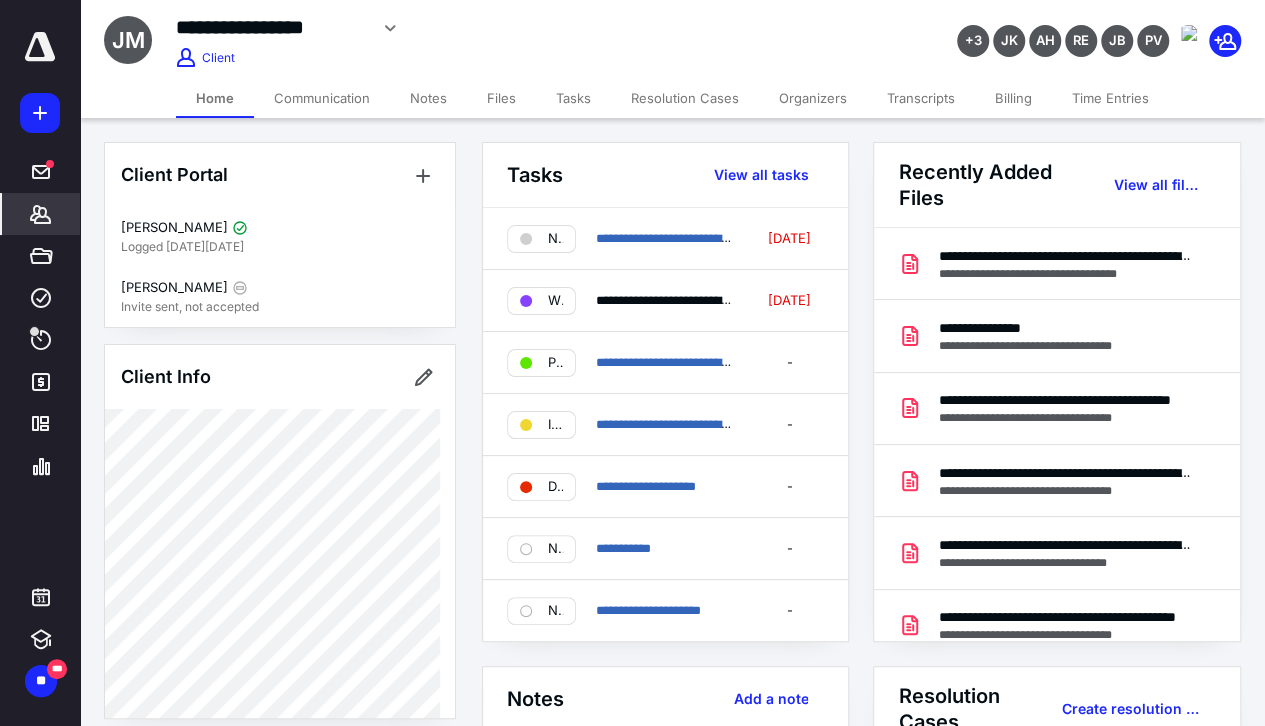 click on "Notes" at bounding box center (428, 98) 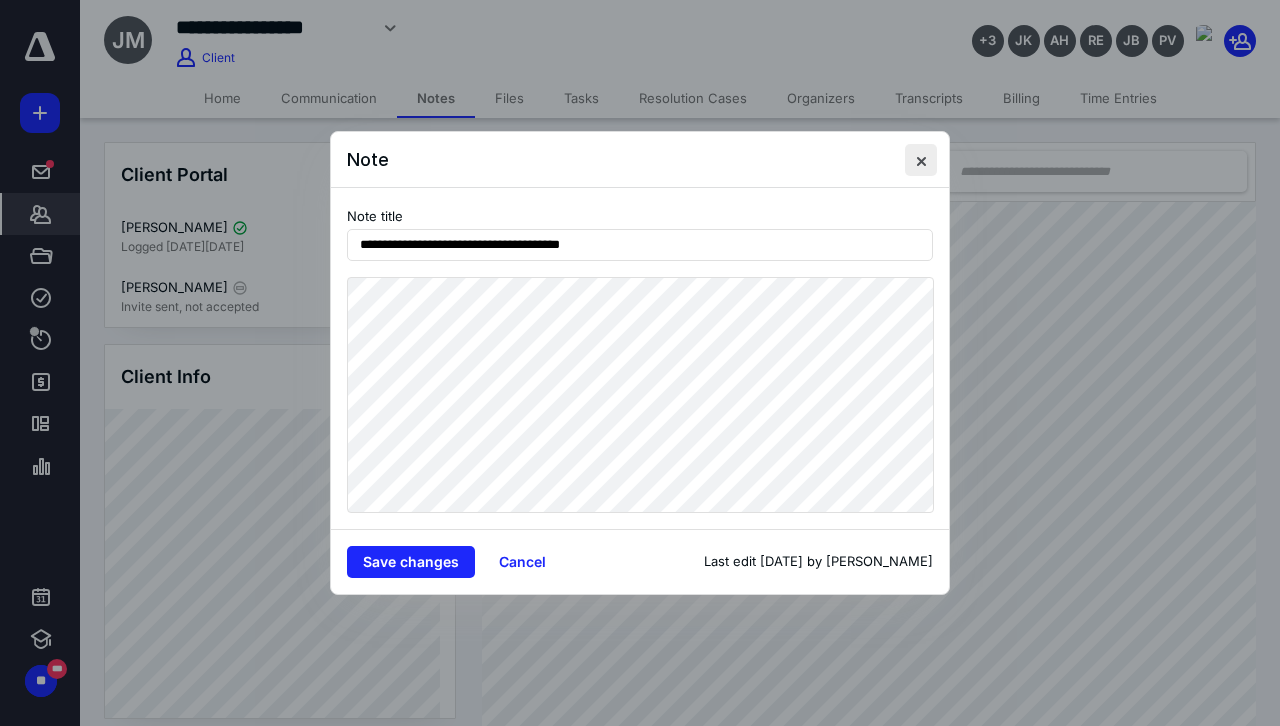 click at bounding box center (921, 160) 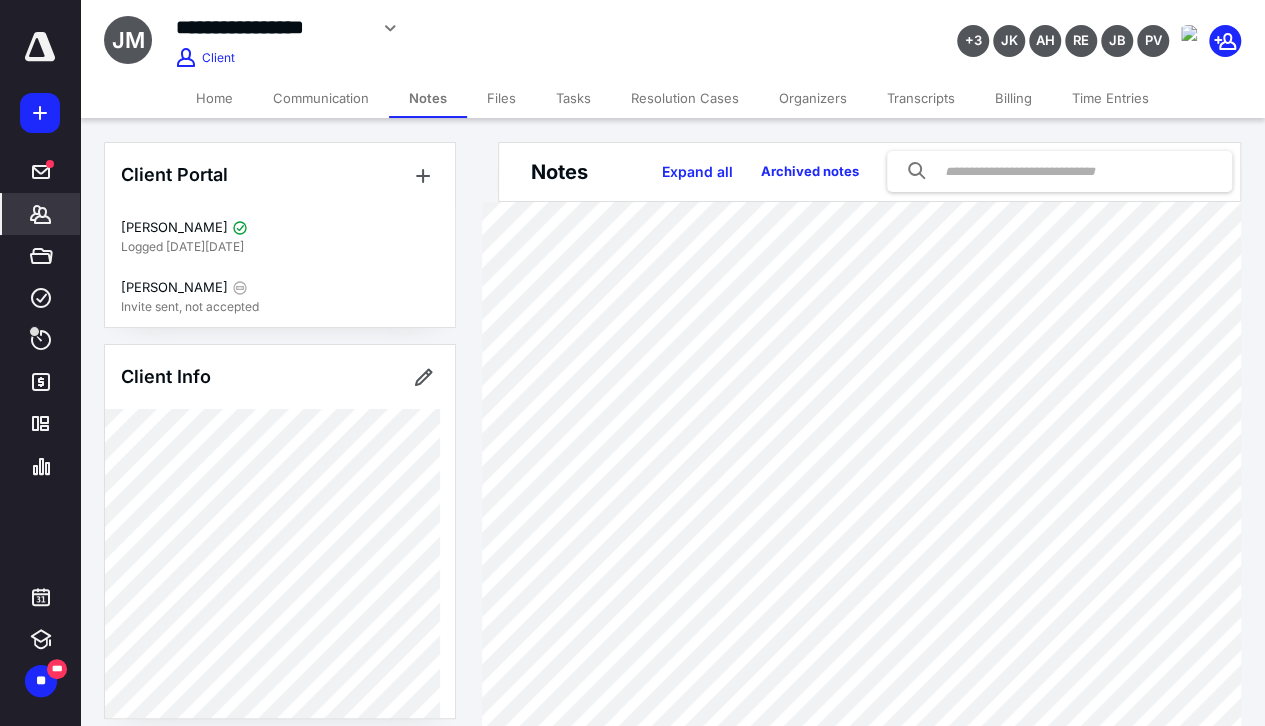 scroll, scrollTop: 100, scrollLeft: 0, axis: vertical 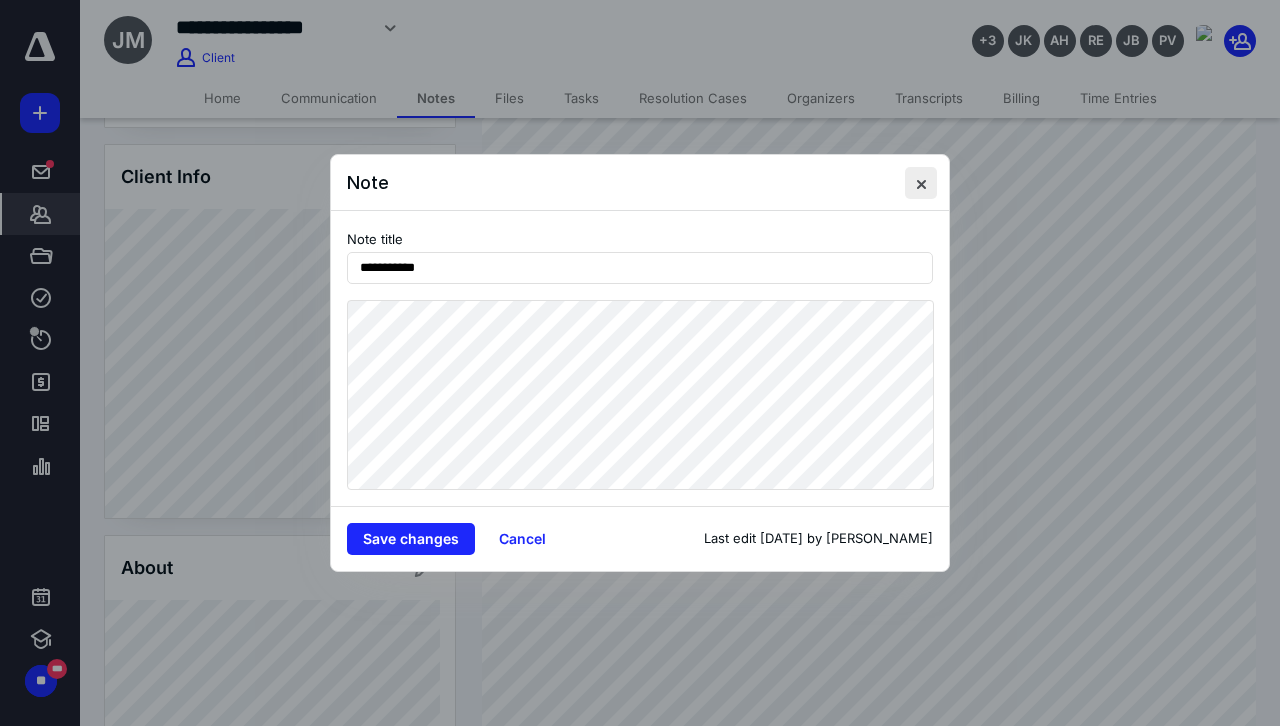 click at bounding box center [921, 183] 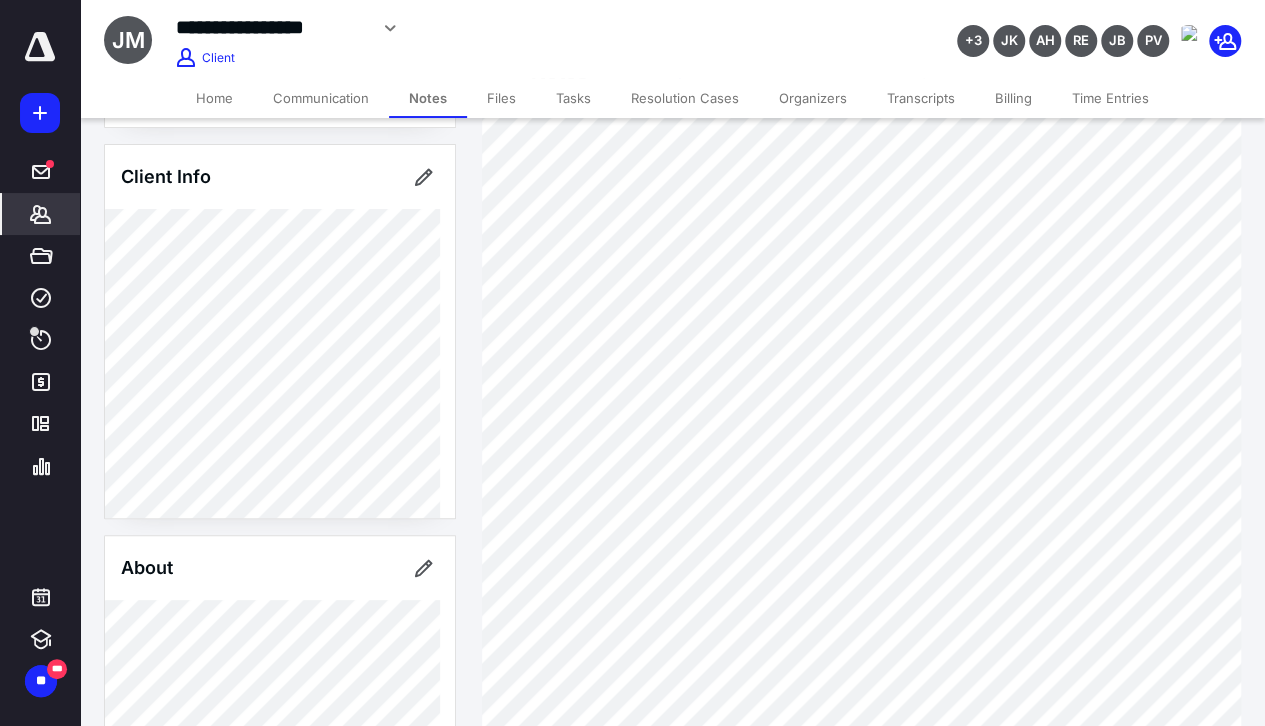 click on "Home" at bounding box center (214, 98) 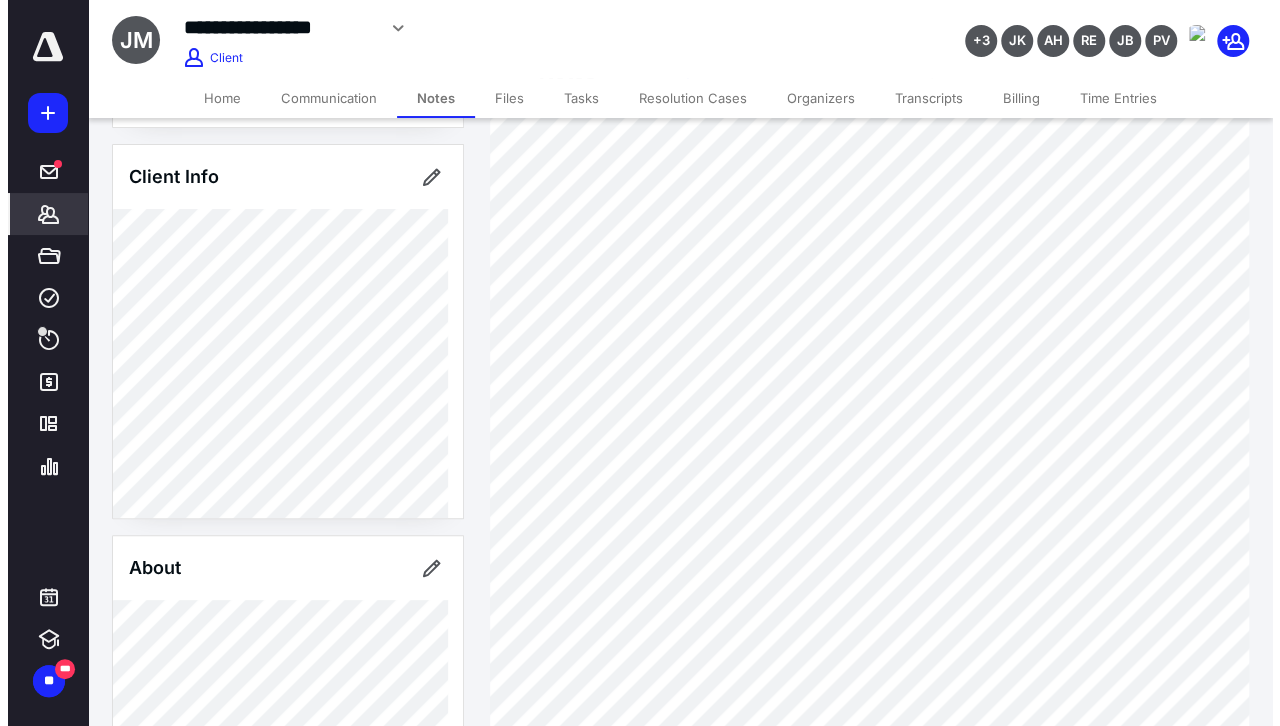 scroll, scrollTop: 0, scrollLeft: 0, axis: both 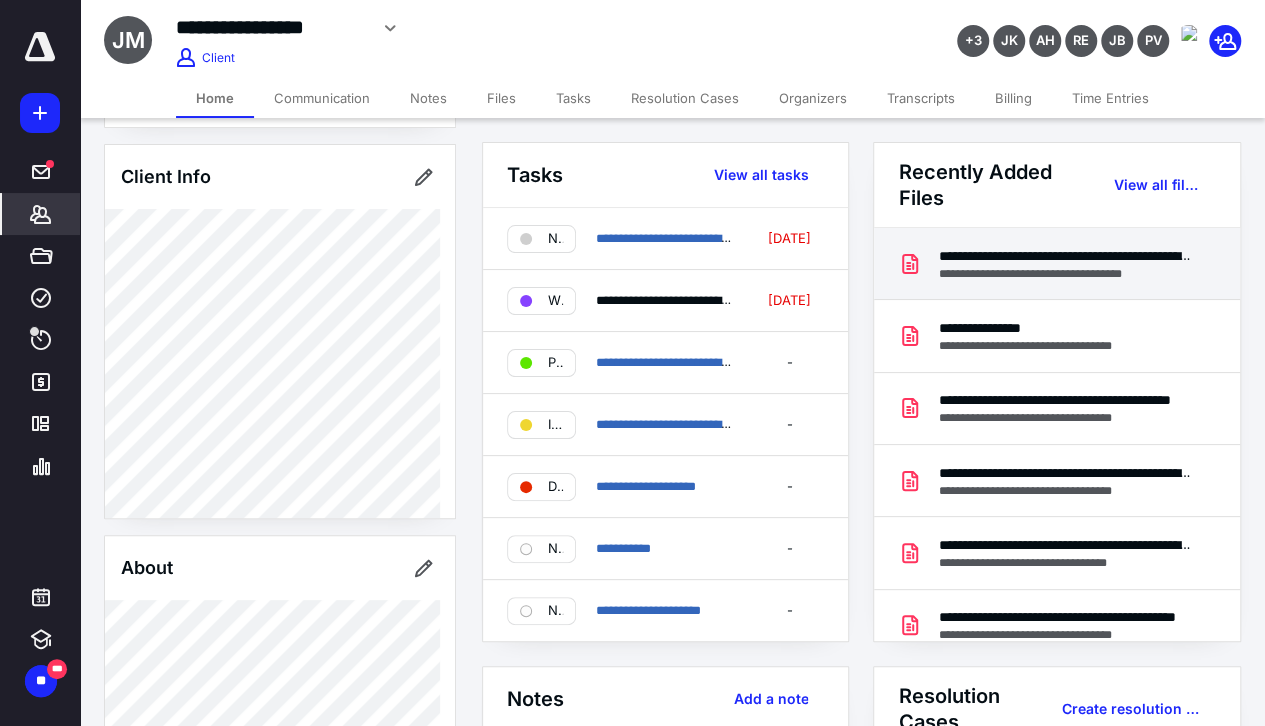 click on "**********" at bounding box center [1065, 274] 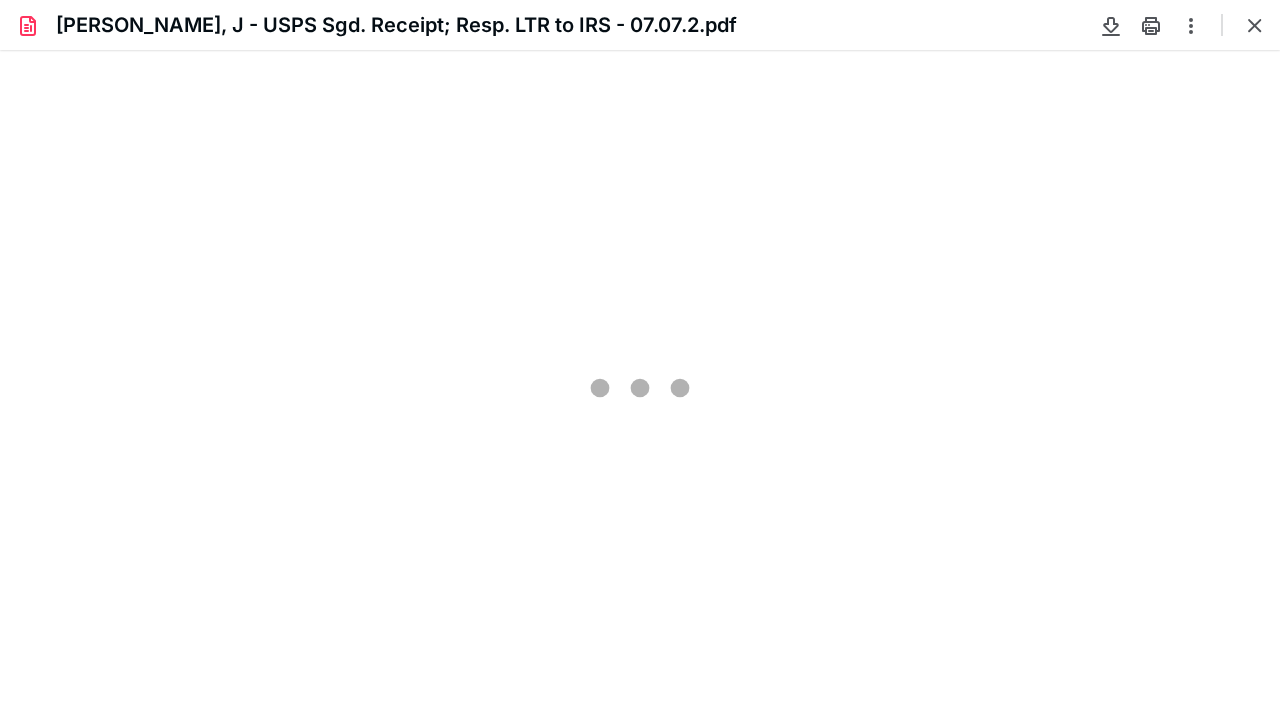 scroll, scrollTop: 0, scrollLeft: 0, axis: both 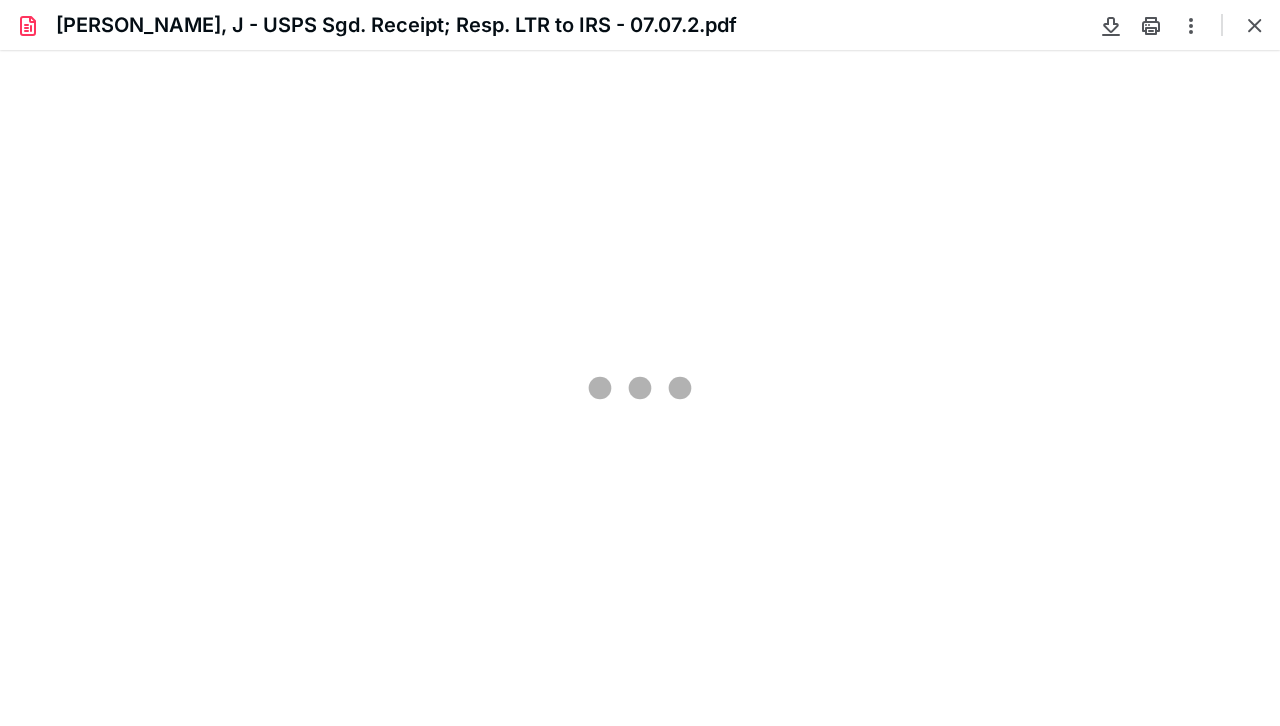 type on "103" 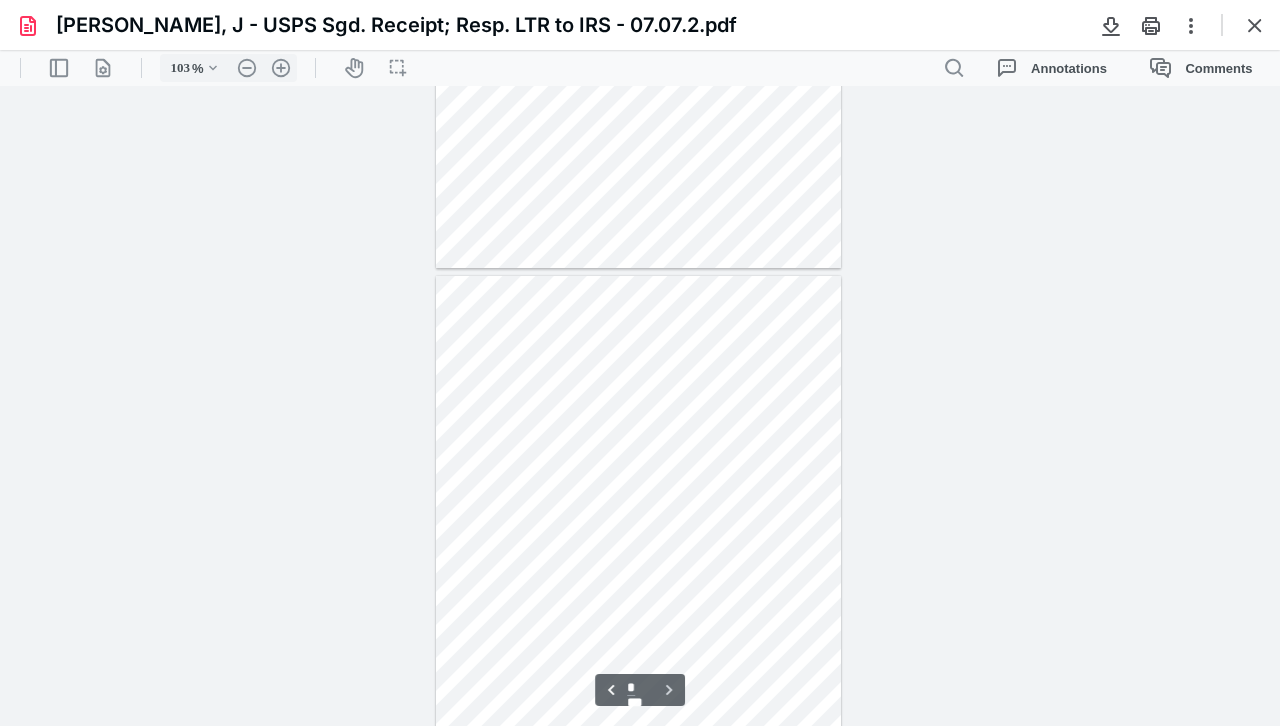 scroll, scrollTop: 636, scrollLeft: 0, axis: vertical 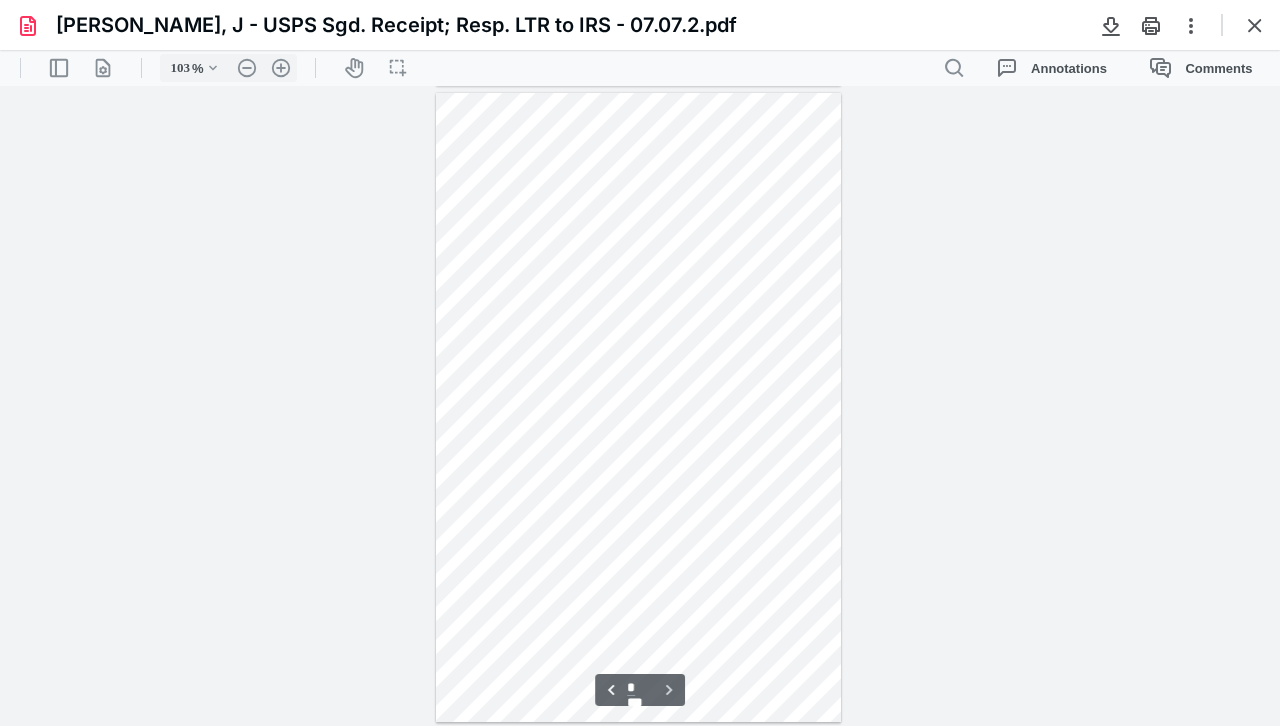 type on "*" 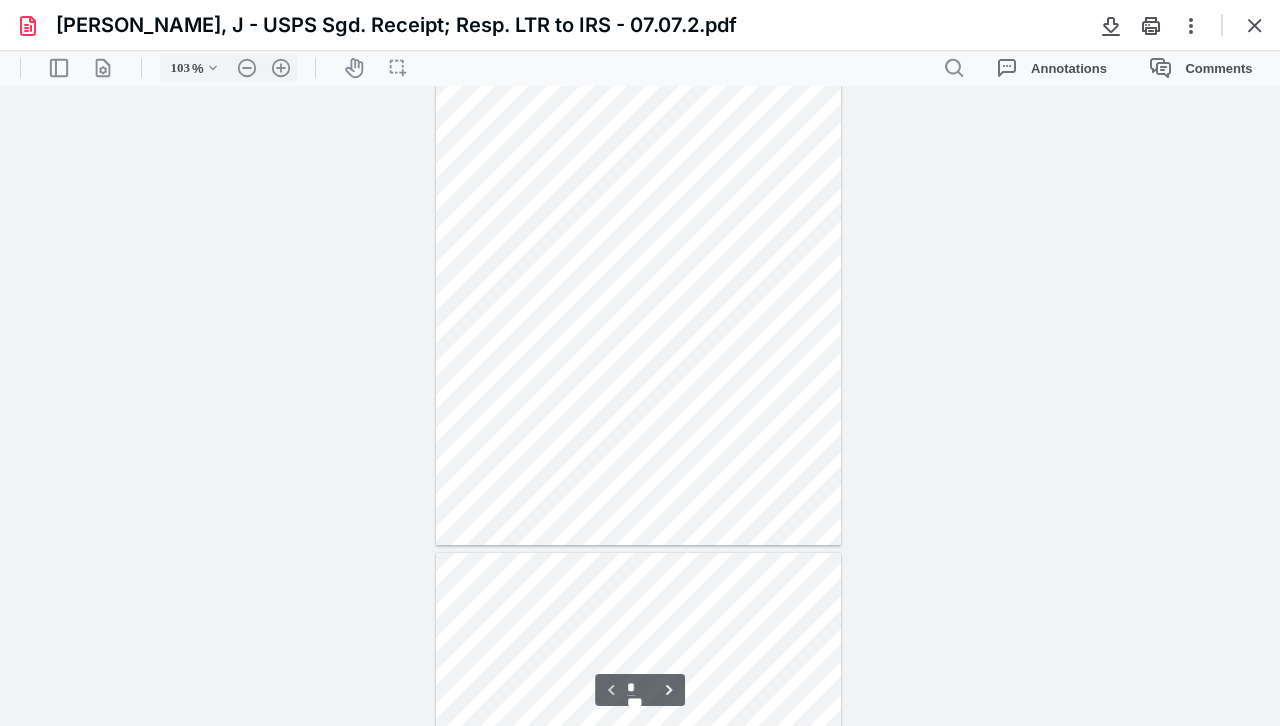 scroll, scrollTop: 0, scrollLeft: 0, axis: both 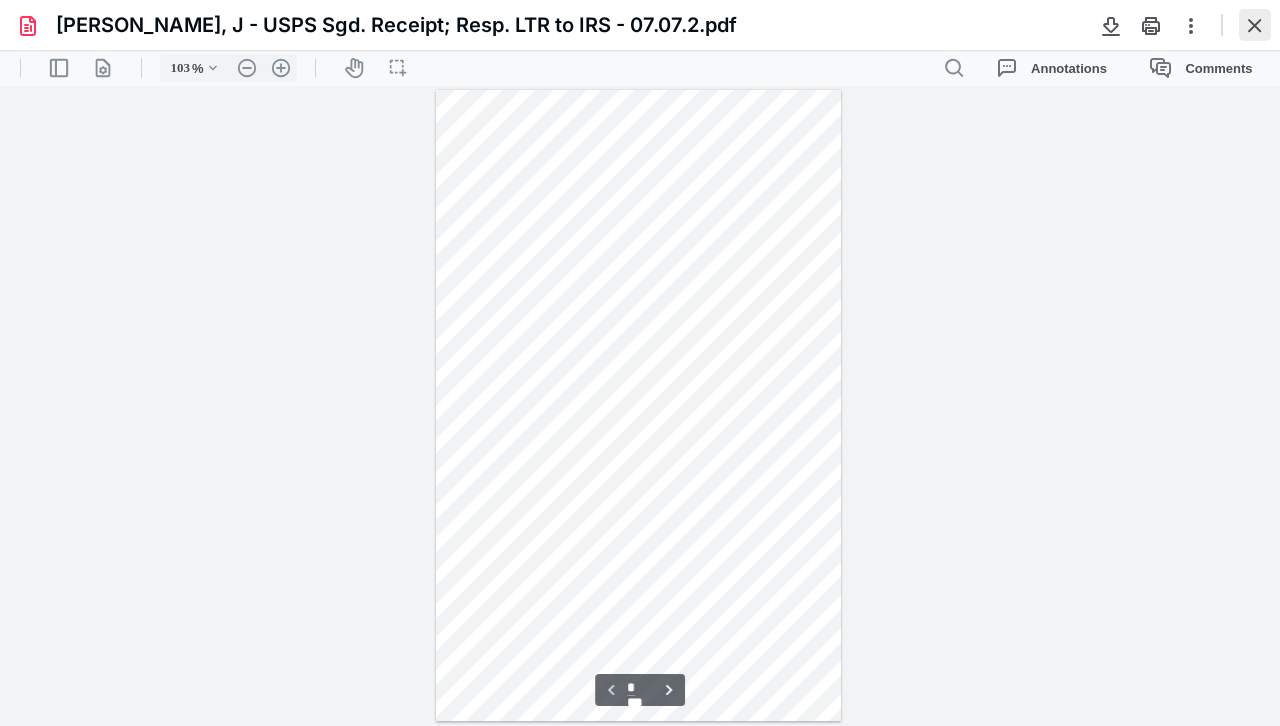 click at bounding box center [1255, 25] 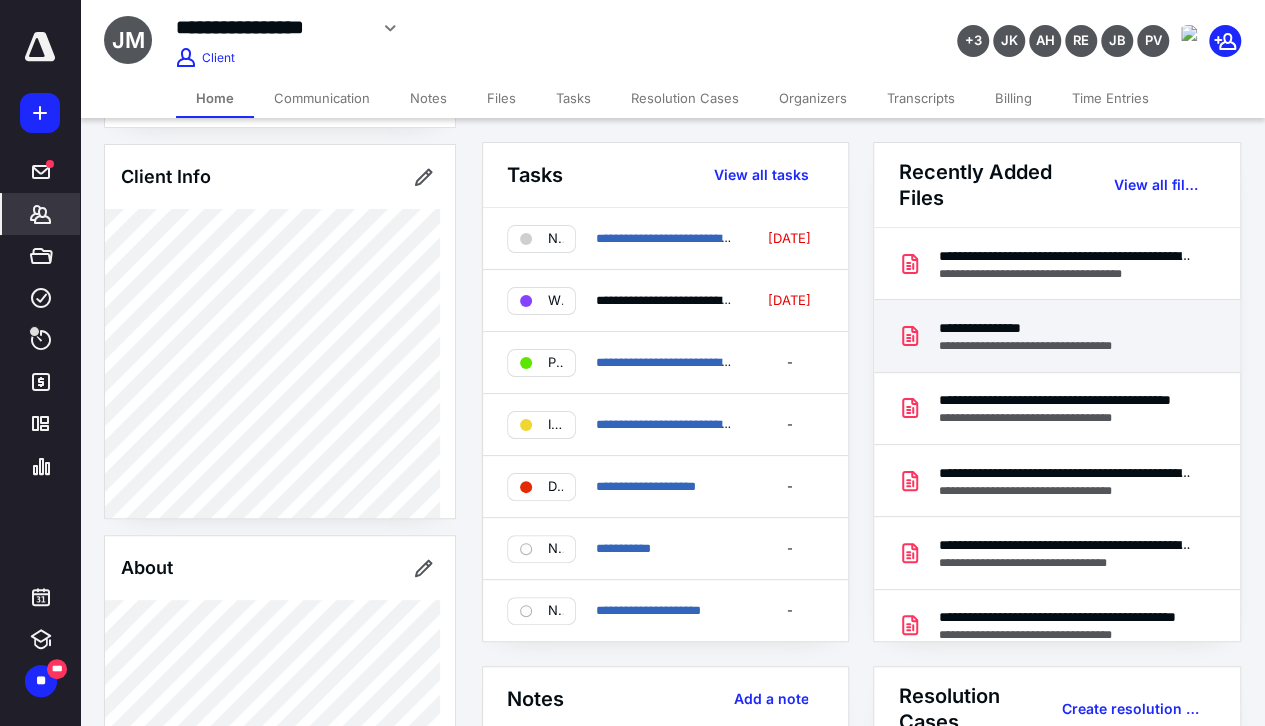 click on "**********" at bounding box center (1043, 328) 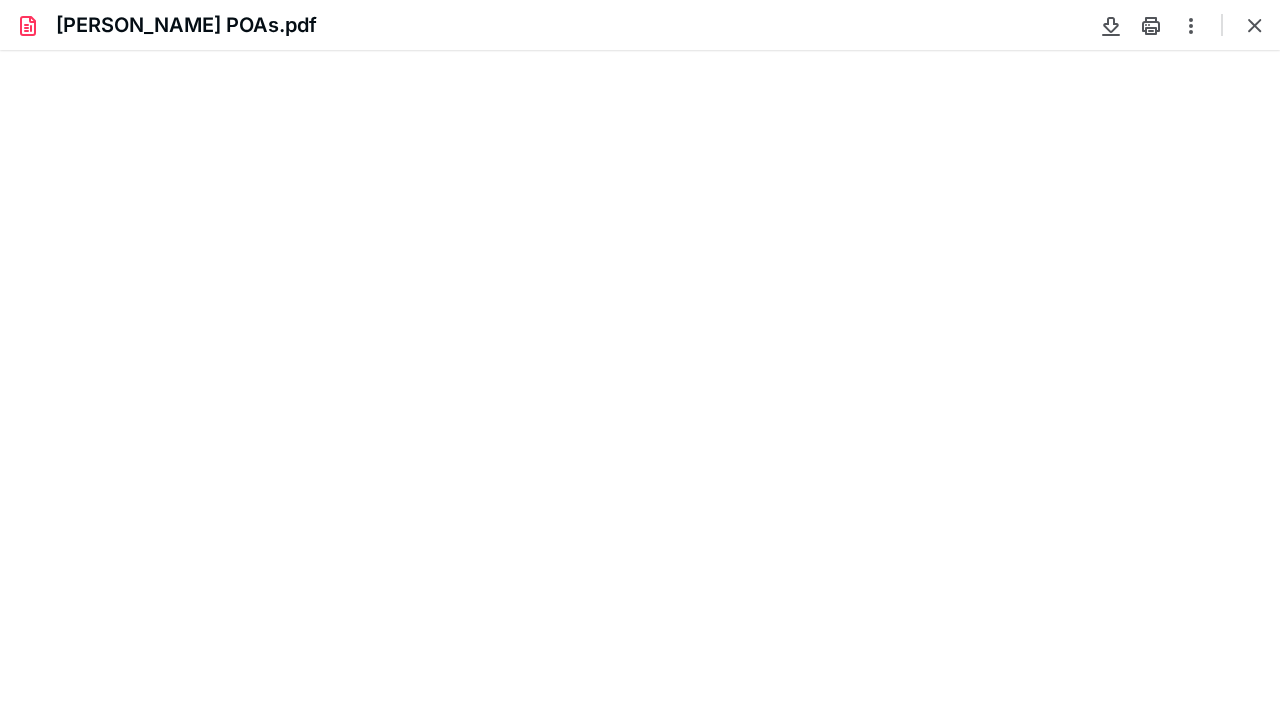 scroll, scrollTop: 0, scrollLeft: 0, axis: both 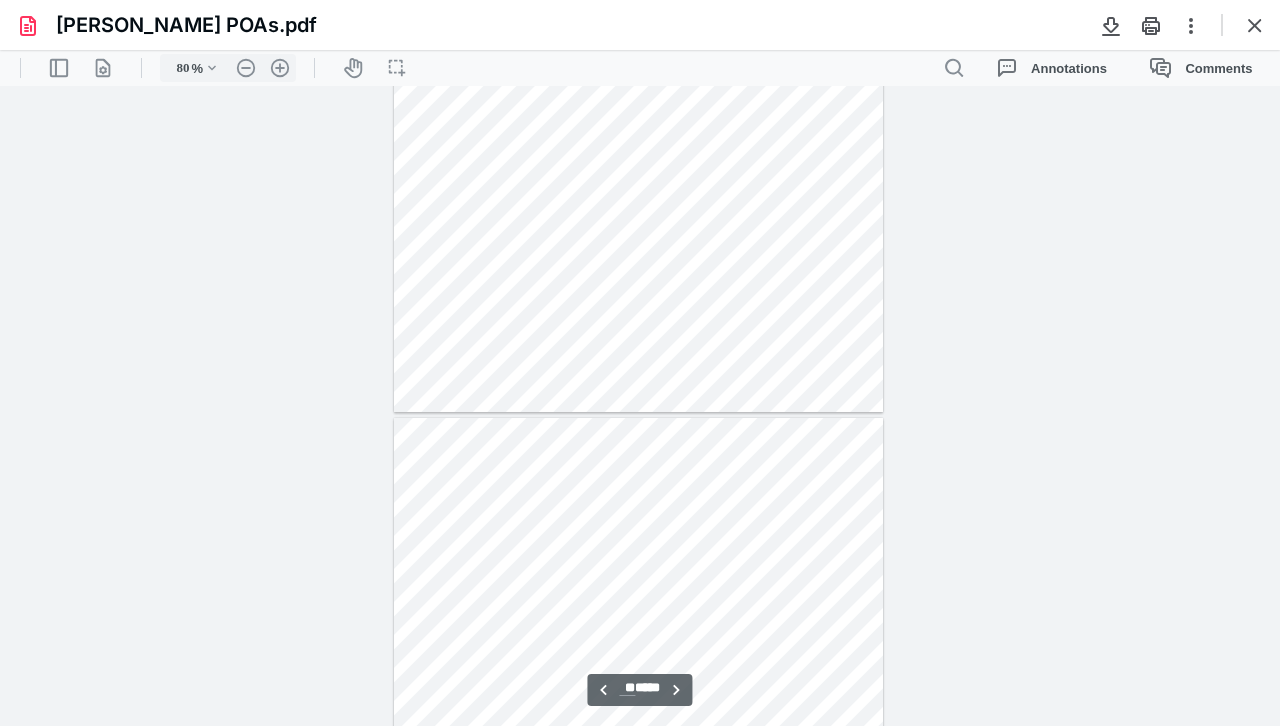 type on "**" 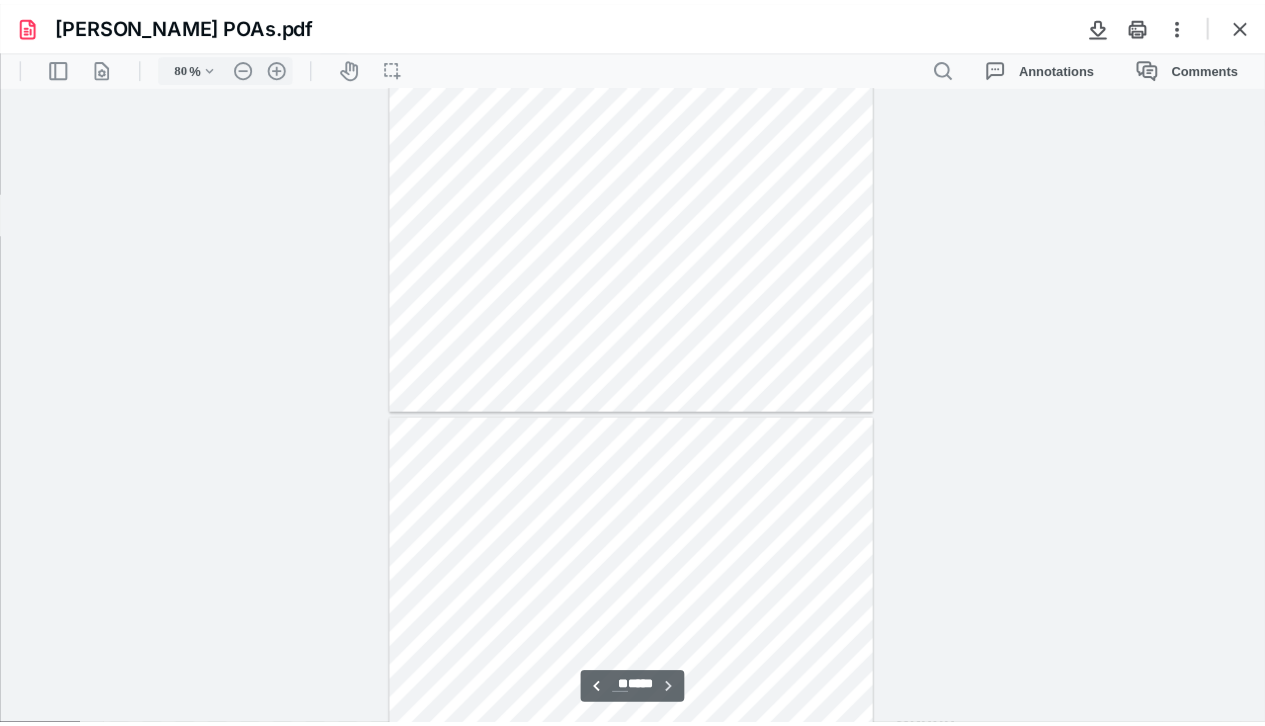 scroll, scrollTop: 7028, scrollLeft: 0, axis: vertical 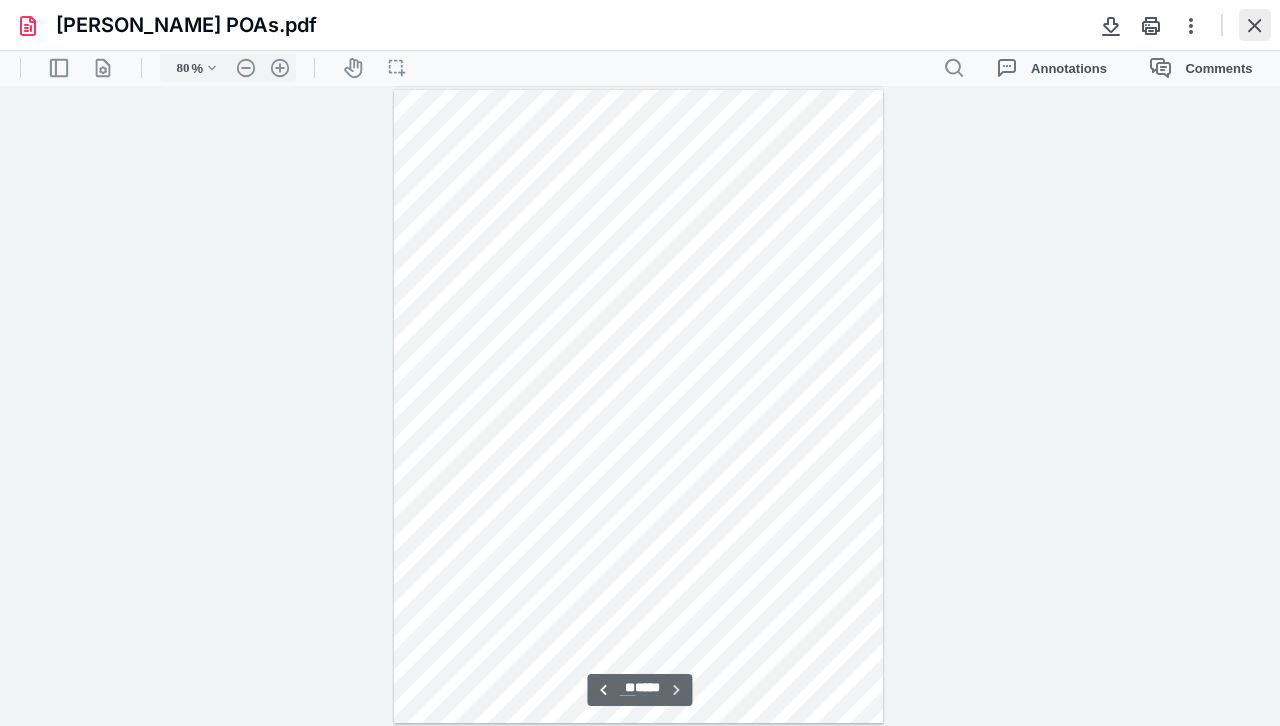 click at bounding box center [1255, 25] 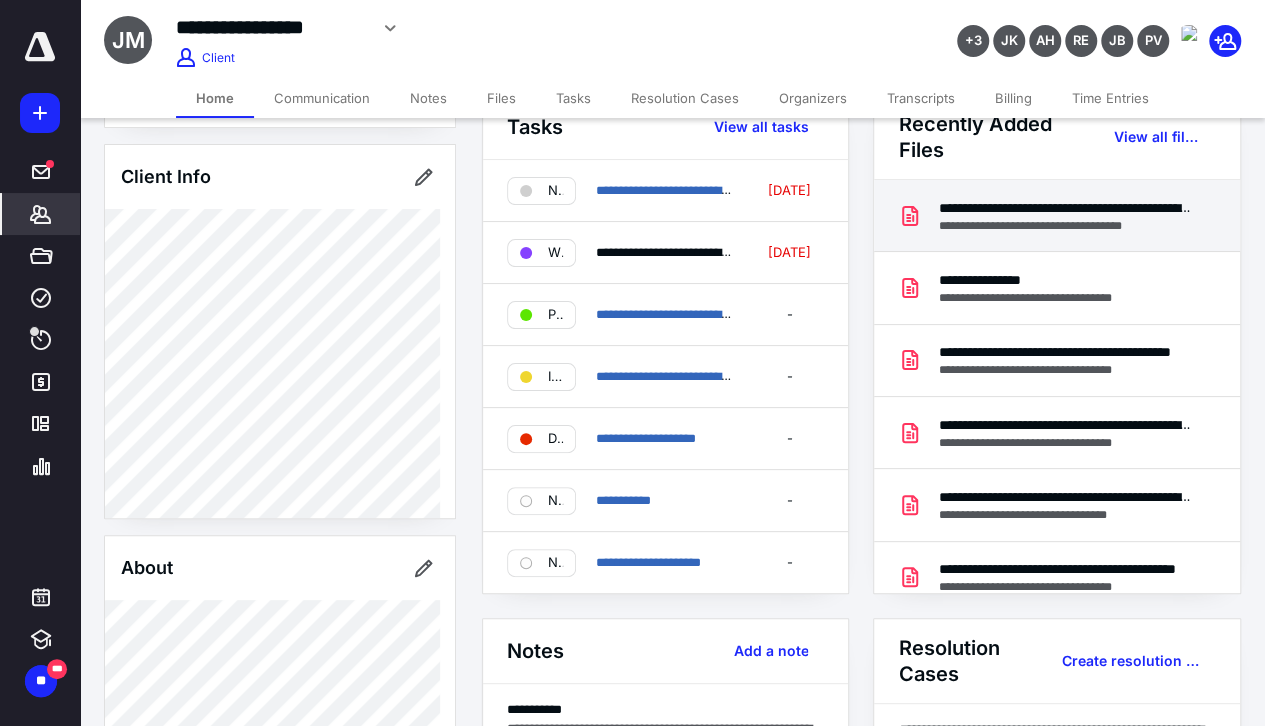 scroll, scrollTop: 0, scrollLeft: 0, axis: both 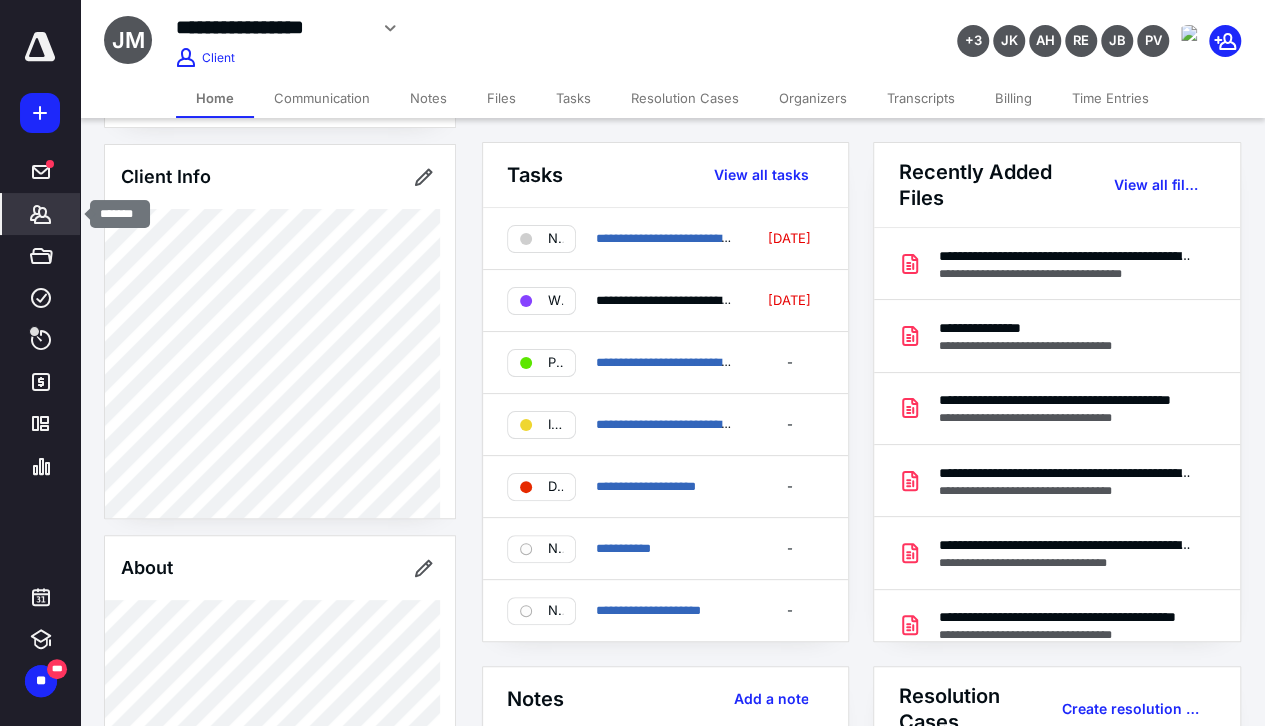 click 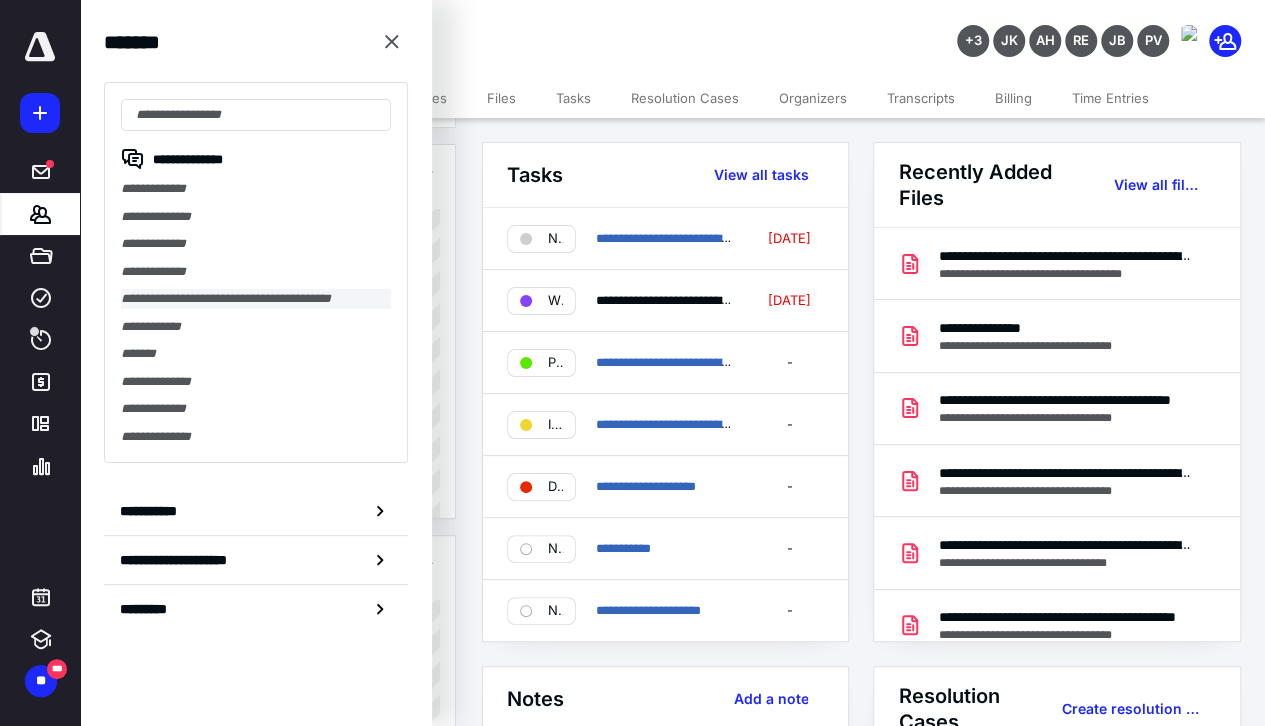 click on "**********" at bounding box center (256, 299) 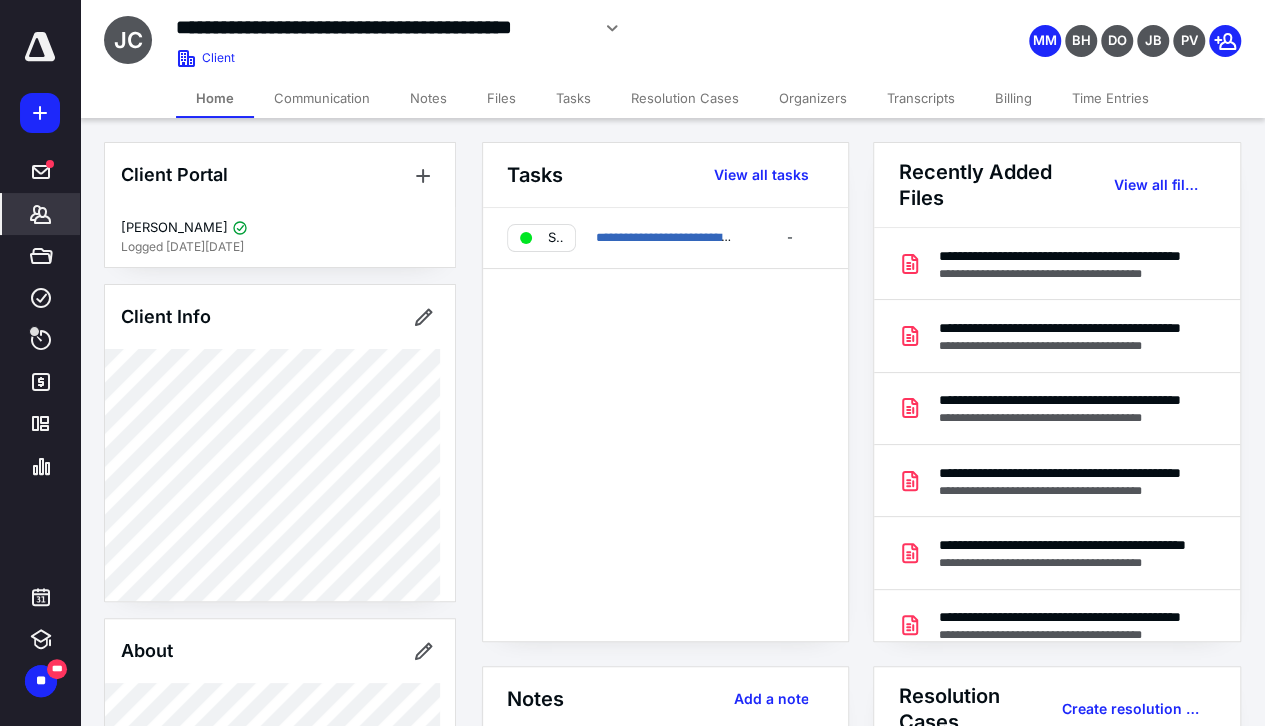click on "**********" at bounding box center (672, 35) 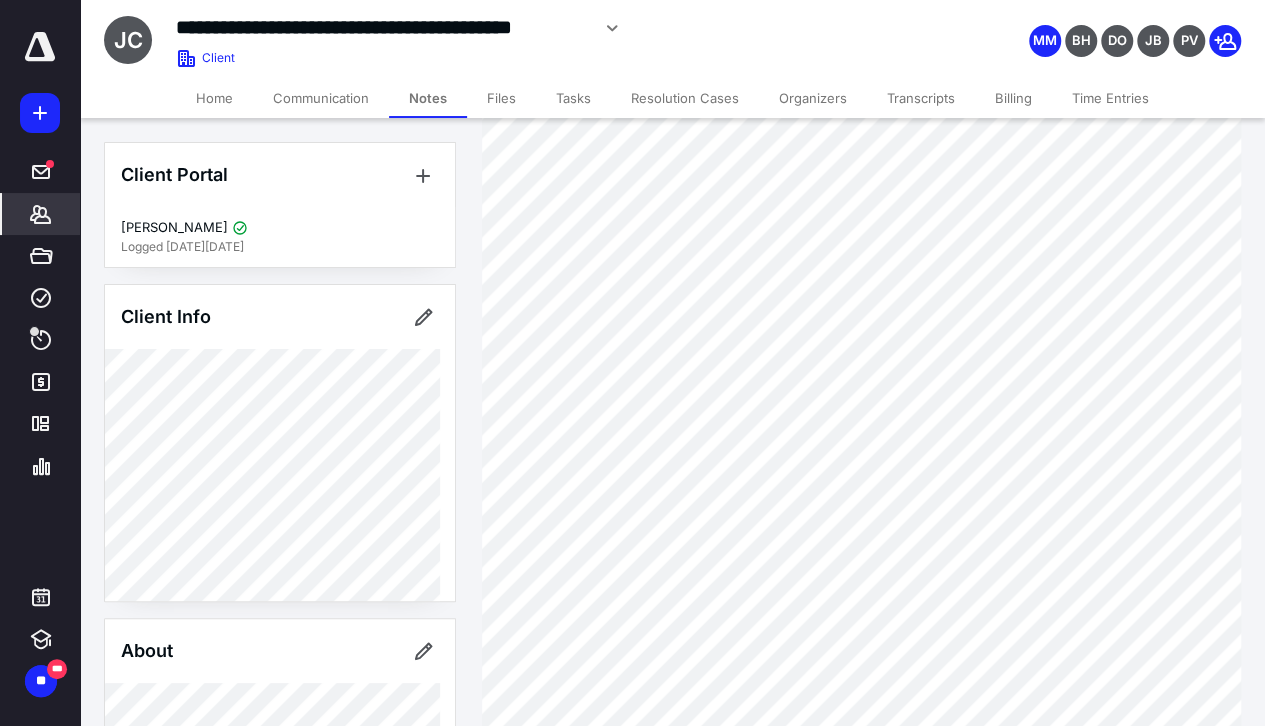 scroll, scrollTop: 1764, scrollLeft: 0, axis: vertical 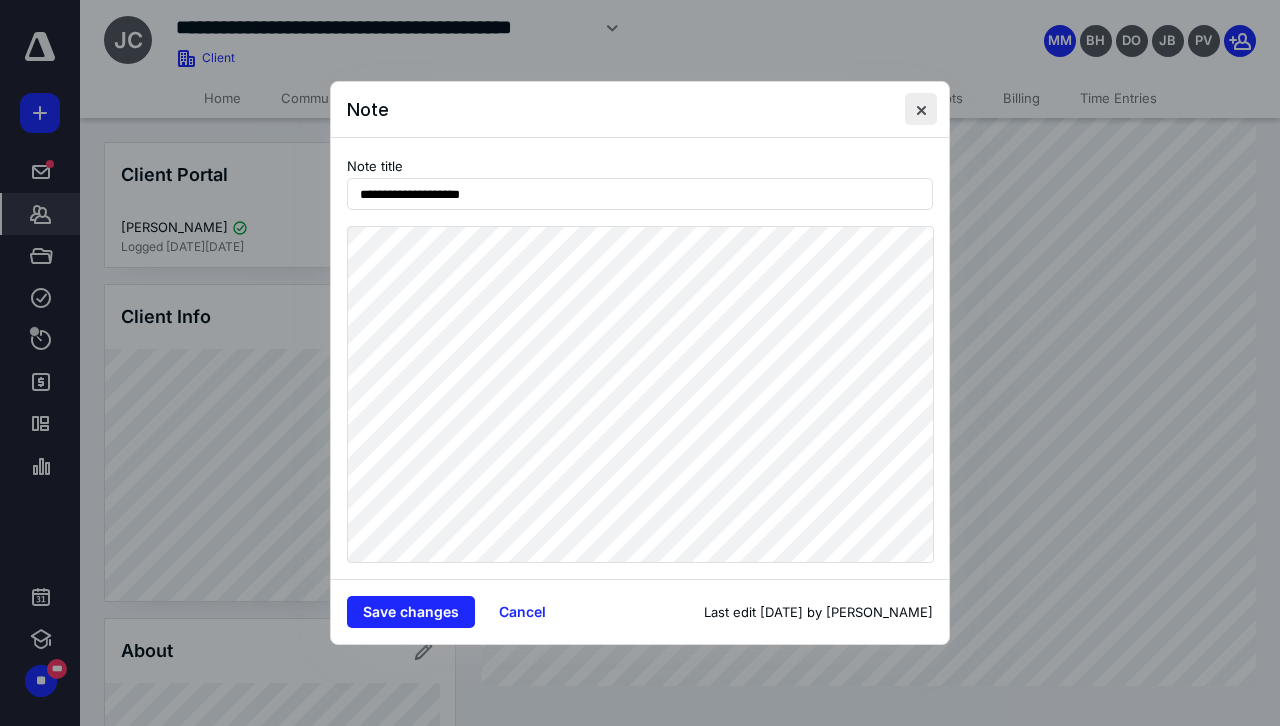 click at bounding box center (921, 109) 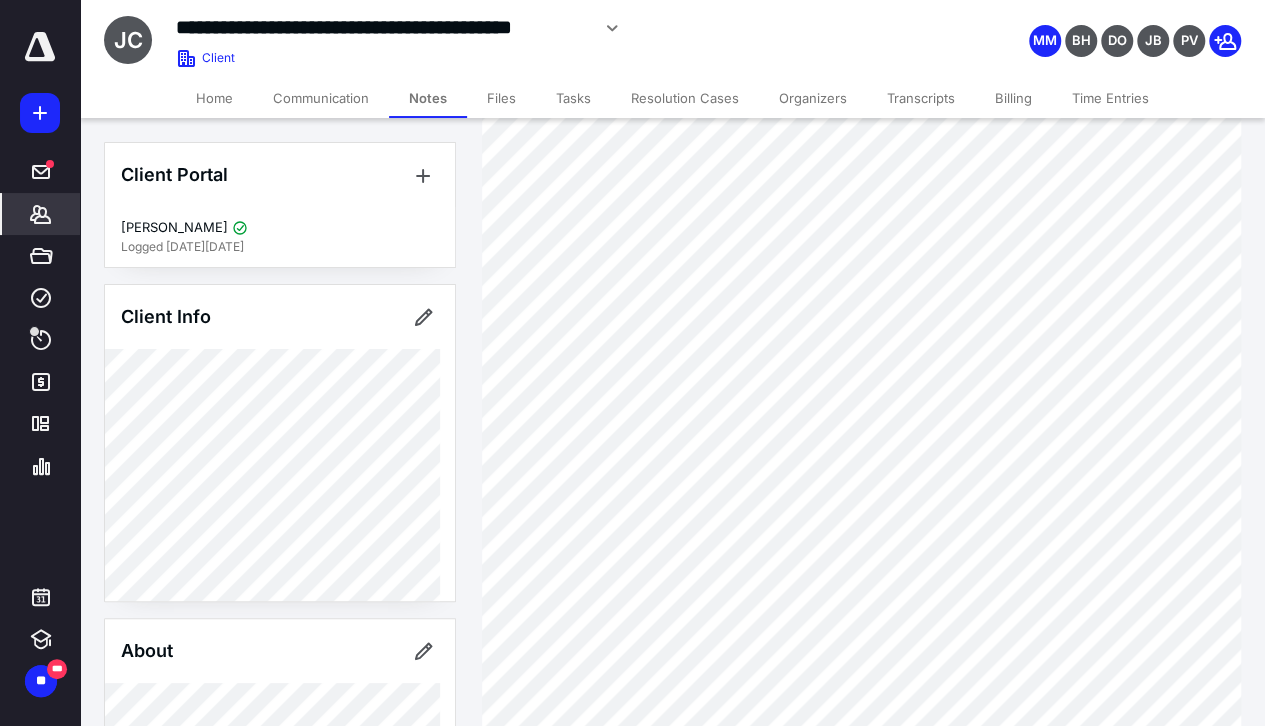 scroll, scrollTop: 164, scrollLeft: 0, axis: vertical 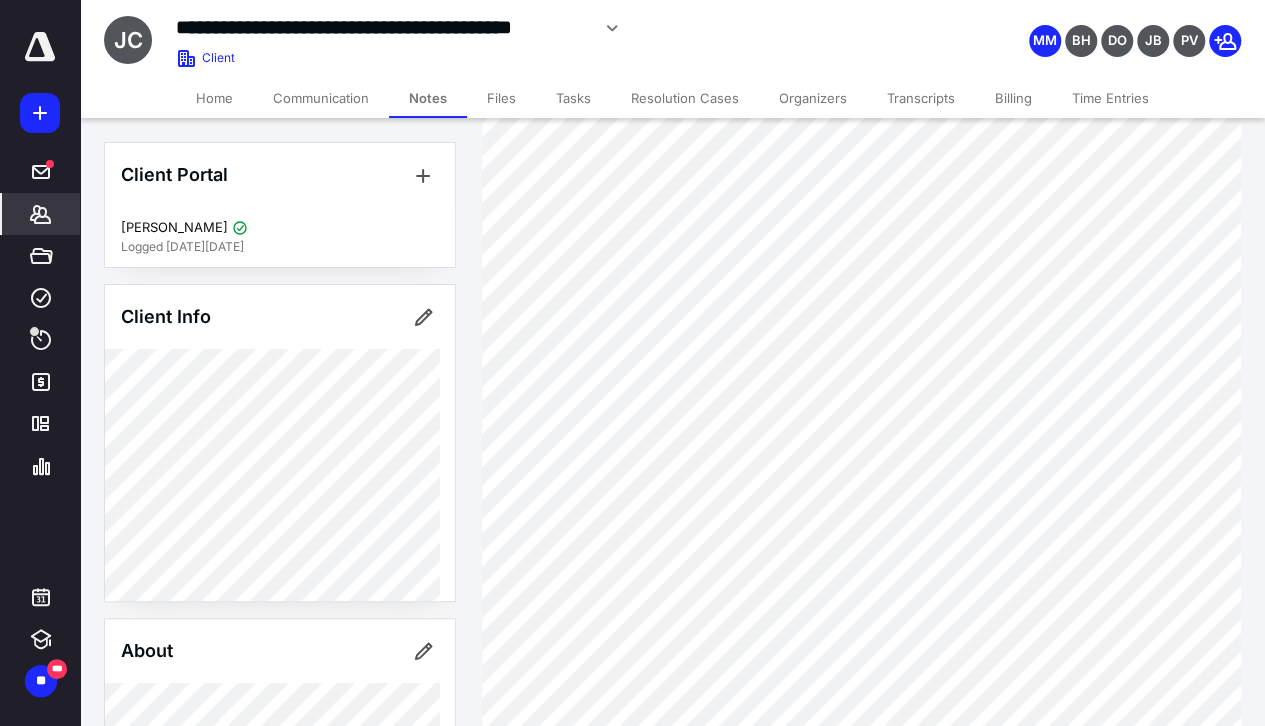 click on "Communication" at bounding box center (321, 98) 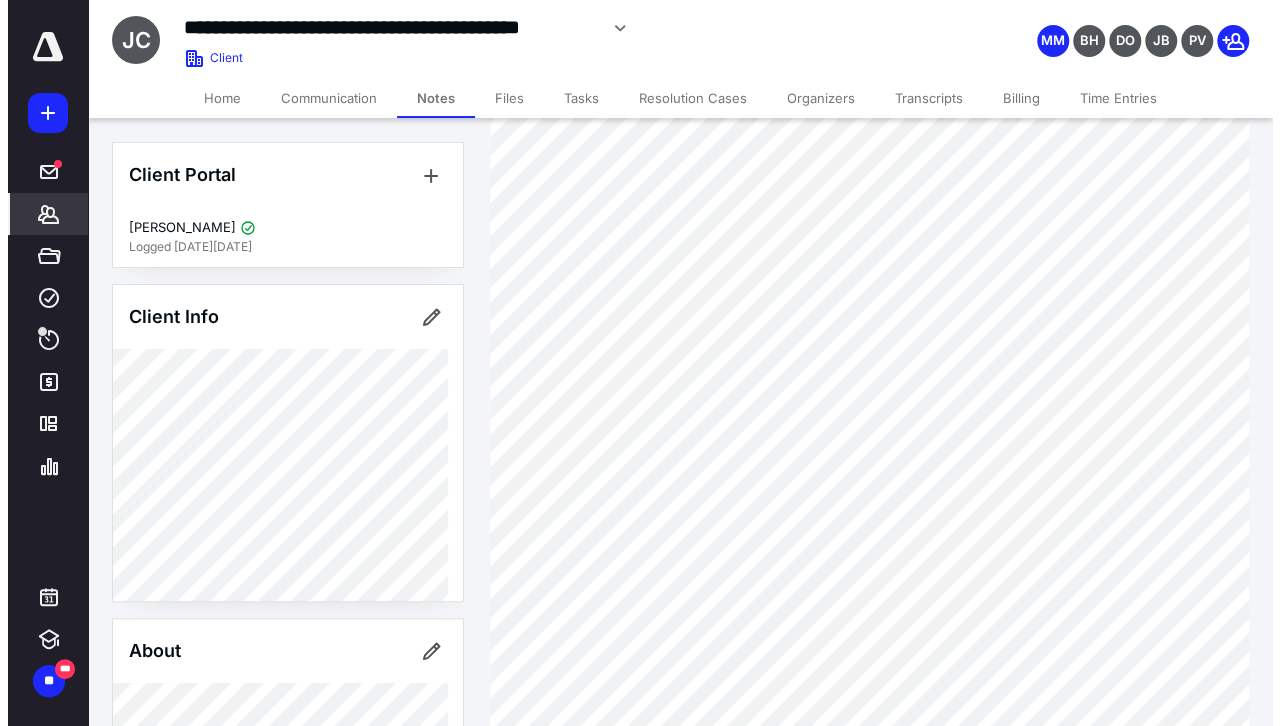 scroll, scrollTop: 0, scrollLeft: 0, axis: both 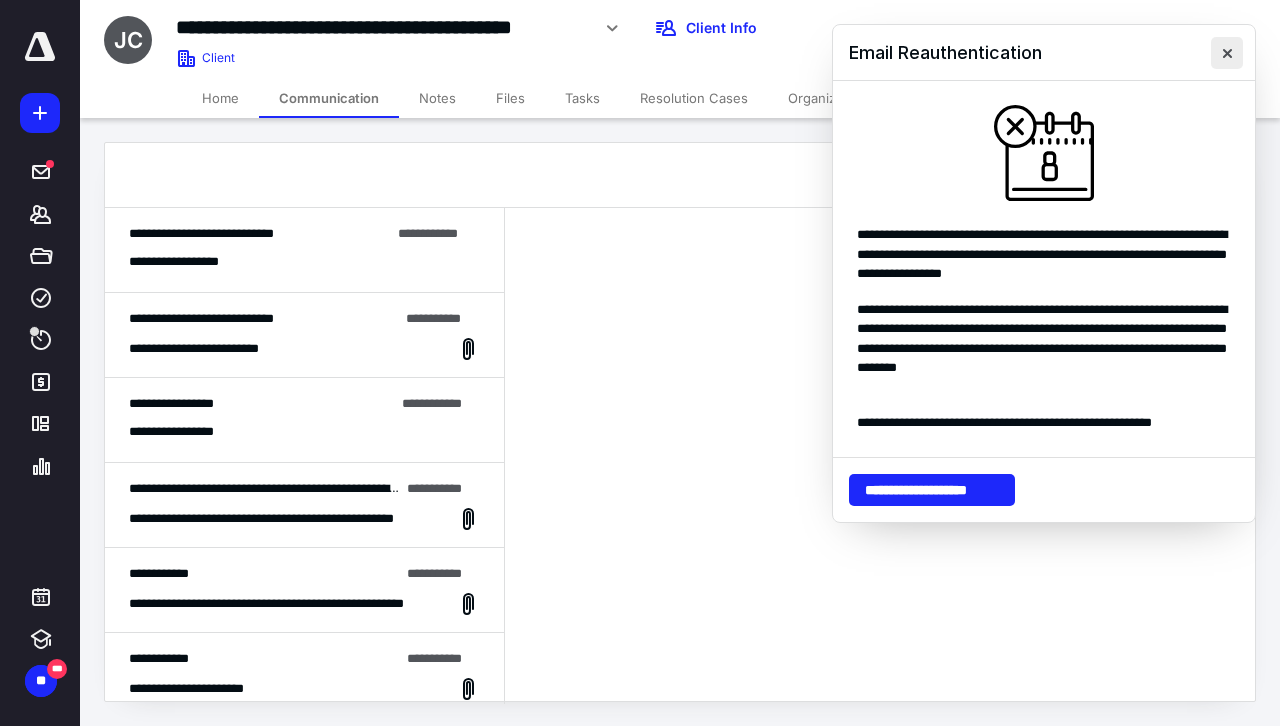click at bounding box center (1227, 53) 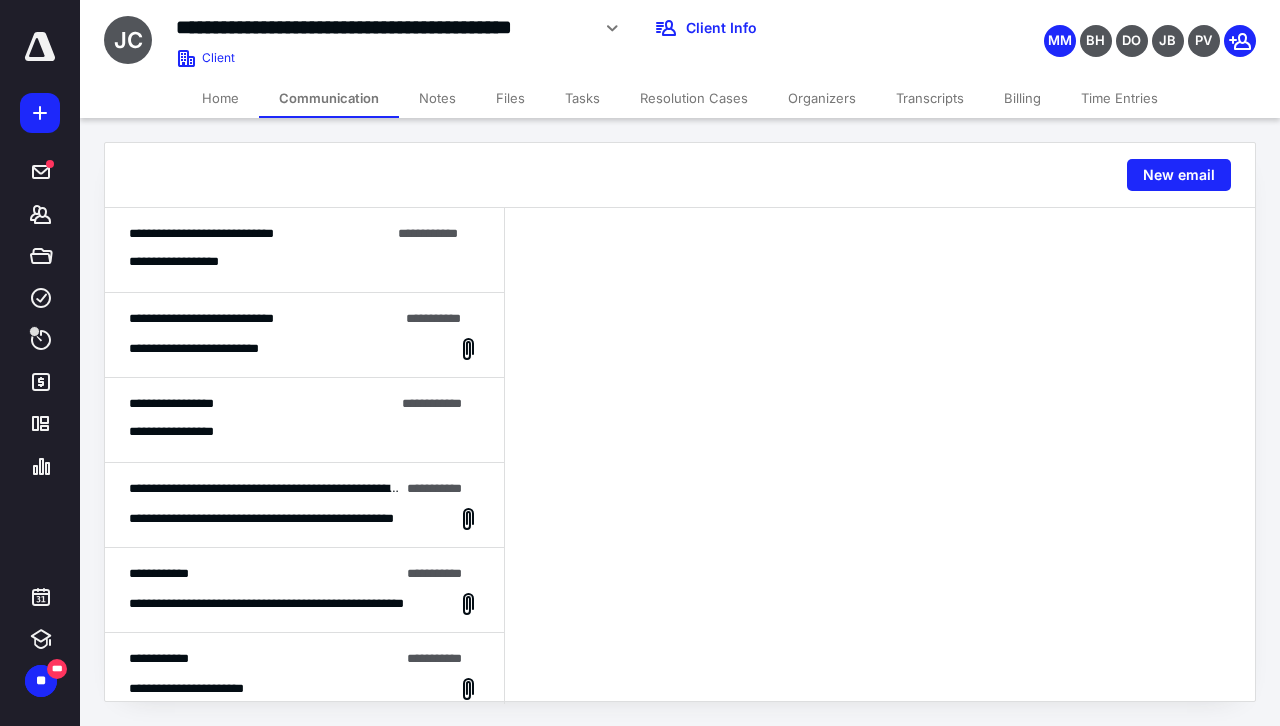 click on "Home" at bounding box center [220, 98] 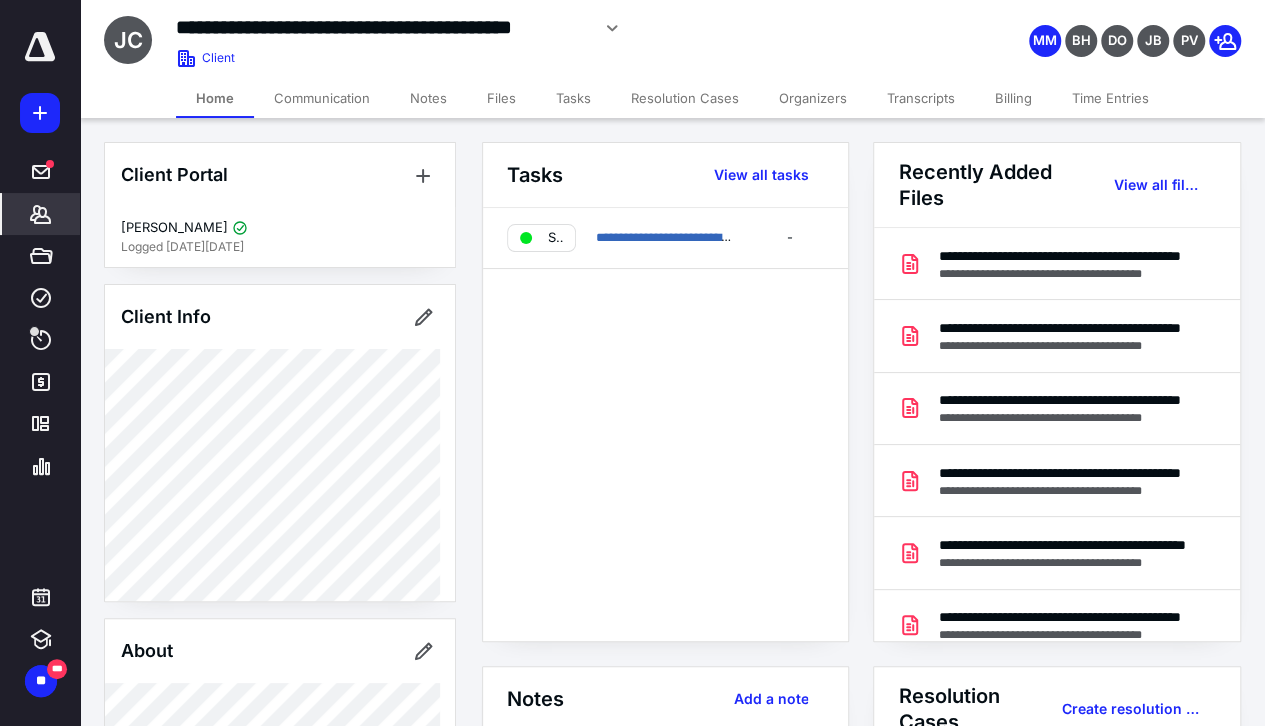 click on "Files" at bounding box center [501, 98] 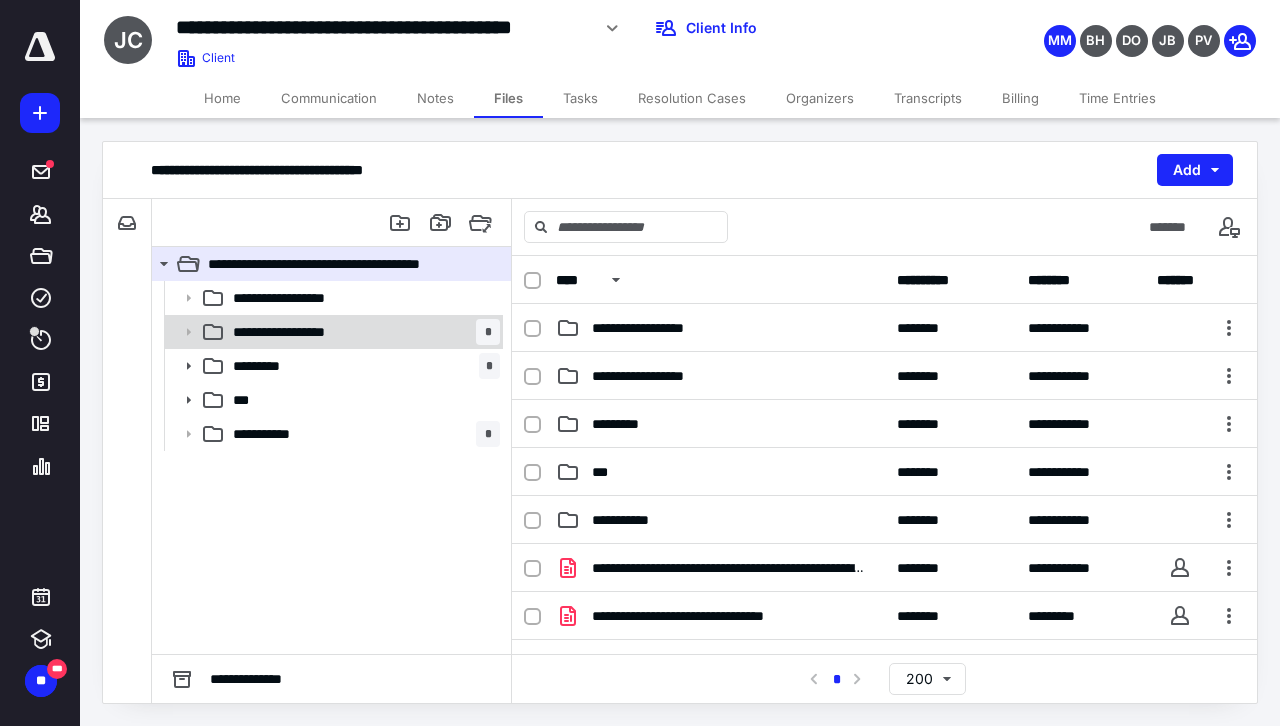 click on "**********" at bounding box center (298, 332) 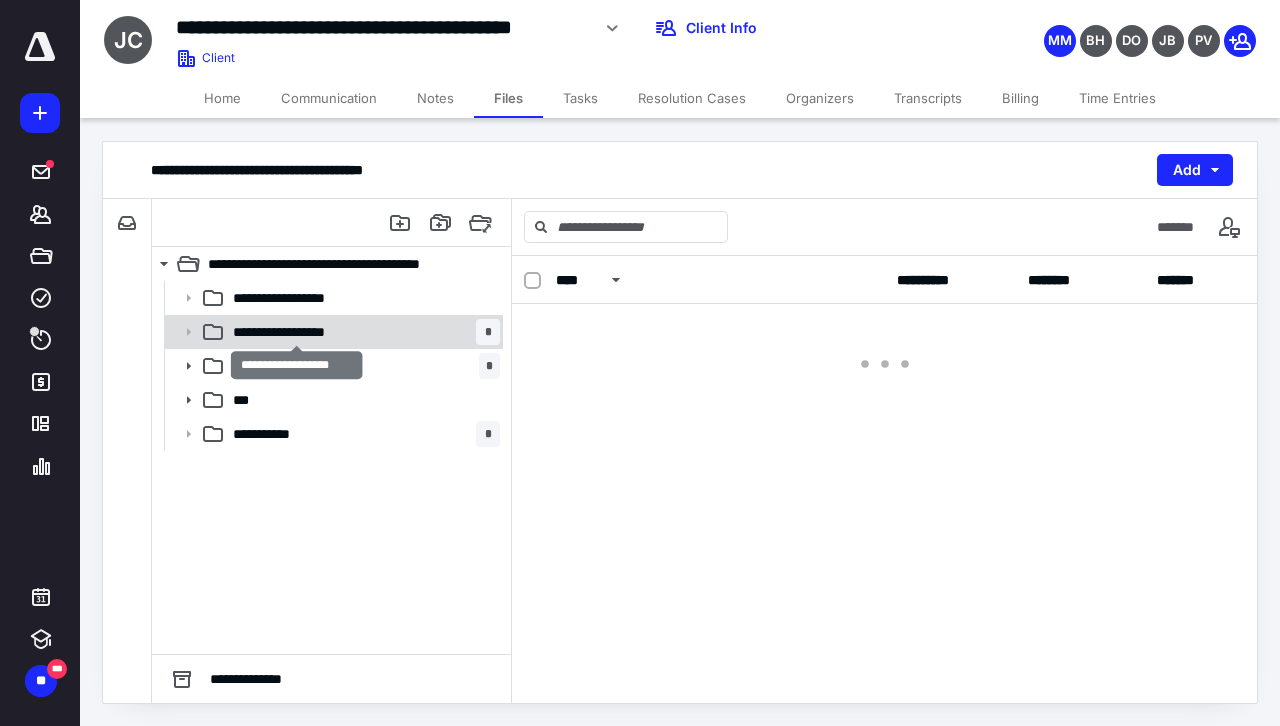 click on "**********" at bounding box center [298, 332] 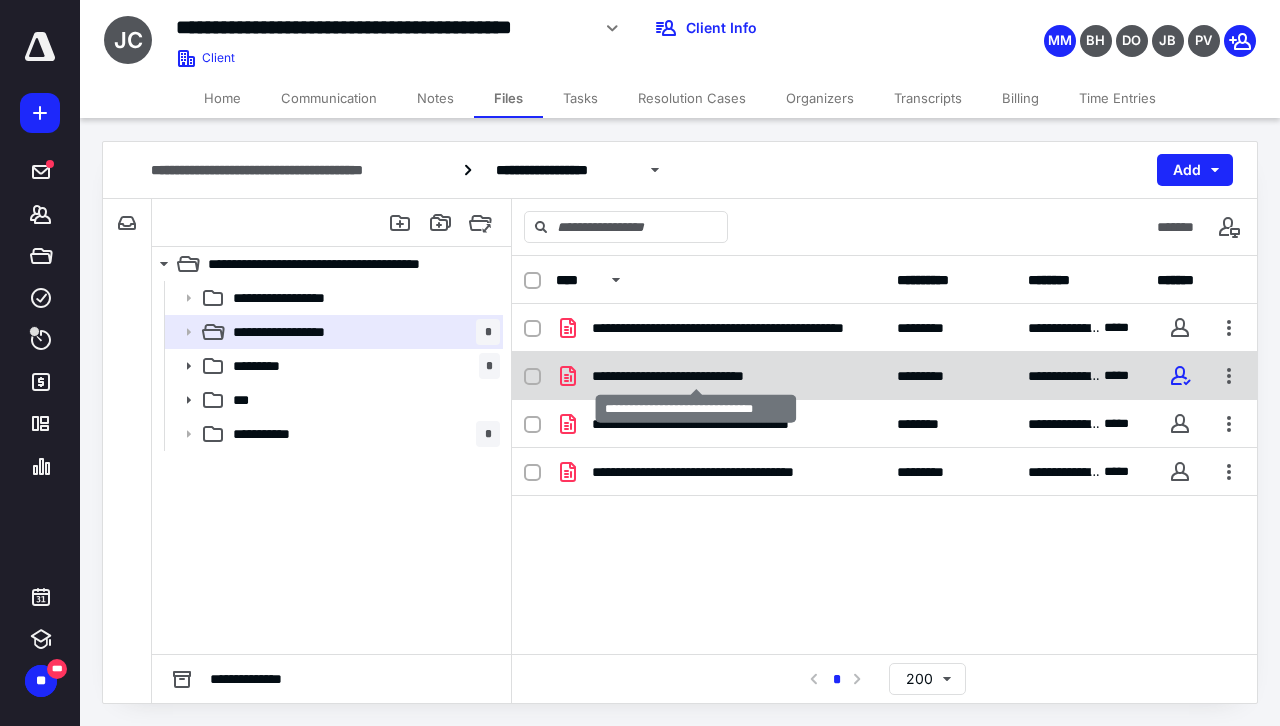 click on "**********" at bounding box center [696, 376] 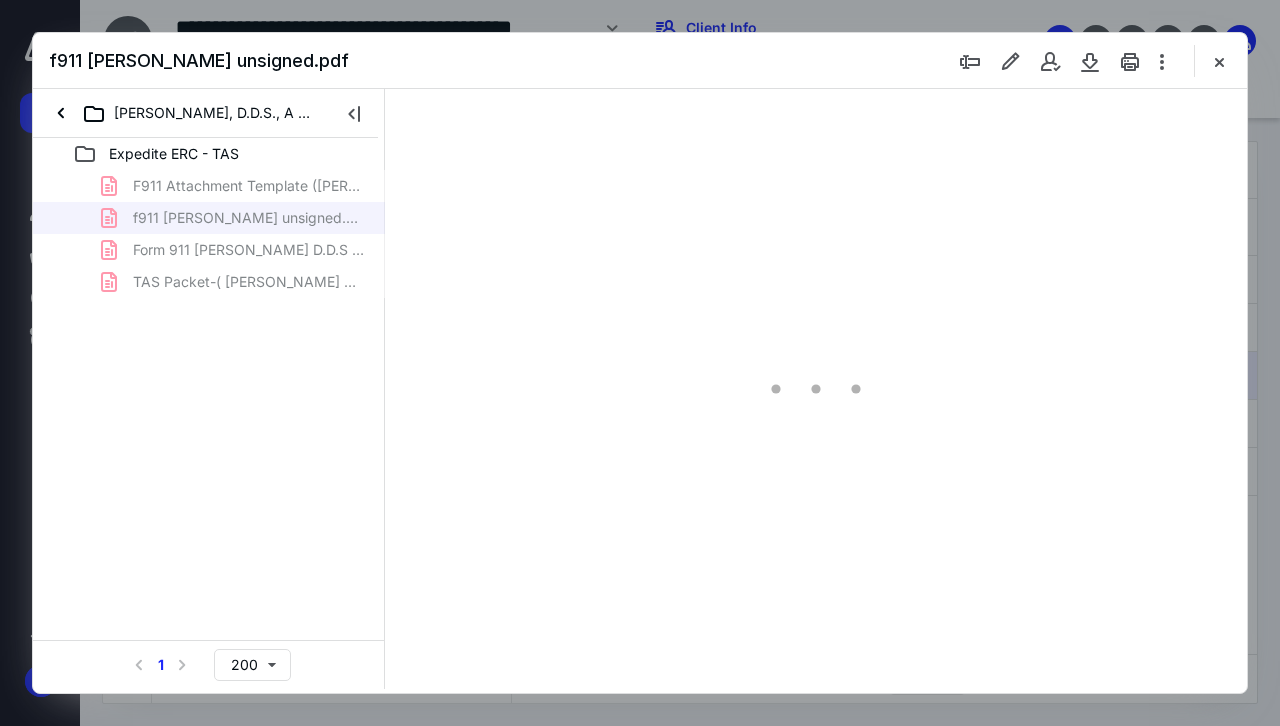 scroll, scrollTop: 0, scrollLeft: 0, axis: both 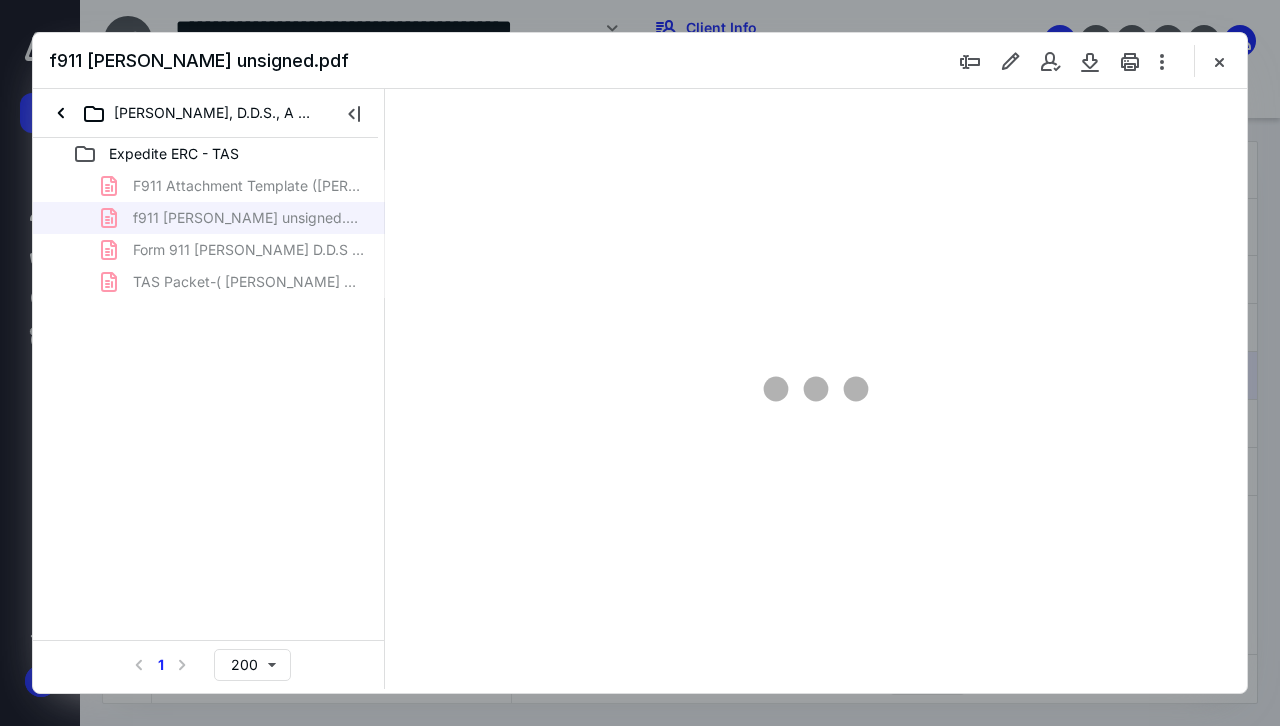 type on "63" 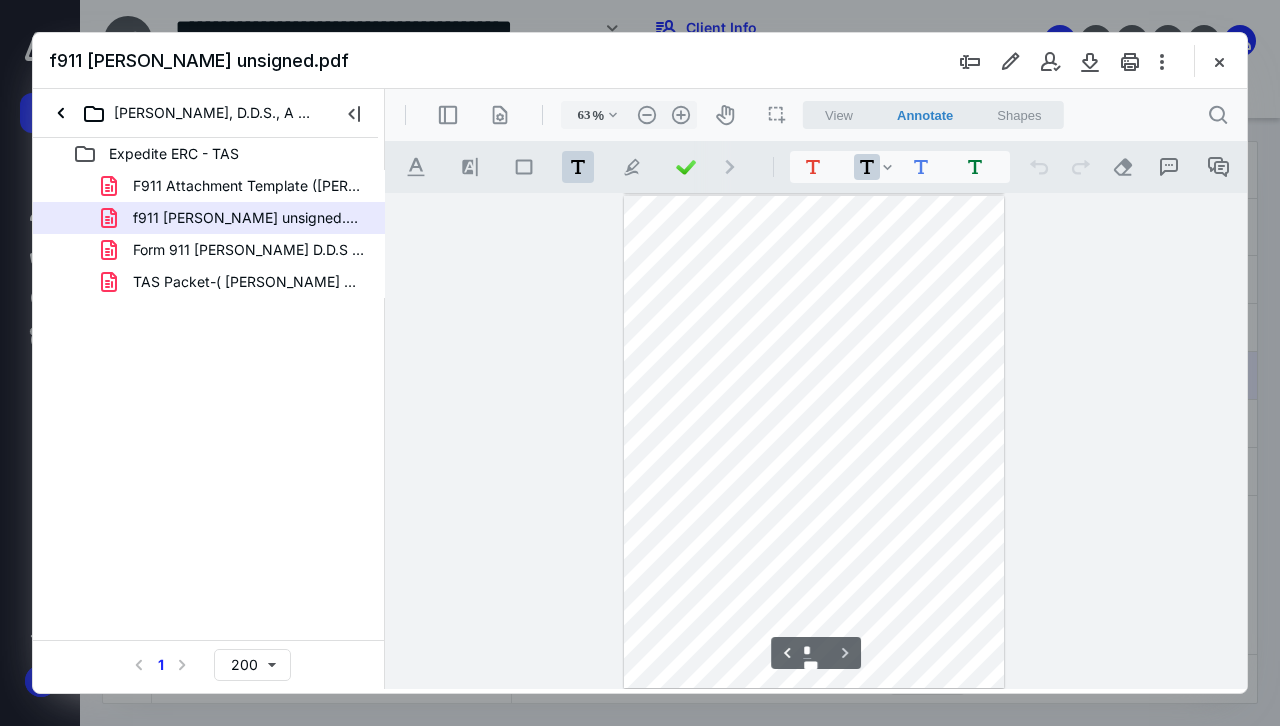 scroll, scrollTop: 0, scrollLeft: 0, axis: both 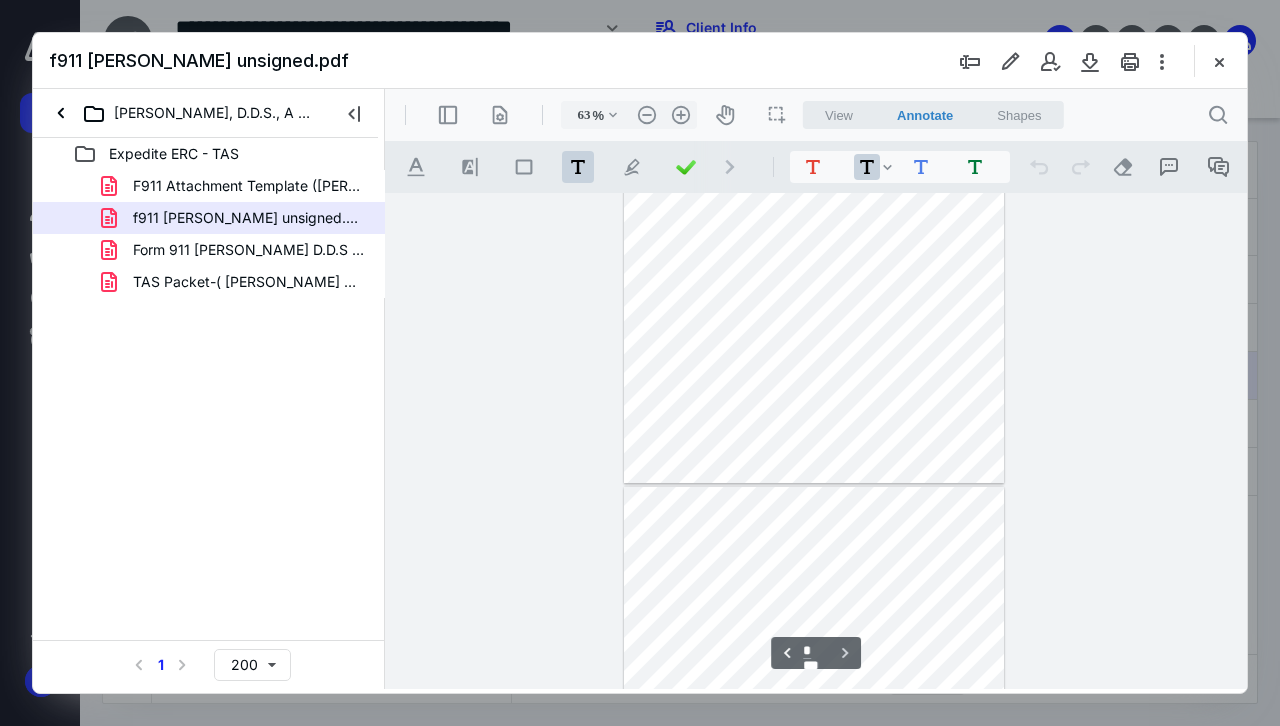 type on "*" 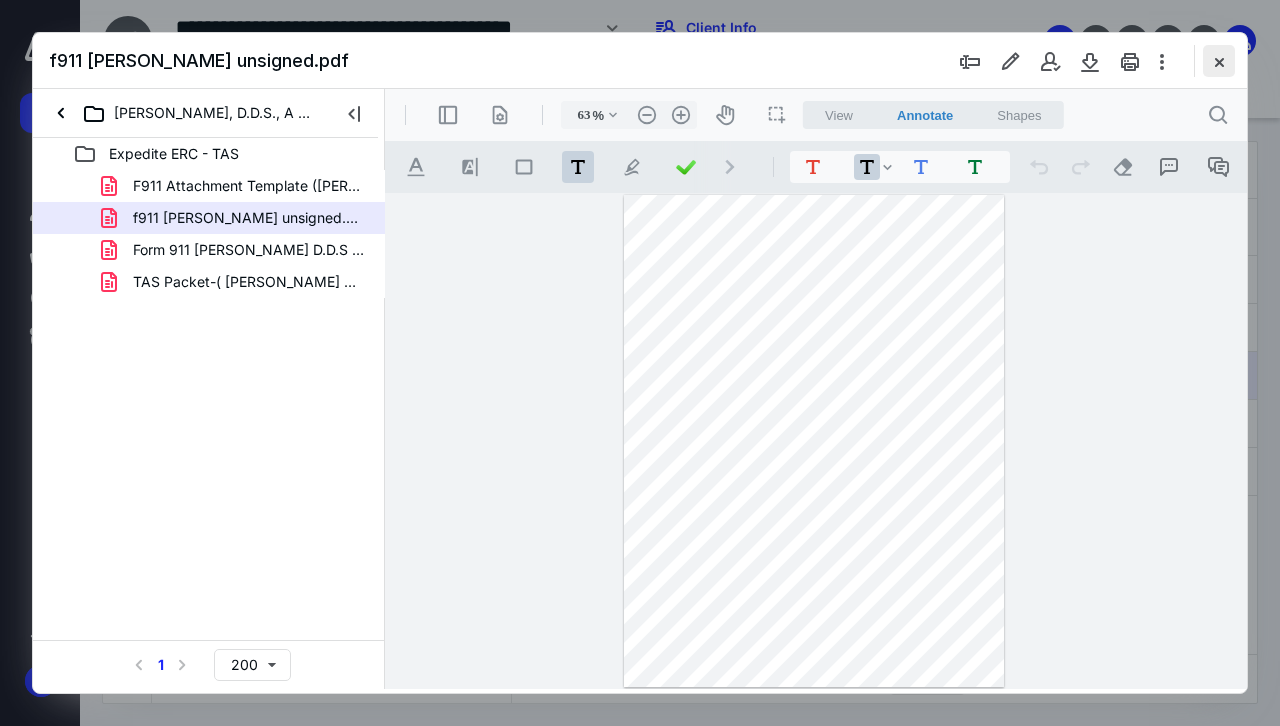 click at bounding box center (1219, 61) 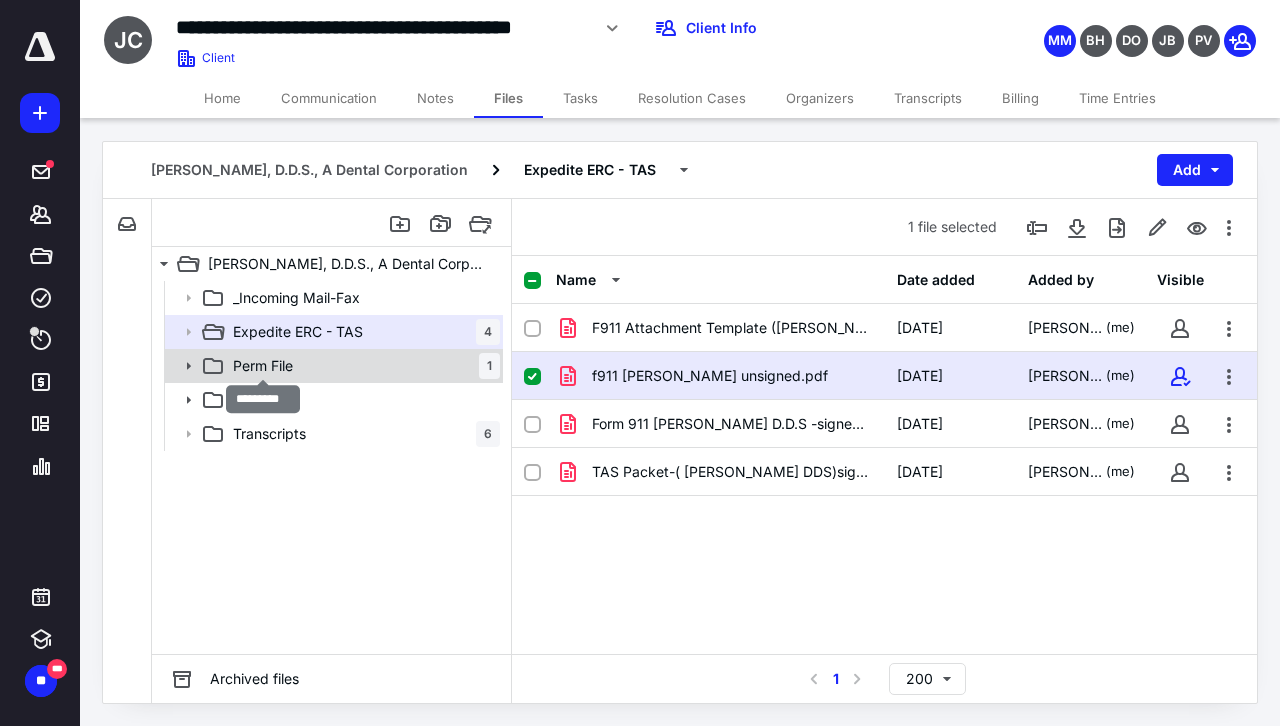 click on "Perm File" at bounding box center (263, 366) 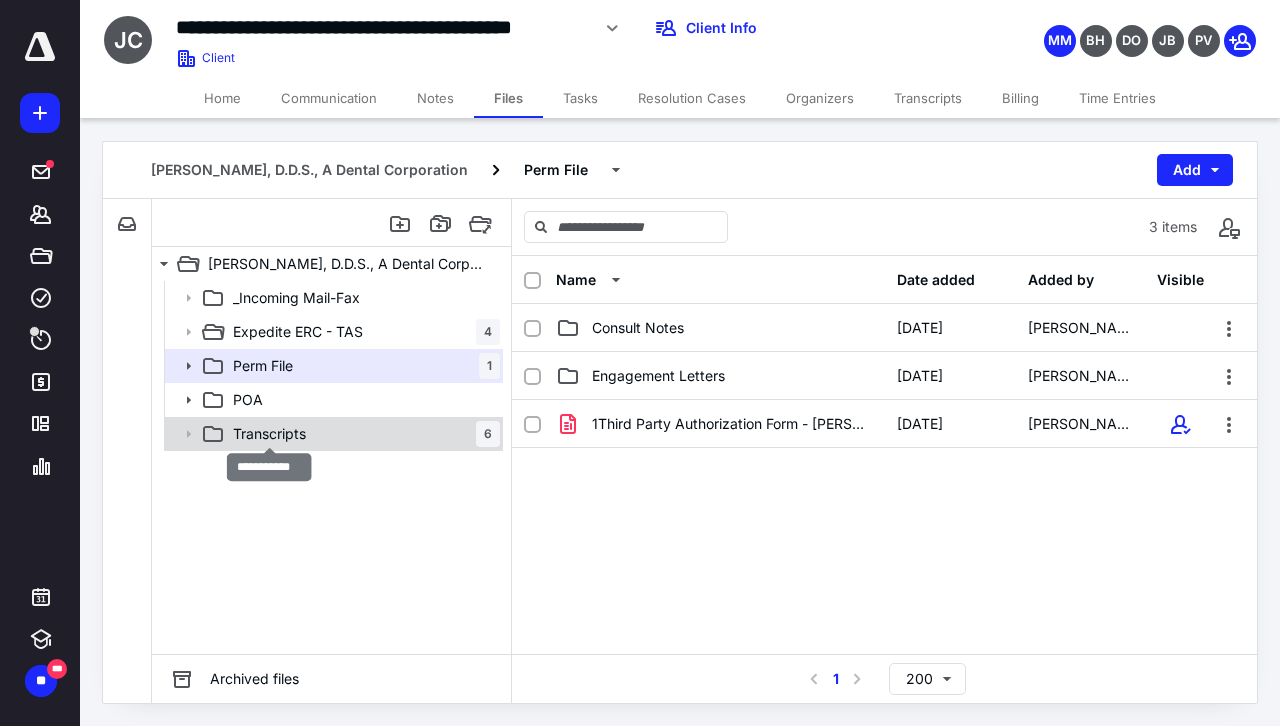 click on "Transcripts" at bounding box center [269, 434] 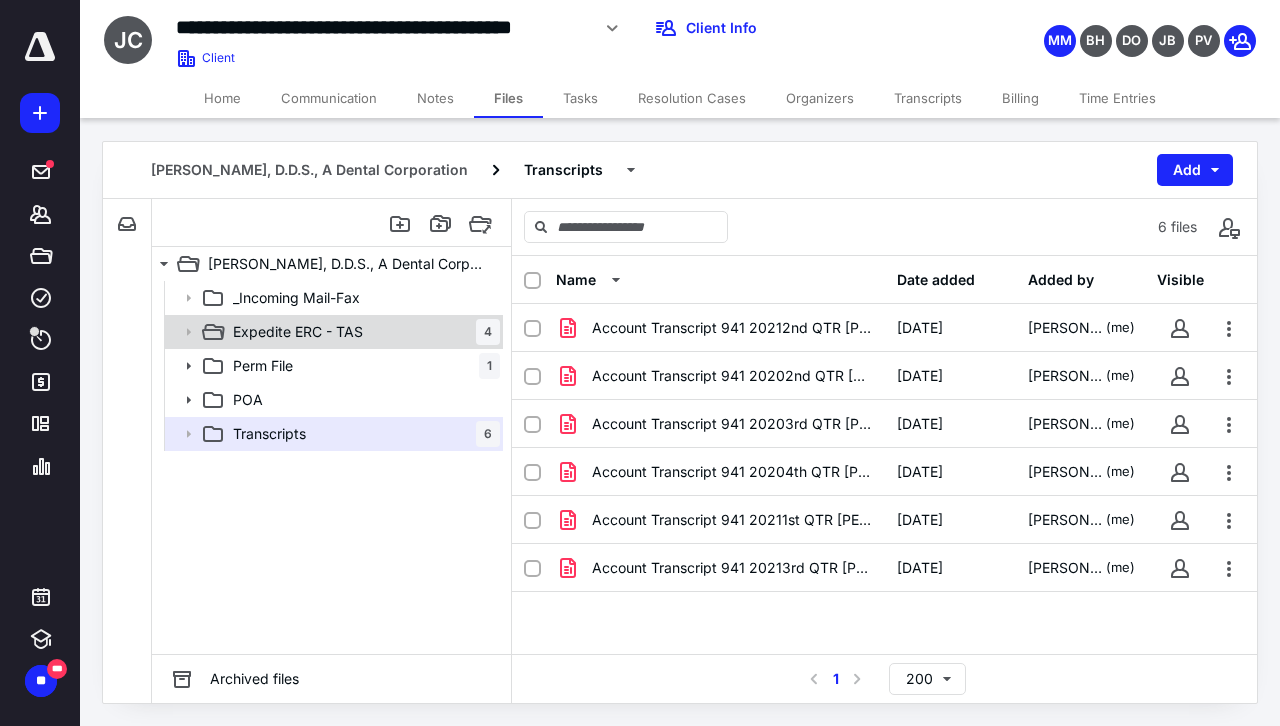 click on "Expedite ERC - TAS" at bounding box center [298, 332] 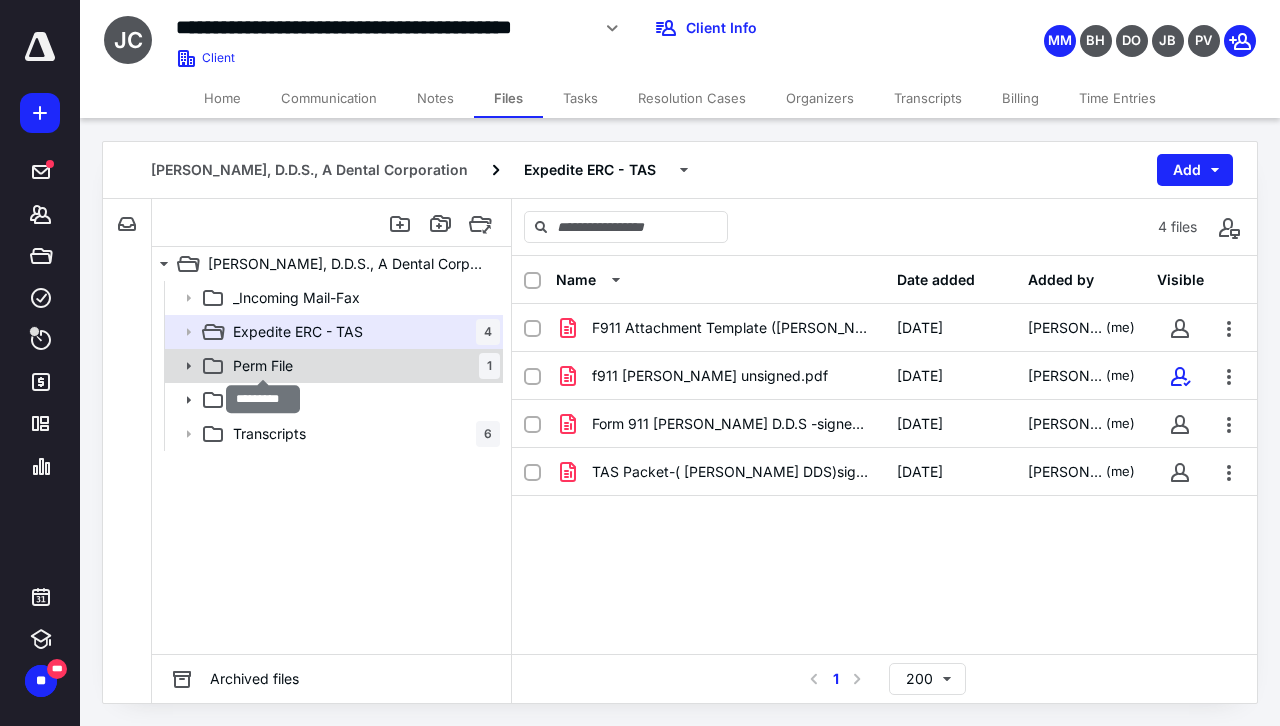 click on "Perm File" at bounding box center [263, 366] 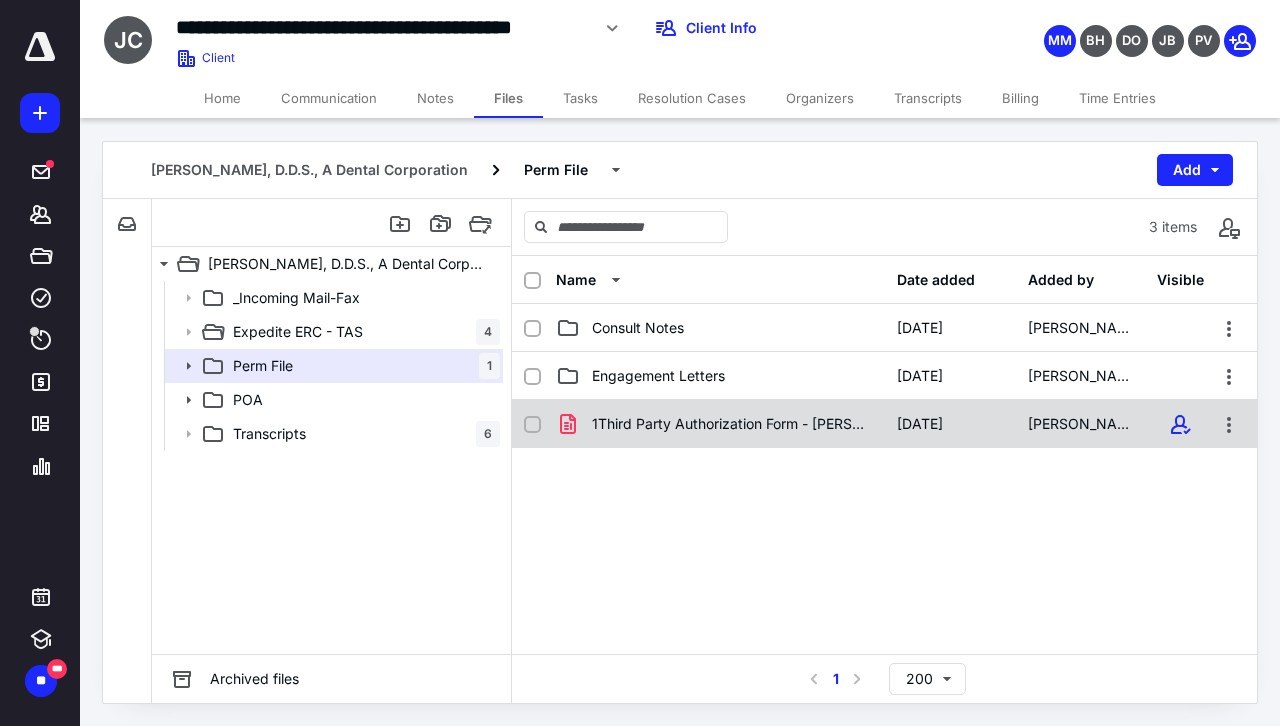 click on "1Third Party Authorization Form - [PERSON_NAME] - [DATE](signed_[DATE]).pdf" at bounding box center (732, 424) 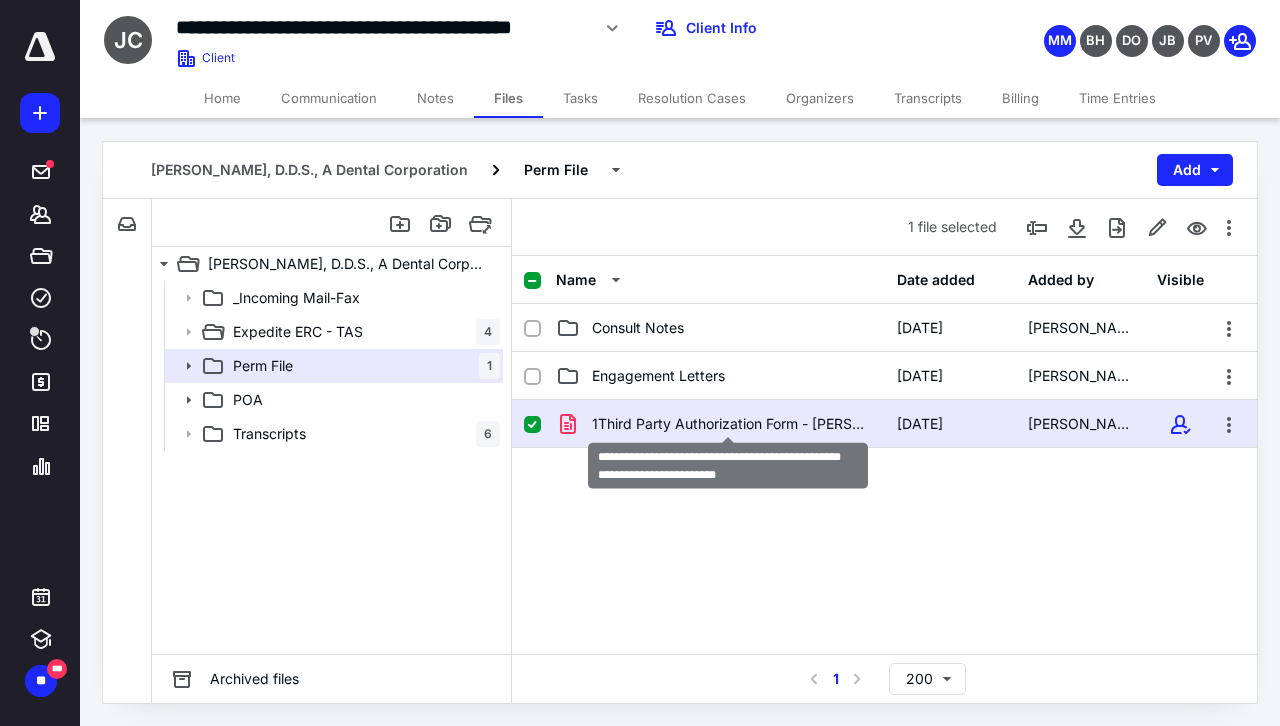 click on "1Third Party Authorization Form - [PERSON_NAME] - [DATE](signed_[DATE]).pdf" at bounding box center [732, 424] 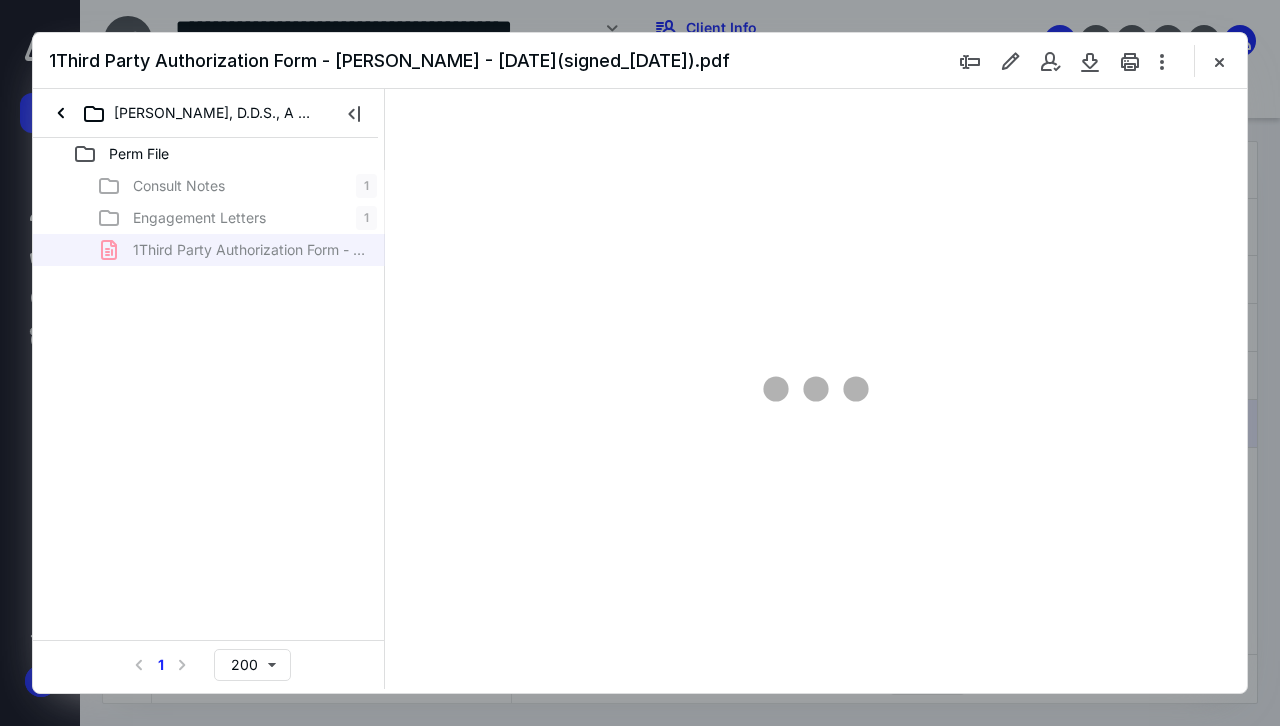 scroll, scrollTop: 0, scrollLeft: 0, axis: both 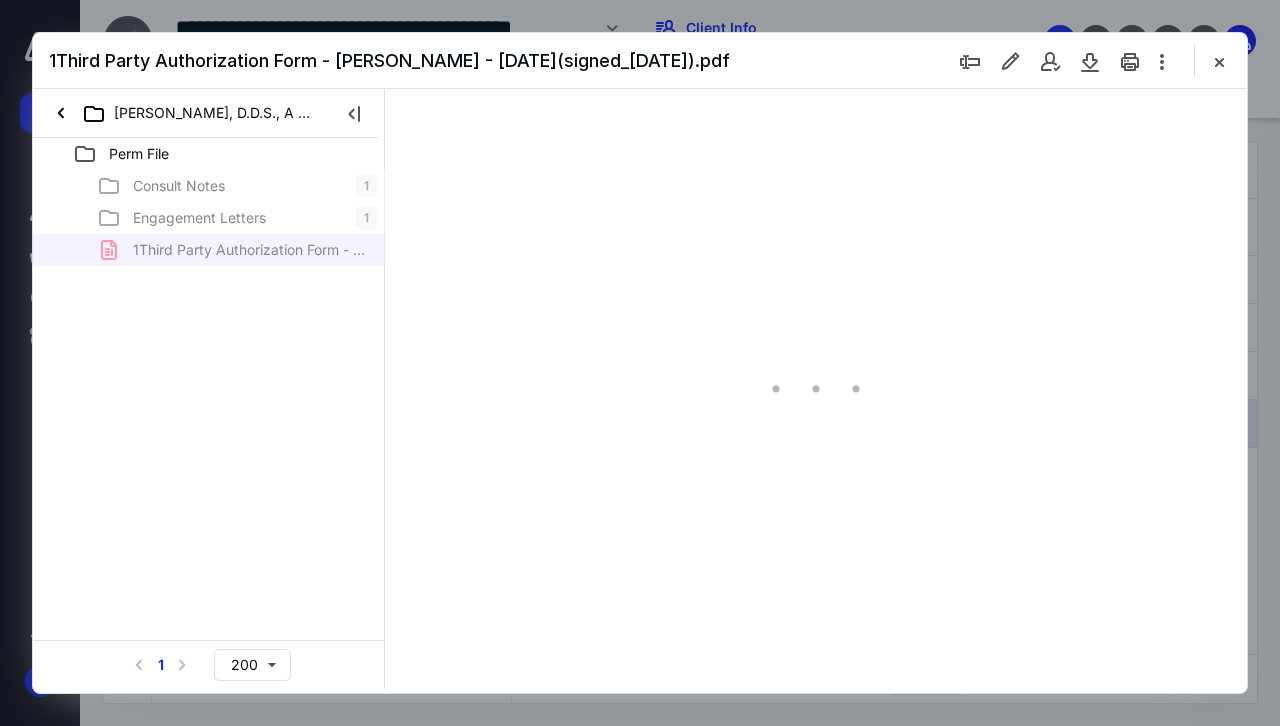 type on "63" 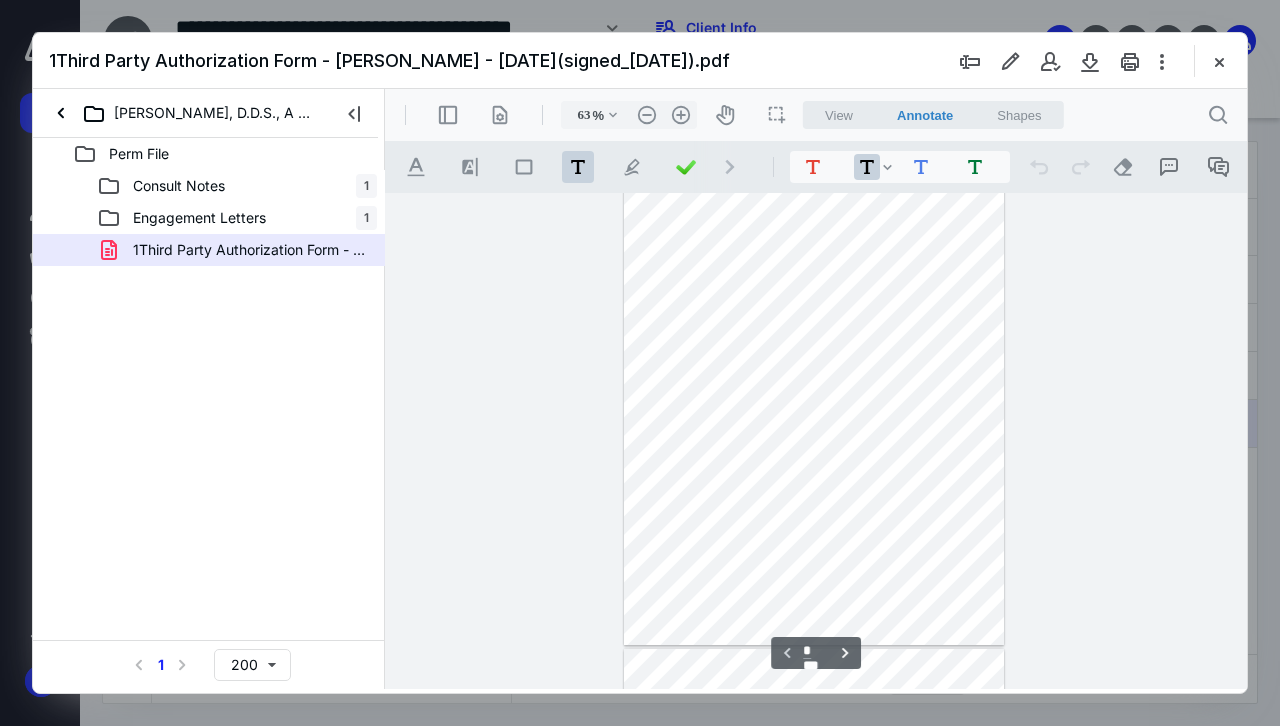 scroll, scrollTop: 0, scrollLeft: 0, axis: both 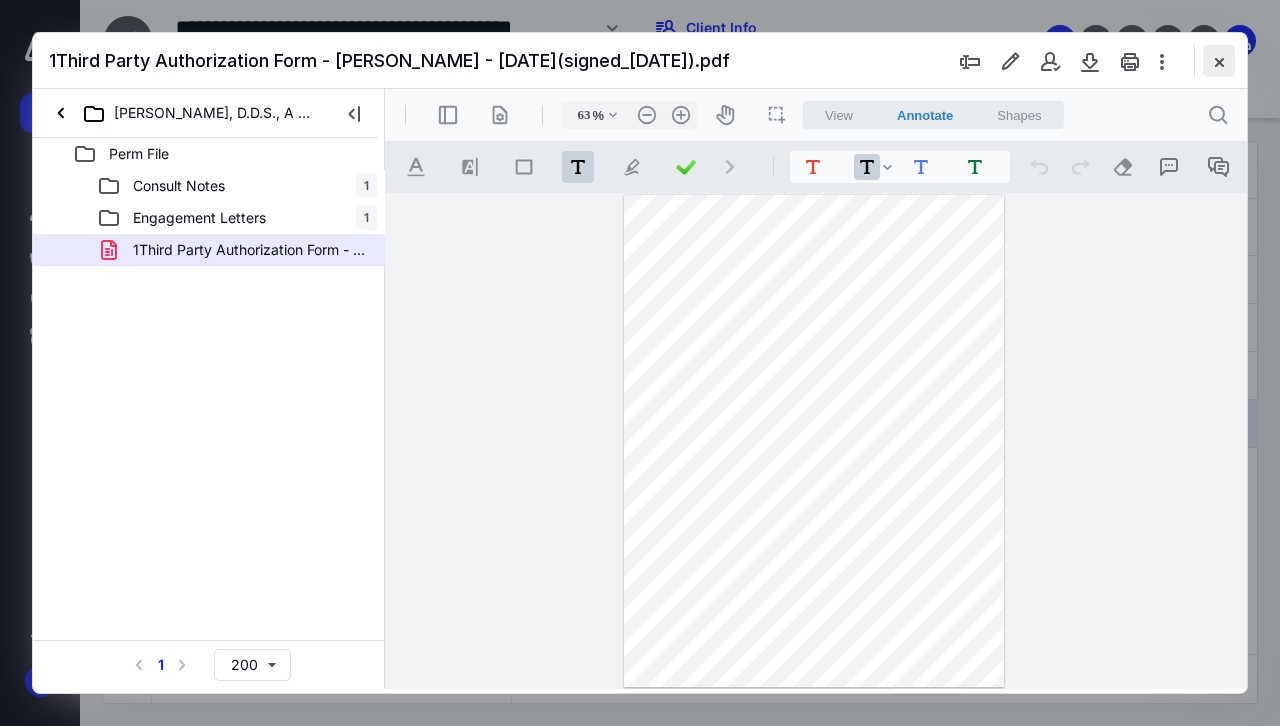 click at bounding box center (1219, 61) 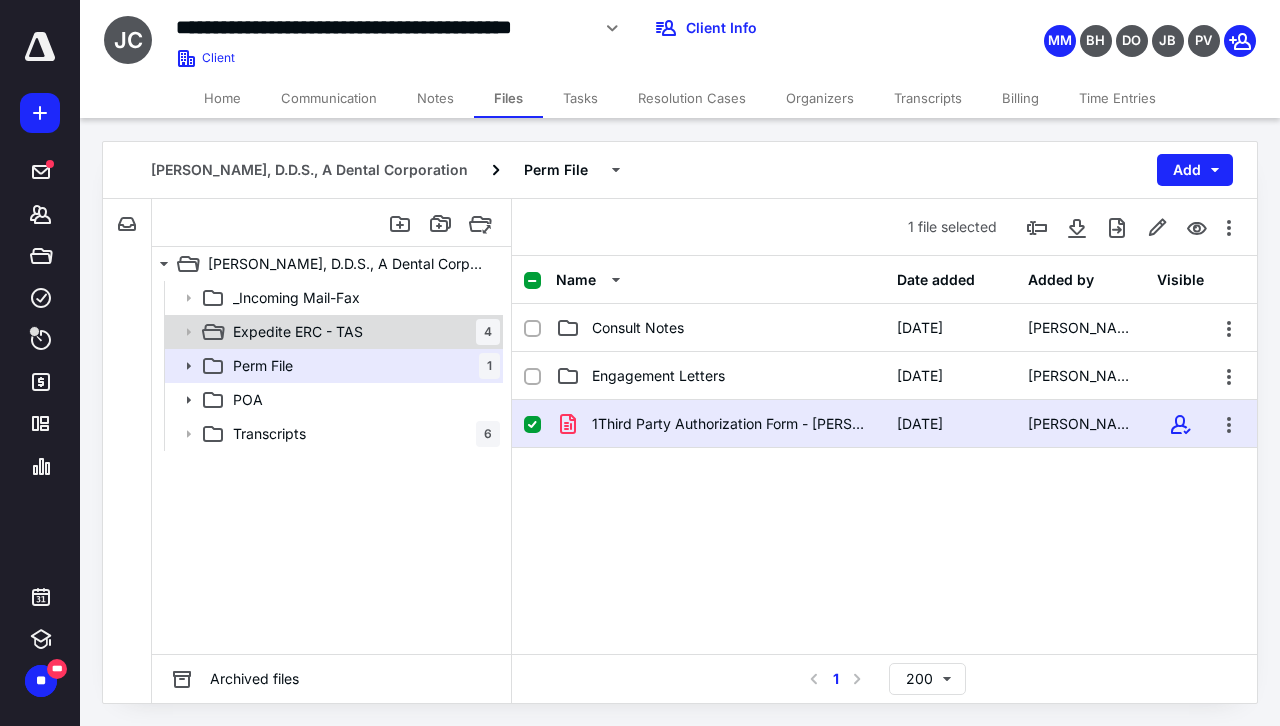 click on "Expedite ERC - TAS" at bounding box center (298, 332) 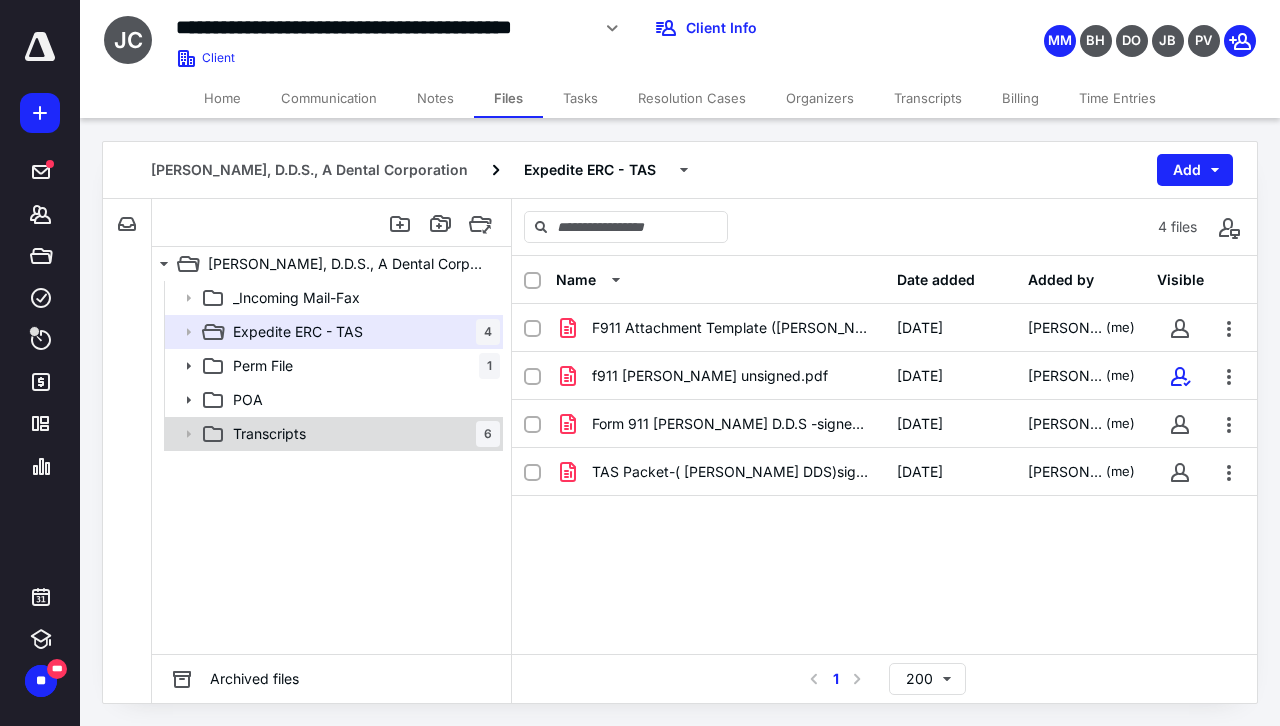 click on "Transcripts 6" at bounding box center [362, 434] 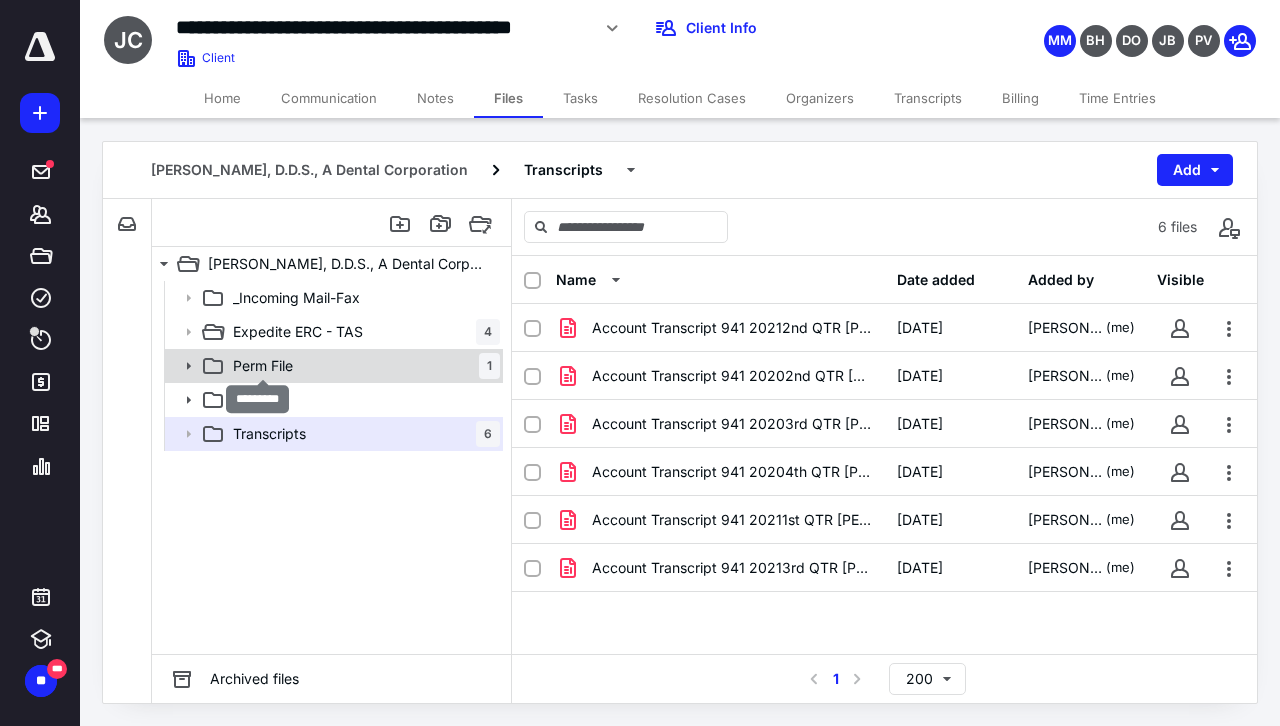 click on "Perm File" at bounding box center (263, 366) 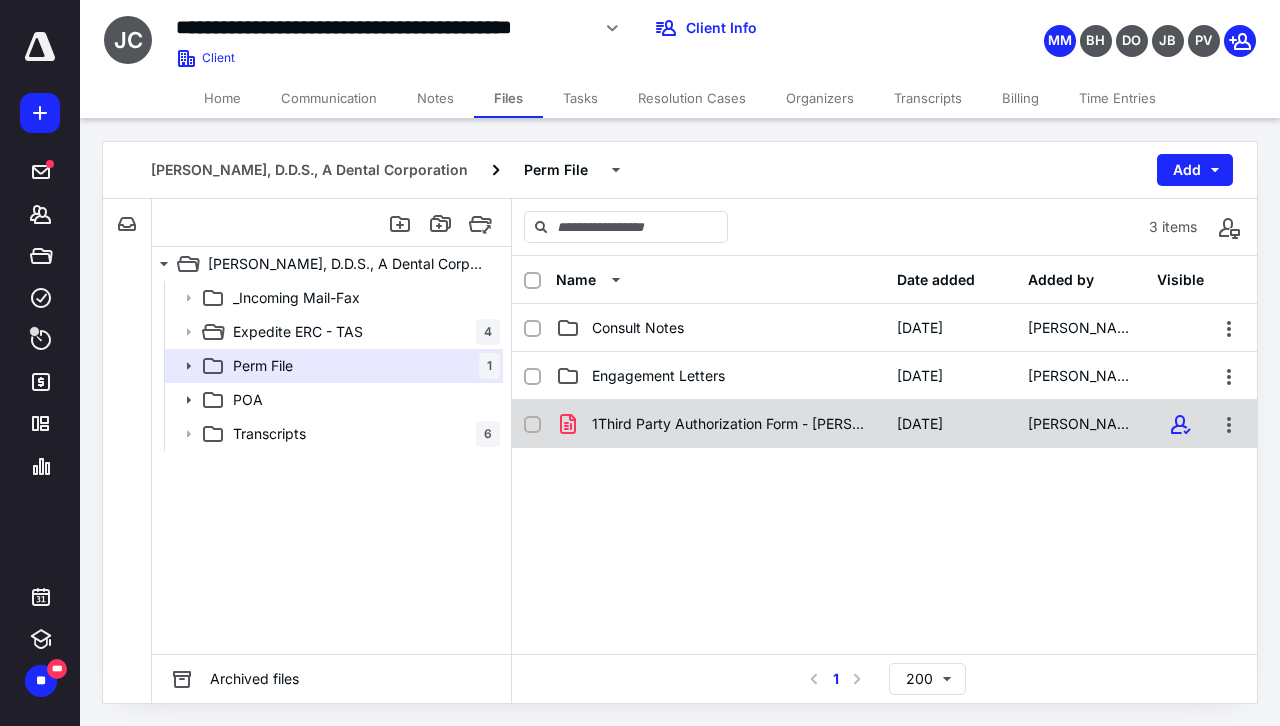 click on "1Third Party Authorization Form - [PERSON_NAME] - [DATE](signed_[DATE]).pdf" at bounding box center (732, 424) 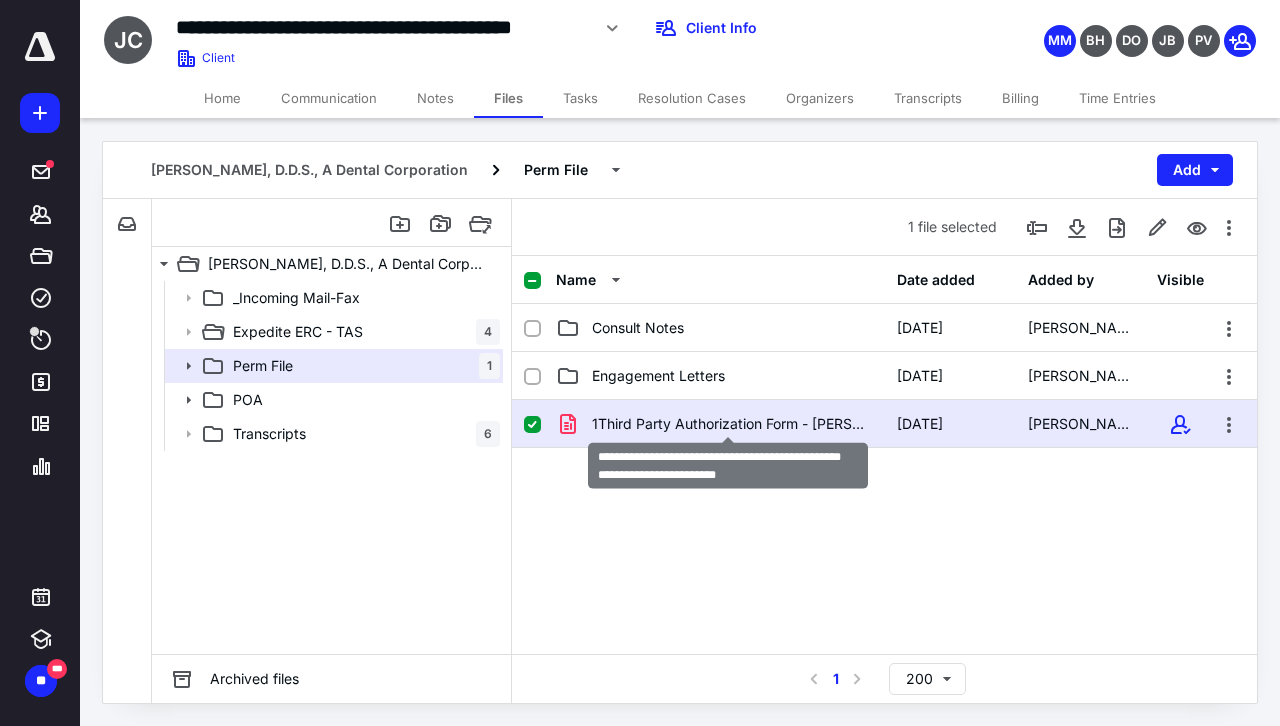 click on "1Third Party Authorization Form - [PERSON_NAME] - [DATE](signed_[DATE]).pdf" at bounding box center (732, 424) 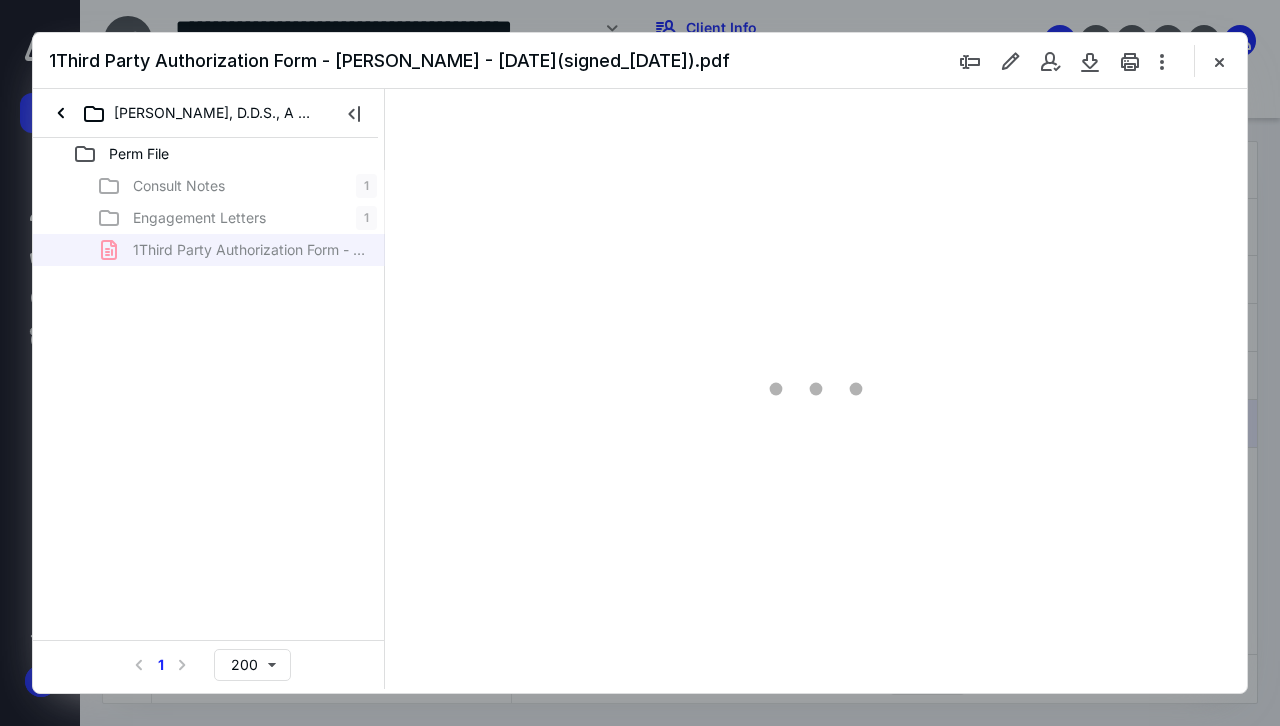 scroll, scrollTop: 0, scrollLeft: 0, axis: both 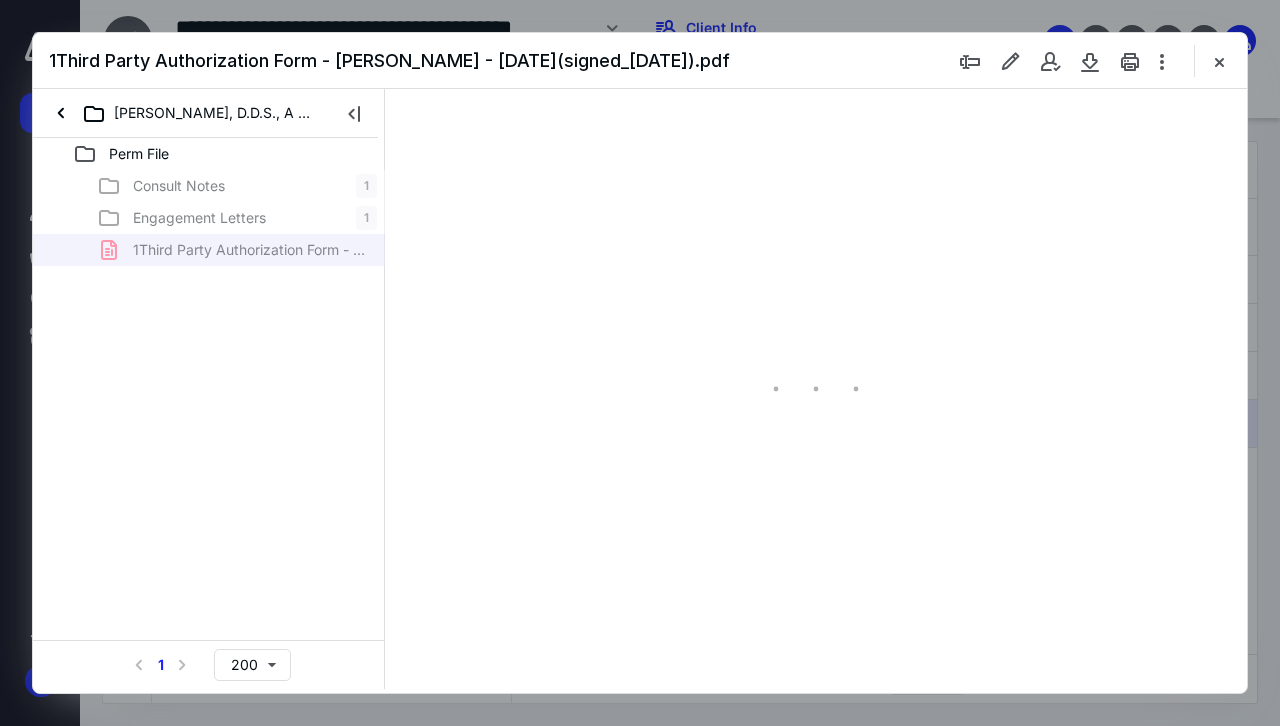 type on "63" 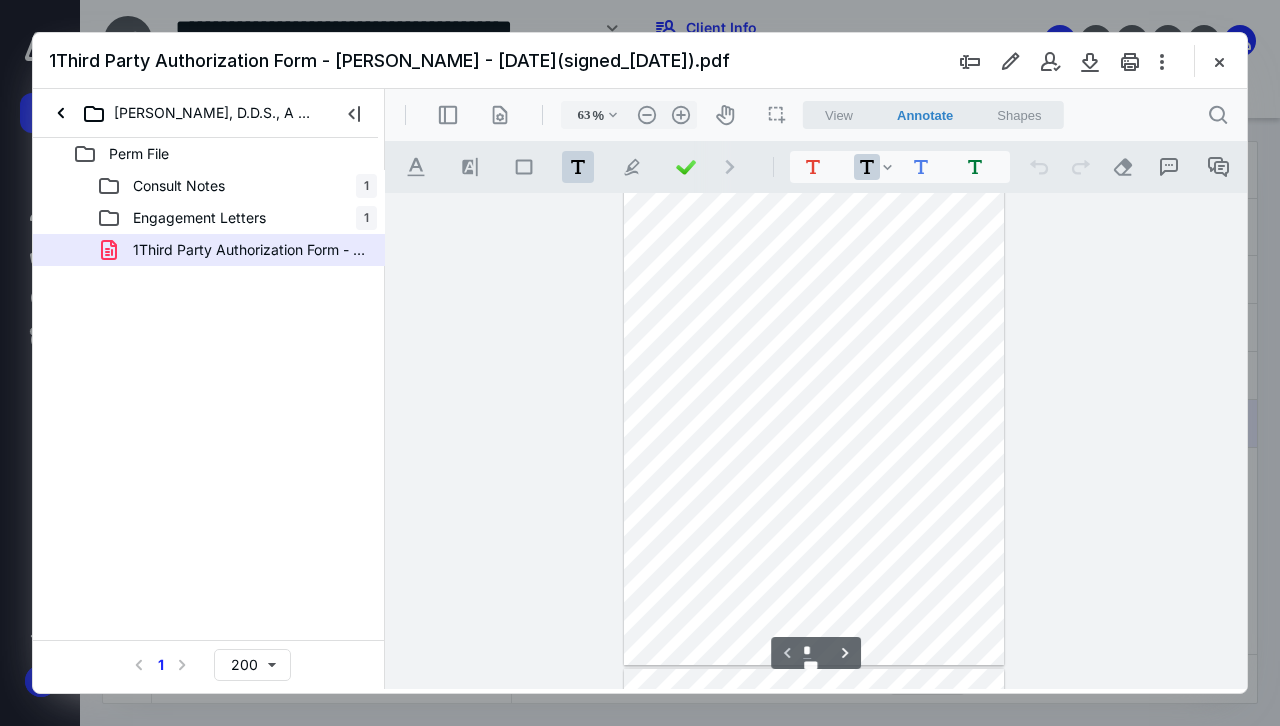 scroll, scrollTop: 0, scrollLeft: 0, axis: both 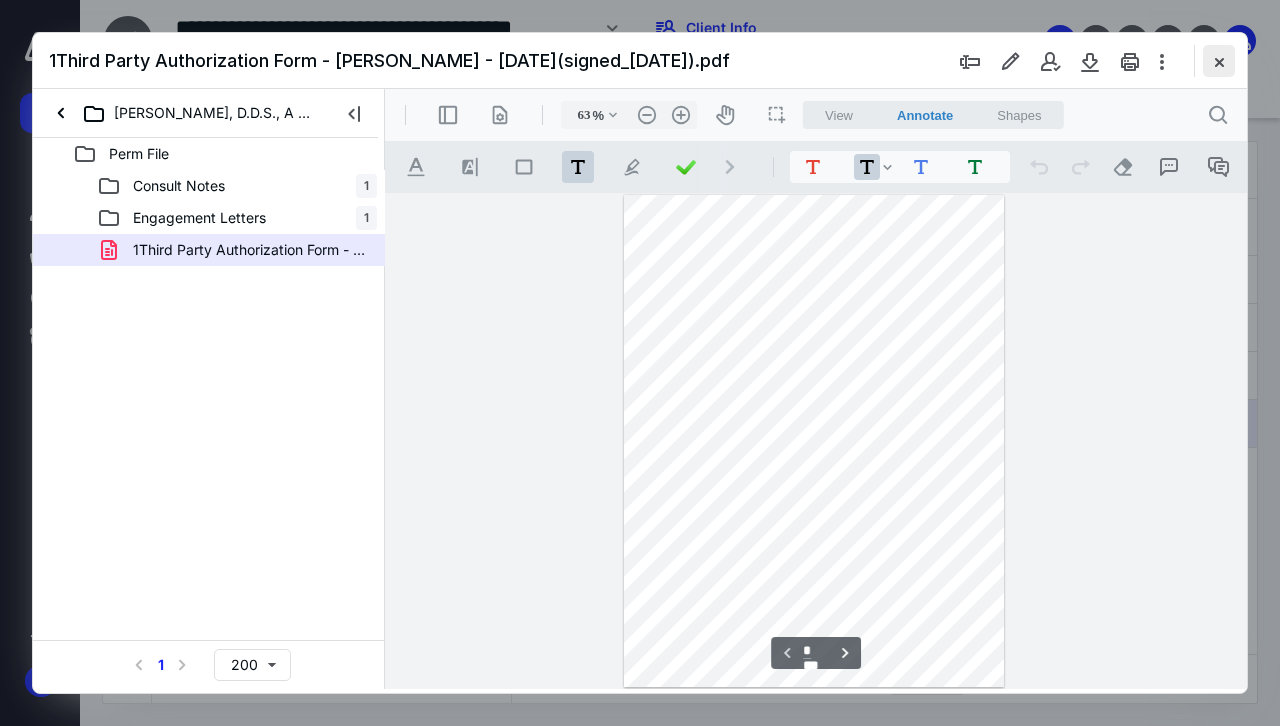 click at bounding box center (1219, 61) 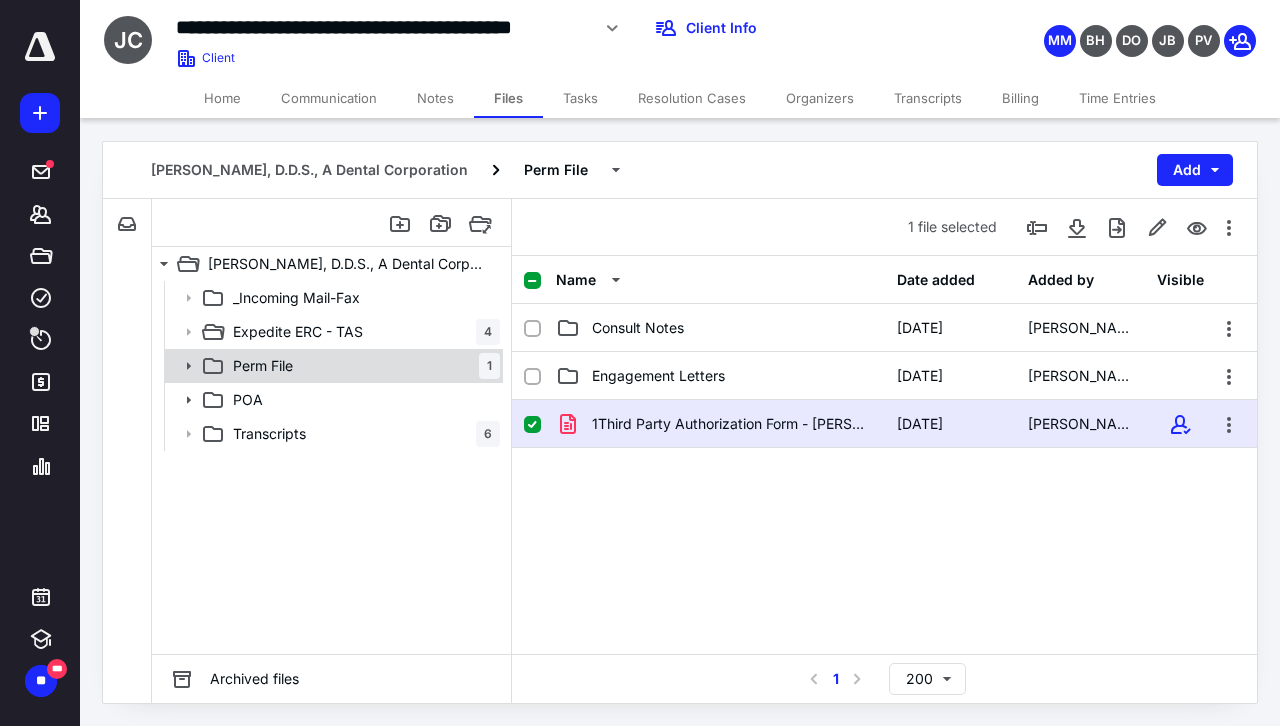 checkbox on "false" 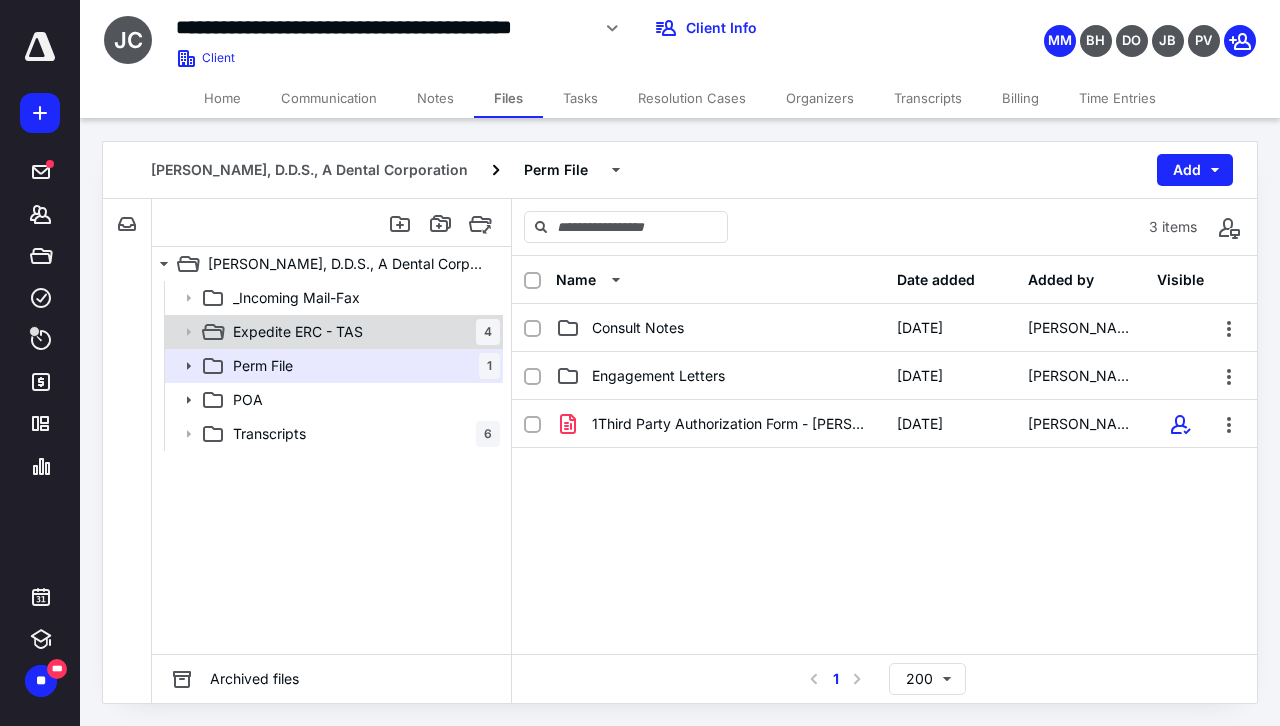 click on "Expedite ERC - TAS" at bounding box center [298, 332] 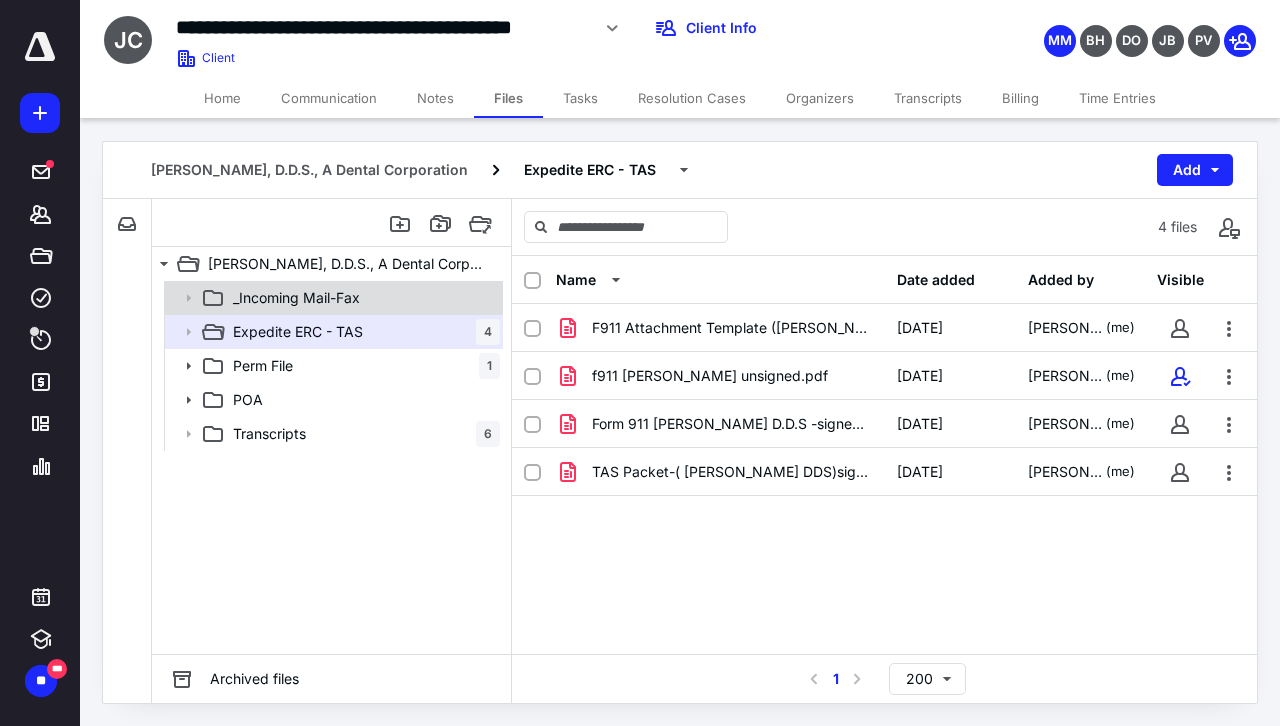 click on "_Incoming Mail-Fax" at bounding box center [296, 298] 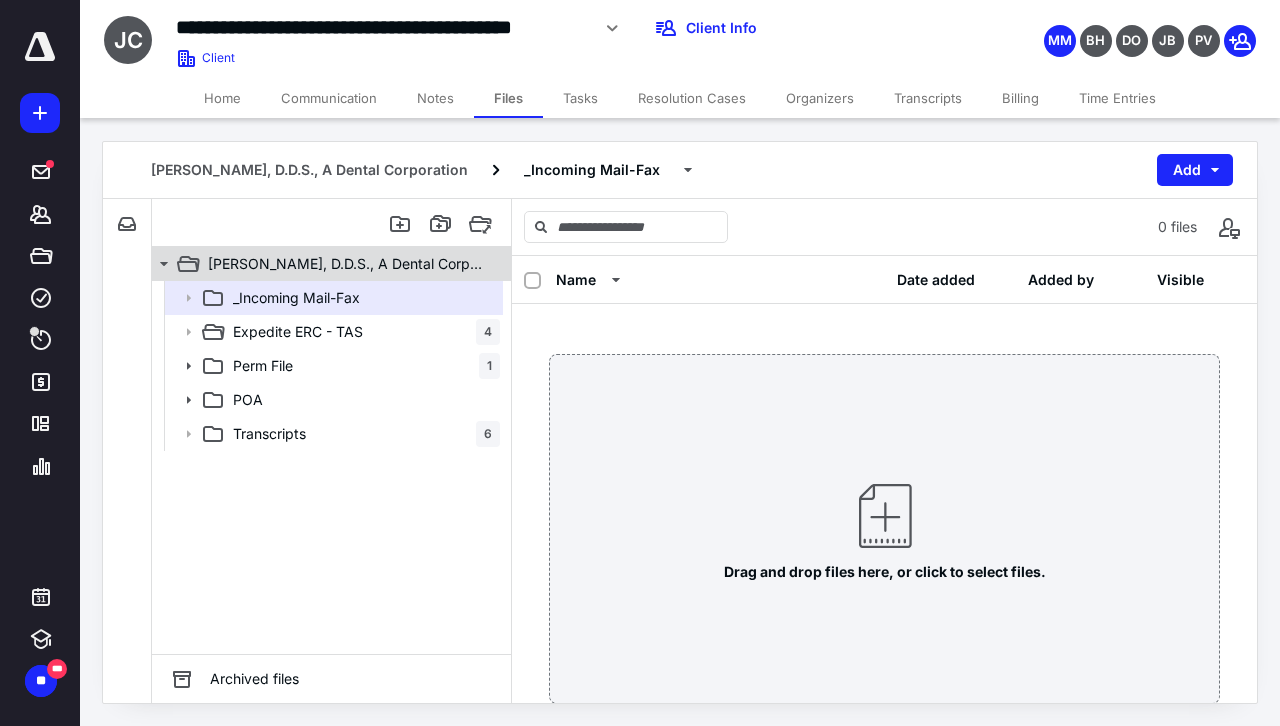 click on "[PERSON_NAME], D.D.S., A Dental Corporation" at bounding box center (348, 264) 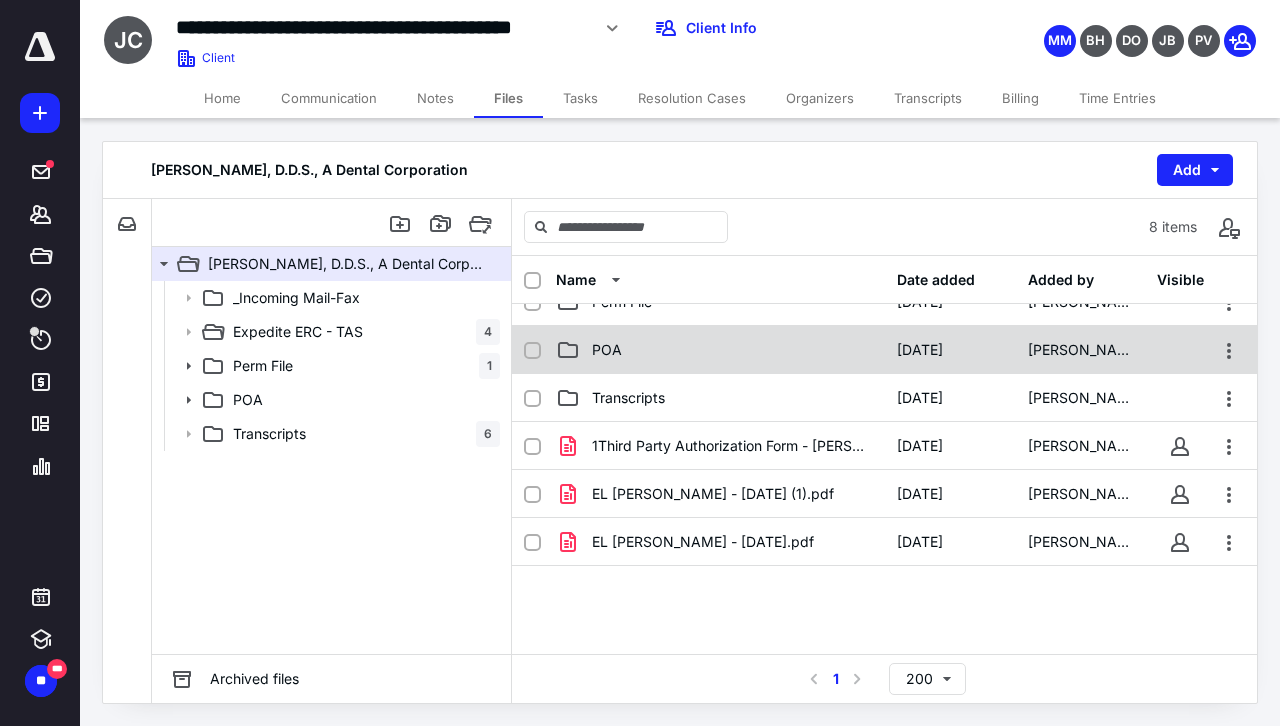 scroll, scrollTop: 186, scrollLeft: 0, axis: vertical 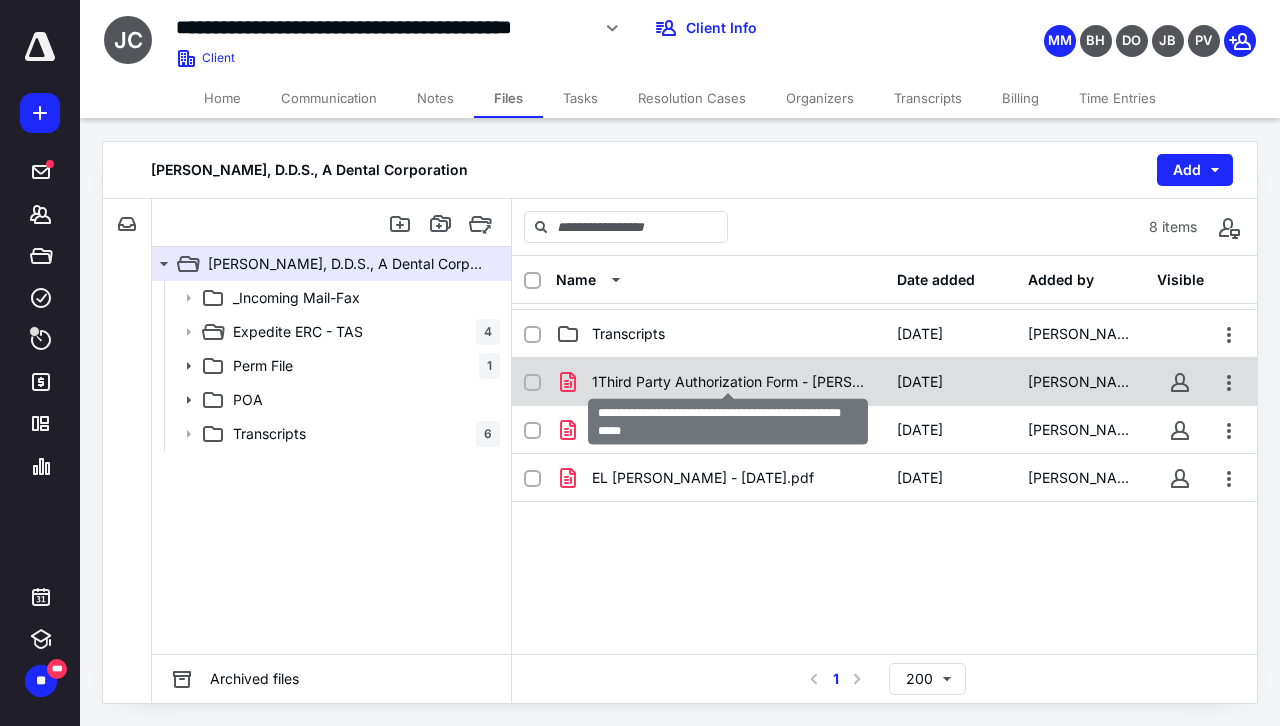 click on "1Third Party Authorization Form - [PERSON_NAME] - [DATE].pdf" at bounding box center (732, 382) 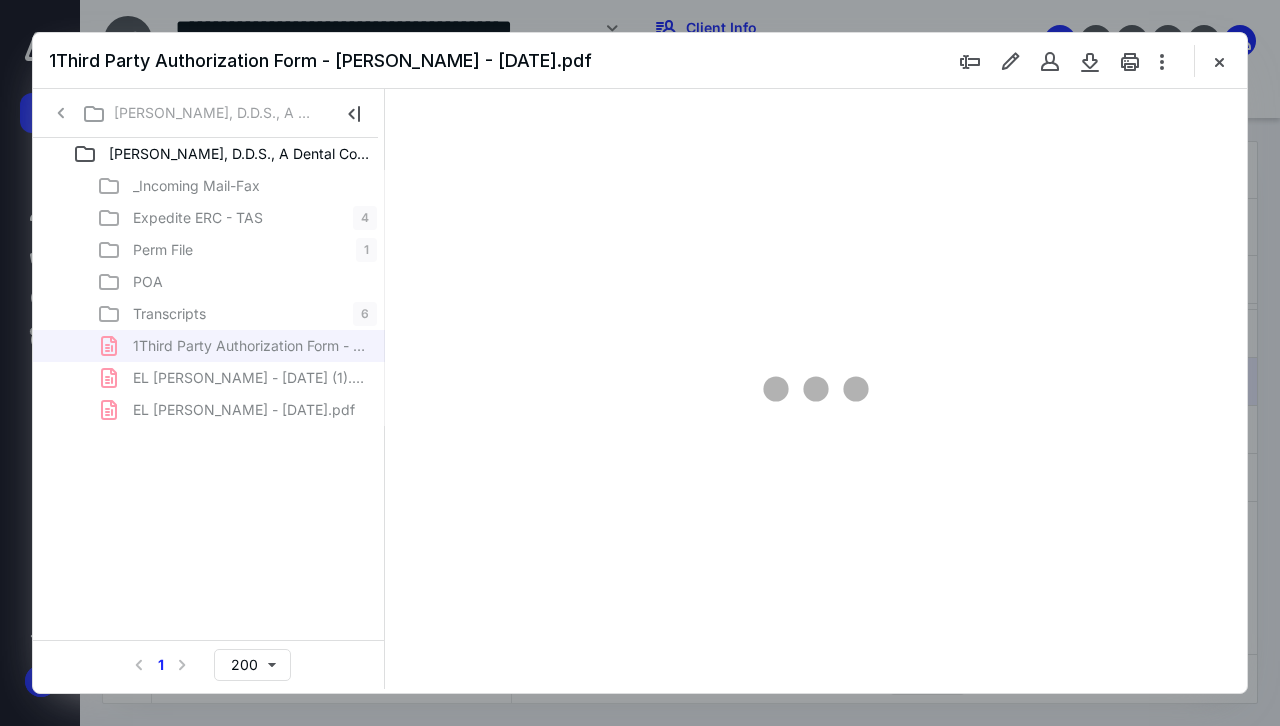 scroll, scrollTop: 0, scrollLeft: 0, axis: both 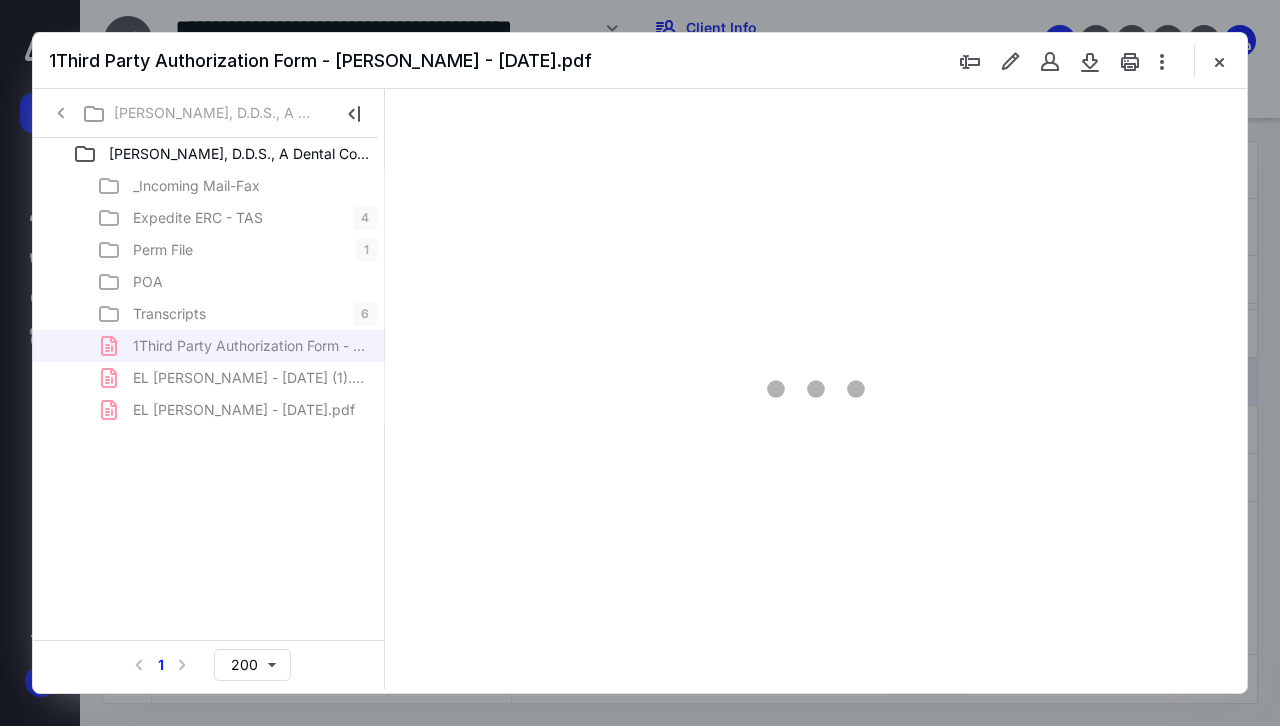type on "63" 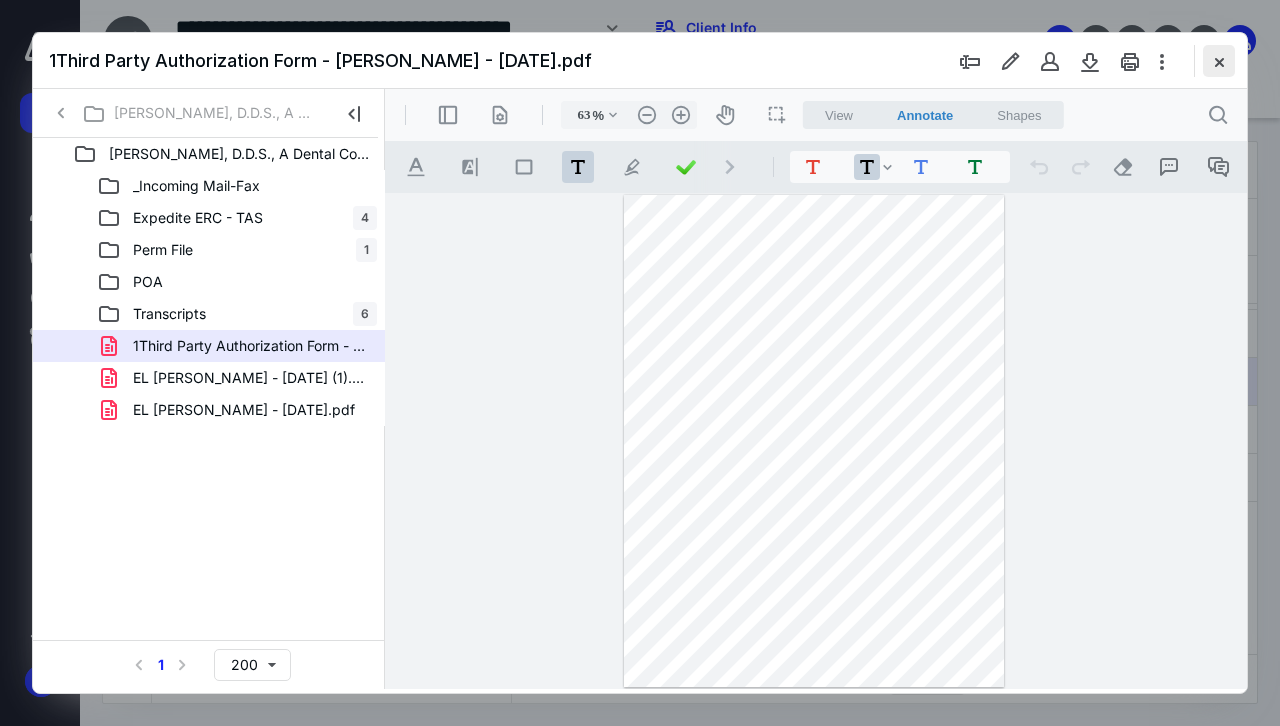 click at bounding box center (1219, 61) 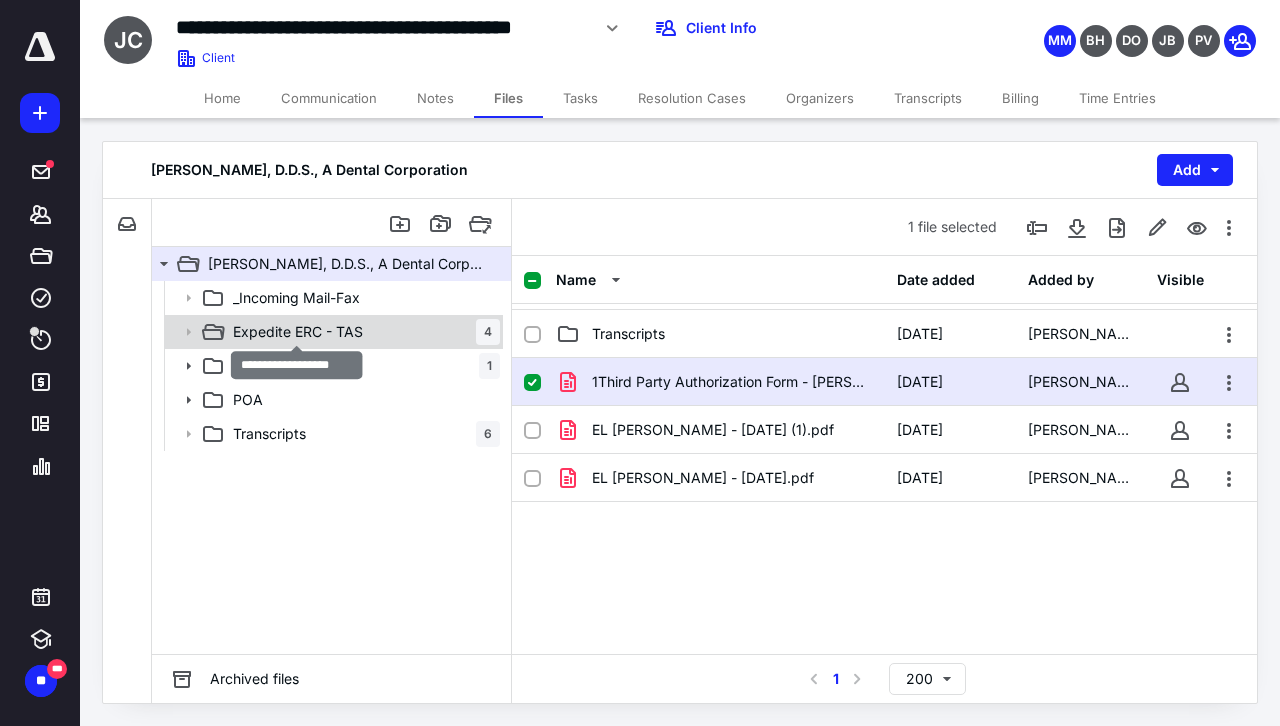 click on "Expedite ERC - TAS" at bounding box center [298, 332] 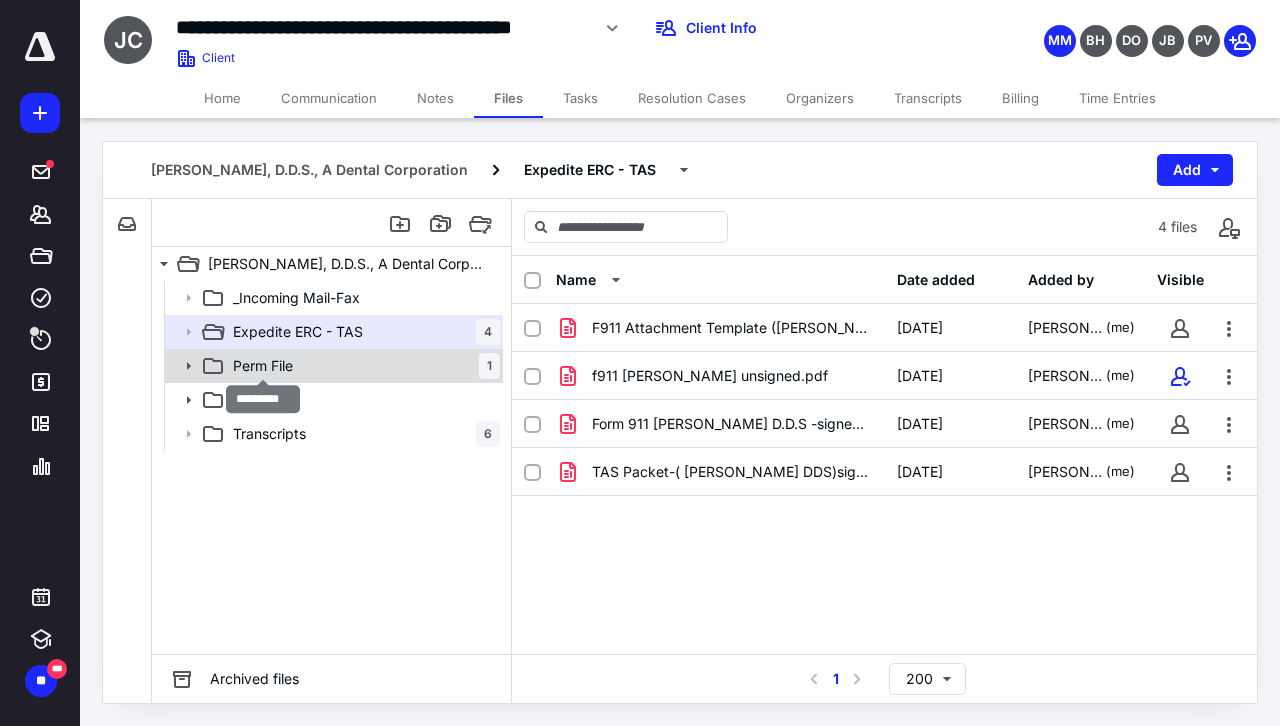 click on "Perm File" at bounding box center (263, 366) 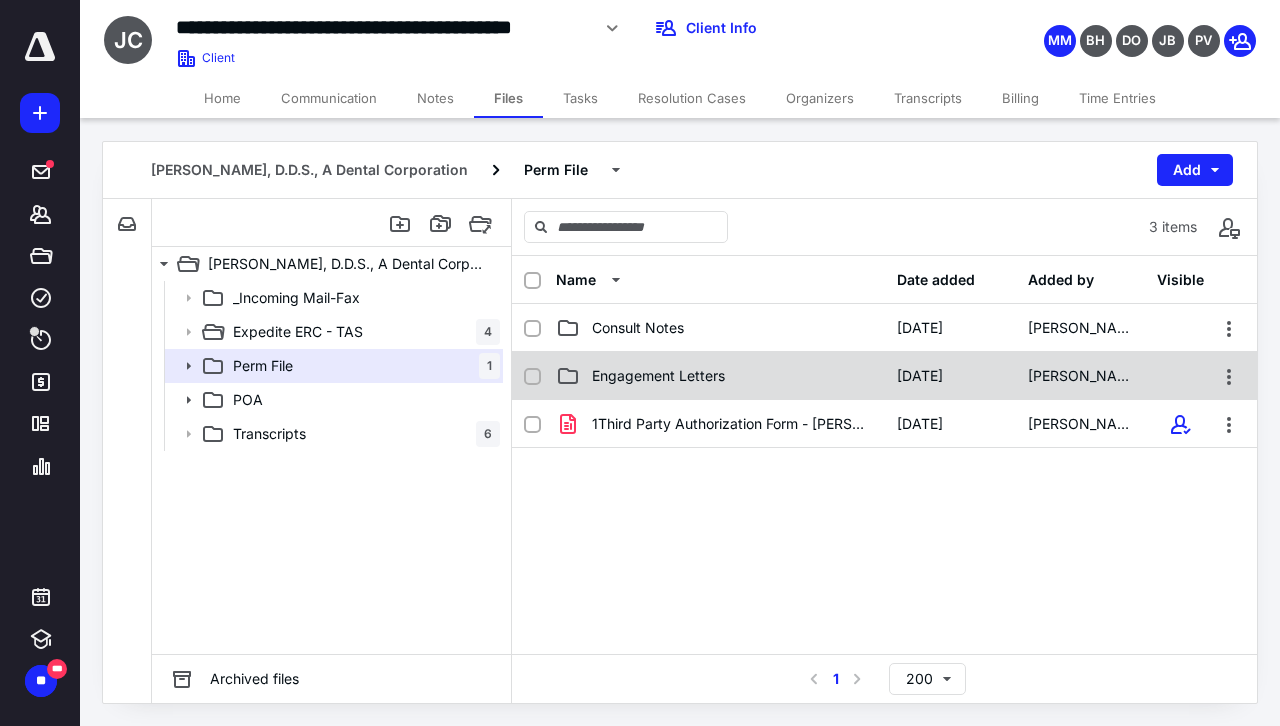click on "Engagement Letters" at bounding box center (720, 376) 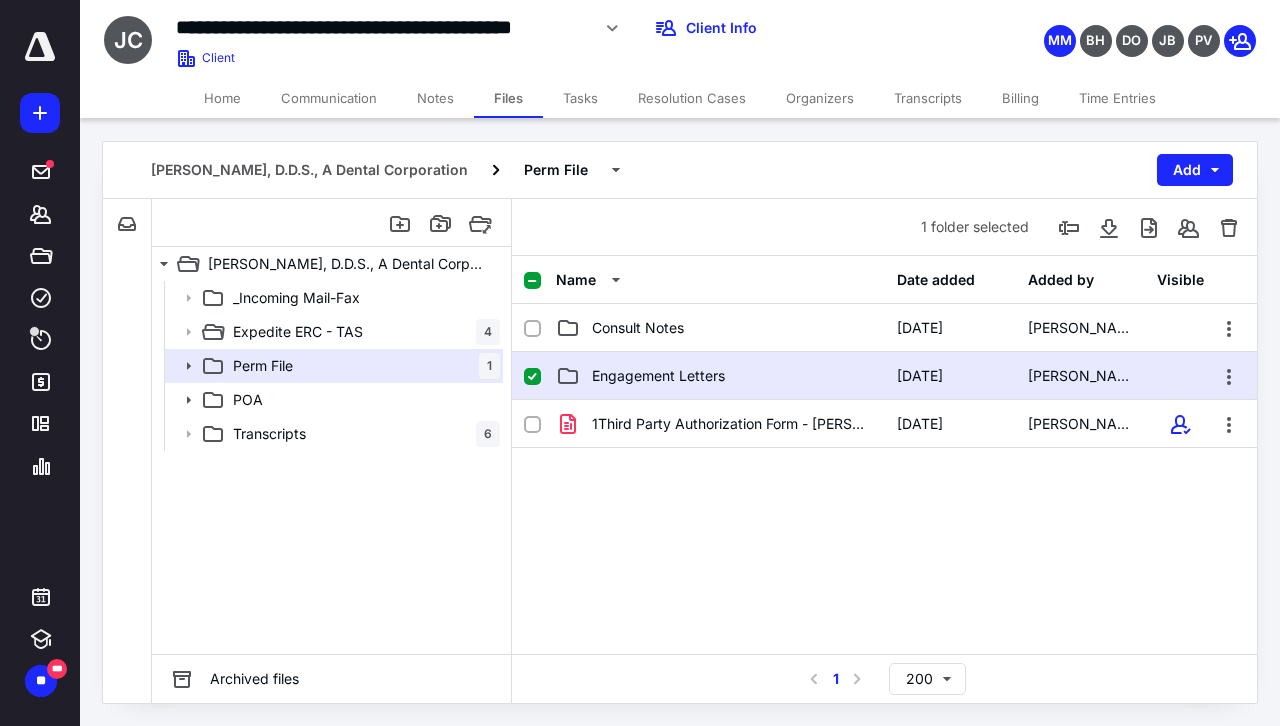 click on "Engagement Letters" at bounding box center (720, 376) 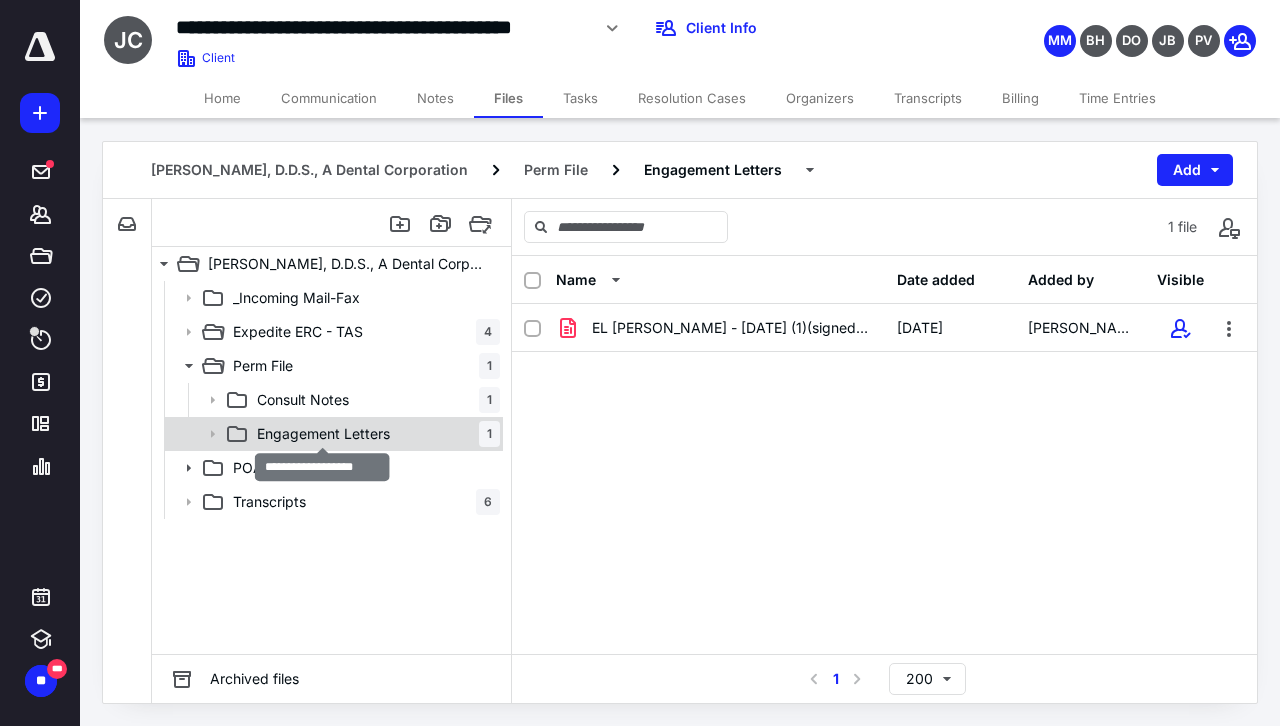 click on "Engagement Letters" at bounding box center [323, 434] 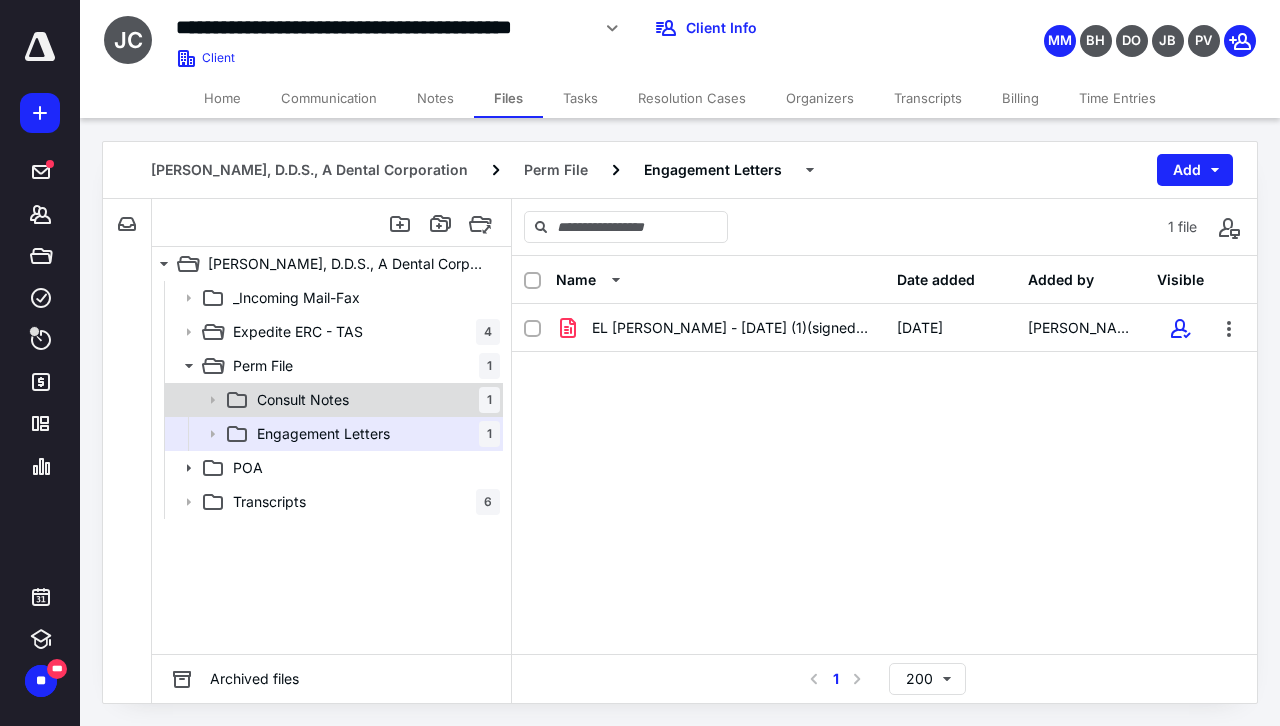 click on "Consult Notes 1" at bounding box center [374, 400] 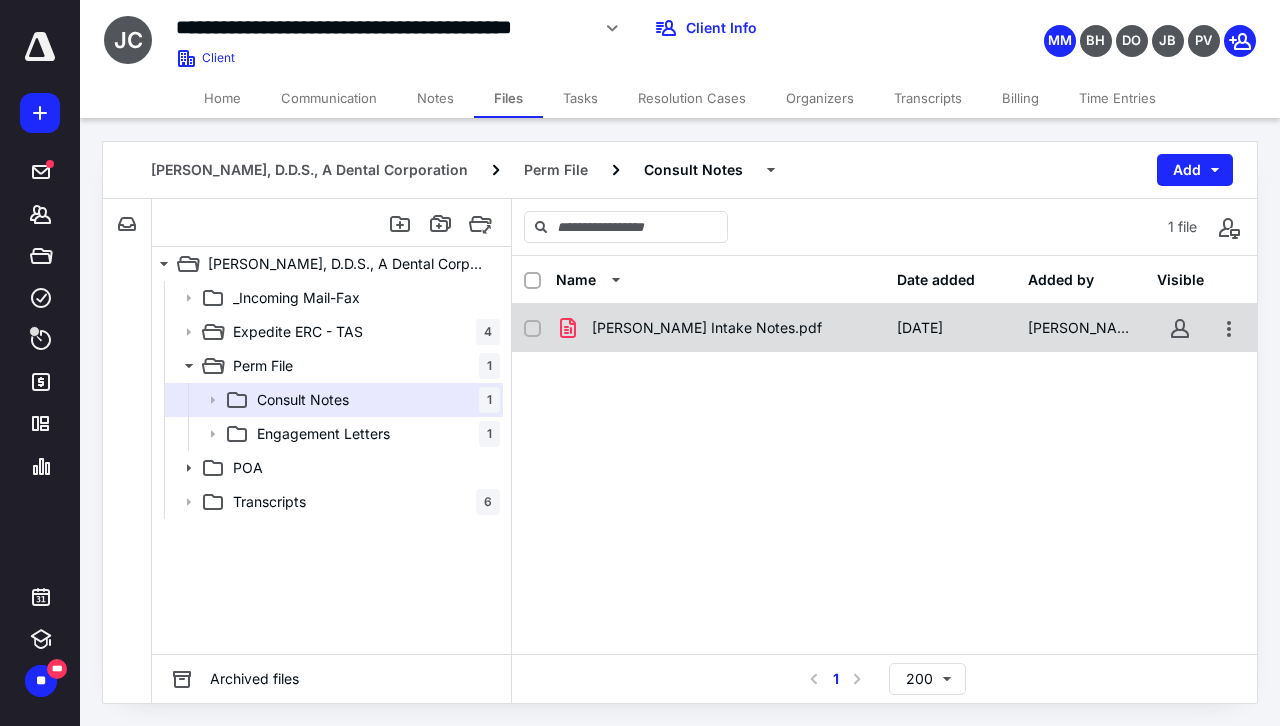 click on "[PERSON_NAME] Intake Notes.pdf" at bounding box center [707, 328] 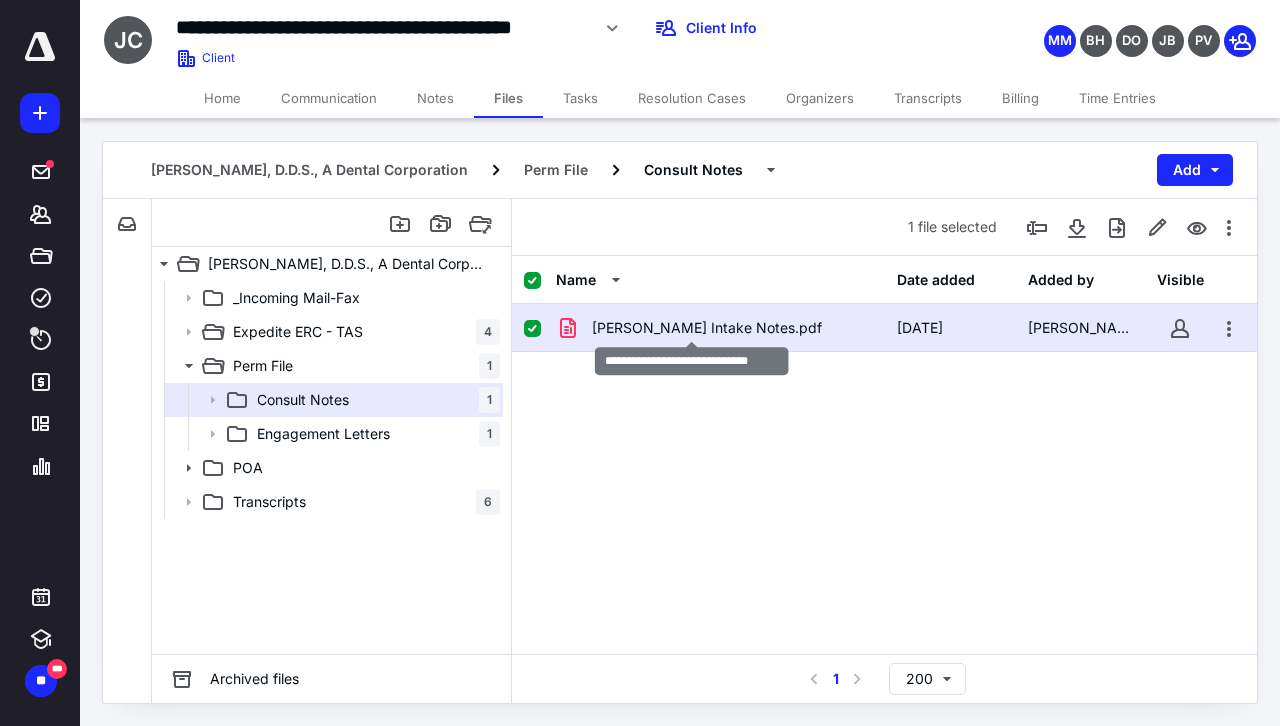 click on "[PERSON_NAME] Intake Notes.pdf" at bounding box center [707, 328] 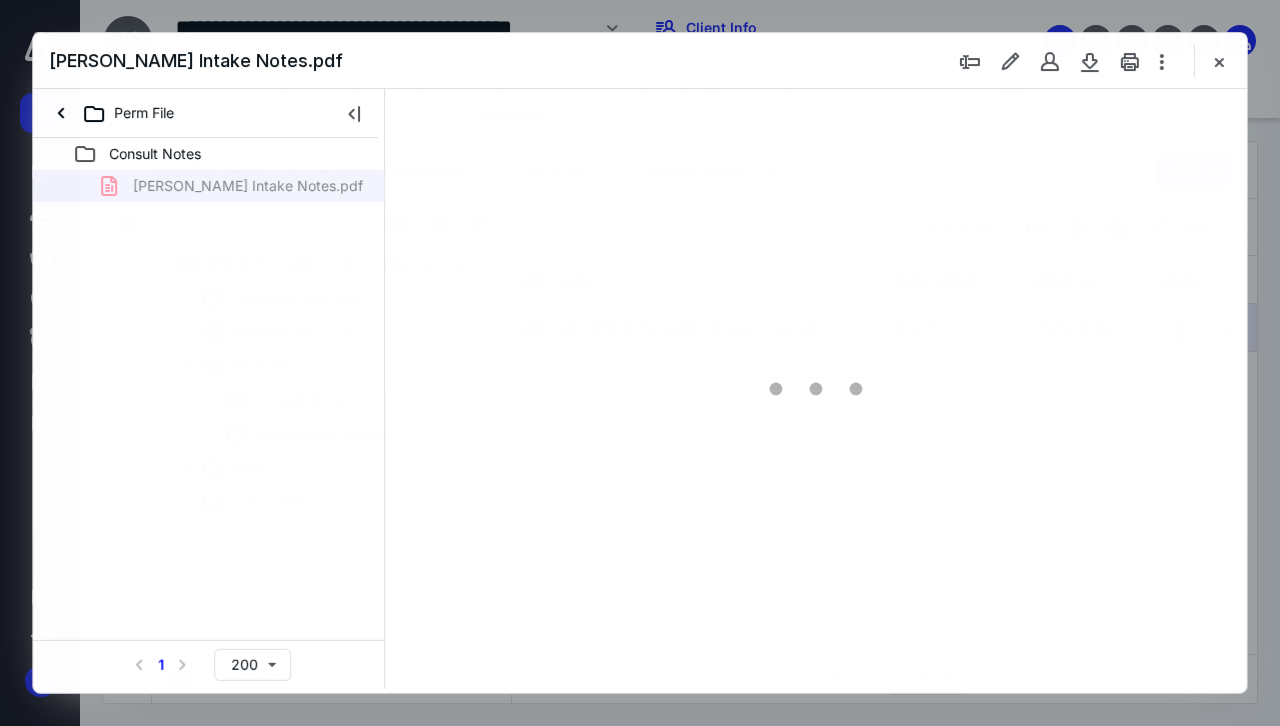 scroll, scrollTop: 0, scrollLeft: 0, axis: both 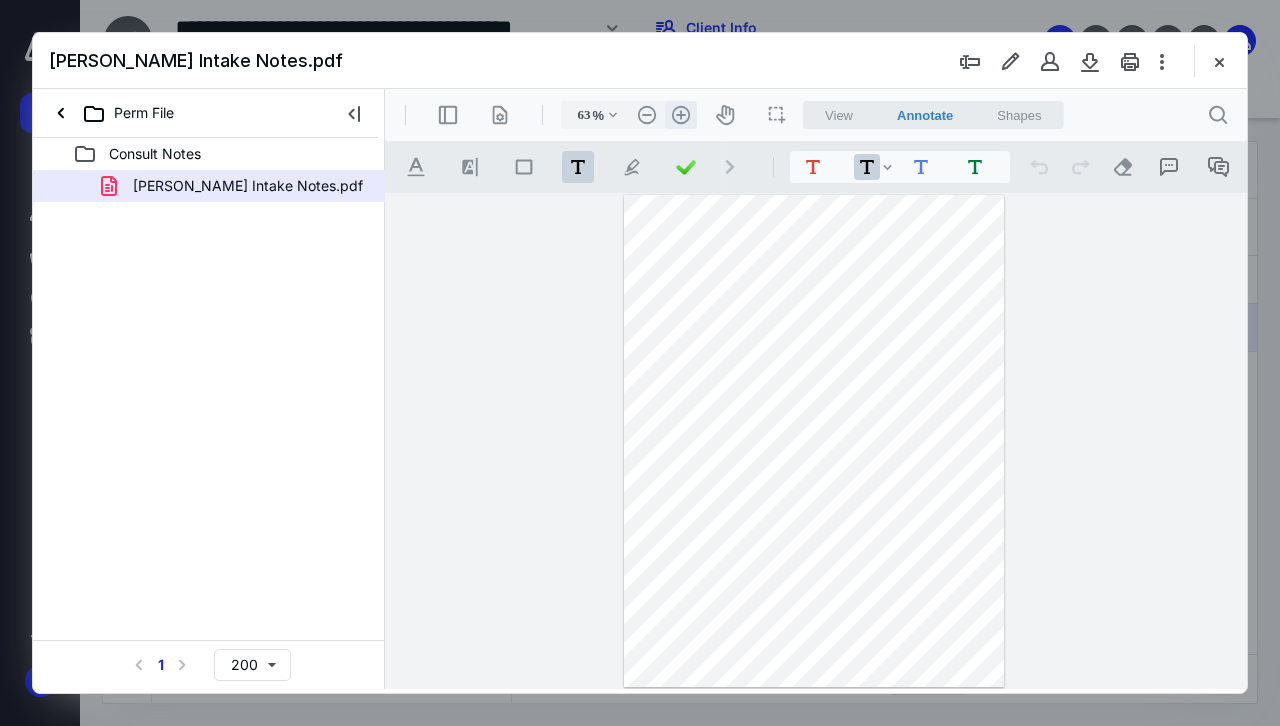 click on ".cls-1{fill:#abb0c4;} icon - header - zoom - in - line" at bounding box center (681, 115) 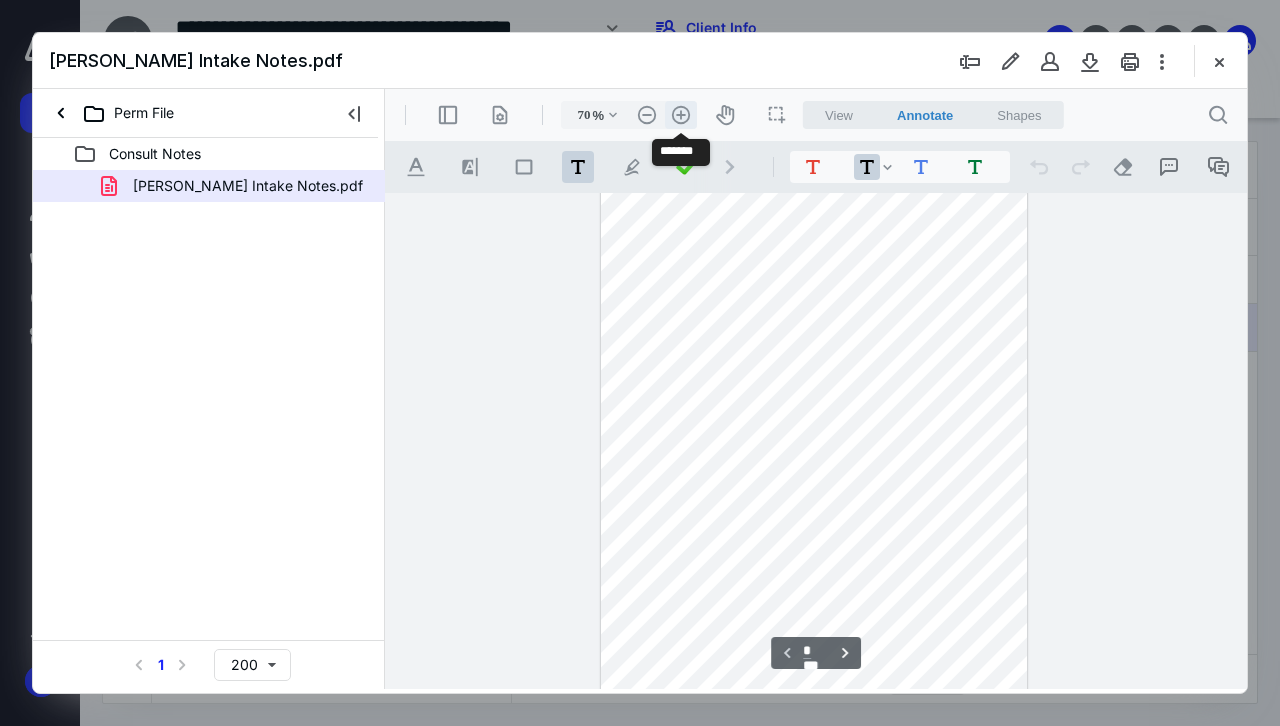 click on ".cls-1{fill:#abb0c4;} icon - header - zoom - in - line" at bounding box center (681, 115) 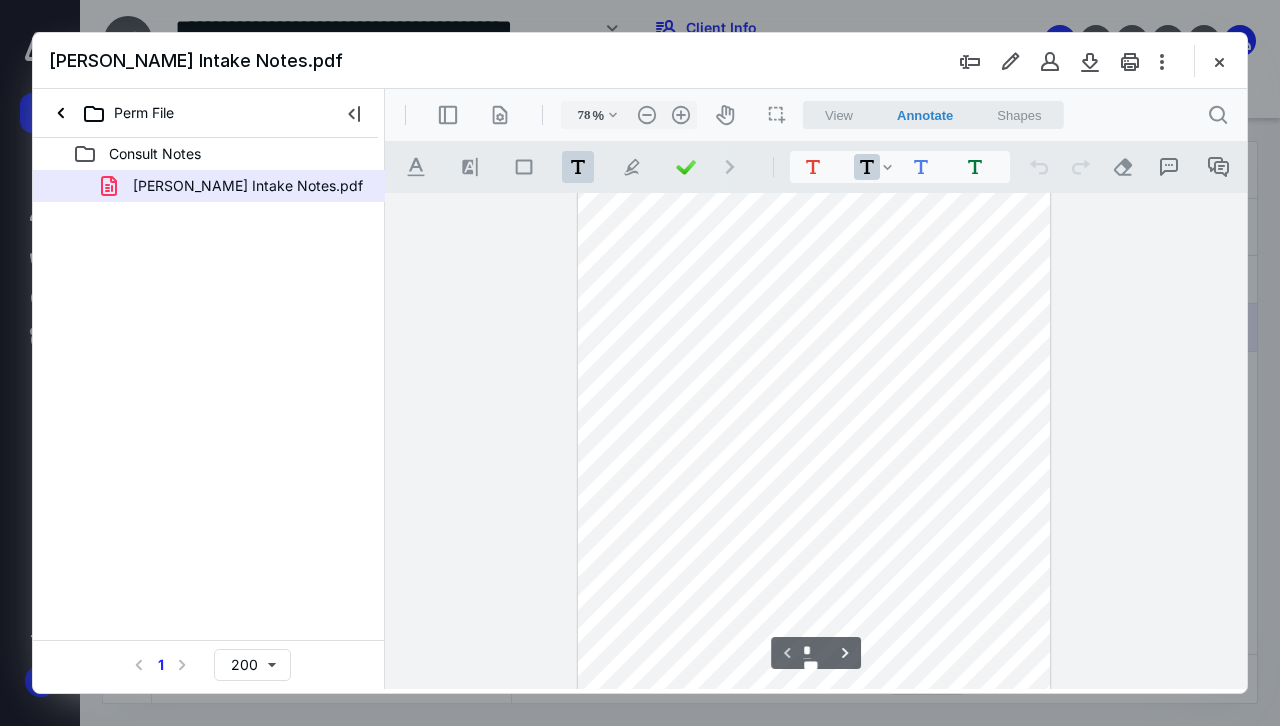 scroll, scrollTop: 0, scrollLeft: 0, axis: both 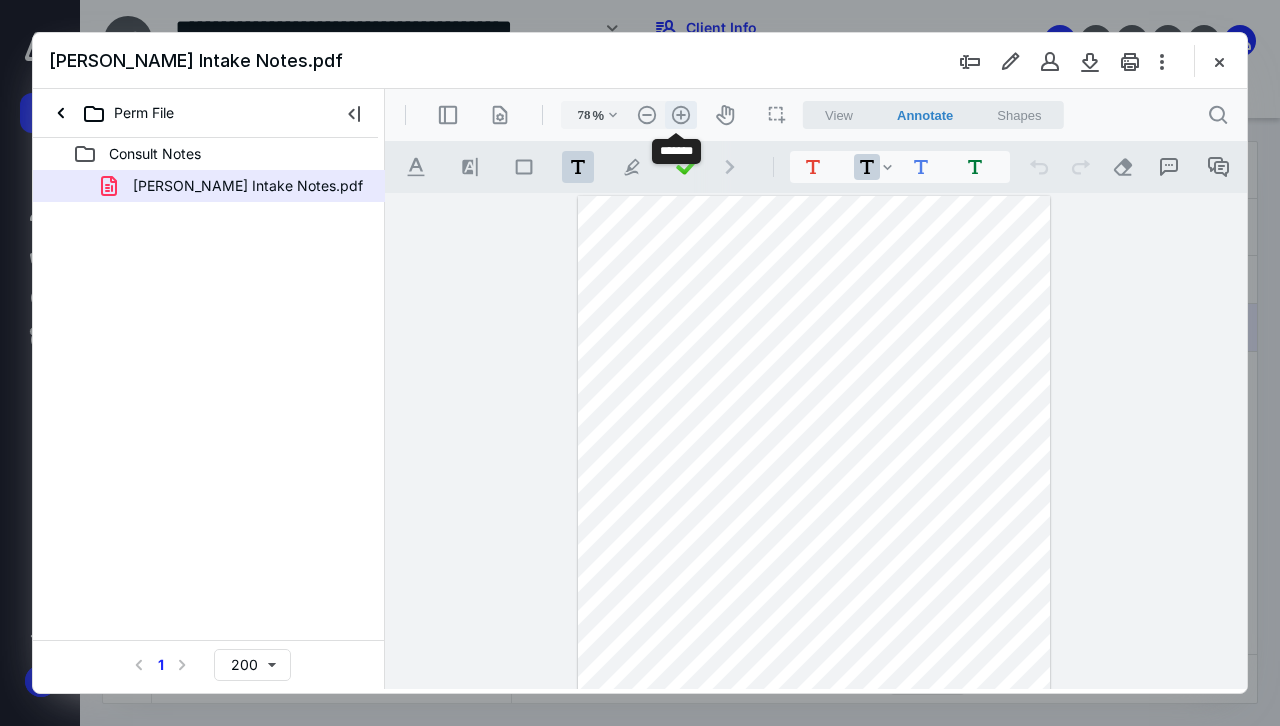 click on ".cls-1{fill:#abb0c4;} icon - header - zoom - in - line" at bounding box center [681, 115] 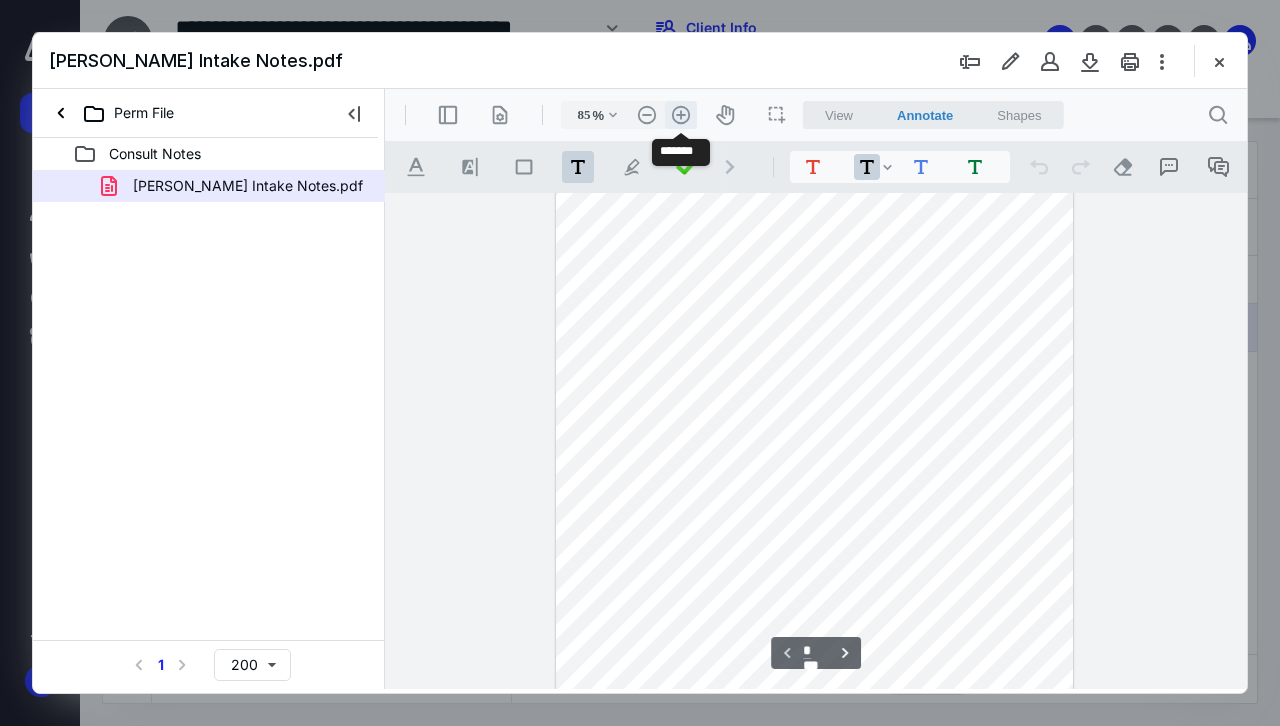 click on ".cls-1{fill:#abb0c4;} icon - header - zoom - in - line" at bounding box center [681, 115] 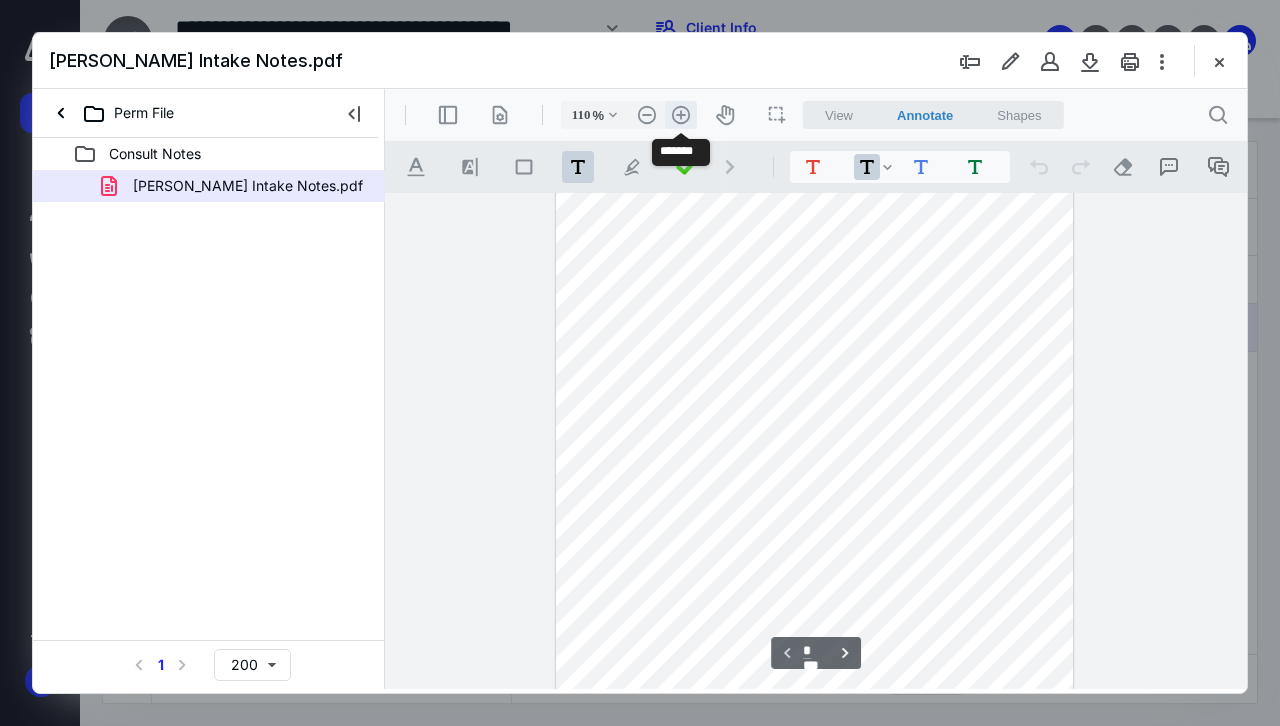 scroll, scrollTop: 83, scrollLeft: 0, axis: vertical 